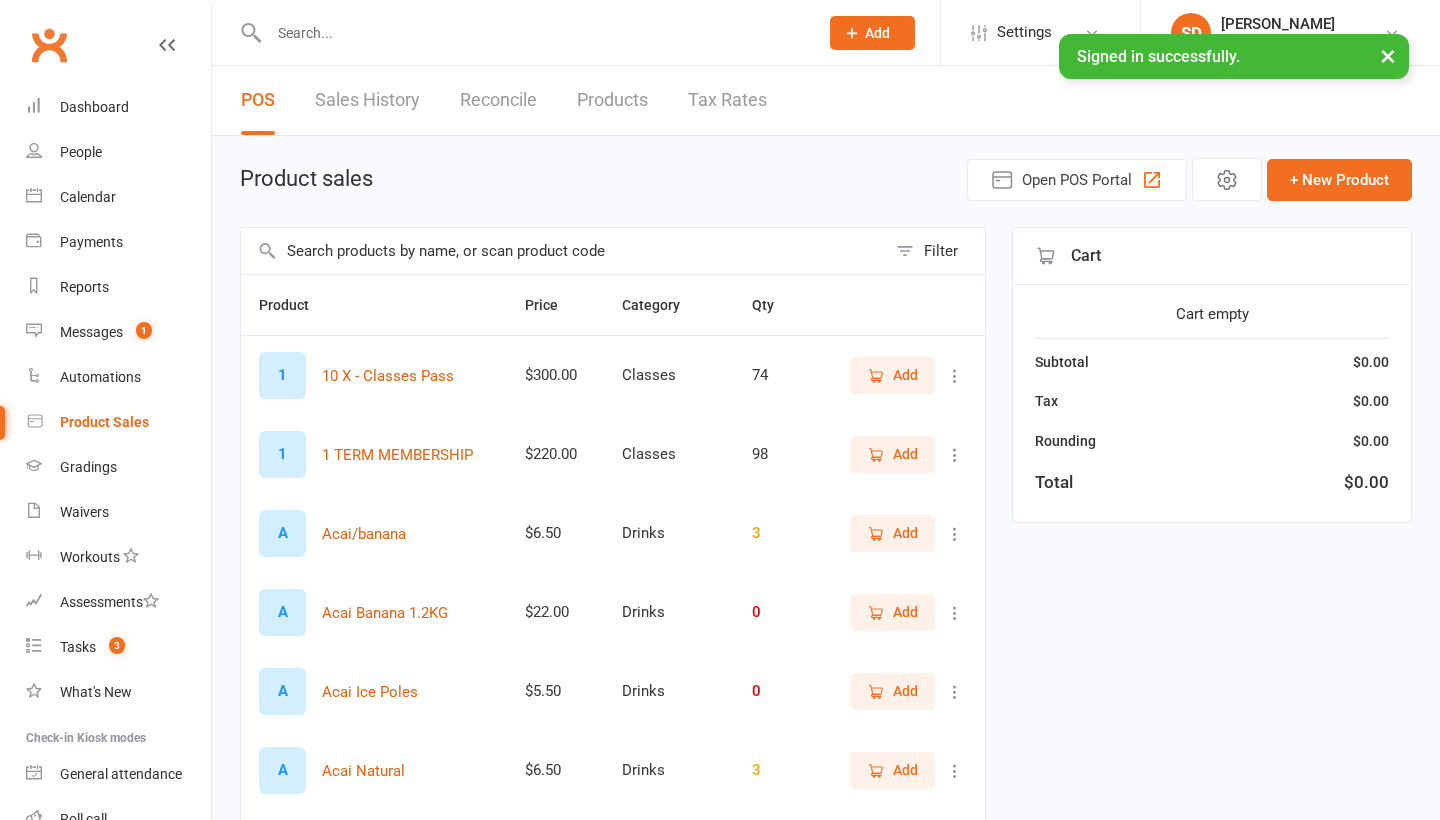 scroll, scrollTop: 0, scrollLeft: 0, axis: both 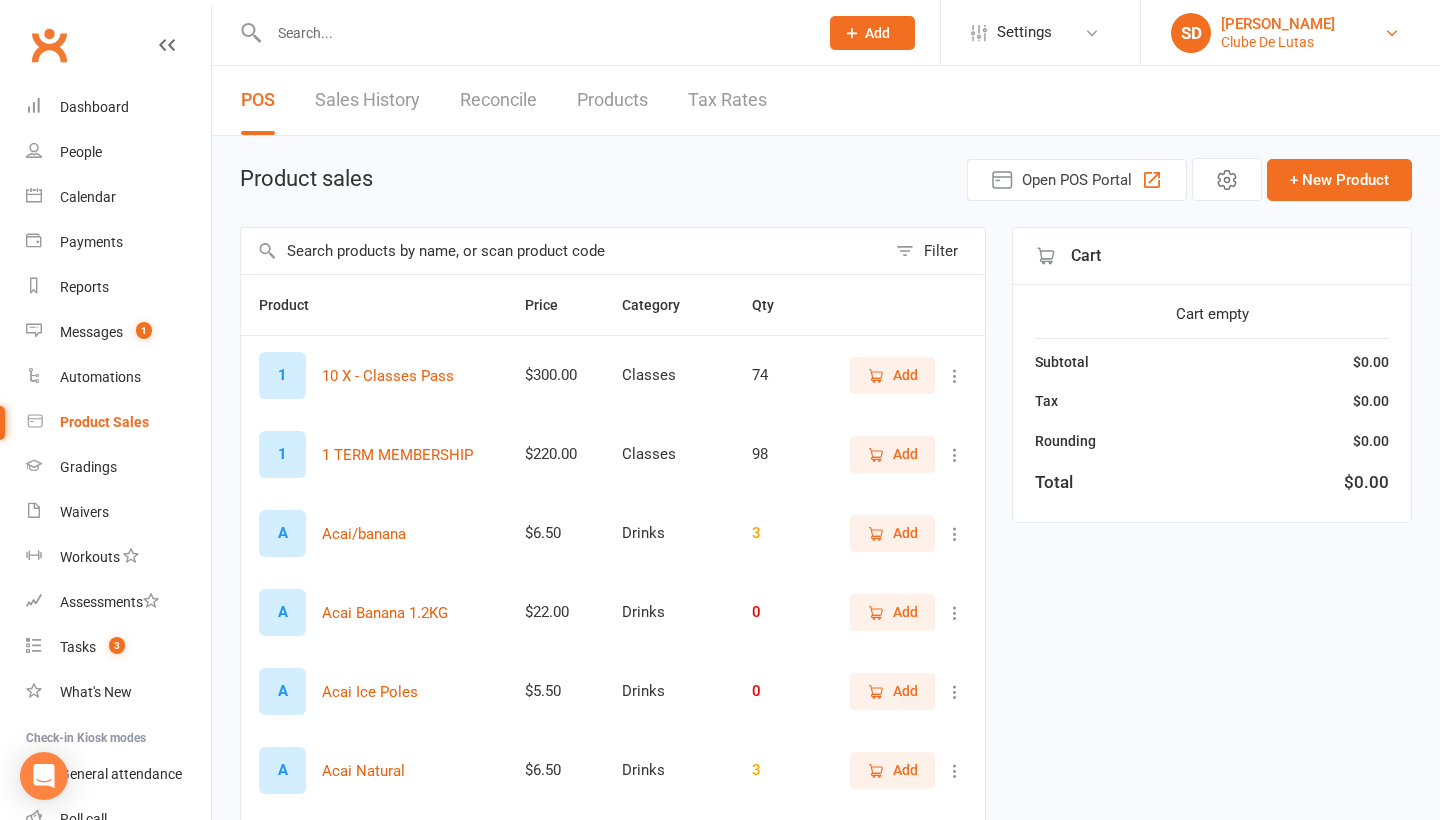 click on "SD Siobhan Duffy Clube De Lutas" at bounding box center [1290, 33] 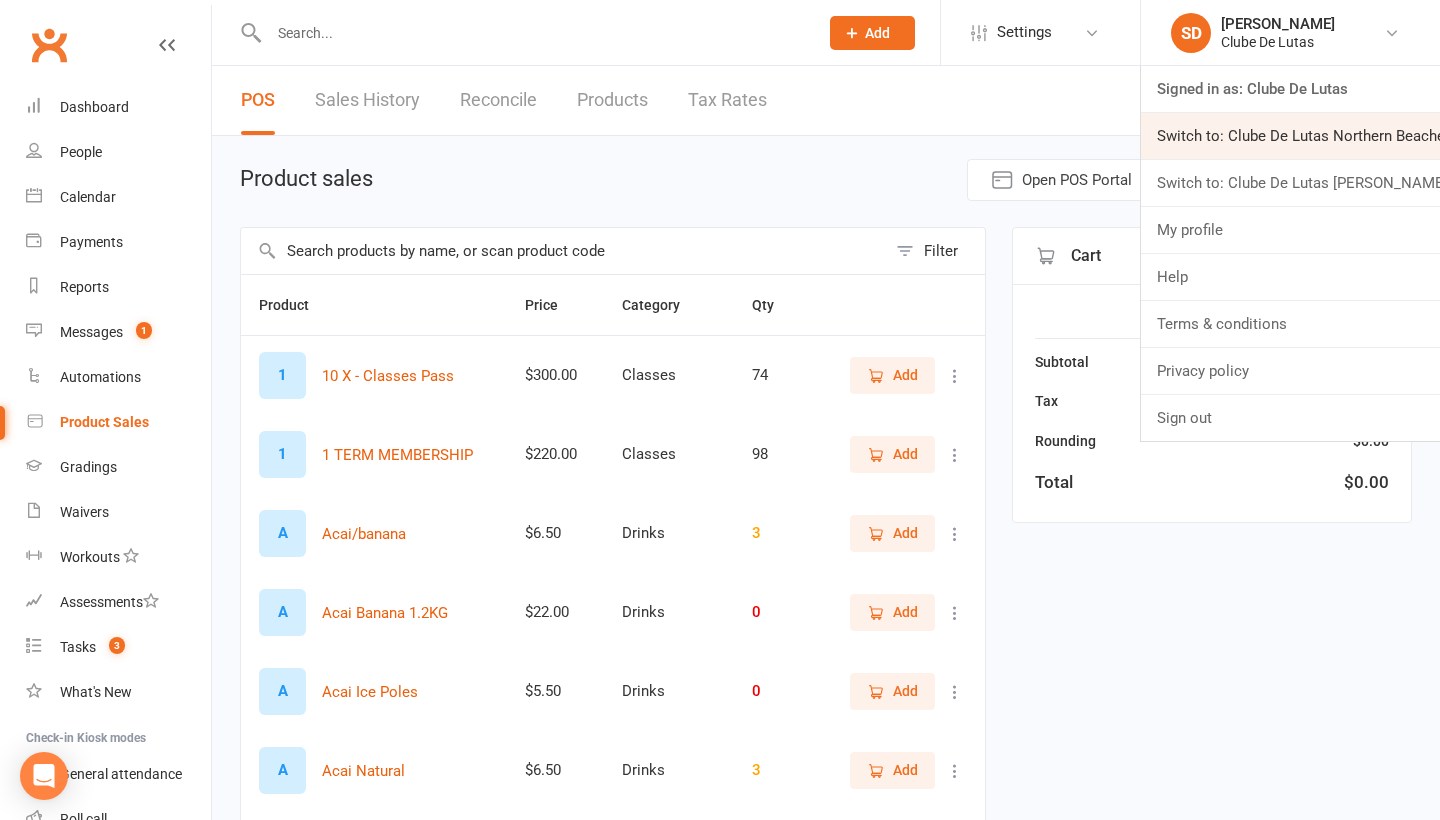 click on "Switch to: Clube De Lutas Northern Beaches" at bounding box center (1290, 136) 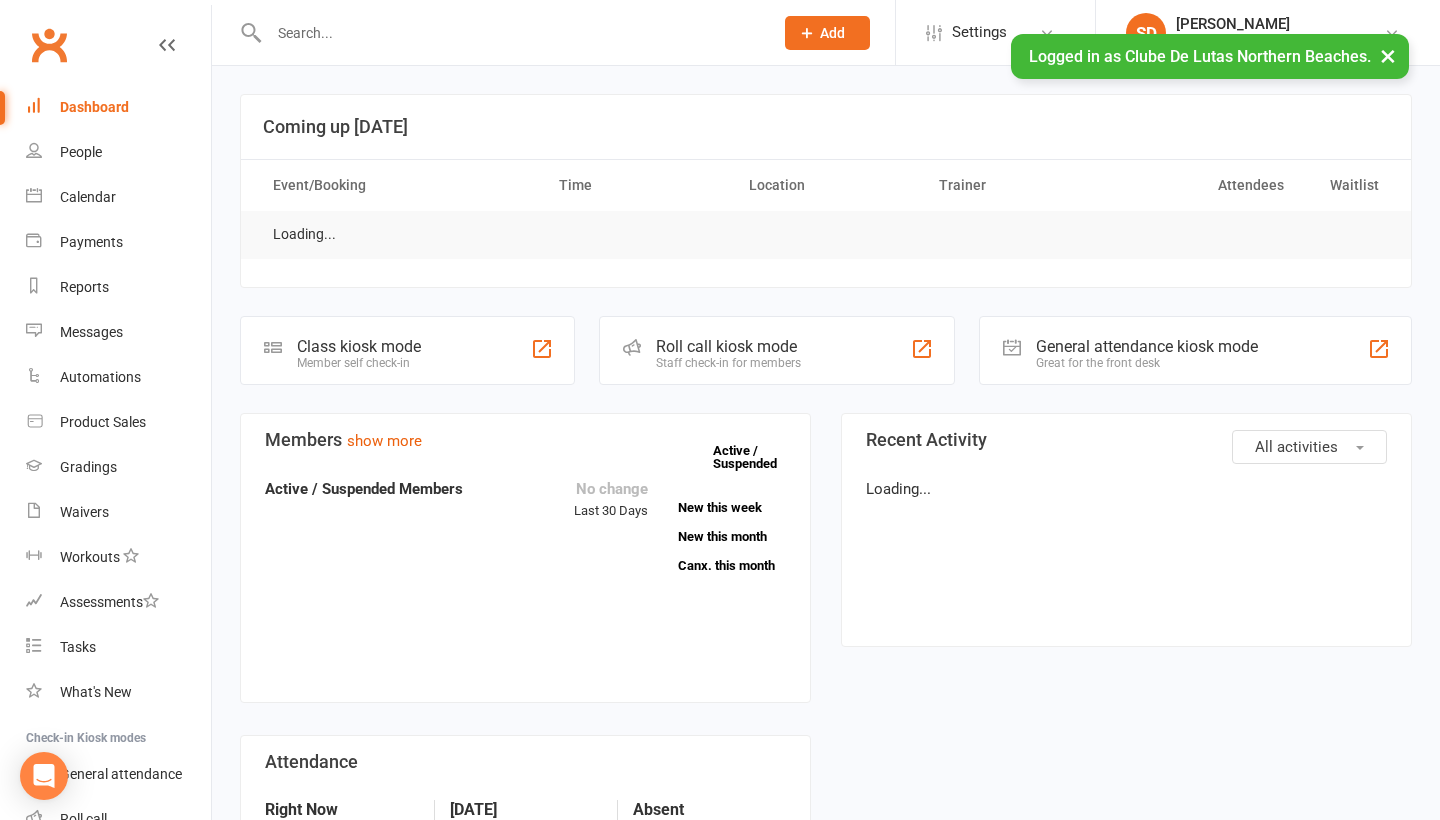 scroll, scrollTop: 0, scrollLeft: 0, axis: both 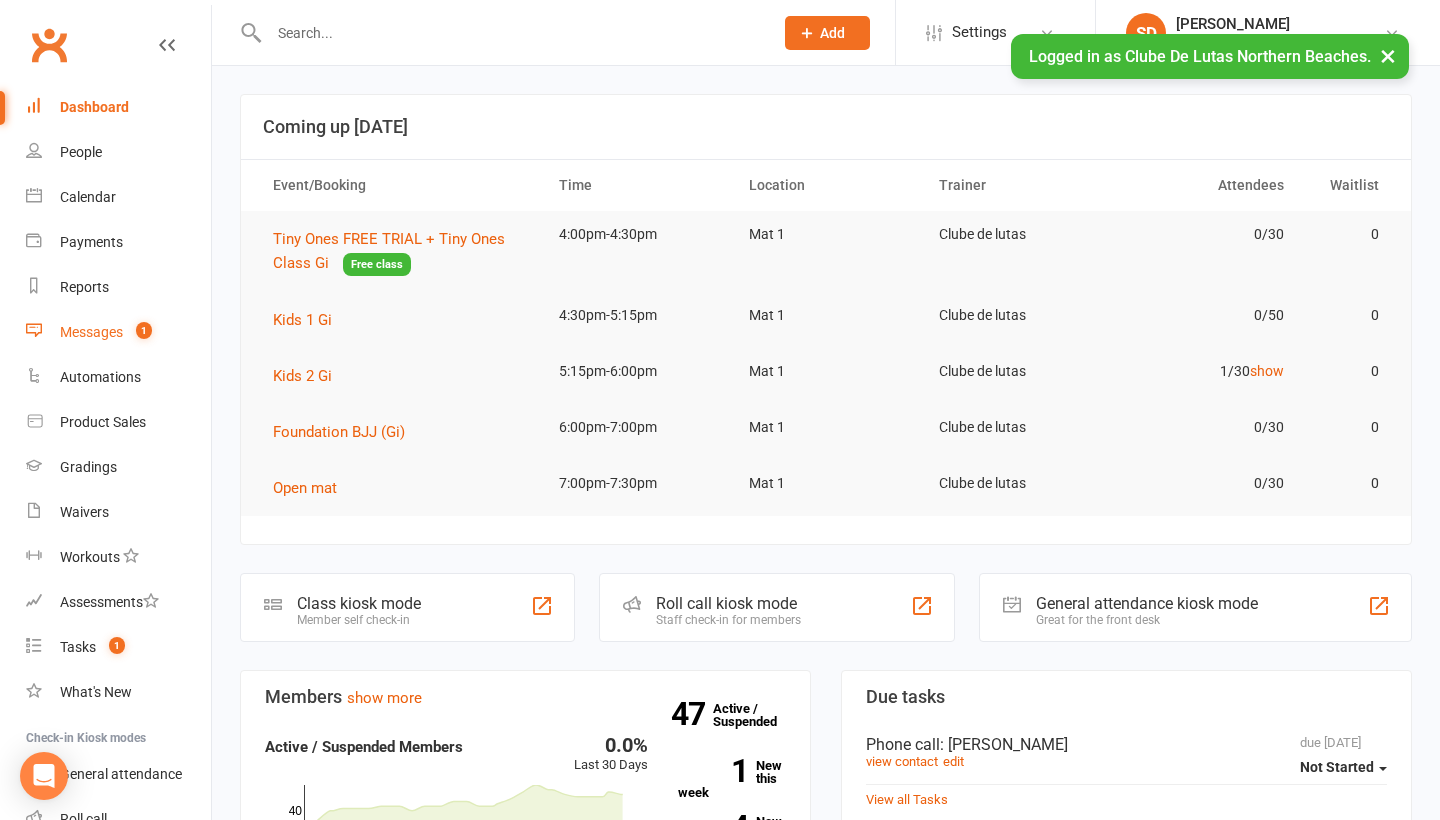 click on "Messages   1" at bounding box center [118, 332] 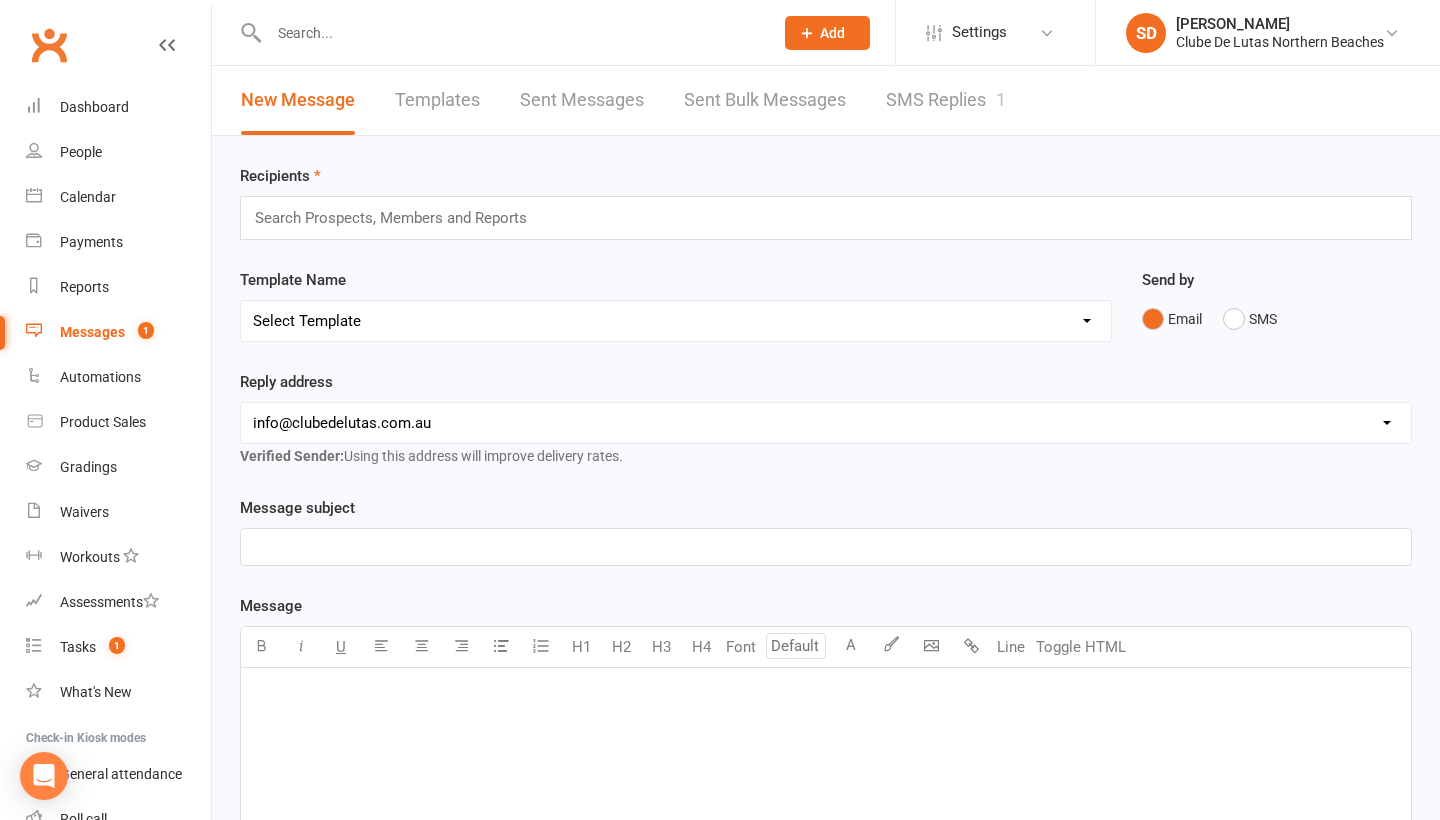 click on "SMS Replies  1" at bounding box center [946, 100] 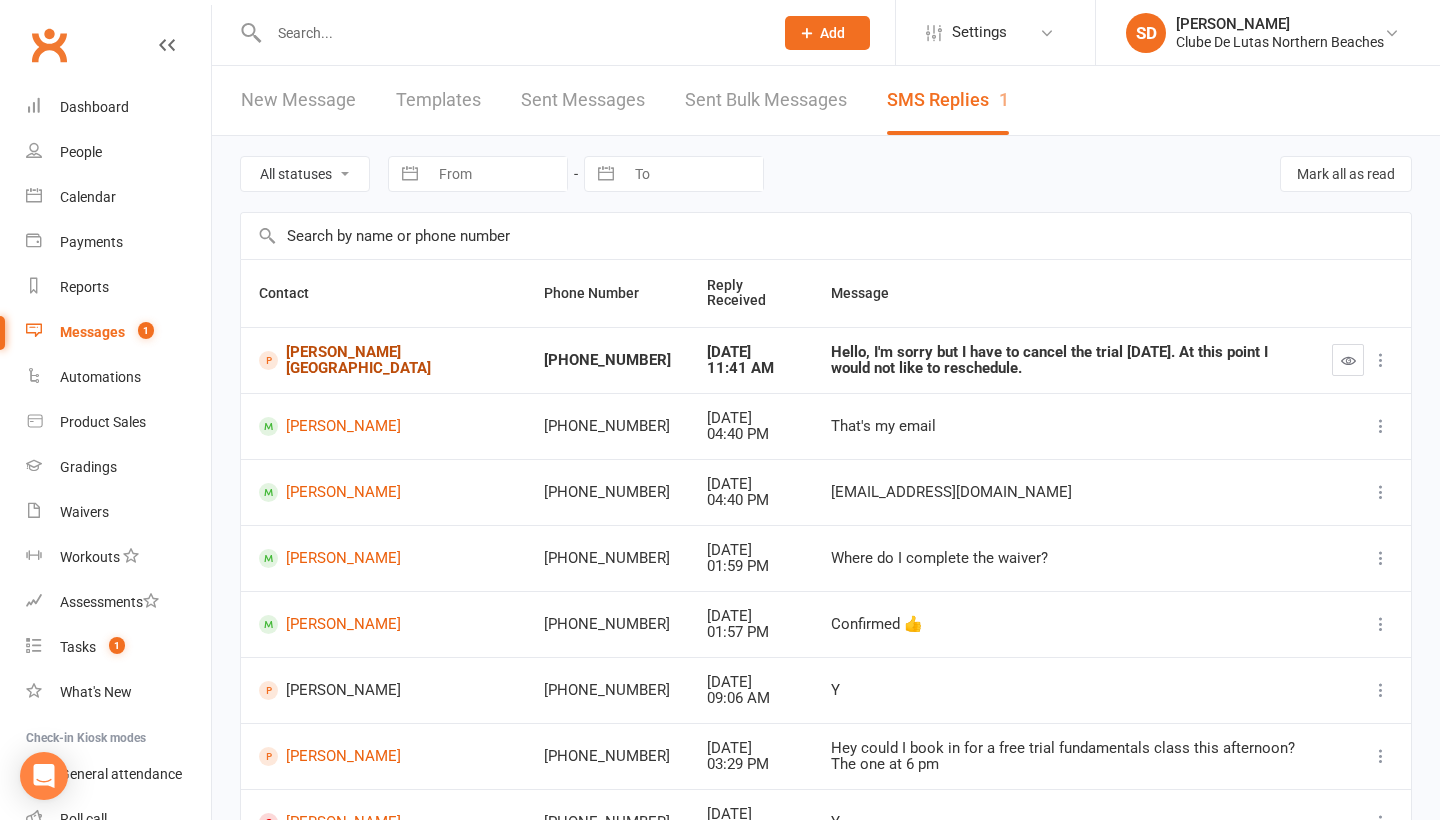 click on "[PERSON_NAME][GEOGRAPHIC_DATA]" at bounding box center [383, 360] 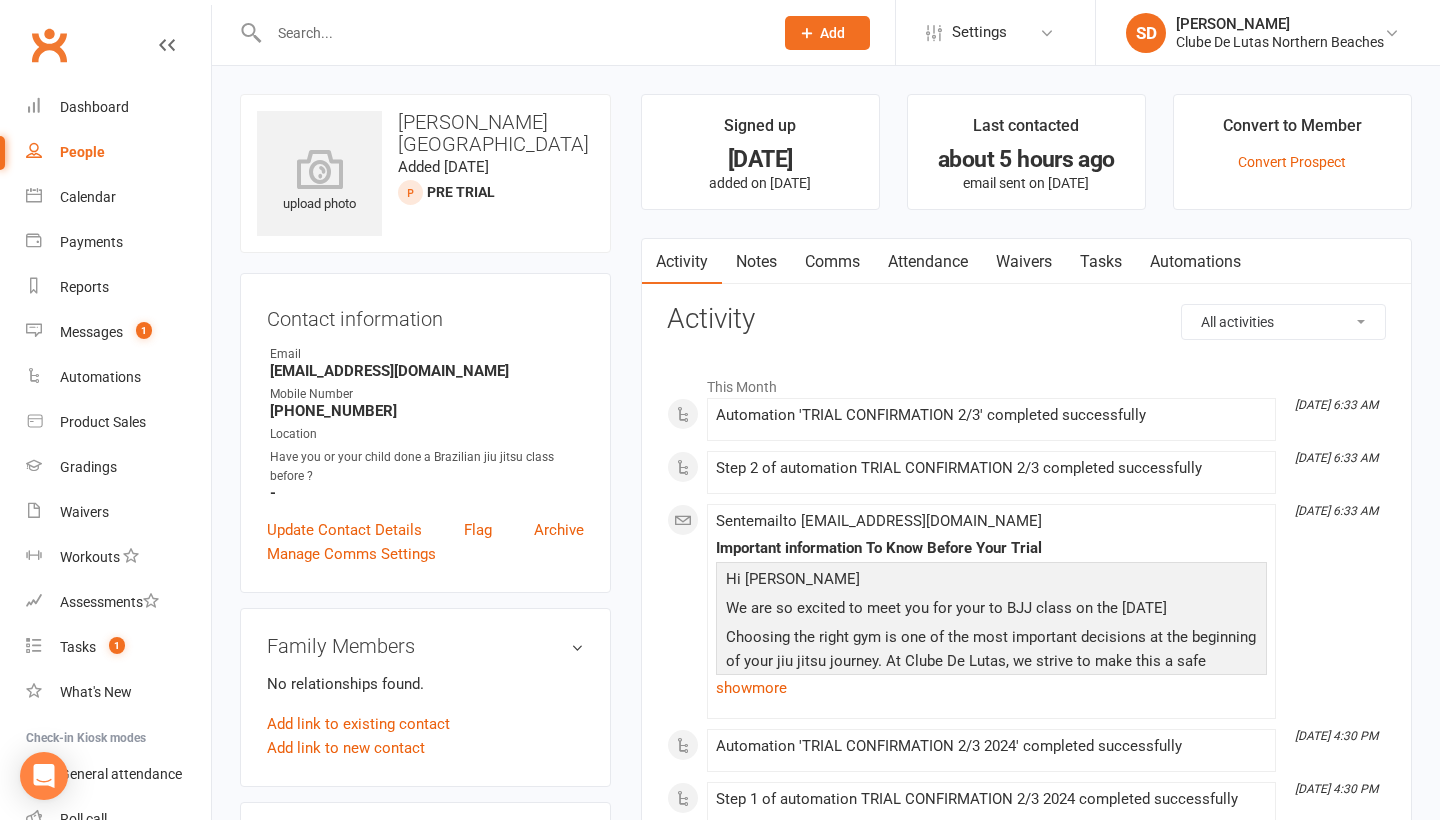 click on "Attendance" at bounding box center (928, 262) 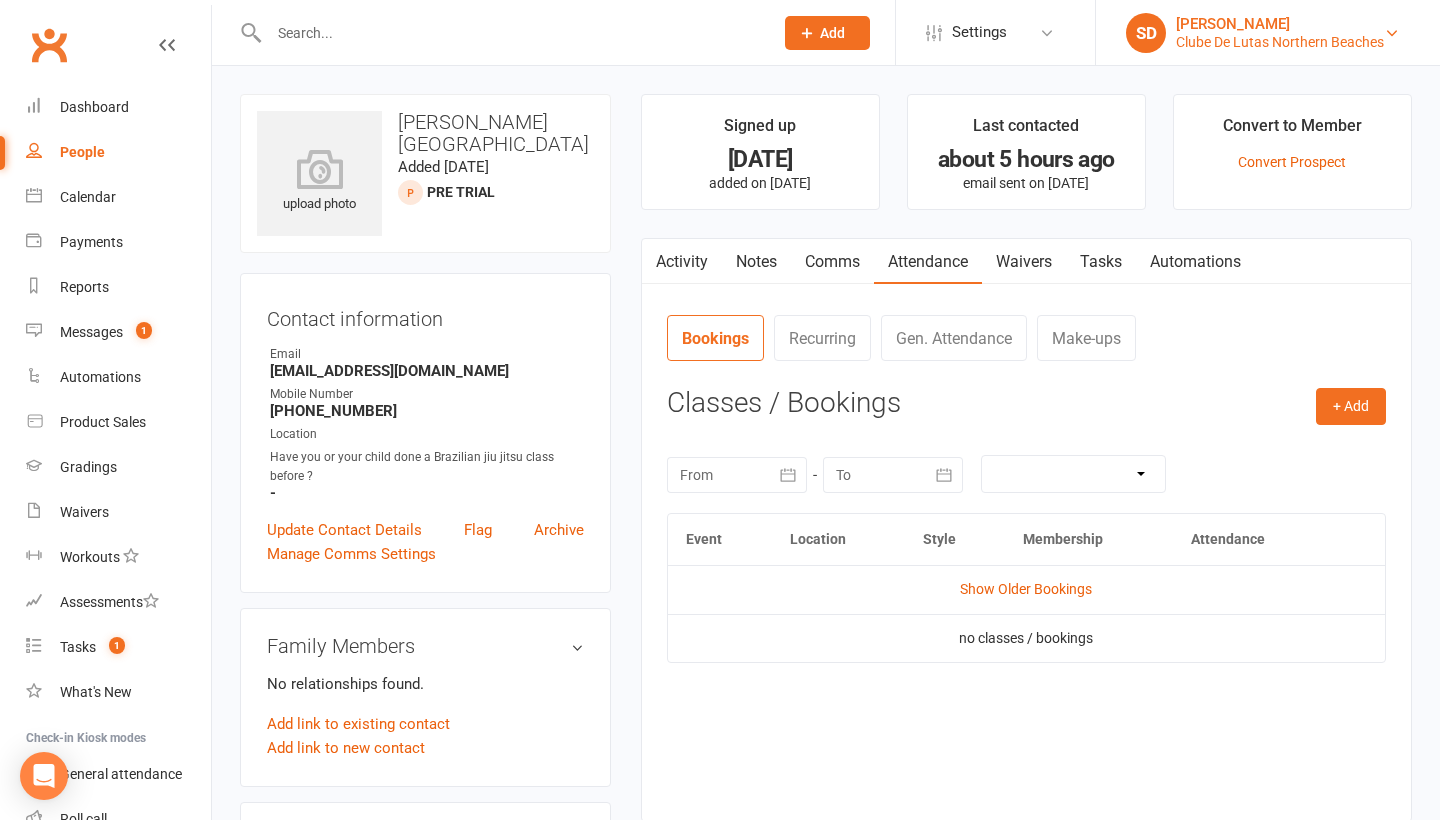 click on "SD [PERSON_NAME] Clube [PERSON_NAME] Northern Beaches" at bounding box center [1268, 33] 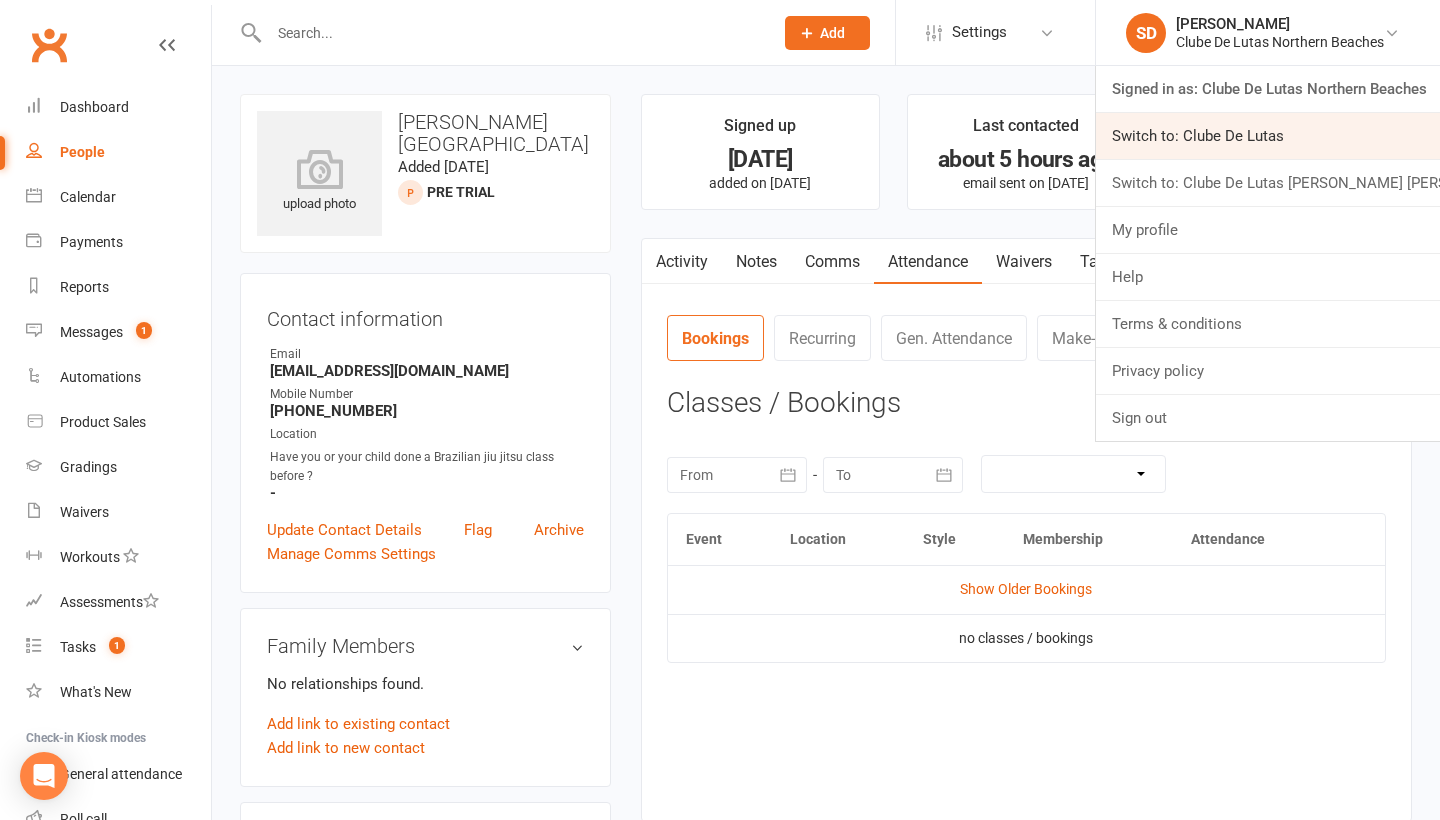 click on "Switch to: Clube De Lutas" at bounding box center (1268, 136) 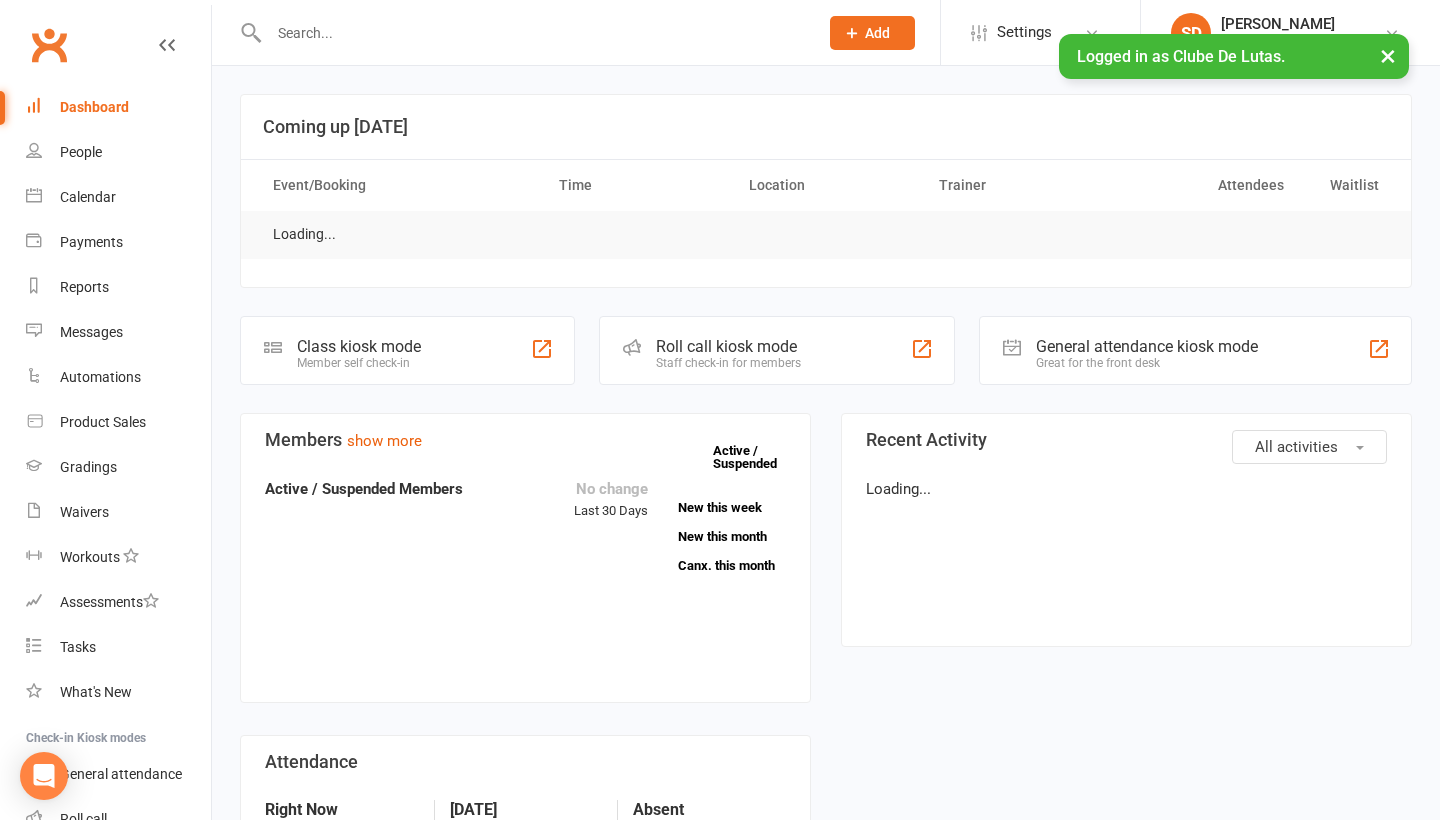 scroll, scrollTop: 0, scrollLeft: 0, axis: both 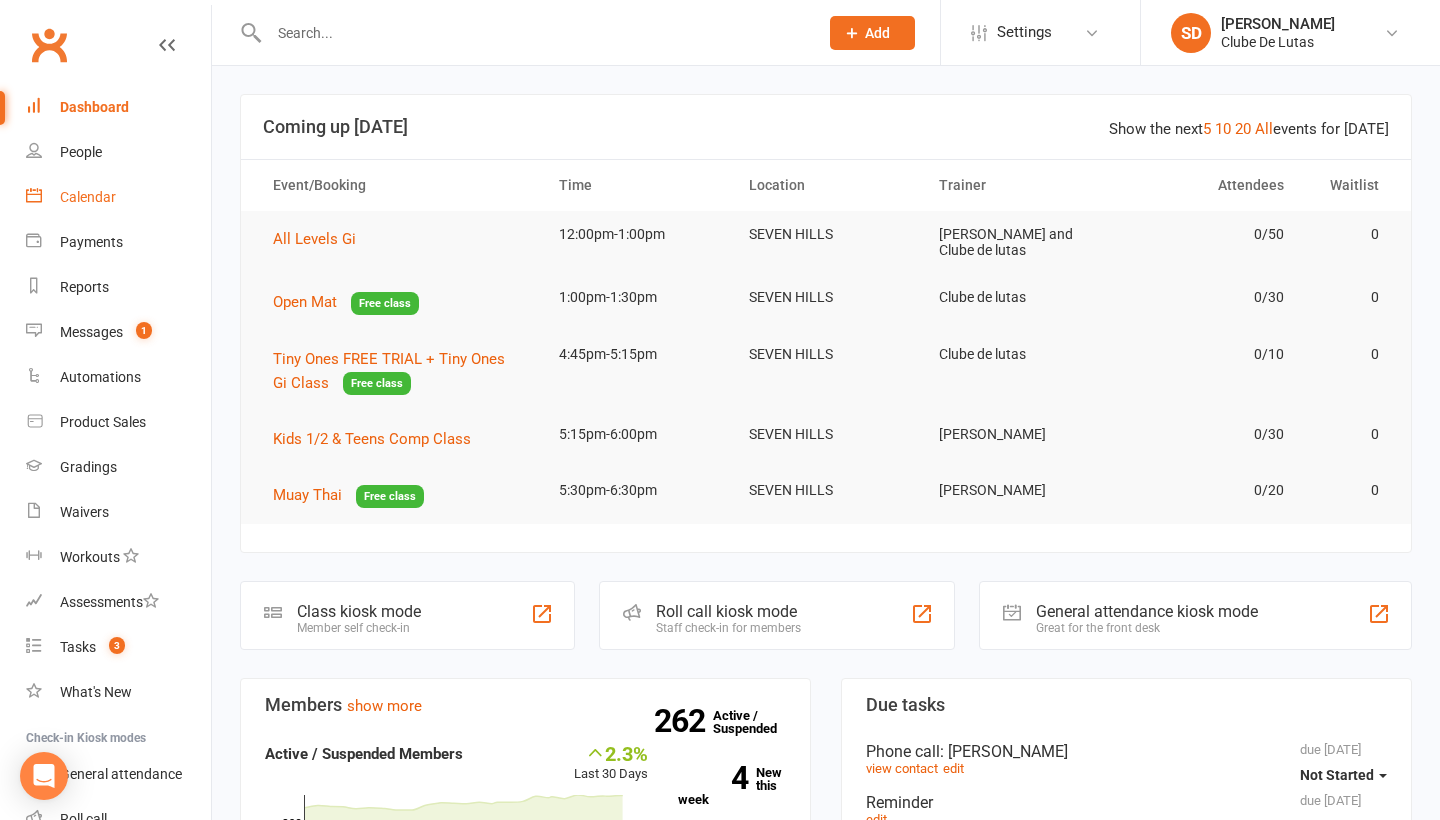 click on "Calendar" at bounding box center [118, 197] 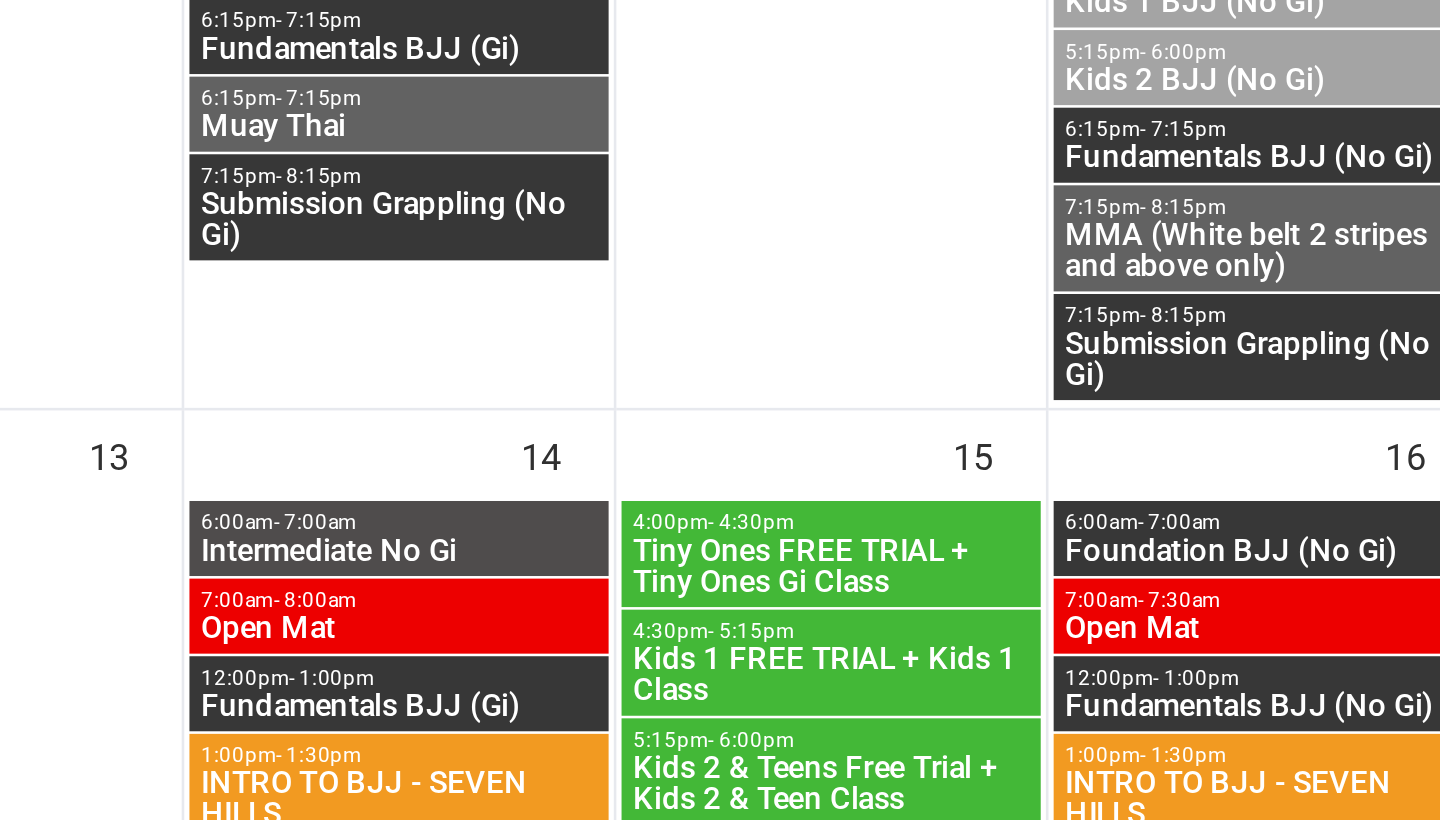 scroll, scrollTop: 937, scrollLeft: 0, axis: vertical 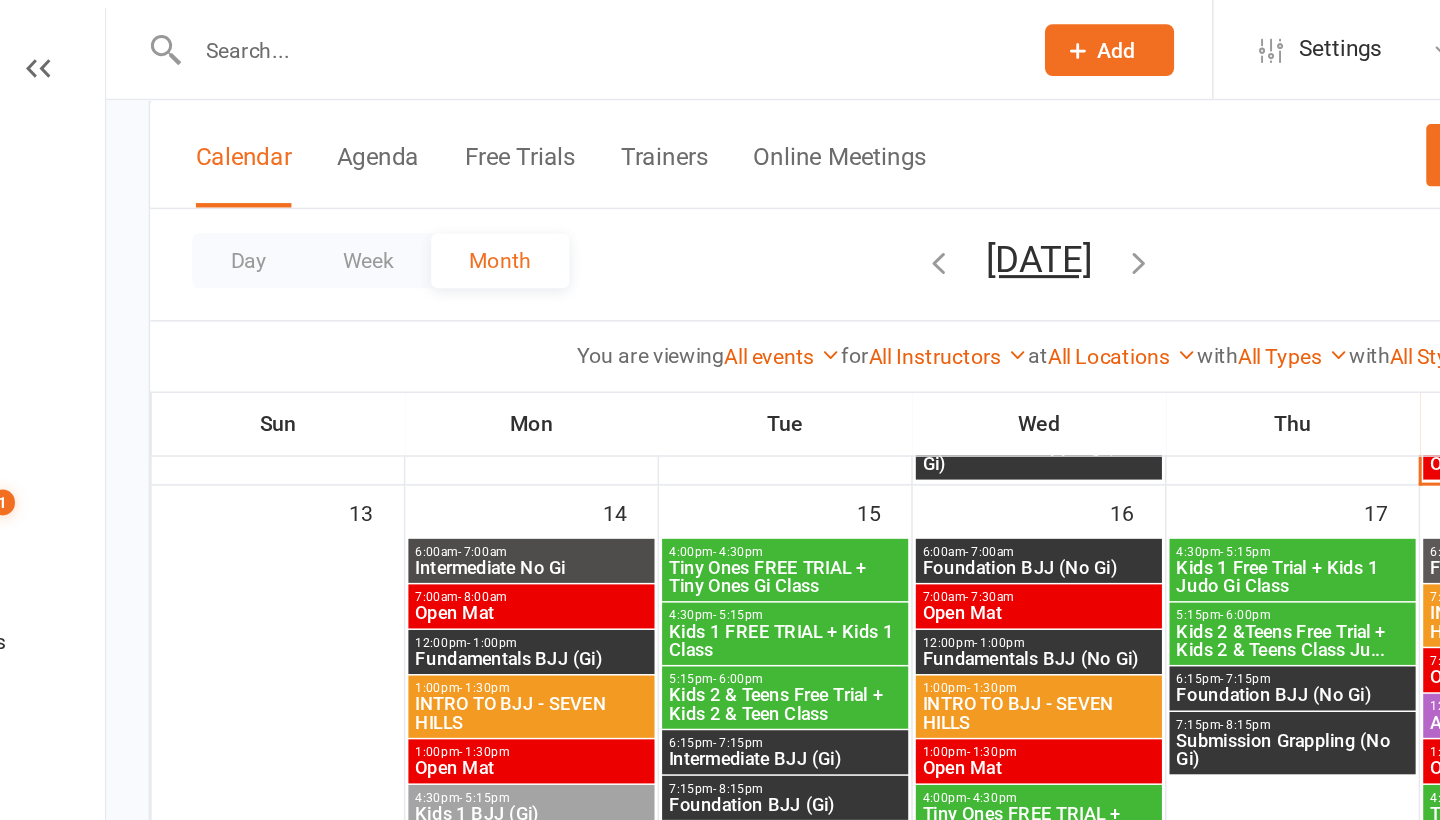 click on "Add" 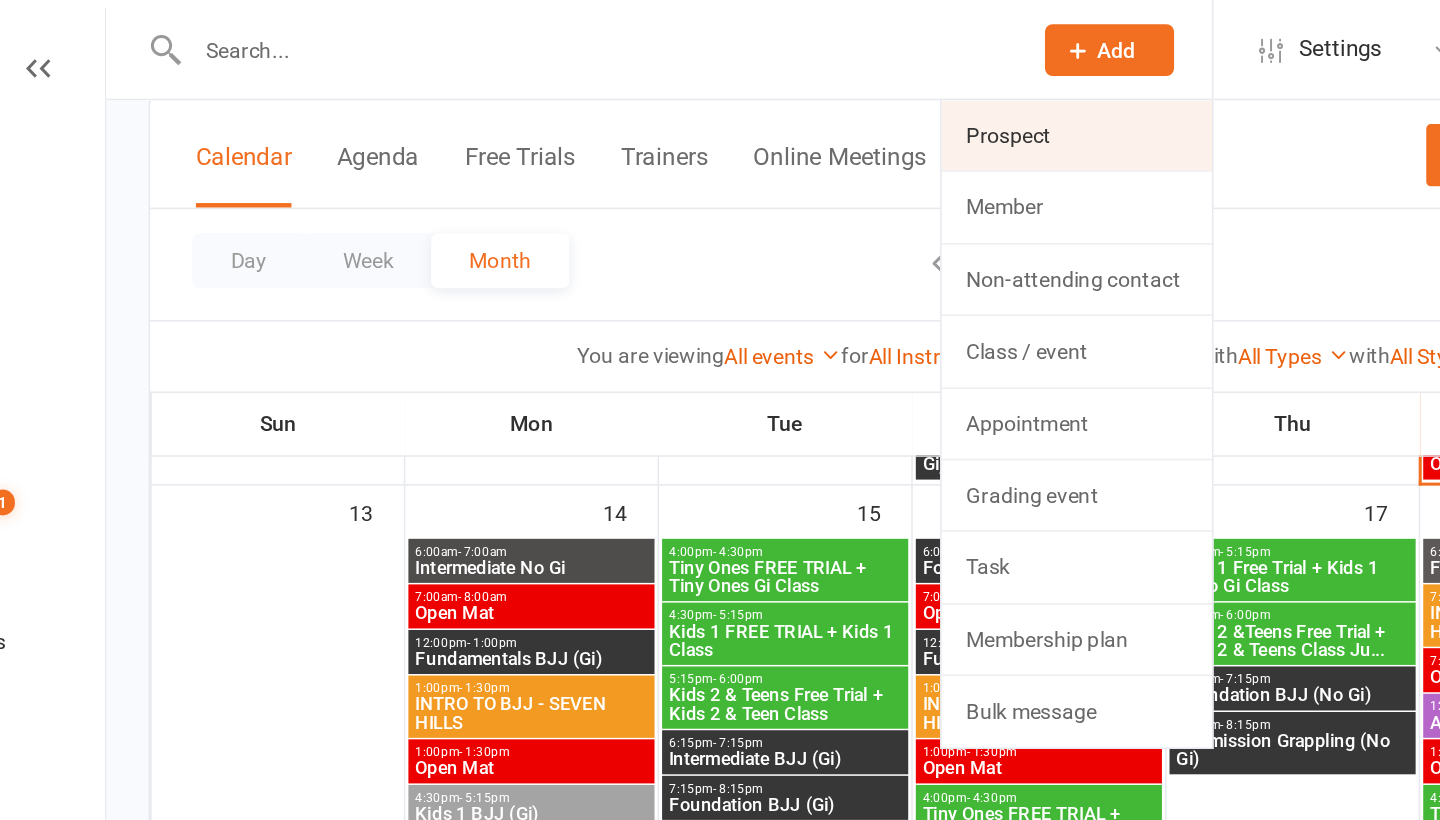 click on "Prospect" 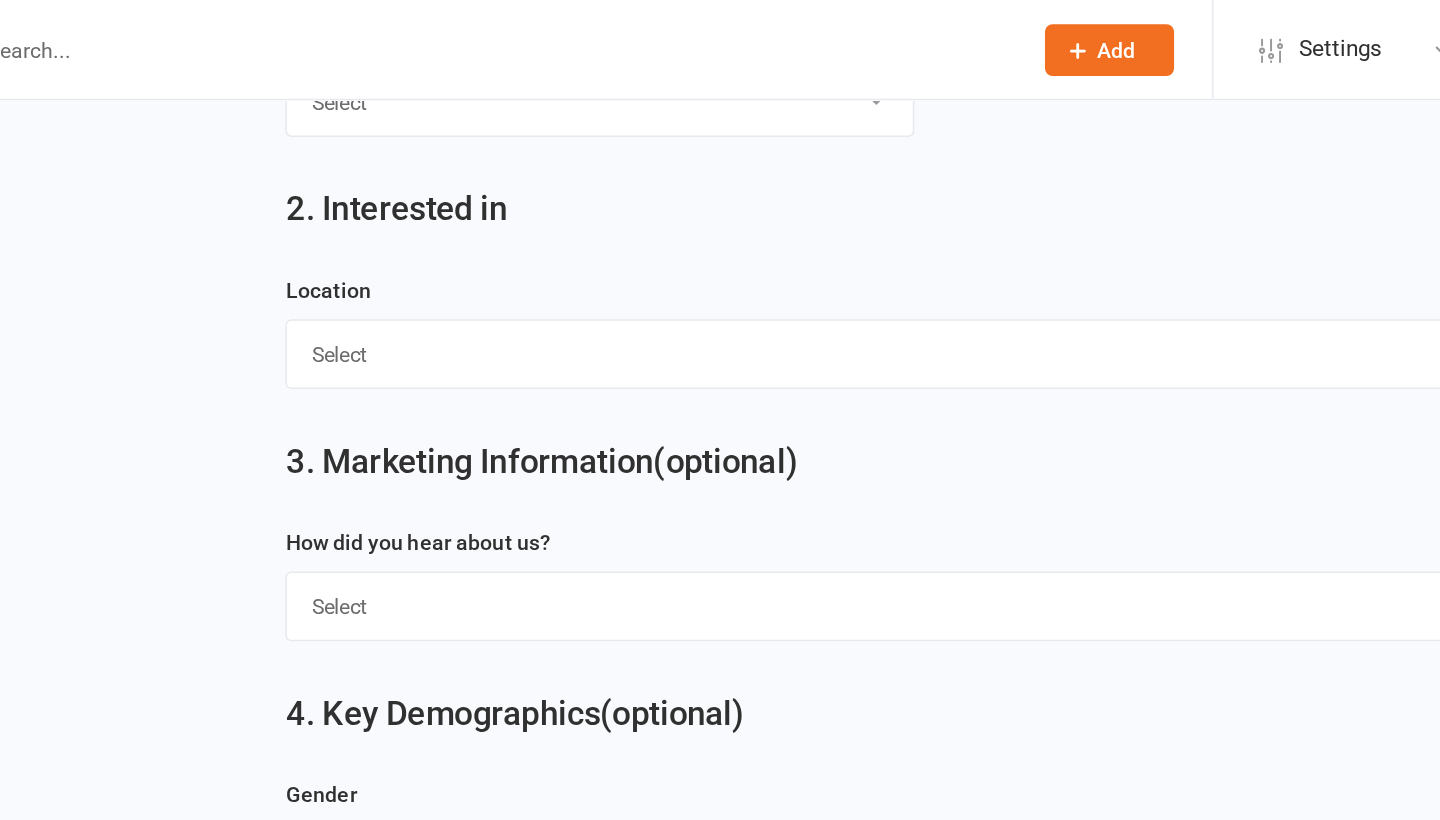 scroll, scrollTop: 0, scrollLeft: 0, axis: both 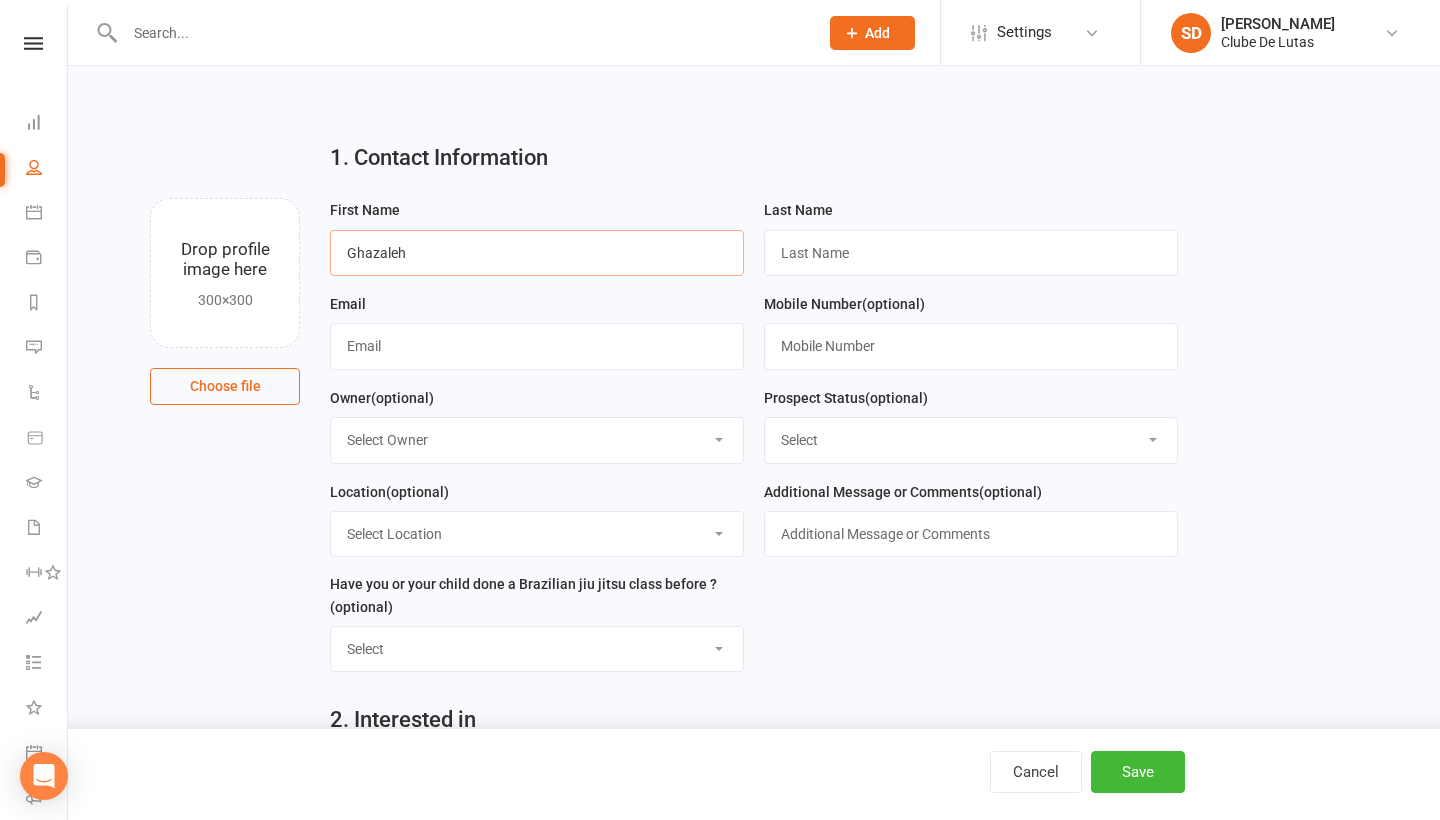 type on "Ghazaleh" 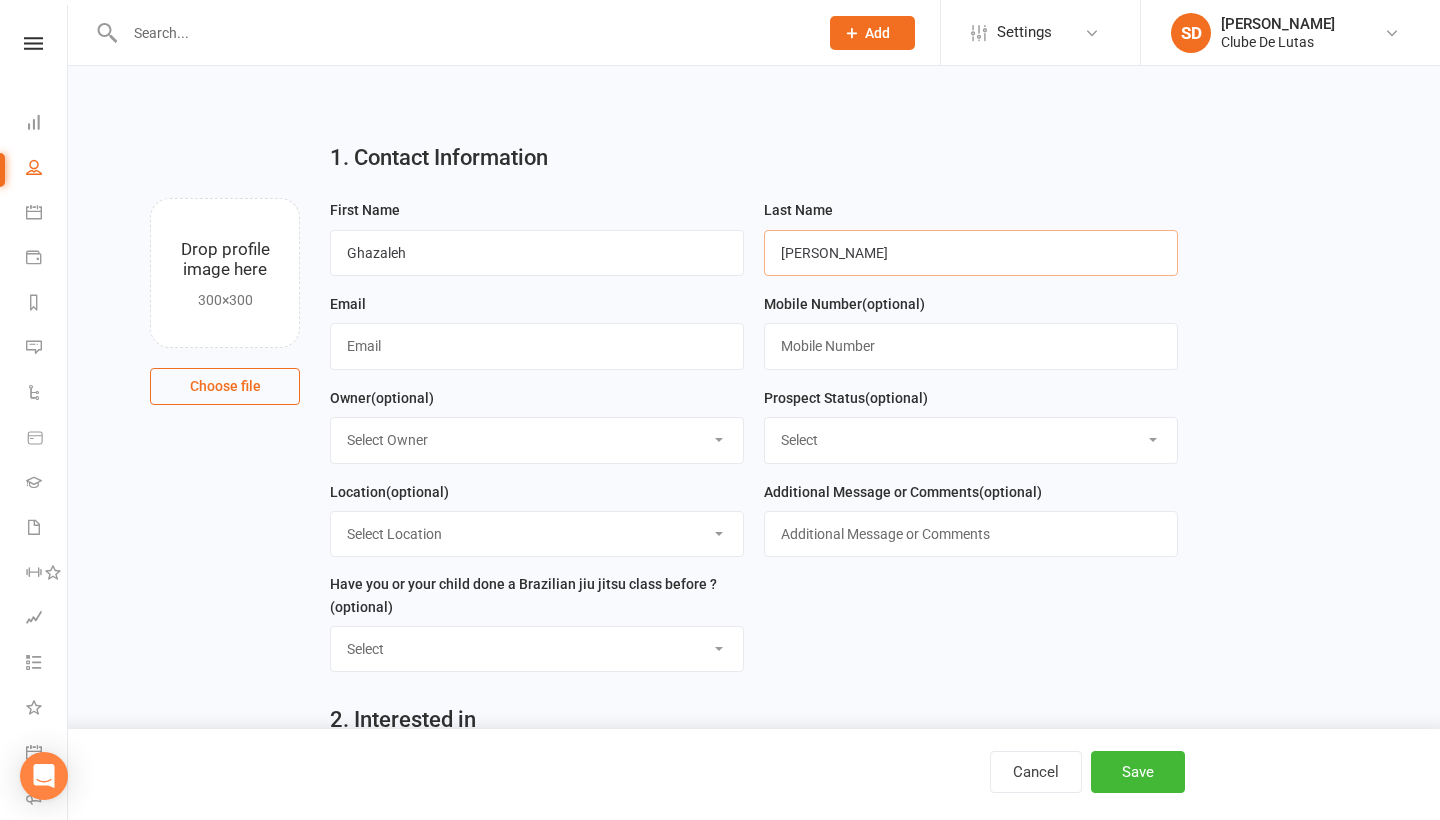 type on "Rasouli" 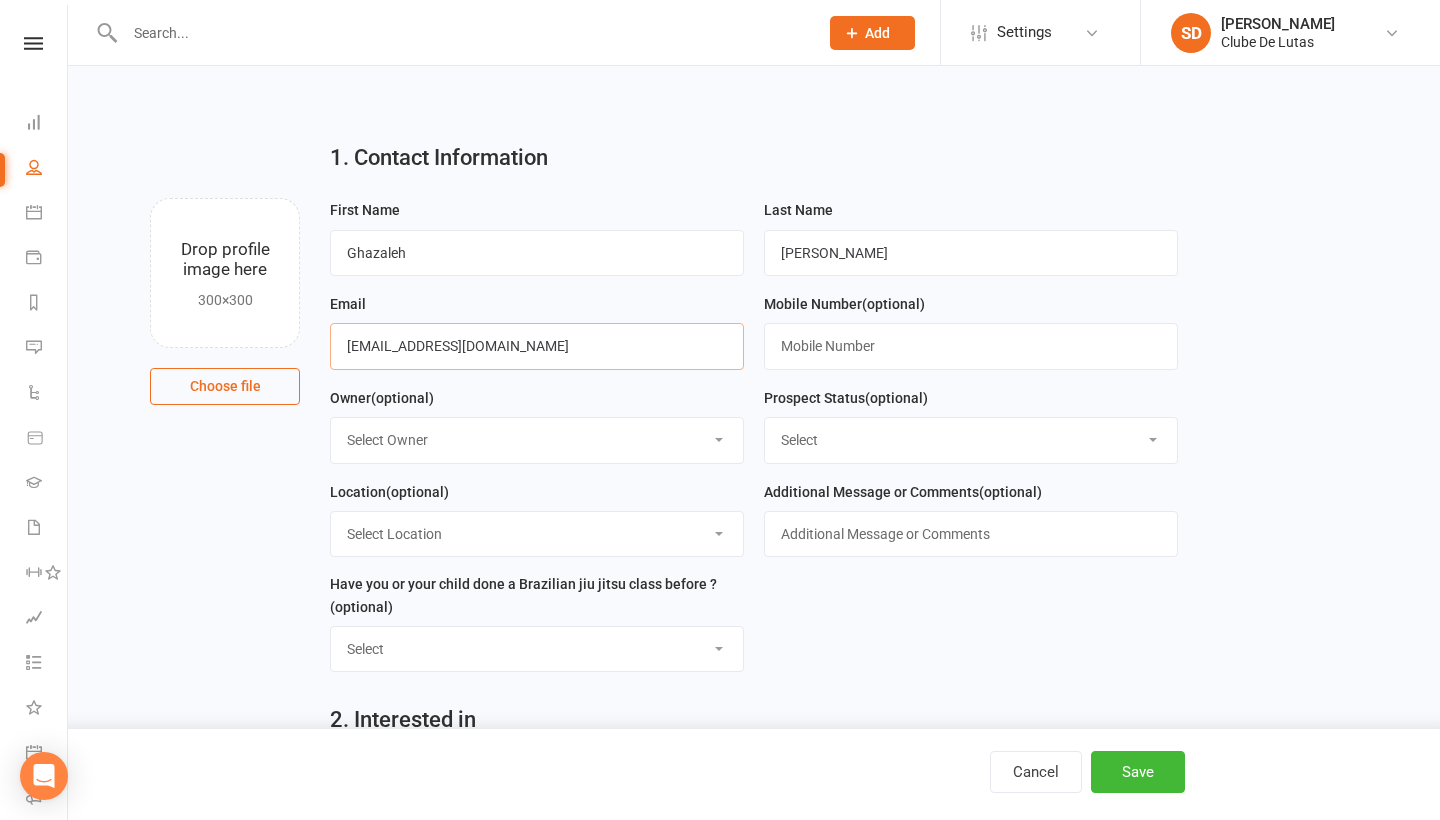 type on "ghazaleh_rasouli@yahoo.com" 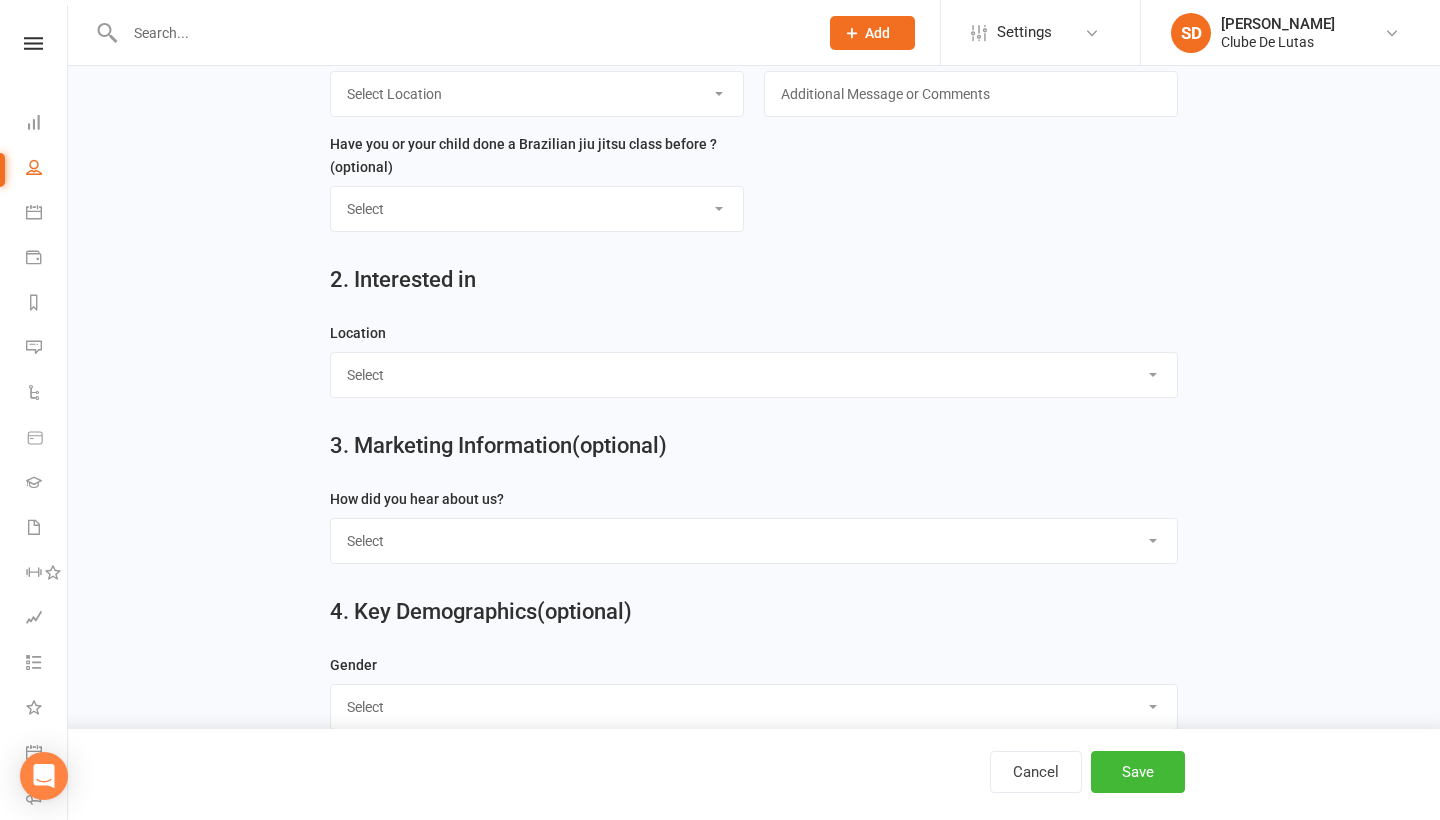 scroll, scrollTop: 441, scrollLeft: 0, axis: vertical 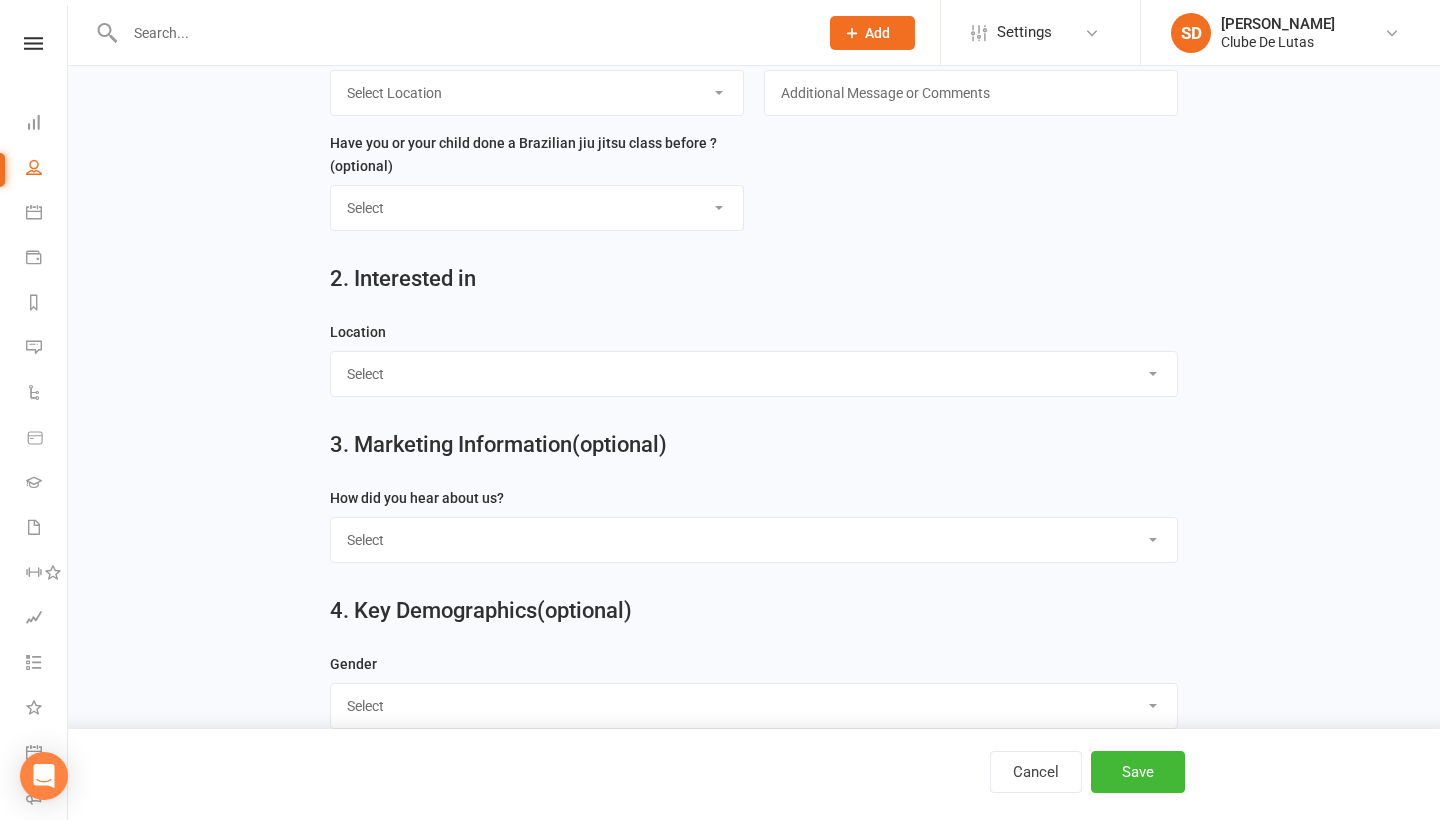 type on "0450259204" 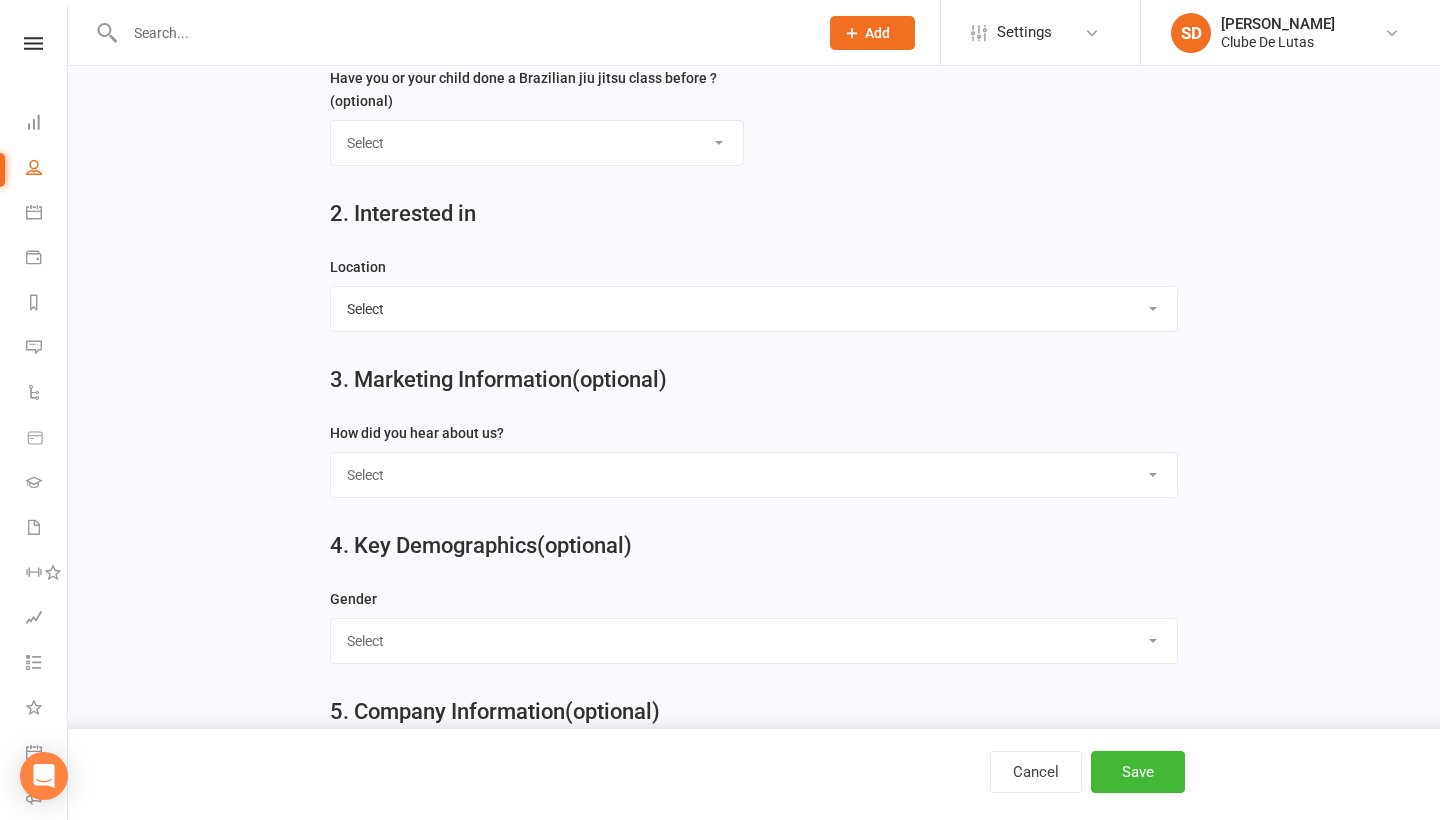 scroll, scrollTop: 555, scrollLeft: 0, axis: vertical 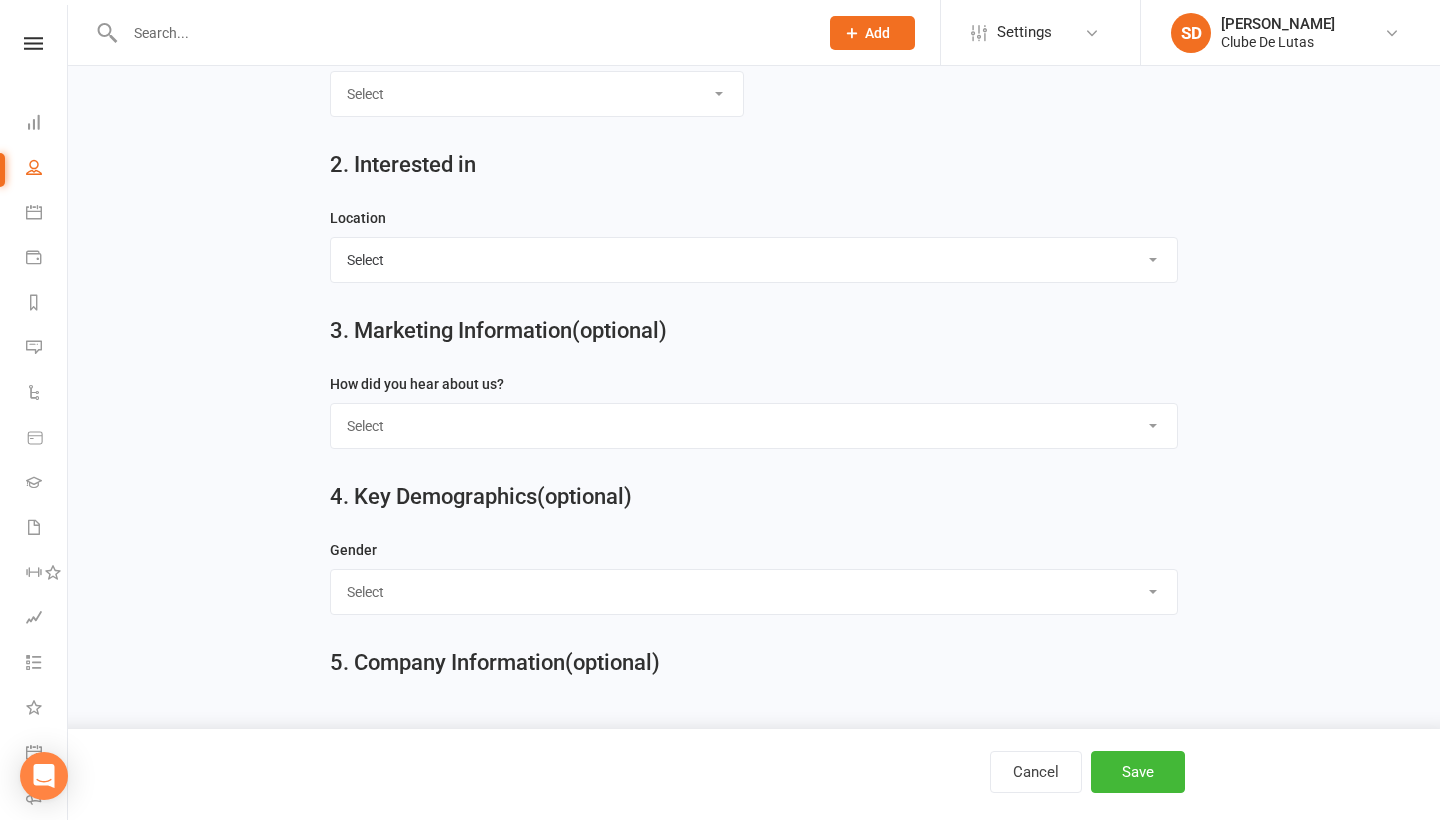 select on "Google" 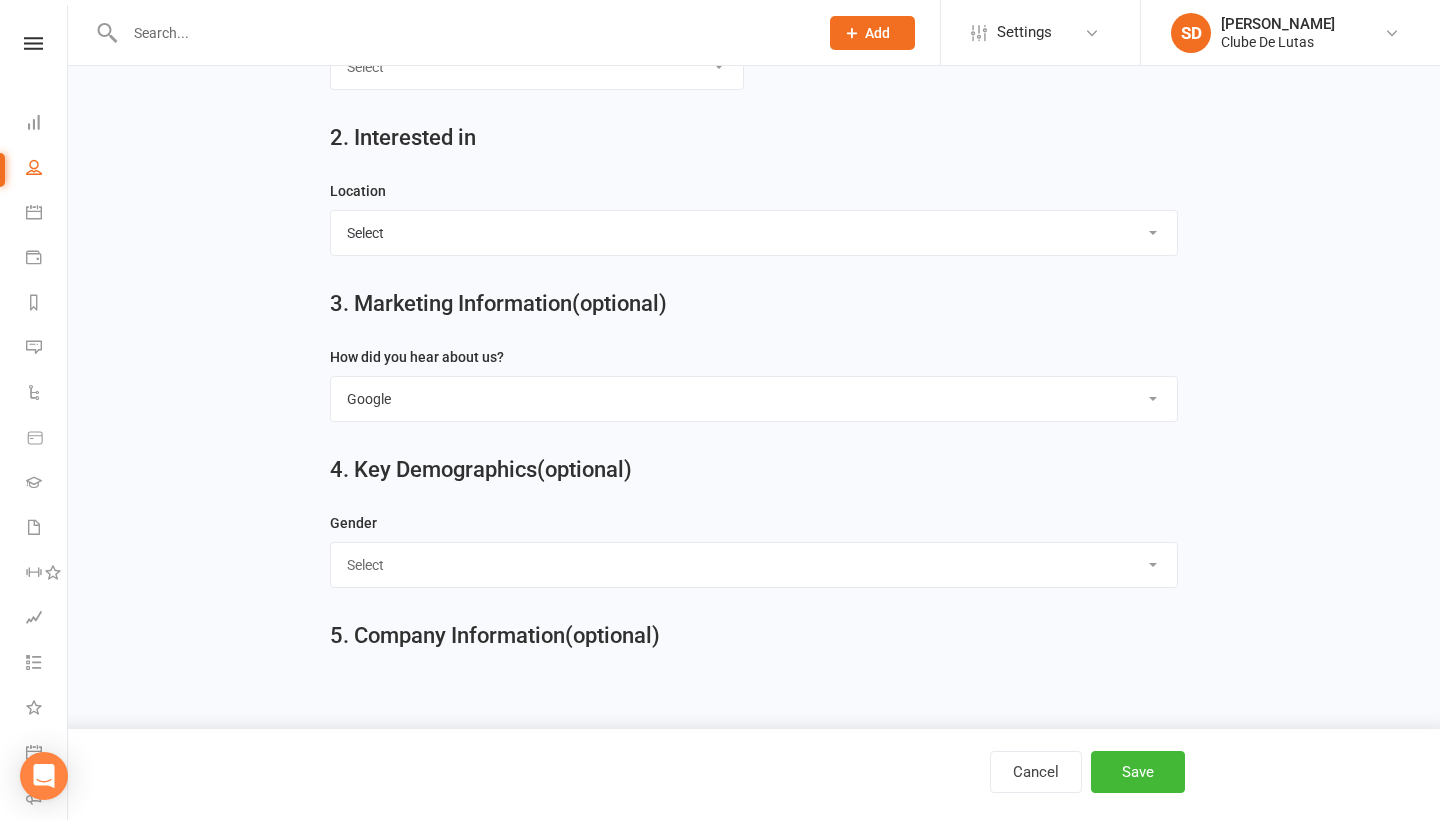 scroll, scrollTop: 594, scrollLeft: 0, axis: vertical 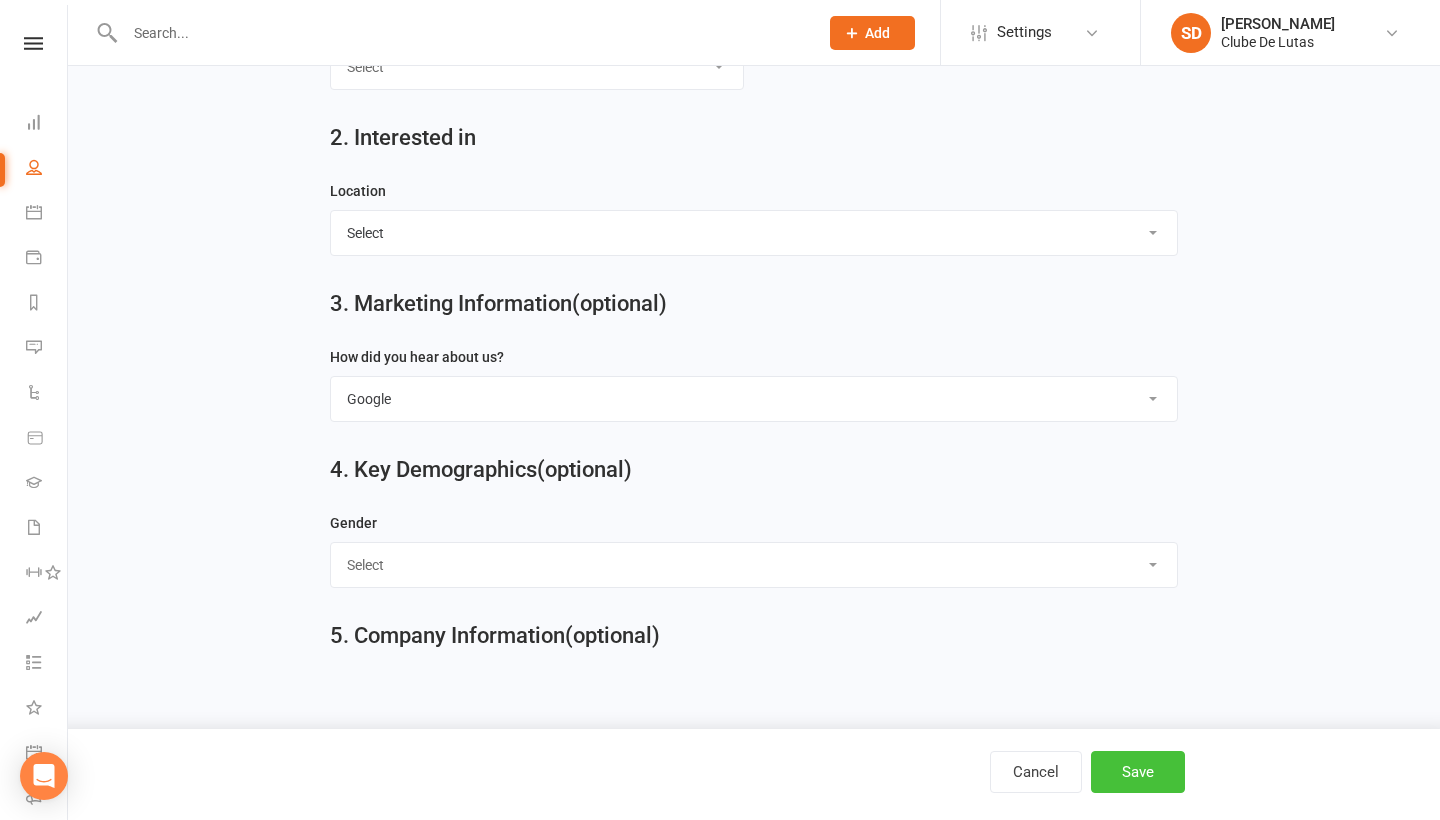 click on "Save" at bounding box center [1138, 772] 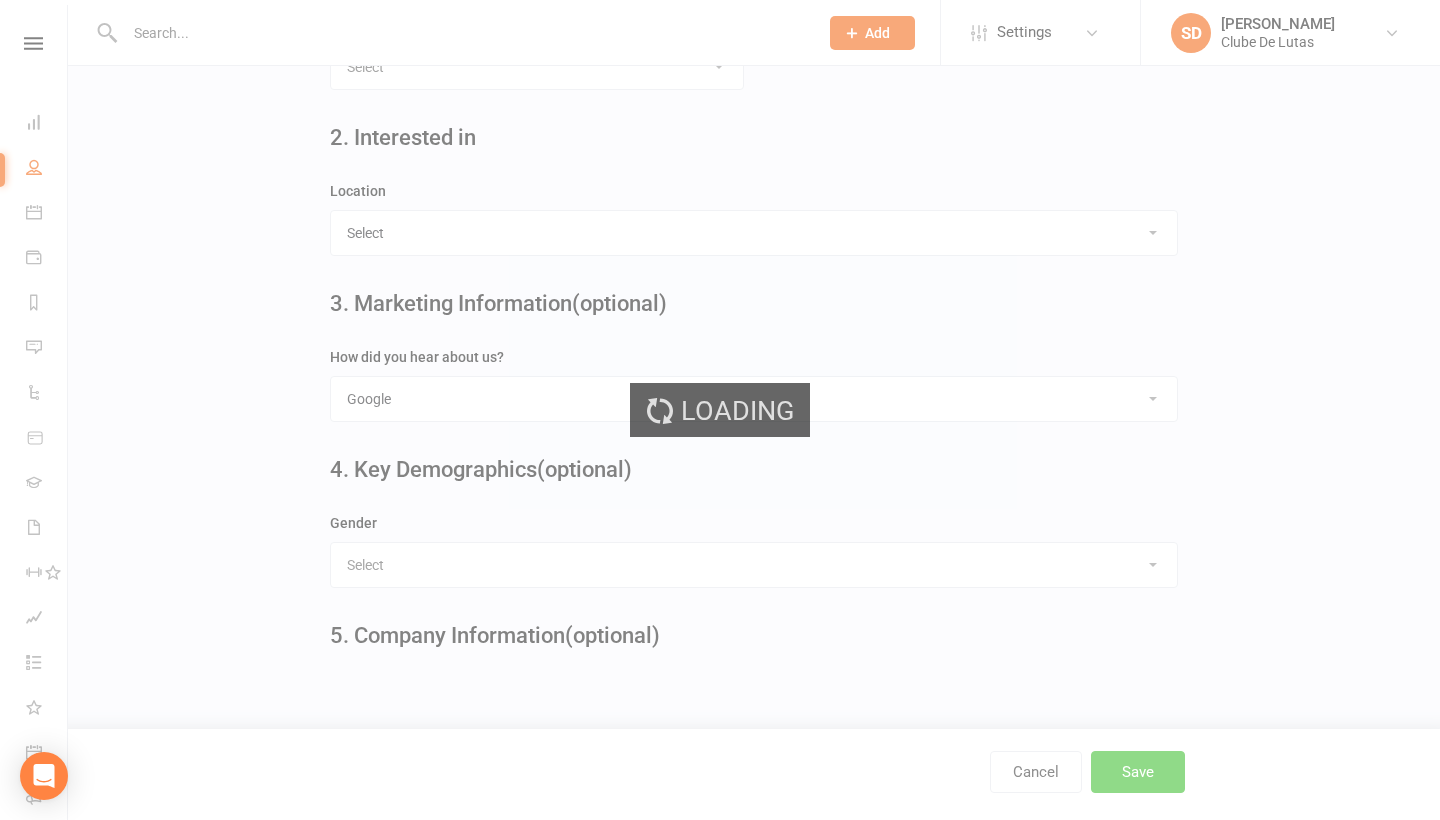 scroll, scrollTop: 0, scrollLeft: 0, axis: both 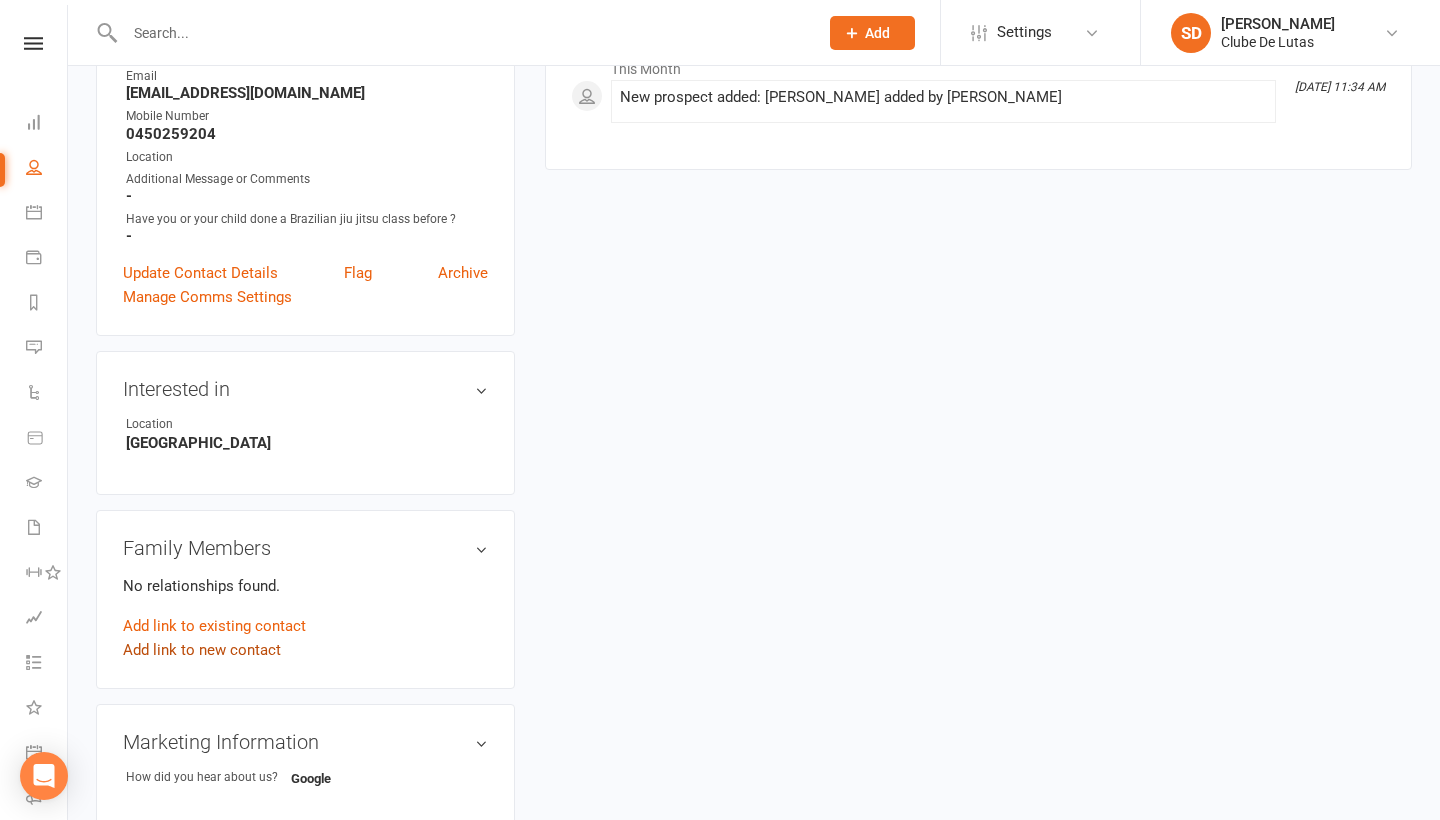 click on "Add link to new contact" at bounding box center [202, 650] 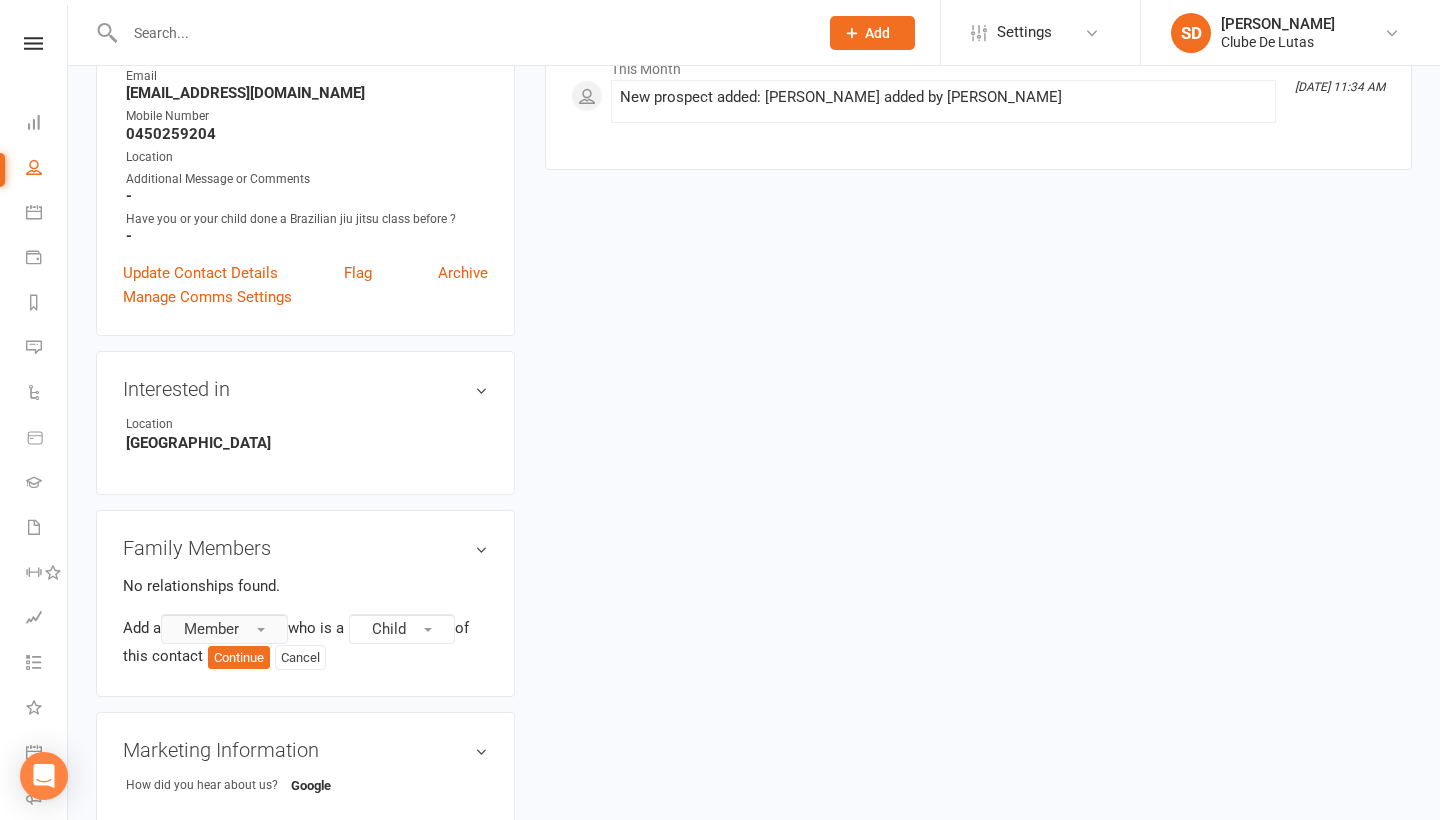 click on "Member" at bounding box center (224, 629) 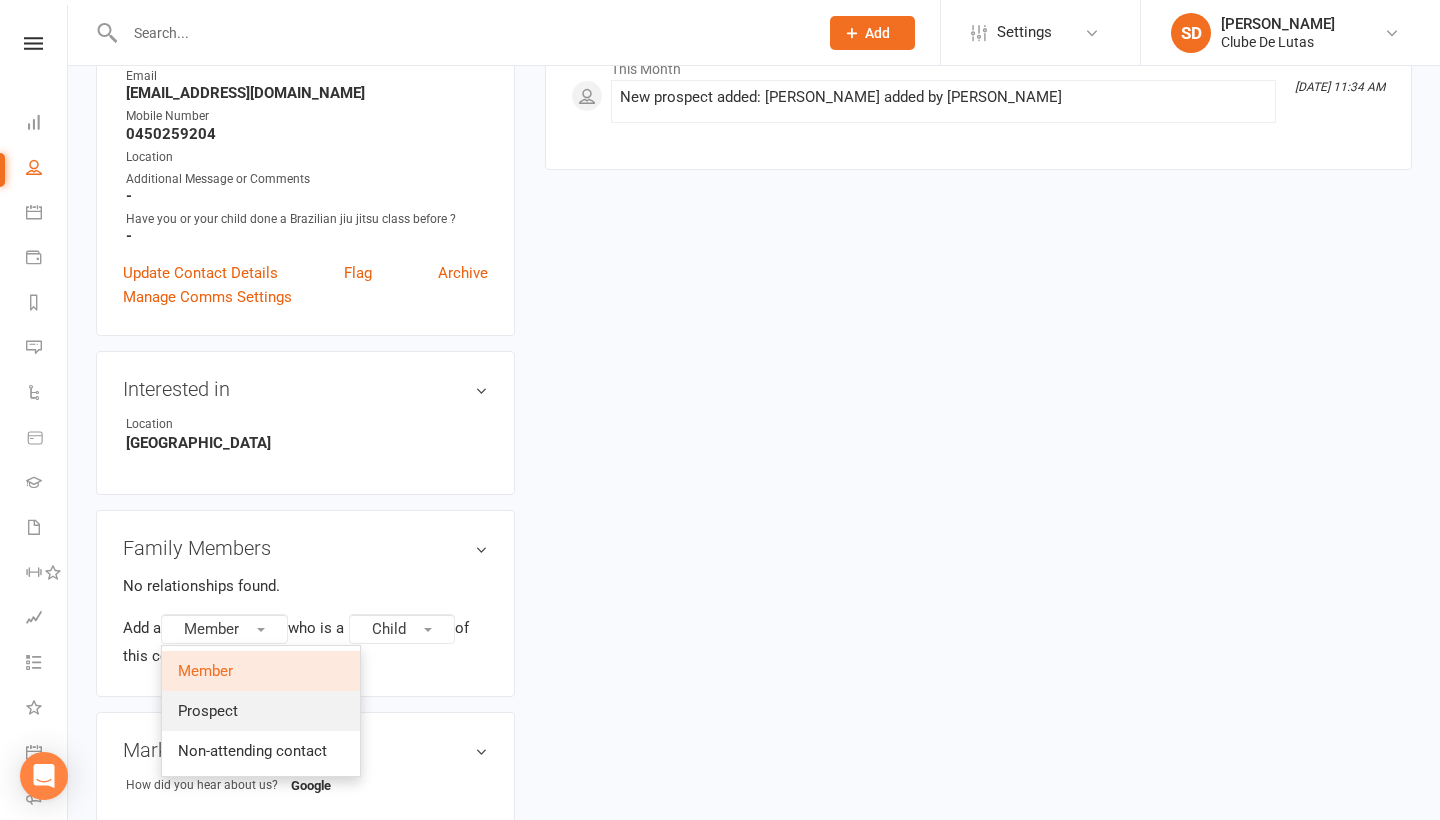 click on "Prospect" at bounding box center [261, 711] 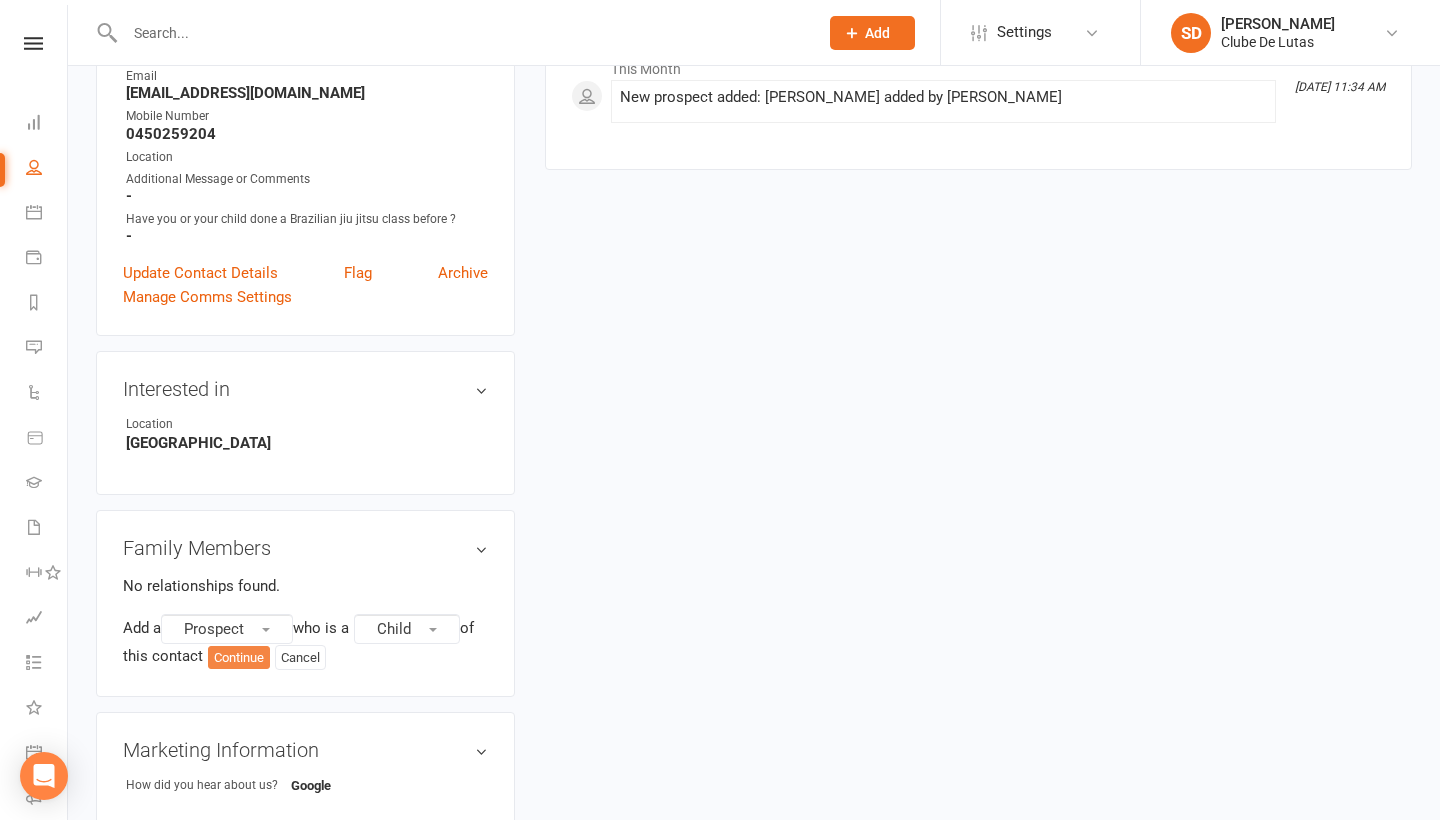 click on "Continue" at bounding box center (239, 658) 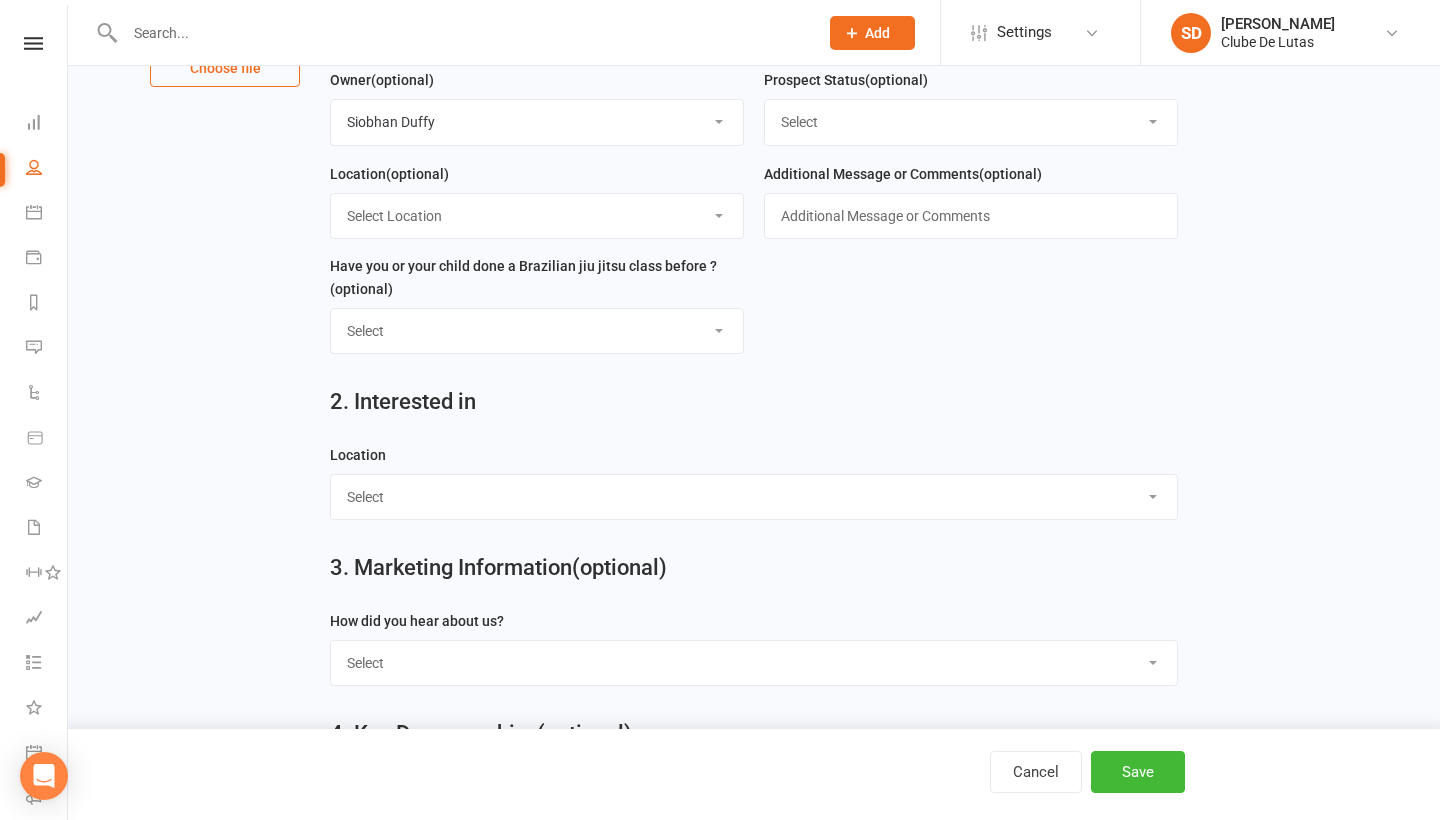 scroll, scrollTop: 0, scrollLeft: 0, axis: both 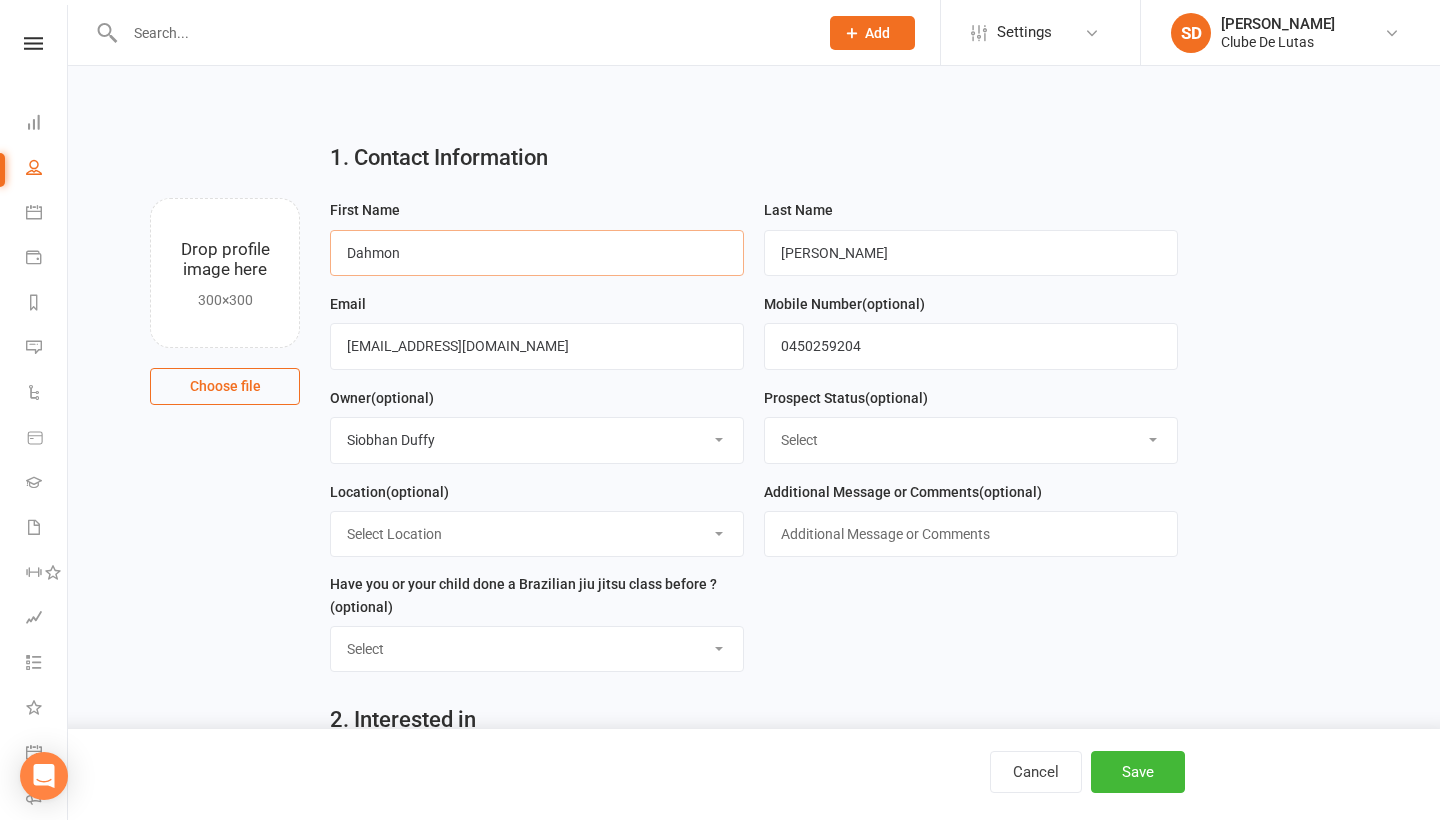 type on "Dahmon" 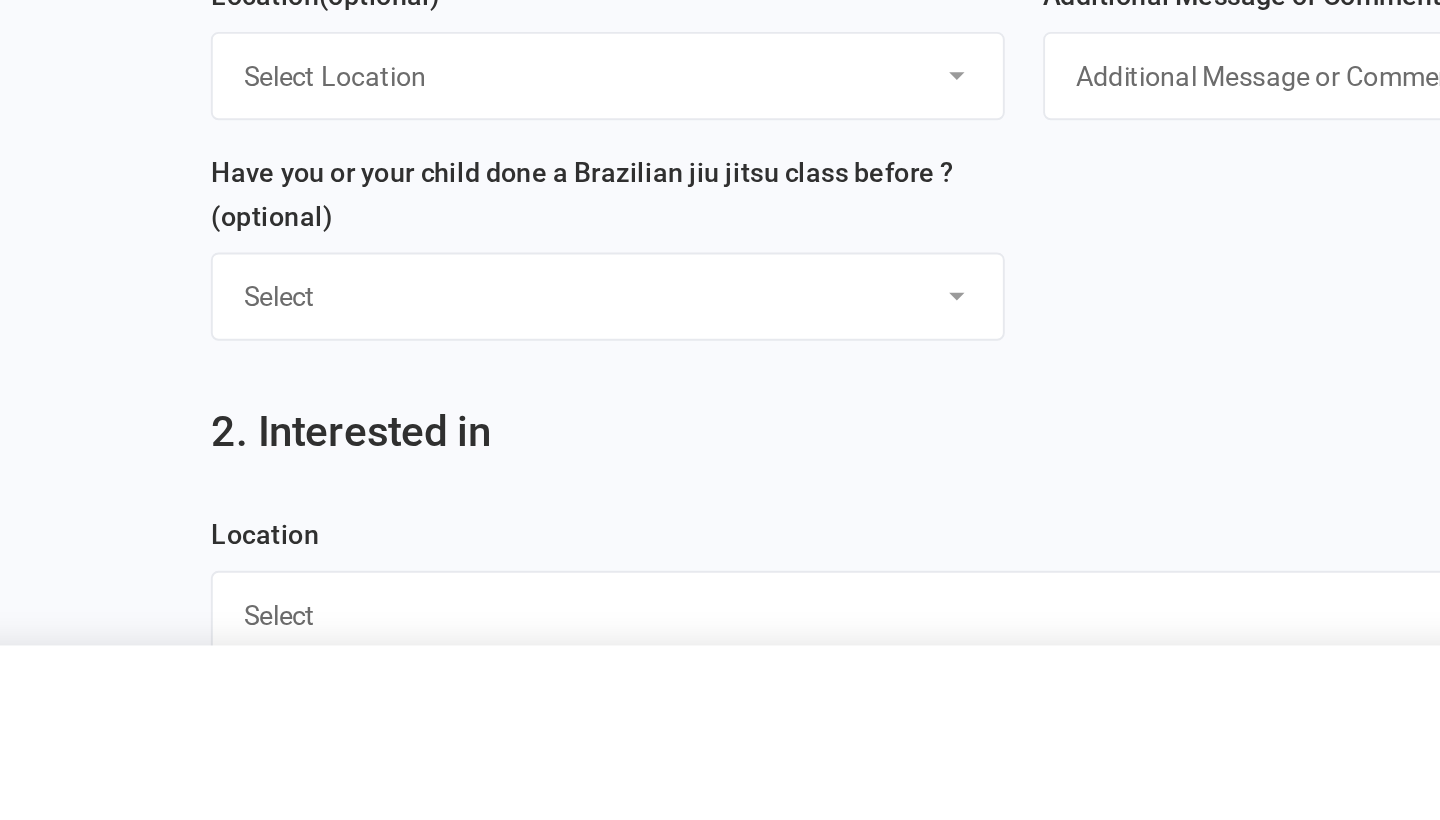 scroll, scrollTop: 389, scrollLeft: 0, axis: vertical 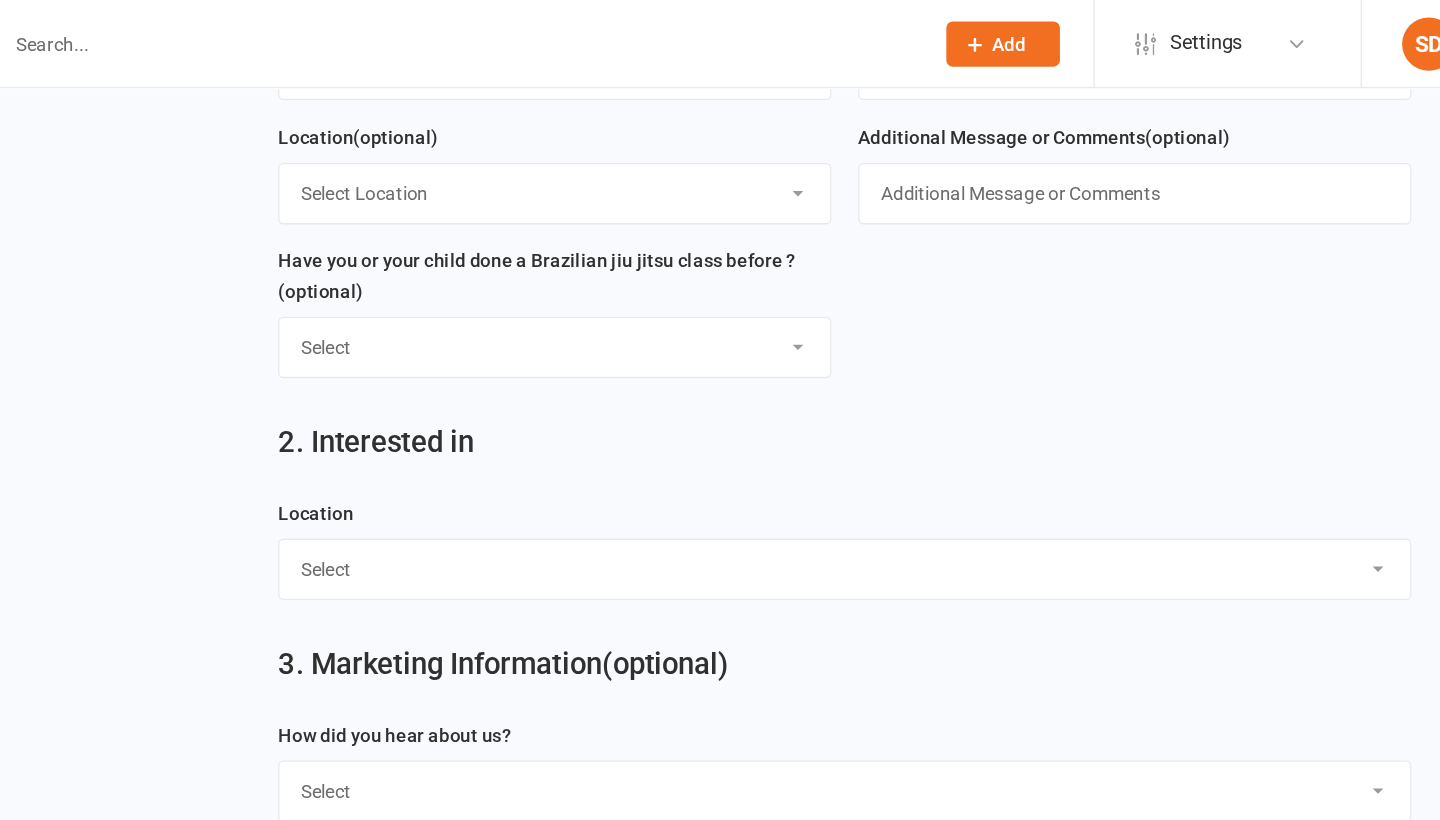 type on "Rezaei nia" 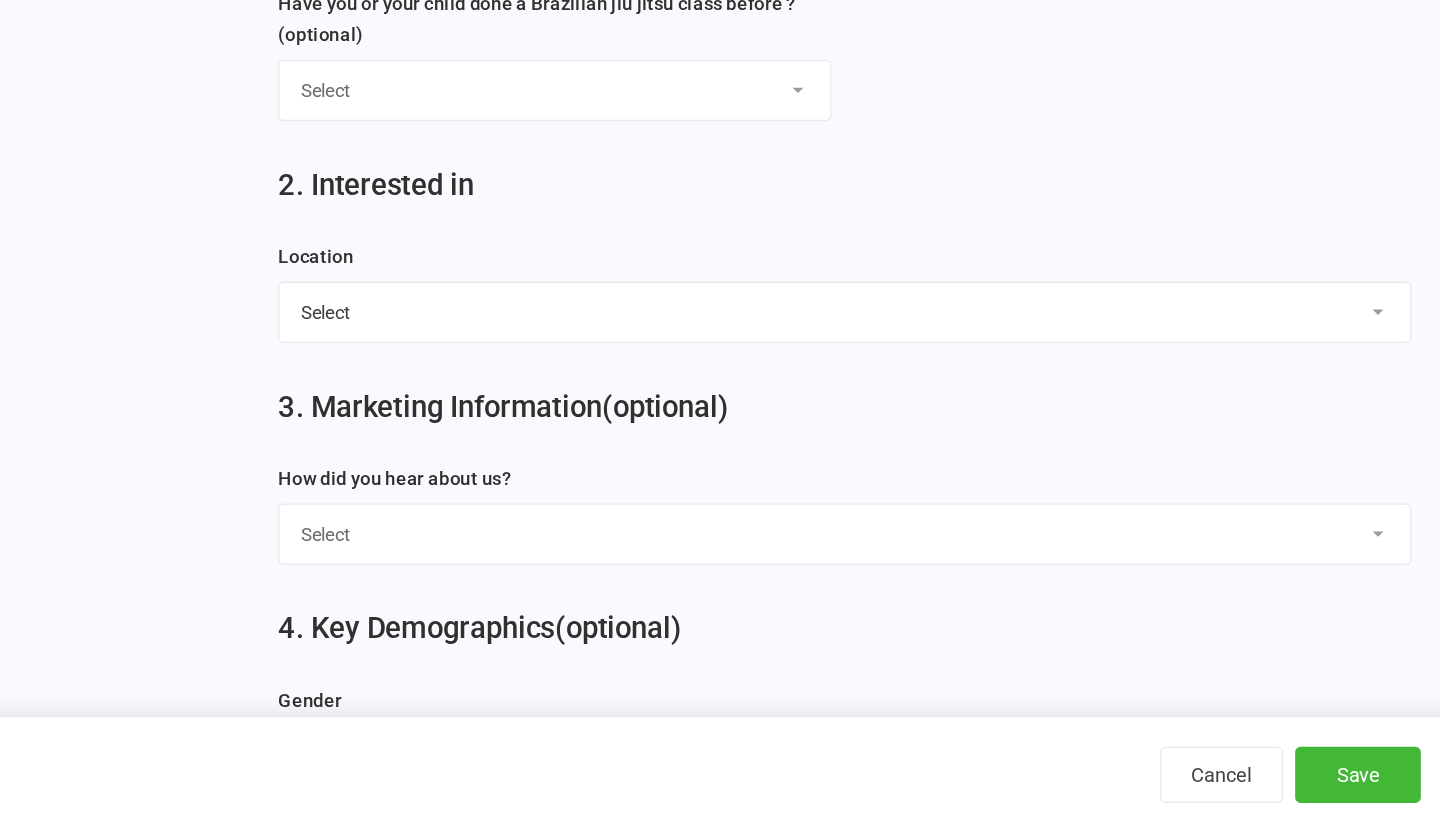 select on "Google" 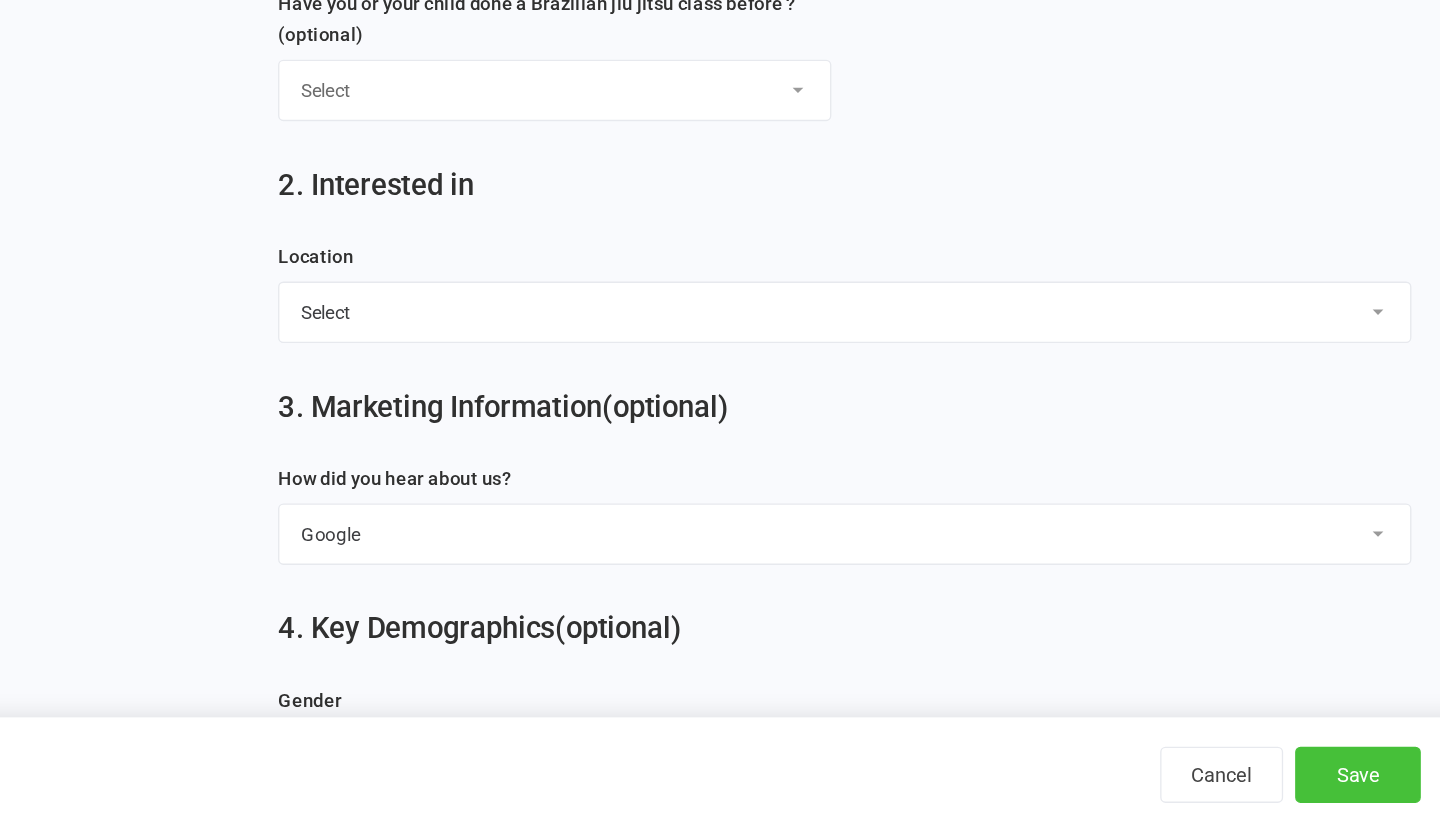 click on "Save" at bounding box center [1138, 772] 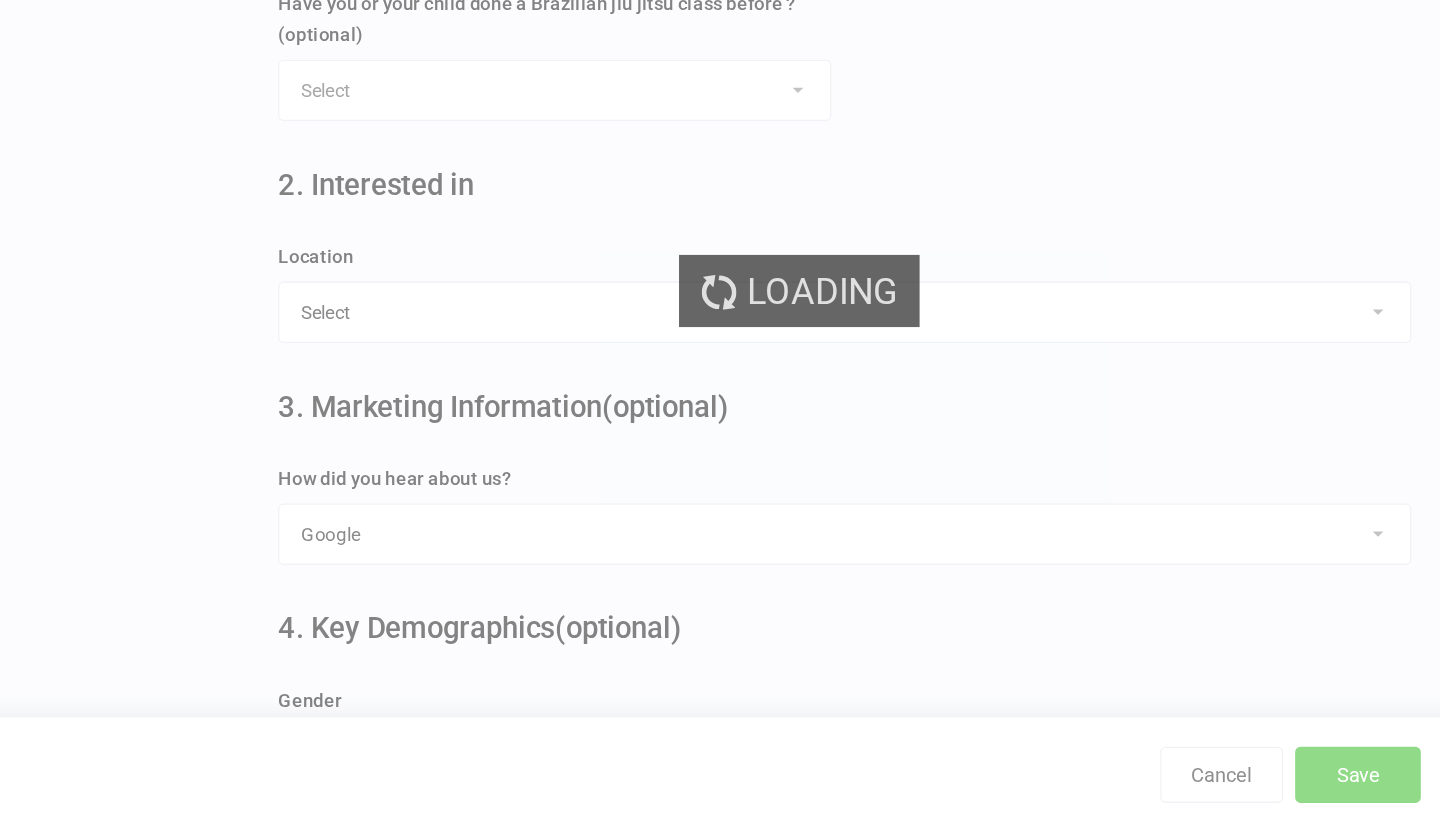 scroll, scrollTop: 0, scrollLeft: 0, axis: both 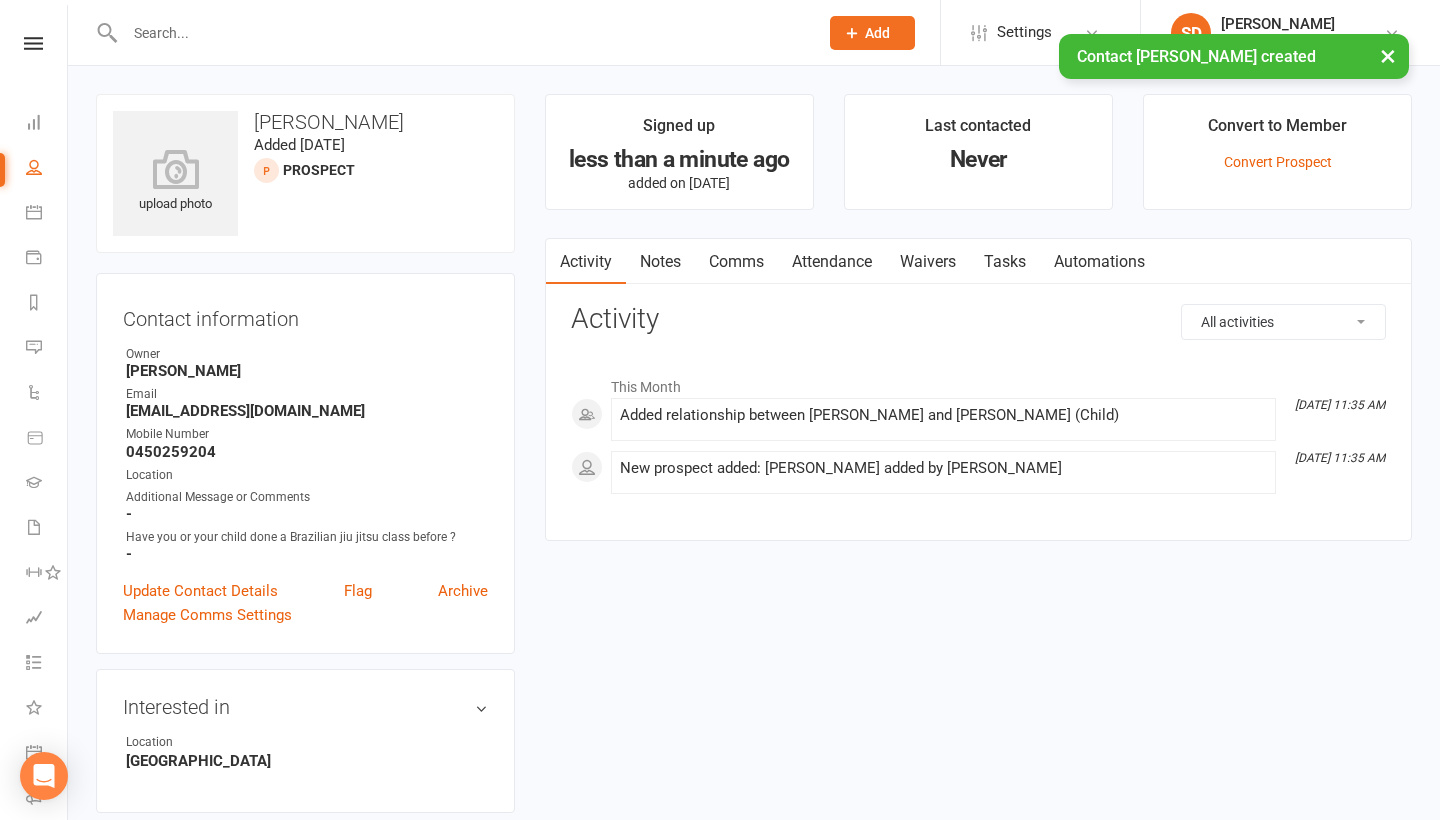 click on "Attendance" at bounding box center [832, 262] 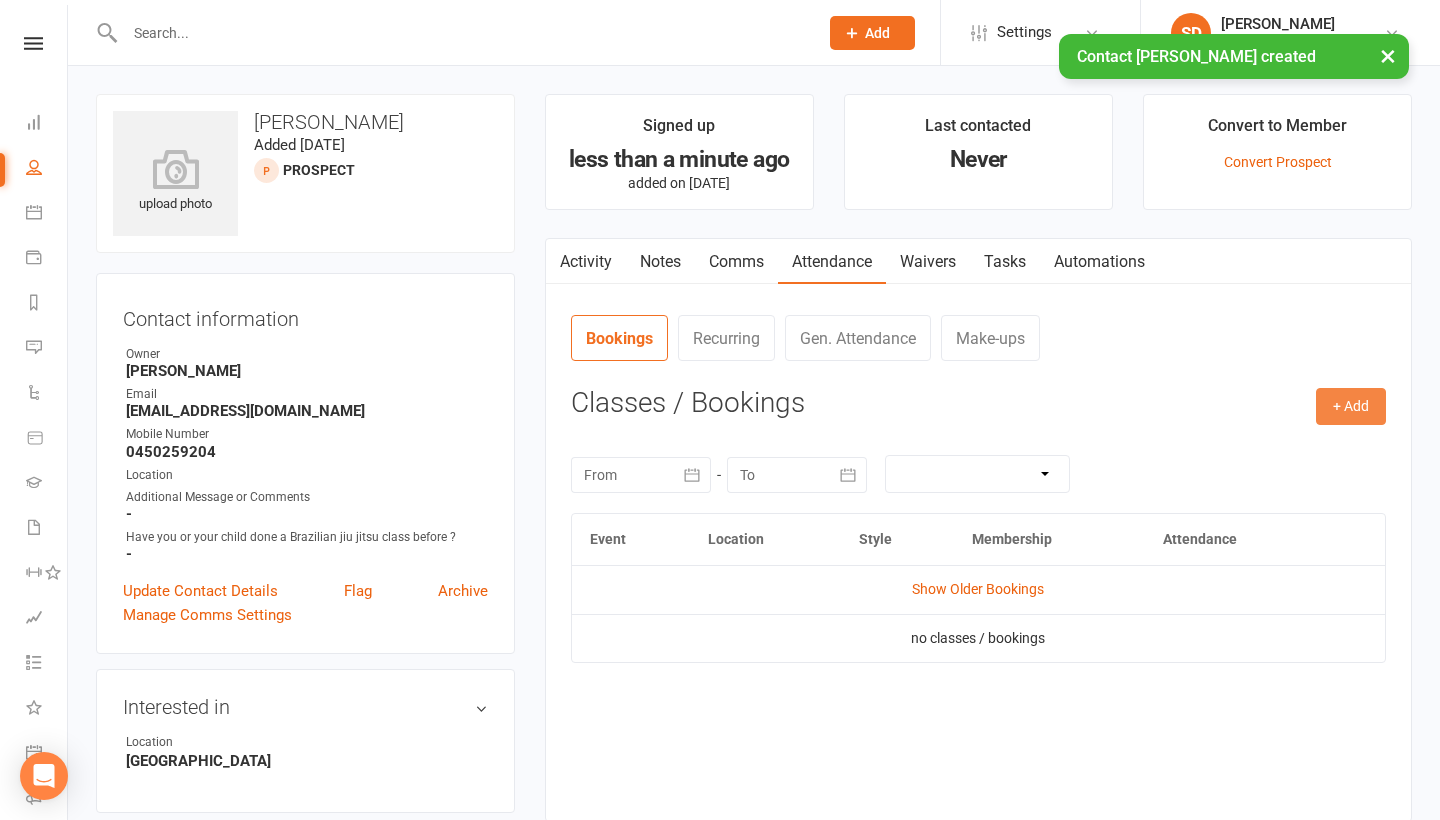 click on "+ Add" at bounding box center [1351, 406] 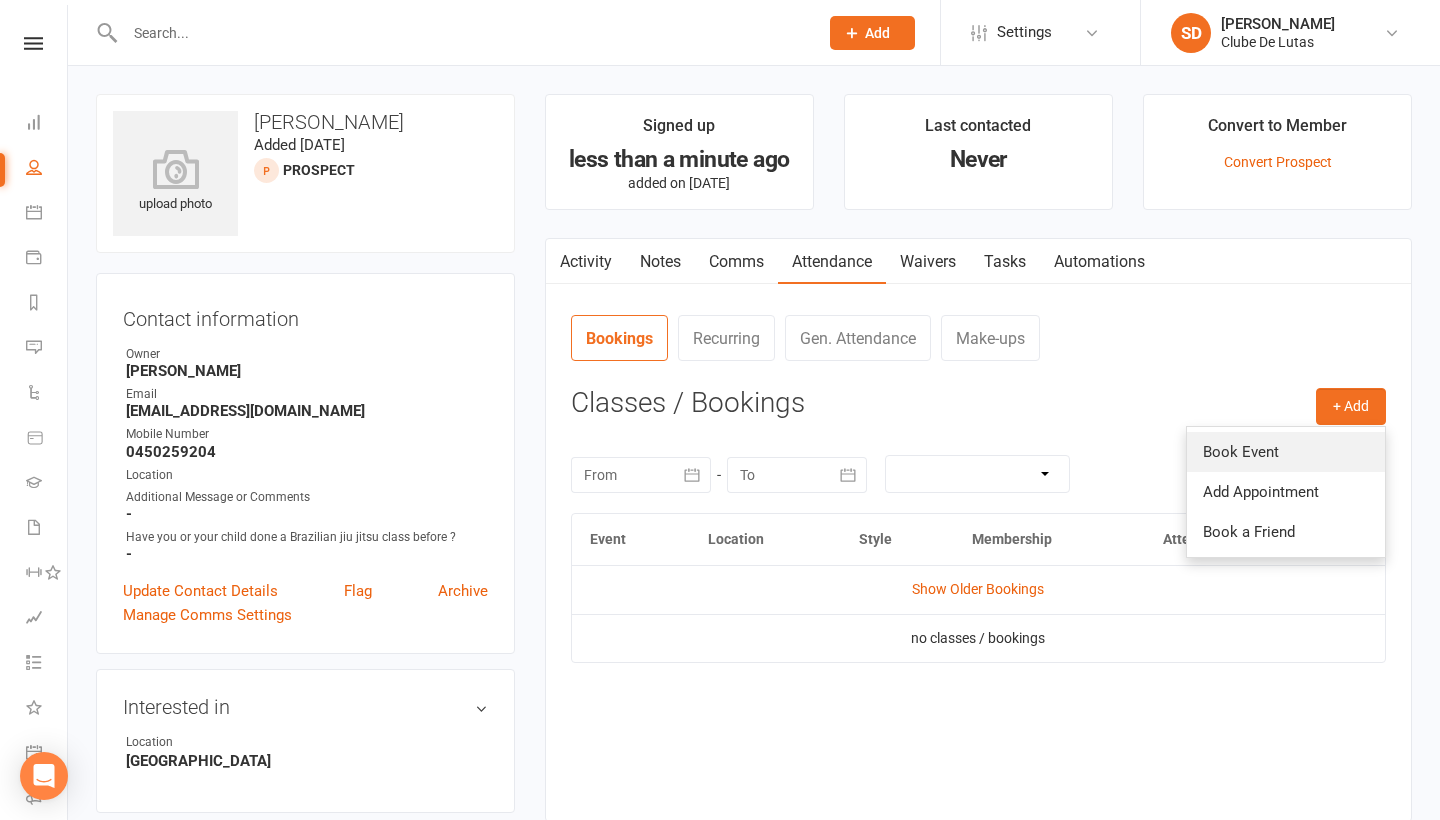 click on "Book Event" at bounding box center (1286, 452) 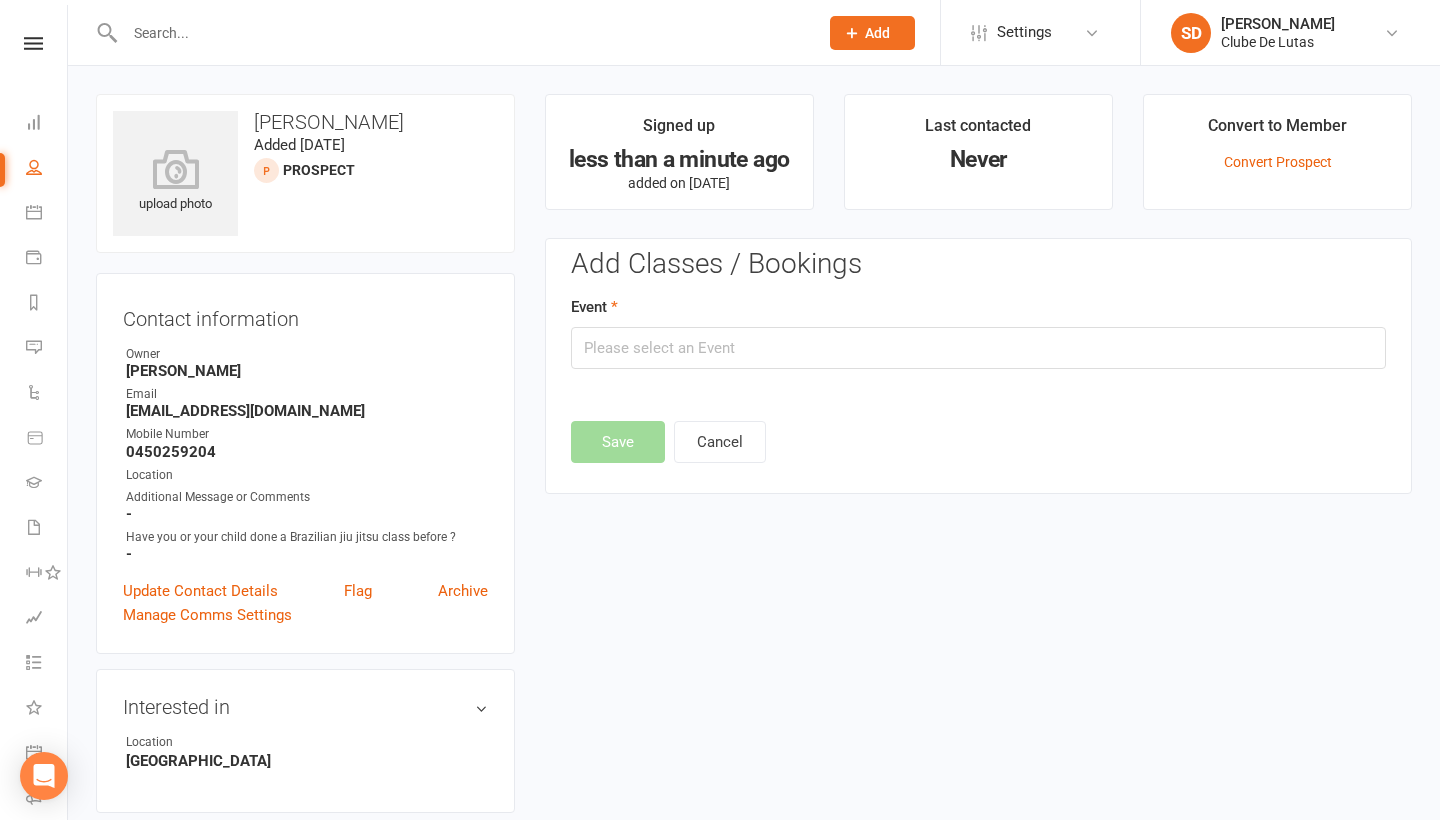 scroll, scrollTop: 137, scrollLeft: 0, axis: vertical 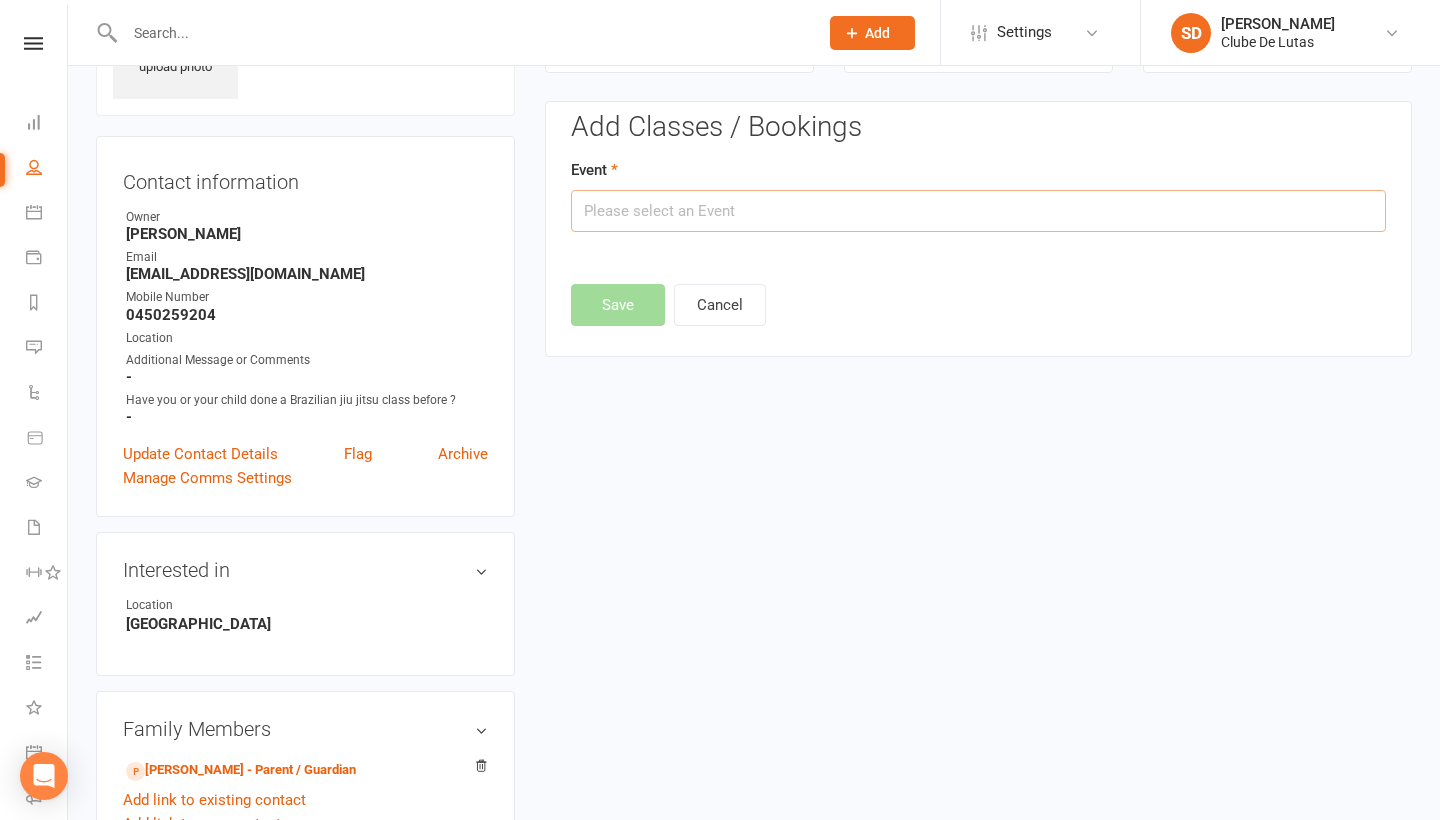 click at bounding box center (978, 211) 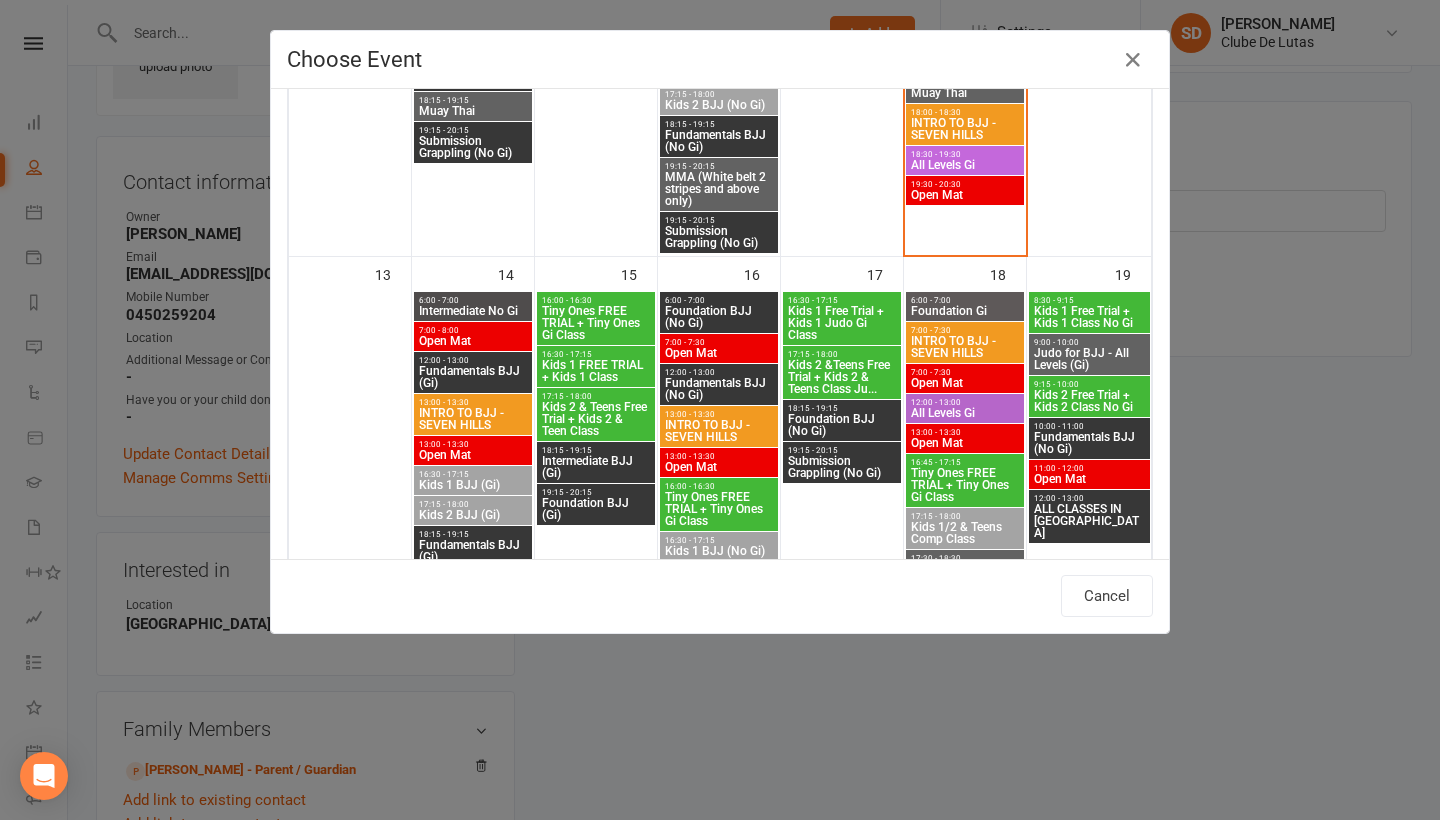 scroll, scrollTop: 951, scrollLeft: 0, axis: vertical 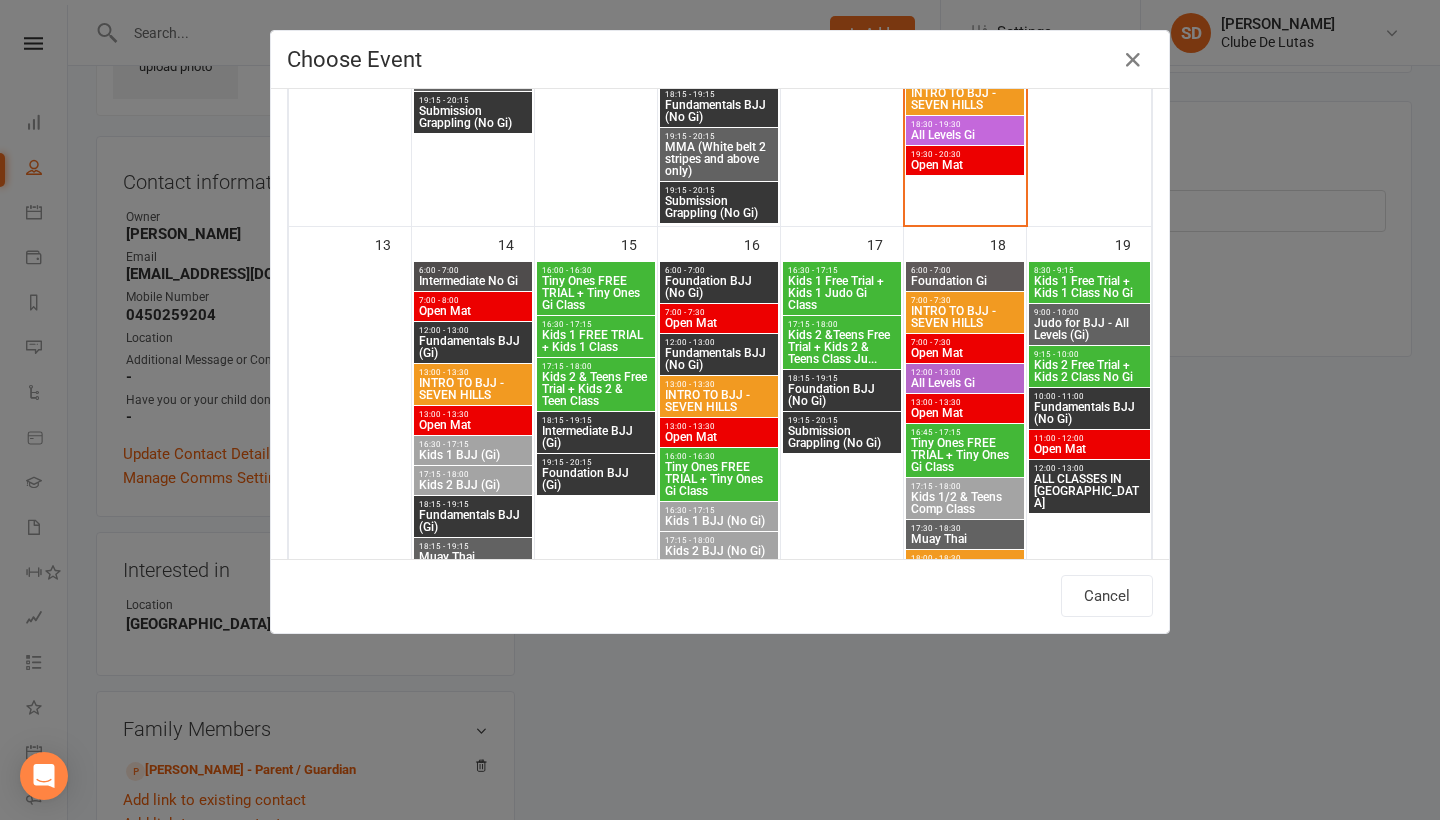 click on "Kids 2 & Teens Free Trial + Kids 2 & Teen Class" at bounding box center (596, 389) 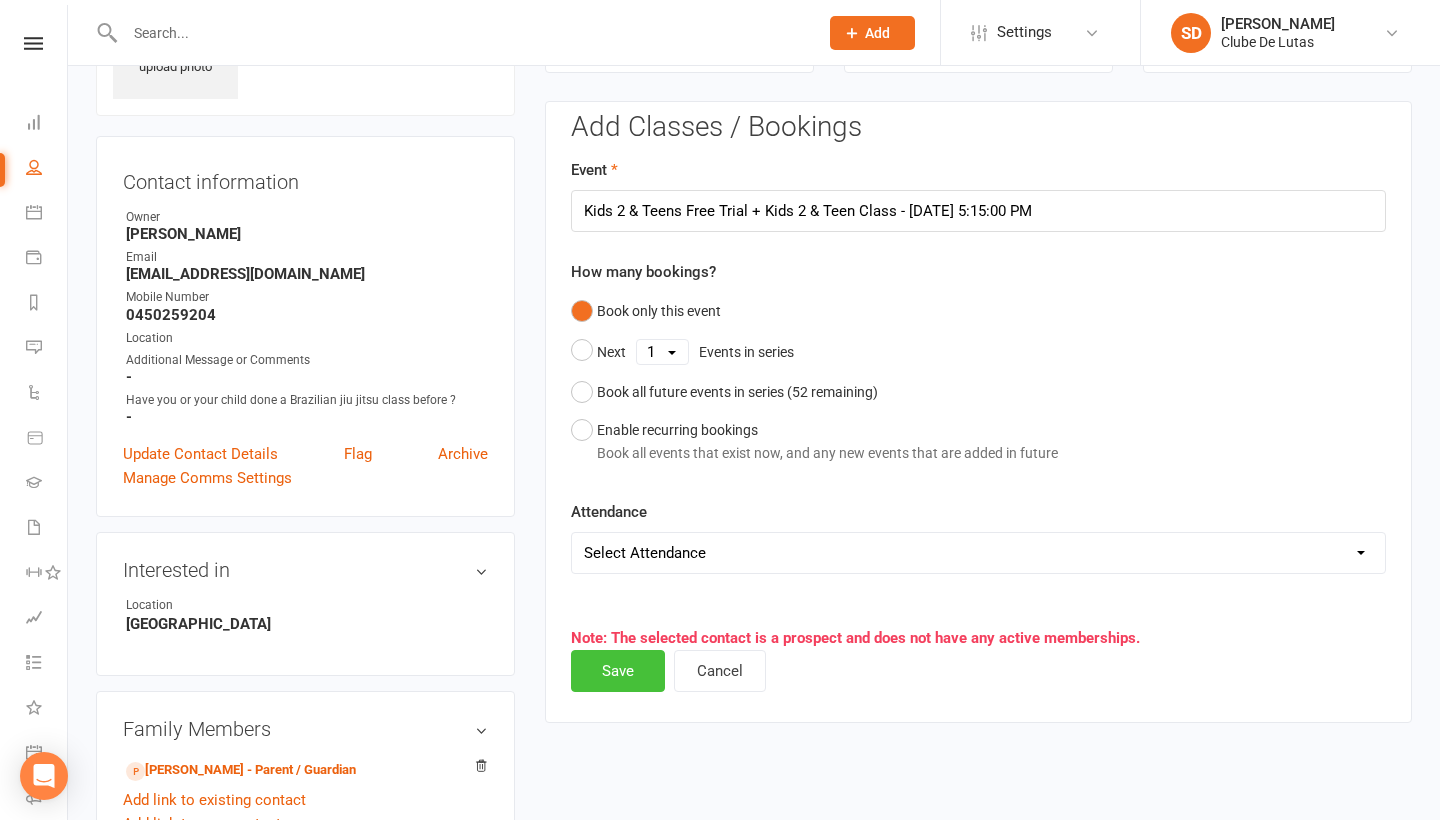 click on "Save" at bounding box center [618, 671] 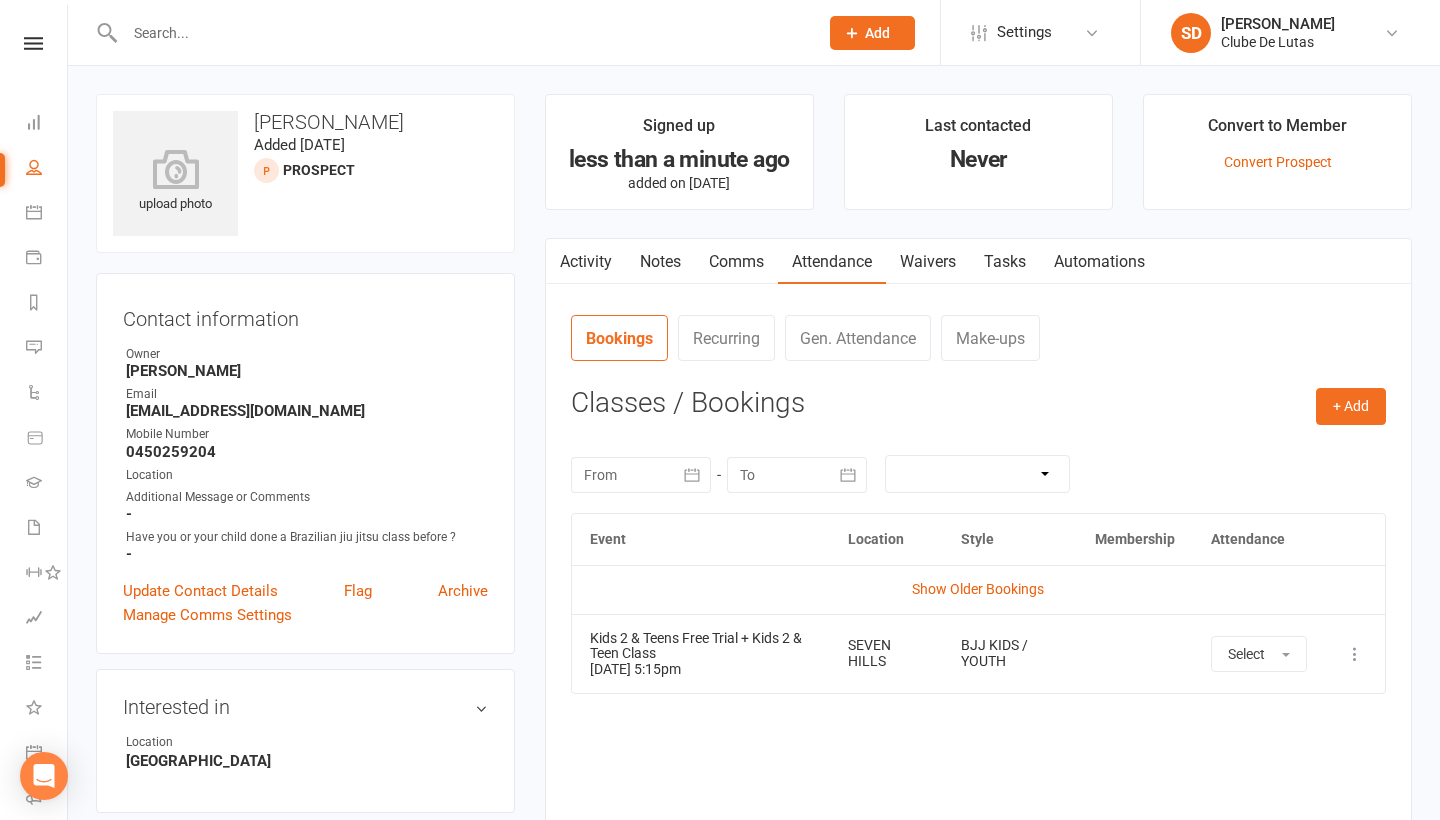 scroll, scrollTop: 0, scrollLeft: 0, axis: both 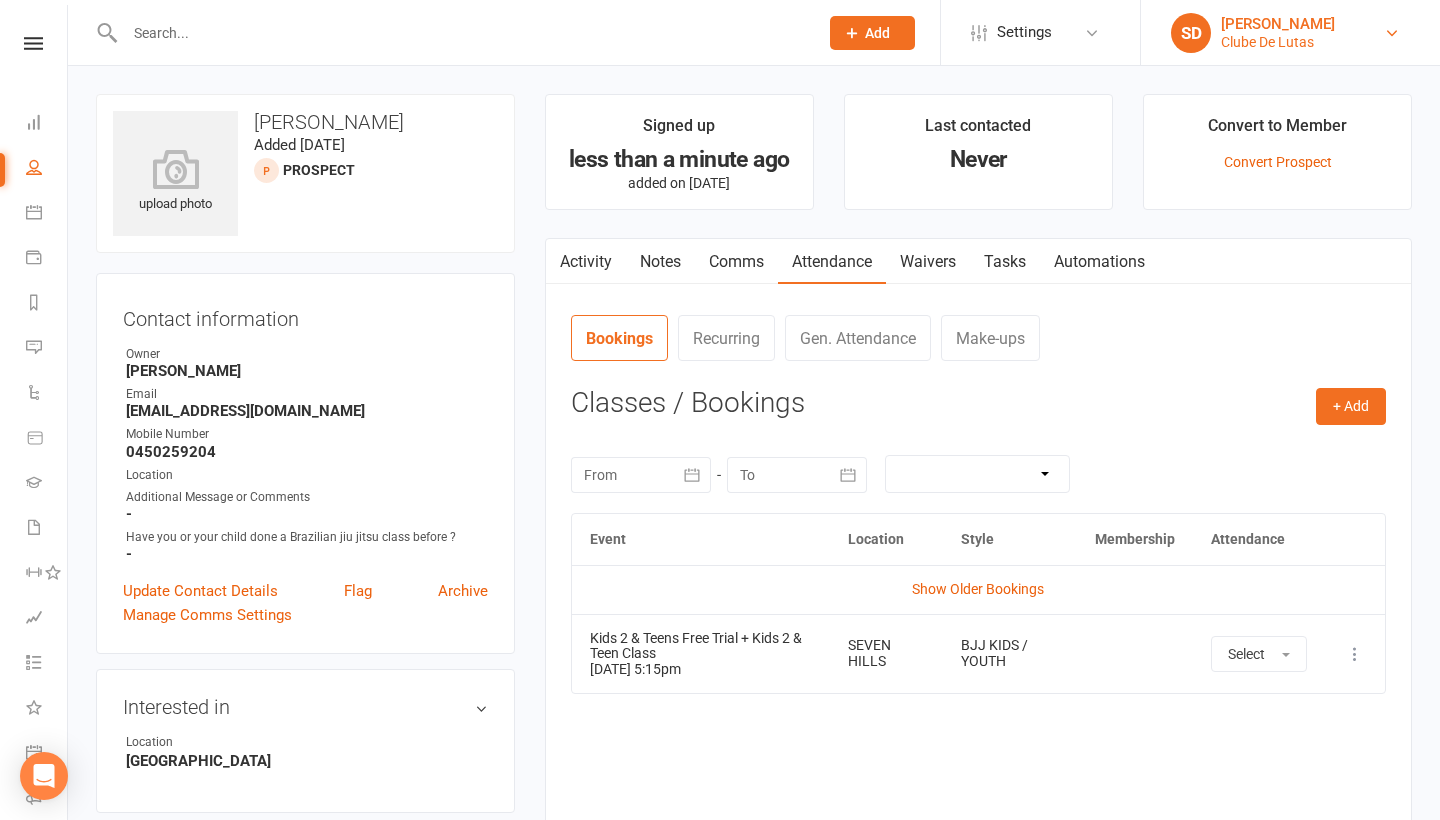 click on "[PERSON_NAME]" at bounding box center (1278, 24) 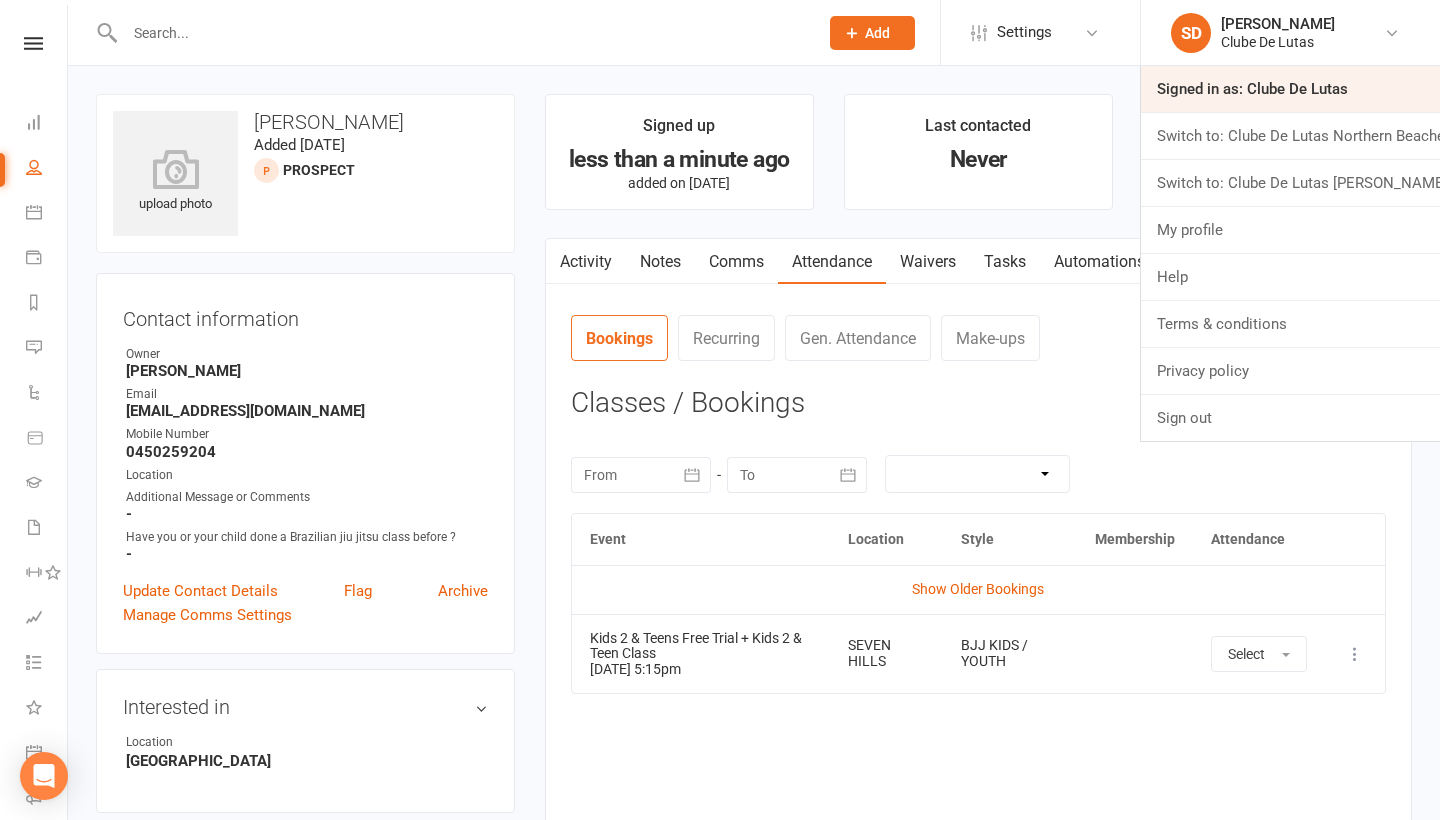 click on "Signed in as: Clube De Lutas" at bounding box center [1290, 89] 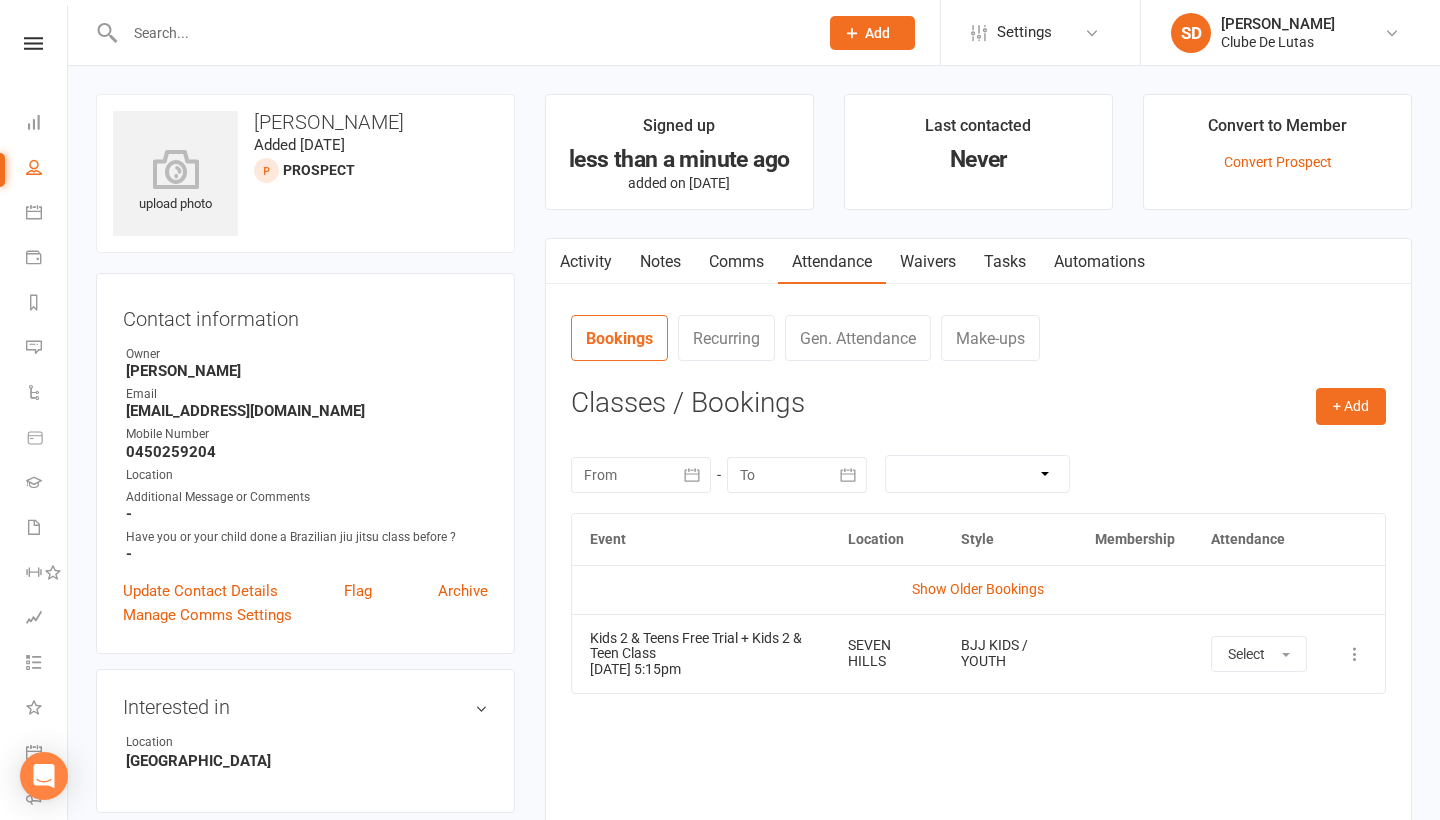 click on "Prospect
Member
Non-attending contact
Class / event
Appointment
Grading event
Task
Membership plan
Bulk message
Add" 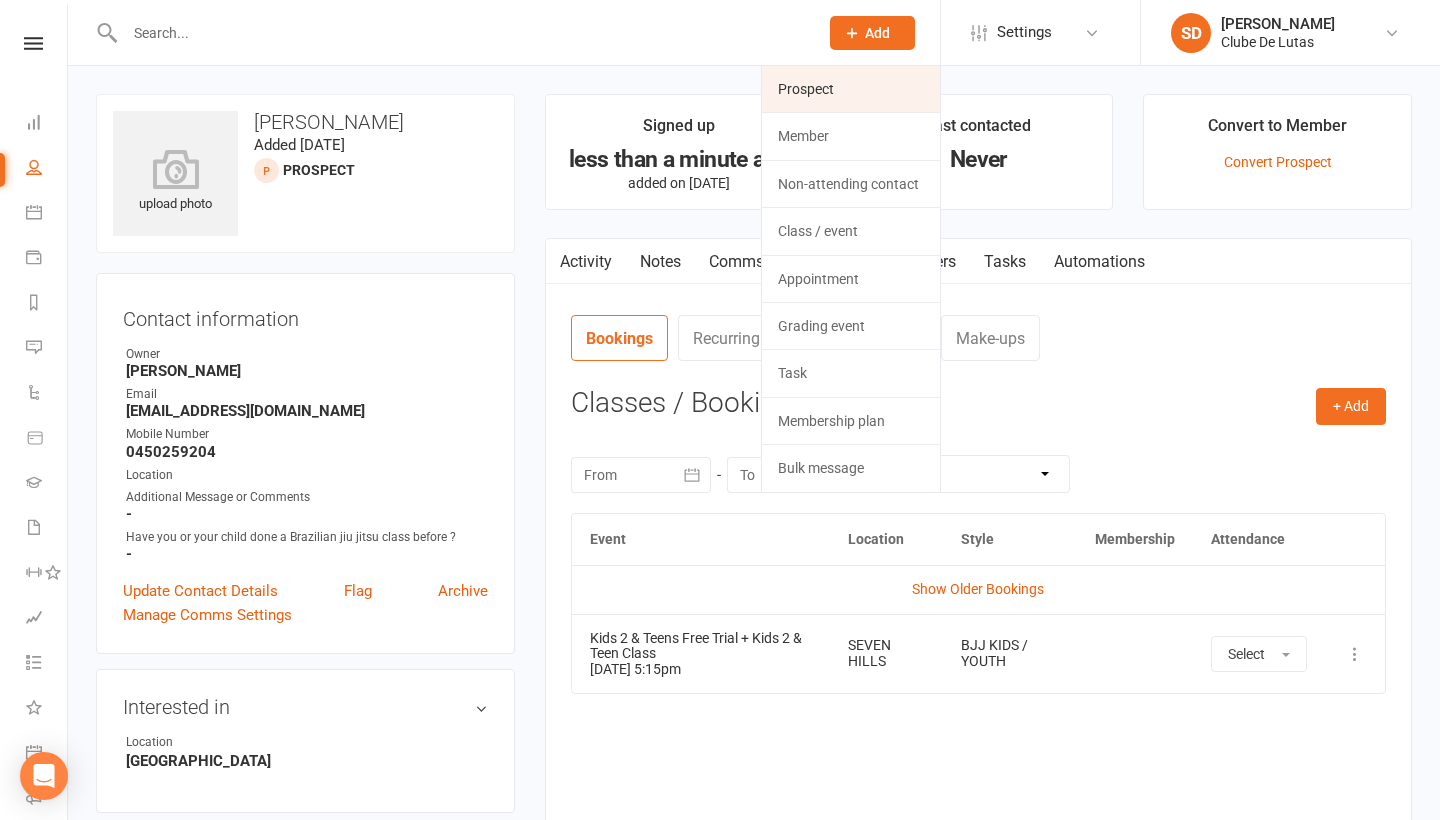 click on "Prospect" 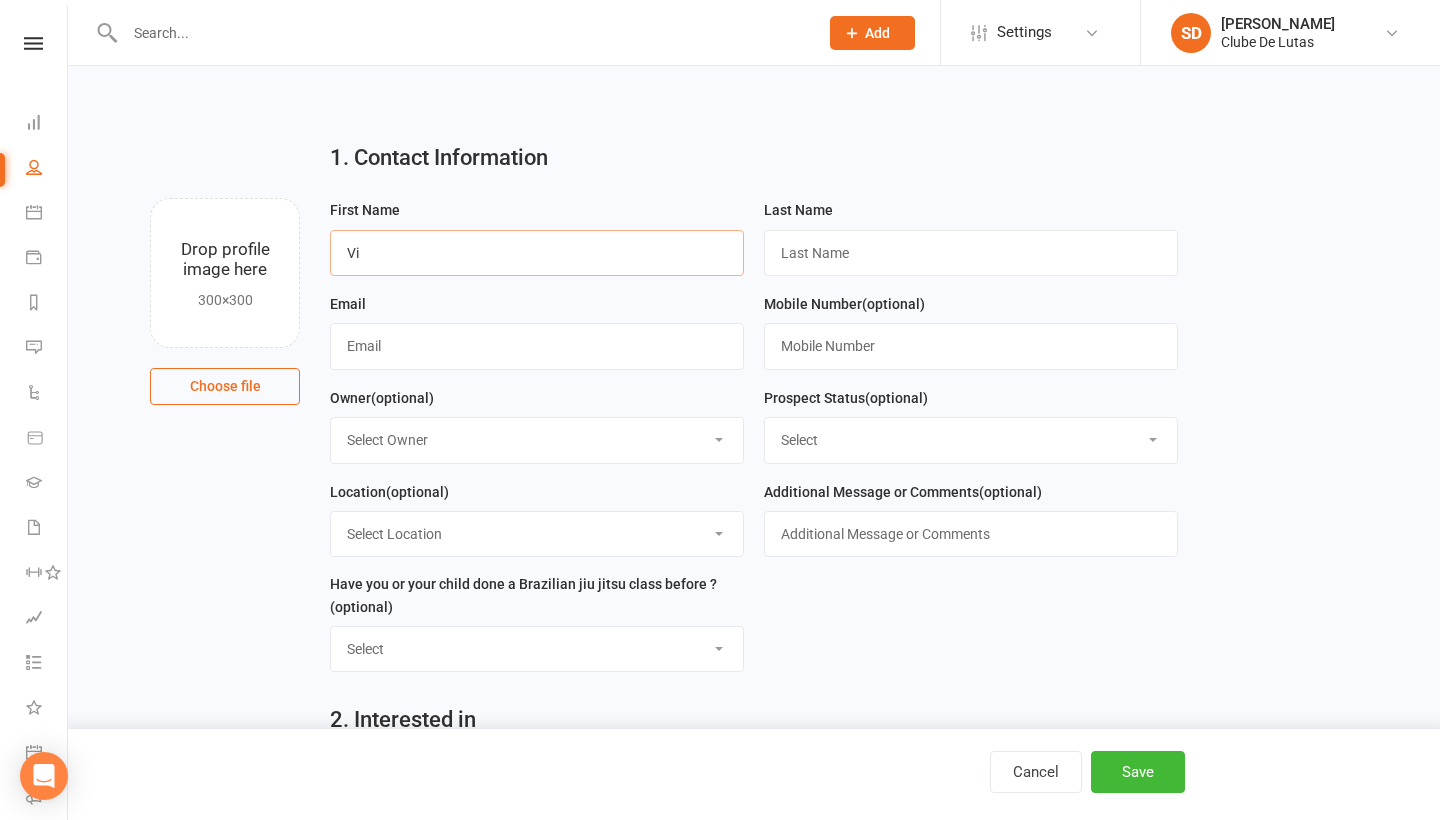 type on "V" 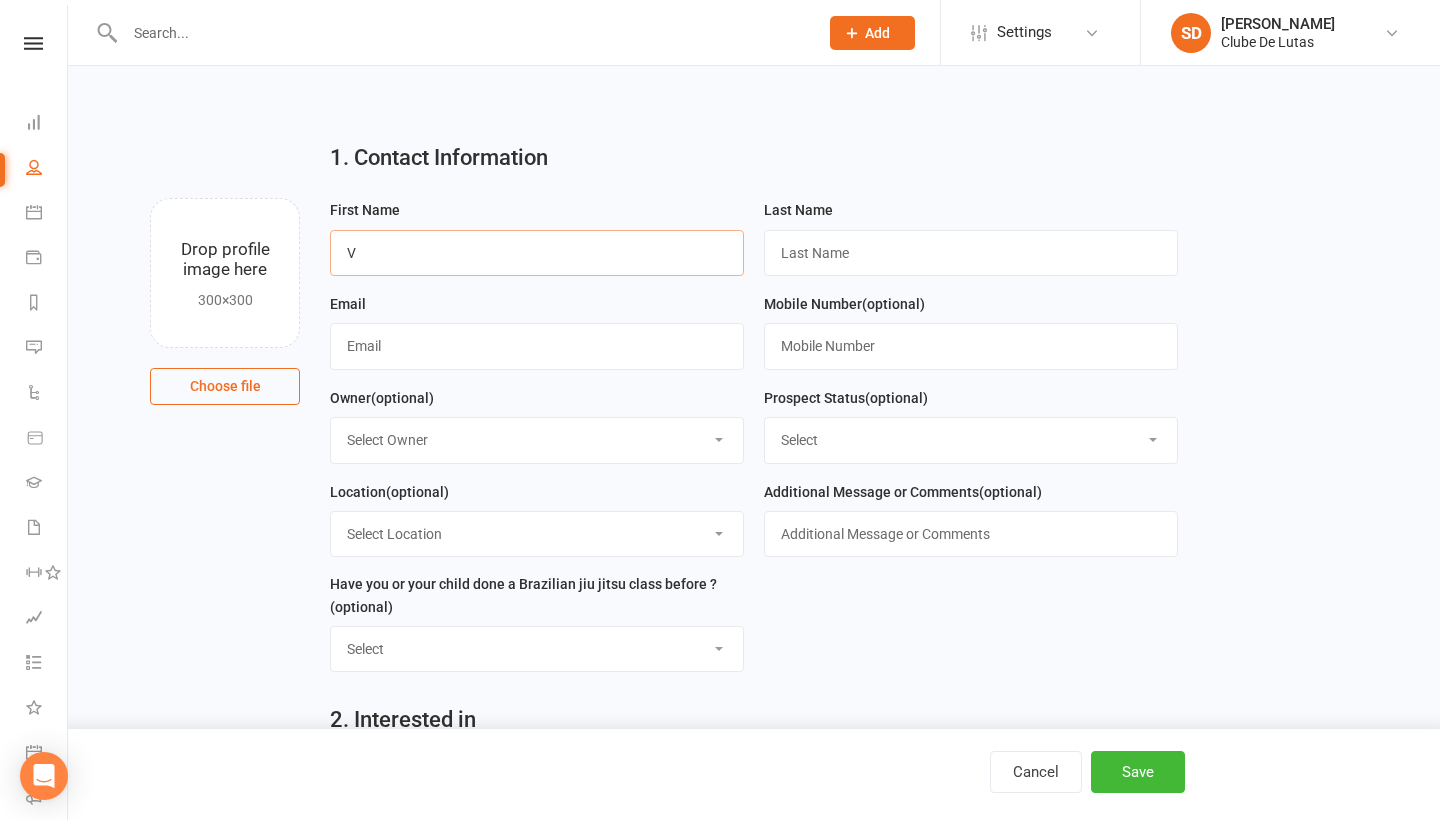 type 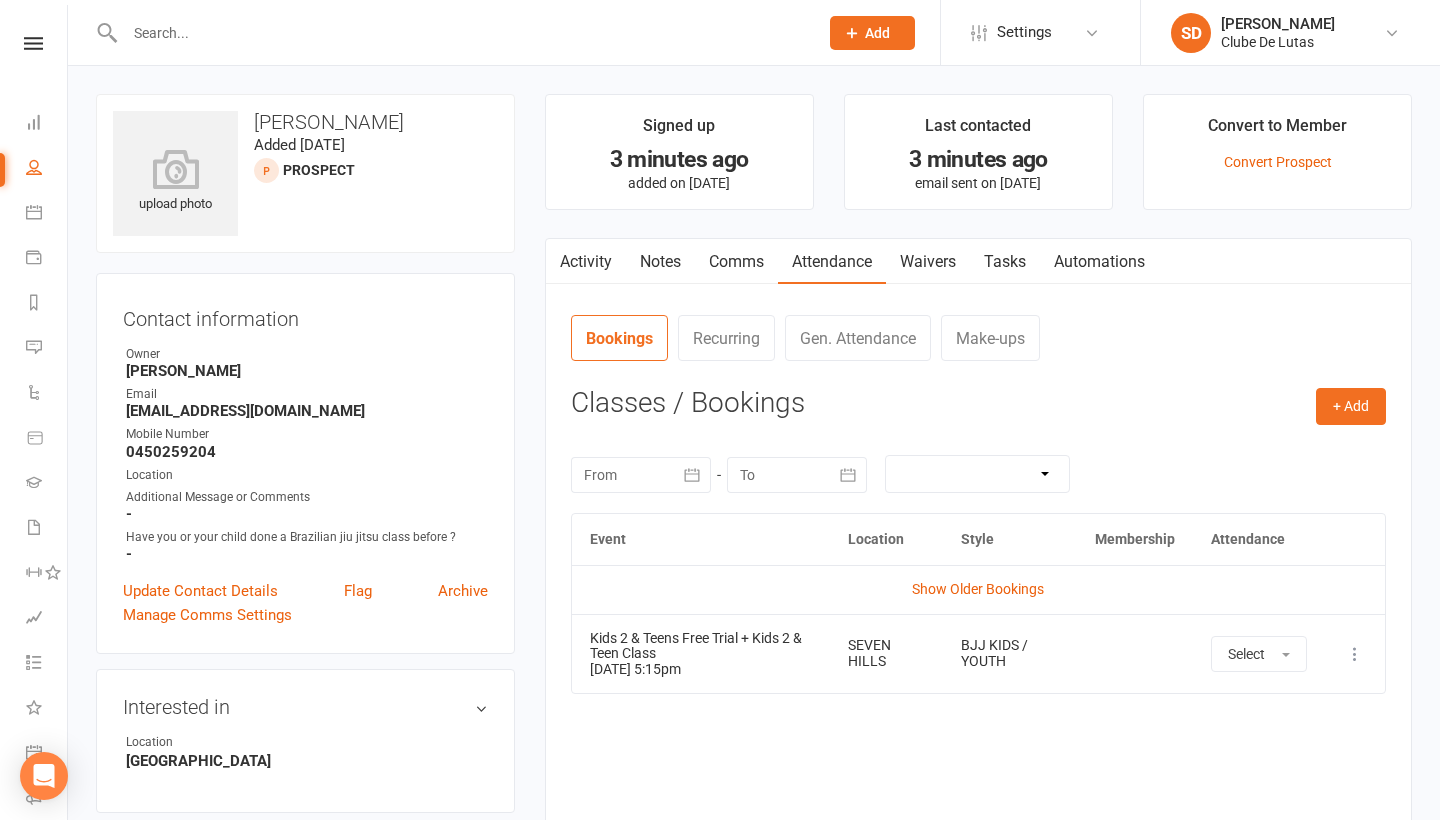 click at bounding box center (461, 33) 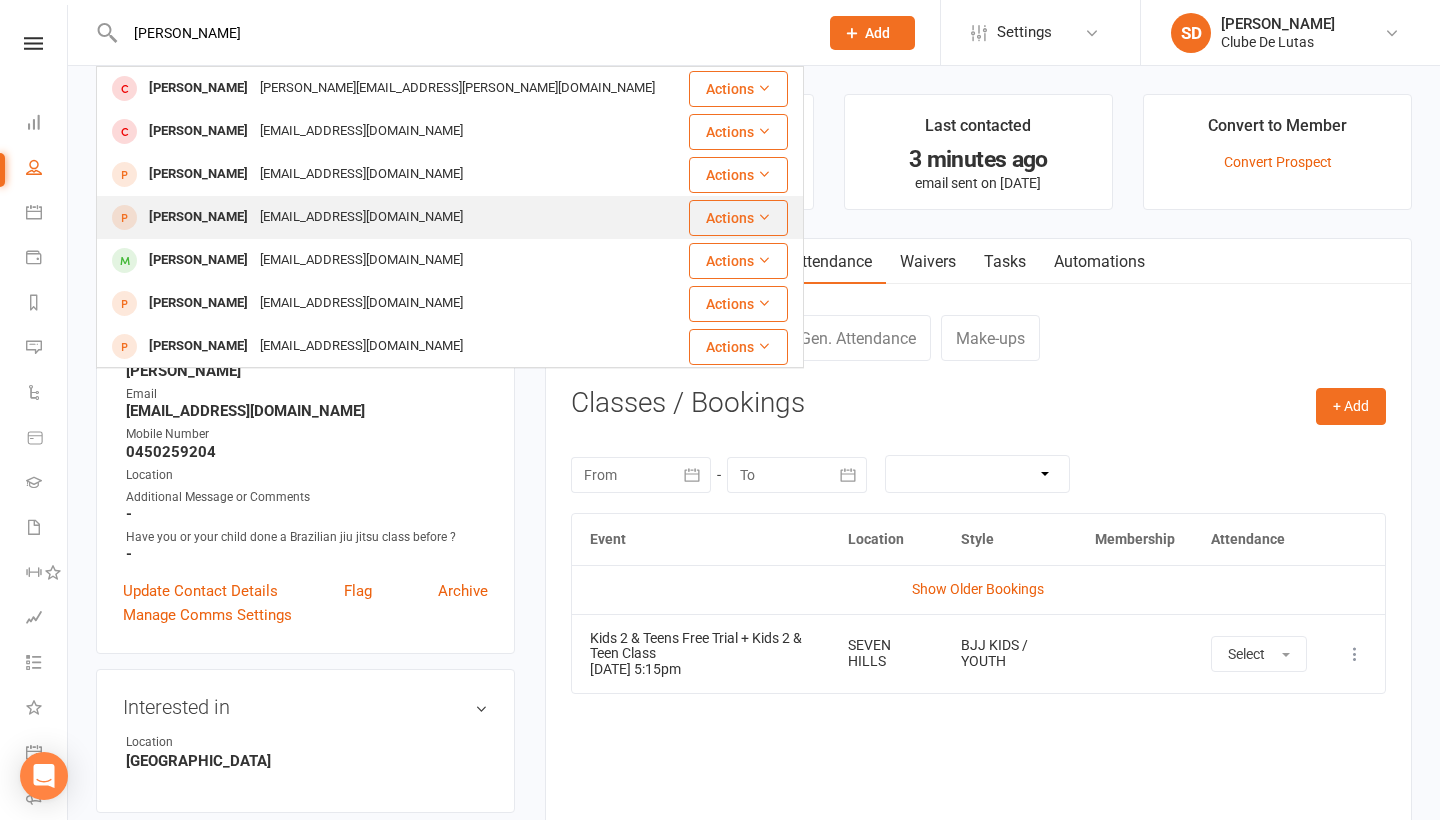 type on "Vinayk" 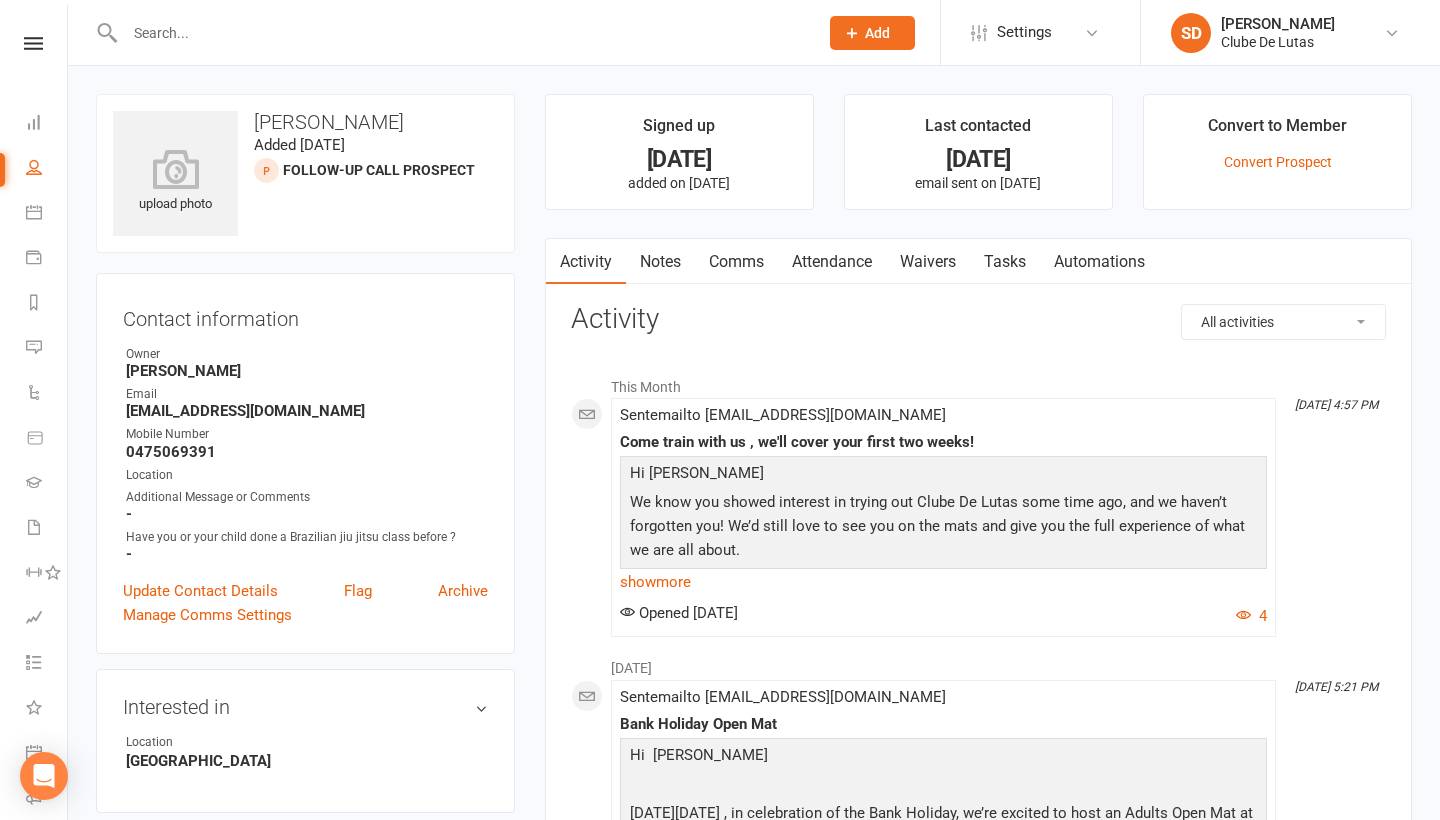 click on "Attendance" at bounding box center [832, 262] 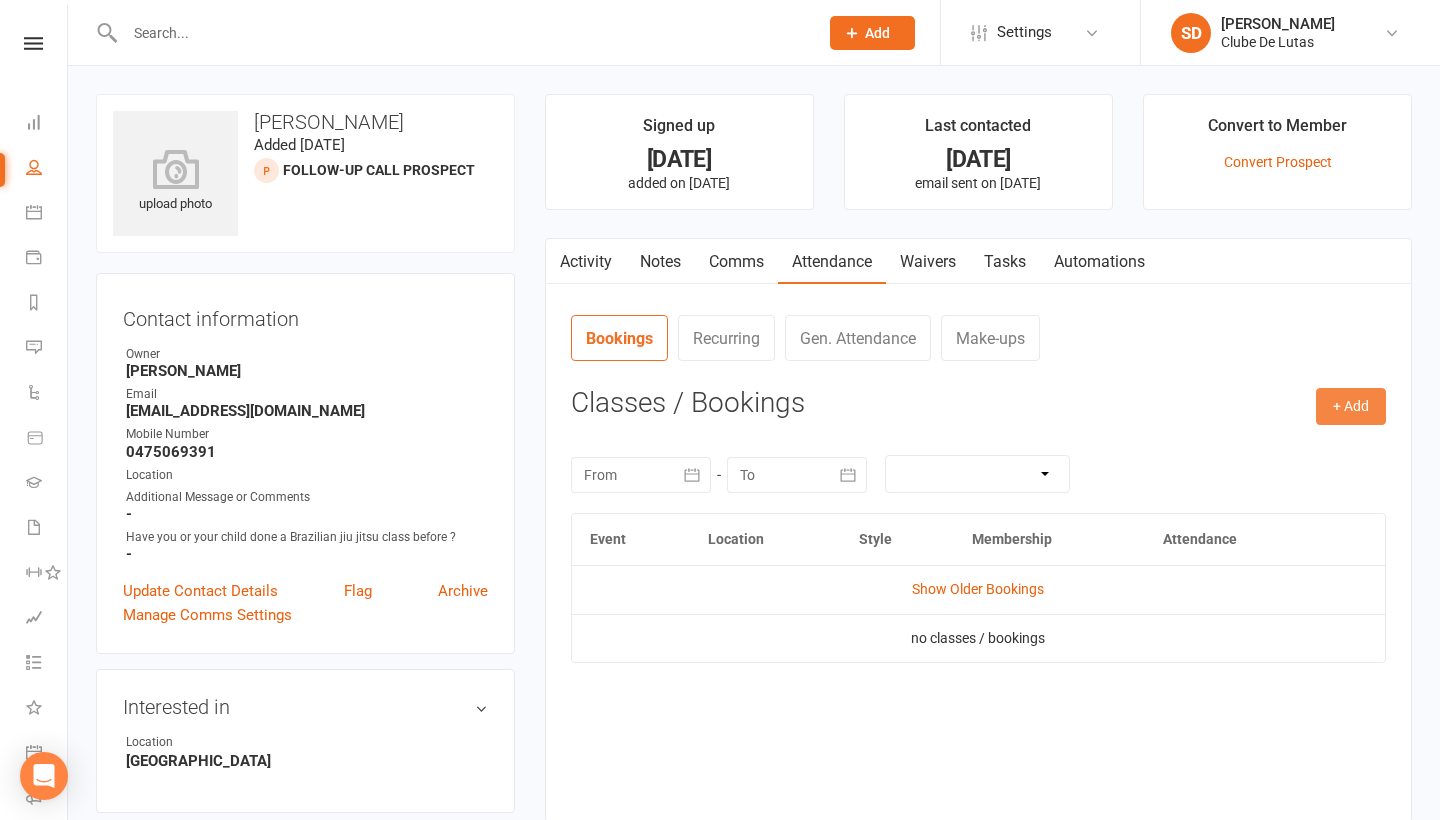 click on "+ Add" at bounding box center (1351, 406) 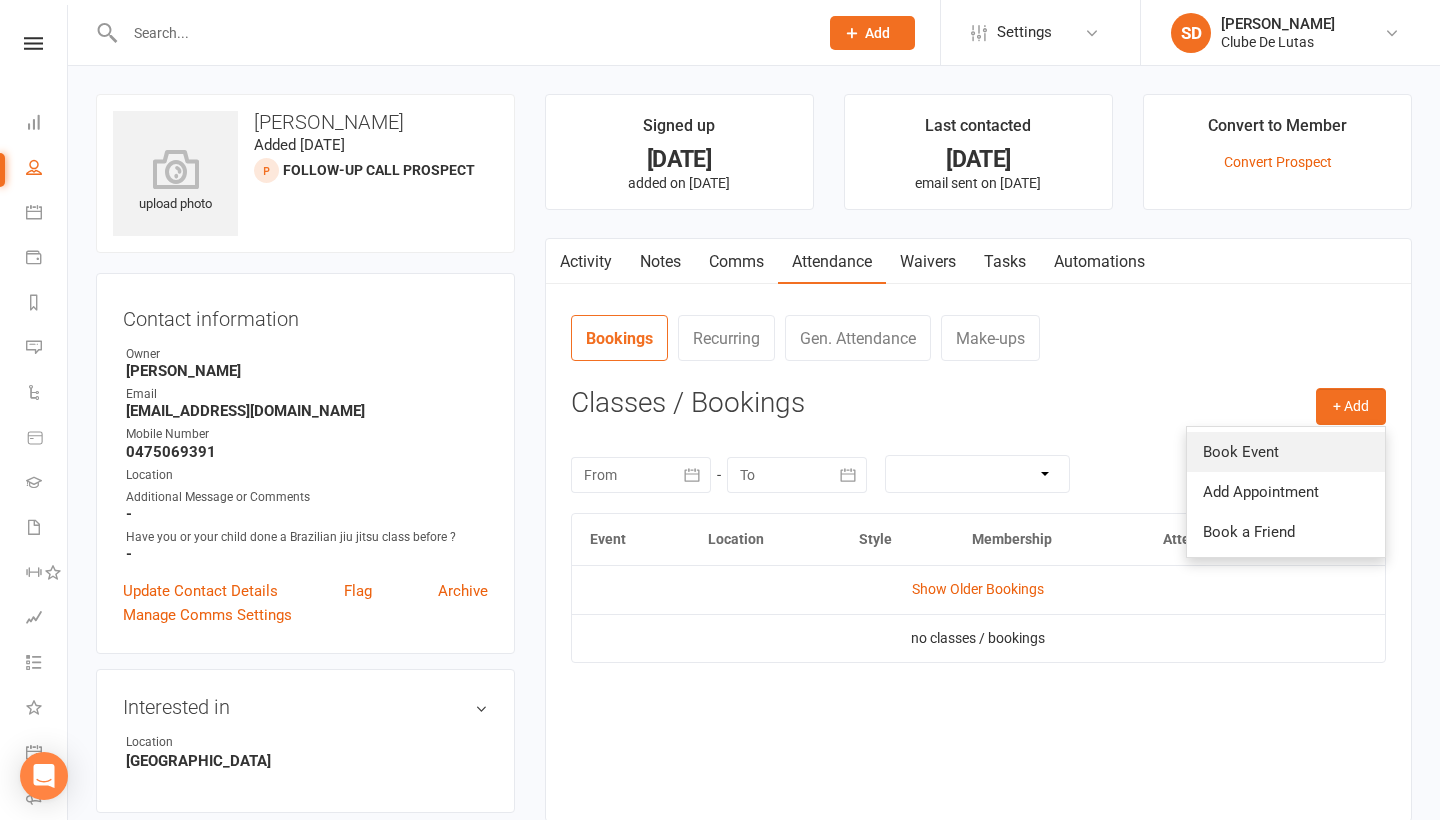 click on "Book Event" at bounding box center (1286, 452) 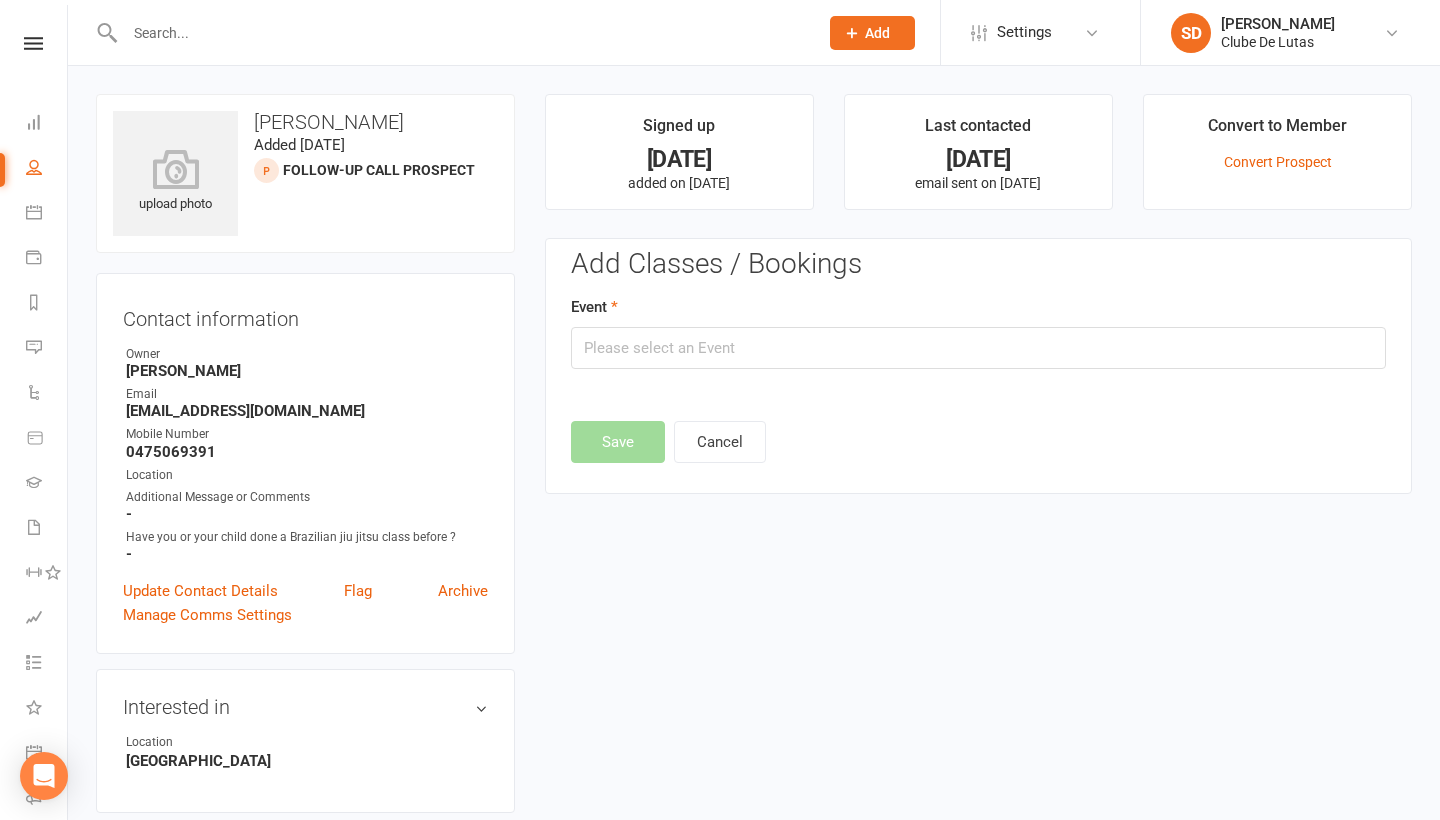 scroll, scrollTop: 137, scrollLeft: 0, axis: vertical 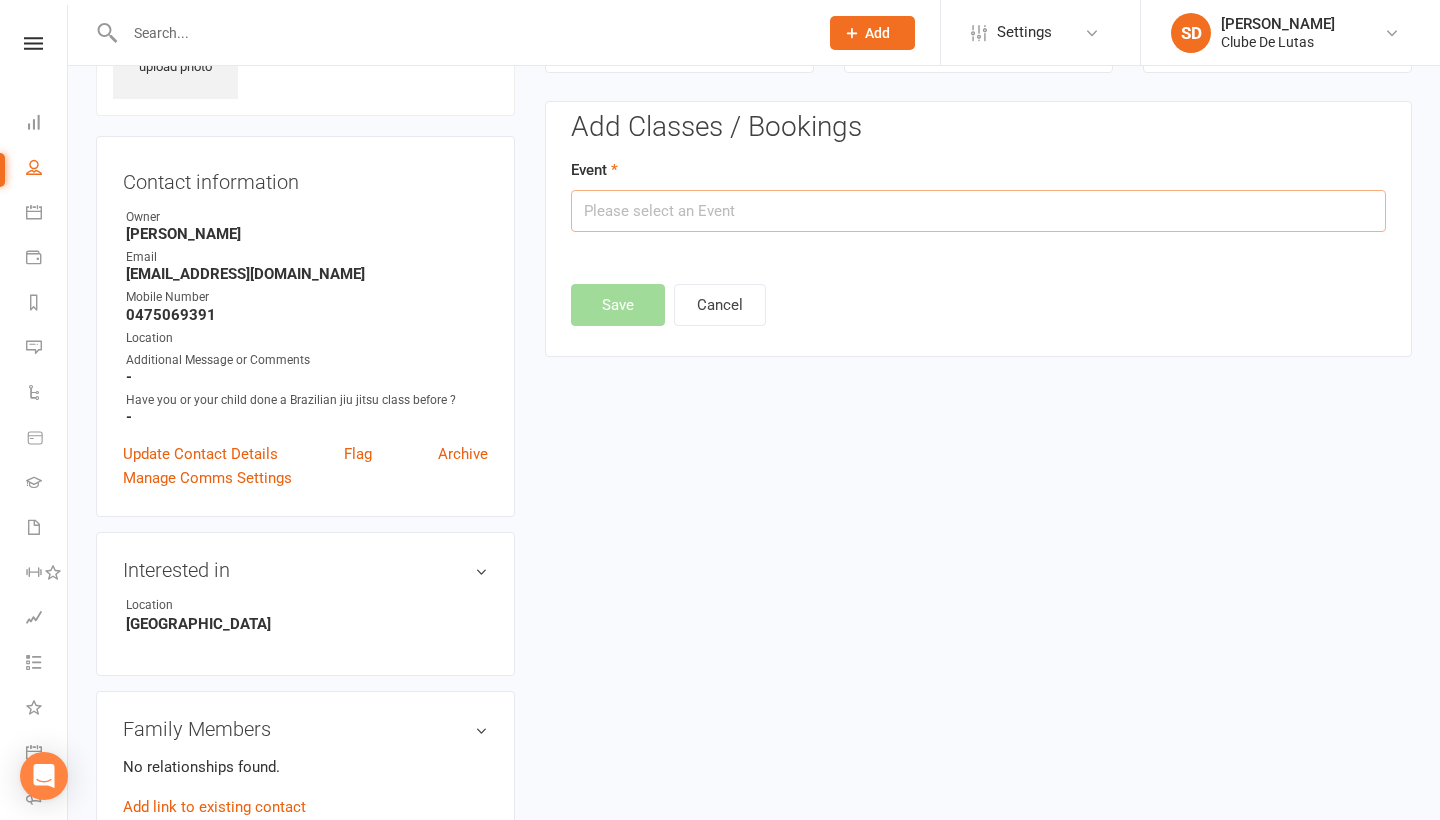 click at bounding box center [978, 211] 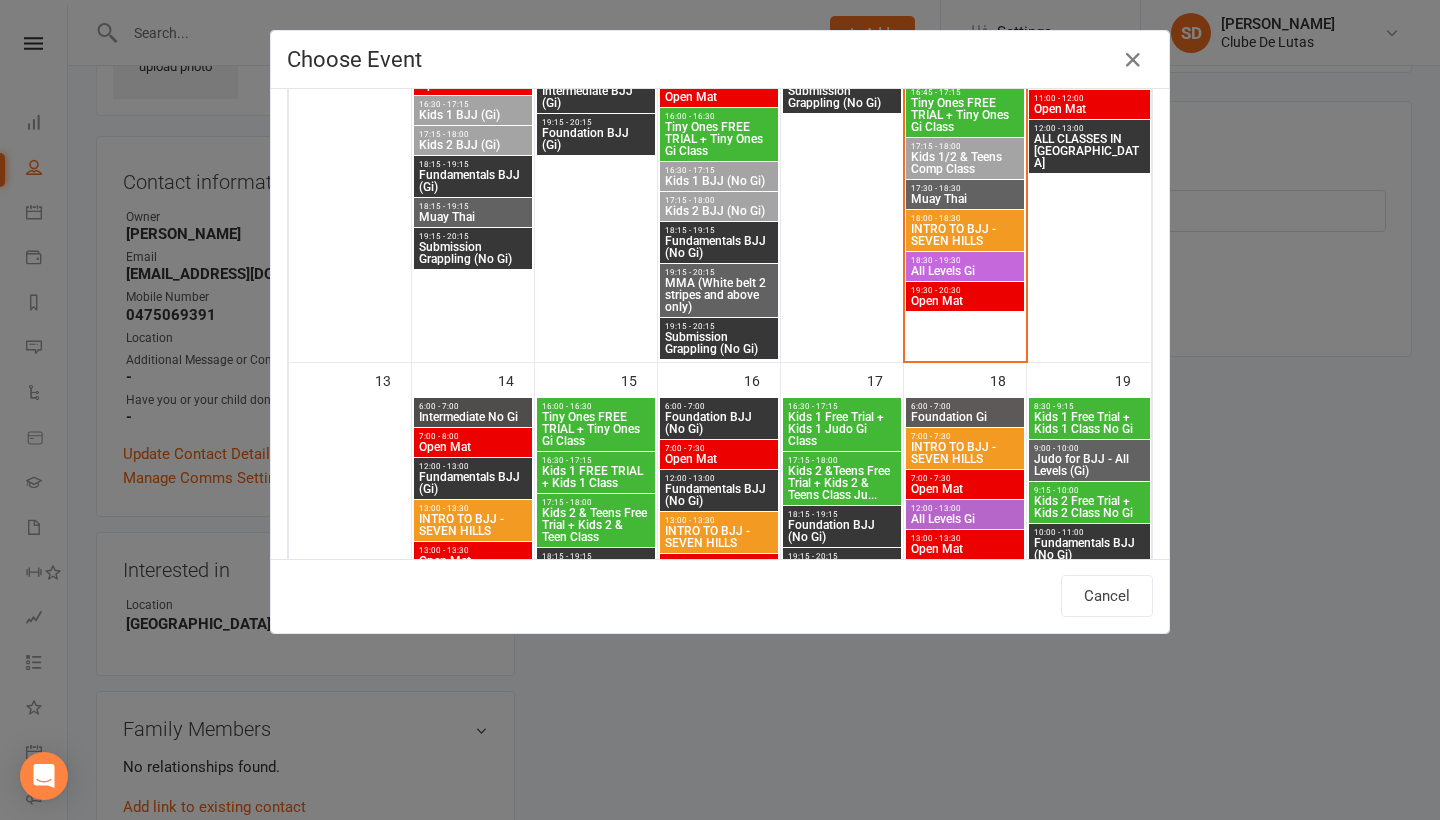 scroll, scrollTop: 927, scrollLeft: 0, axis: vertical 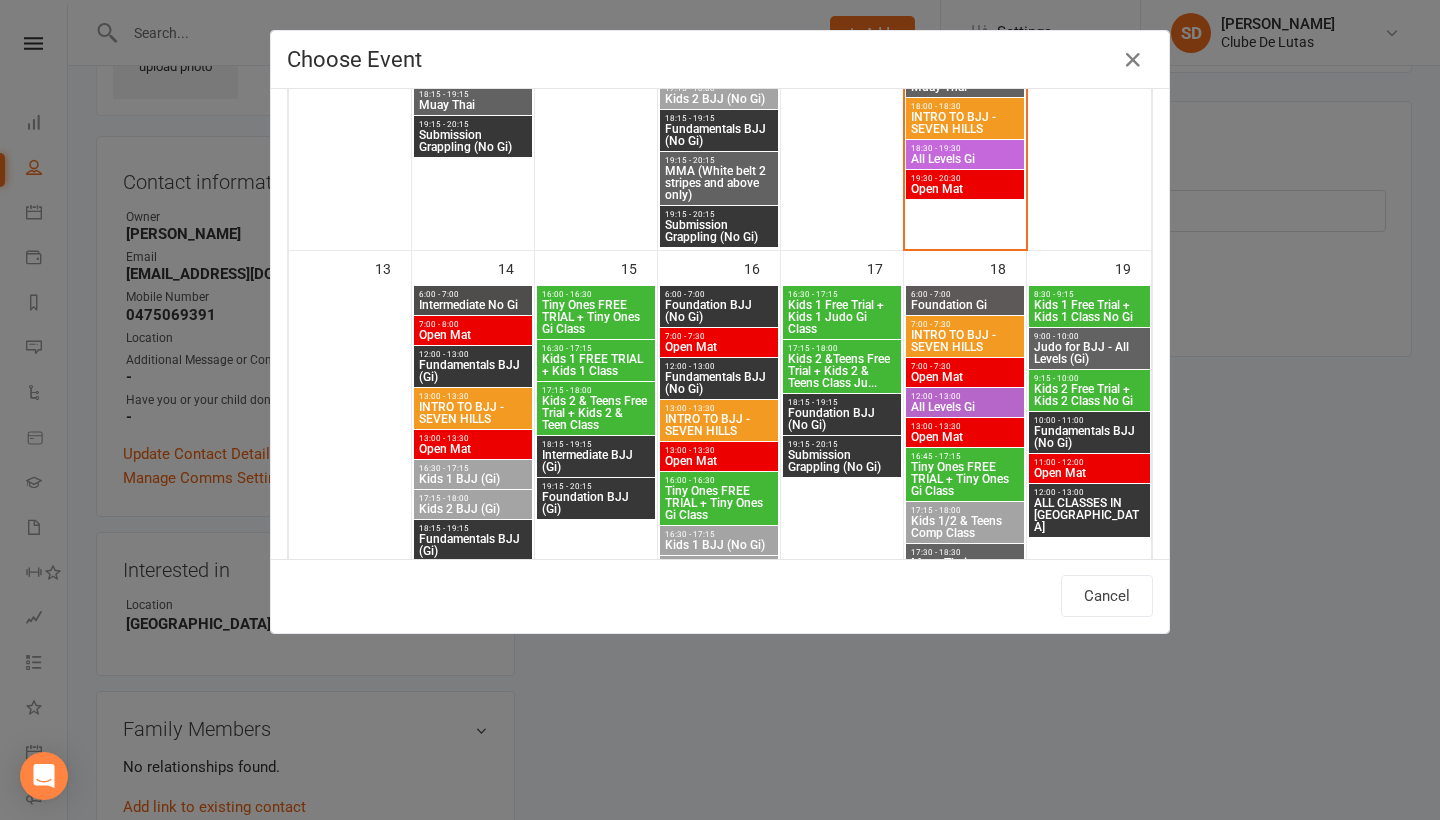 click on "INTRO TO BJJ - SEVEN HILLS" at bounding box center (473, 413) 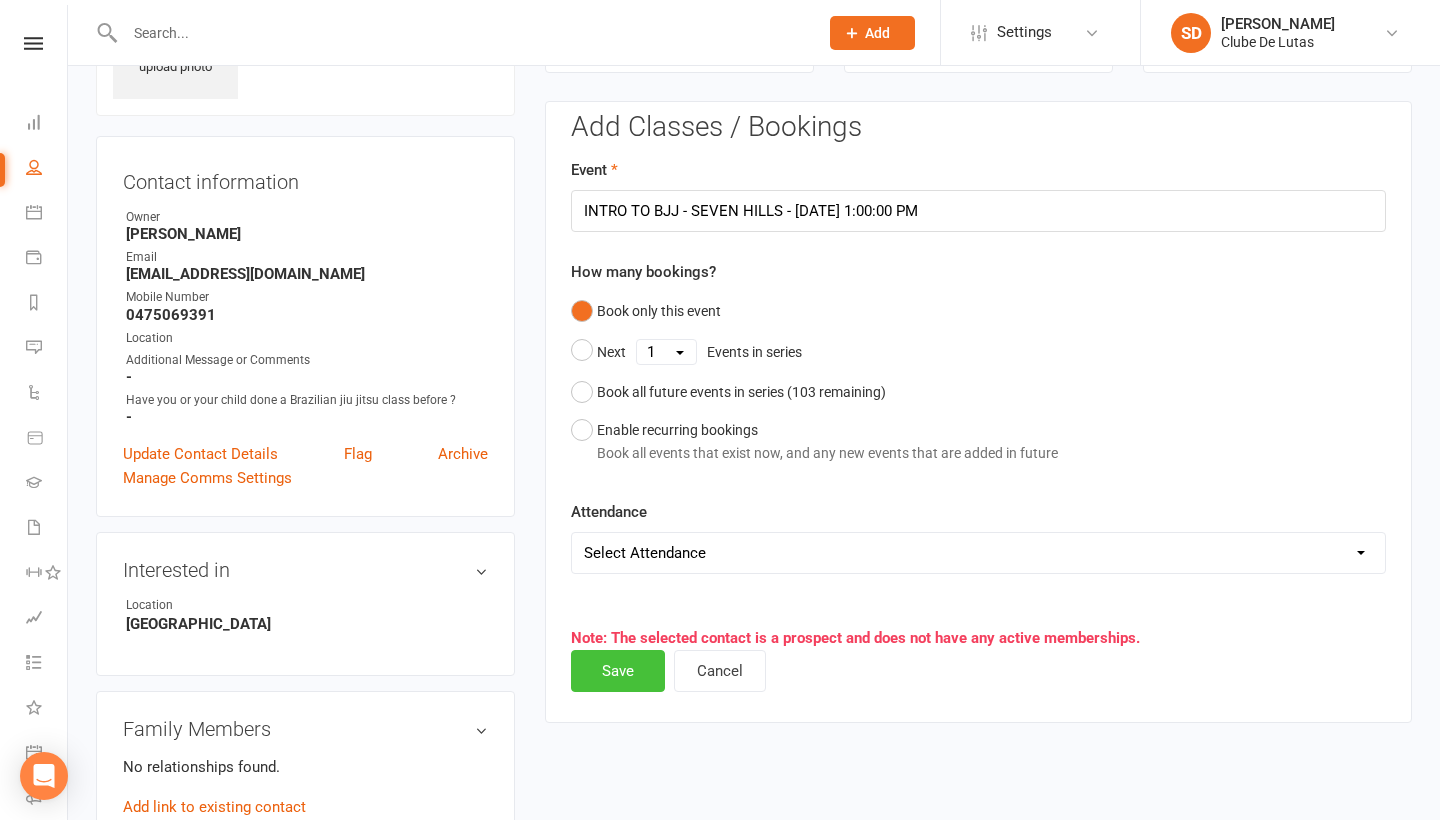 click on "Save" at bounding box center (618, 671) 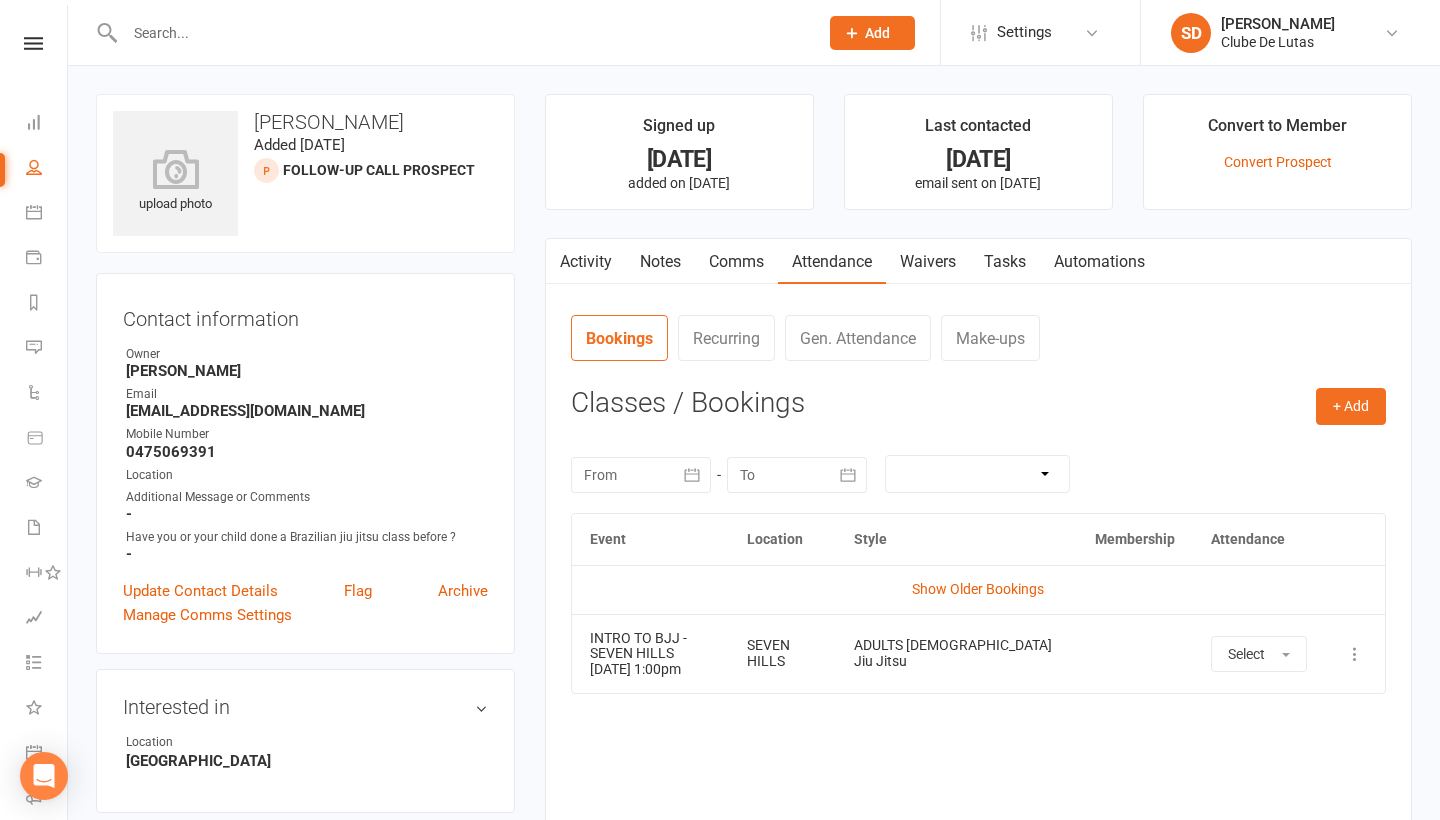 scroll, scrollTop: 0, scrollLeft: 0, axis: both 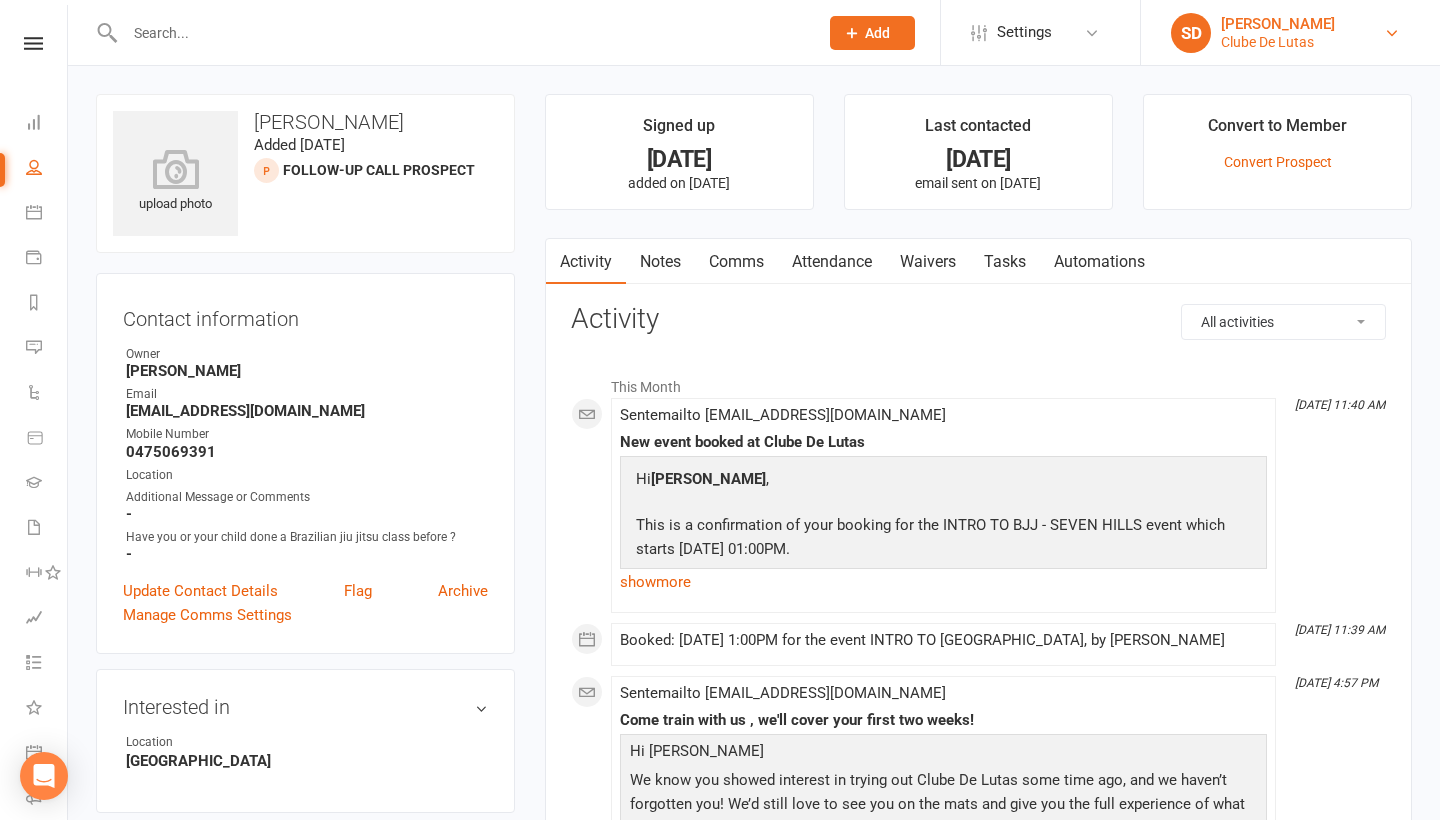 click on "Clube De Lutas" at bounding box center [1278, 42] 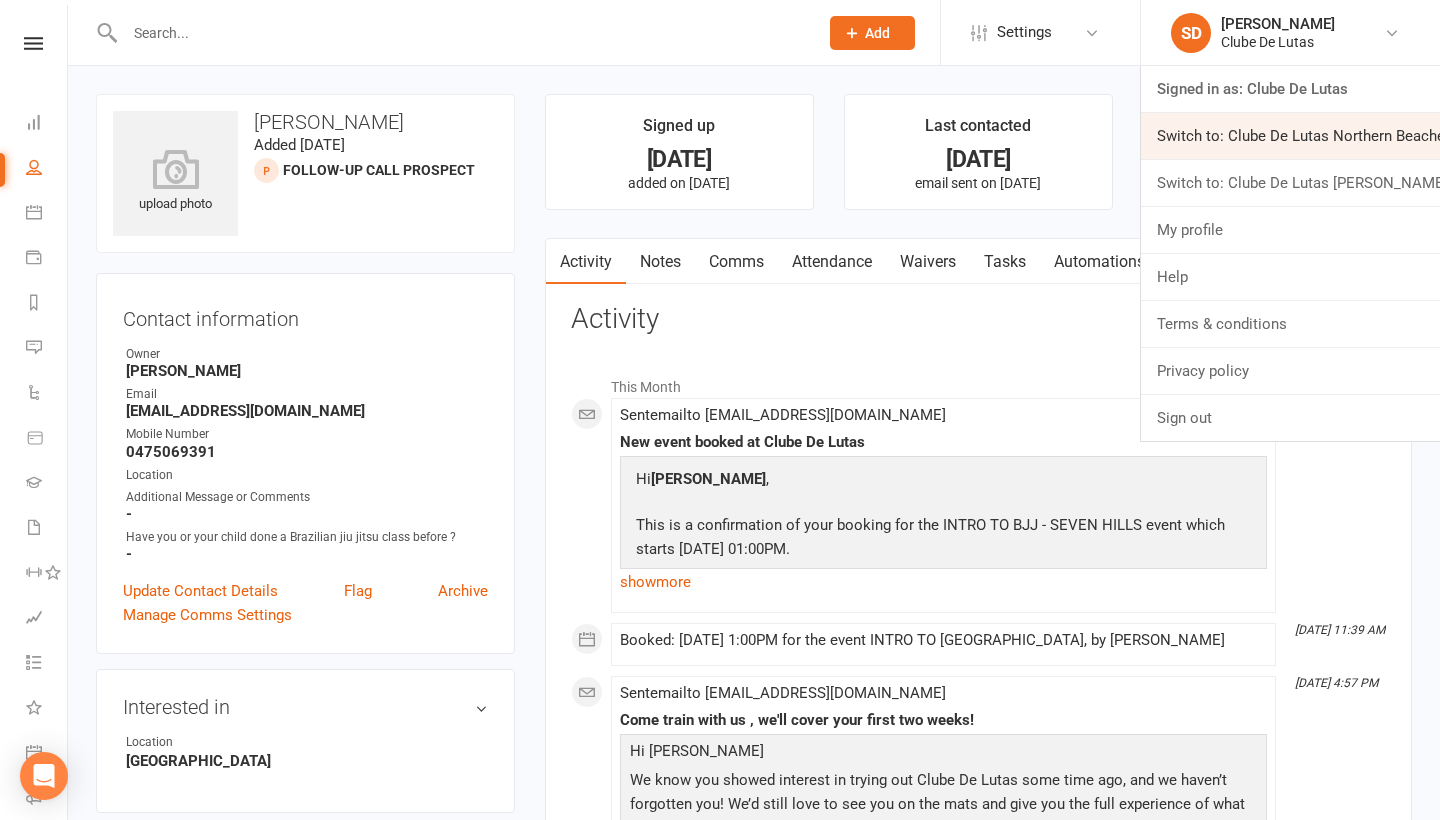 click on "Switch to: Clube De Lutas Northern Beaches" at bounding box center (1290, 136) 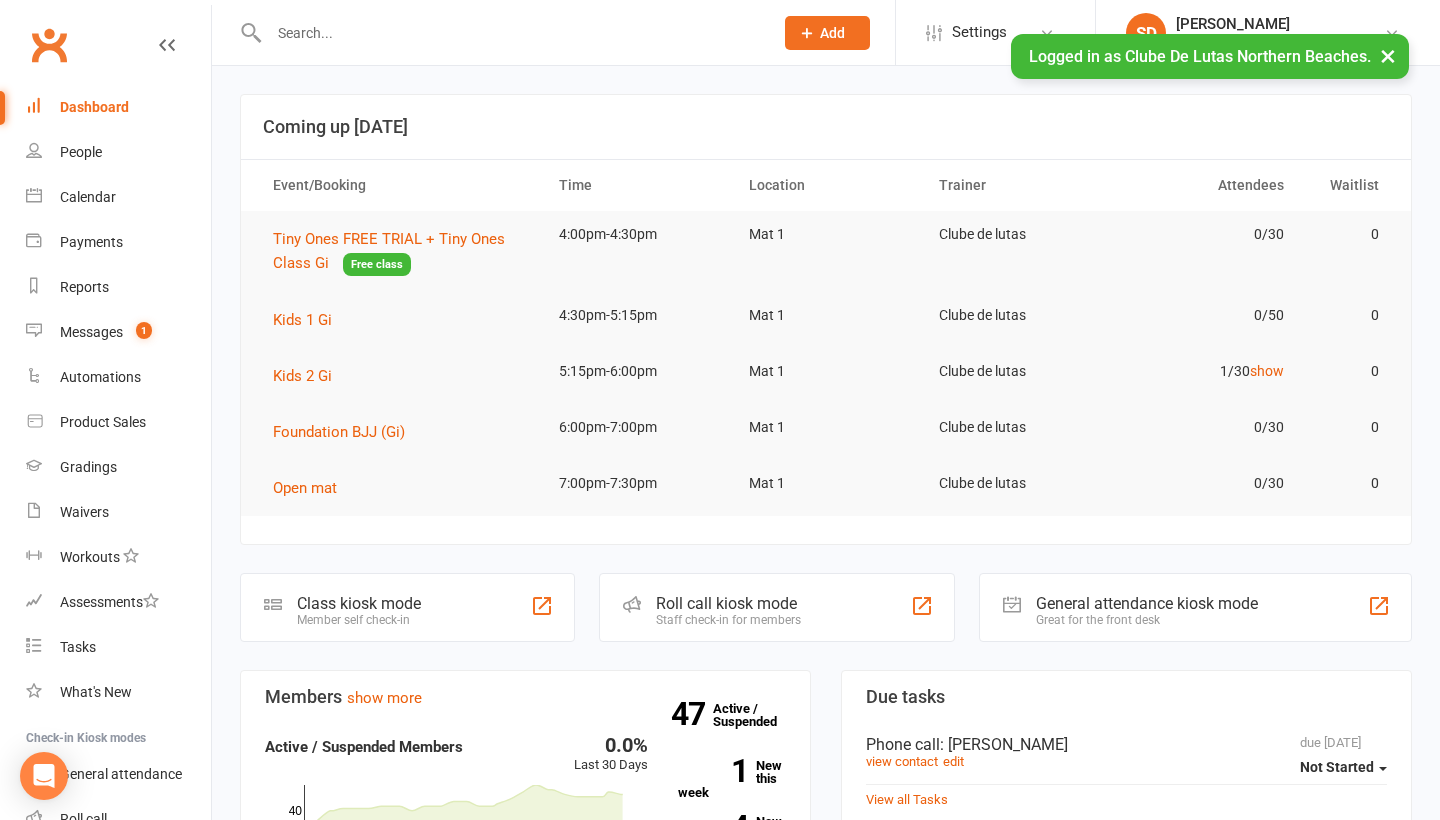 scroll, scrollTop: 0, scrollLeft: 0, axis: both 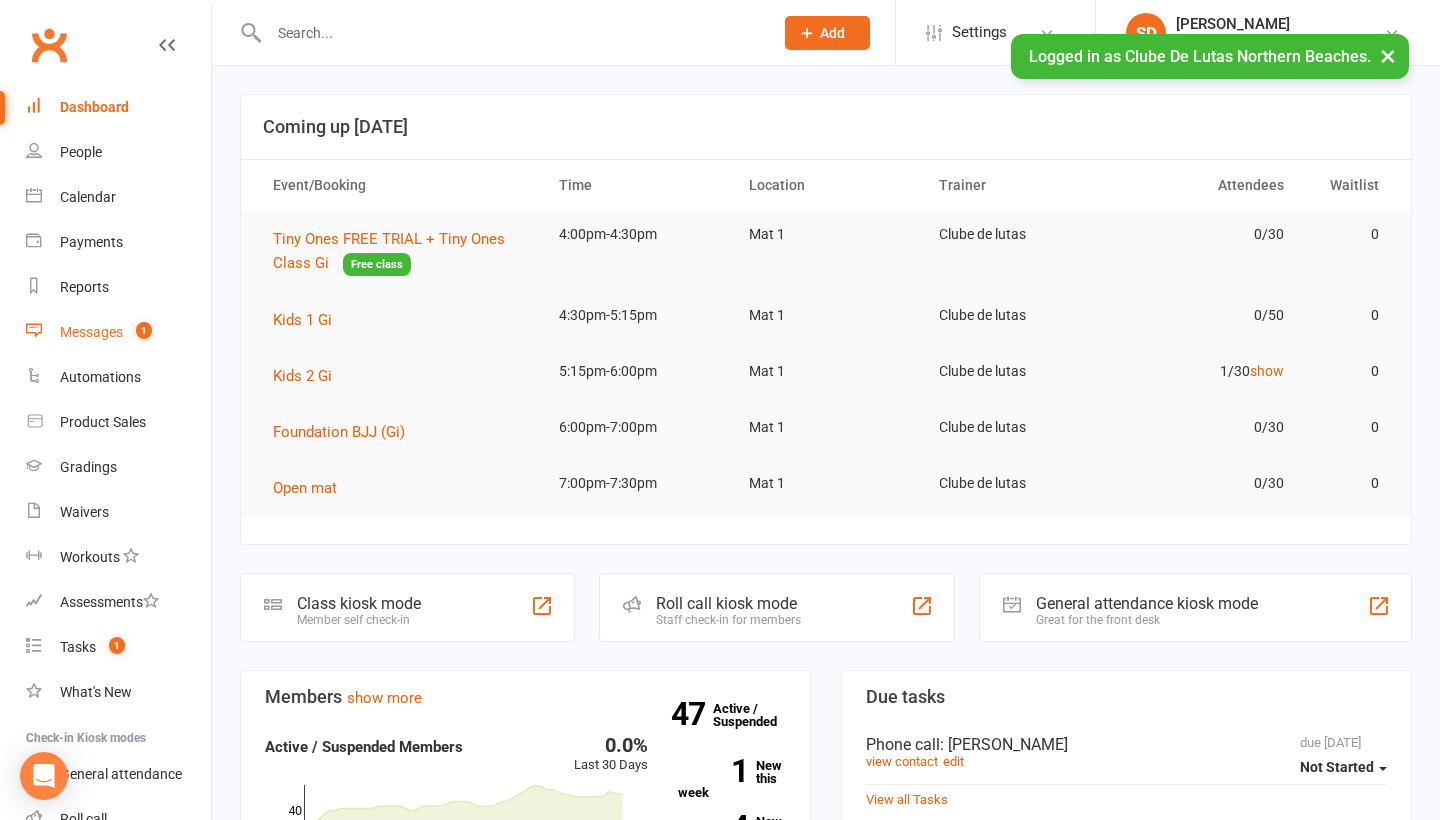 click on "Messages   1" at bounding box center (118, 332) 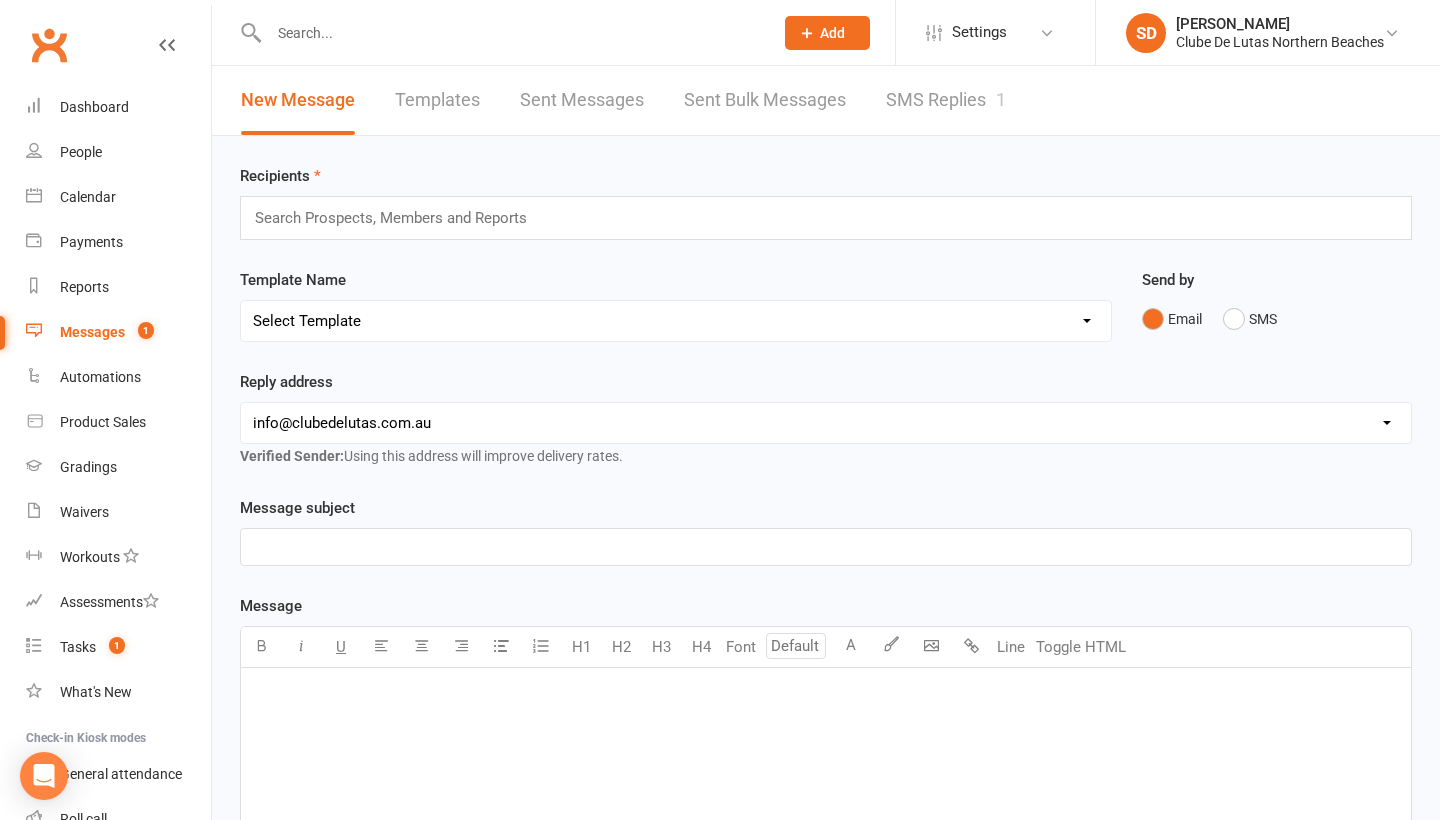 click on "SMS Replies  1" at bounding box center (946, 100) 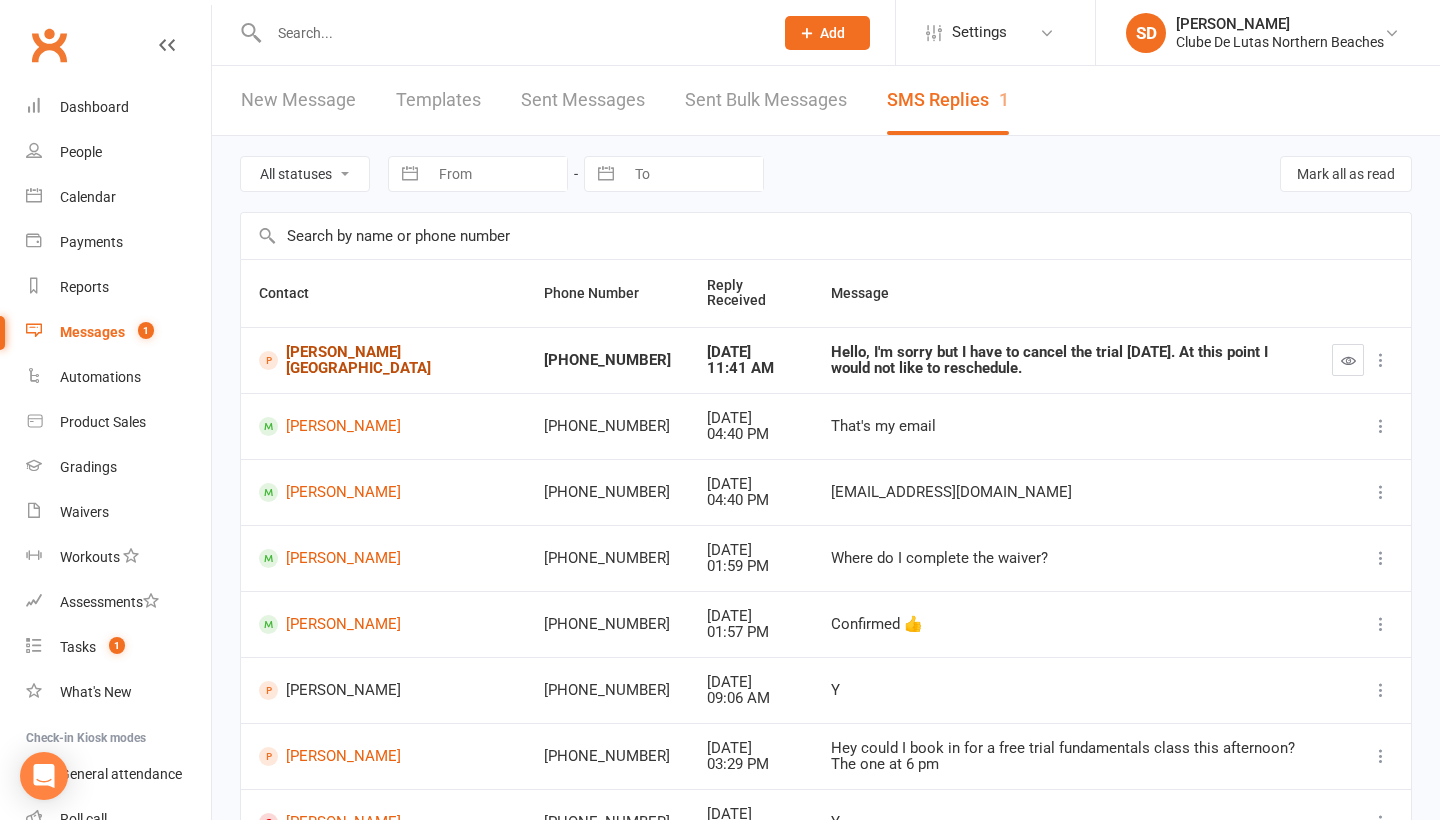 click on "[PERSON_NAME][GEOGRAPHIC_DATA]" at bounding box center [383, 360] 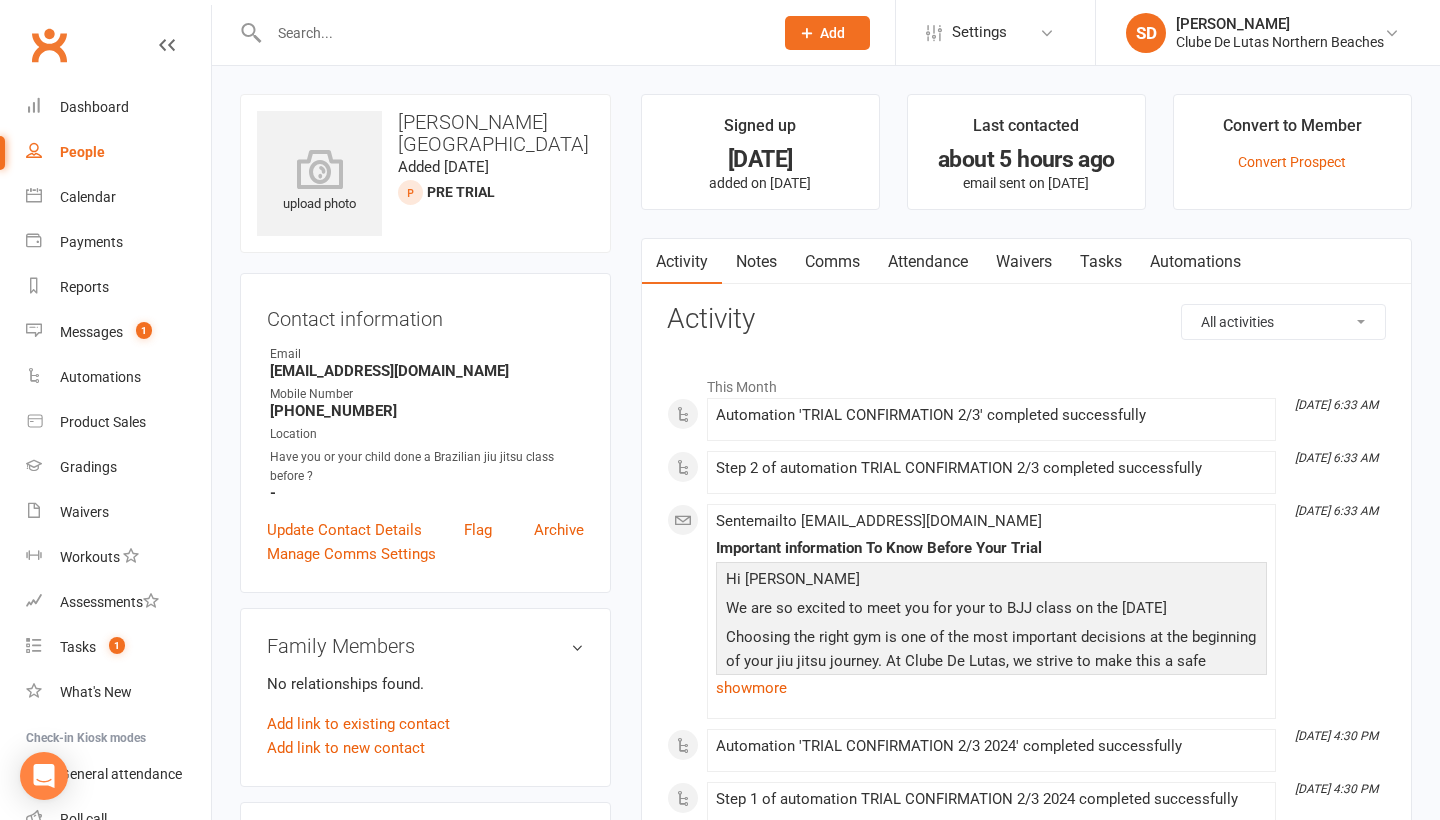 click on "Notes" at bounding box center (756, 262) 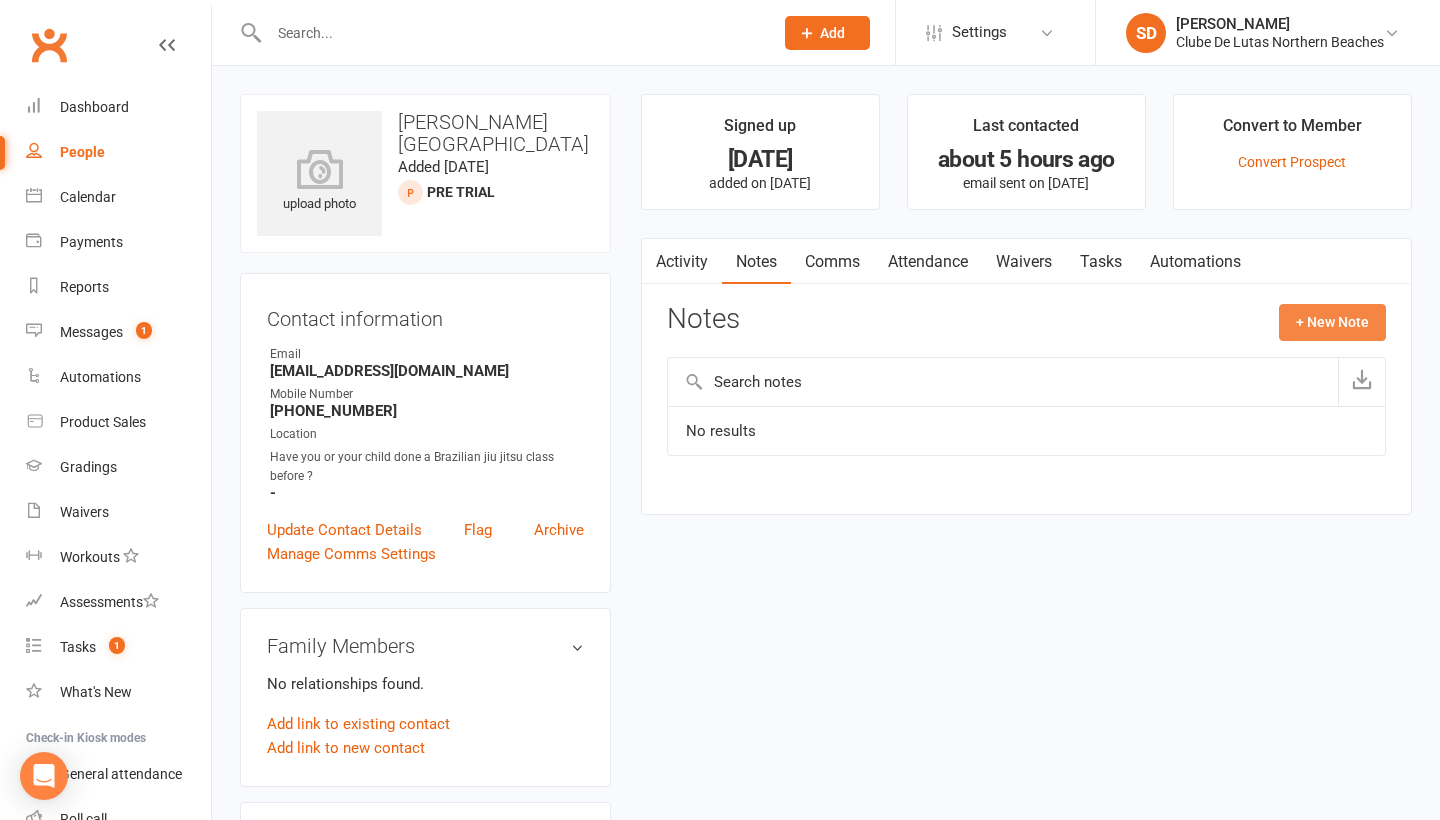 click on "+ New Note" at bounding box center [1332, 322] 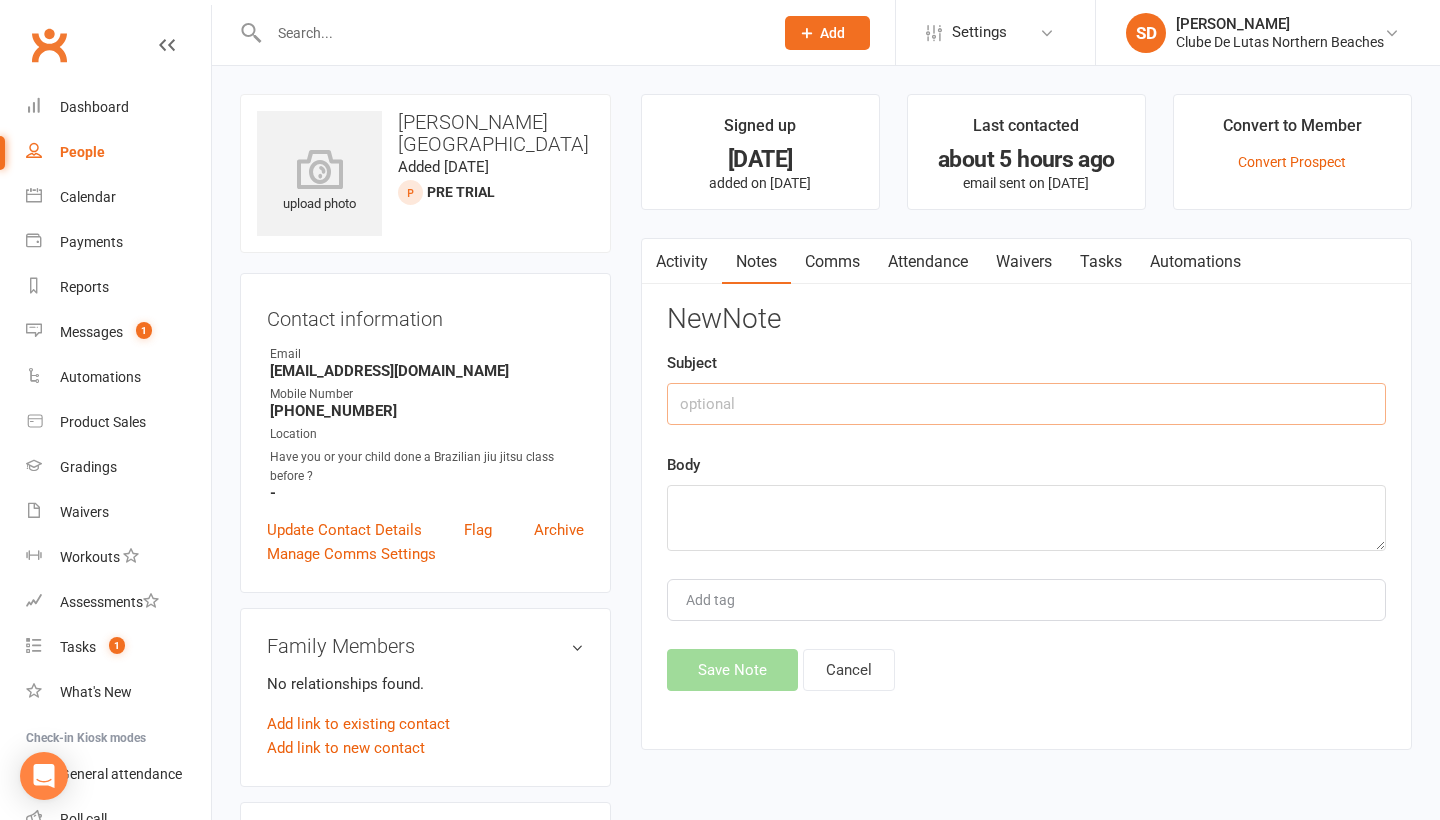 click at bounding box center [1026, 404] 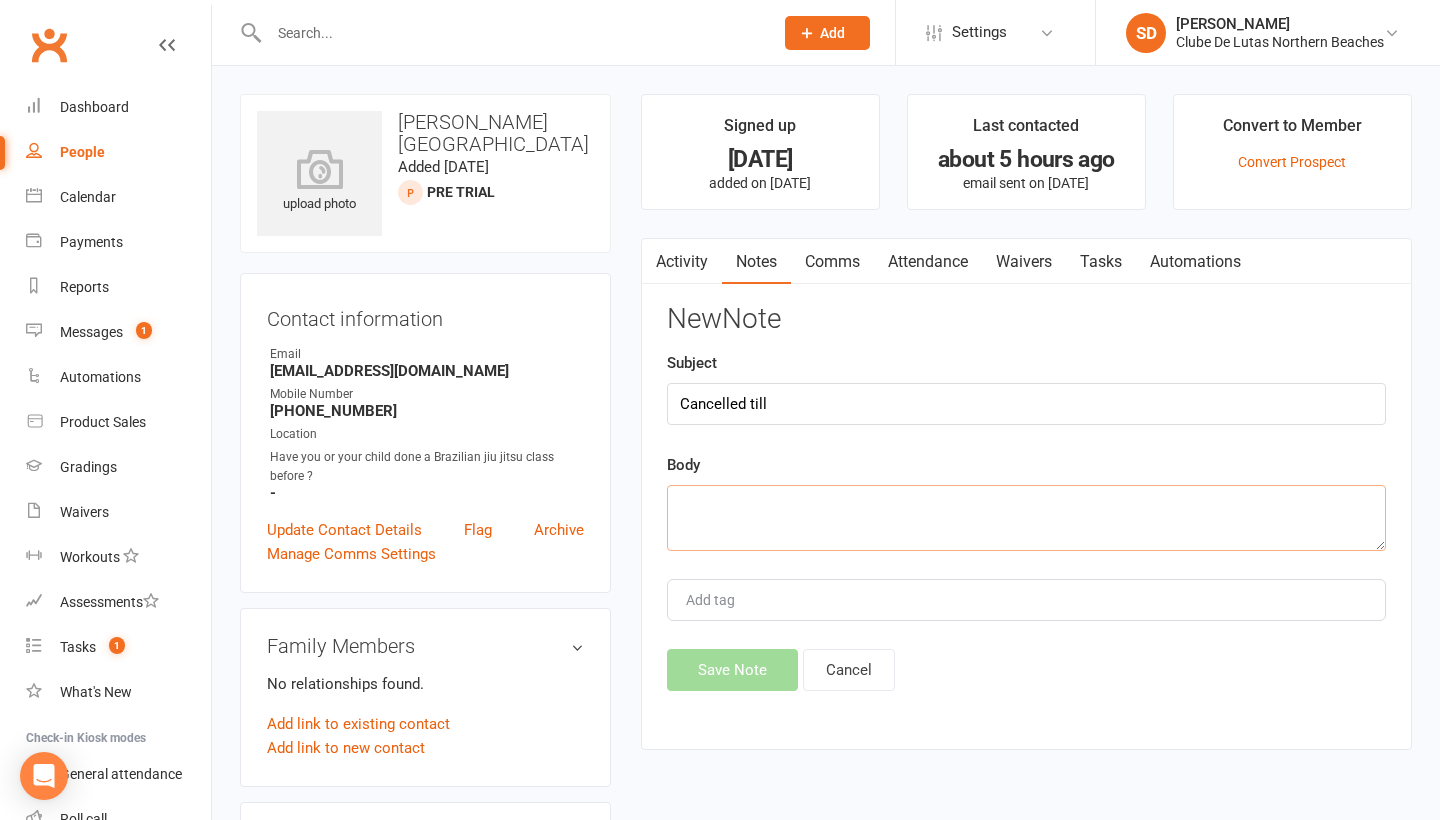click at bounding box center [1026, 518] 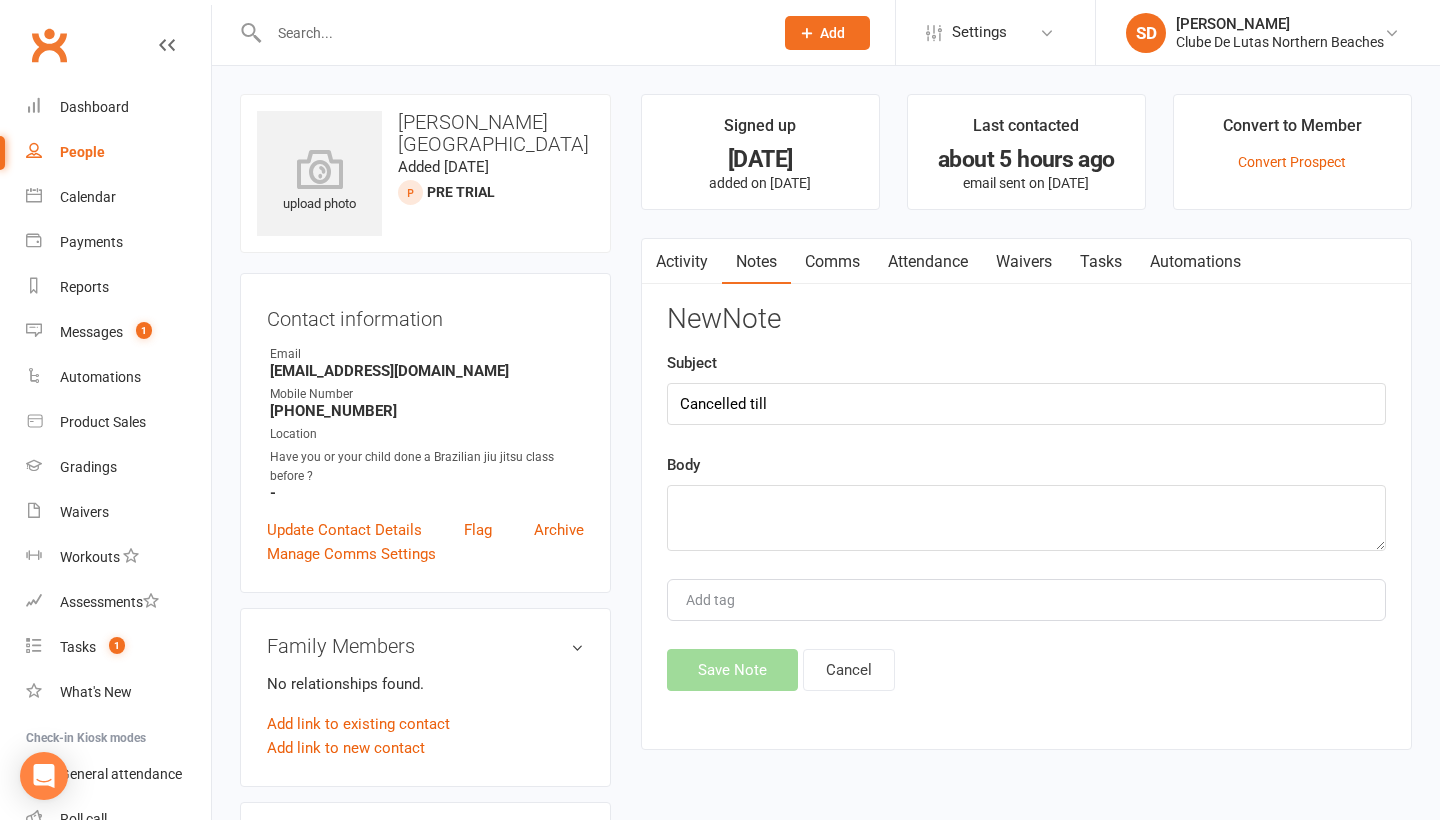 click on "New  Note Subject Cancelled till Body Add tag Save Note Cancel" at bounding box center (1026, 497) 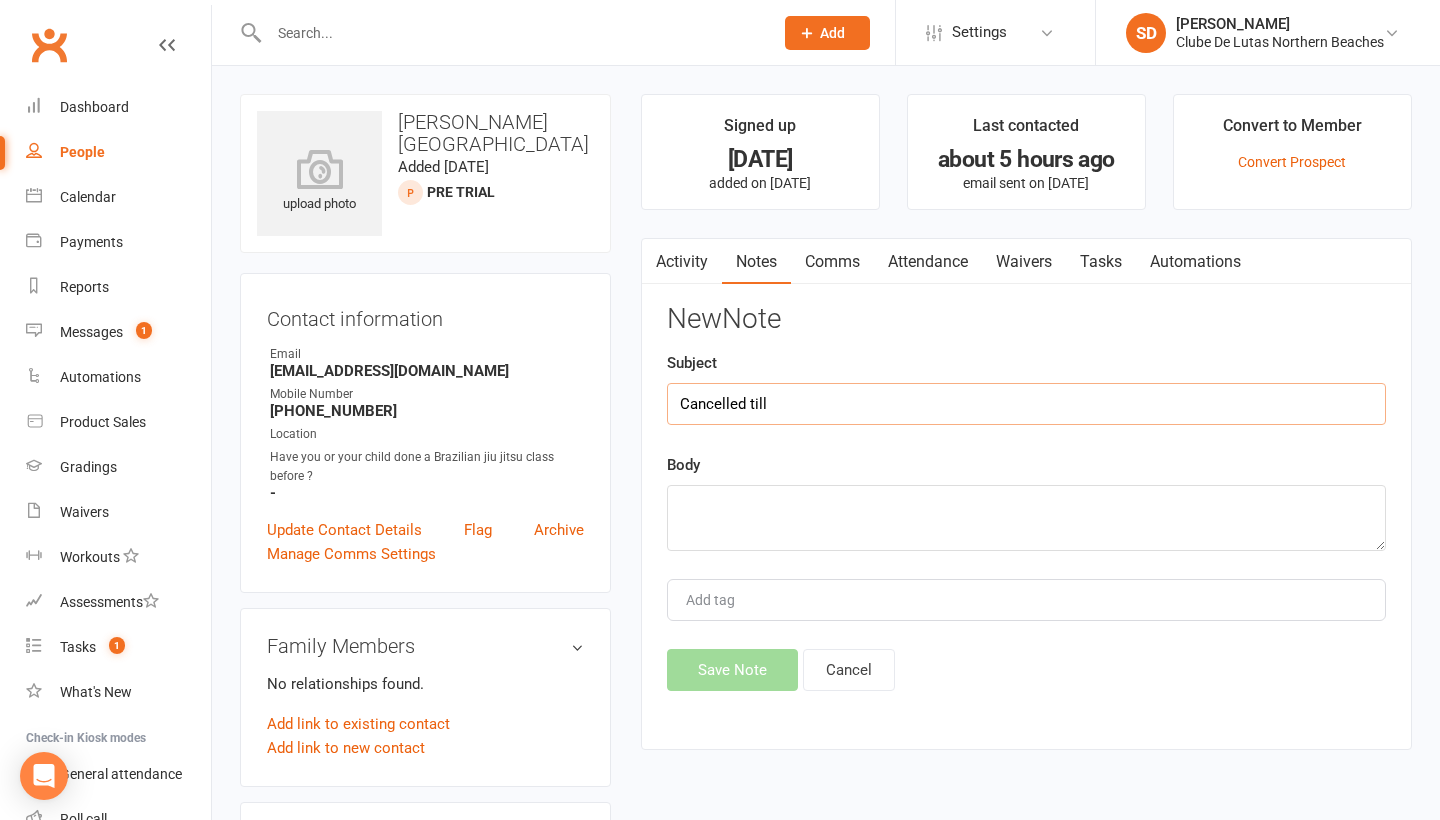 click on "Cancelled till" at bounding box center [1026, 404] 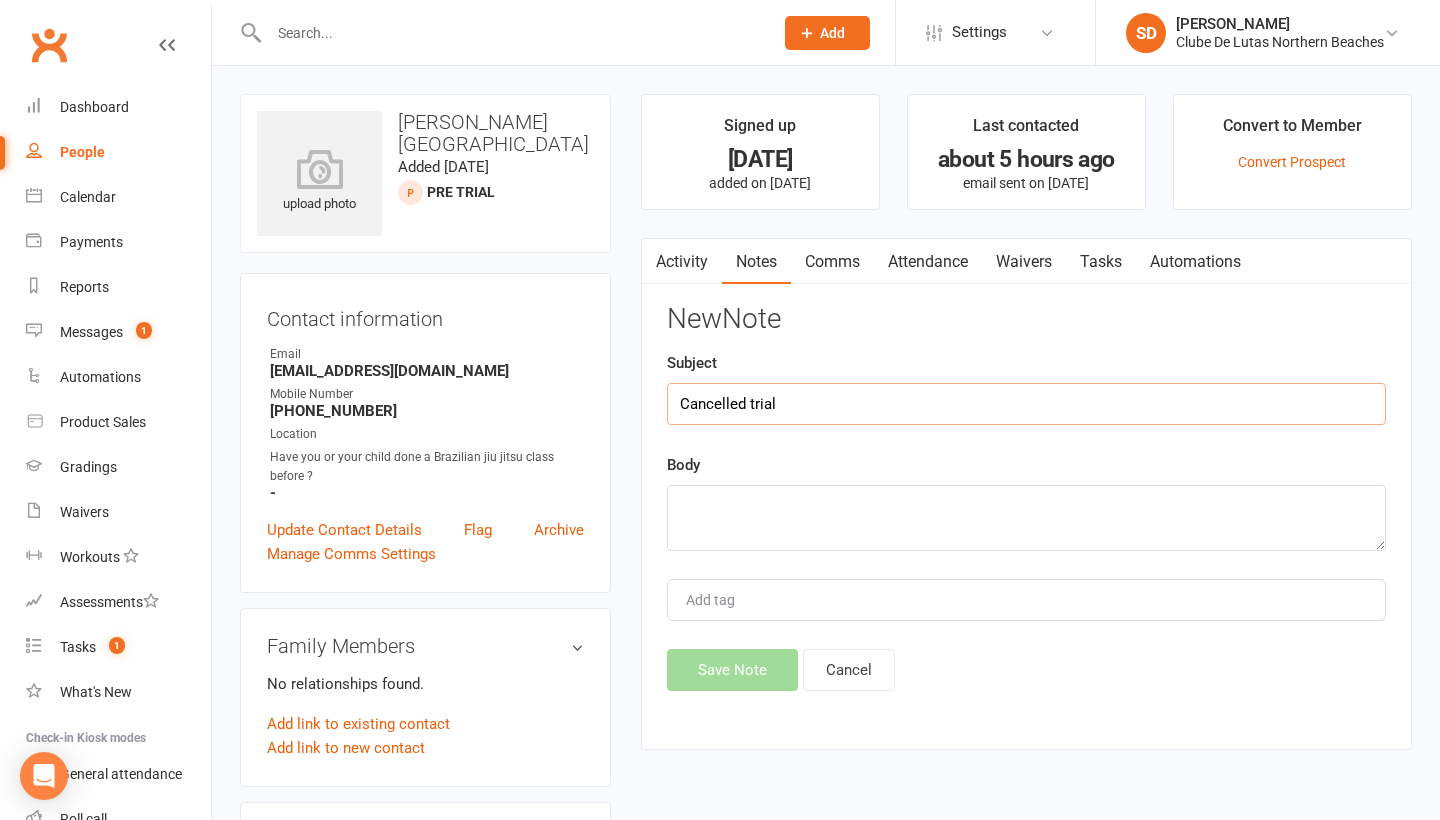 type on "Cancelled trial" 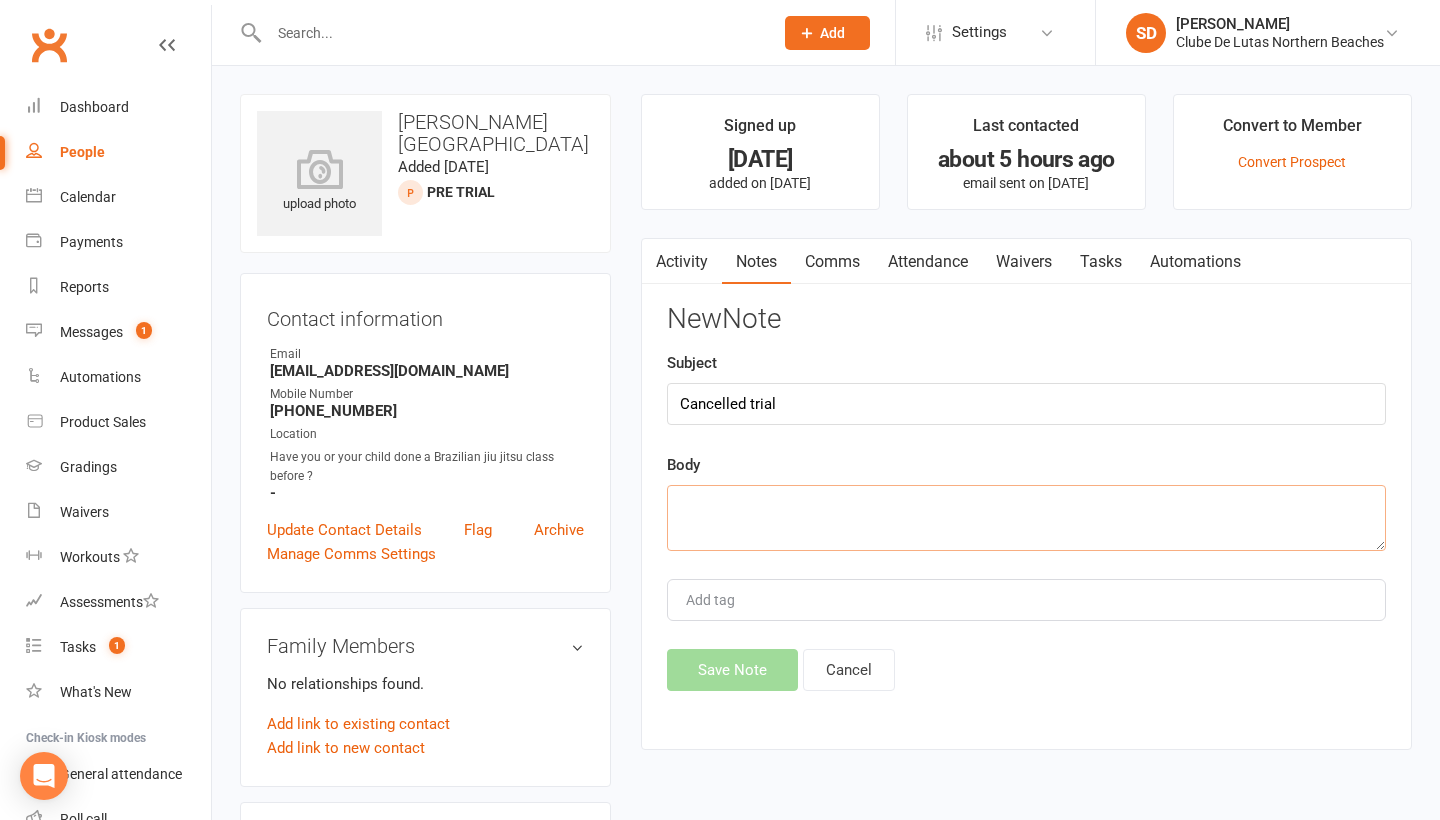 click at bounding box center [1026, 518] 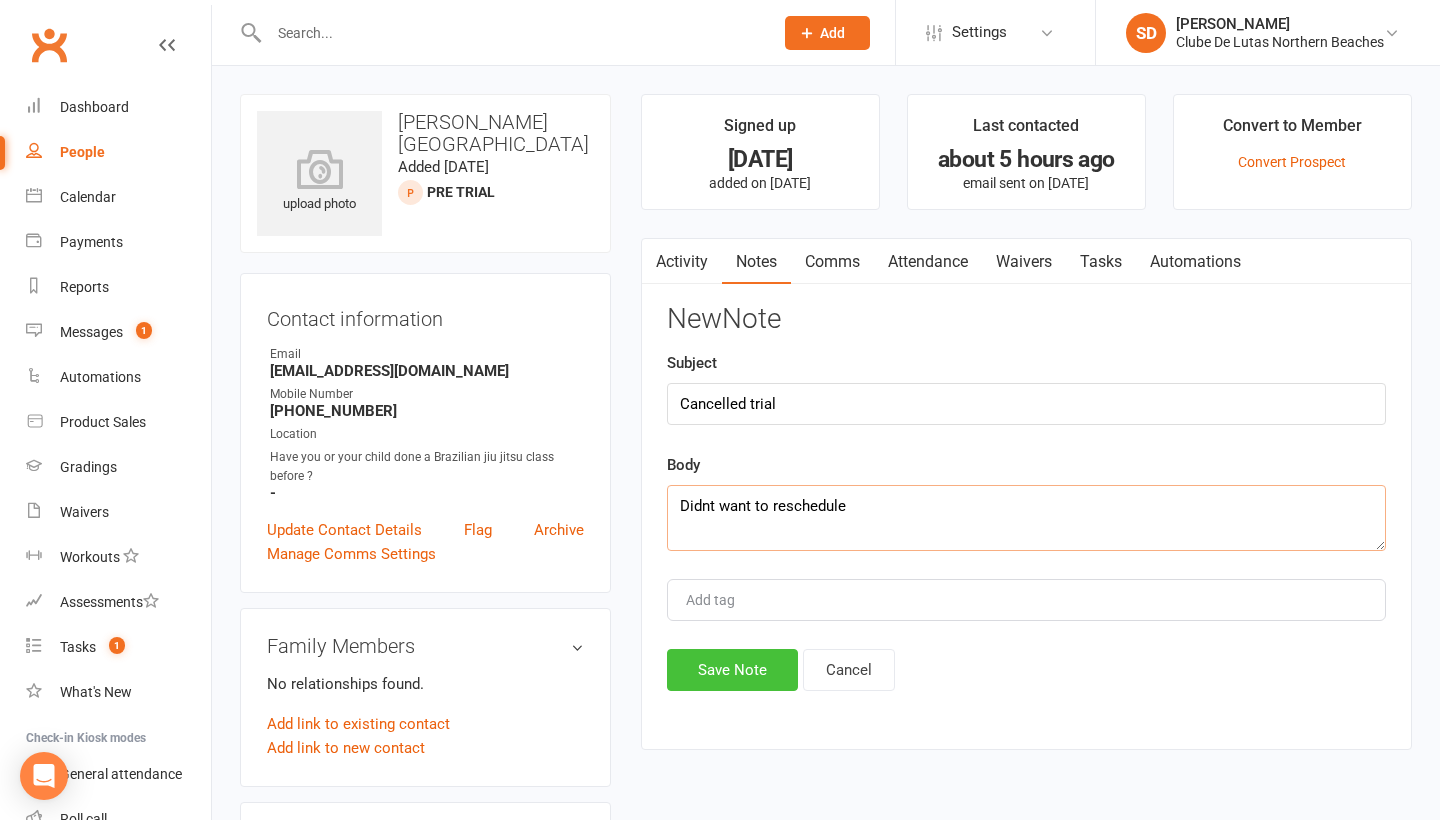 type on "Didnt want to reschedule" 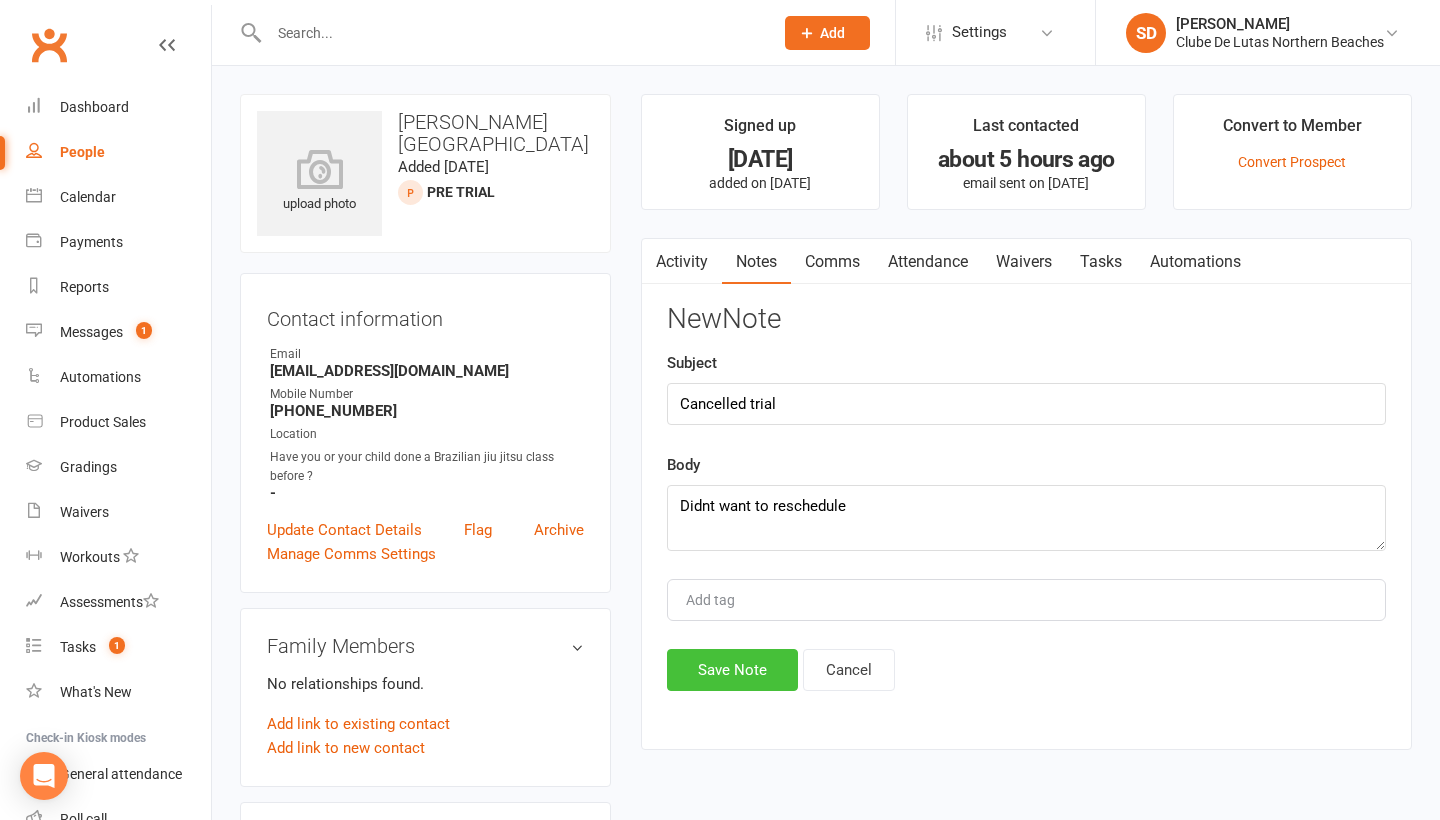 click on "Save Note" at bounding box center (732, 670) 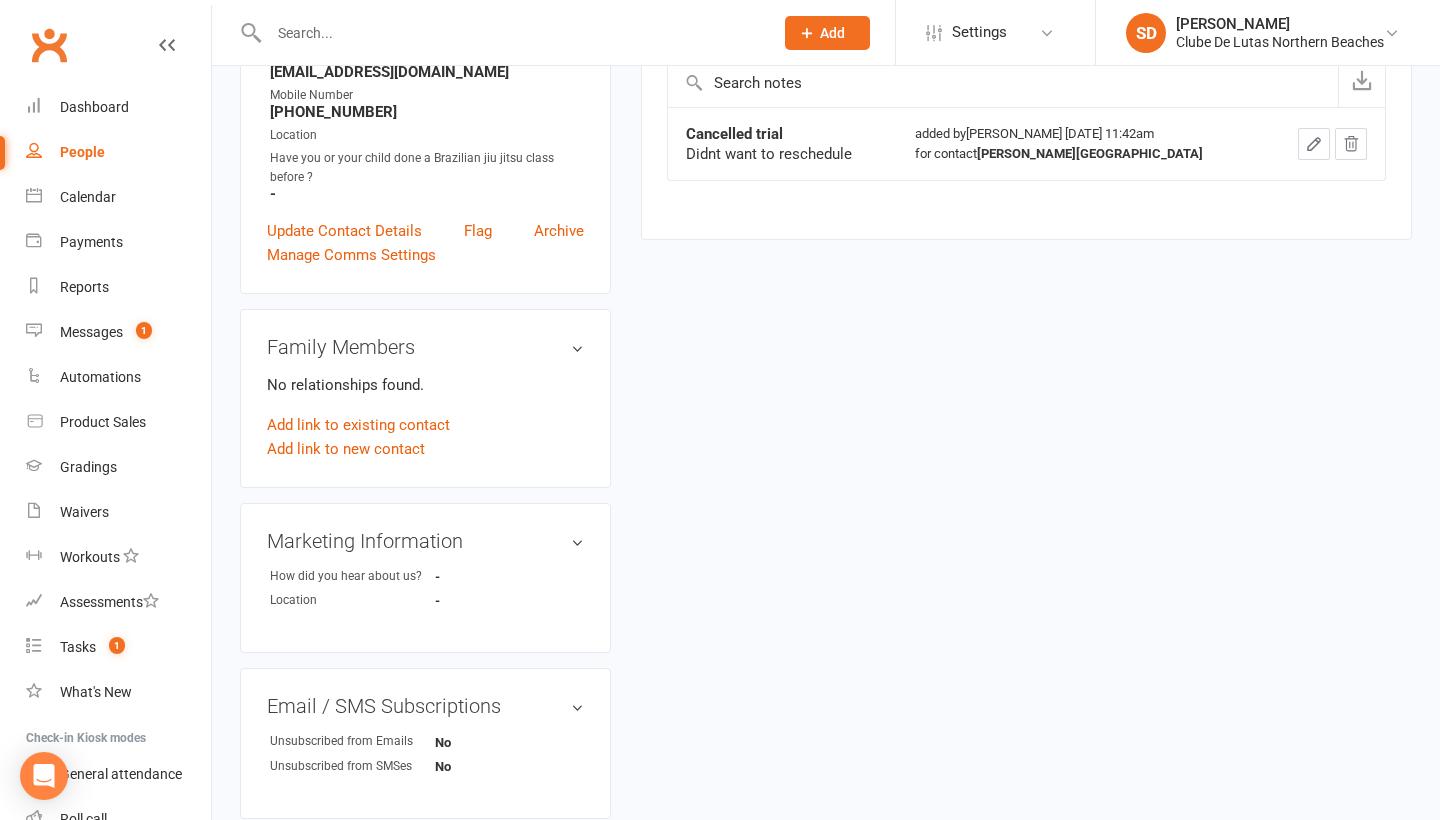 scroll, scrollTop: 292, scrollLeft: 0, axis: vertical 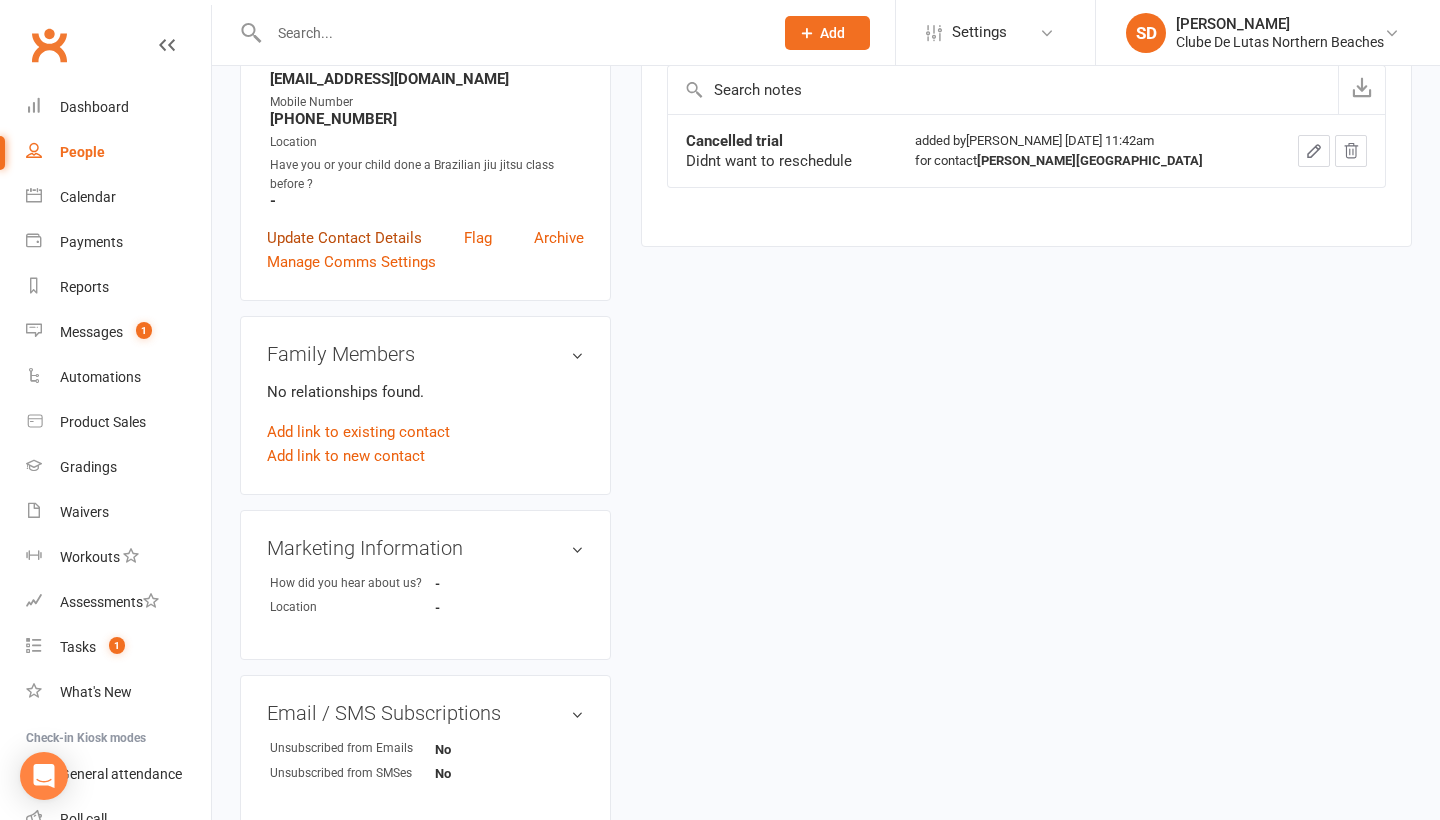click on "Update Contact Details" at bounding box center [344, 238] 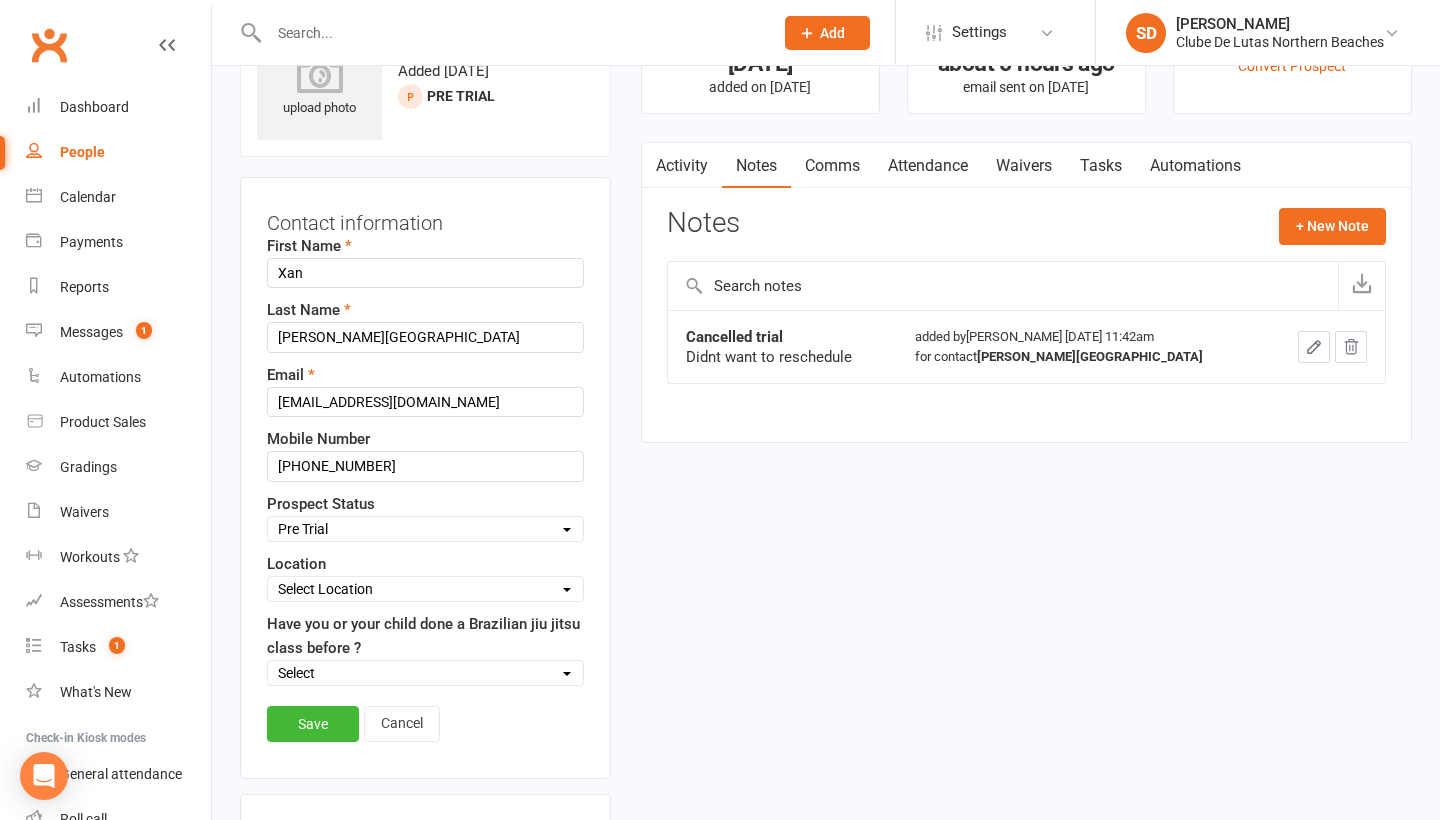 scroll, scrollTop: 94, scrollLeft: 0, axis: vertical 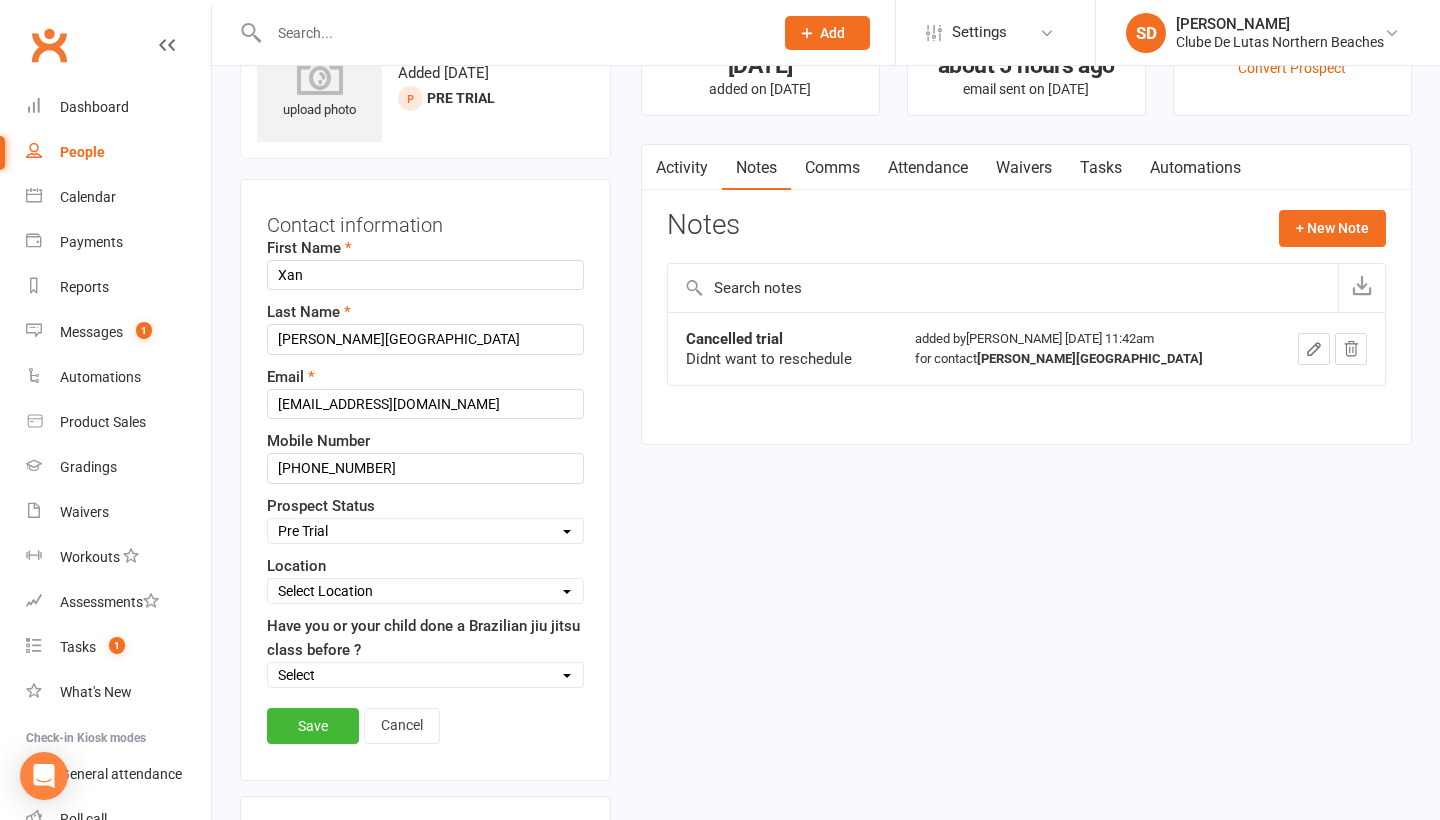 select on "Jiu Jitsu Program" 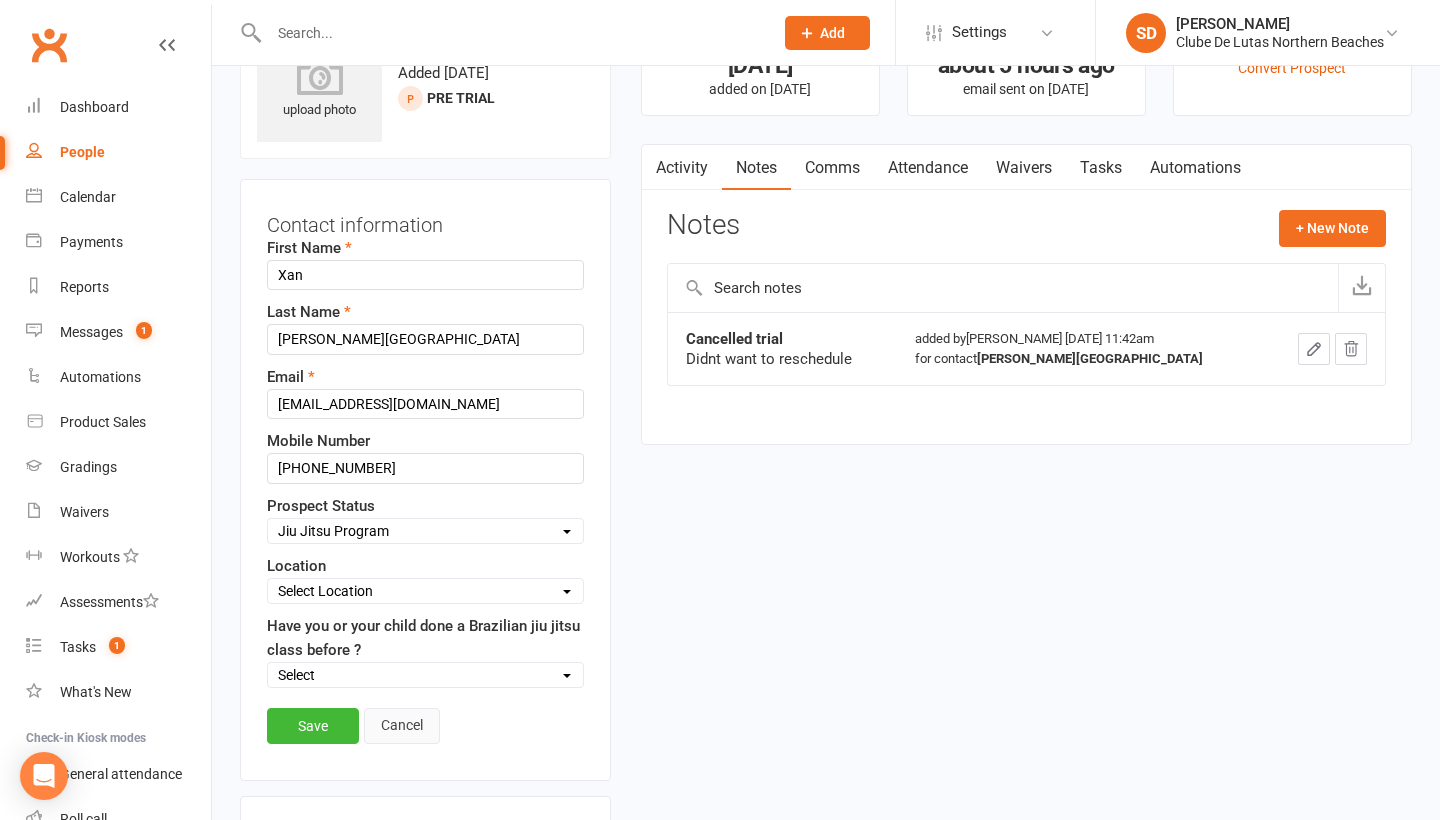 scroll, scrollTop: 122, scrollLeft: 0, axis: vertical 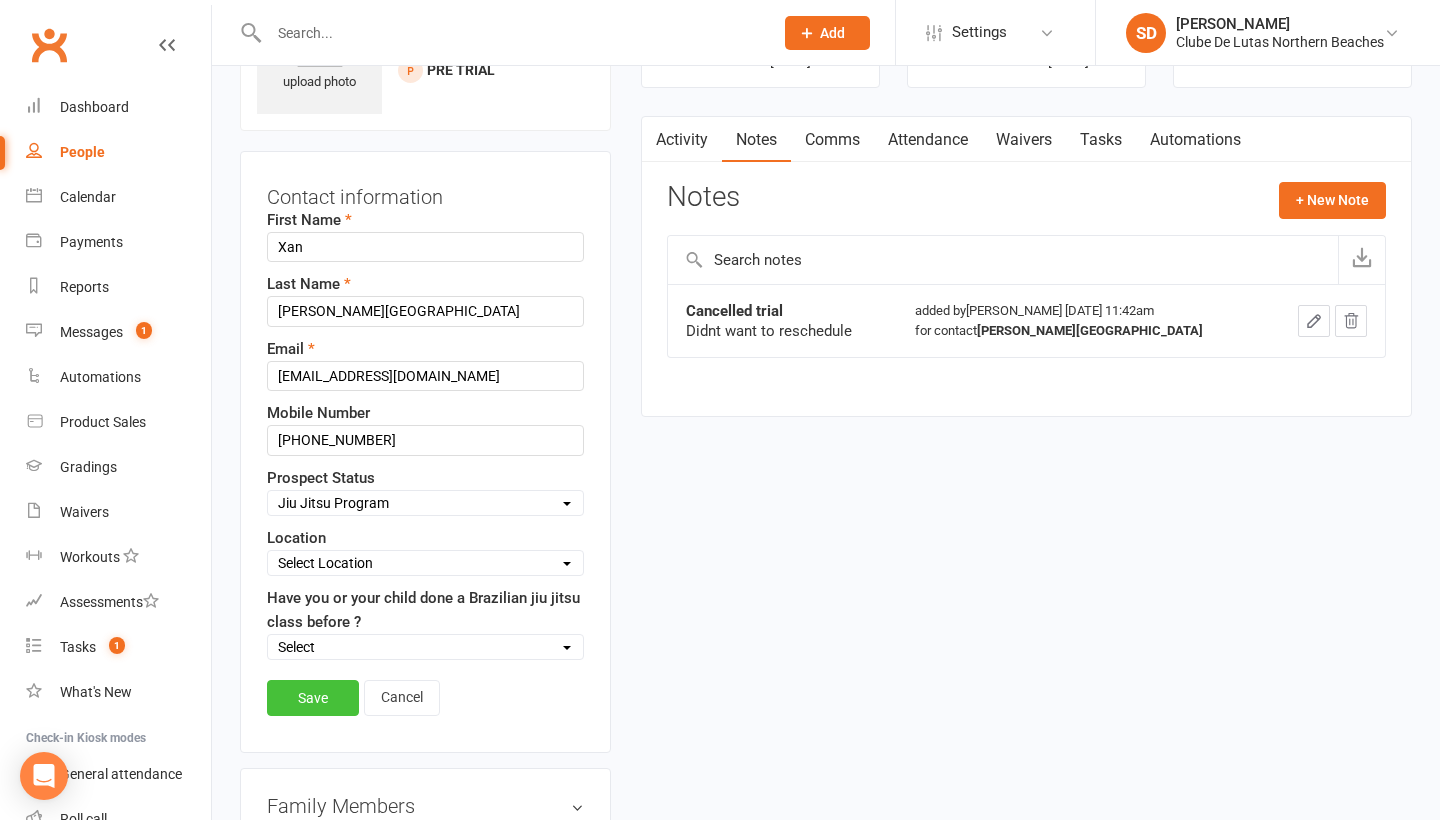 click on "Save" at bounding box center (313, 698) 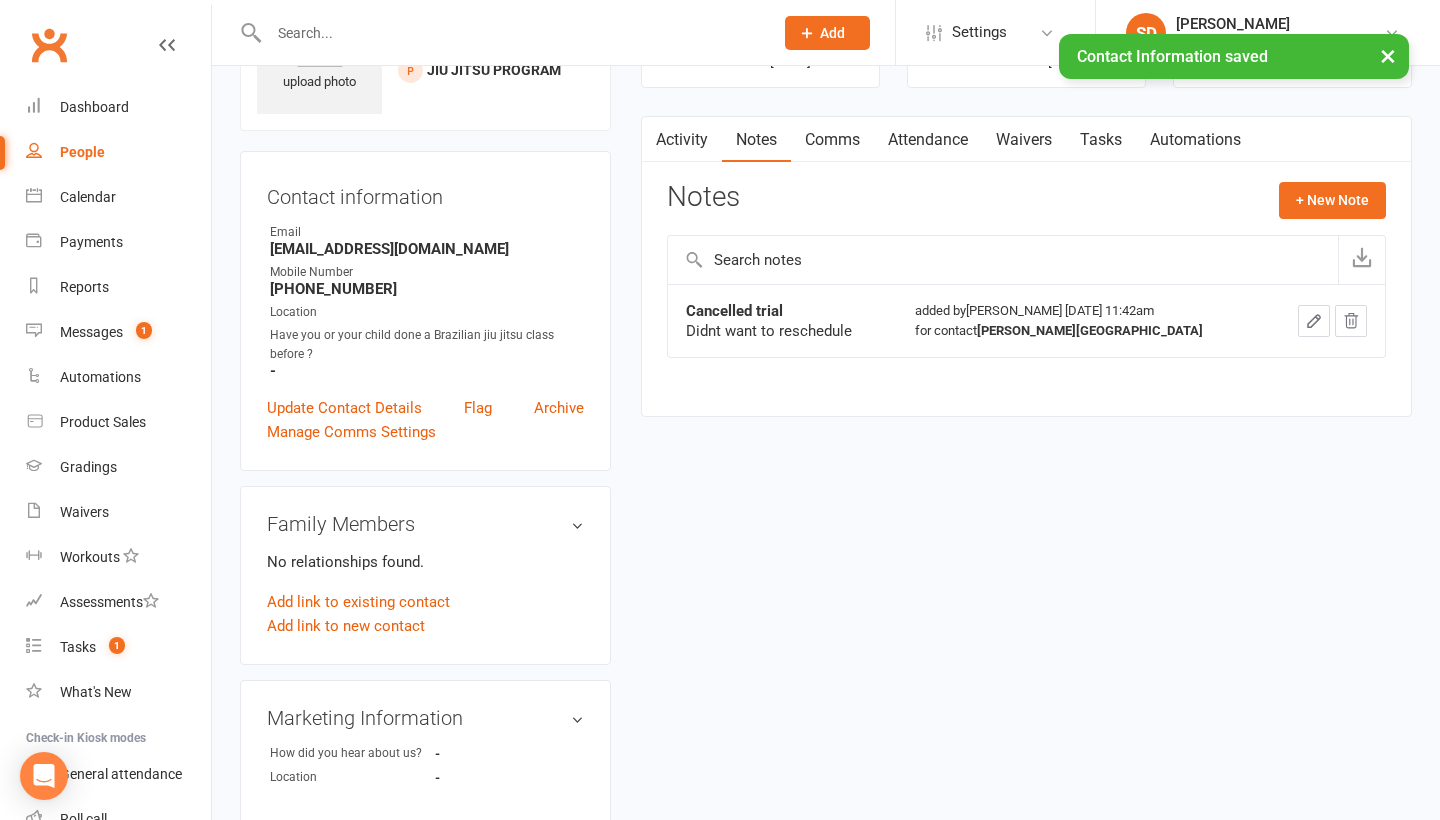 click on "Activity" at bounding box center [682, 140] 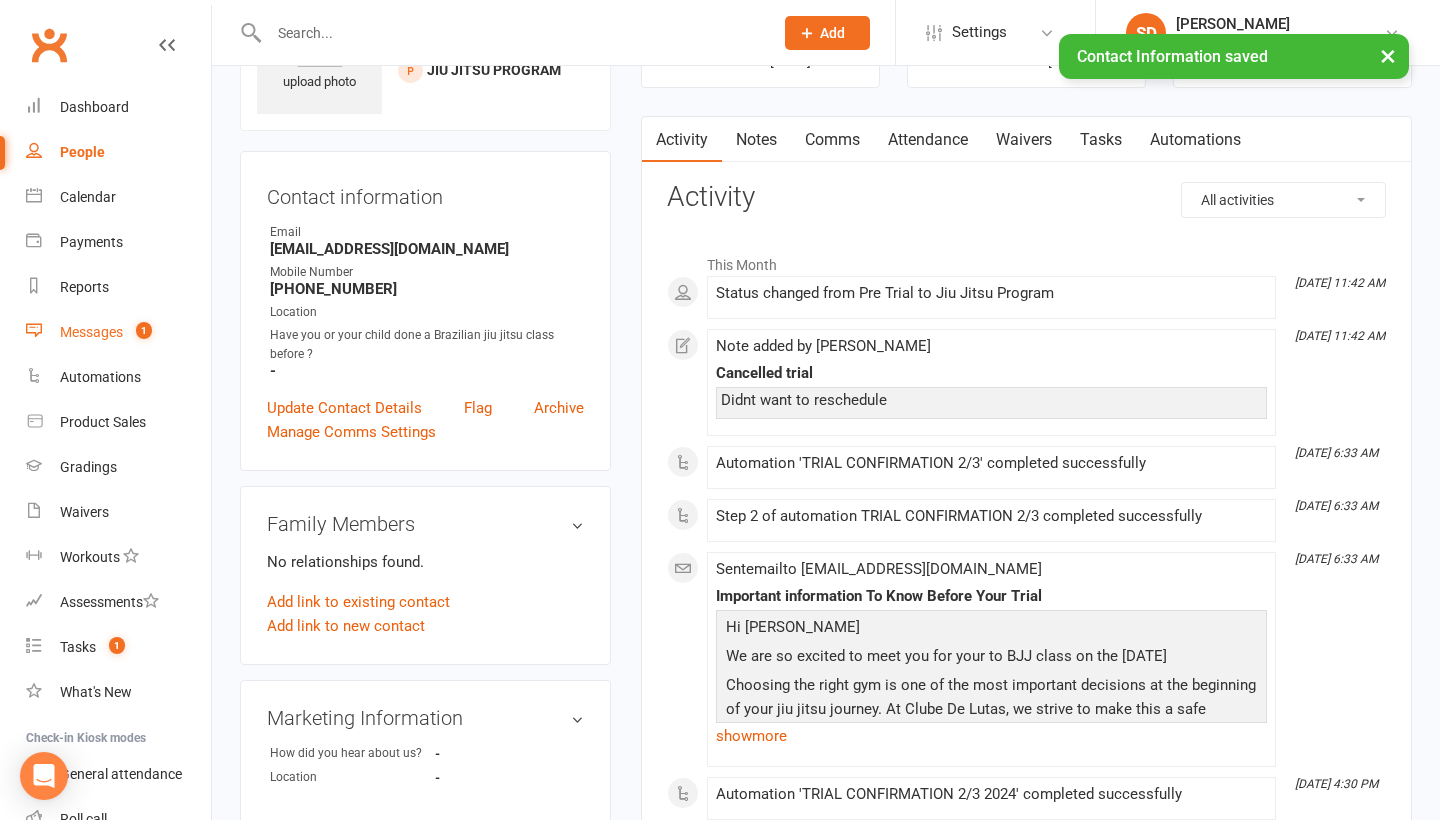 click on "Messages" at bounding box center (91, 332) 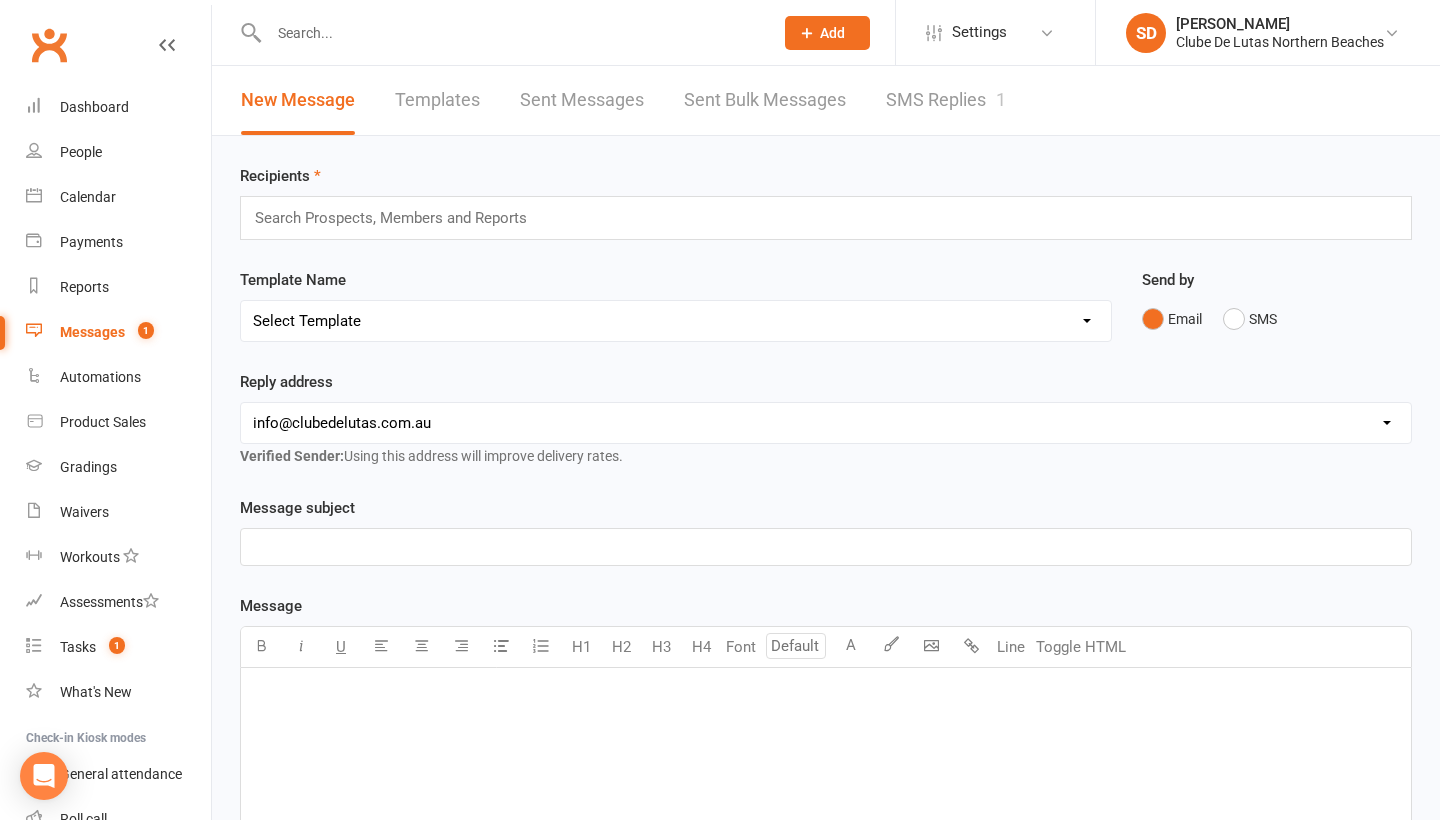 scroll, scrollTop: 0, scrollLeft: 0, axis: both 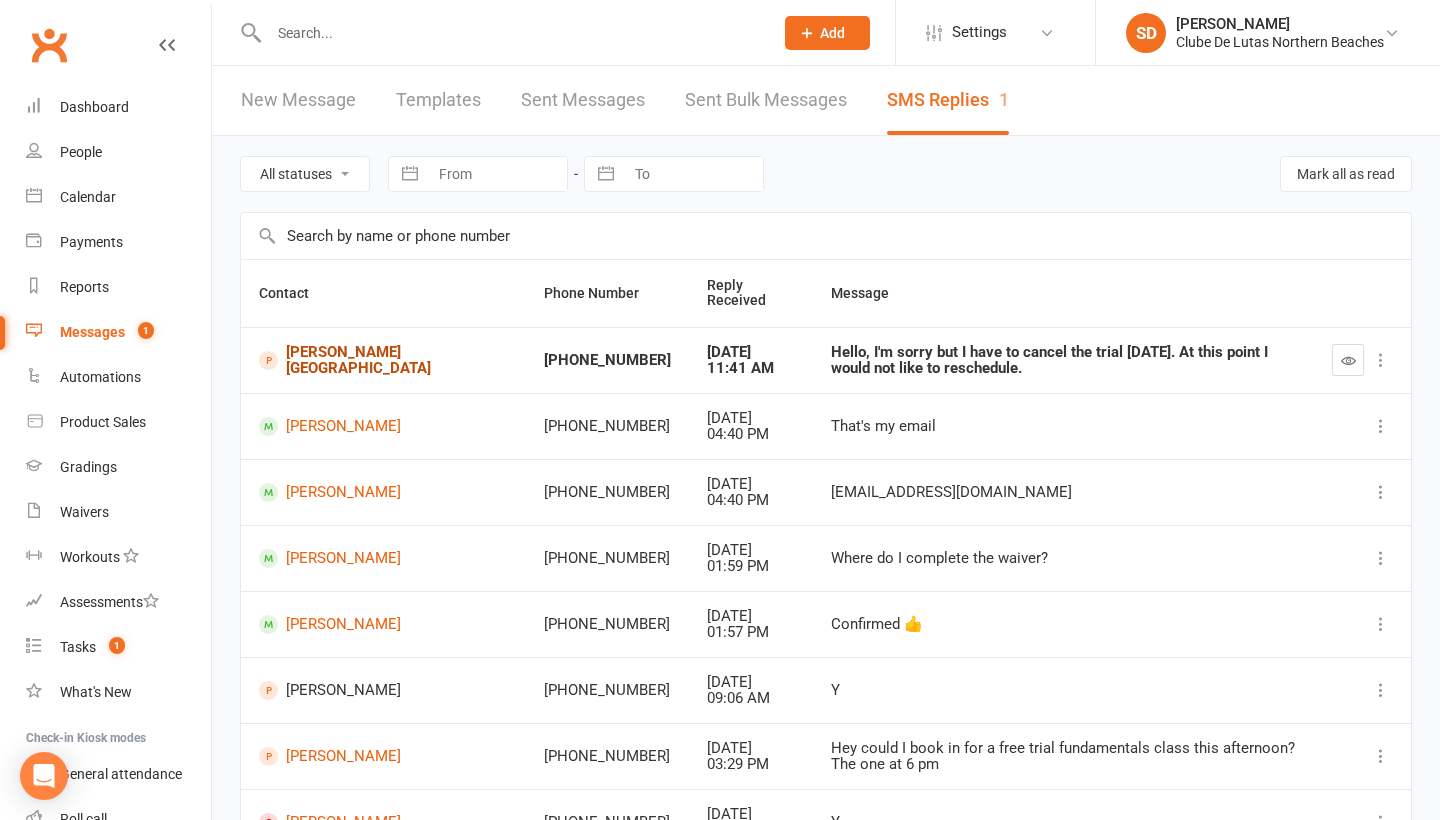 click on "Xan Kraszewski-Francia" at bounding box center (383, 360) 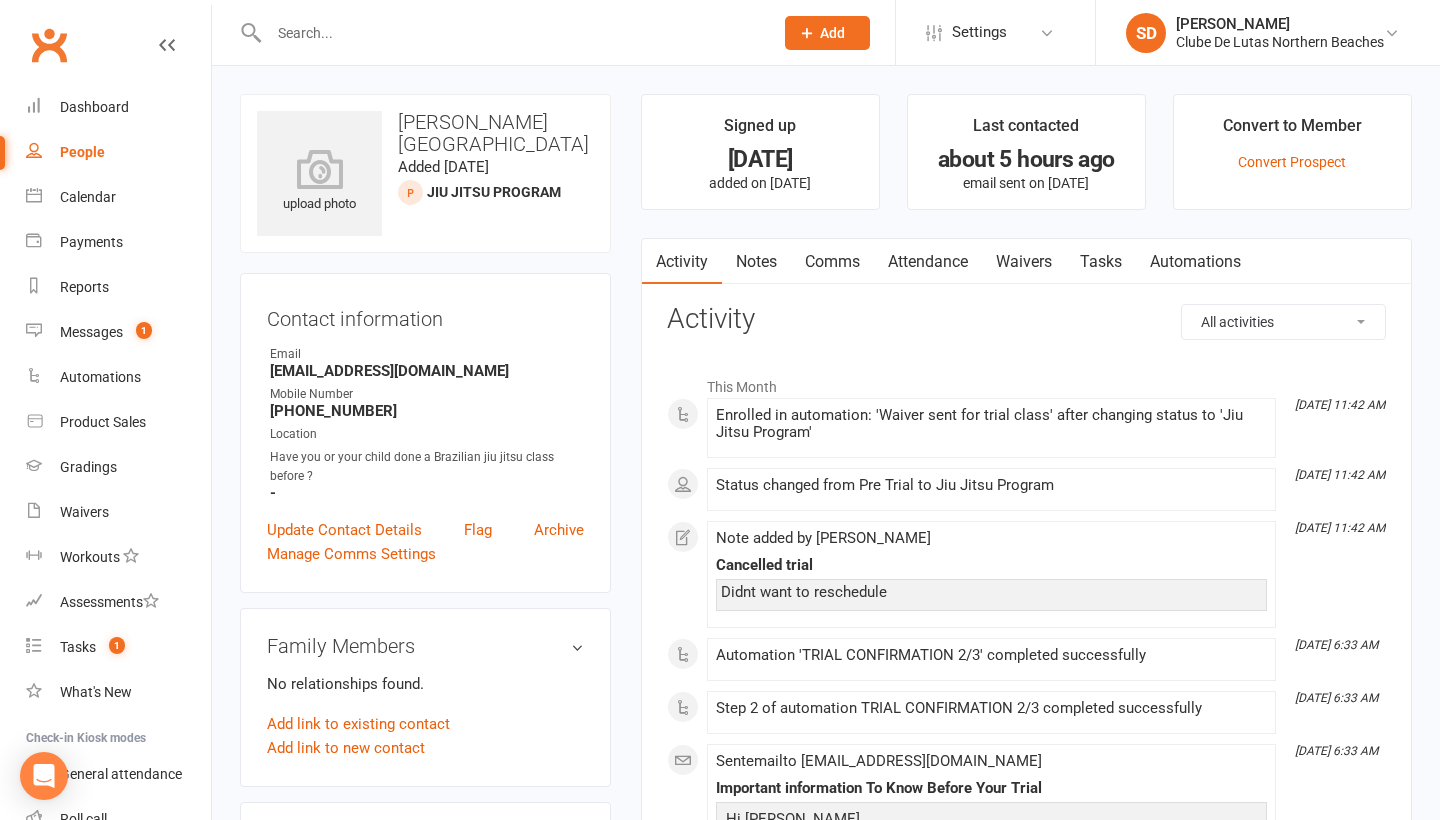 click on "Comms" at bounding box center [832, 262] 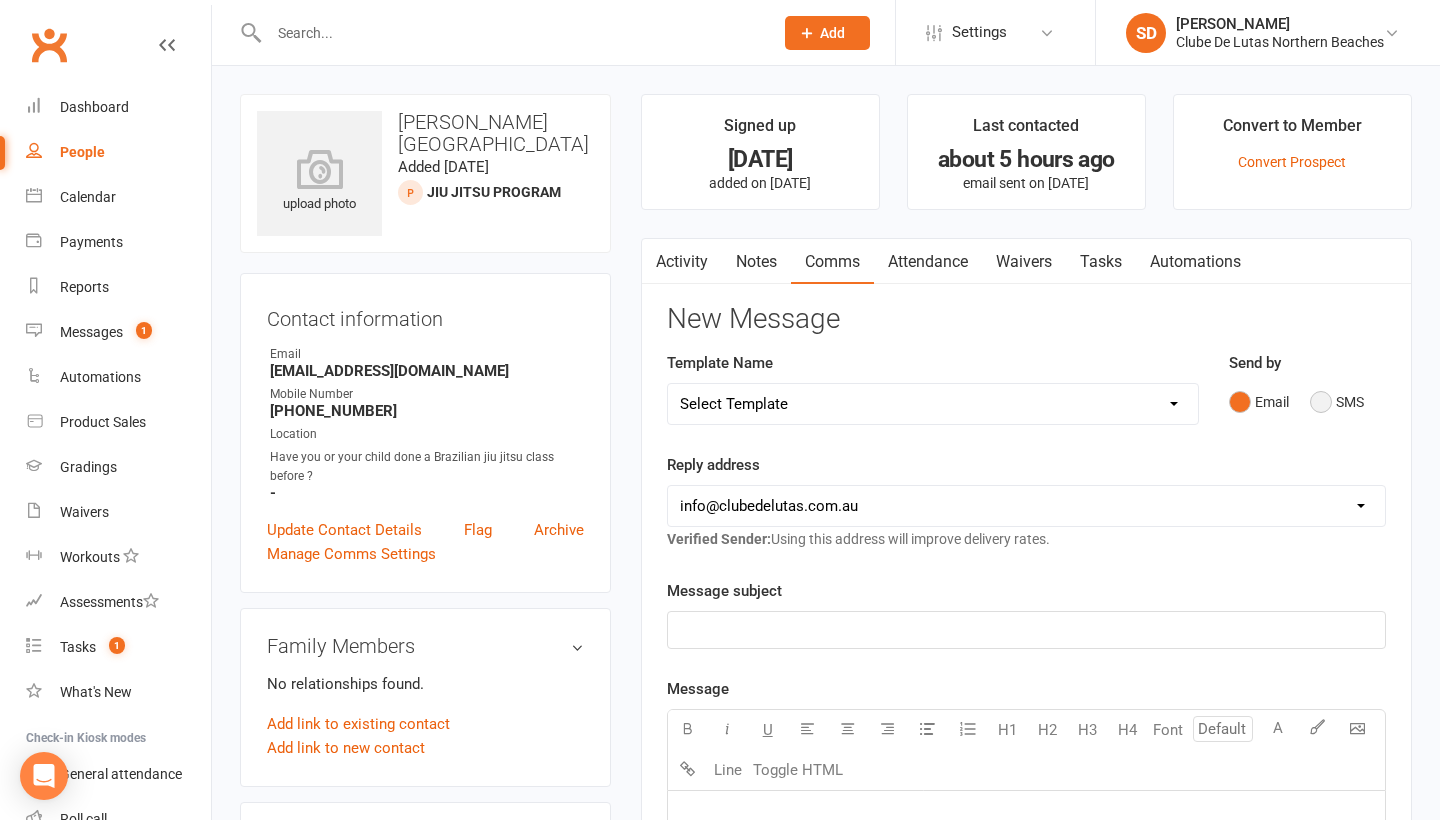 click on "SMS" at bounding box center [1337, 402] 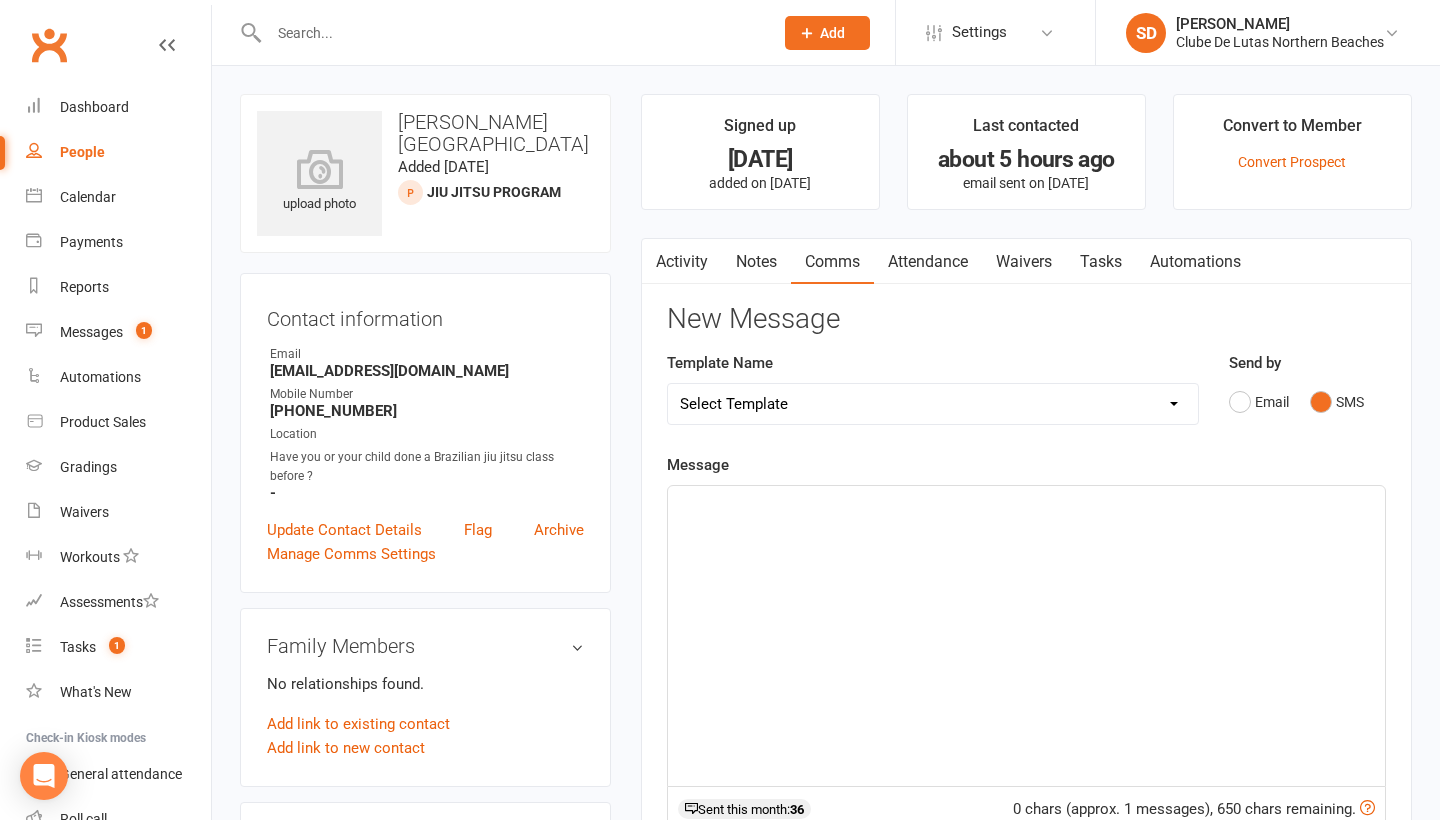 click on "﻿" 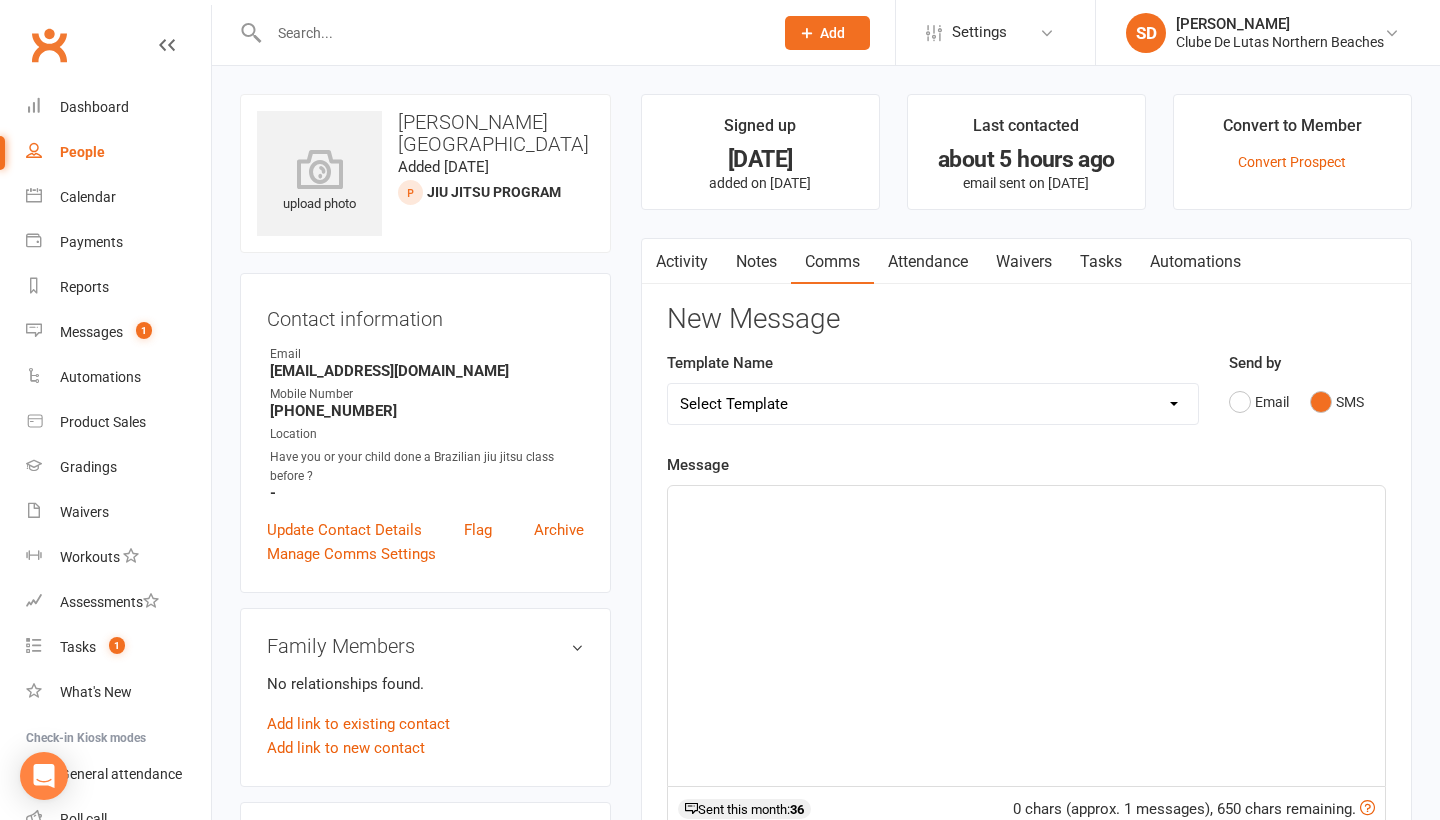 type 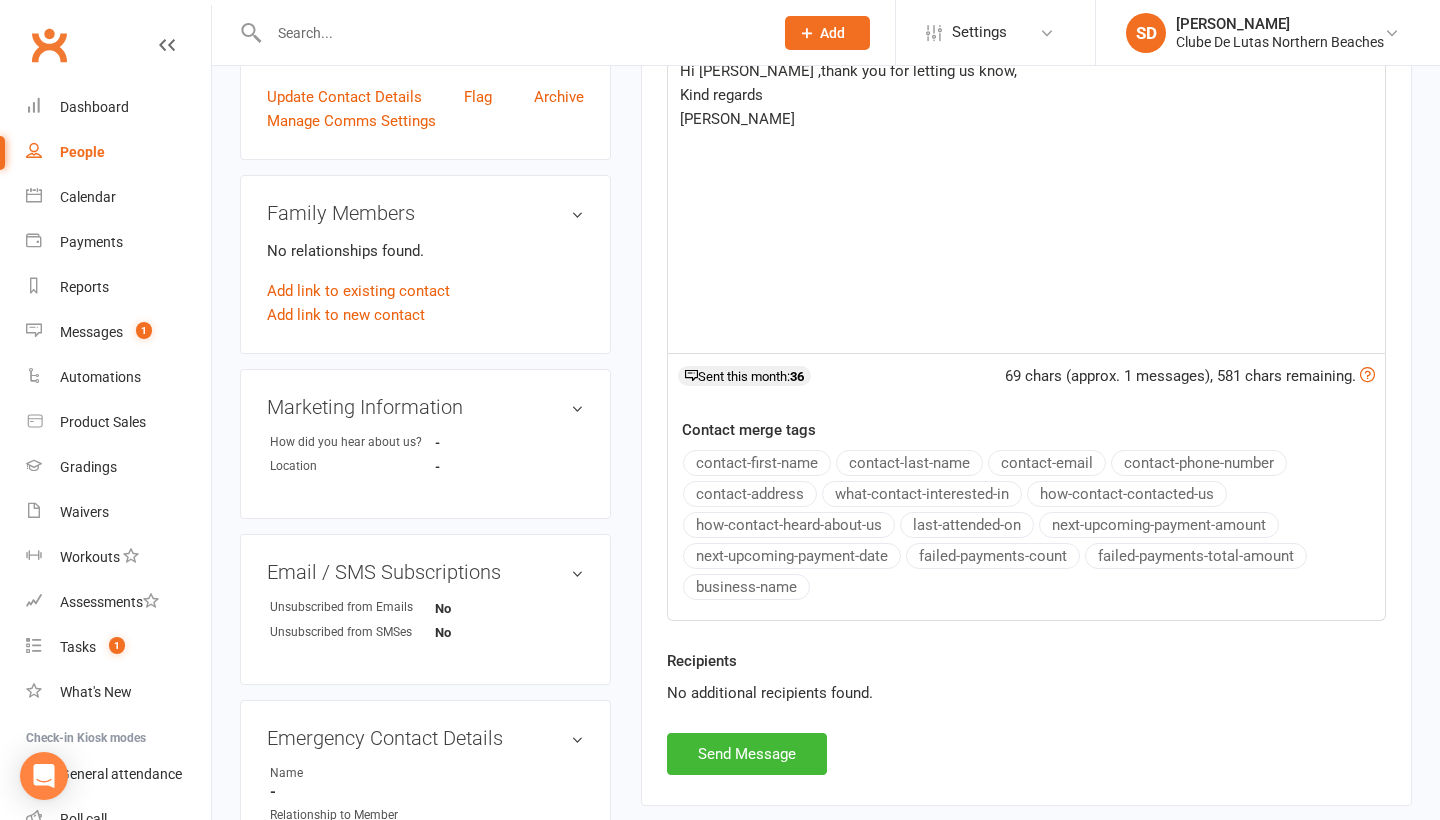 scroll, scrollTop: 468, scrollLeft: 0, axis: vertical 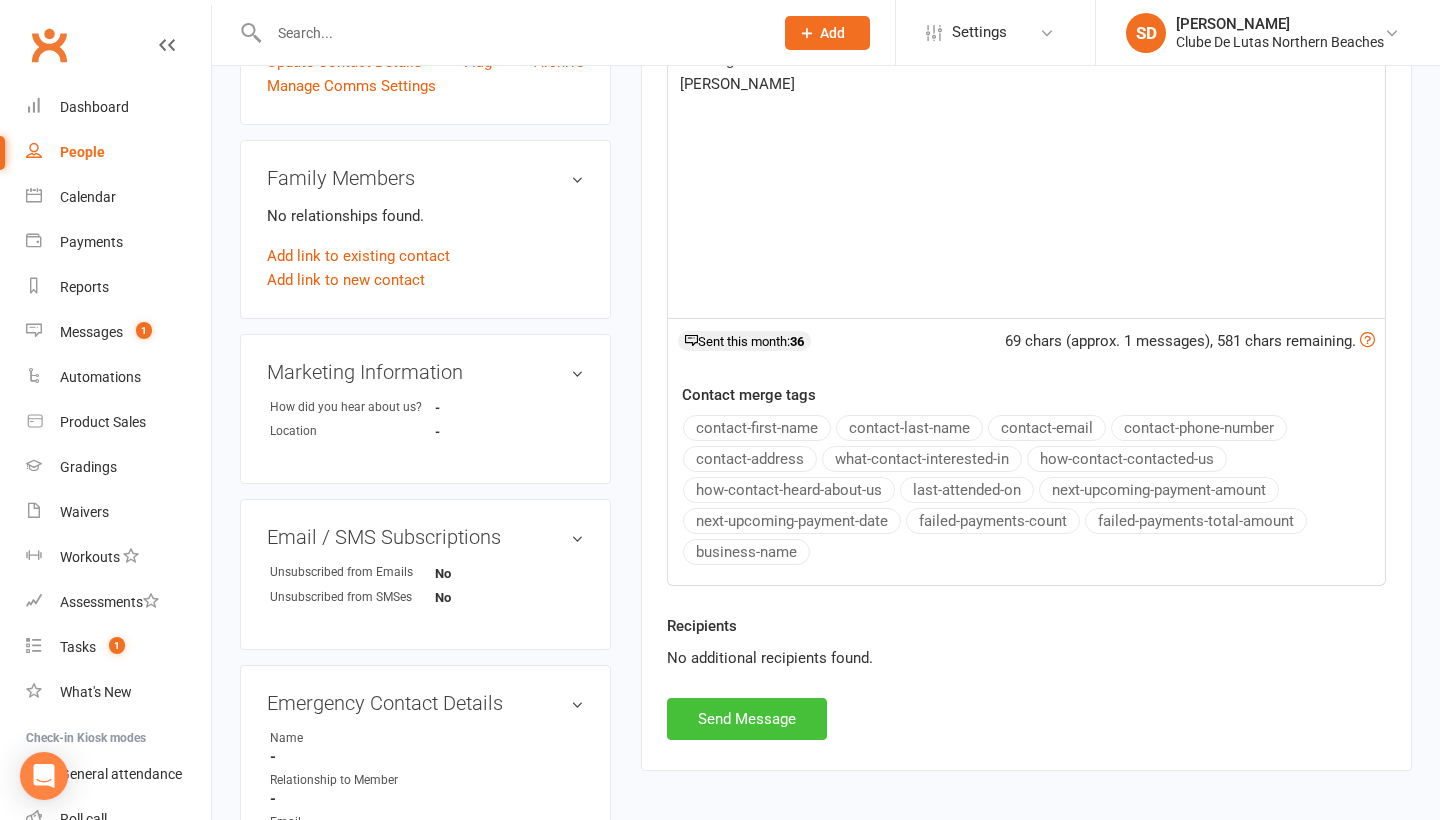 click on "Send Message" at bounding box center [747, 719] 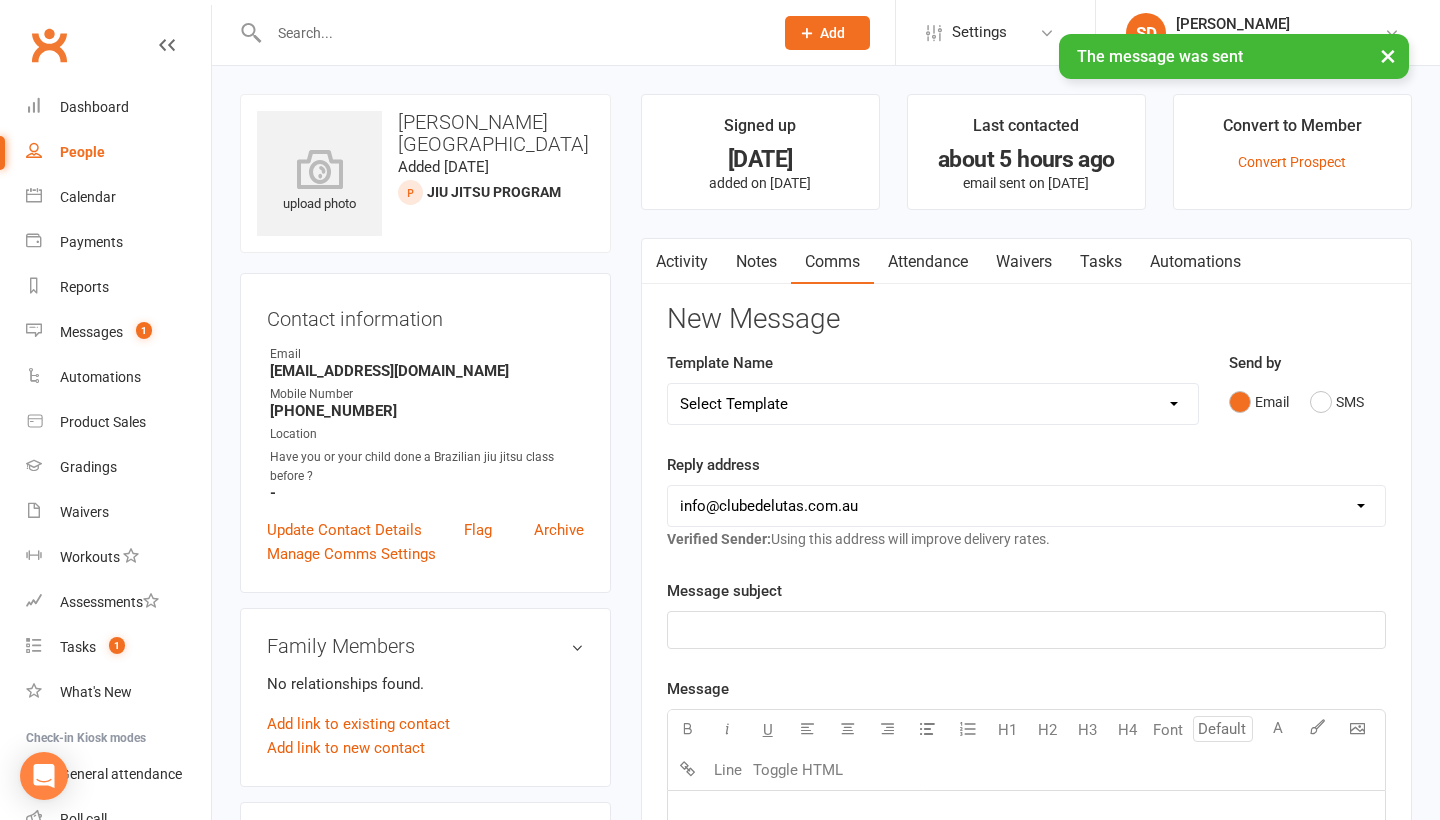 scroll, scrollTop: 0, scrollLeft: 0, axis: both 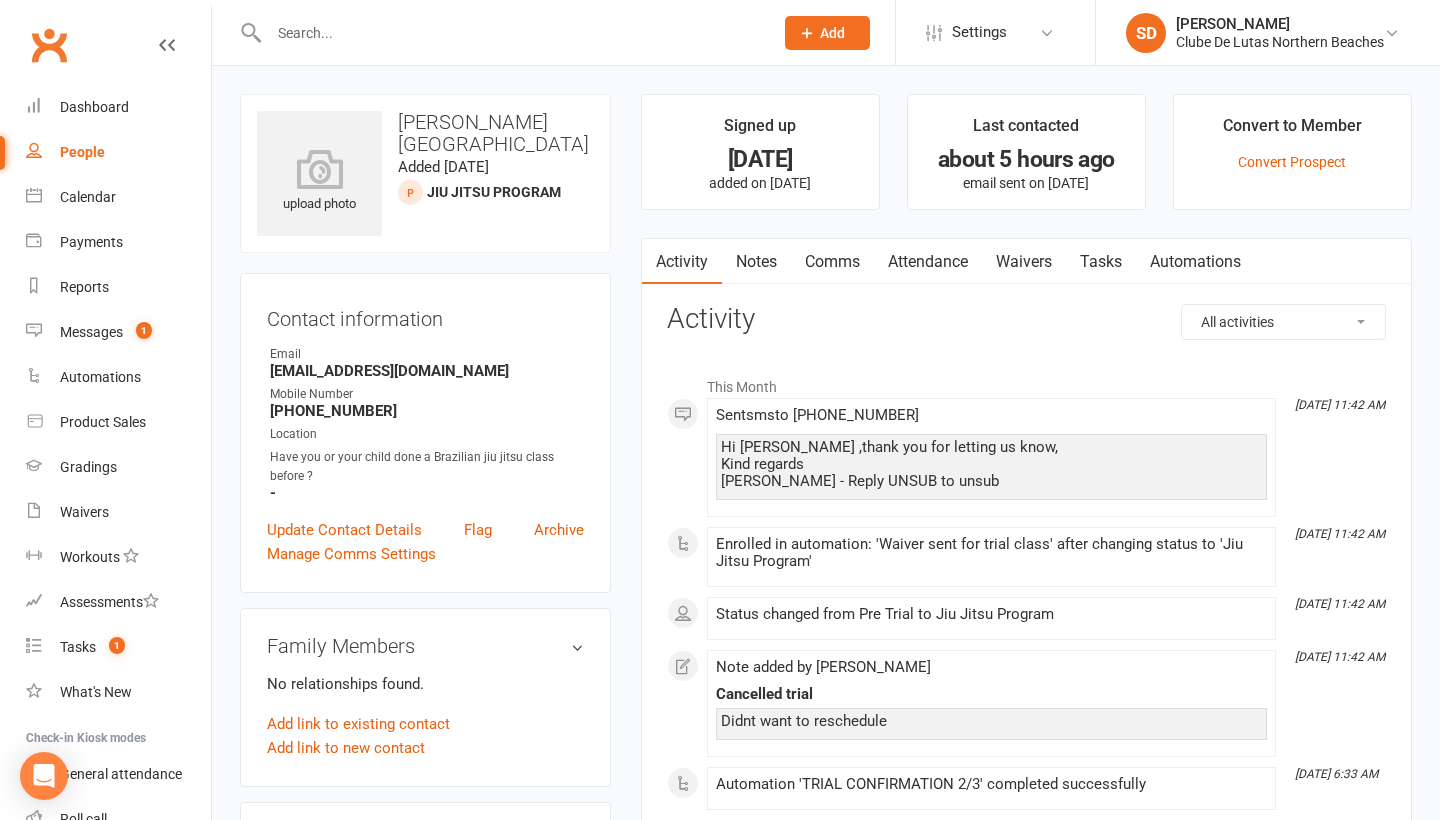 click on "Notes" at bounding box center (756, 262) 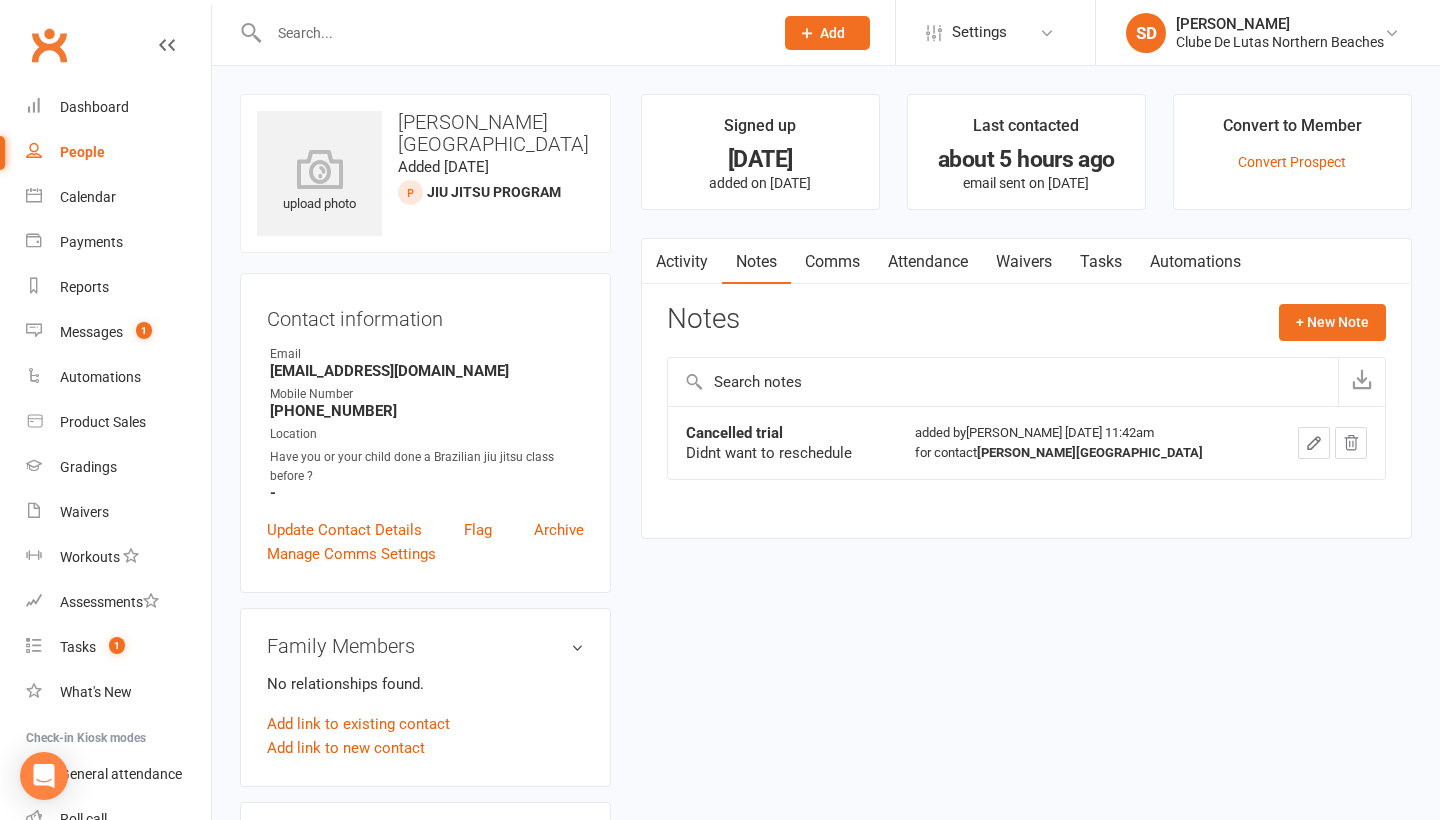 click on "Attendance" at bounding box center (928, 262) 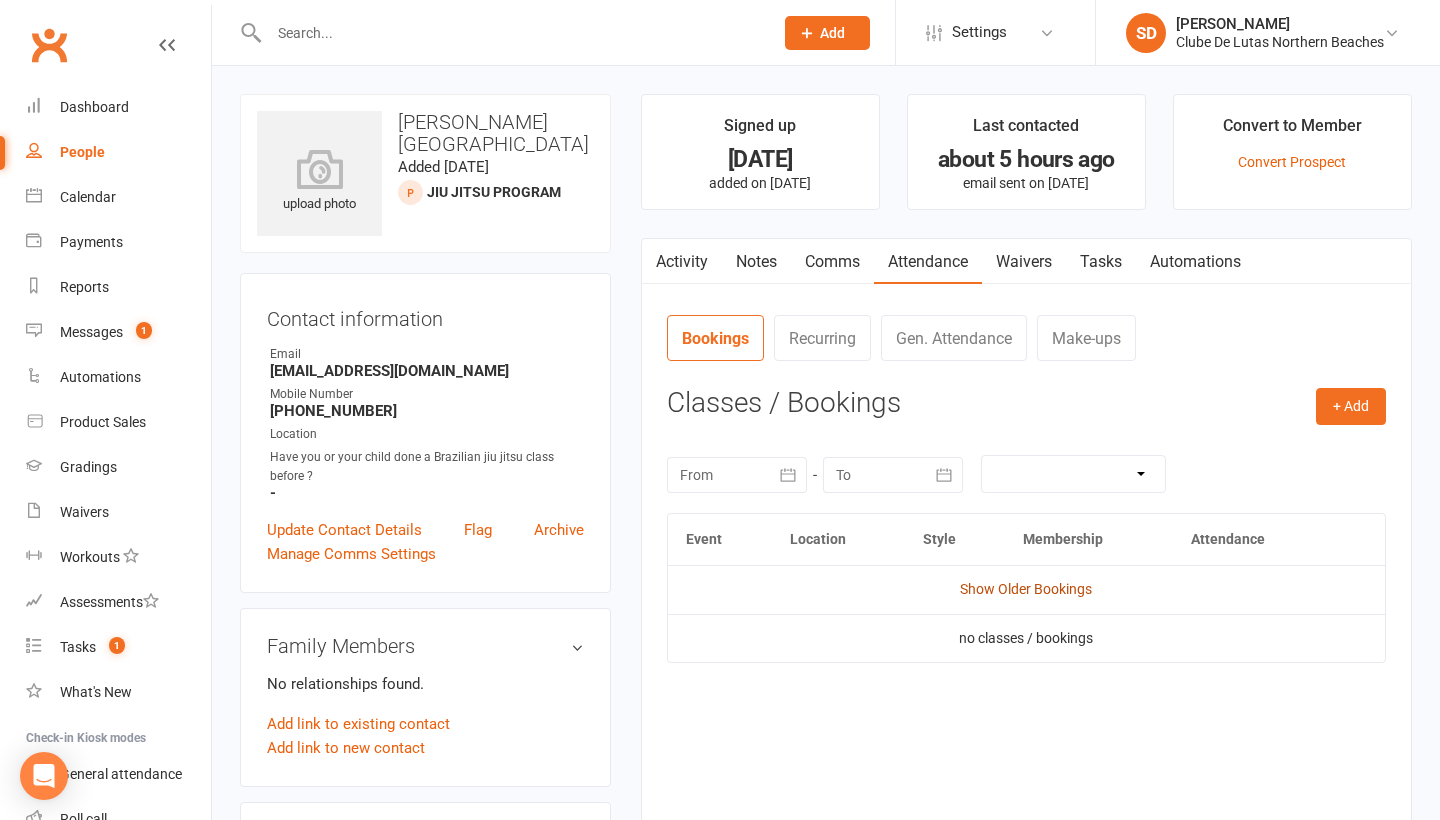 click on "Show Older Bookings" at bounding box center (1026, 589) 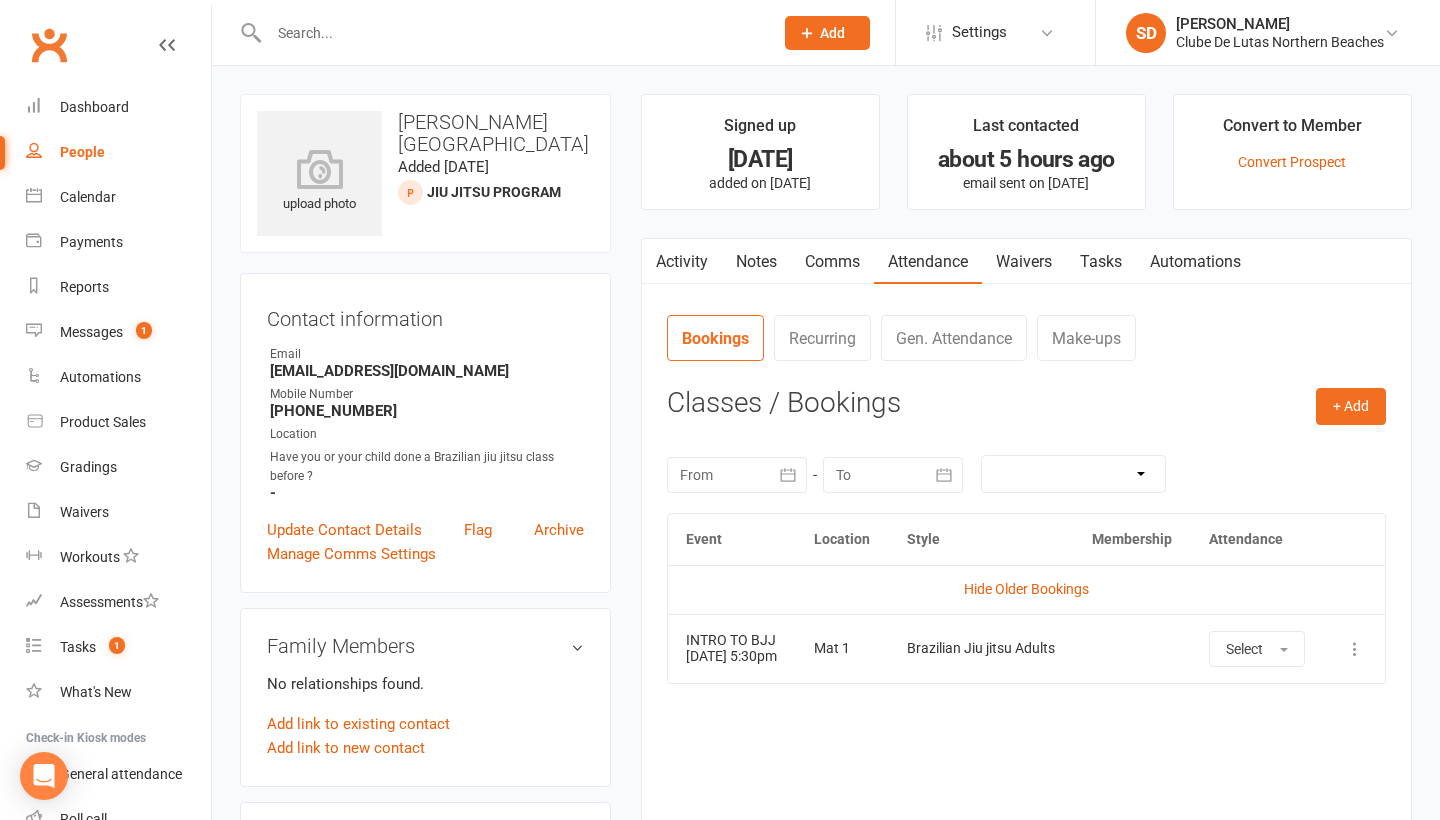 click at bounding box center [1355, 649] 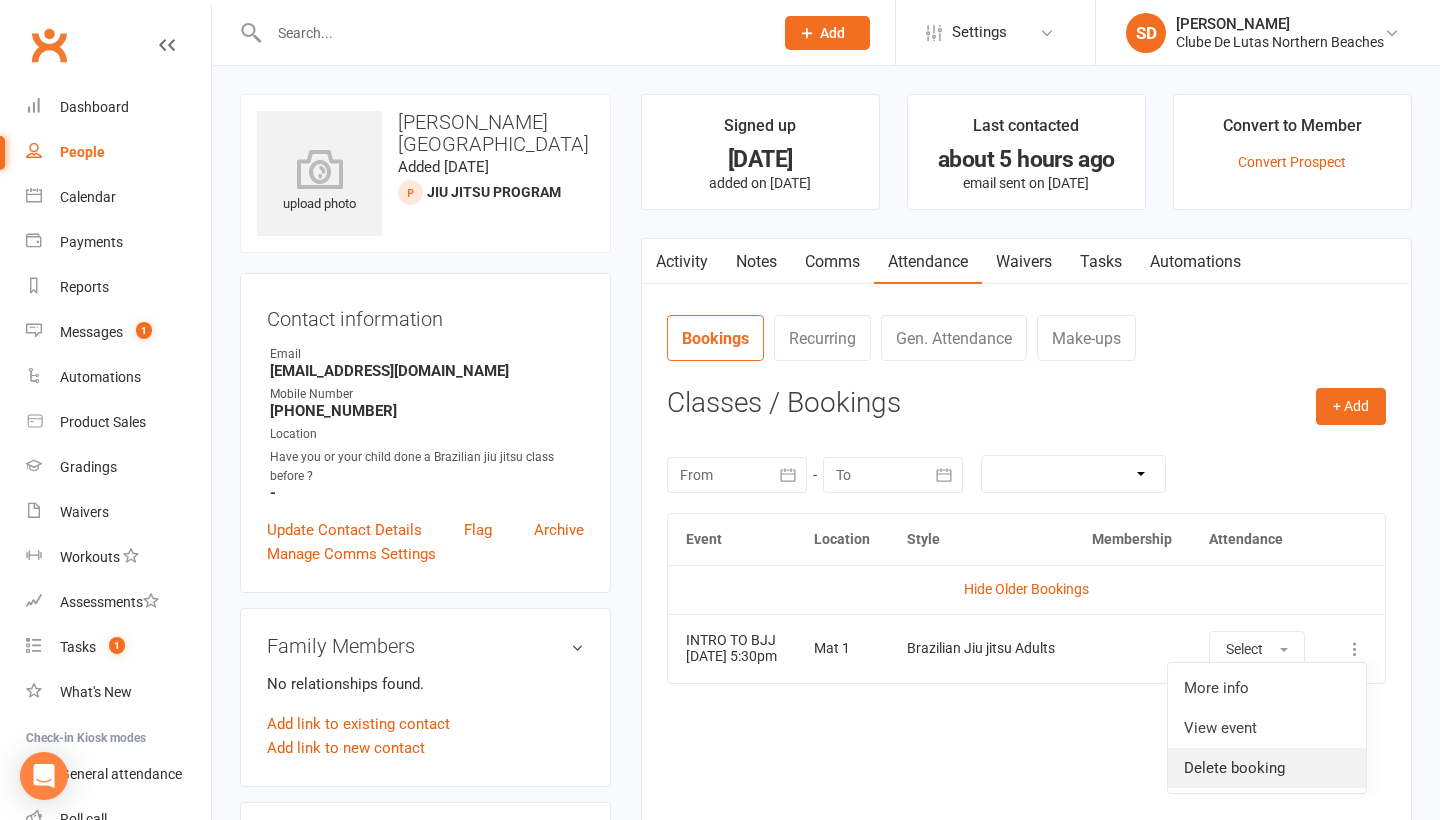 click on "Delete booking" at bounding box center [1267, 768] 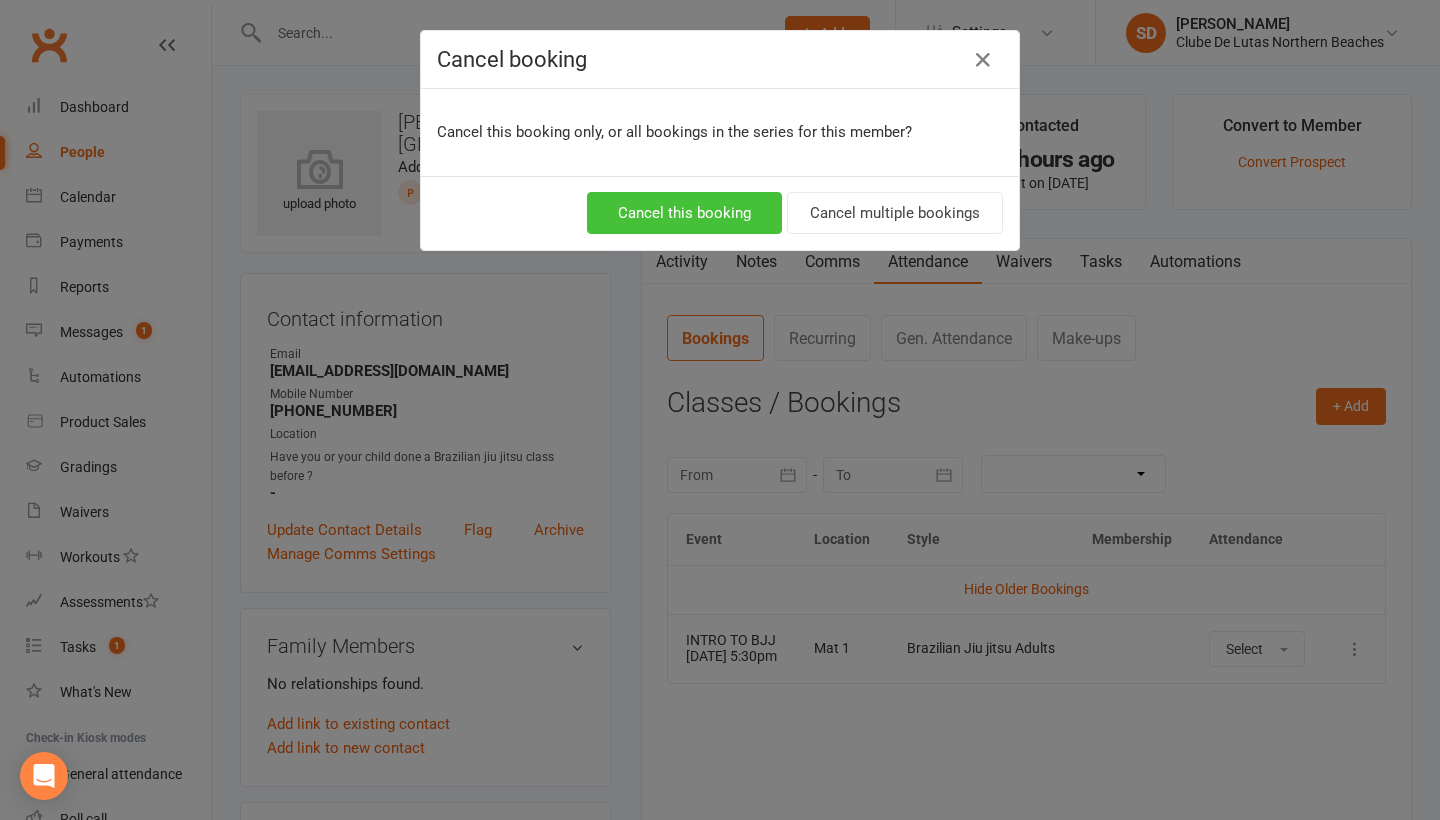 click on "Cancel this booking" at bounding box center (684, 213) 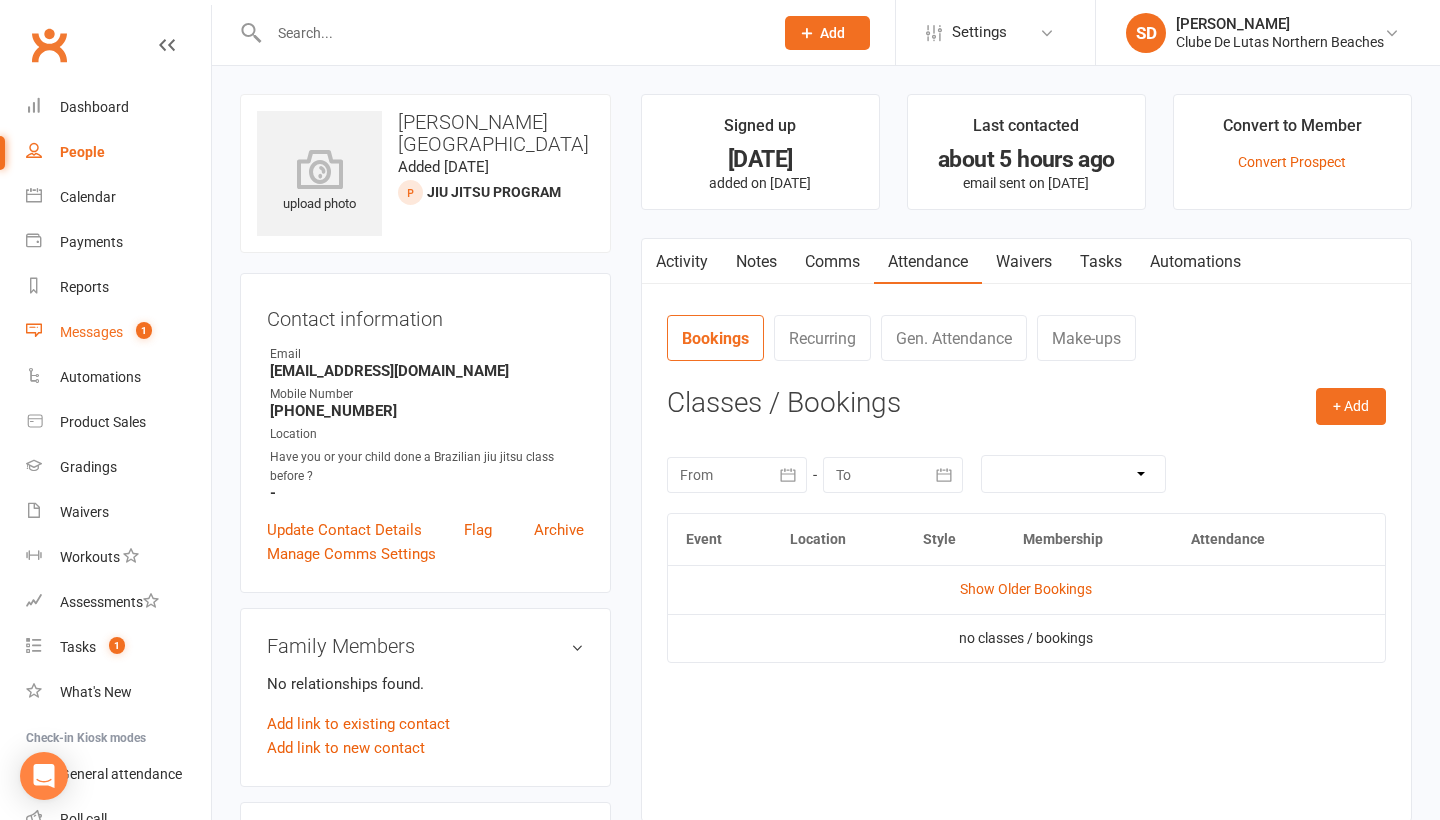 click on "Messages" at bounding box center (91, 332) 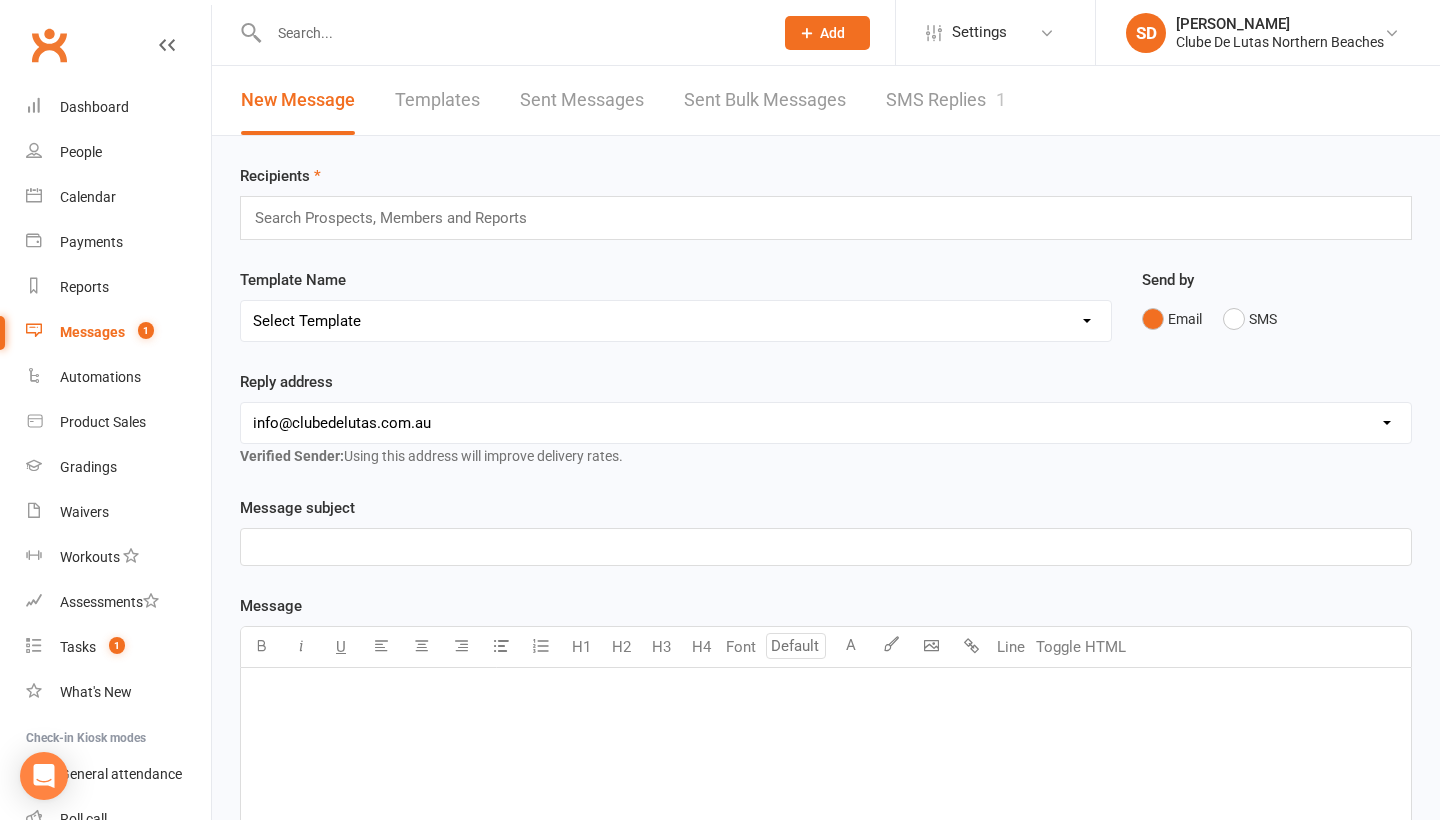 click on "SMS Replies  1" at bounding box center [946, 100] 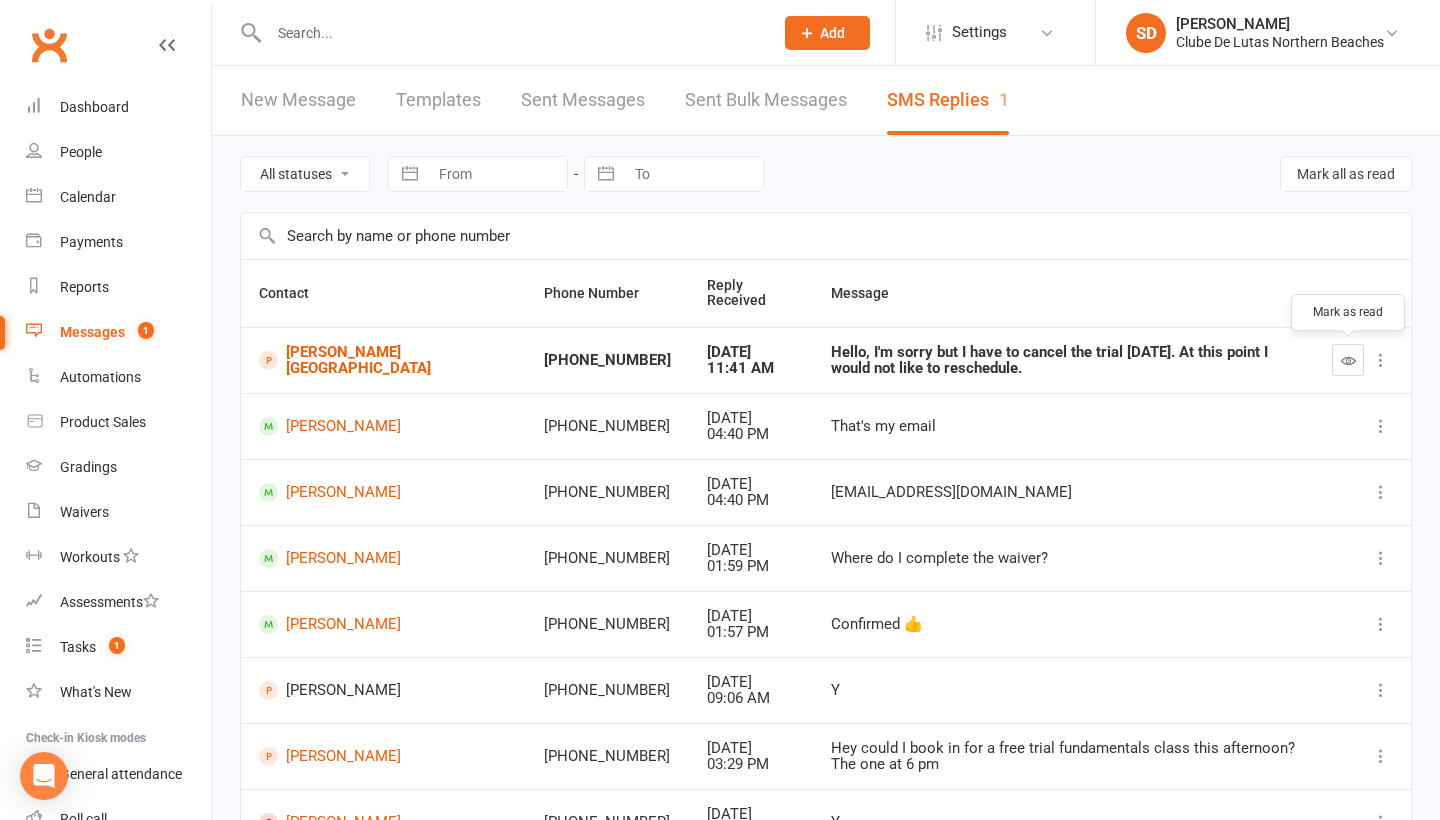 click at bounding box center (1348, 360) 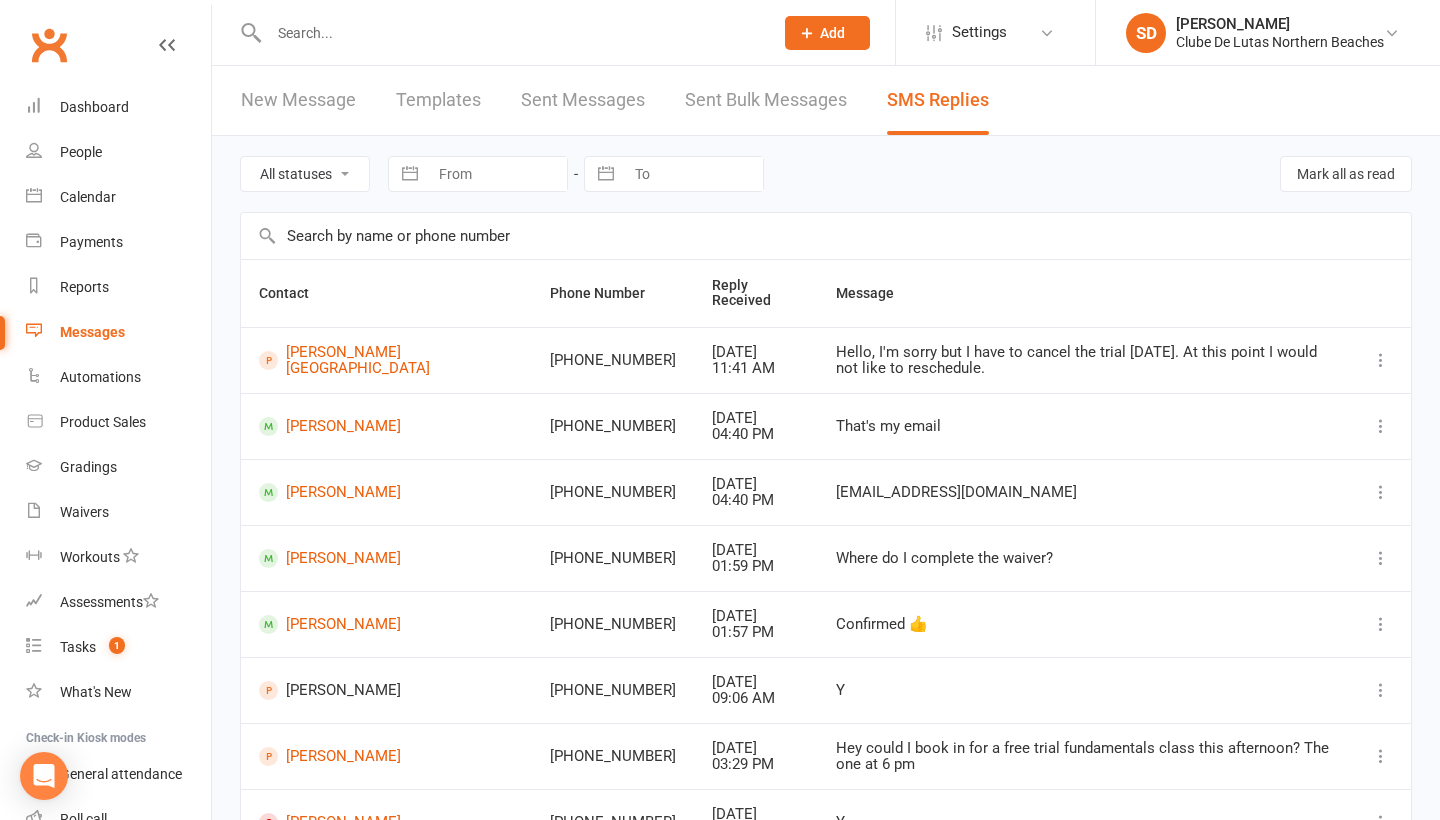 click at bounding box center [511, 33] 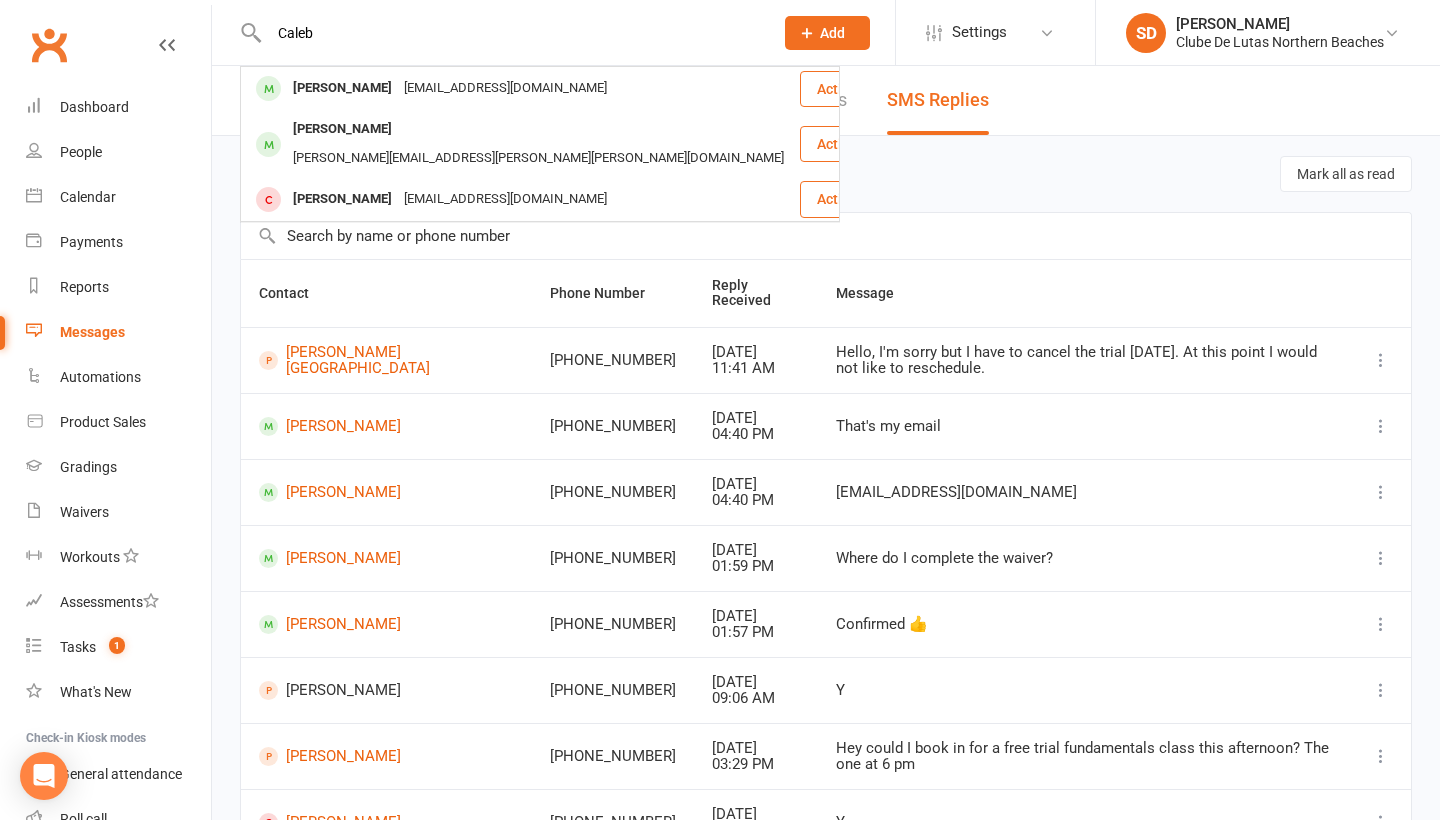 type on "Caleb" 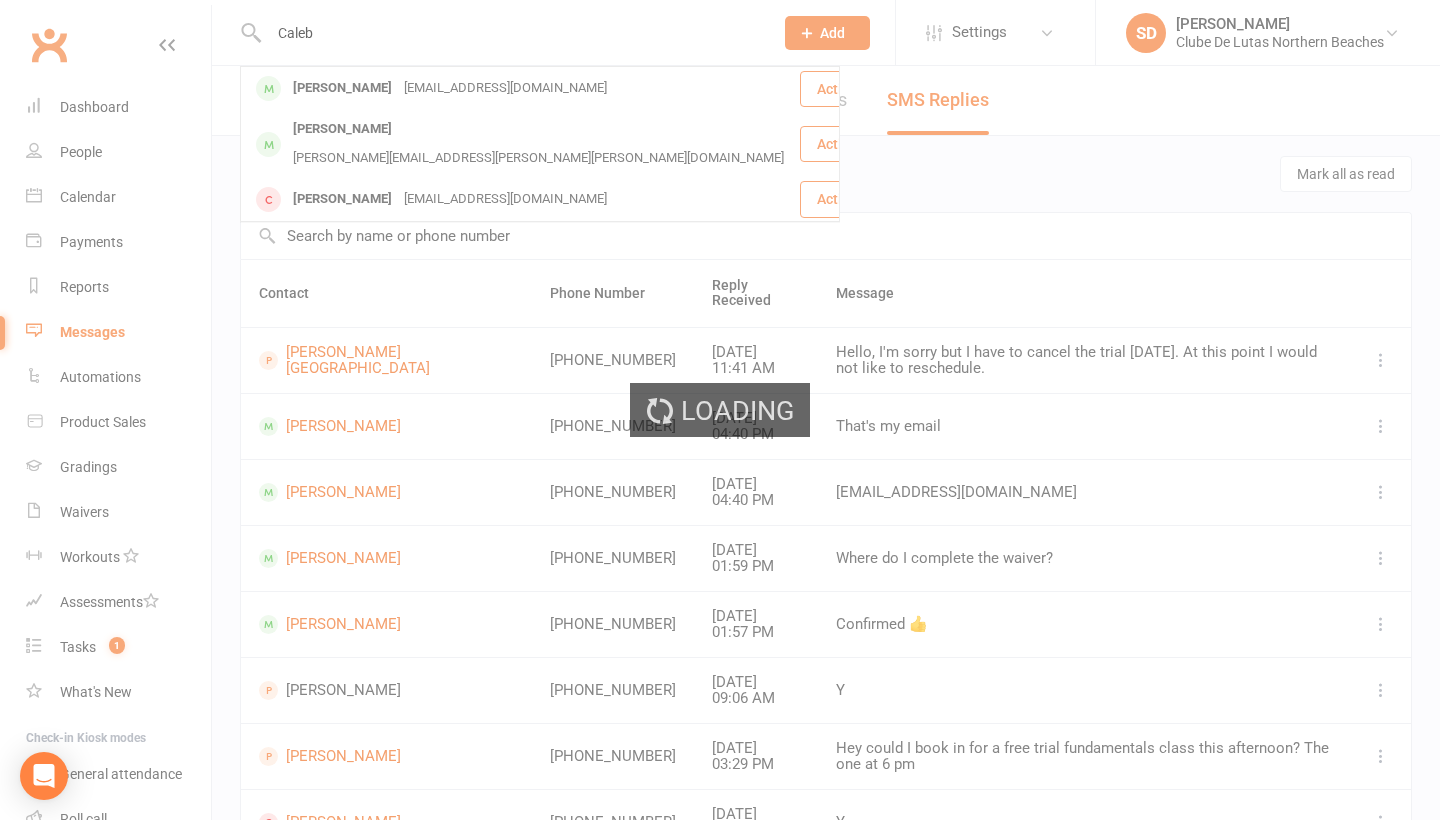 type 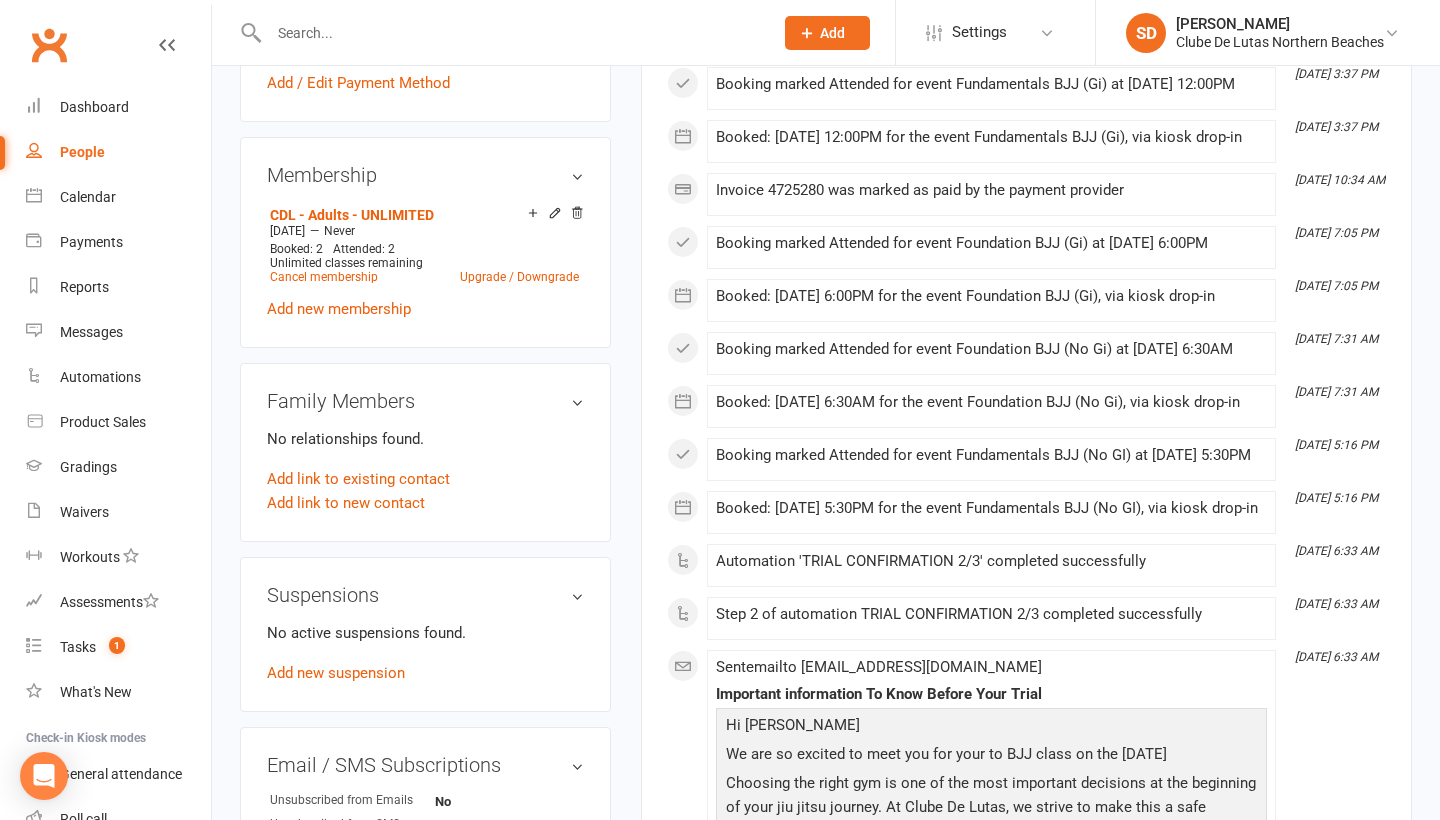 scroll, scrollTop: 667, scrollLeft: 0, axis: vertical 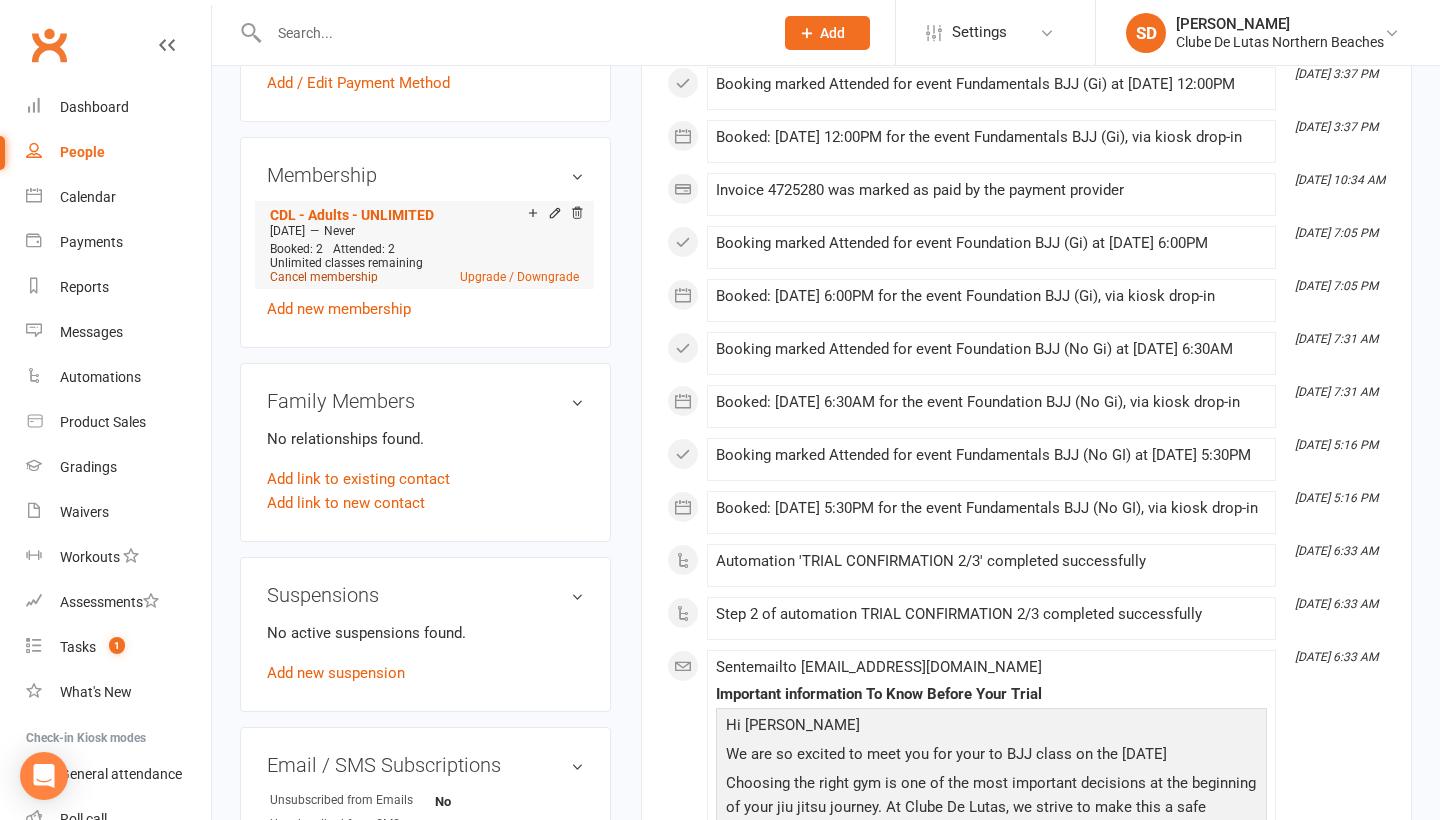 click on "Cancel membership" at bounding box center (324, 277) 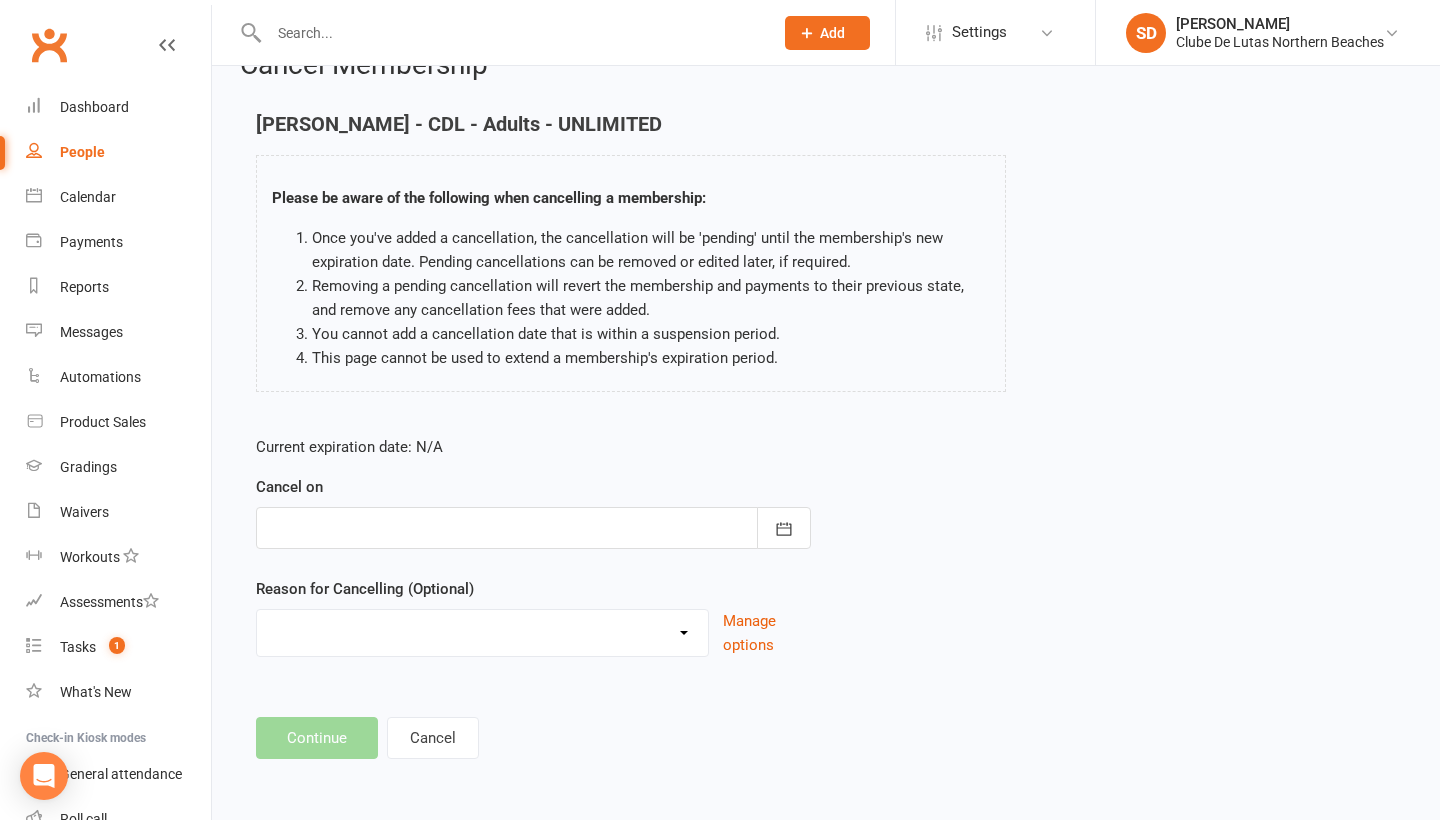 scroll, scrollTop: 0, scrollLeft: 0, axis: both 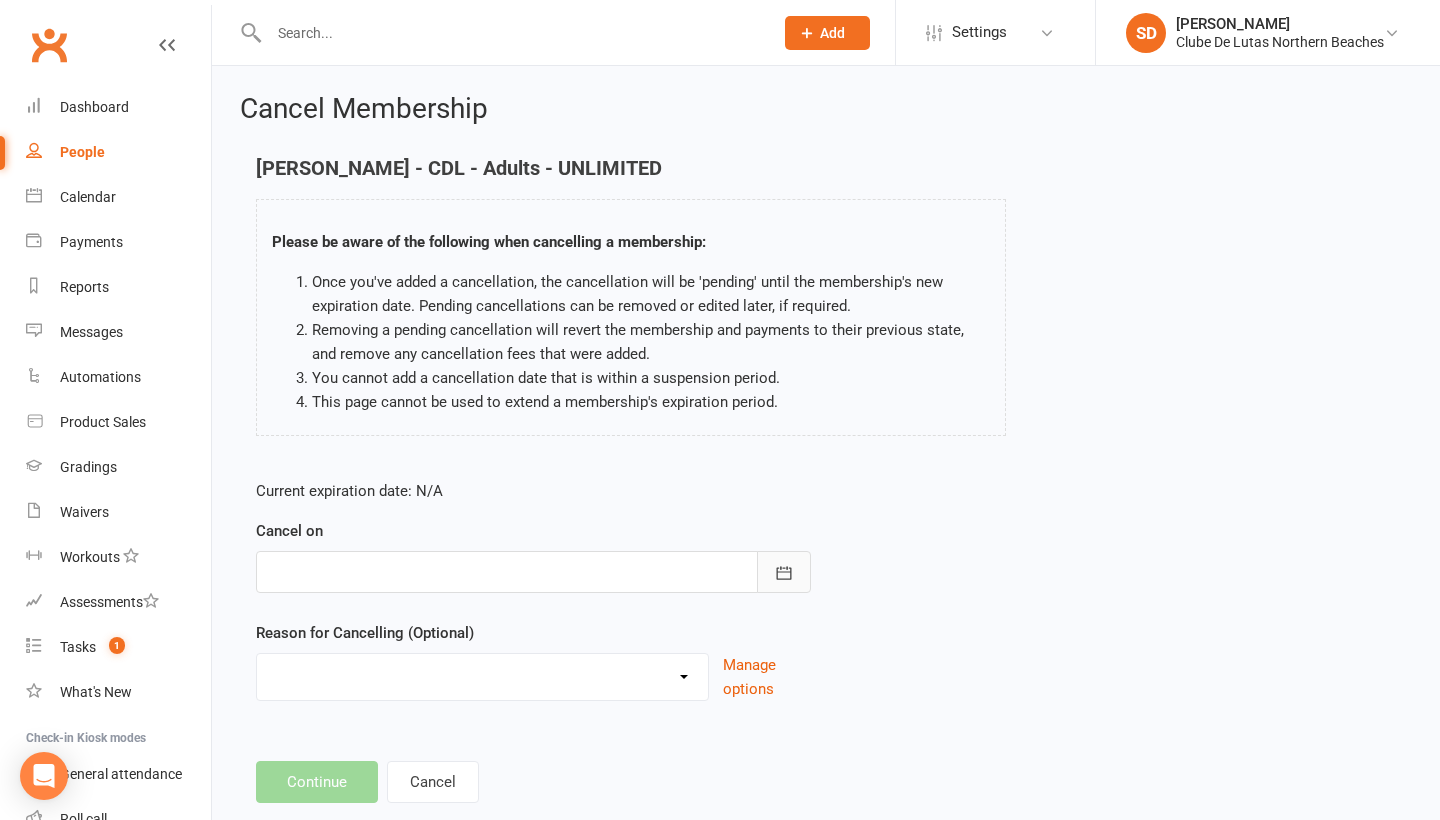click at bounding box center [784, 572] 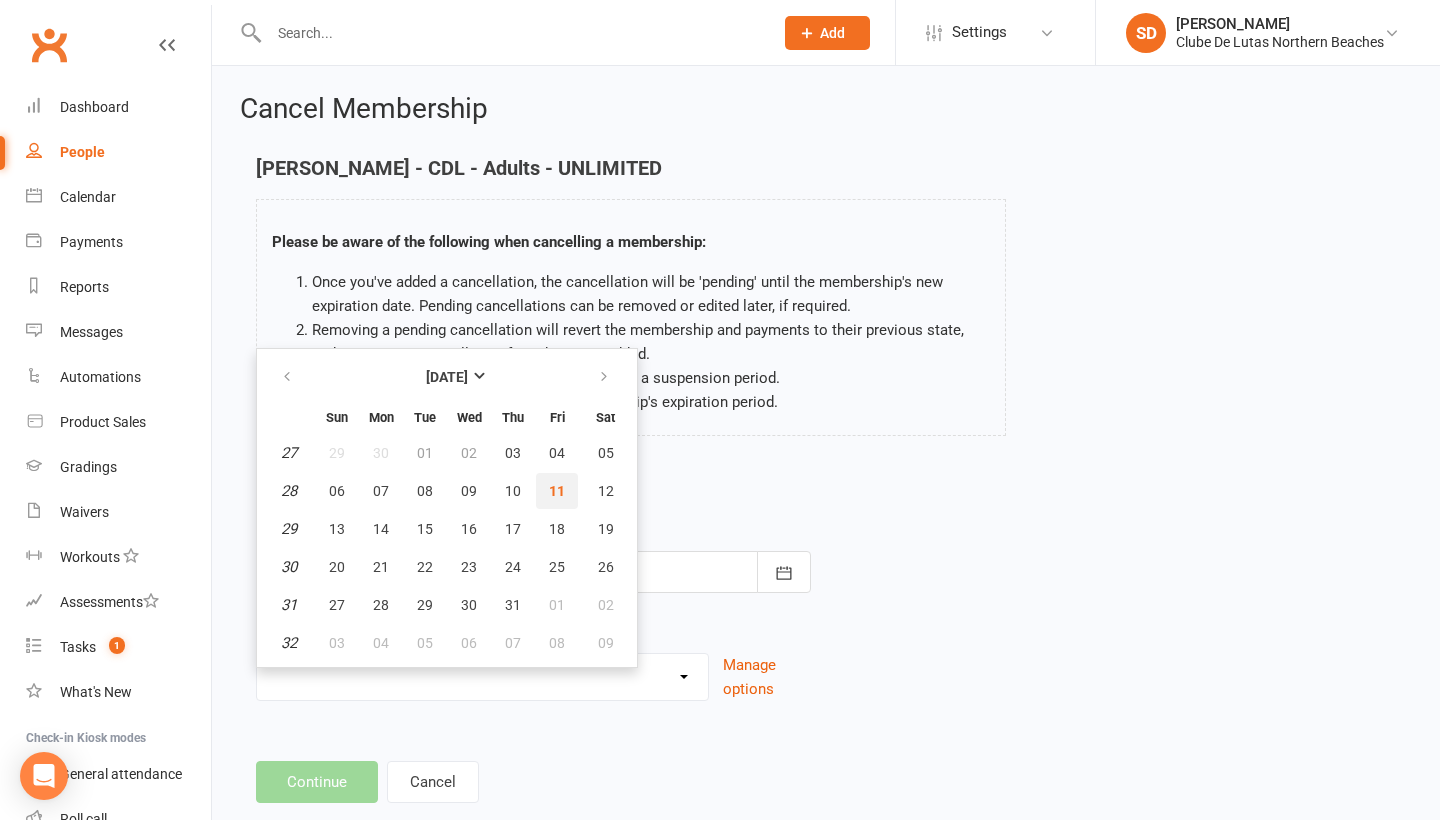 click on "11" at bounding box center [557, 491] 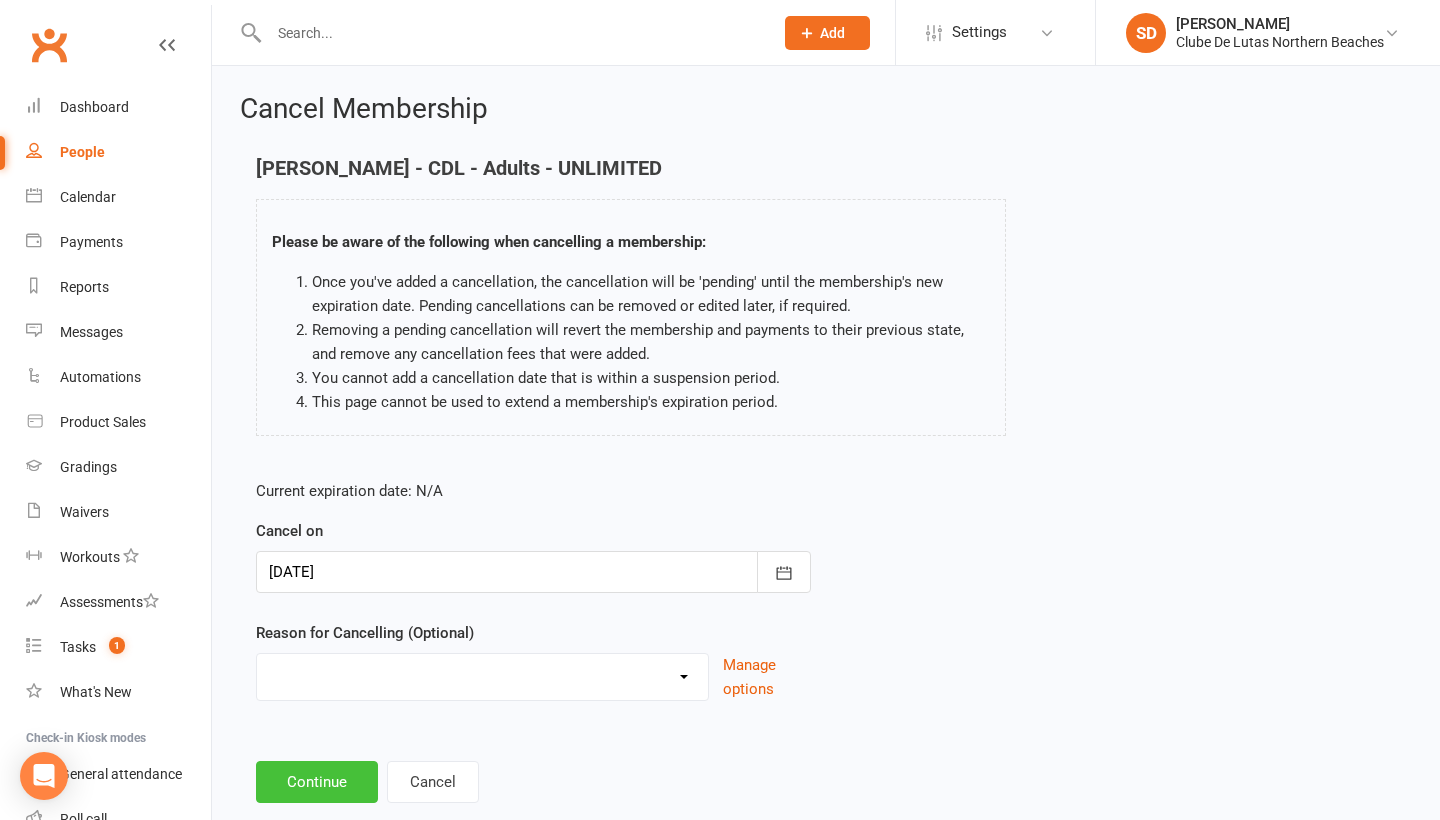 click on "Continue" at bounding box center (317, 782) 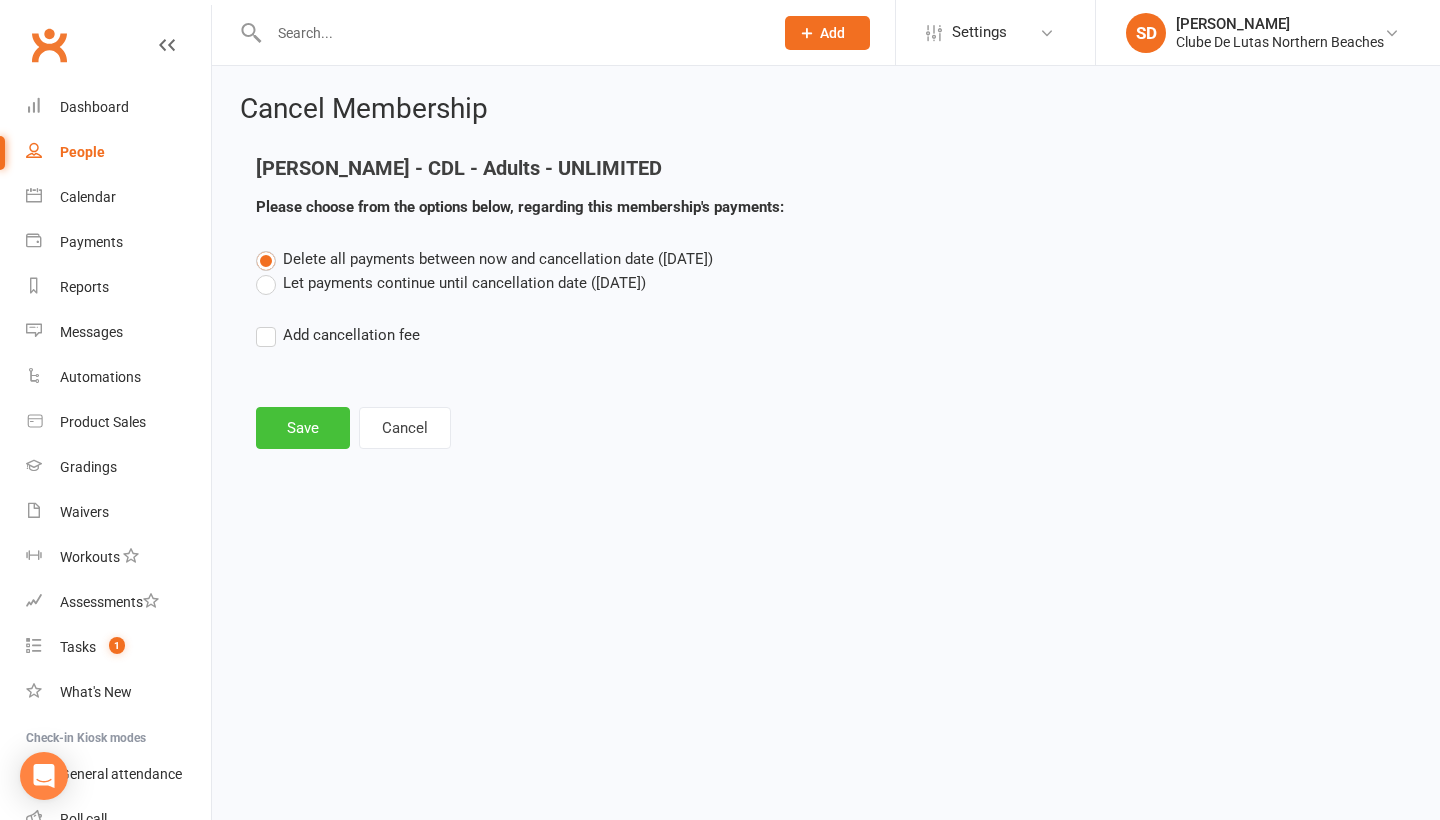 click on "Save" at bounding box center [303, 428] 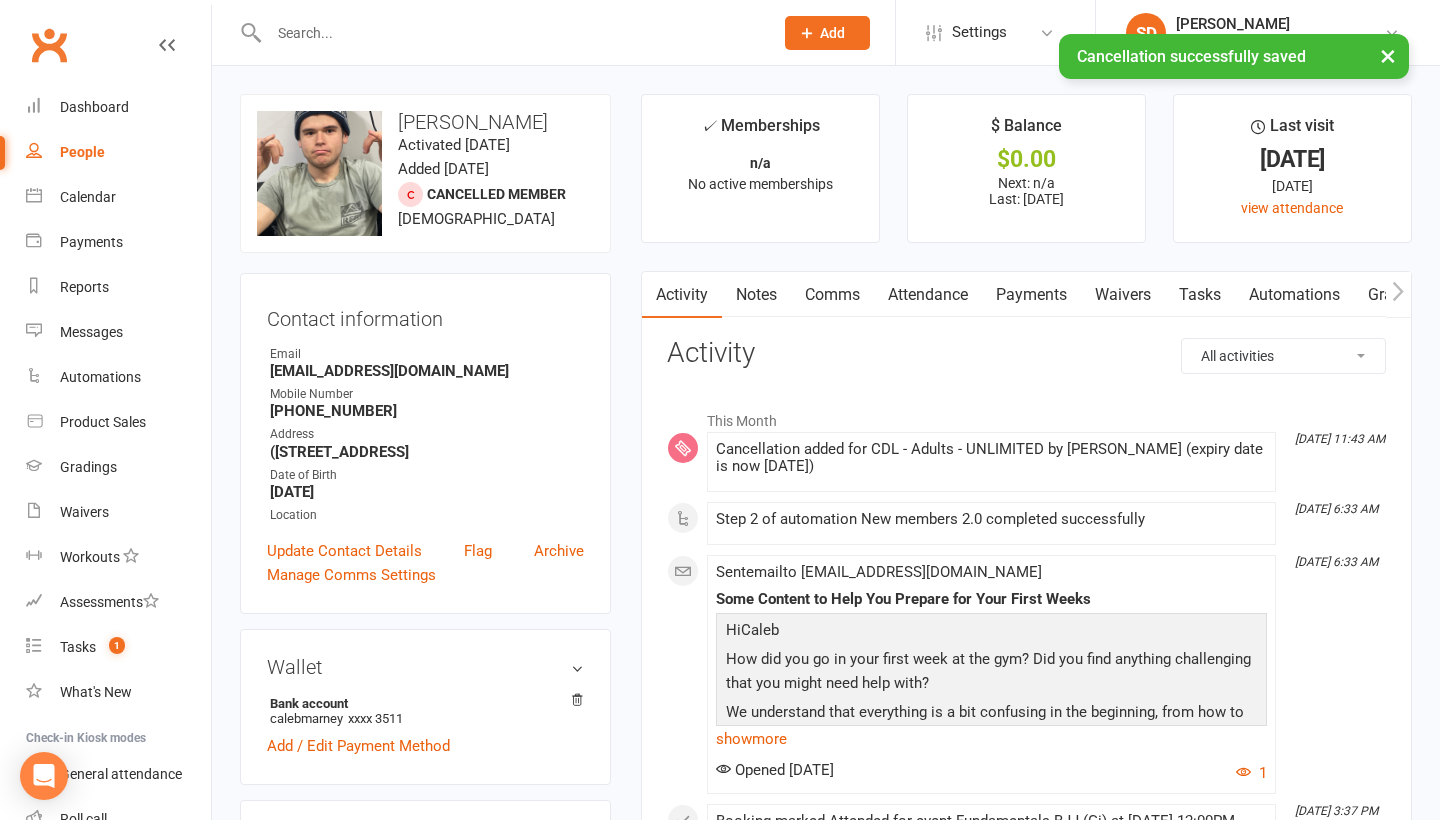 click on "Notes" at bounding box center (756, 295) 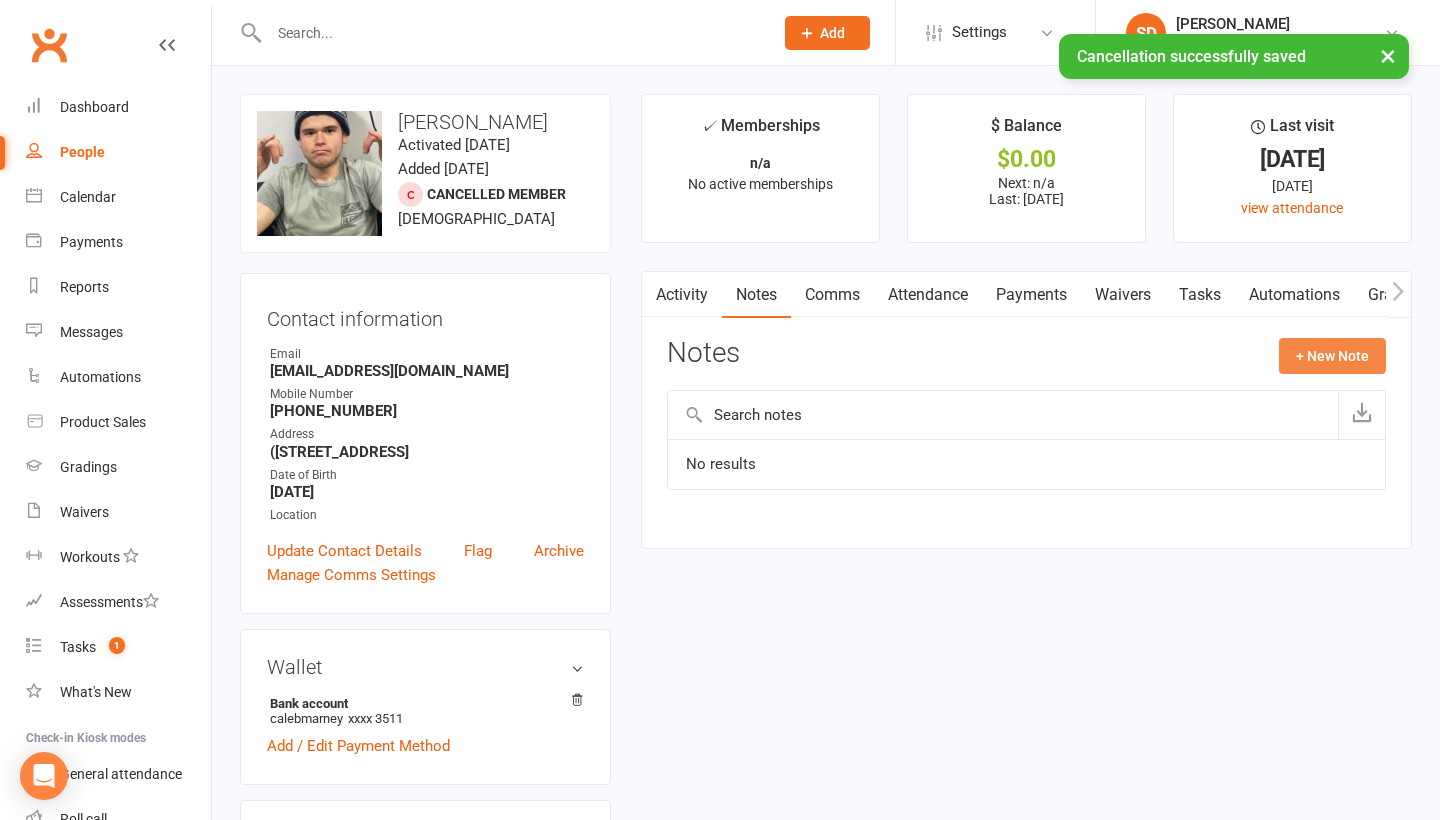 click on "+ New Note" at bounding box center (1332, 356) 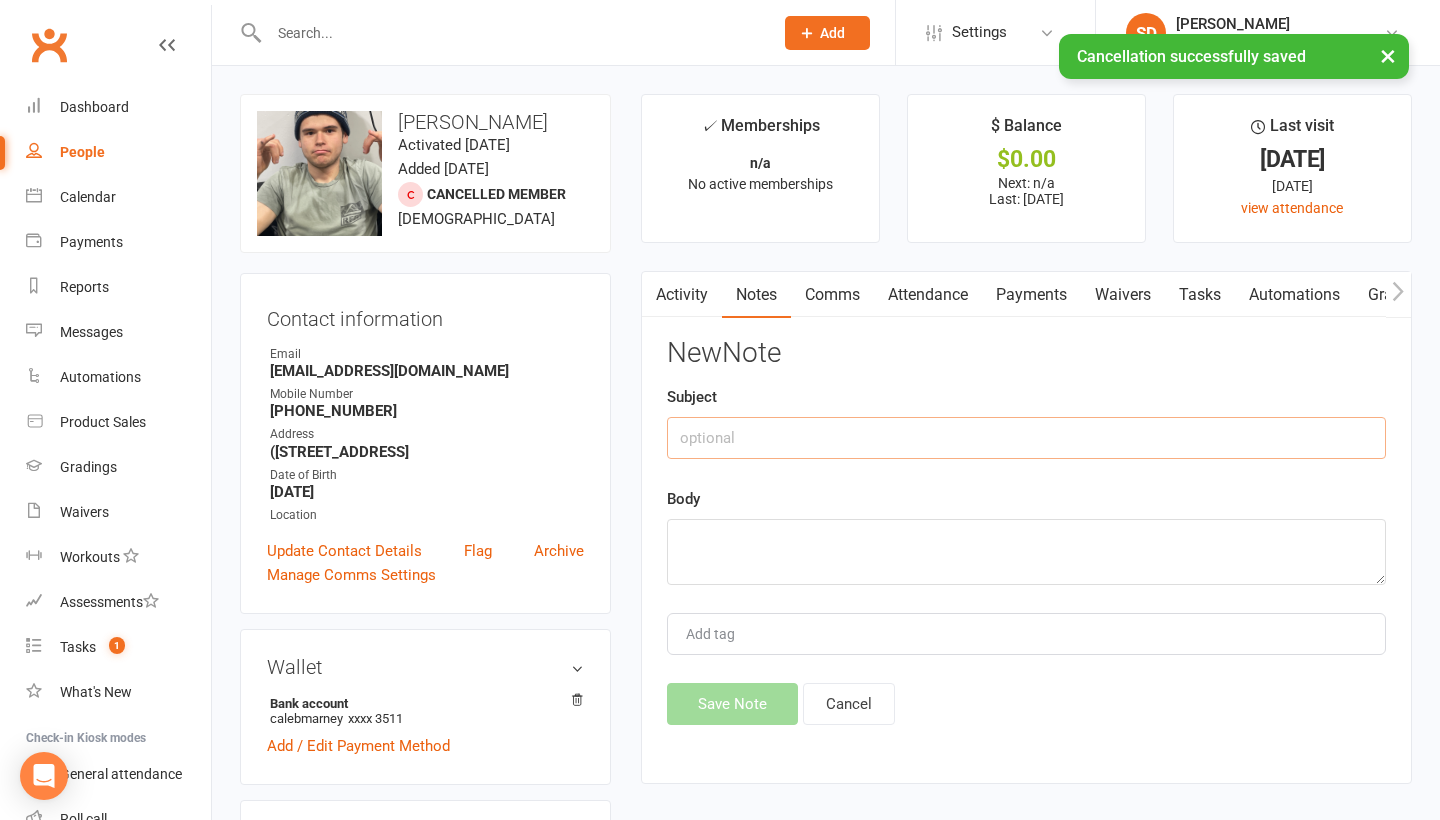click at bounding box center (1026, 438) 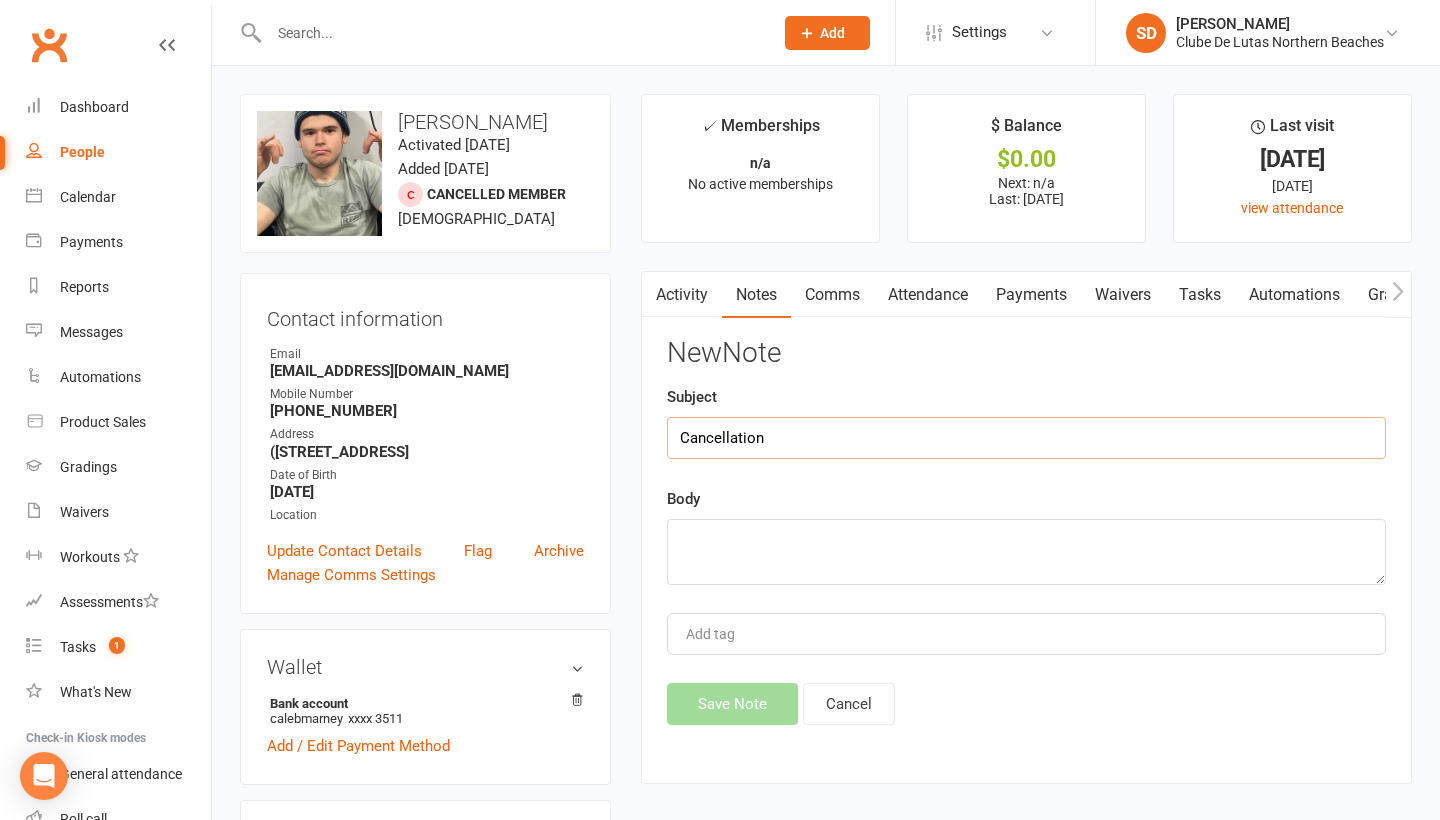 type on "Cancellation" 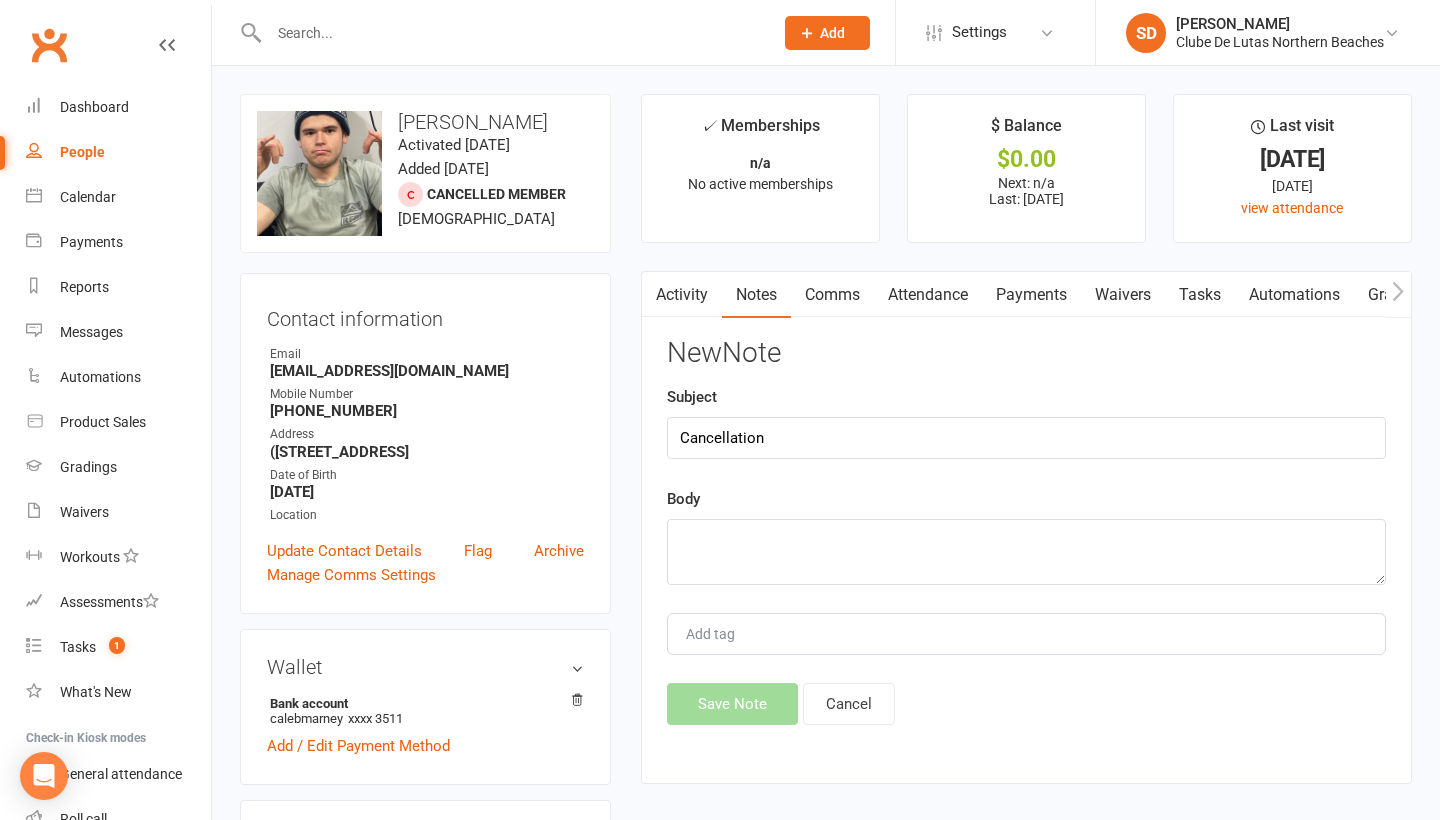 click on "Body" at bounding box center (1026, 536) 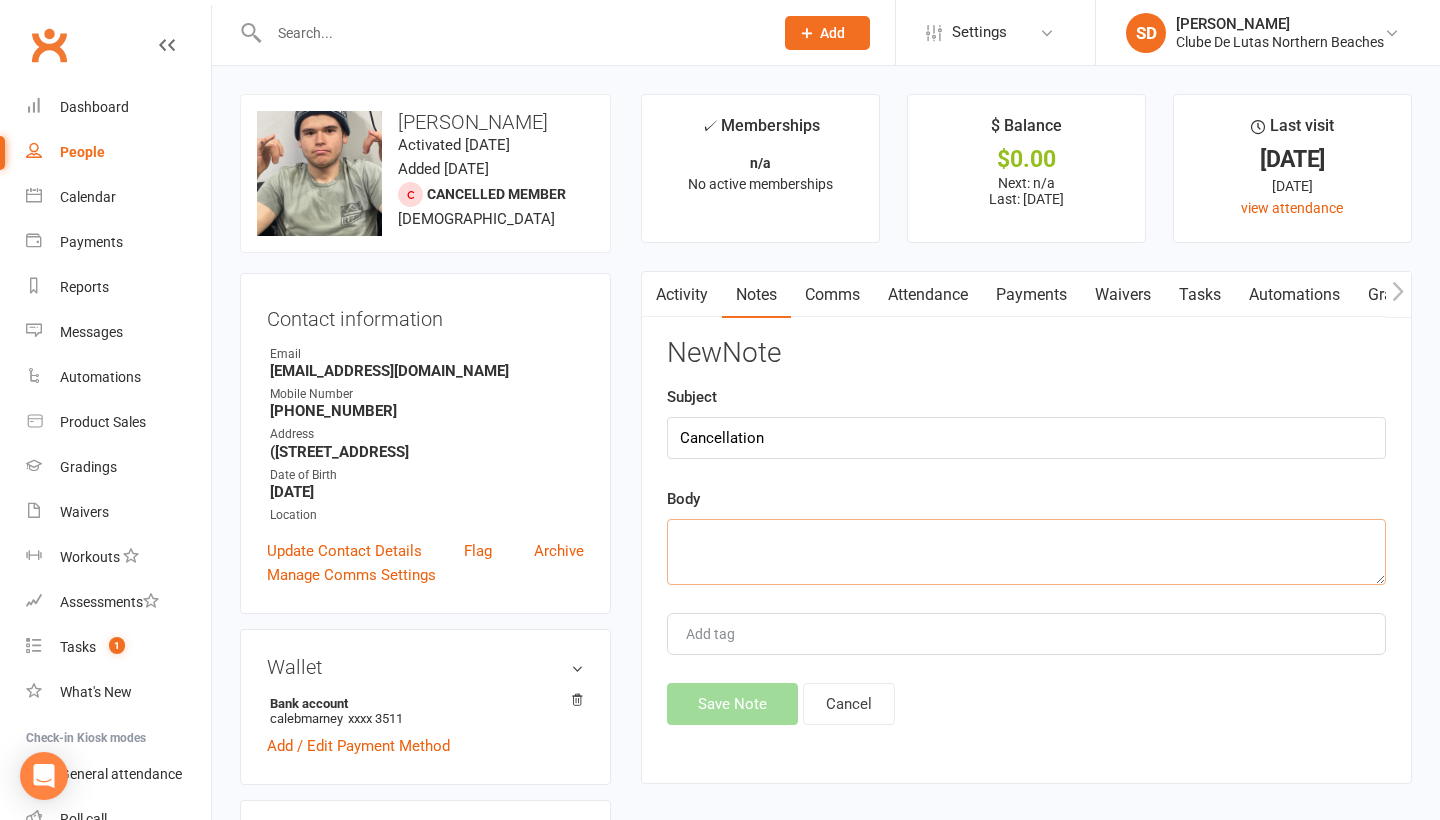 click at bounding box center (1026, 552) 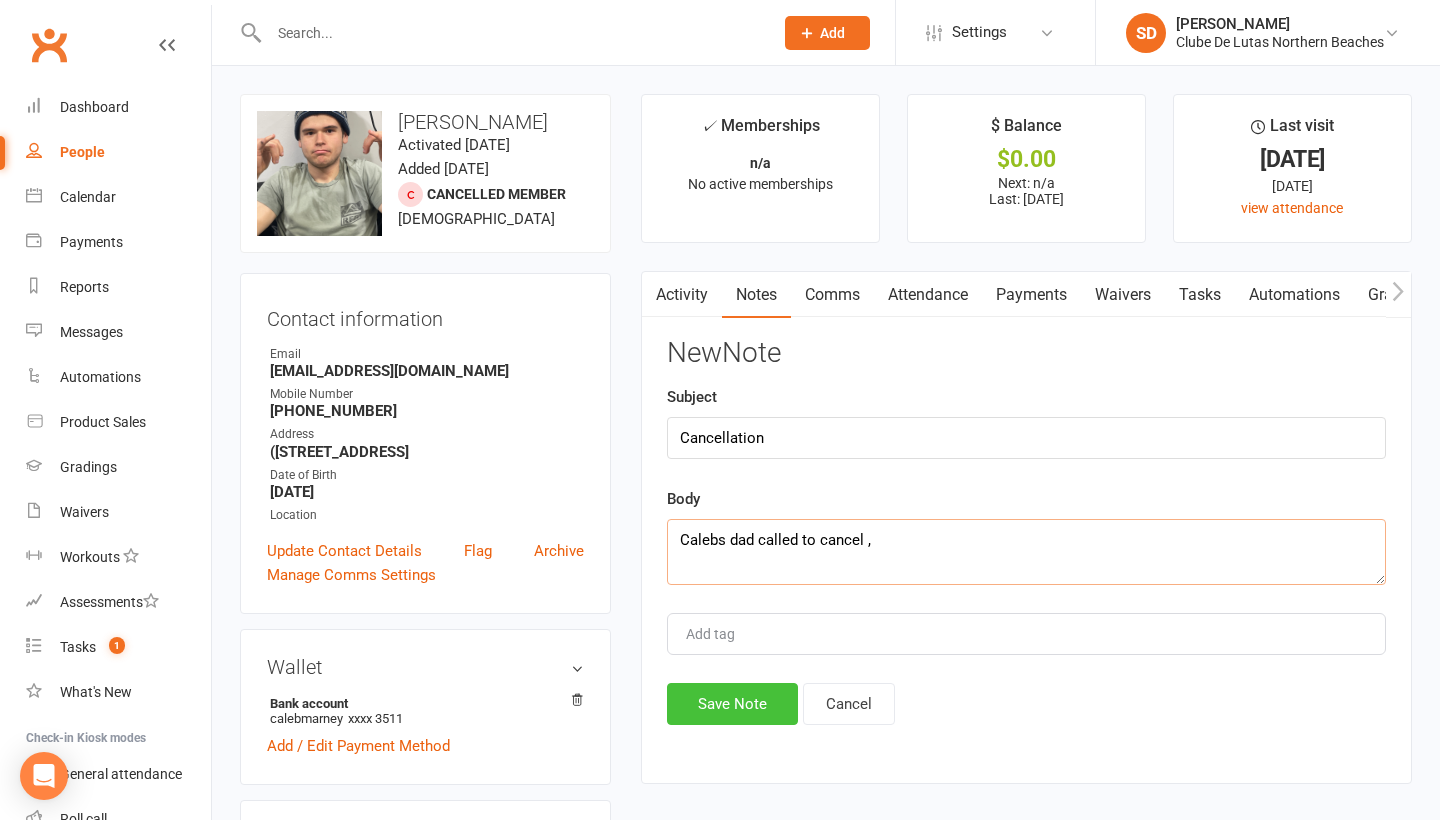 type on "Calebs dad called to cancel ," 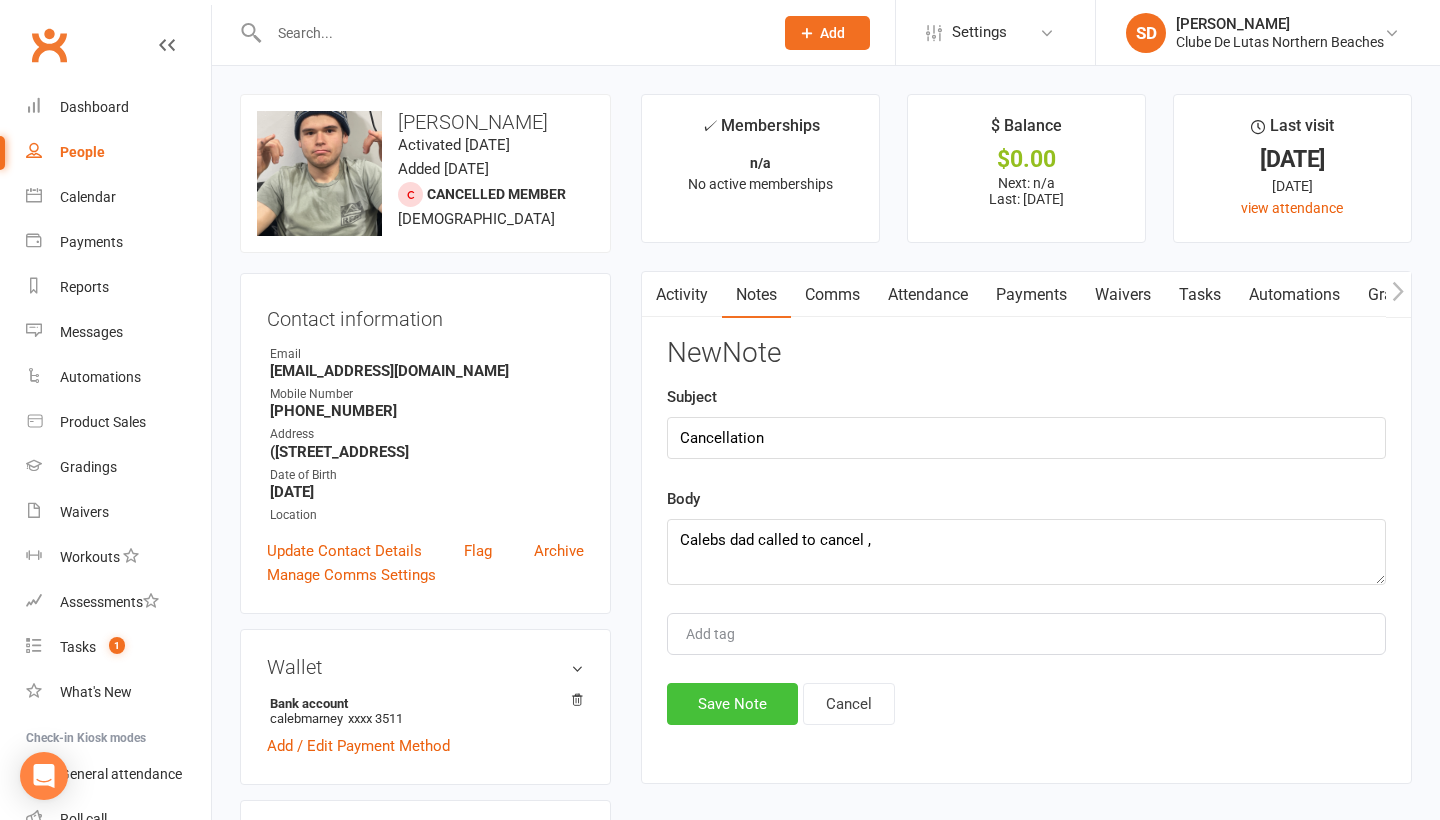 click on "Save Note" at bounding box center [732, 704] 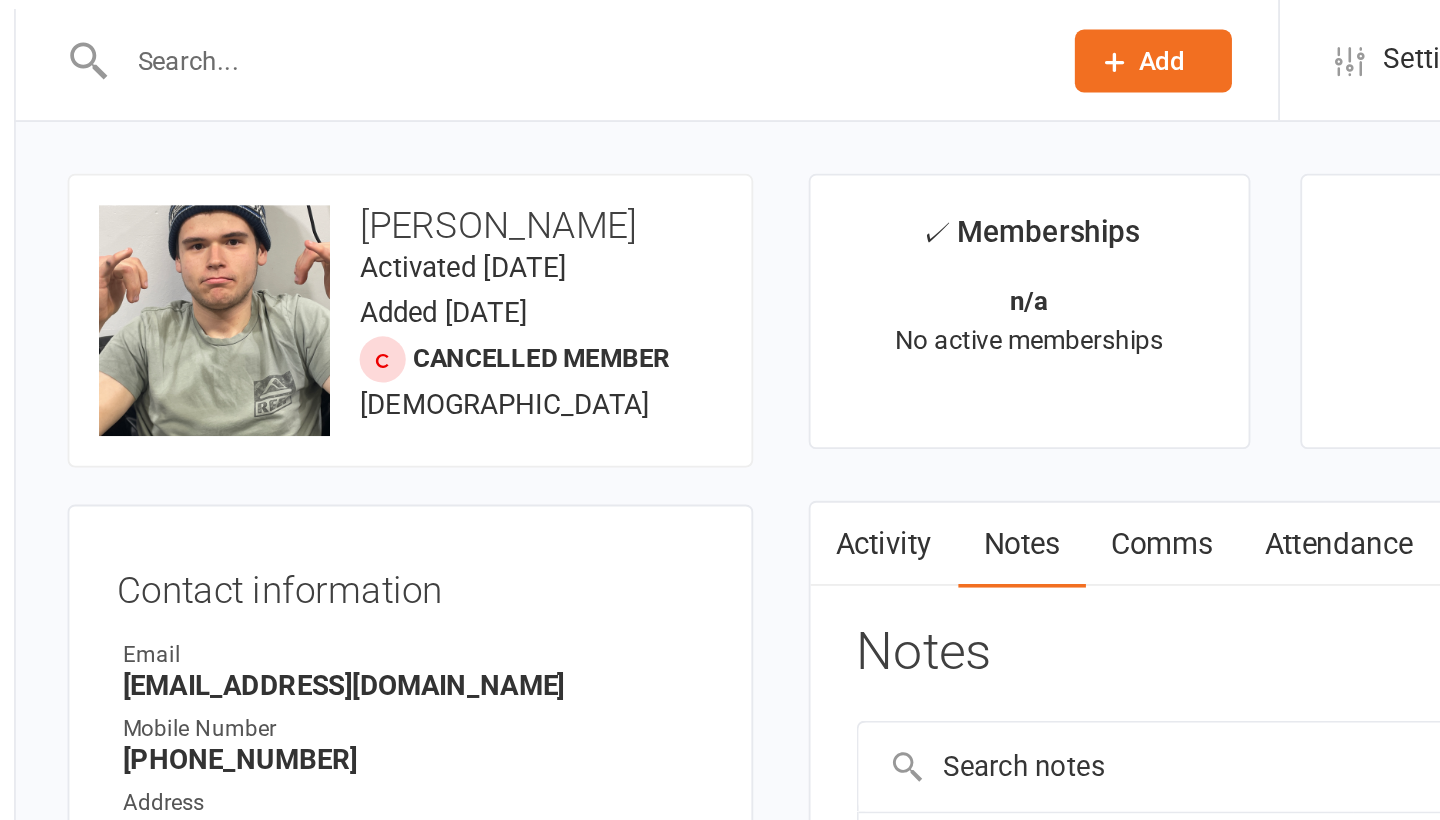 scroll, scrollTop: 0, scrollLeft: 0, axis: both 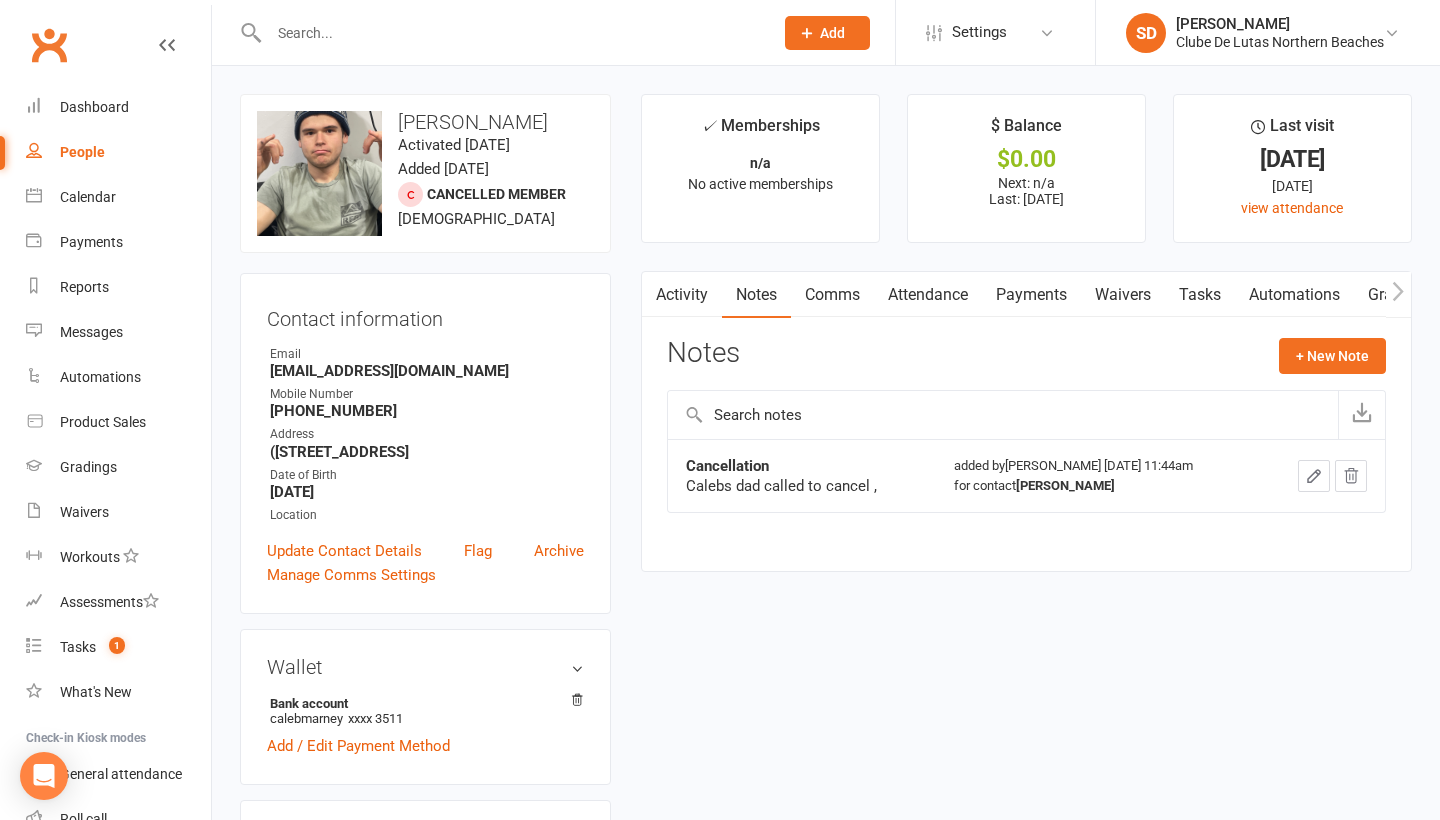 click on "SD Siobhan Duffy Clube De Lutas Northern Beaches Signed in as: Clube De Lutas Northern Beaches Switch to: Clube De Lutas Switch to: Clube De Lutas Rouse Hill My profile Help Terms & conditions  Privacy policy  Sign out" at bounding box center (1267, 32) 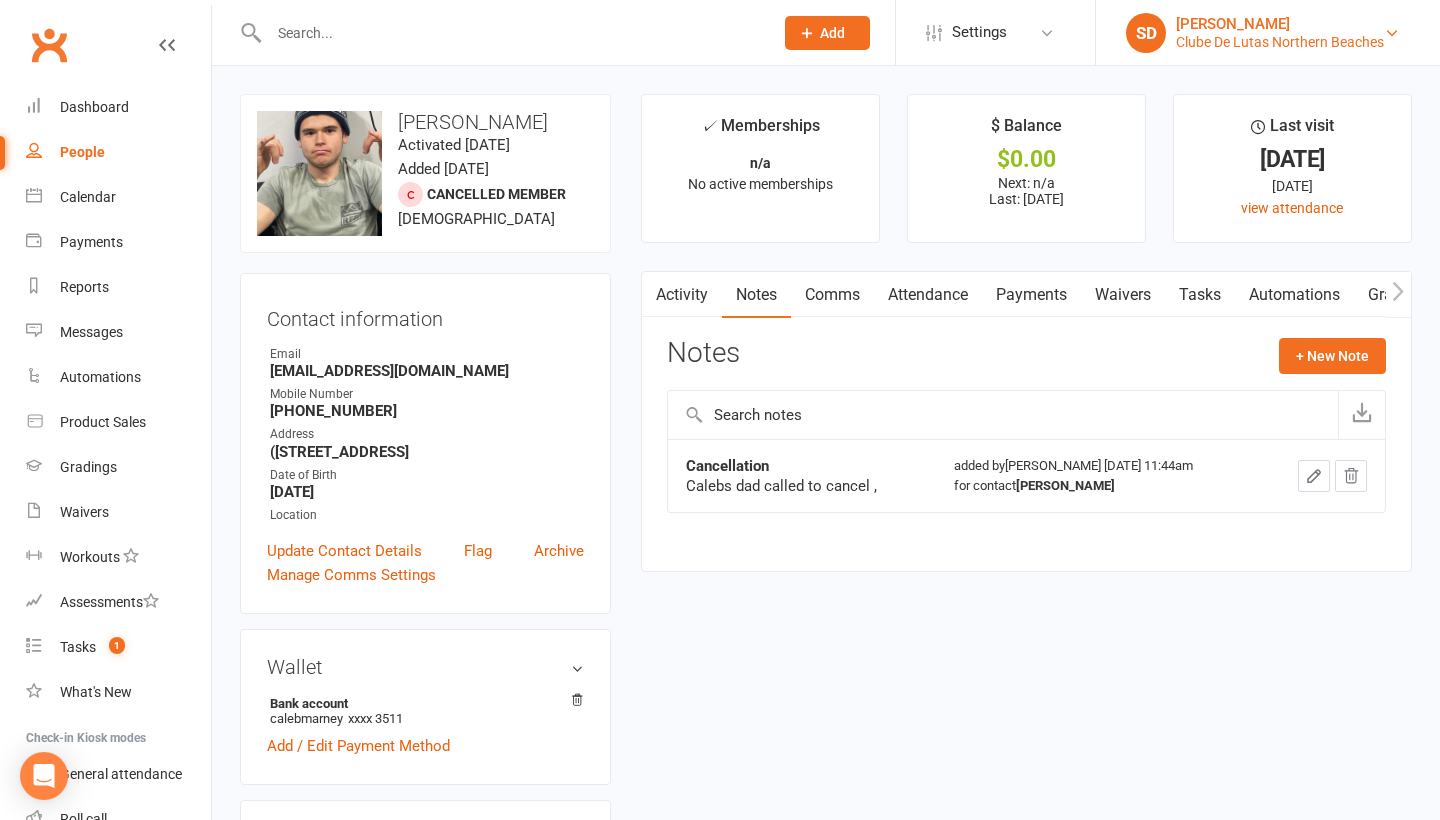 click on "[PERSON_NAME]" at bounding box center (1280, 24) 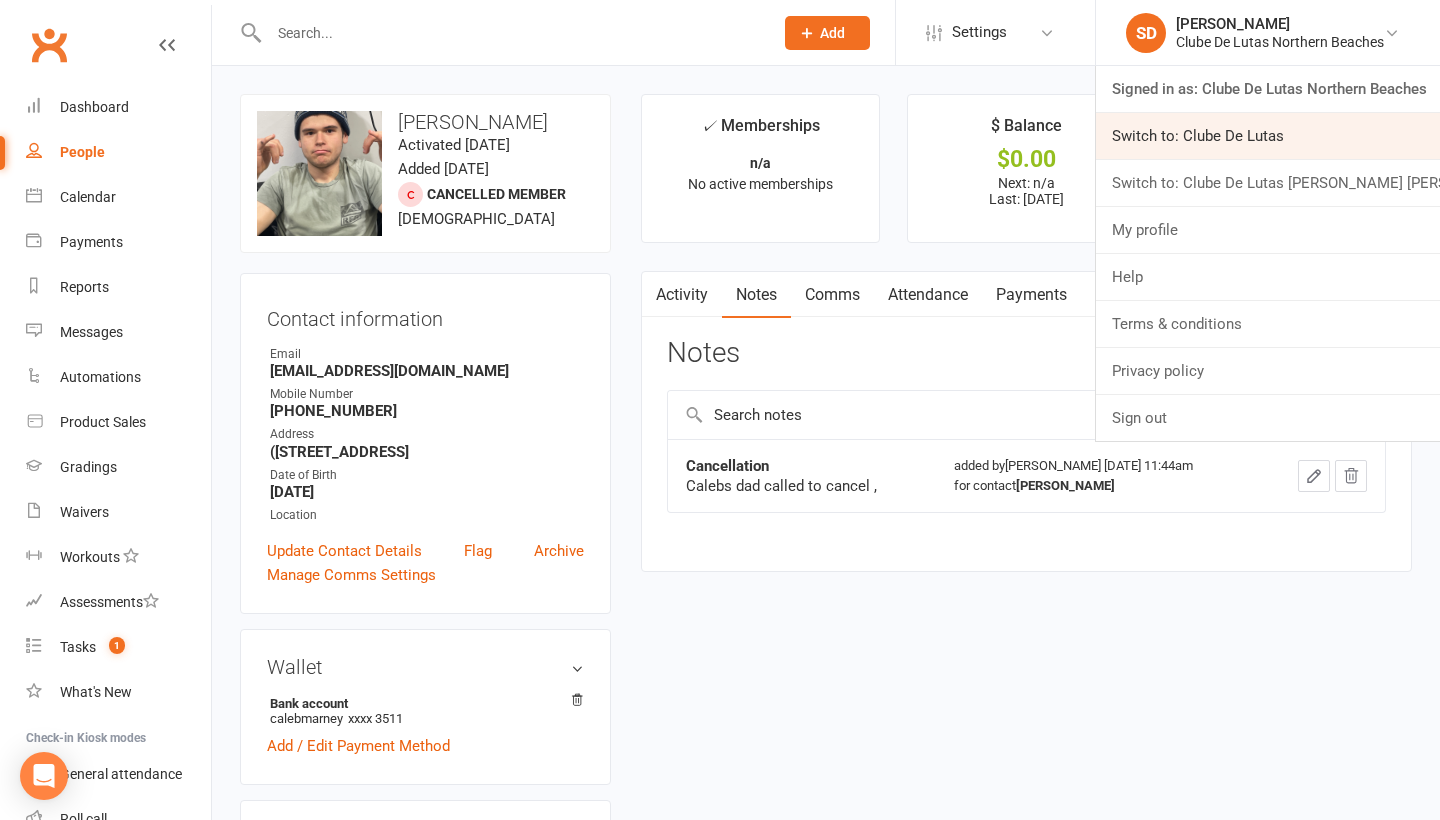 click on "Switch to: Clube De Lutas" at bounding box center [1268, 136] 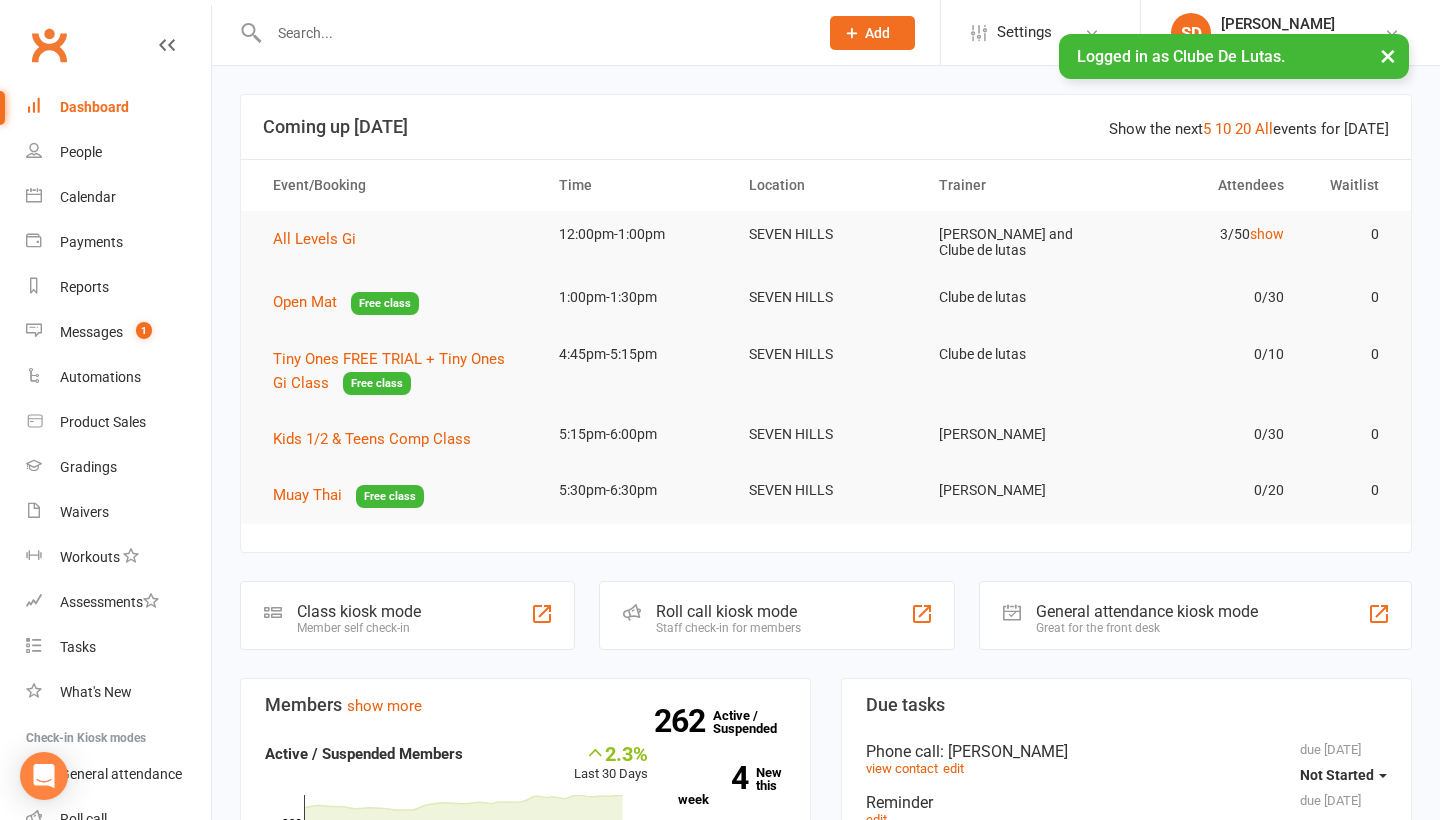 scroll, scrollTop: 0, scrollLeft: 0, axis: both 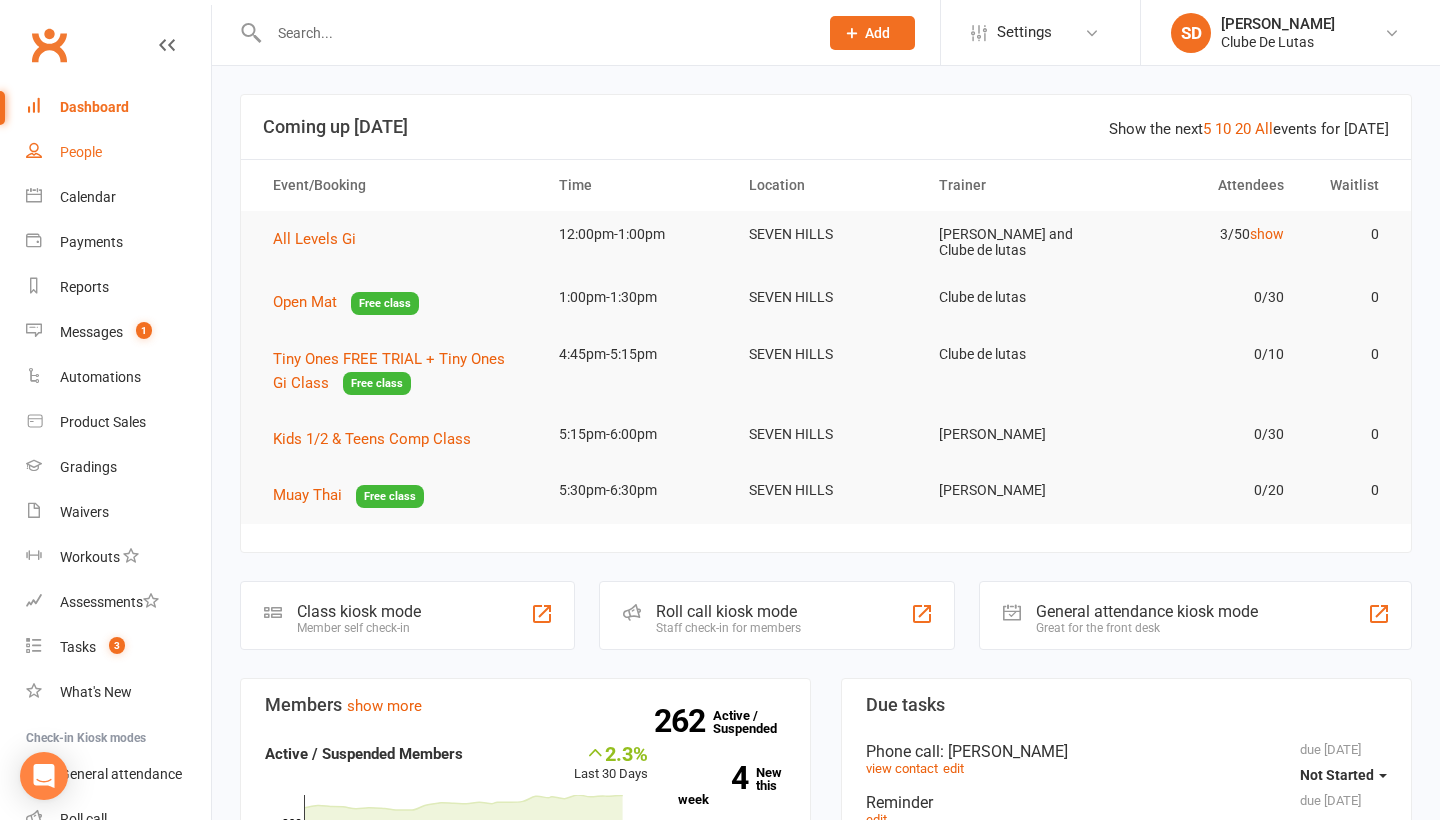 click on "People" at bounding box center (118, 152) 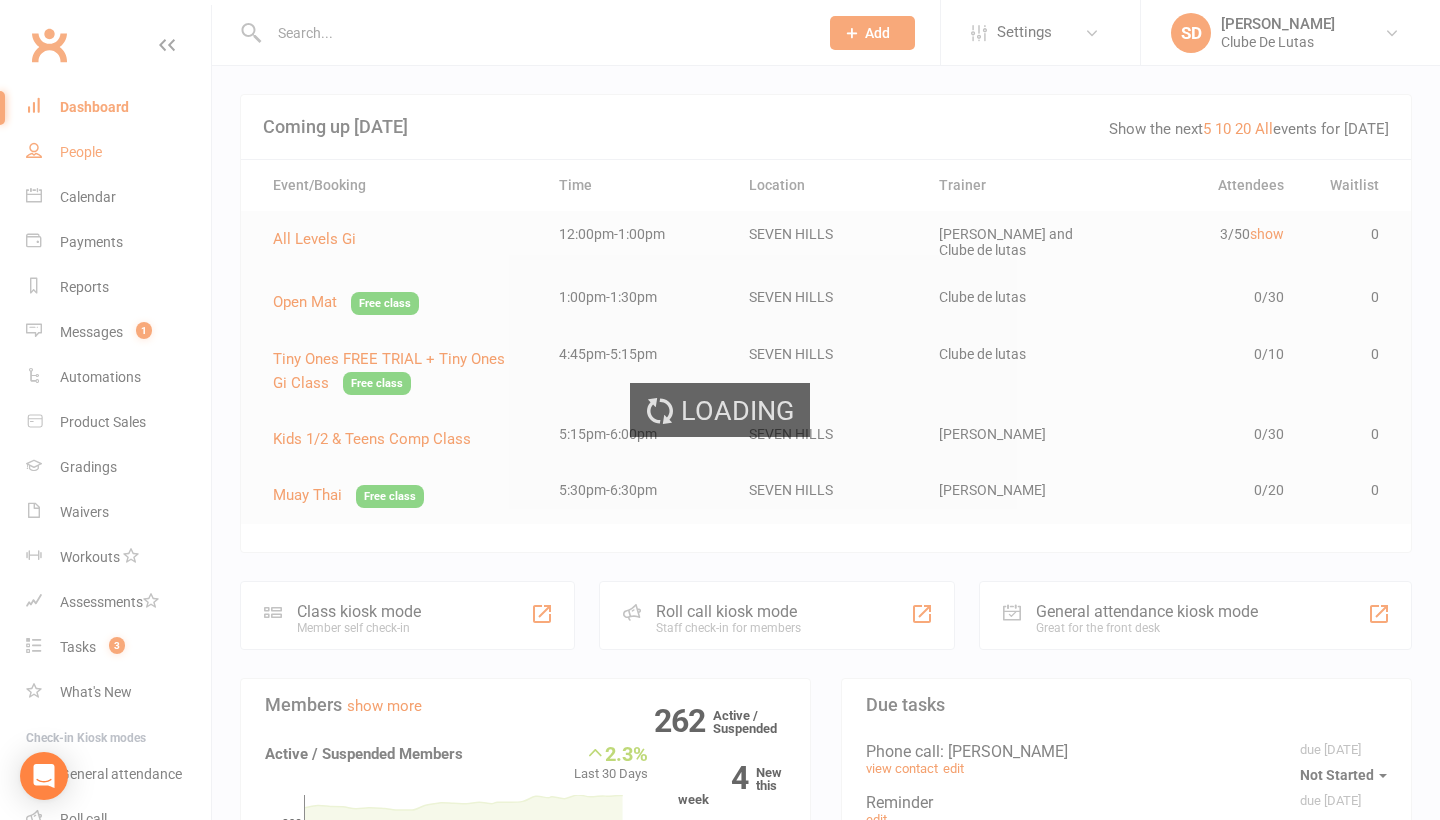 select on "100" 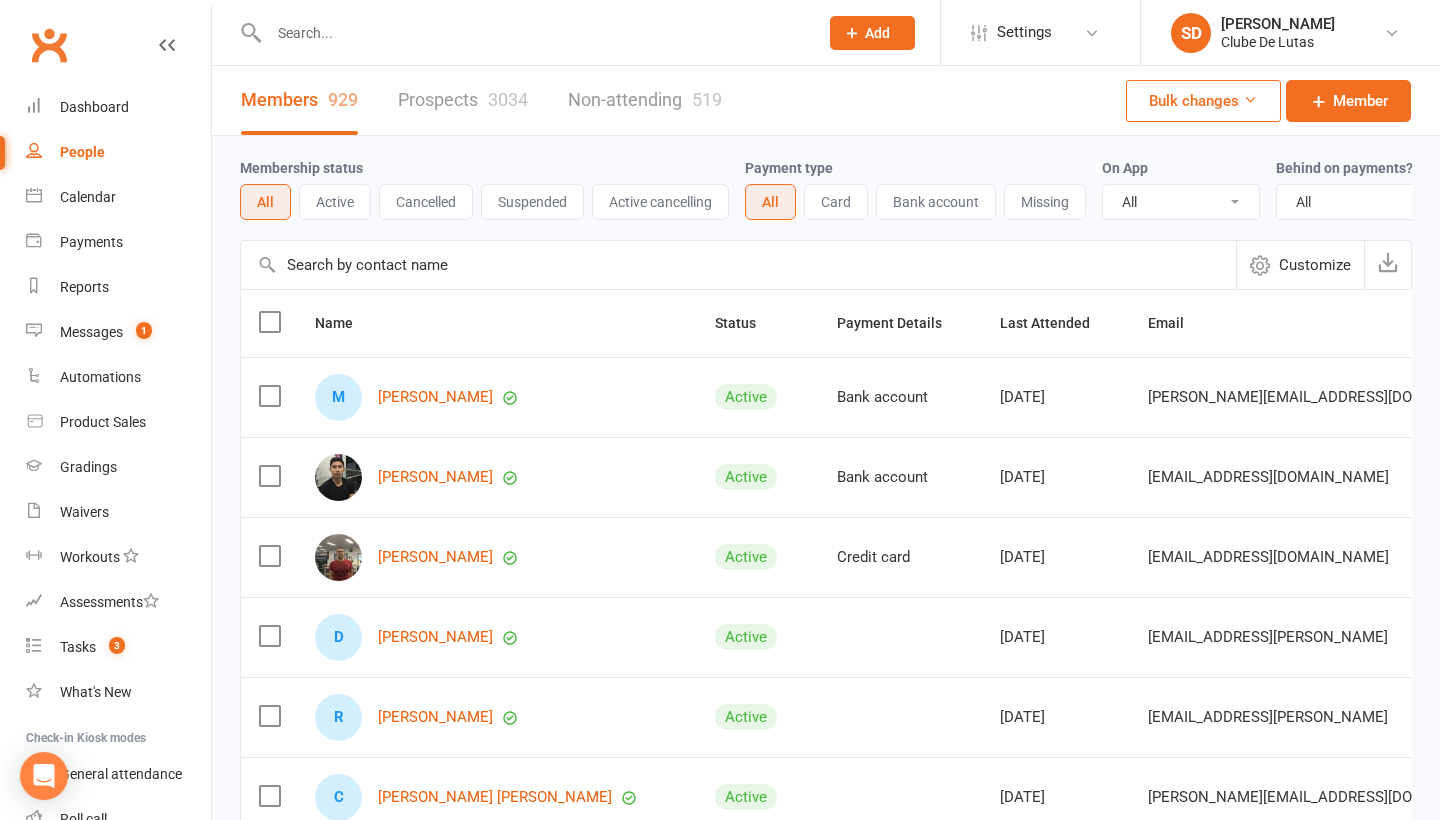 click on "Prospects 3034" at bounding box center (463, 100) 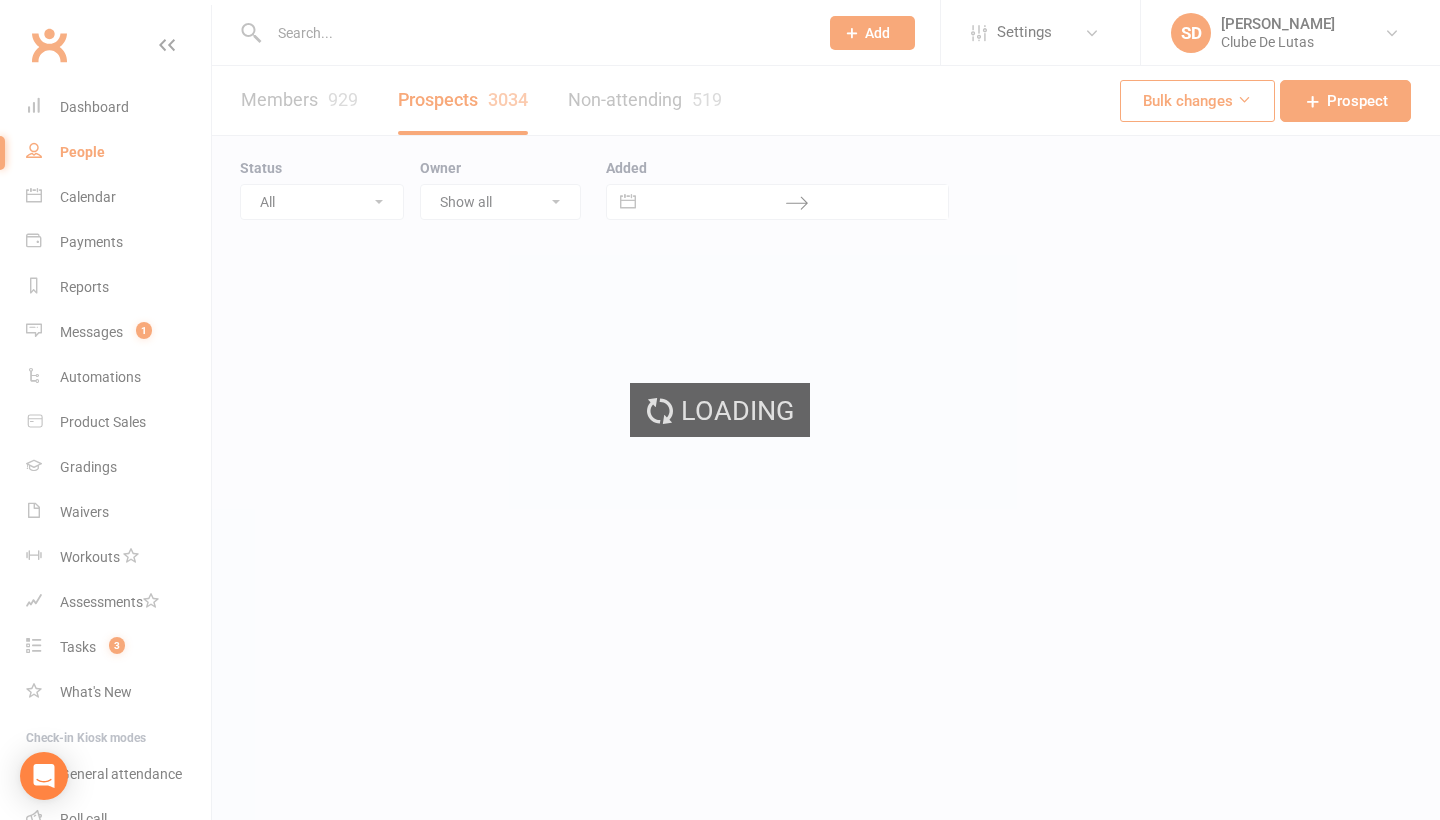 select on "100" 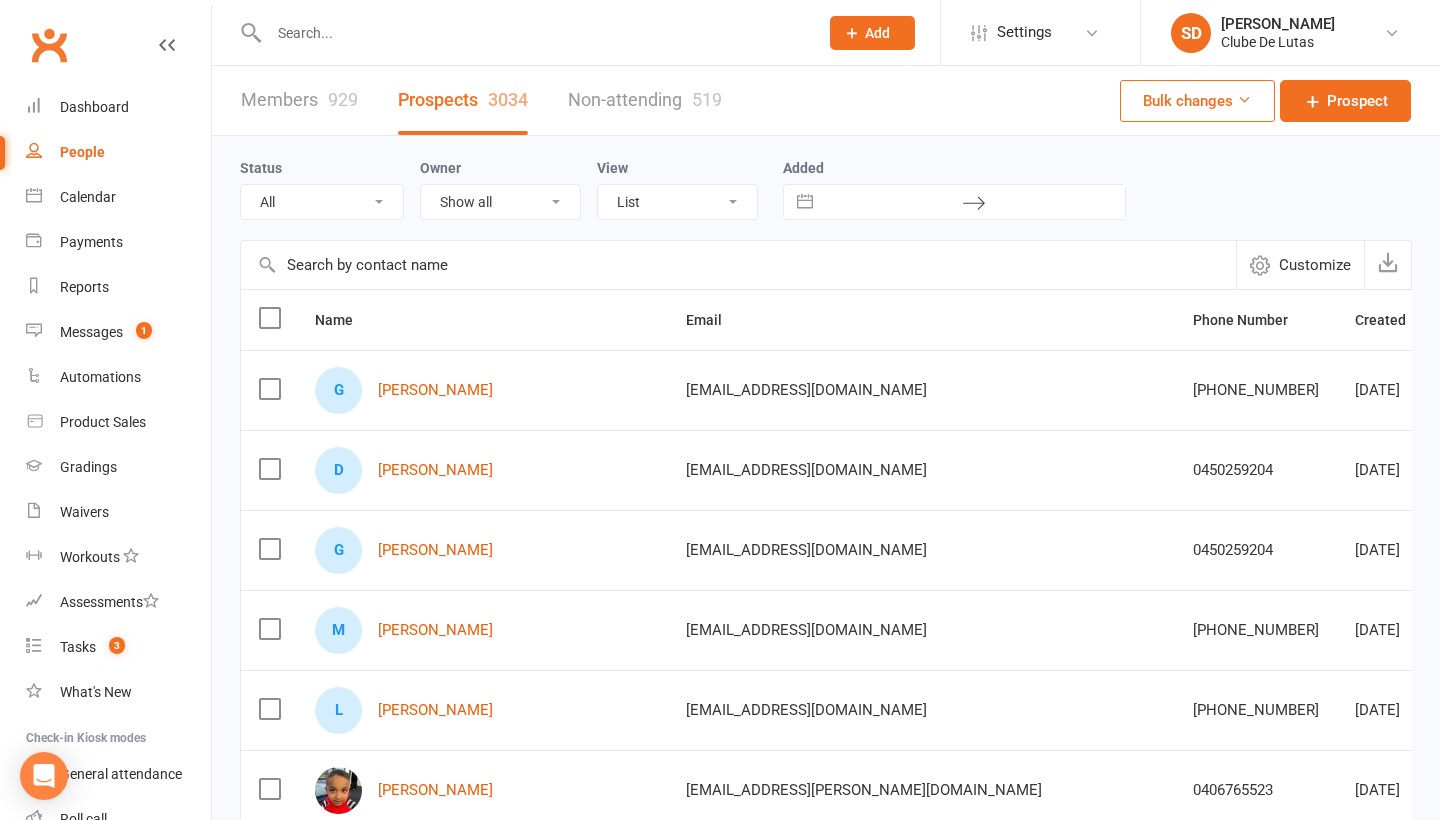 click on "G Ghaith Hajar" at bounding box center (482, 390) 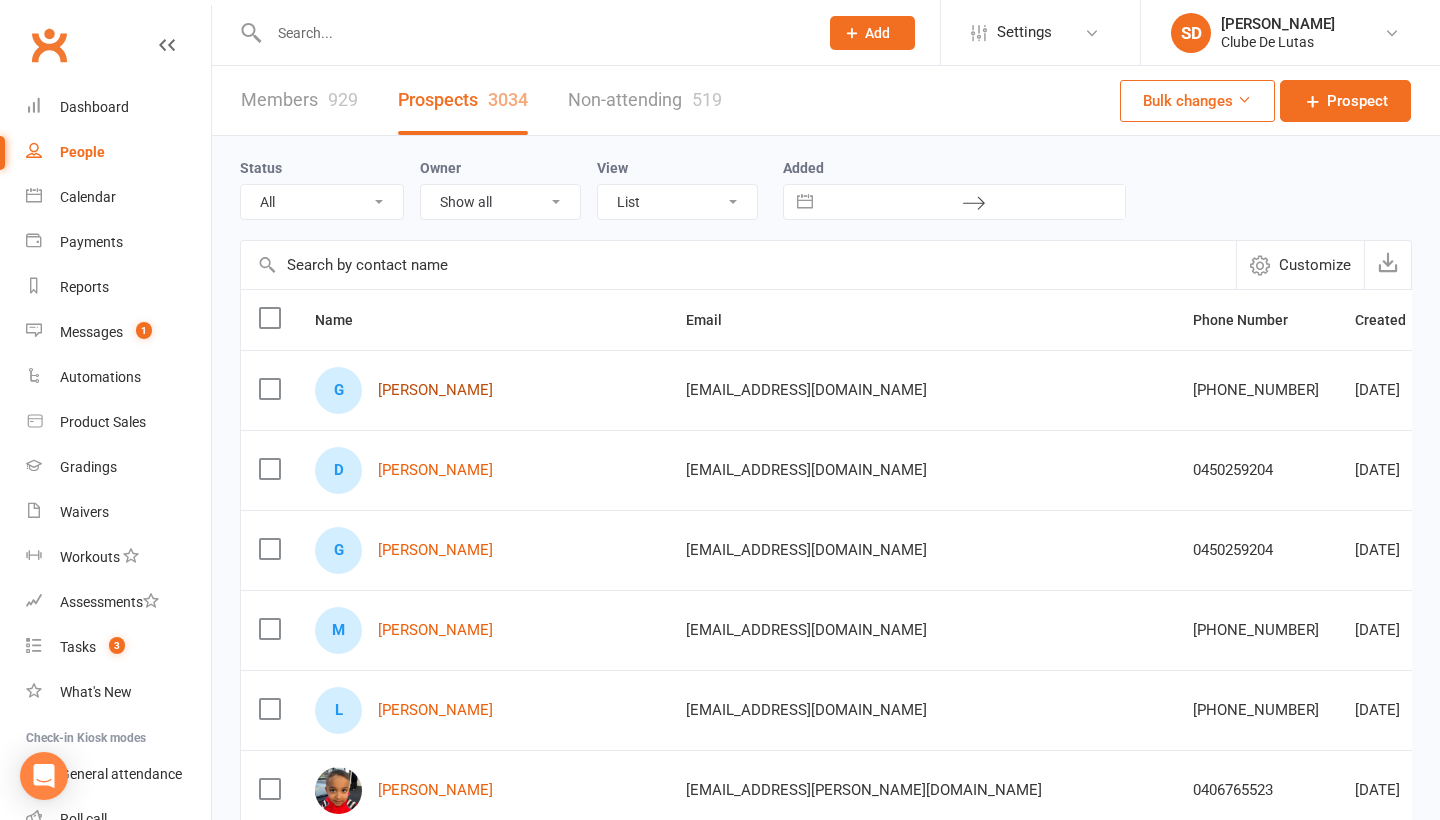 click on "[PERSON_NAME]" at bounding box center (435, 390) 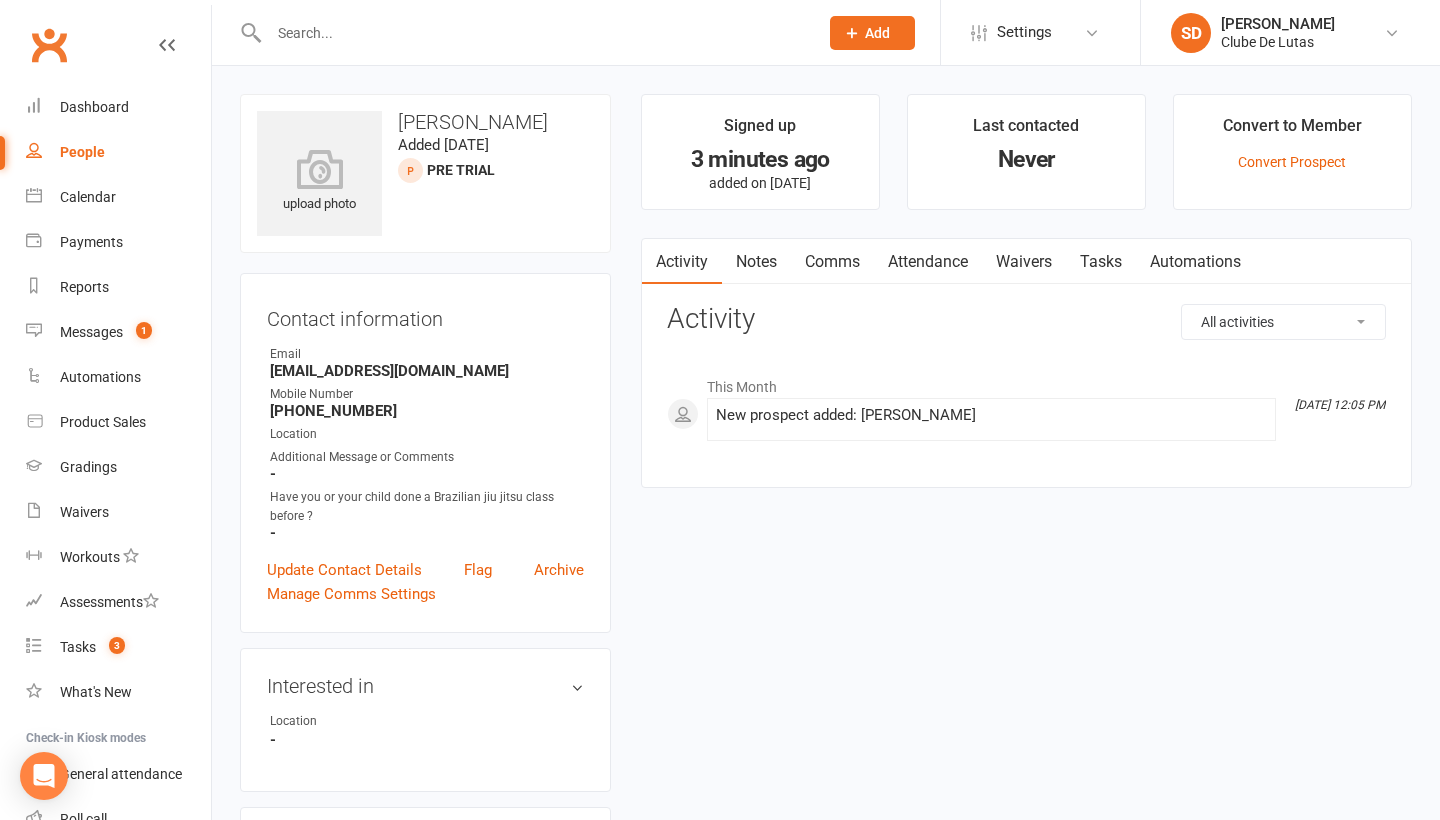 click on "Attendance" at bounding box center [928, 262] 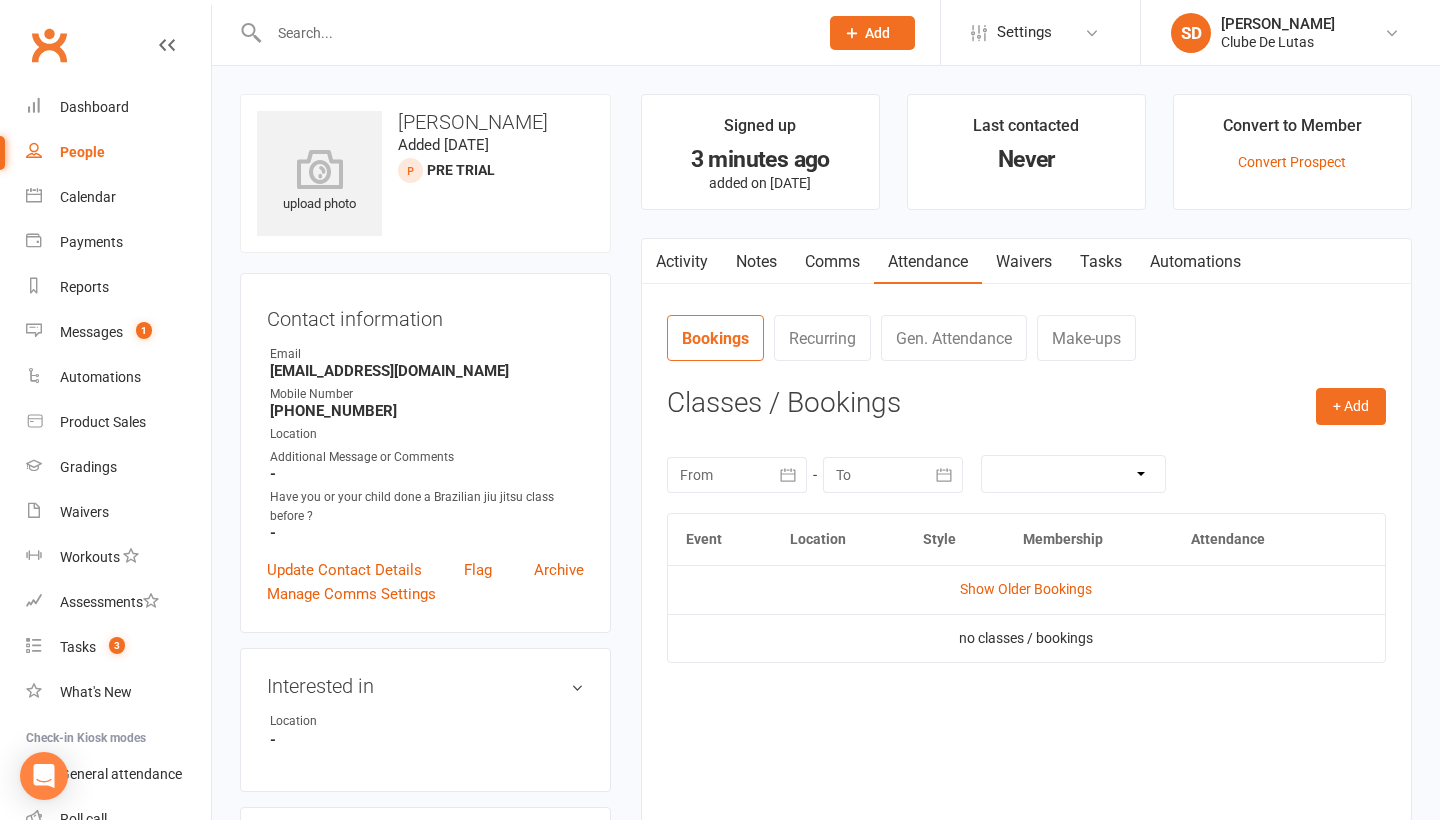 click on "Show Older Bookings" at bounding box center [1026, 589] 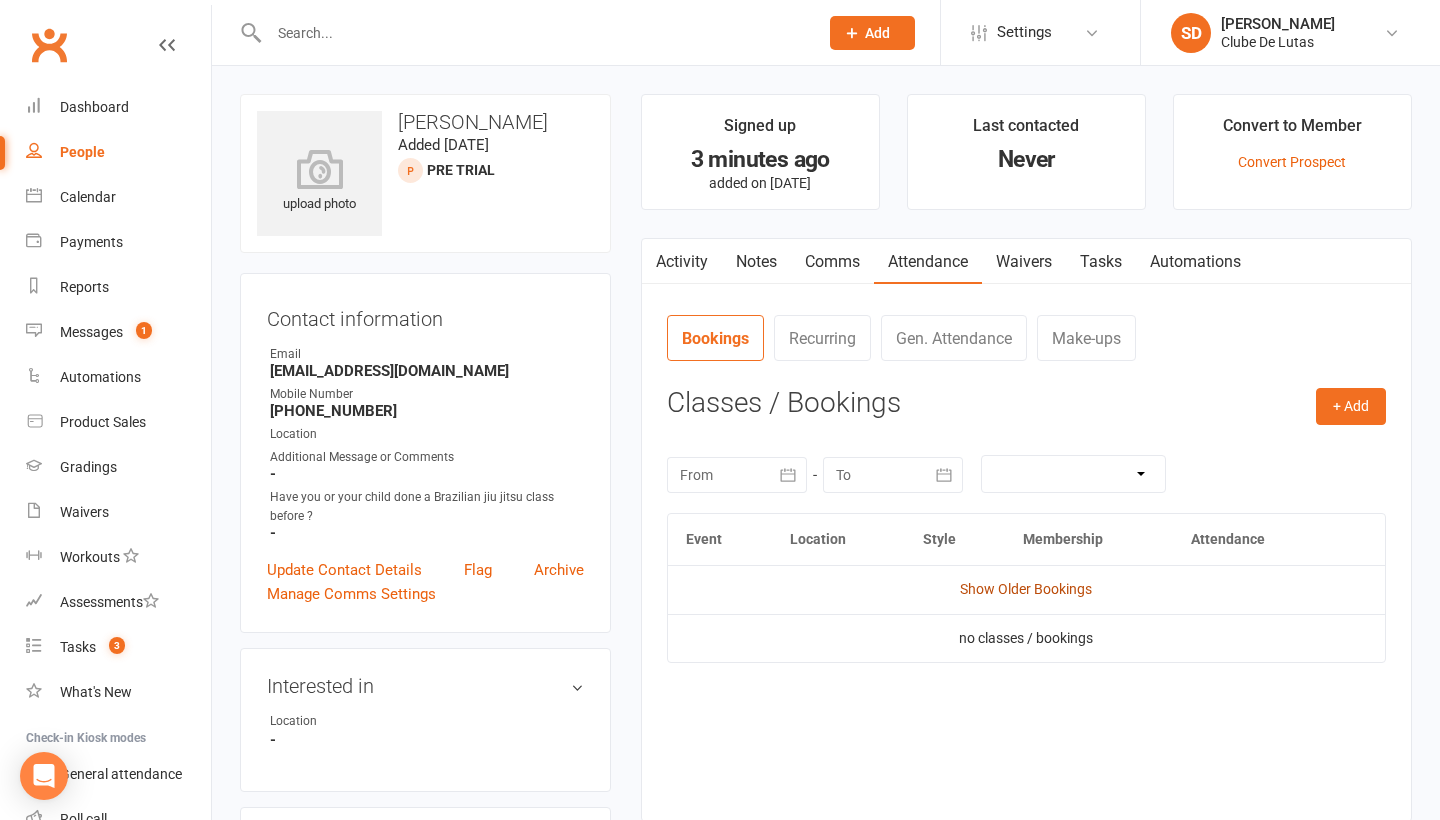 click on "Show Older Bookings" at bounding box center (1026, 589) 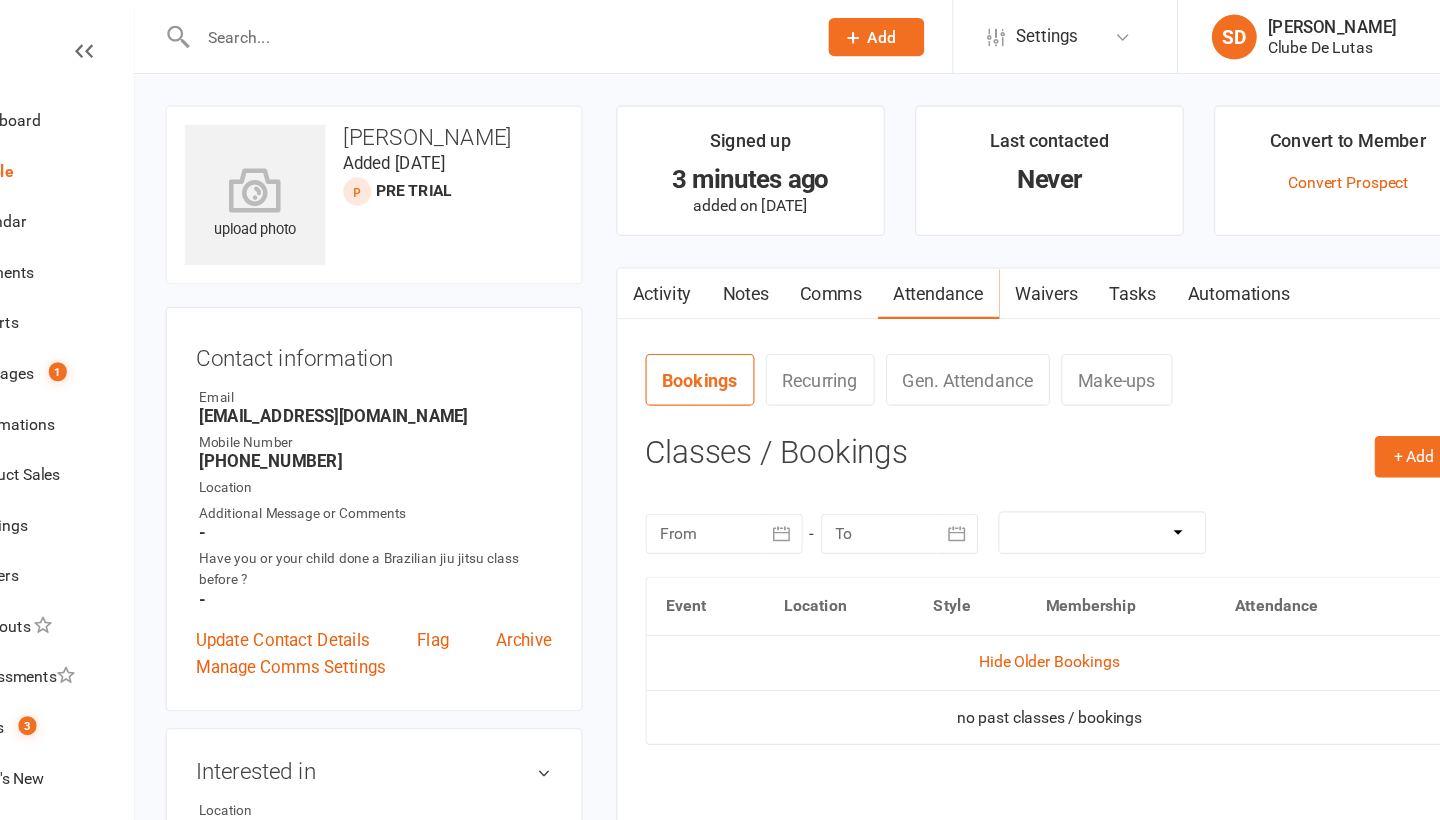 scroll, scrollTop: 0, scrollLeft: 0, axis: both 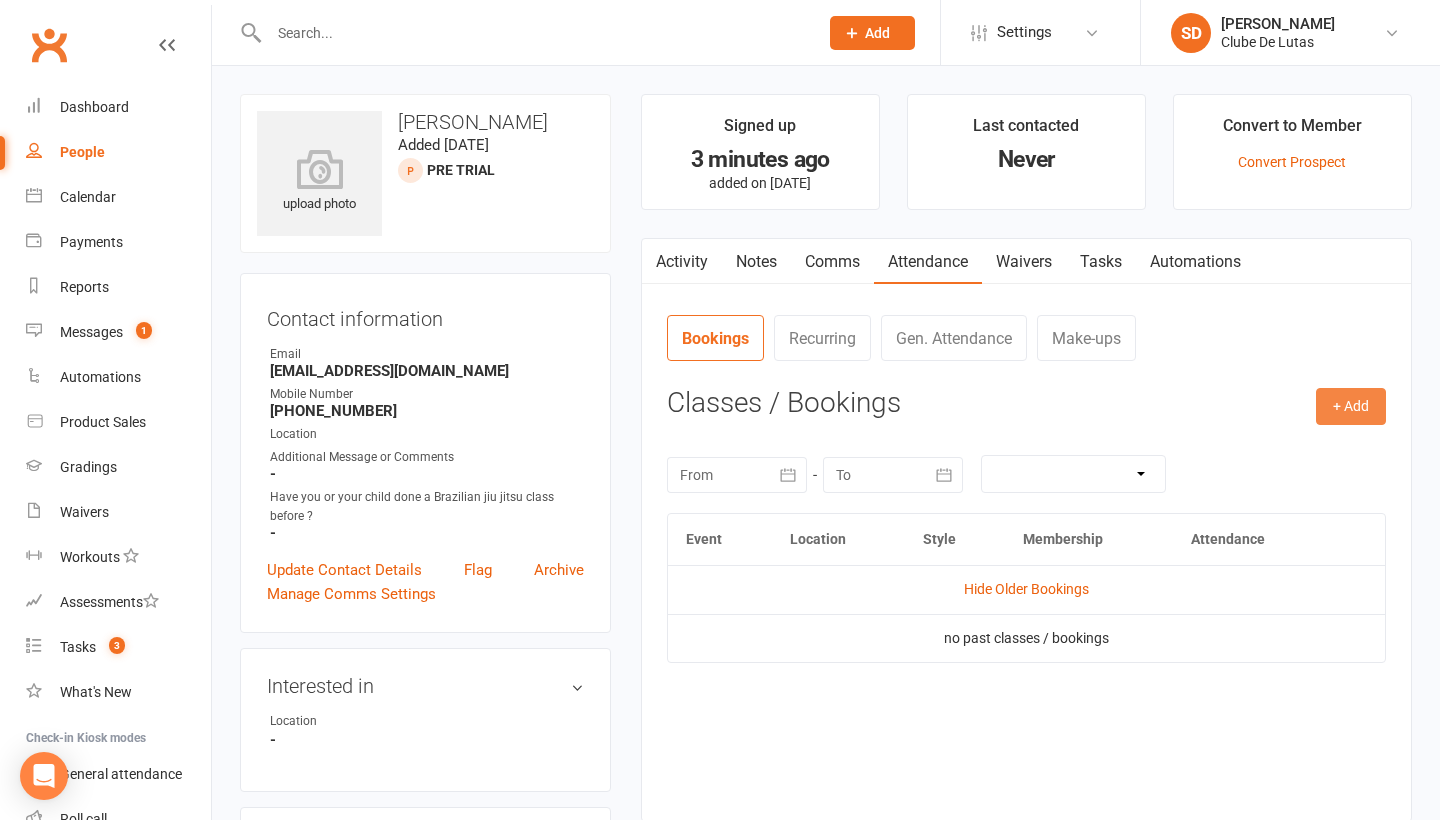click on "+ Add" at bounding box center (1351, 406) 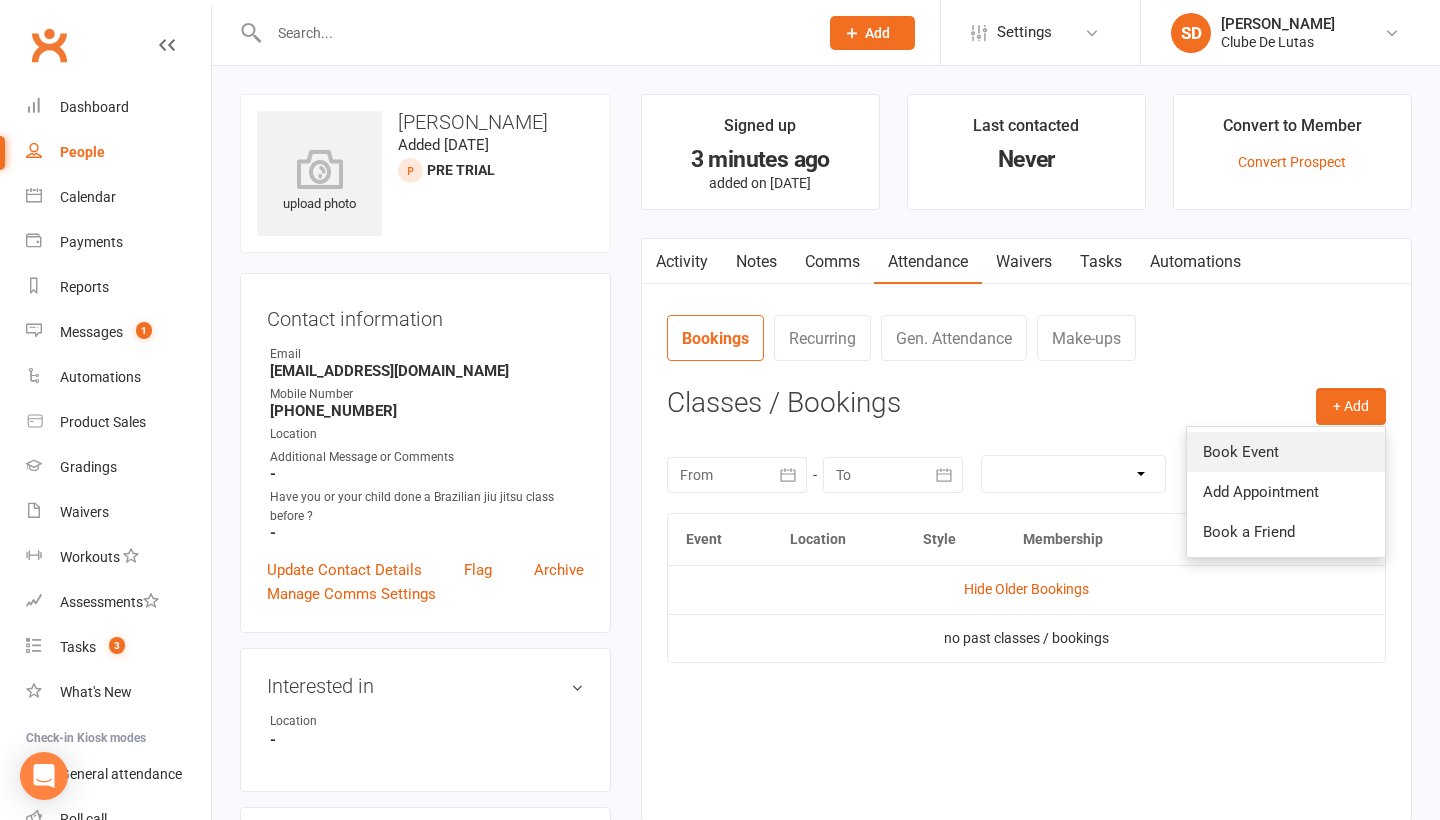 click on "Book Event" at bounding box center (1286, 452) 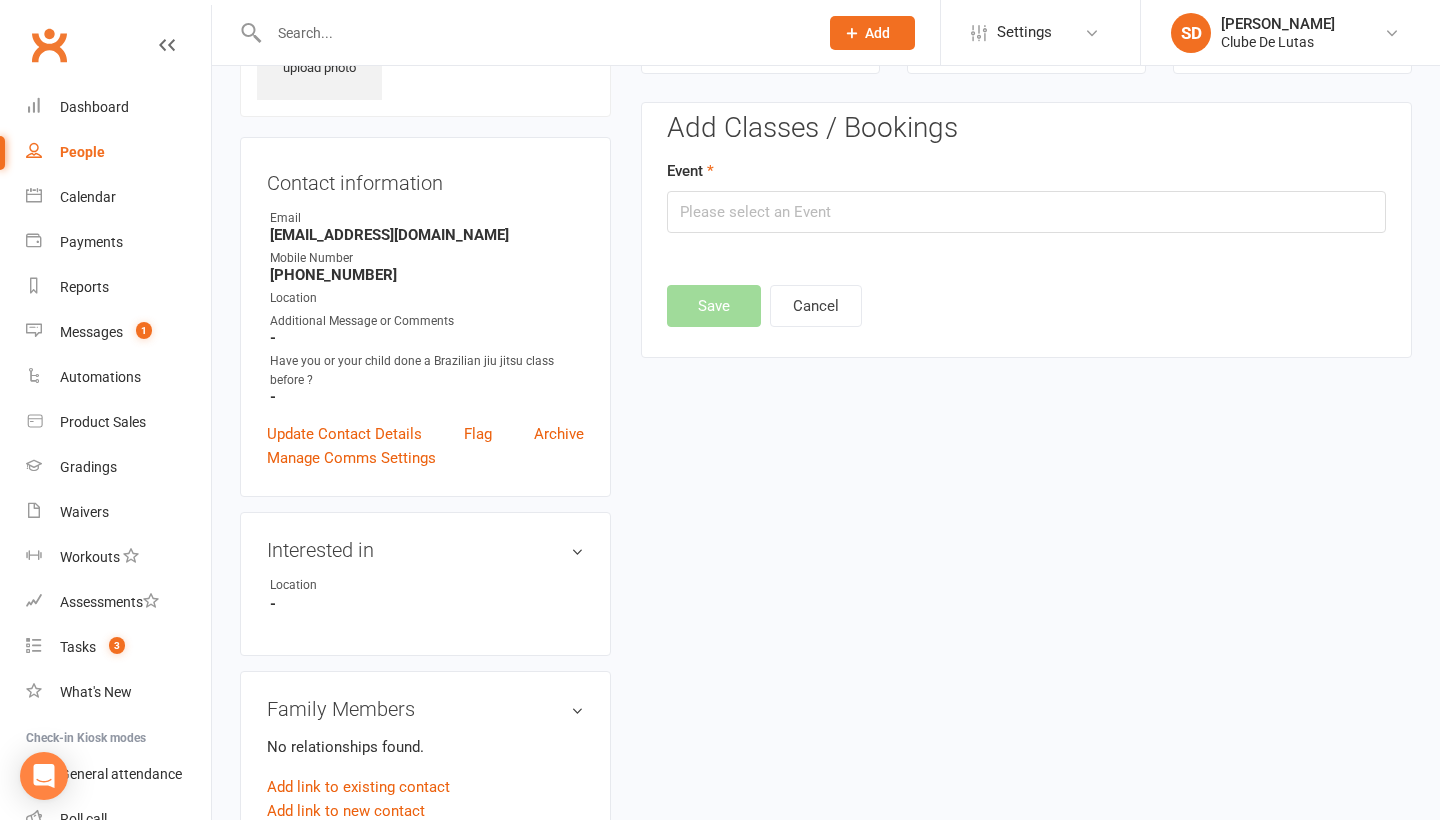scroll, scrollTop: 137, scrollLeft: 0, axis: vertical 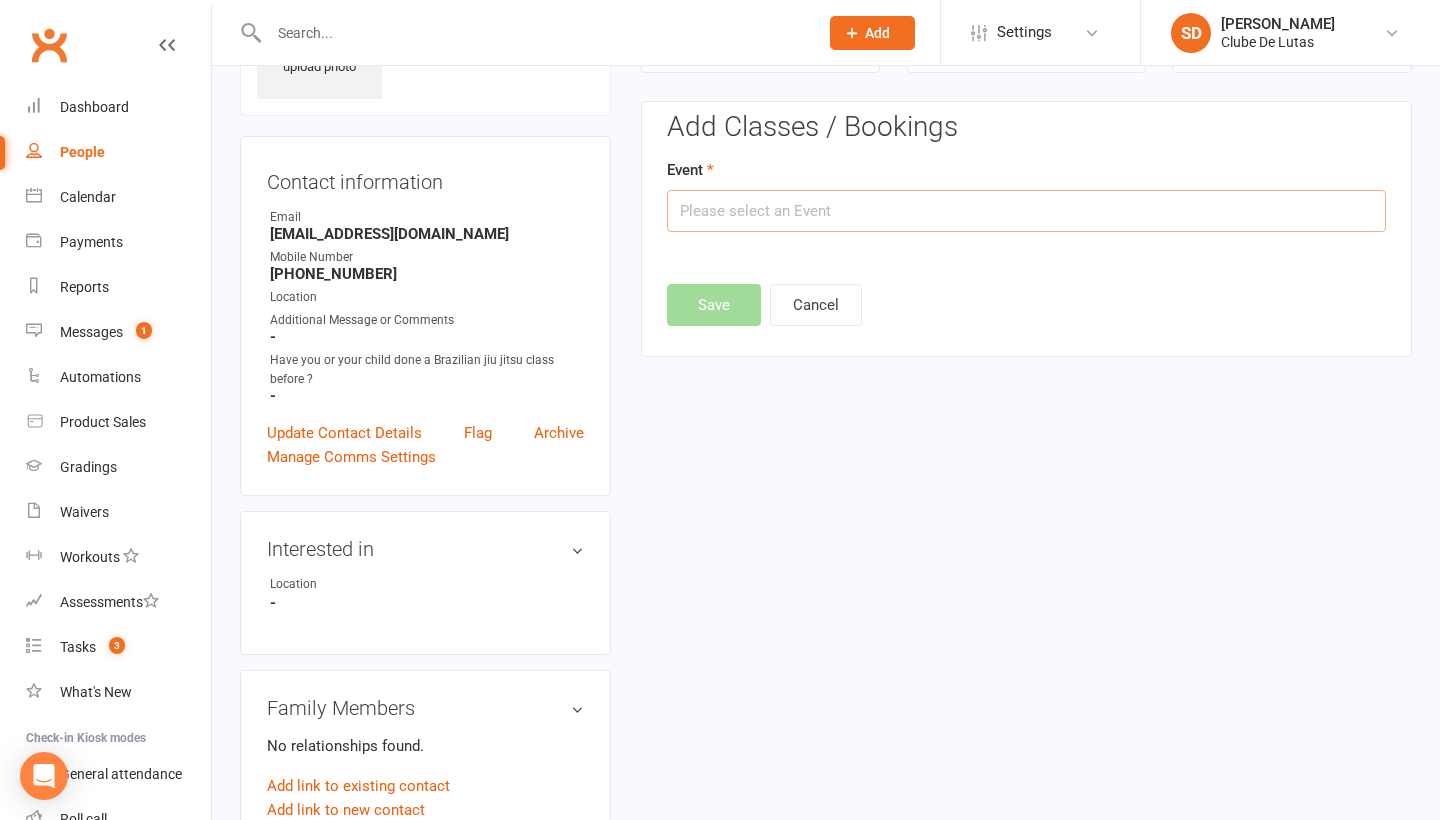 click at bounding box center [1026, 211] 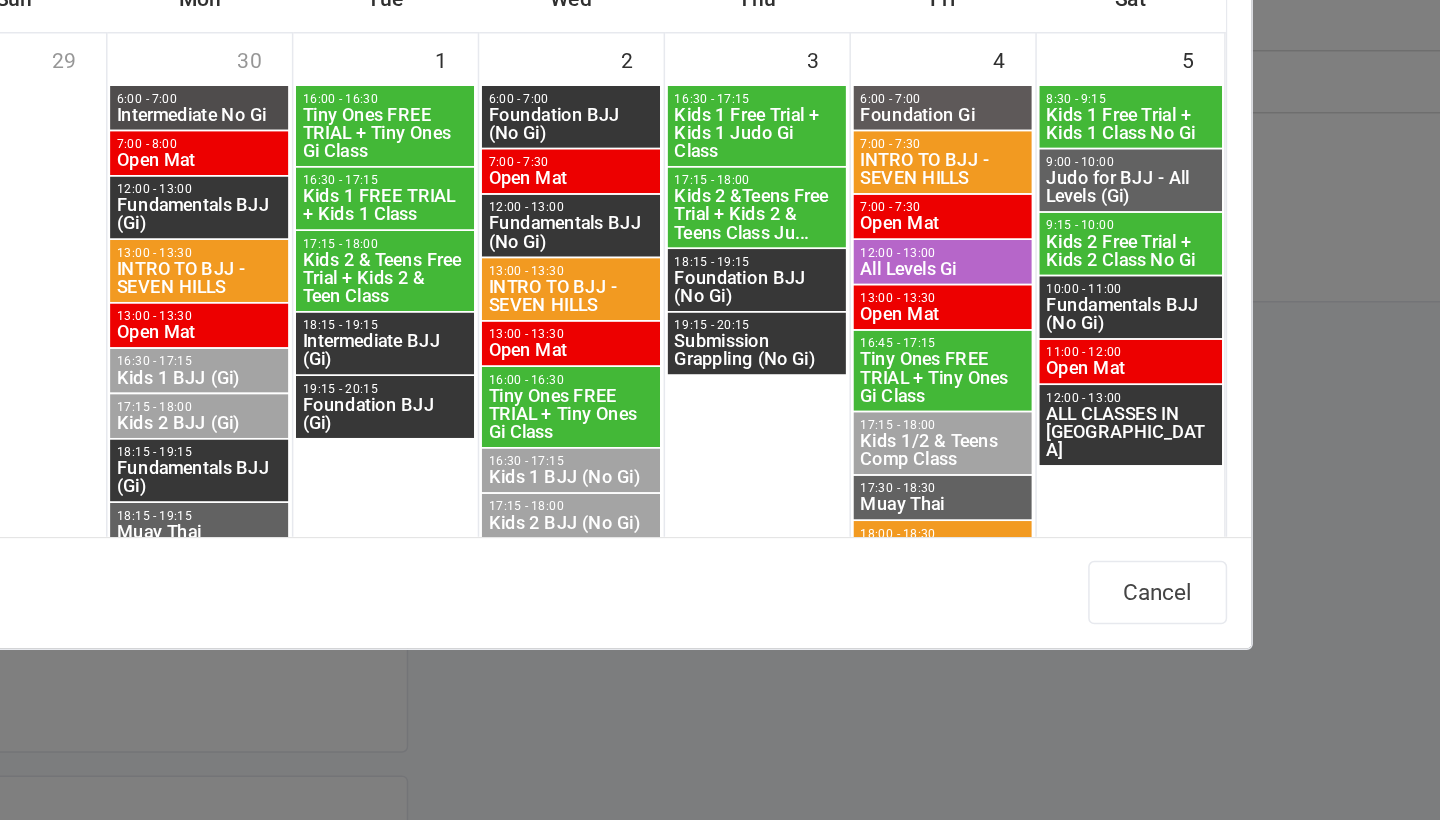 scroll, scrollTop: 150, scrollLeft: 0, axis: vertical 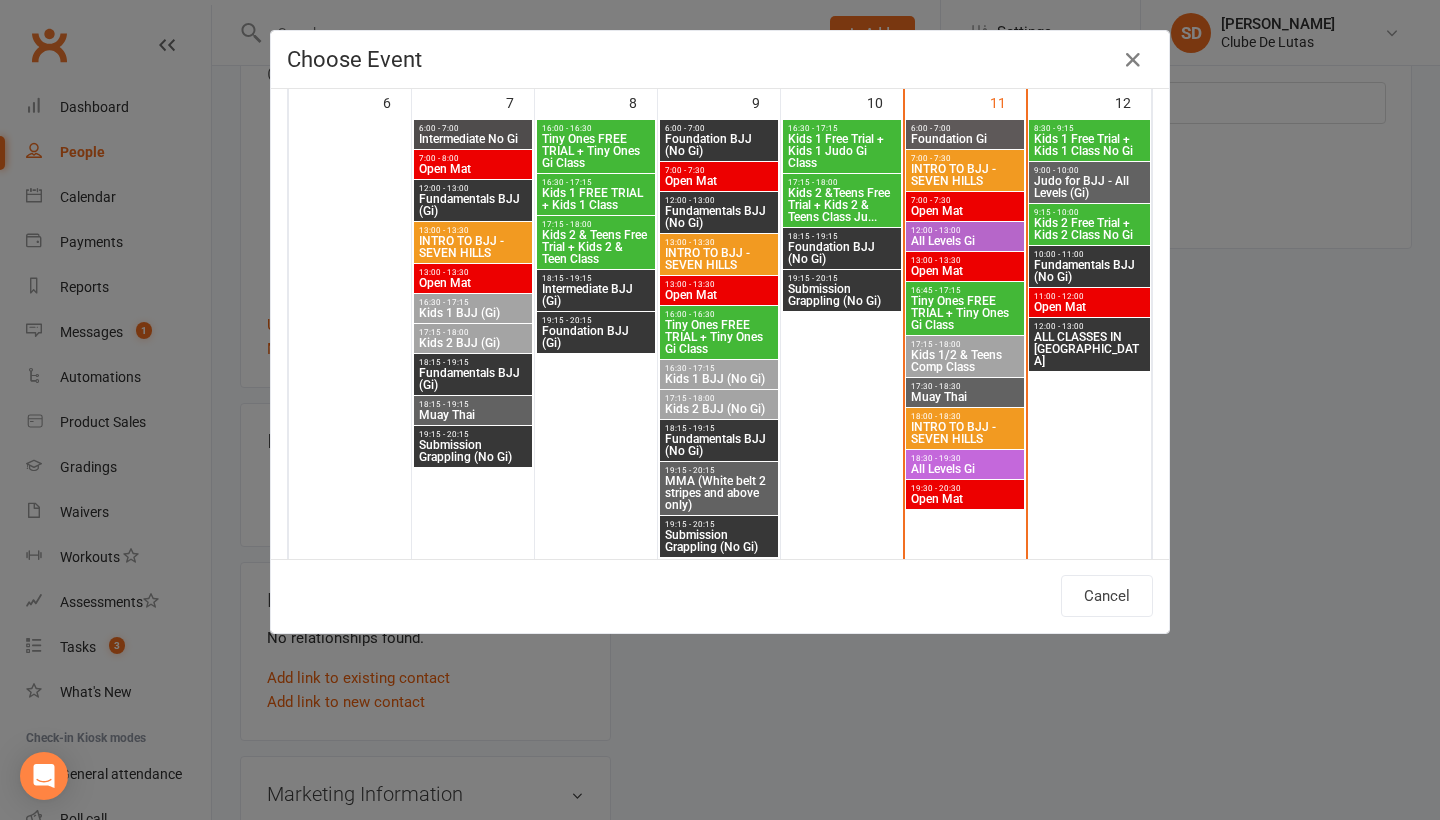 click on "17:30 - 18:30" at bounding box center (965, 386) 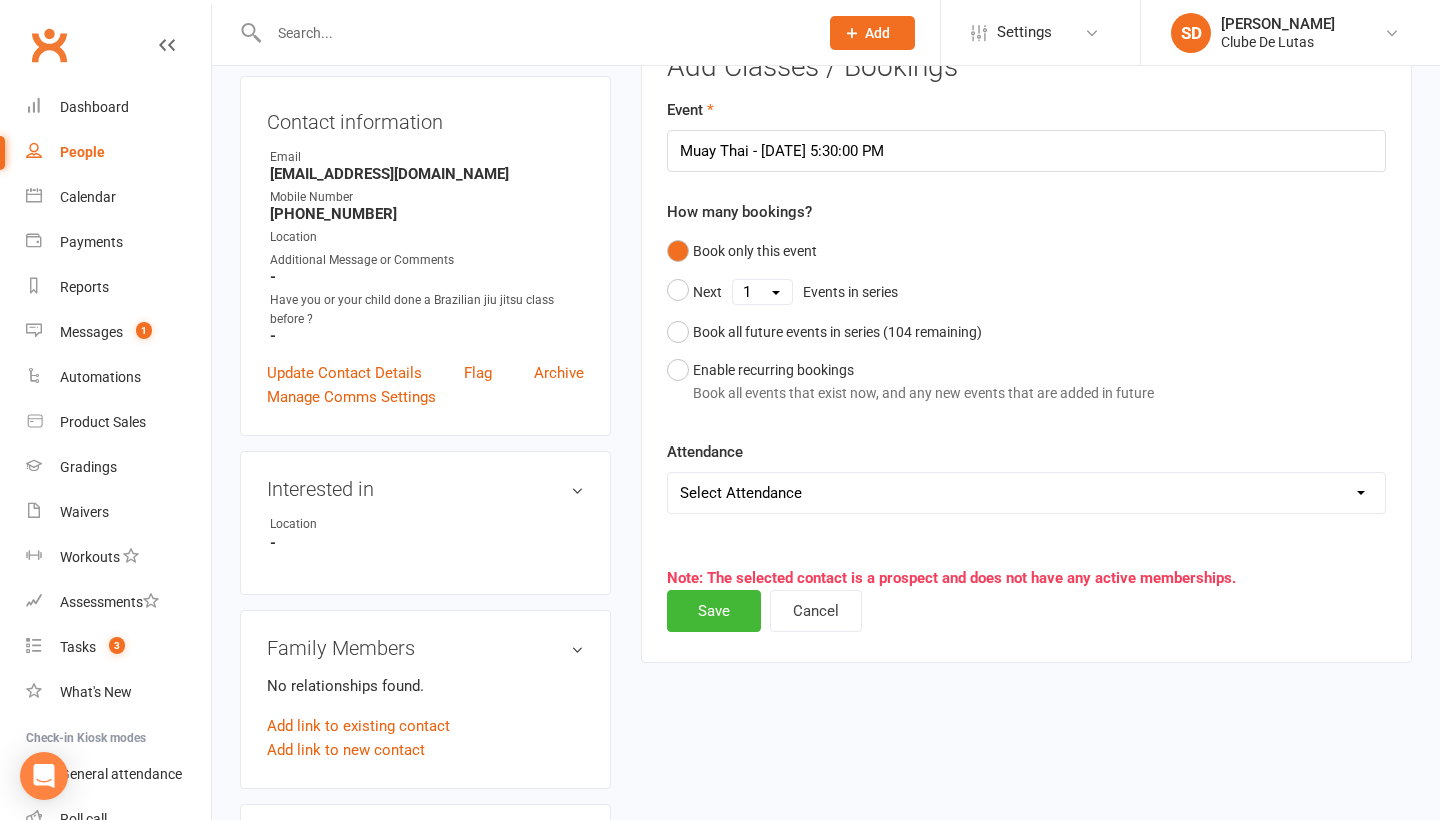 scroll, scrollTop: 199, scrollLeft: 0, axis: vertical 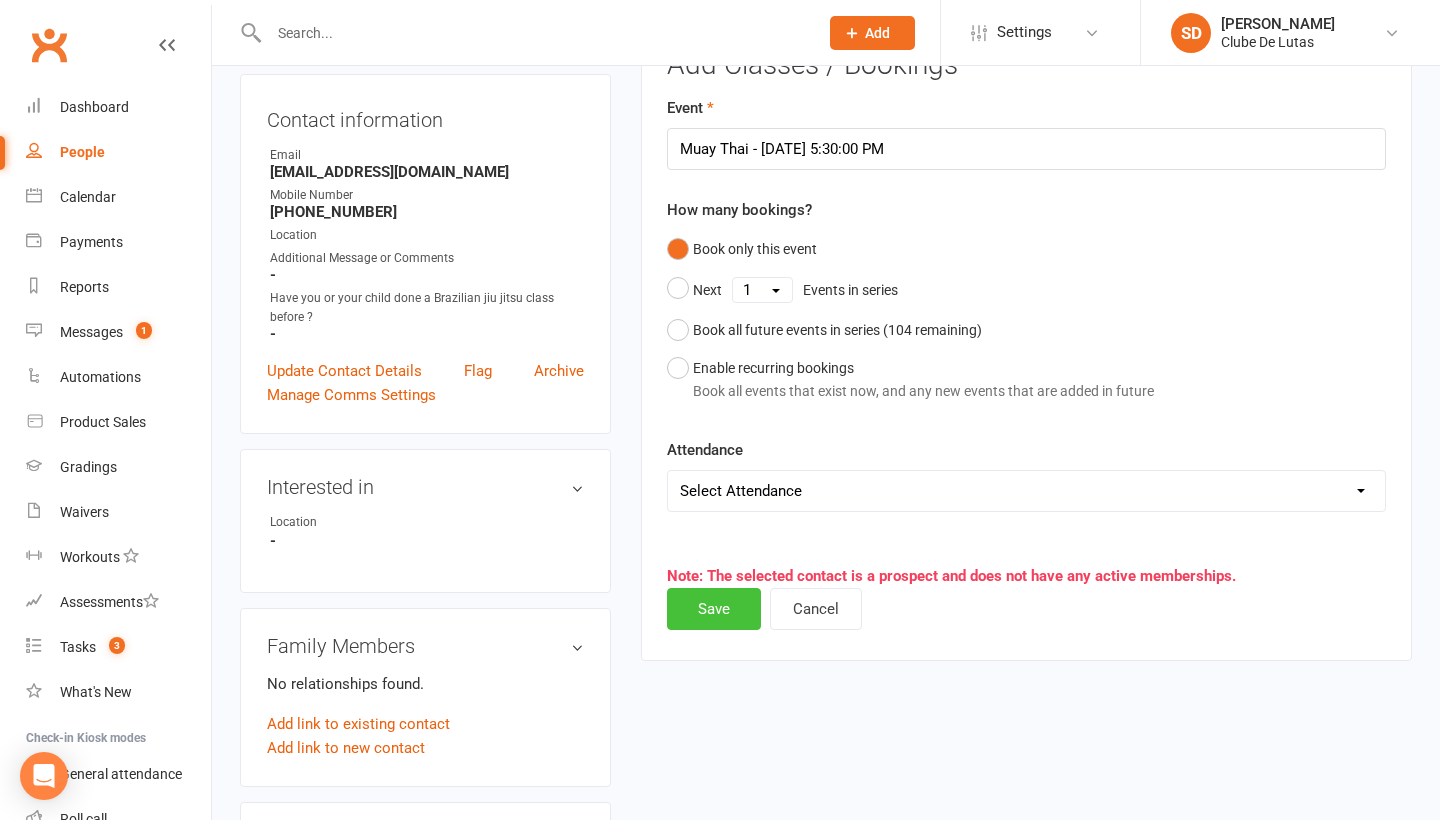 click on "Save" at bounding box center [714, 609] 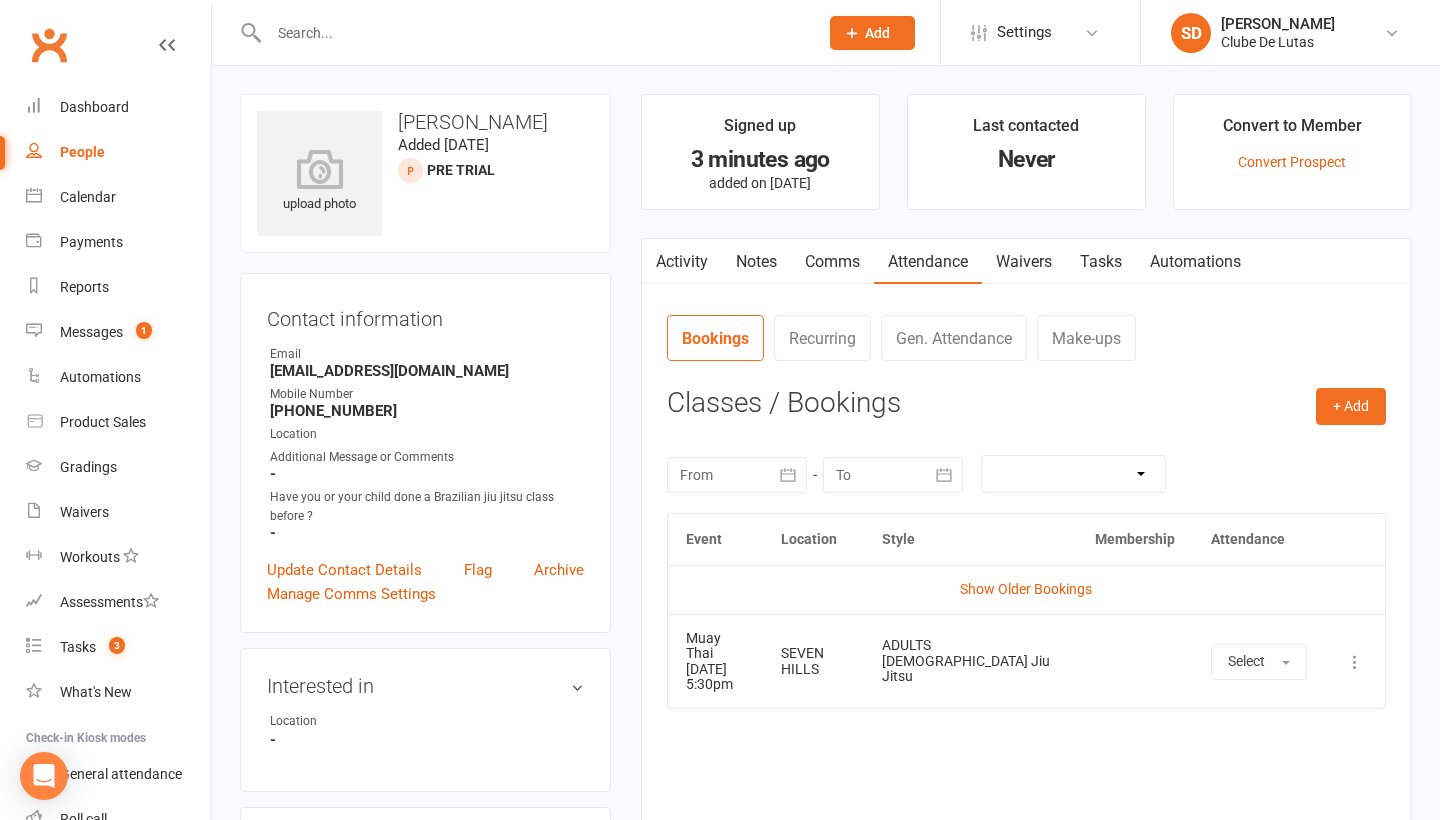 scroll, scrollTop: 0, scrollLeft: 0, axis: both 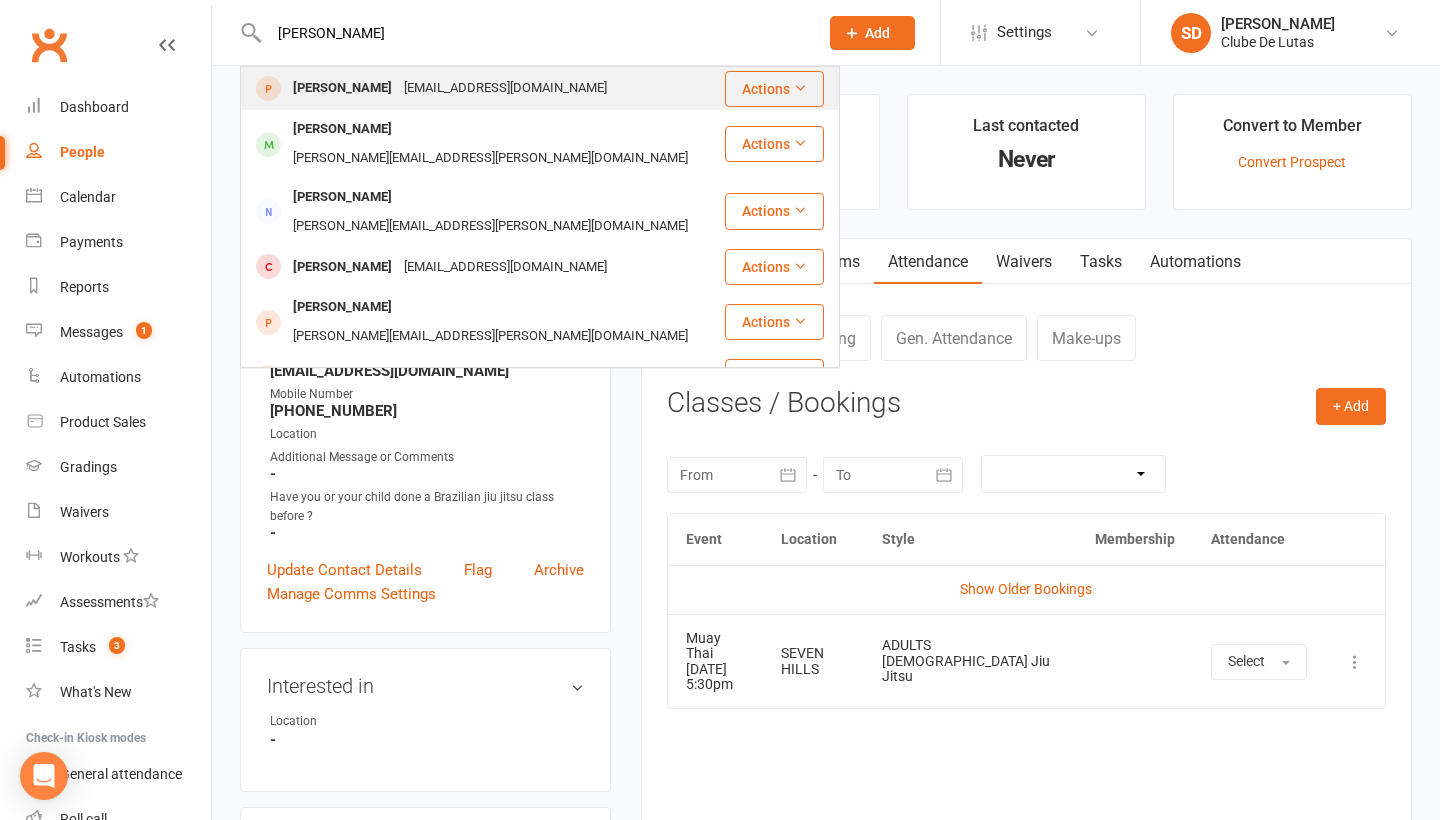 type on "[PERSON_NAME]" 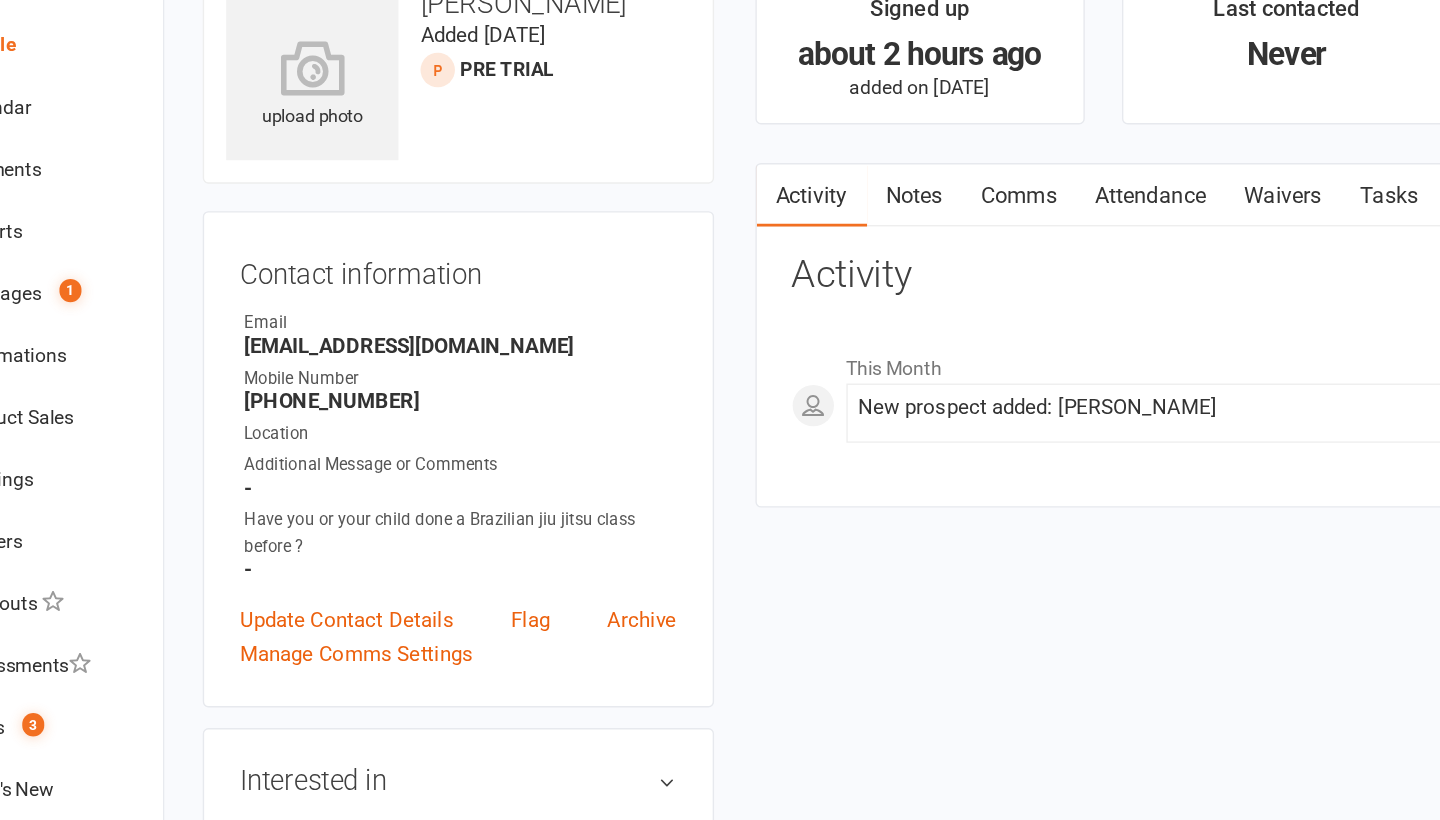 scroll, scrollTop: 4, scrollLeft: 0, axis: vertical 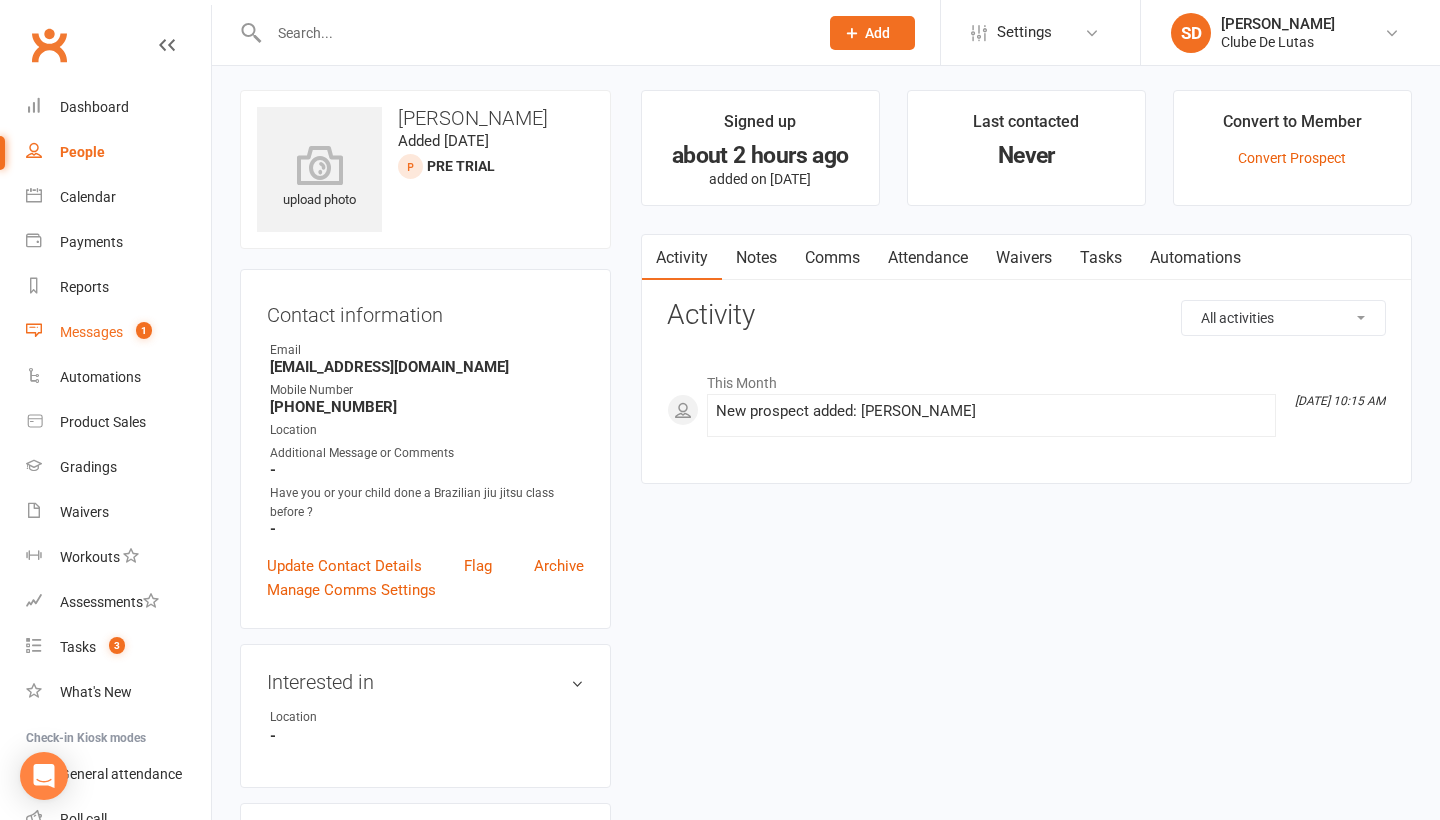 click on "Messages" at bounding box center [91, 332] 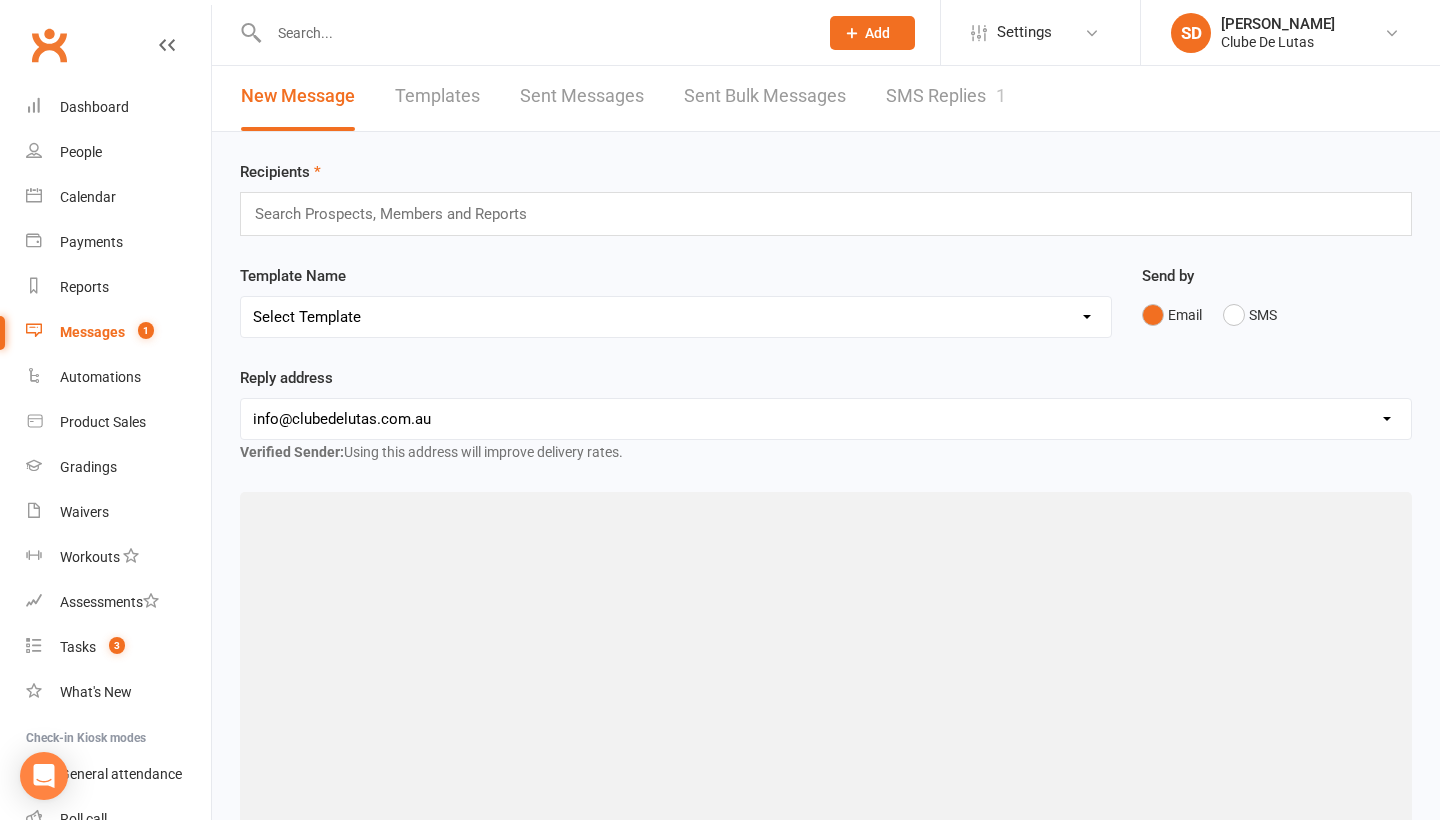 scroll, scrollTop: 0, scrollLeft: 0, axis: both 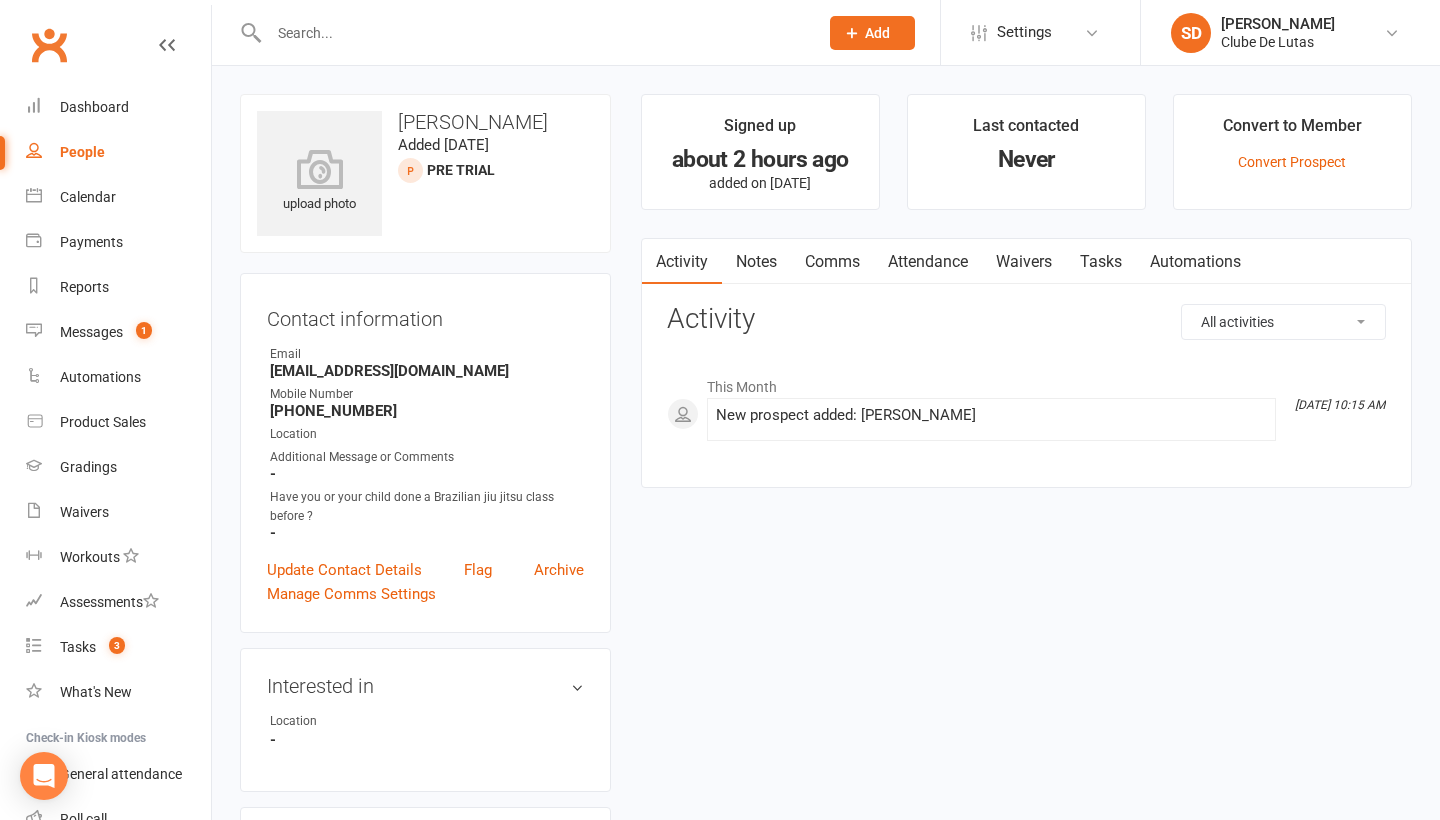 click on "Comms" at bounding box center [832, 262] 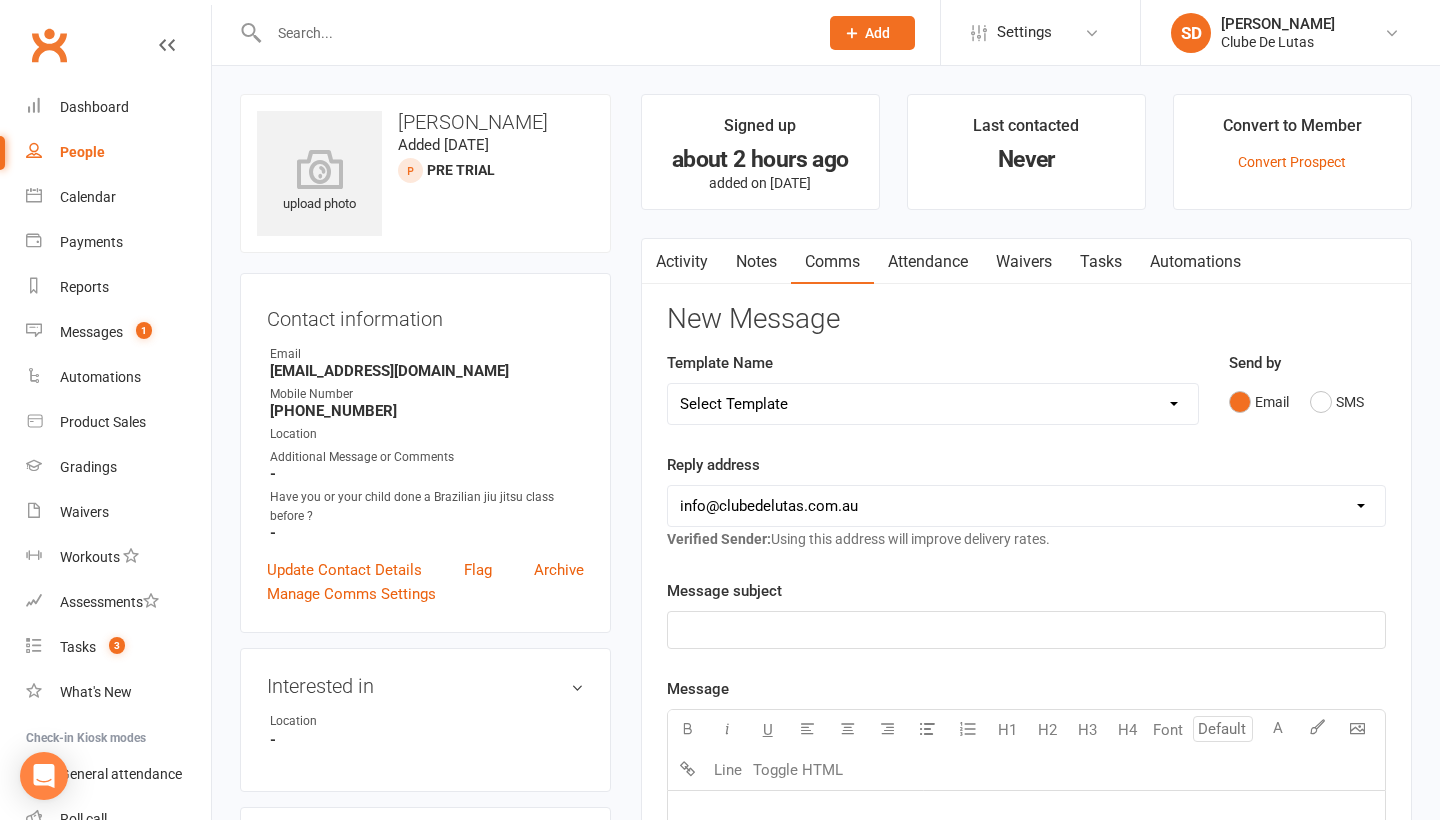 select on "31" 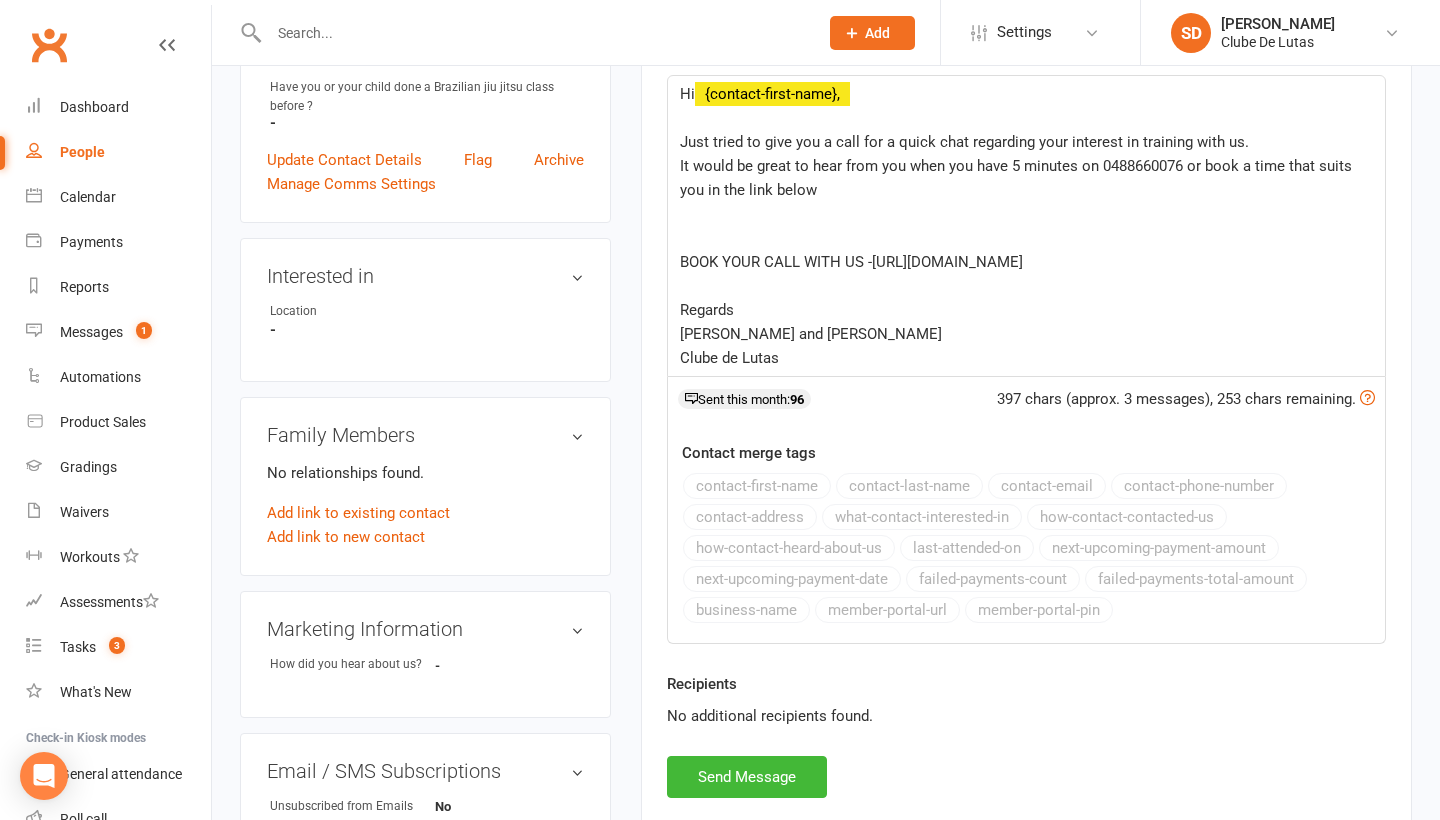 scroll, scrollTop: 456, scrollLeft: 0, axis: vertical 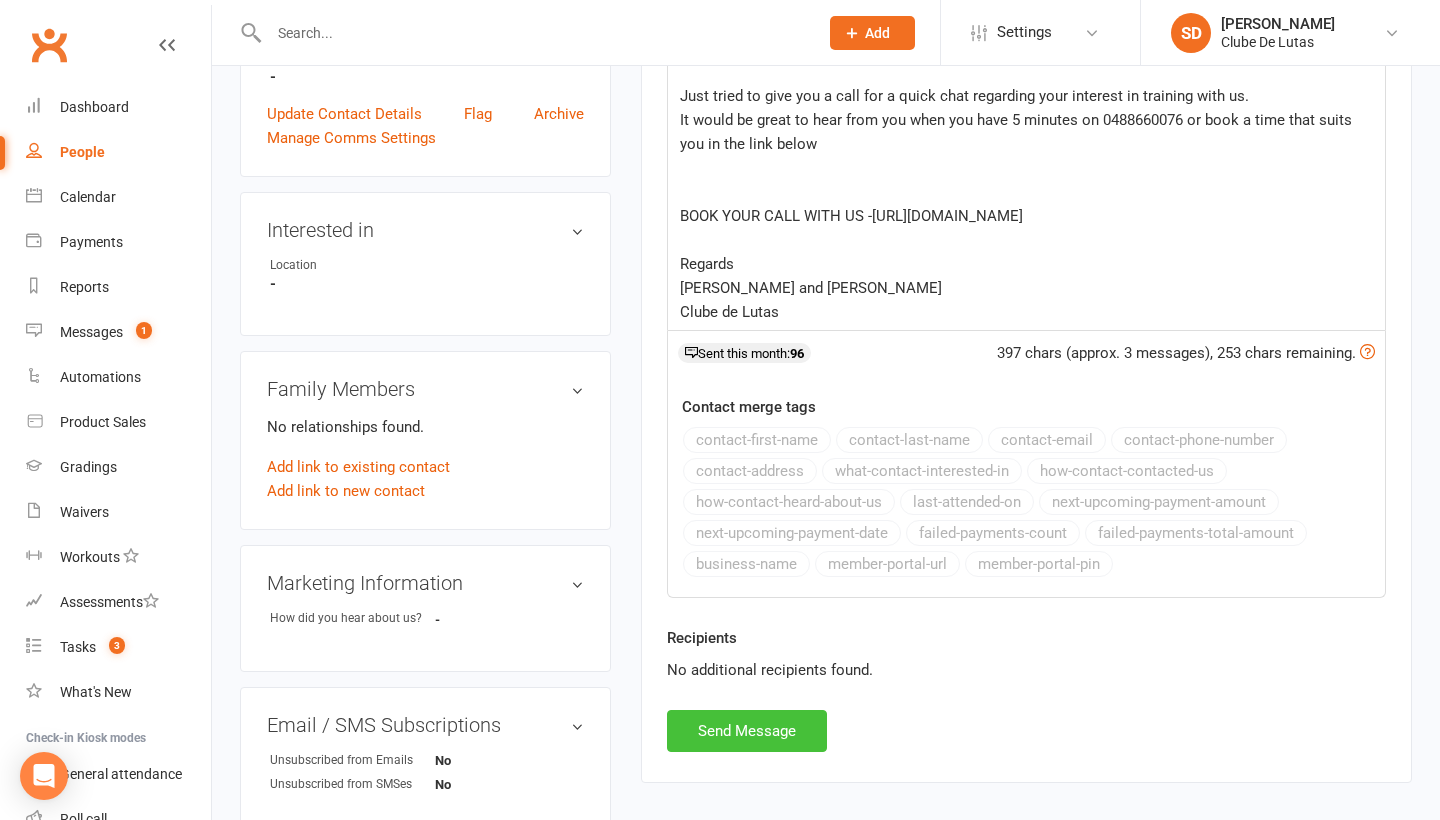 click on "Send Message" at bounding box center (747, 731) 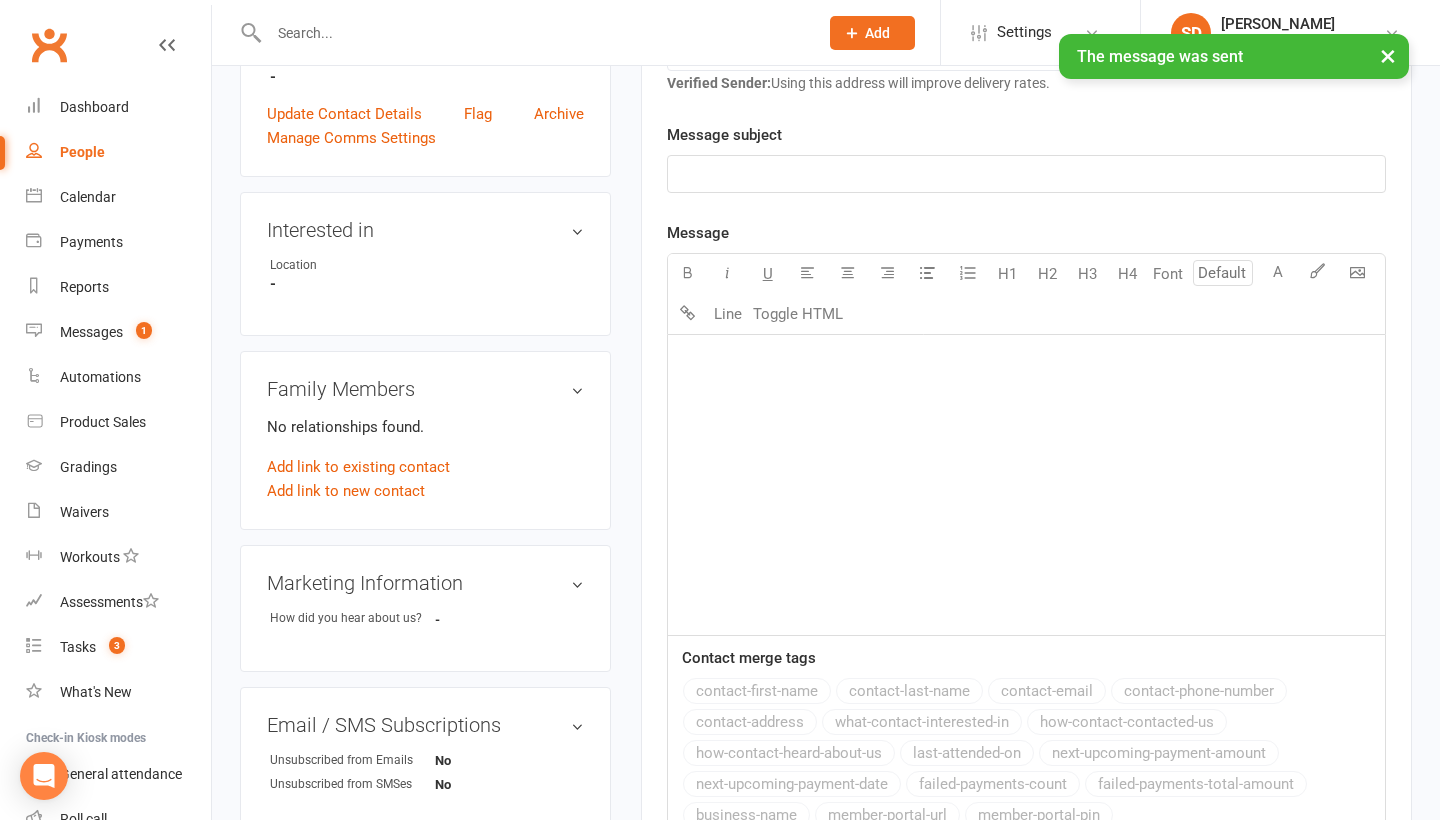 select 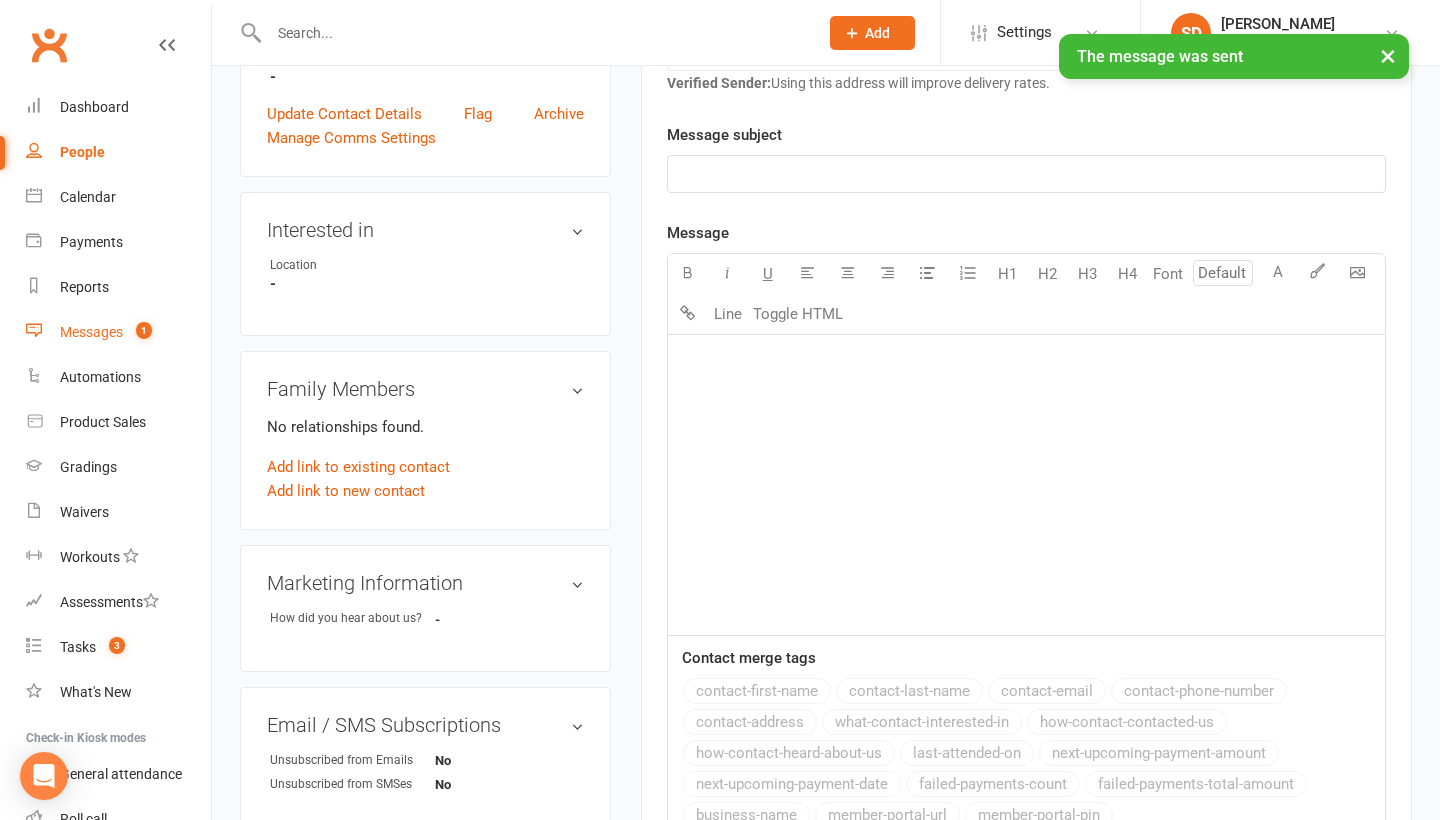 click on "Messages" at bounding box center [91, 332] 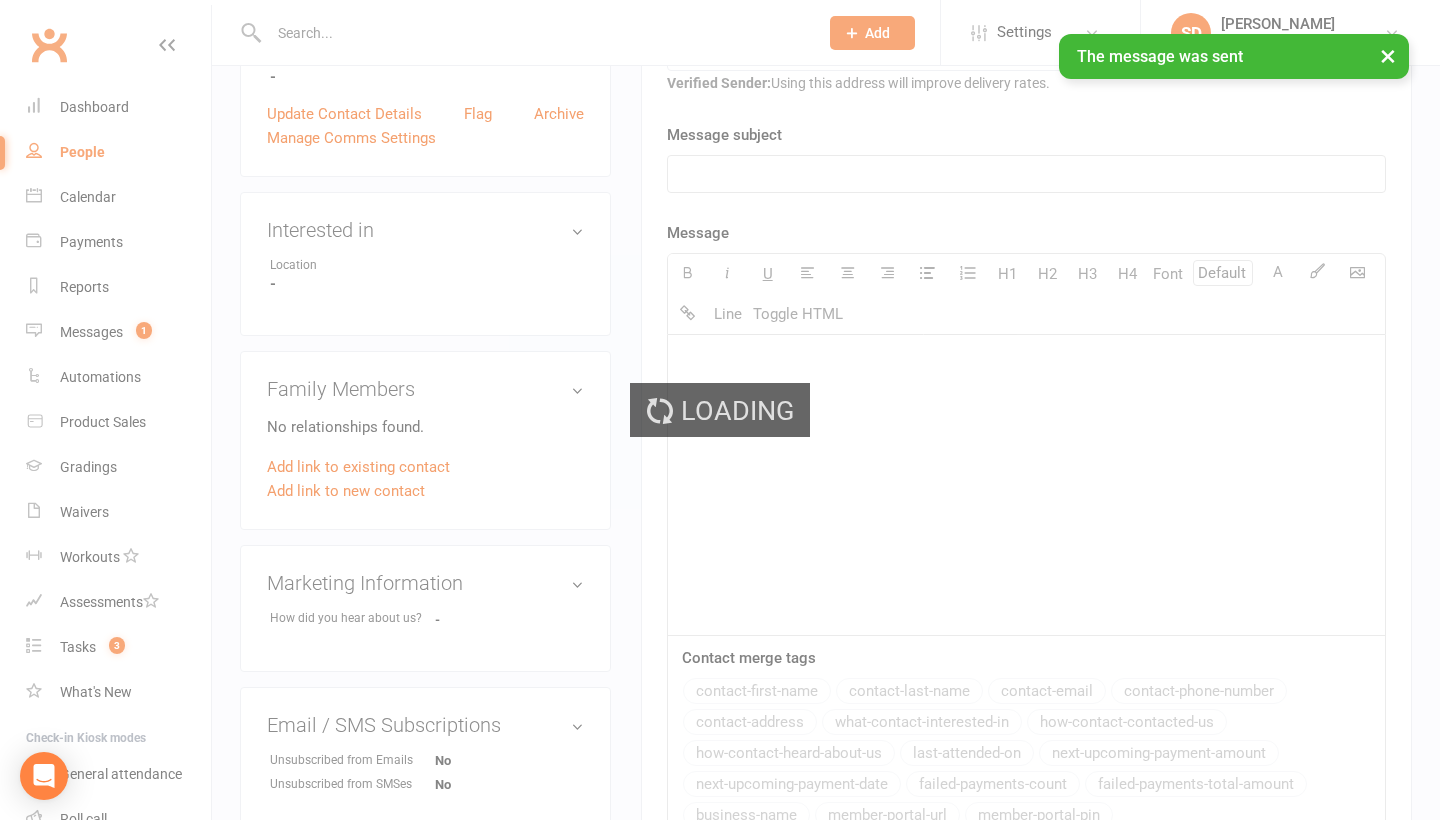 scroll, scrollTop: 0, scrollLeft: 0, axis: both 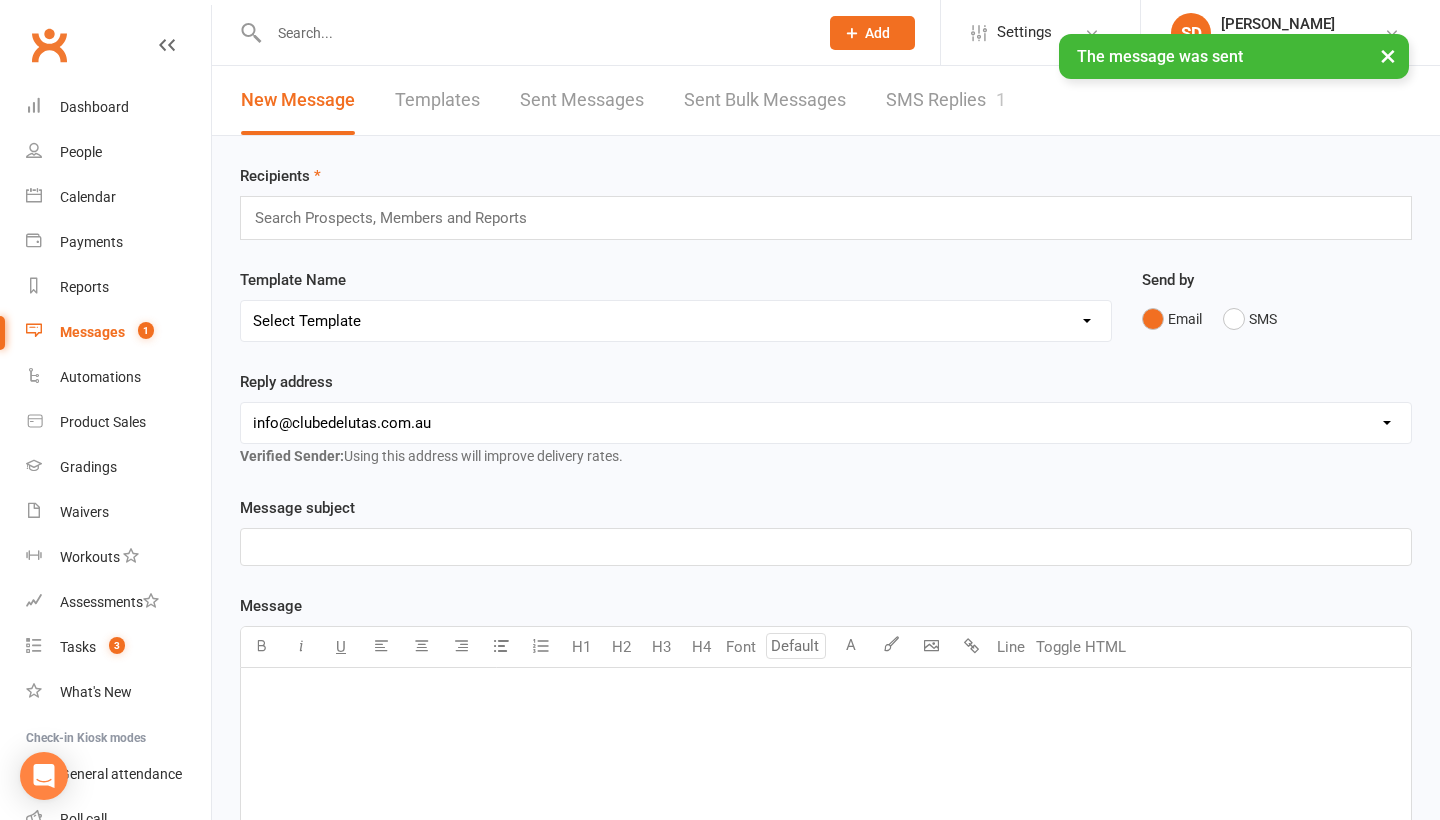 click on "SMS Replies  1" at bounding box center [946, 100] 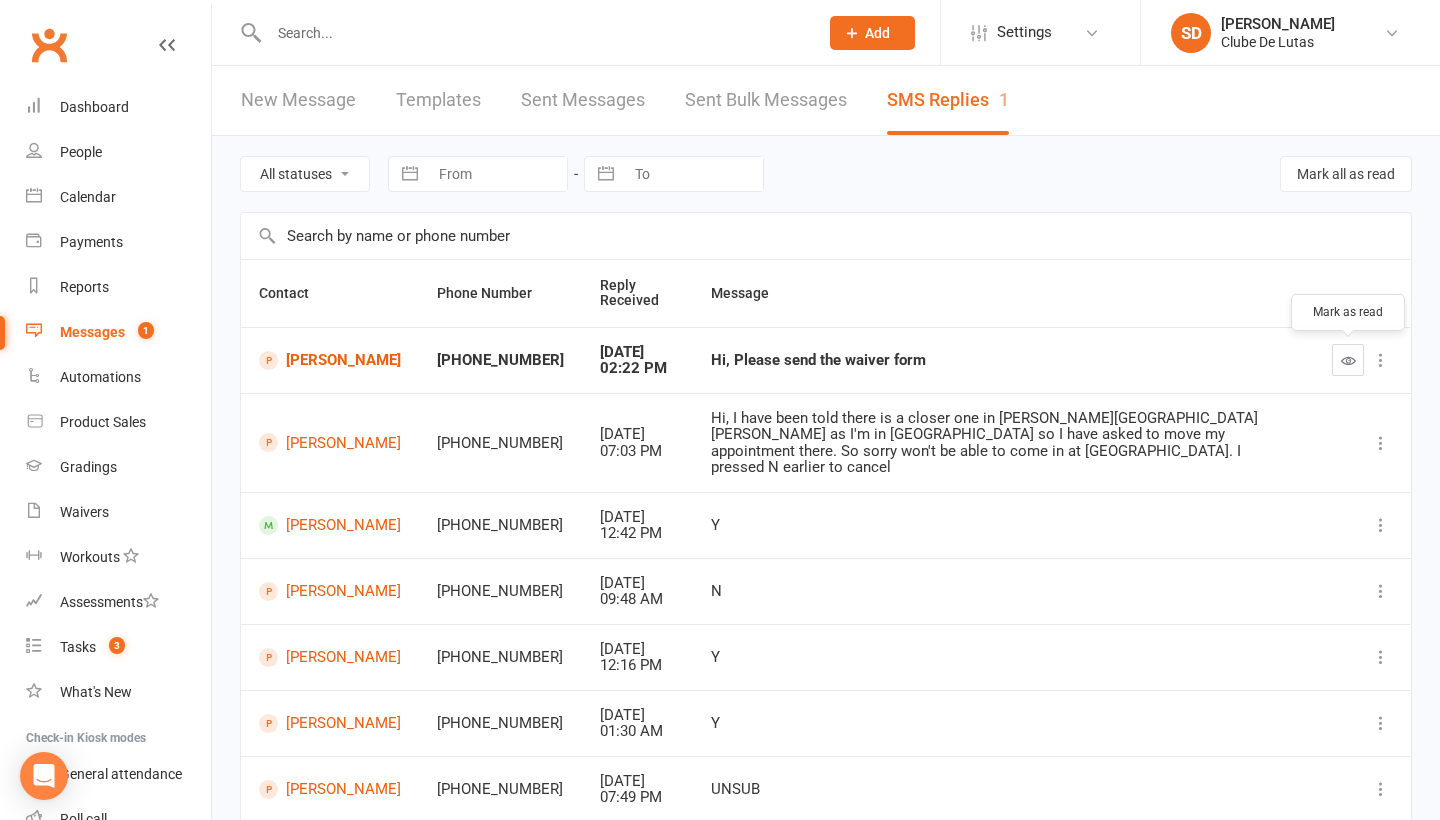 click at bounding box center [1348, 360] 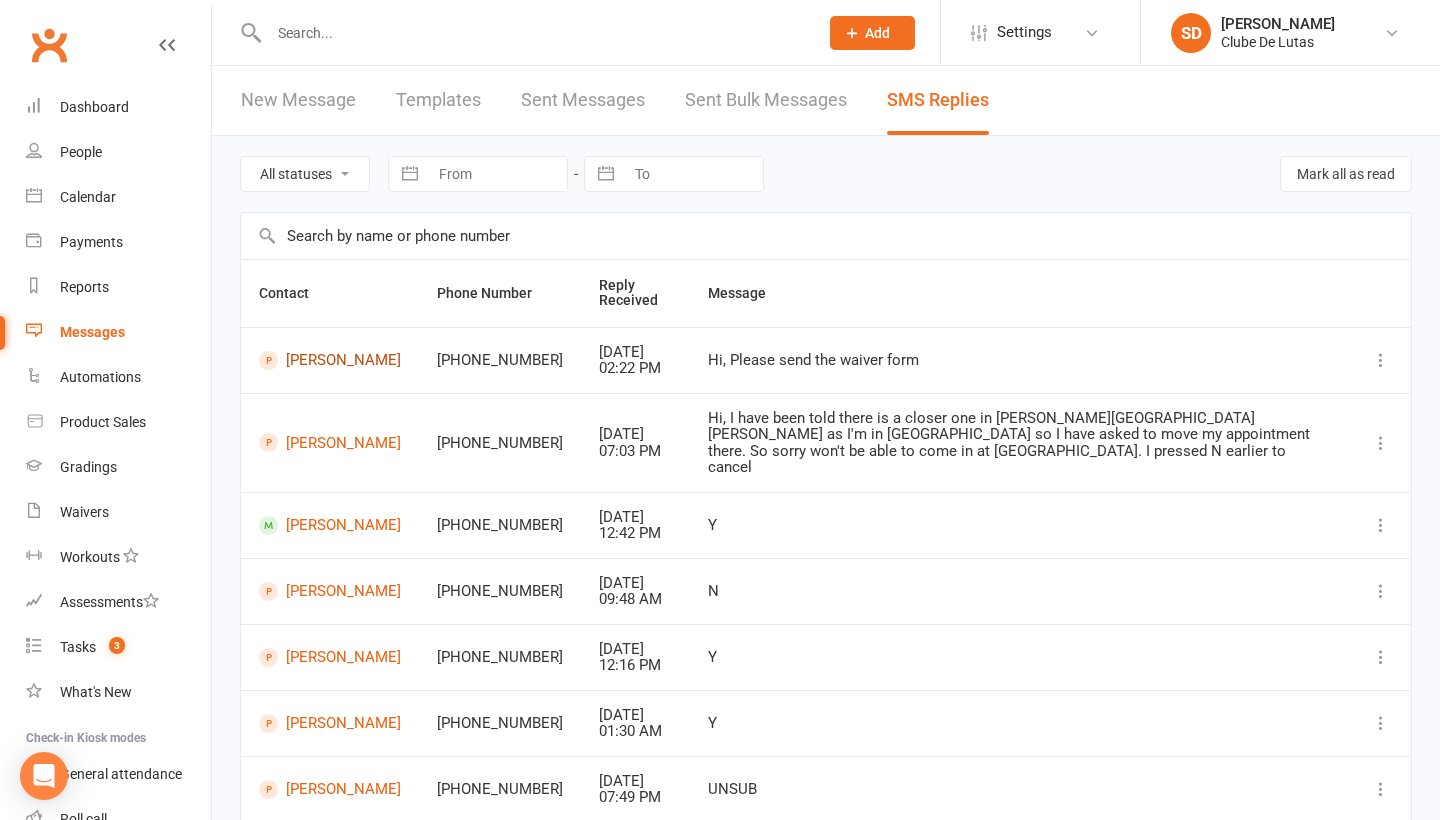 click on "[PERSON_NAME]" at bounding box center [330, 360] 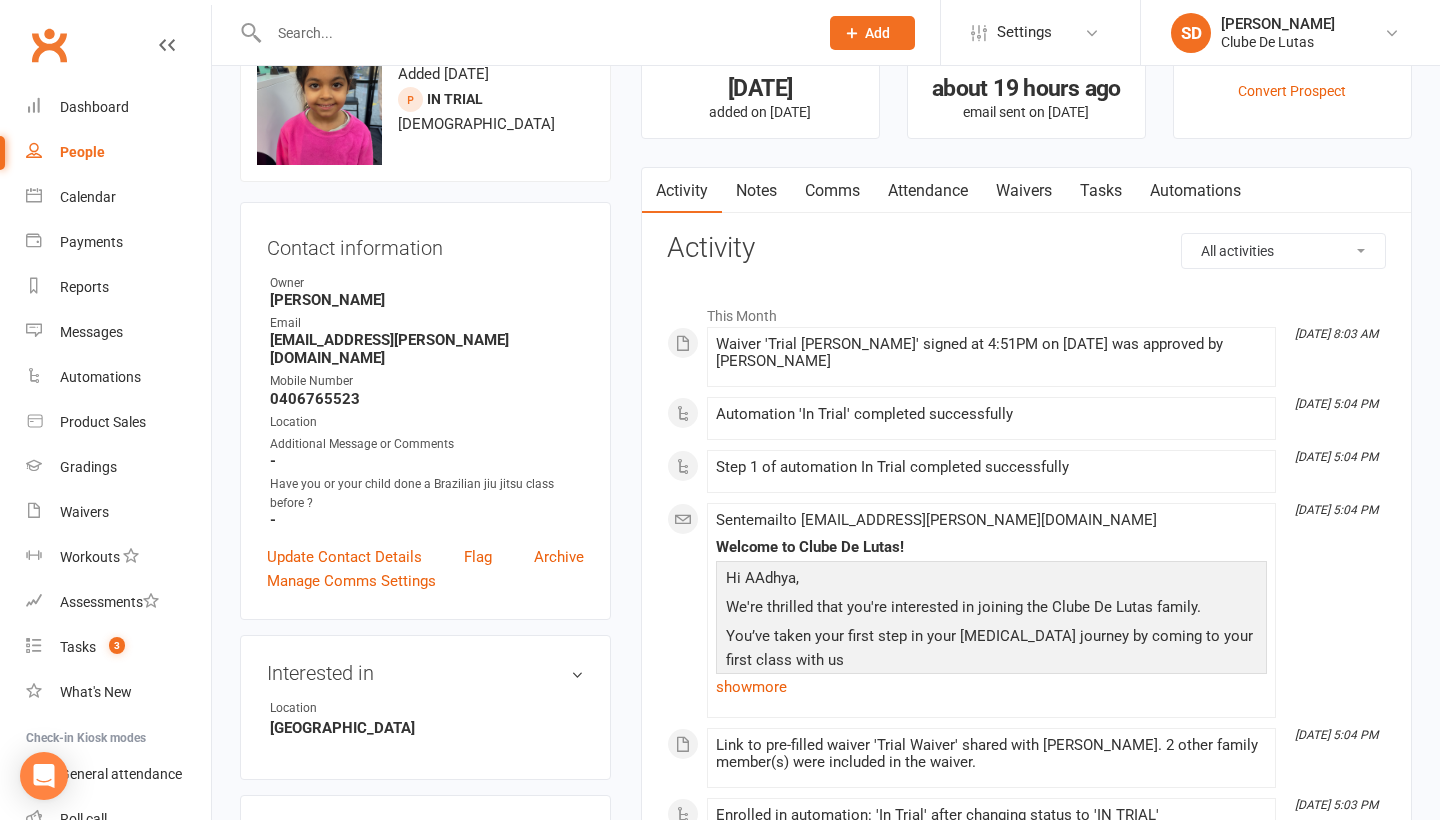 scroll, scrollTop: 0, scrollLeft: 0, axis: both 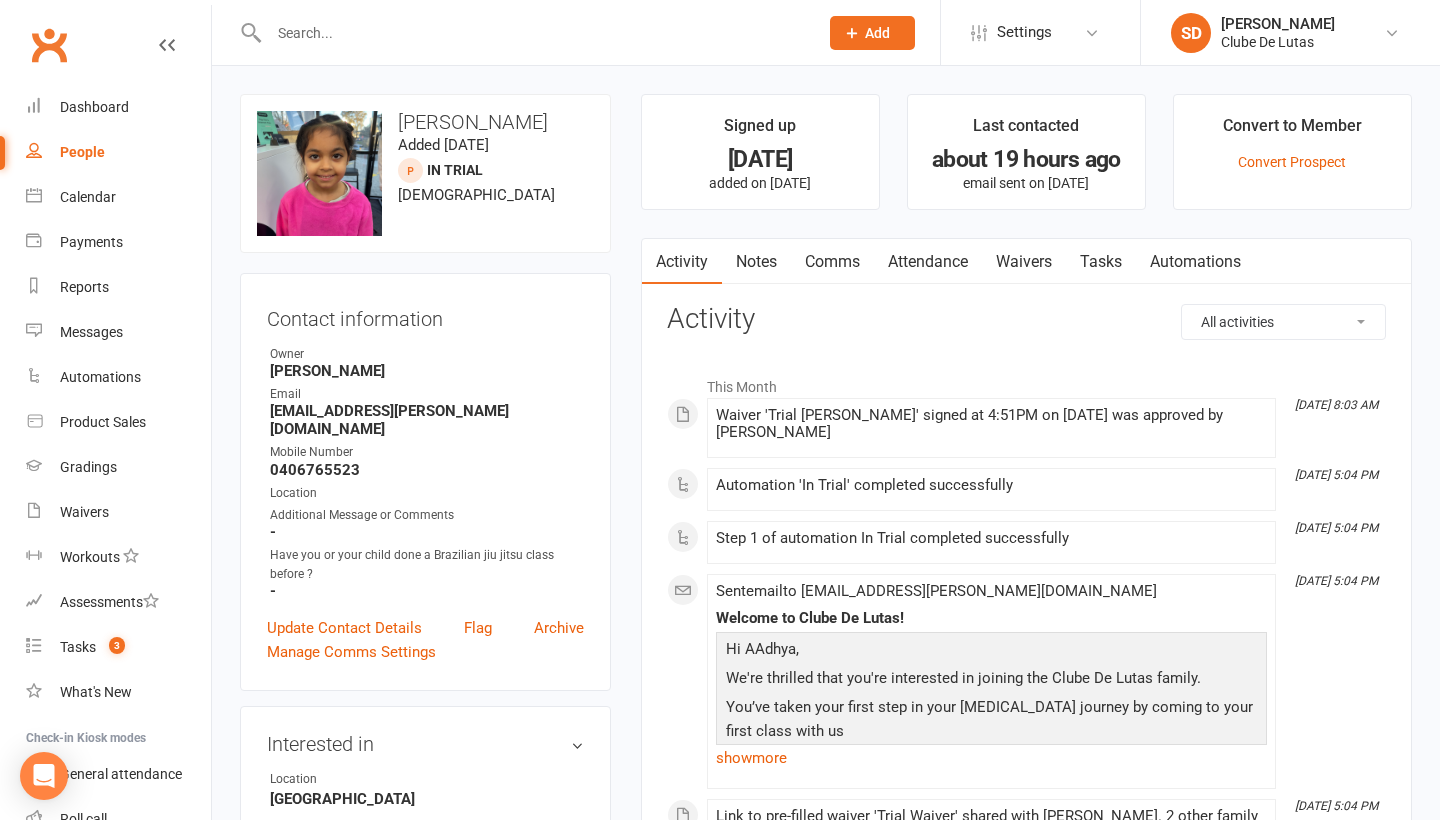 click on "Notes" at bounding box center (756, 262) 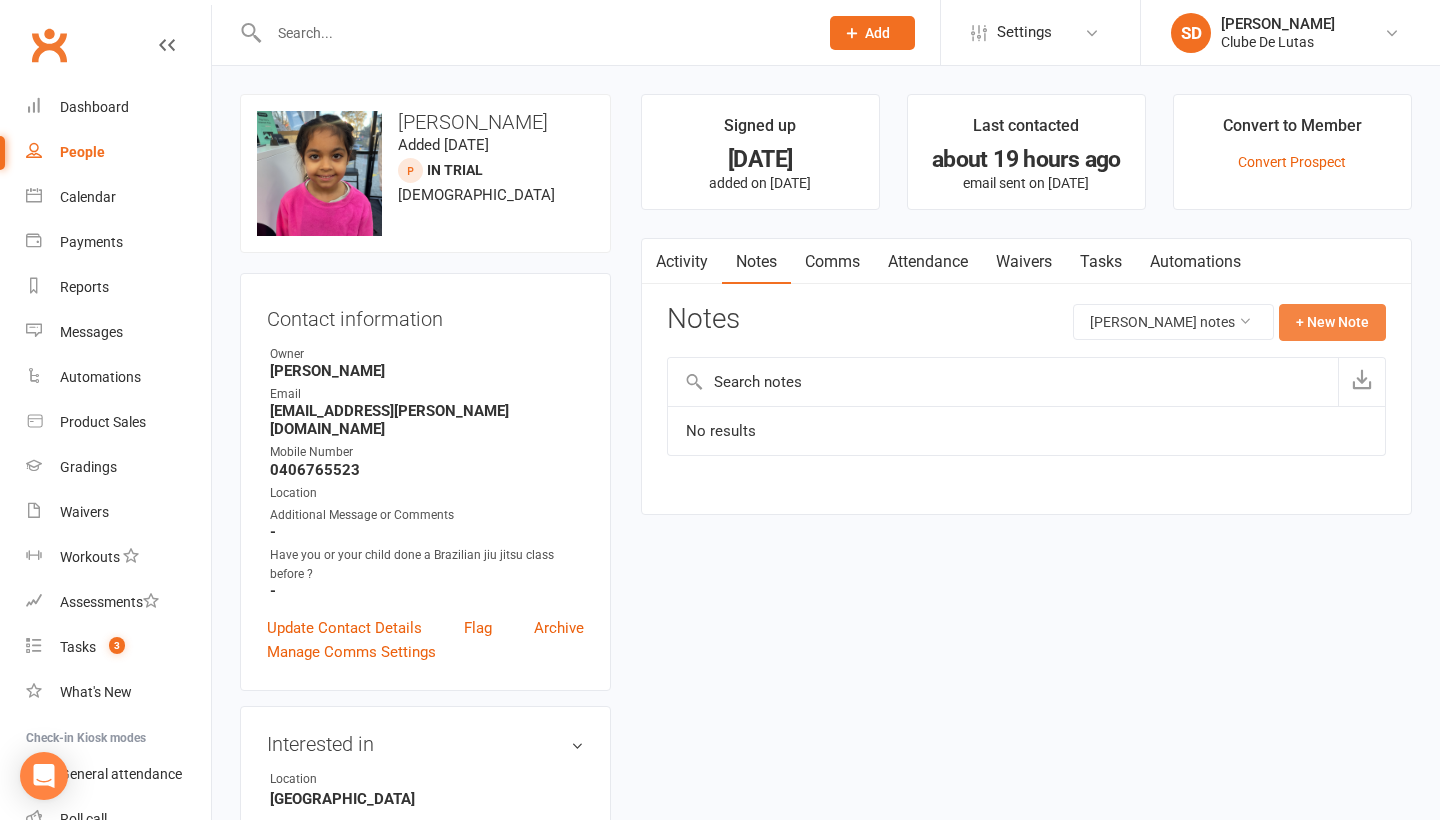 click on "+ New Note" at bounding box center (1332, 322) 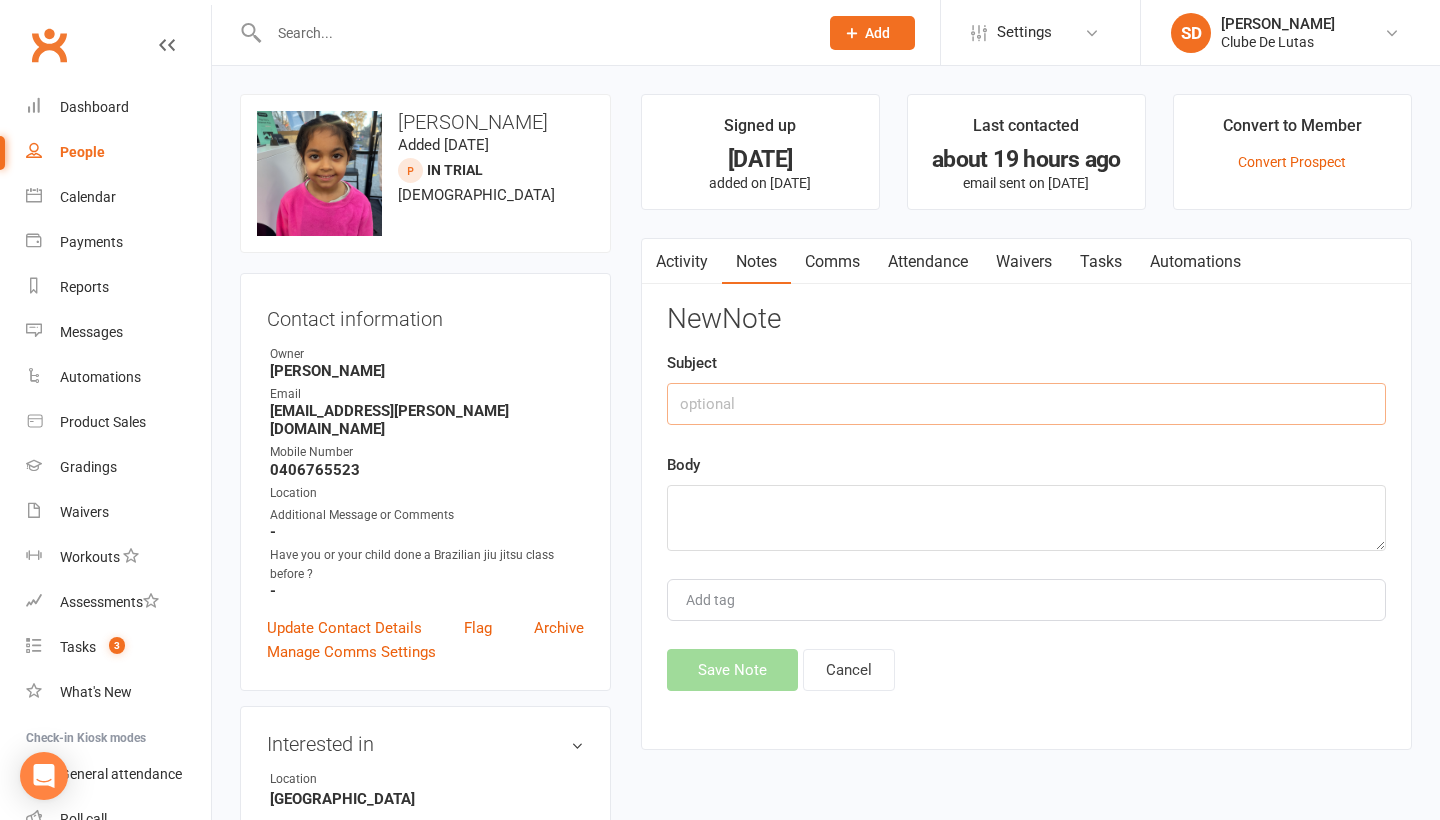 click at bounding box center (1026, 404) 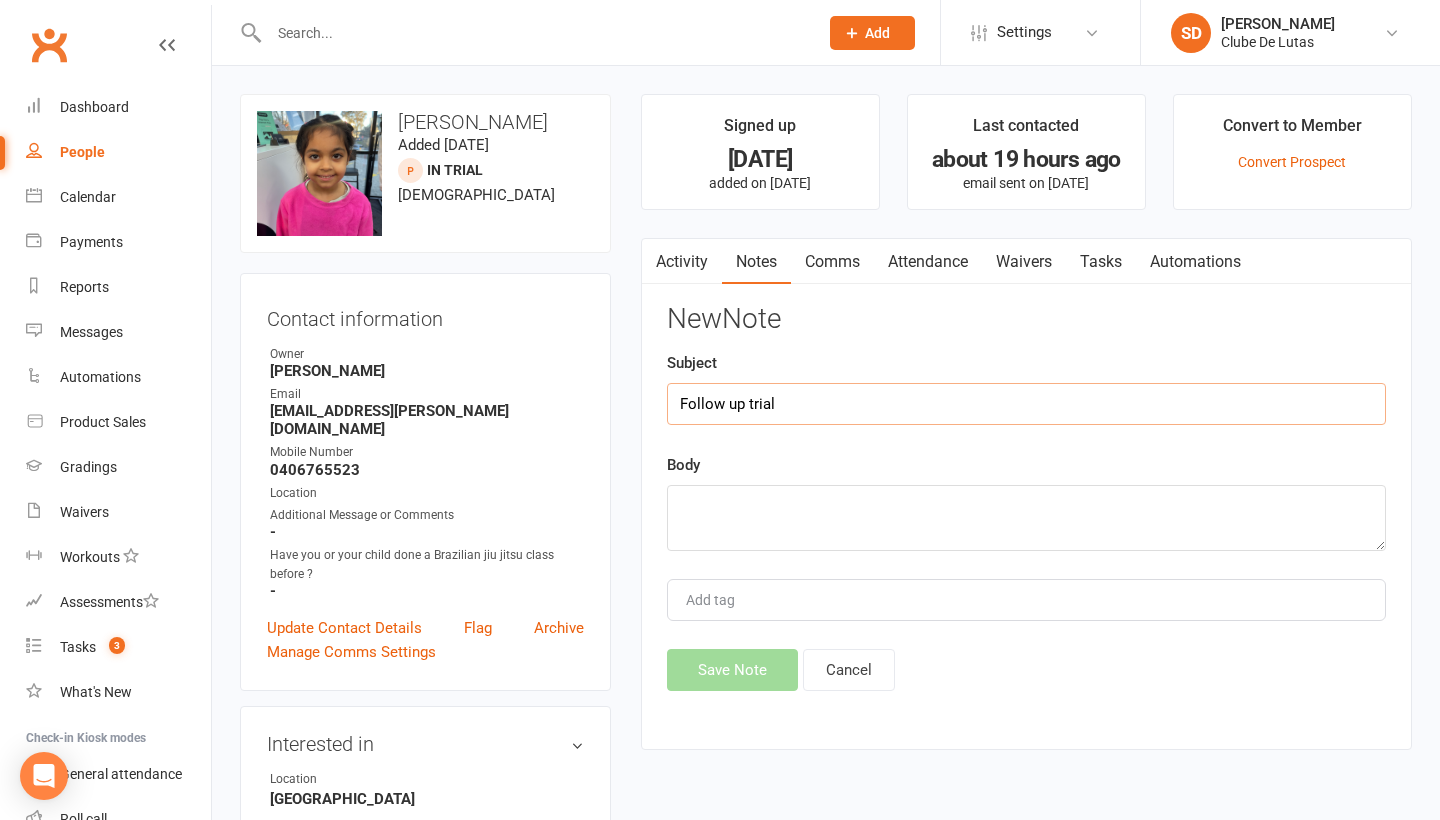 type on "Follow up trial" 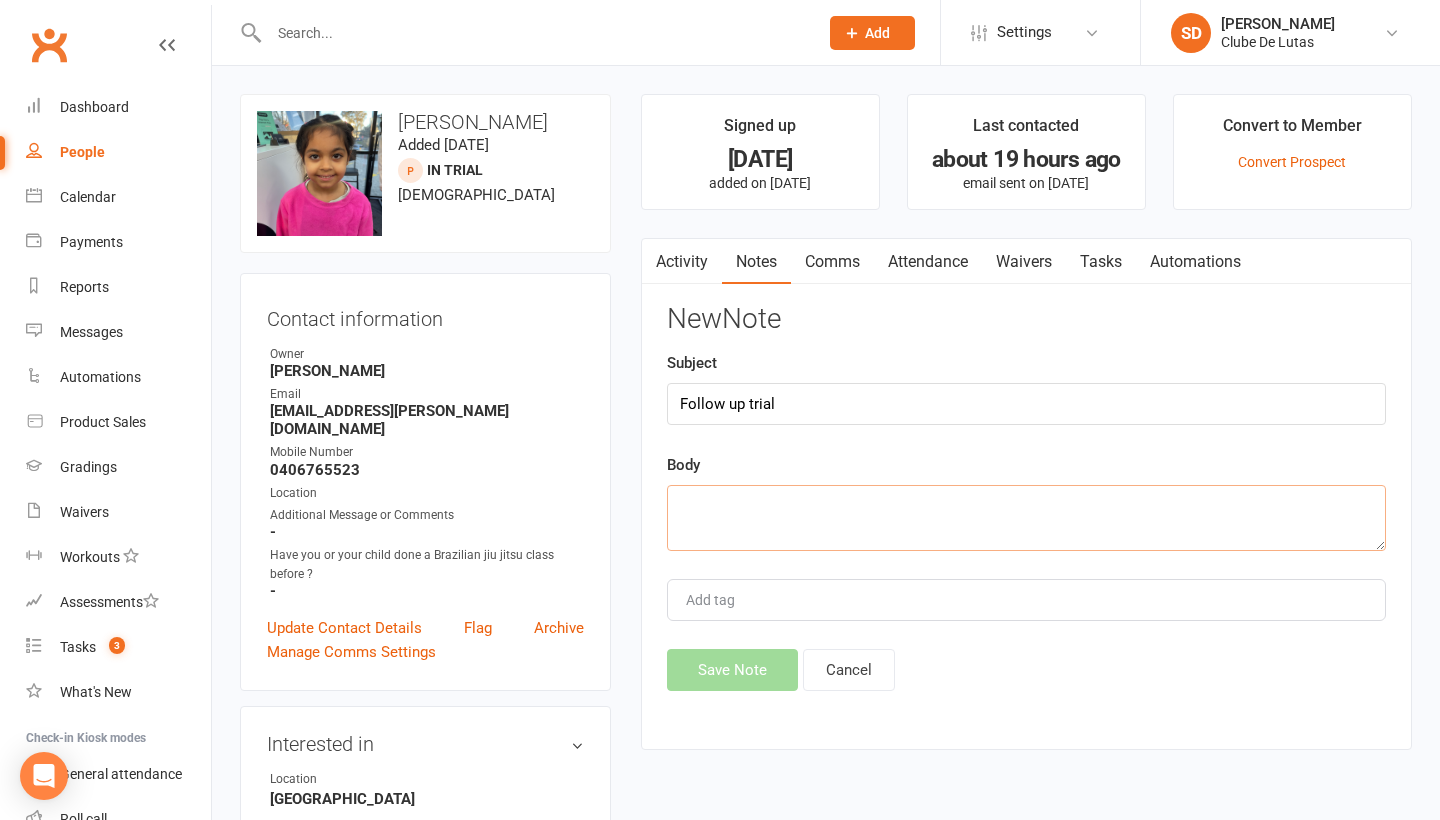 click at bounding box center [1026, 518] 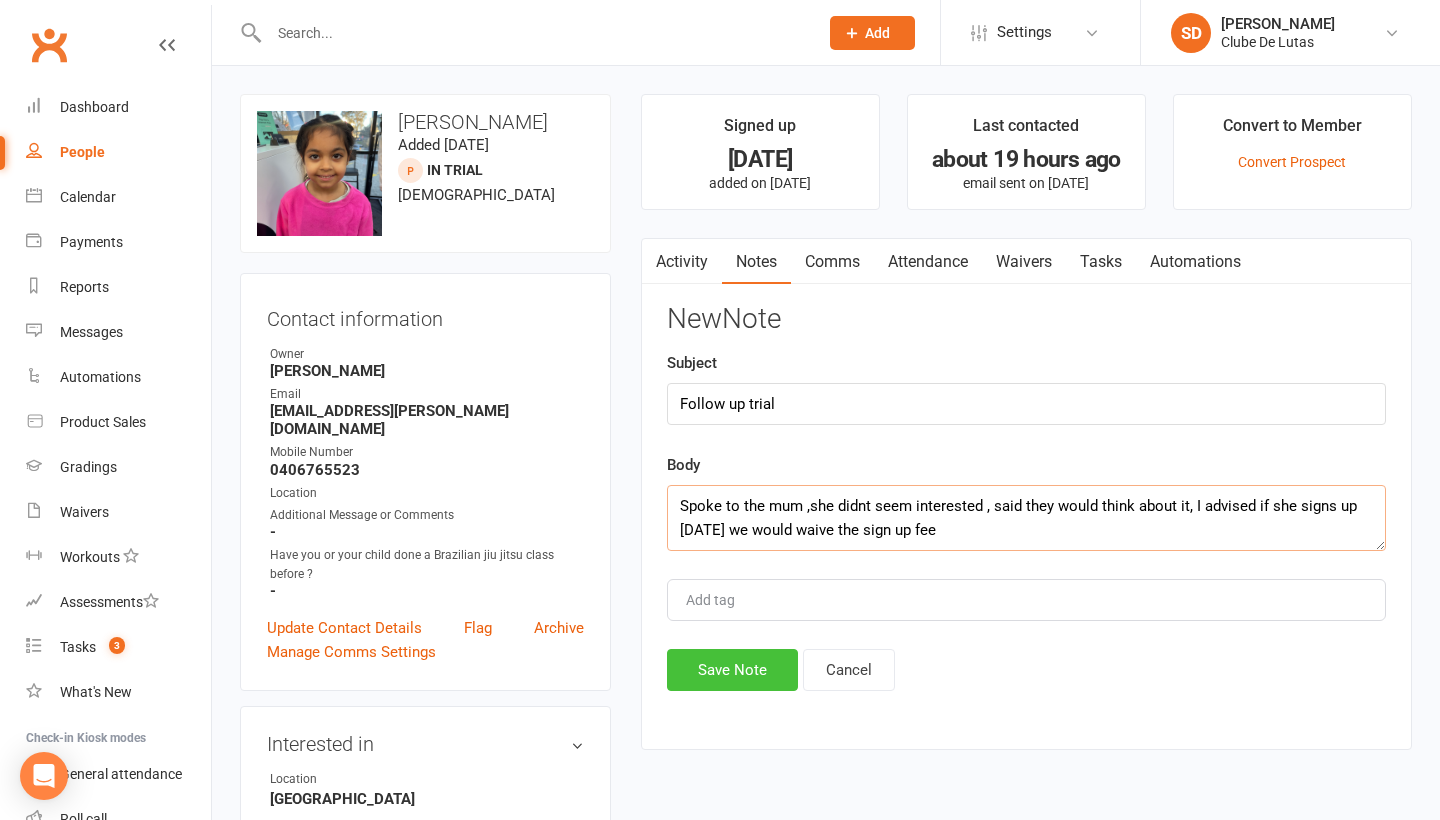 type on "Spoke to the mum ,she didnt seem interested , said they would think about it, I advised if she signs up [DATE] we would waive the sign up fee" 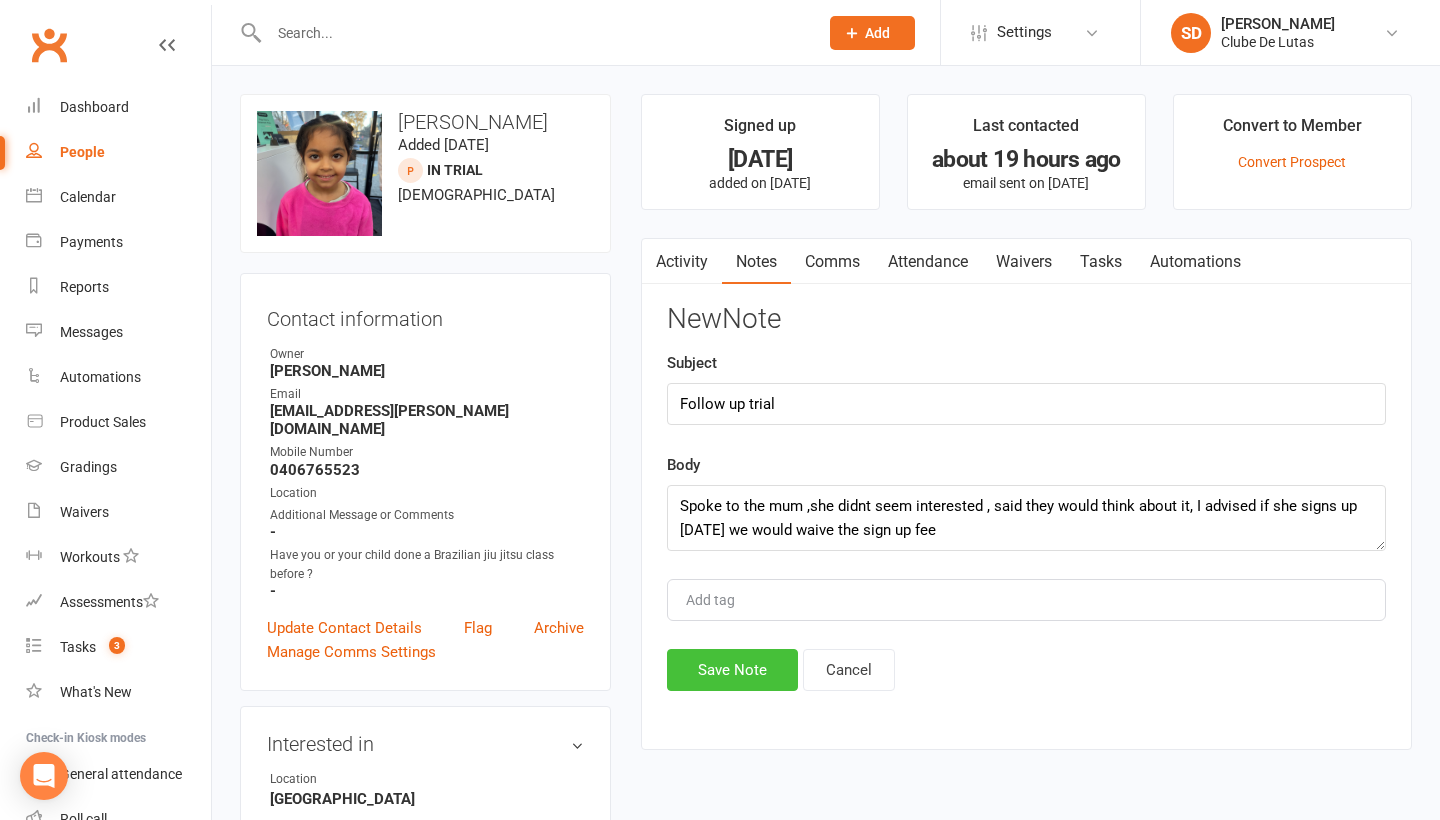click on "Save Note" at bounding box center (732, 670) 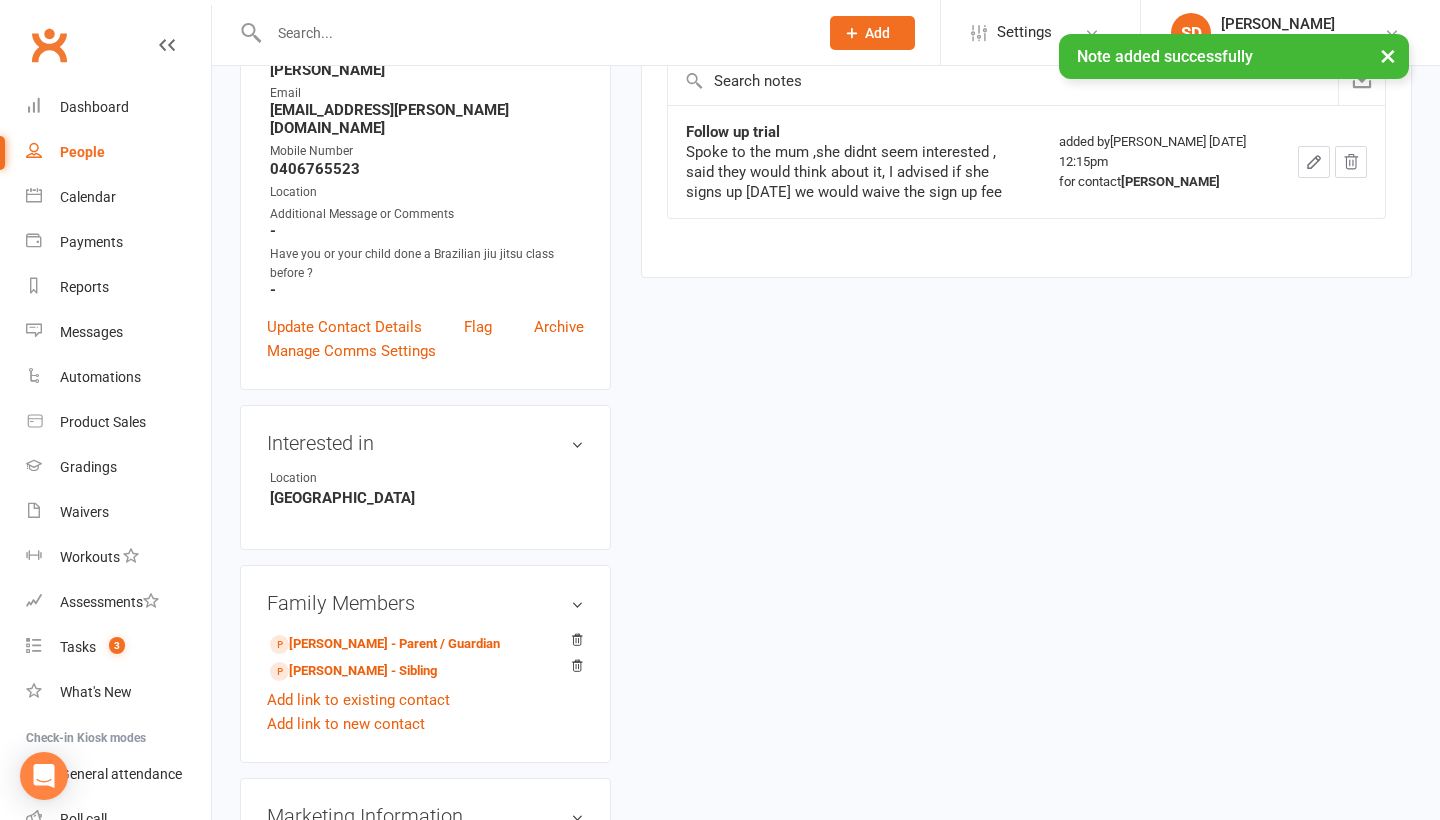 scroll, scrollTop: 418, scrollLeft: 0, axis: vertical 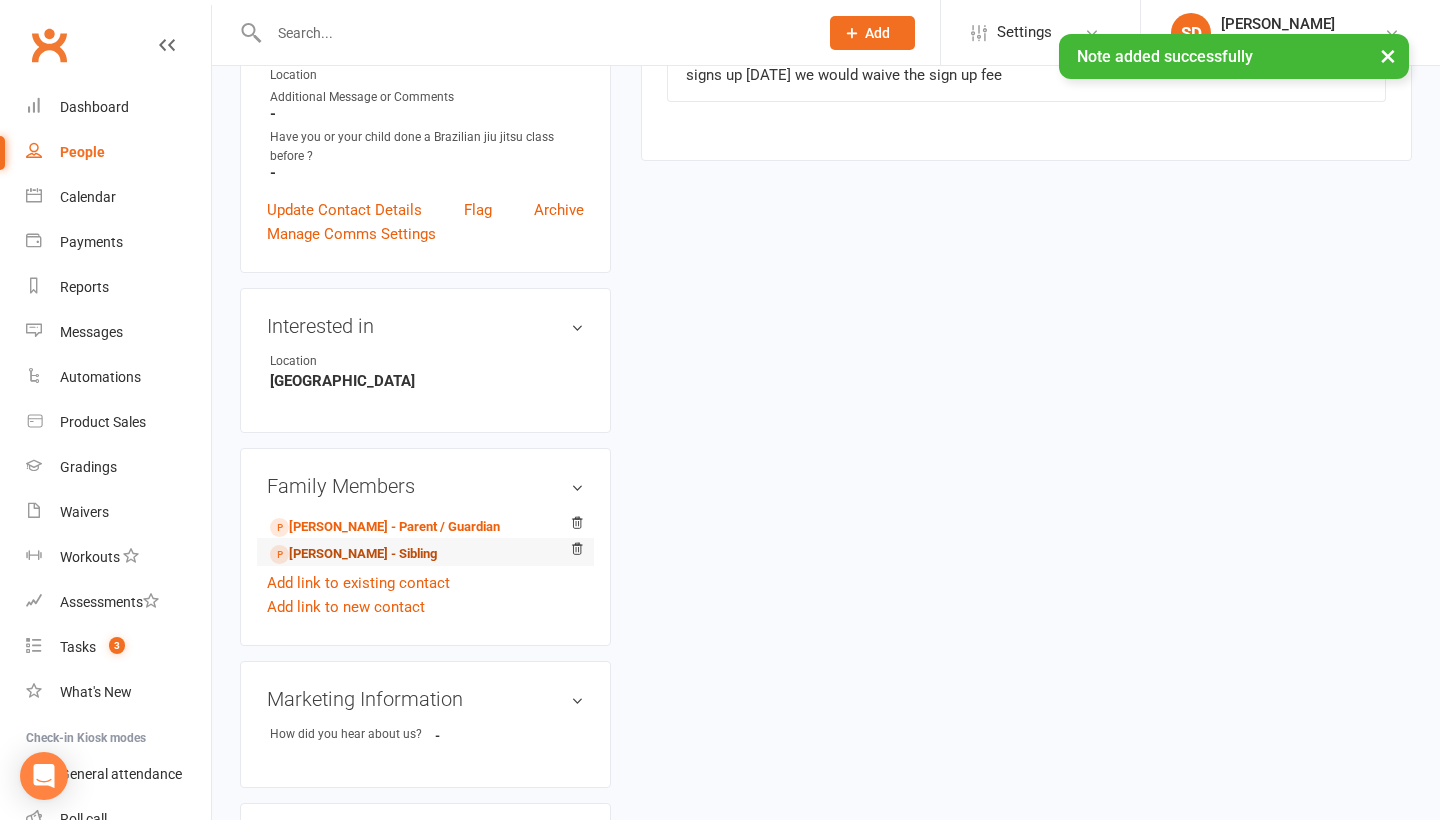 click on "[PERSON_NAME] - Sibling" at bounding box center (353, 554) 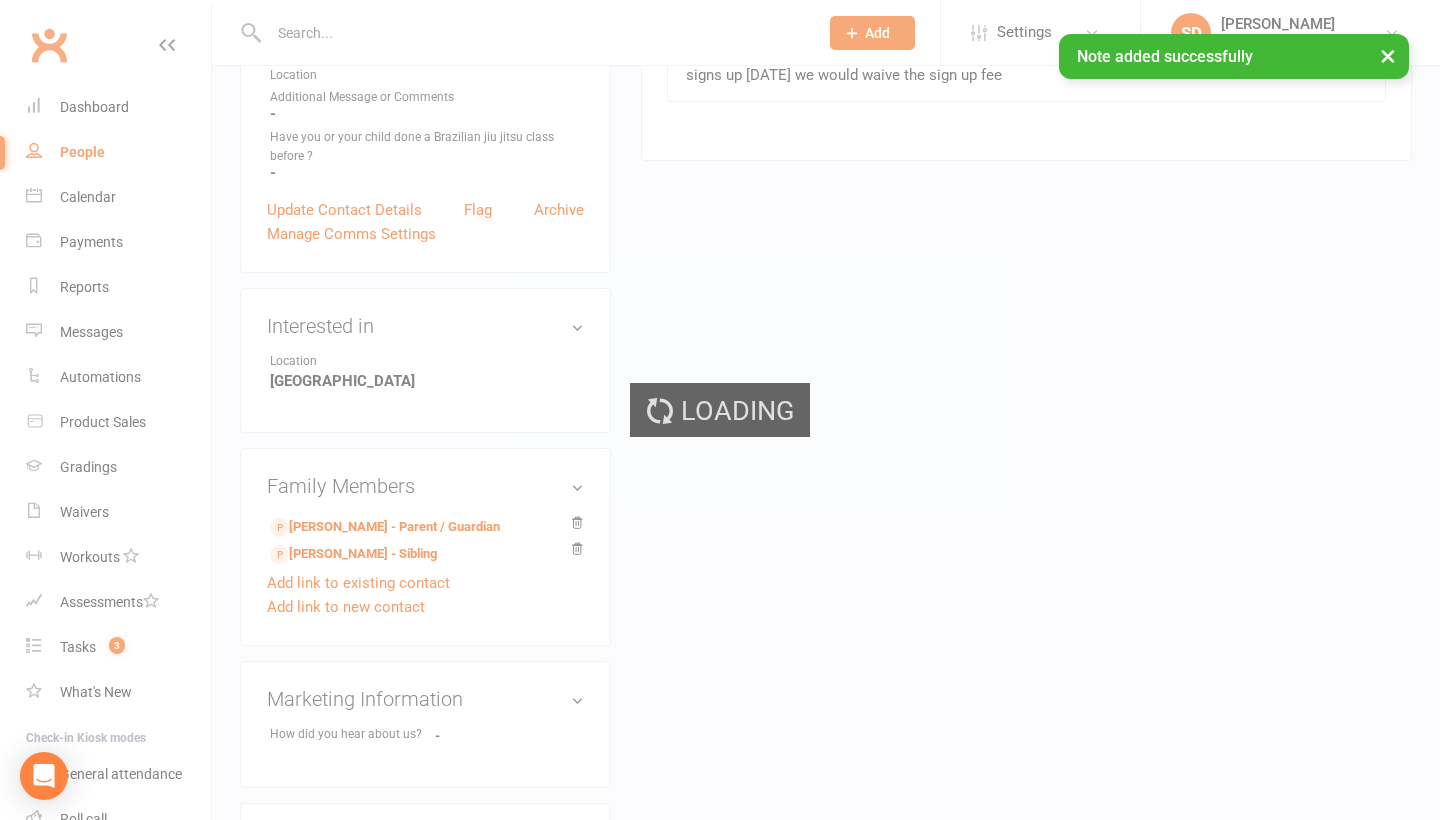 scroll, scrollTop: 0, scrollLeft: 0, axis: both 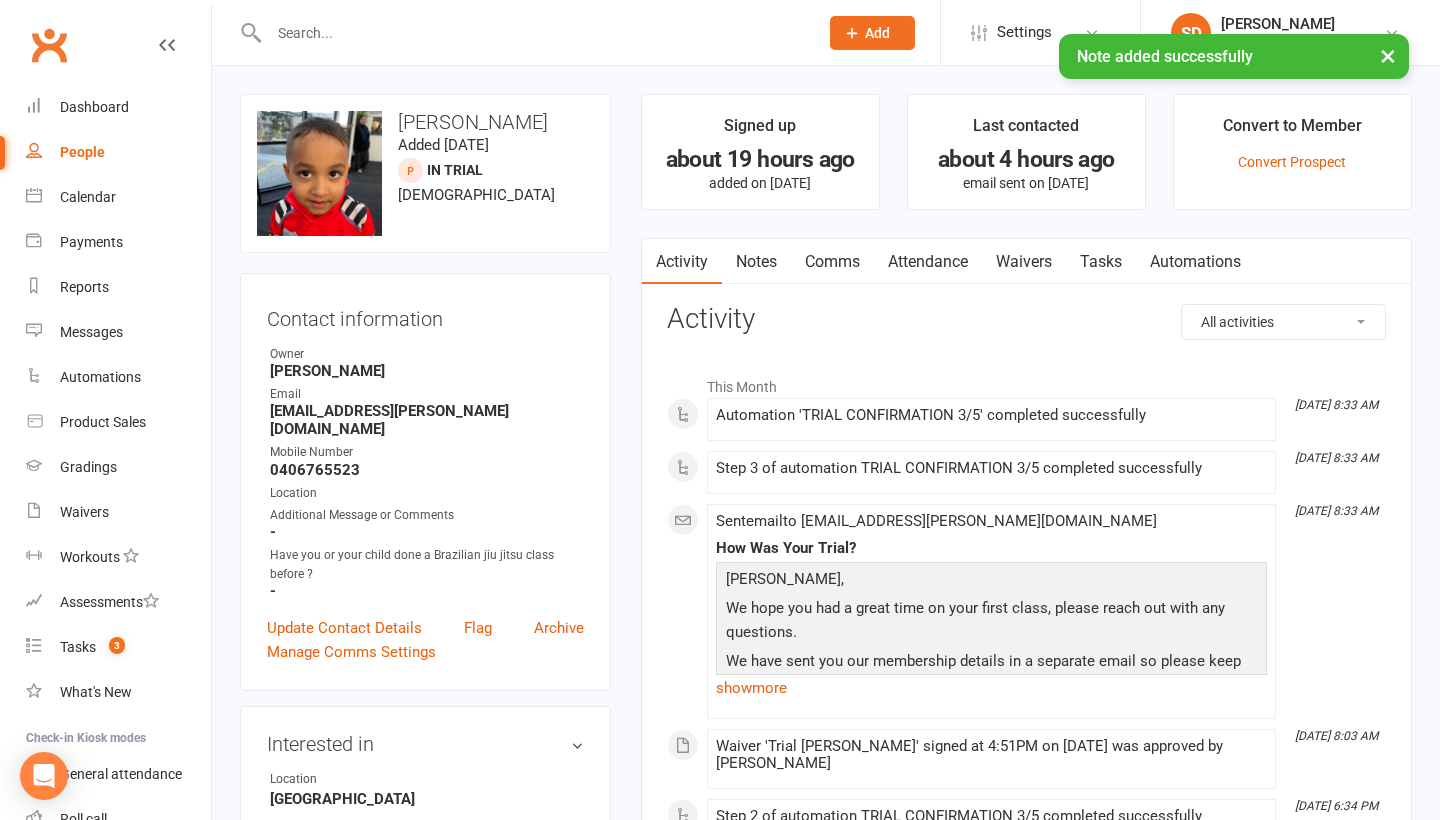 click on "Notes" at bounding box center [756, 262] 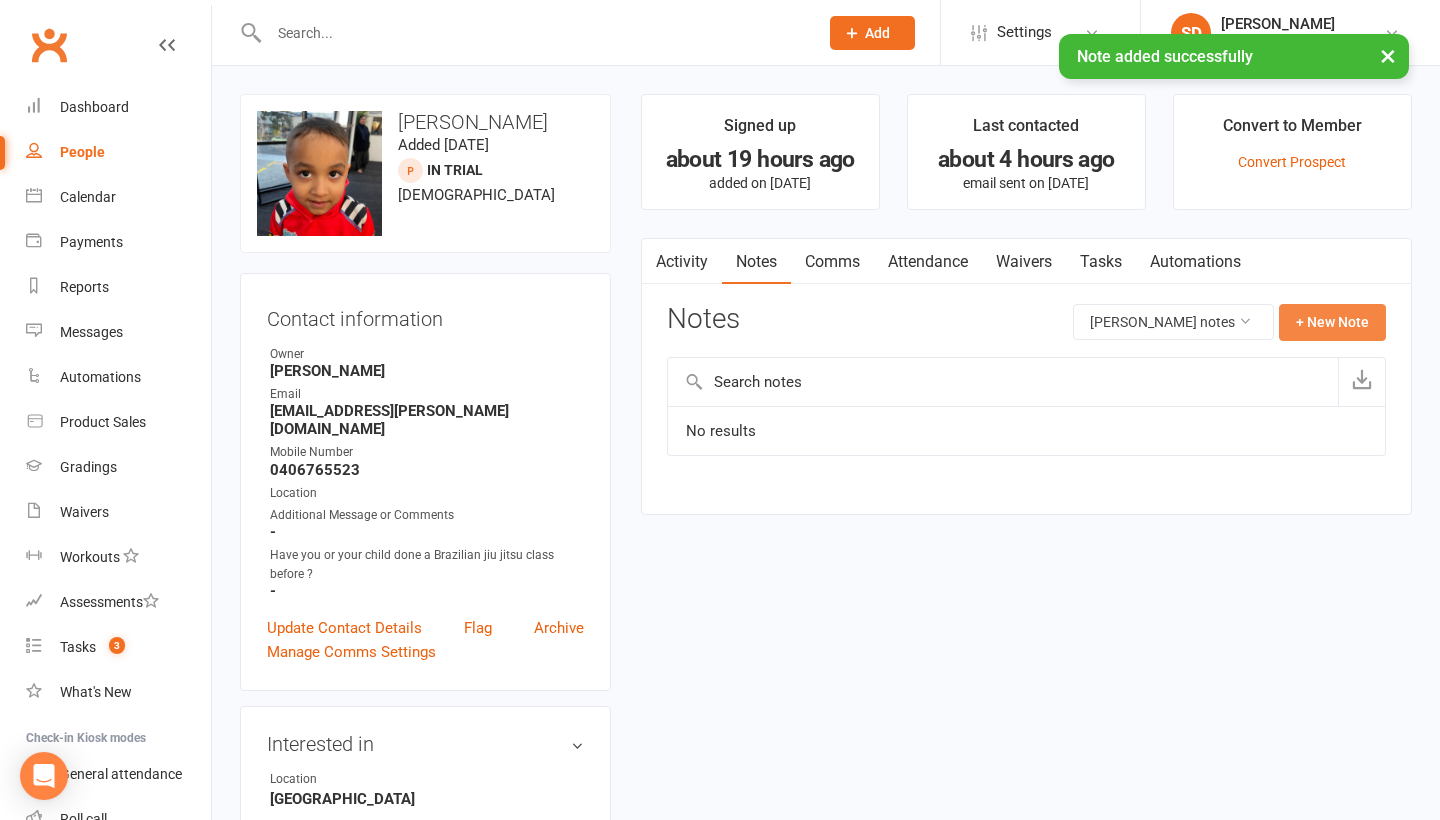 click on "+ New Note" at bounding box center (1332, 322) 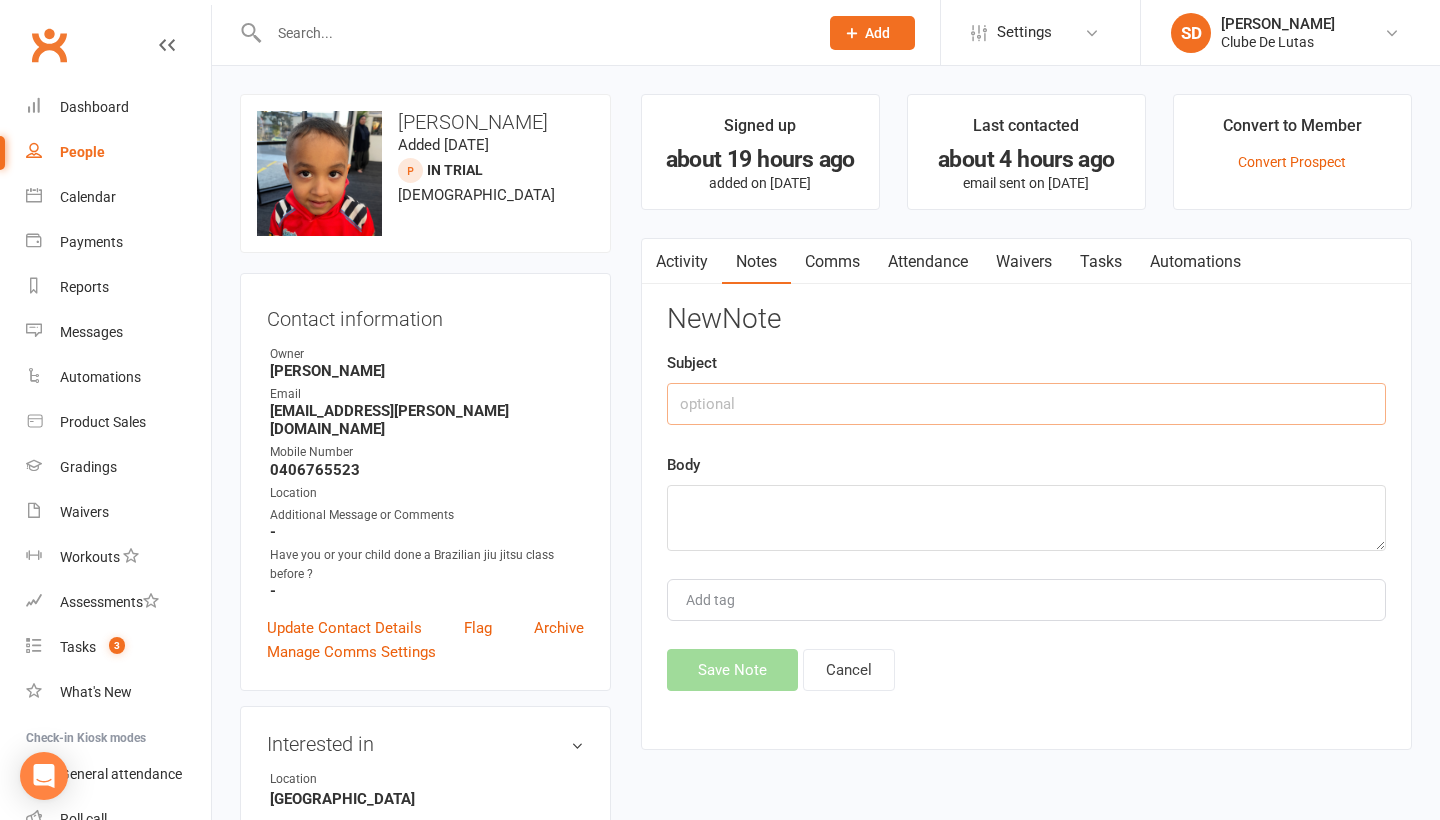 click at bounding box center (1026, 404) 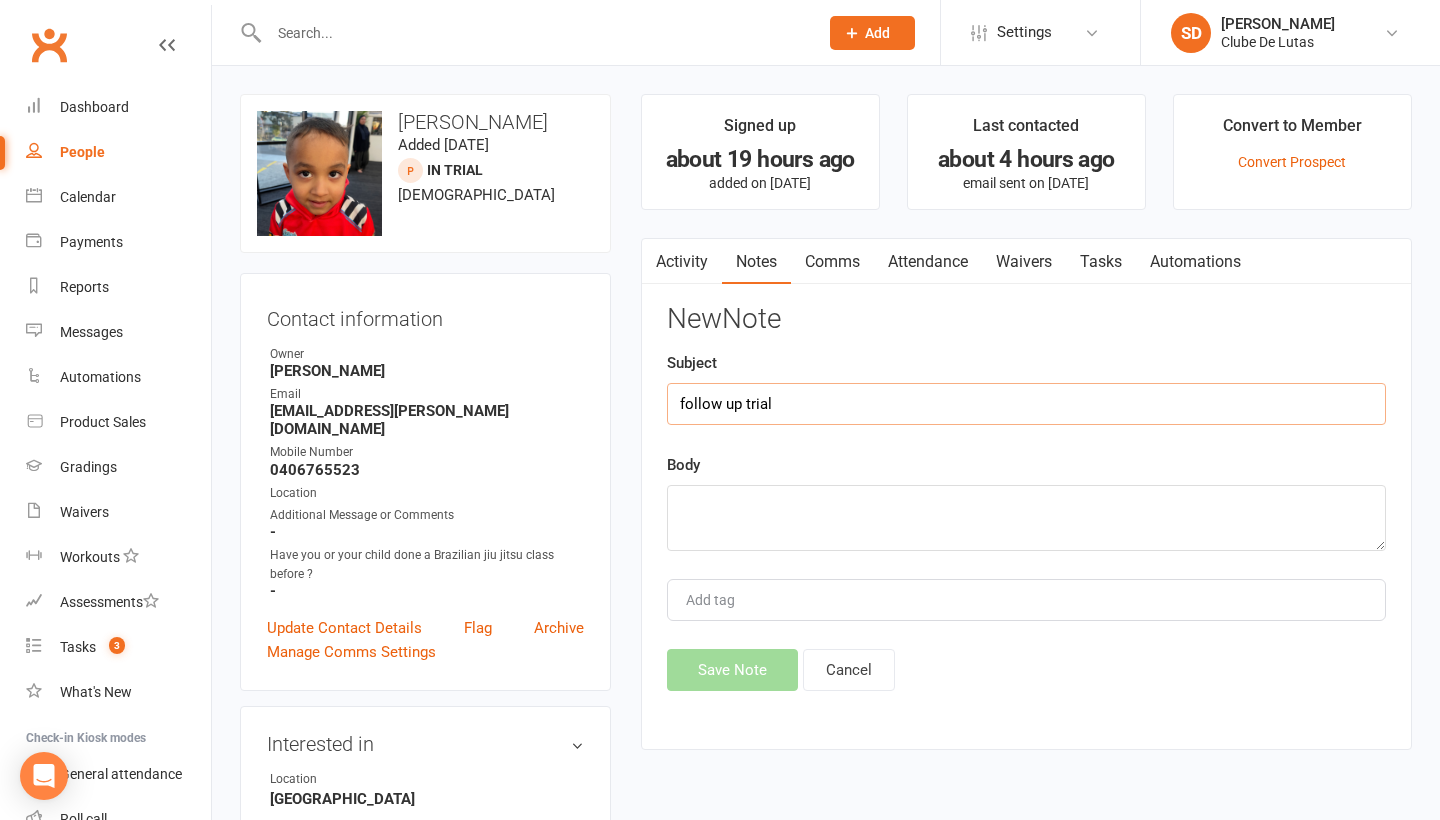 type on "follow up trial" 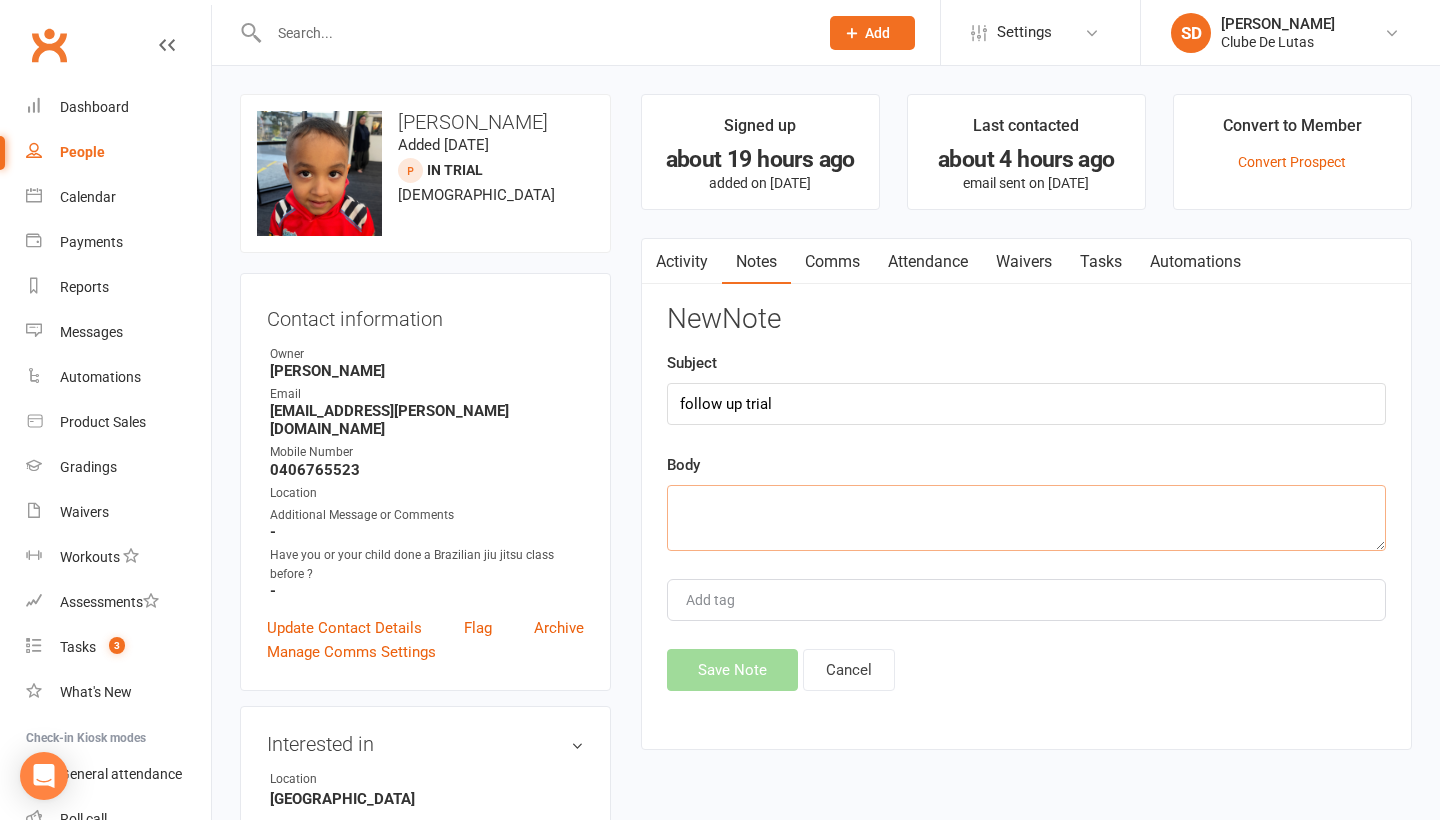 click at bounding box center [1026, 518] 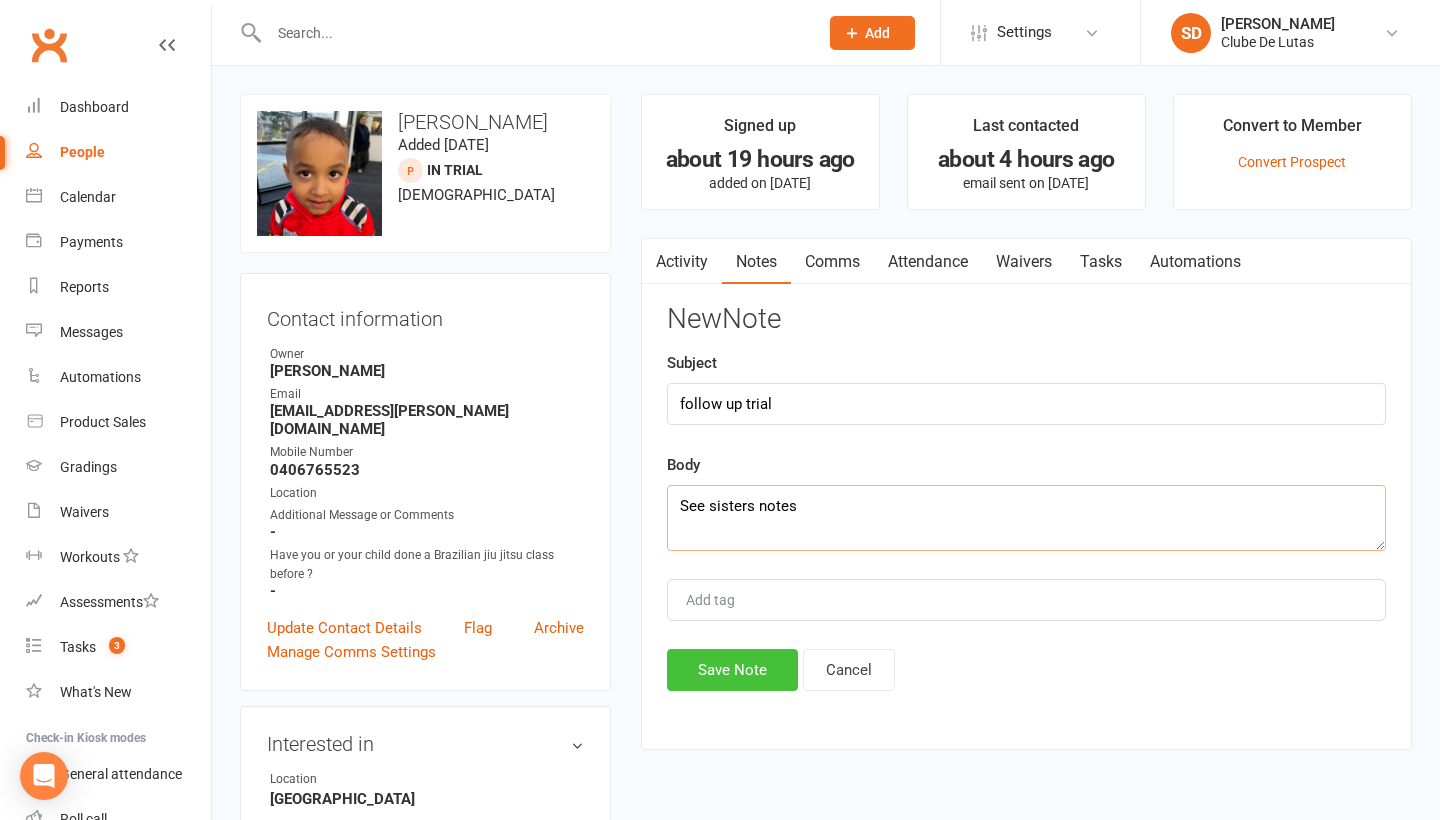 type on "See sisters notes" 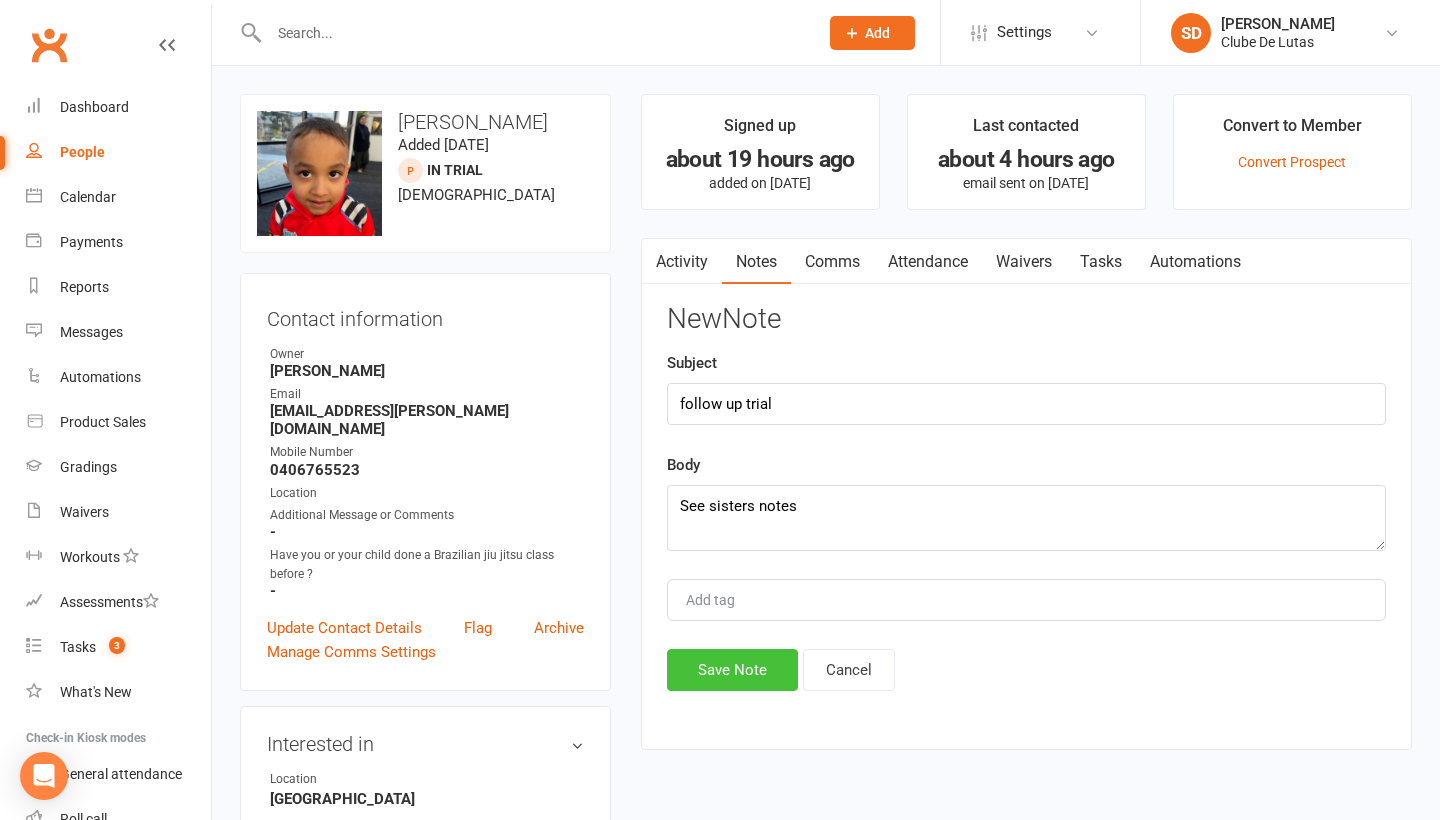 click on "Save Note" at bounding box center (732, 670) 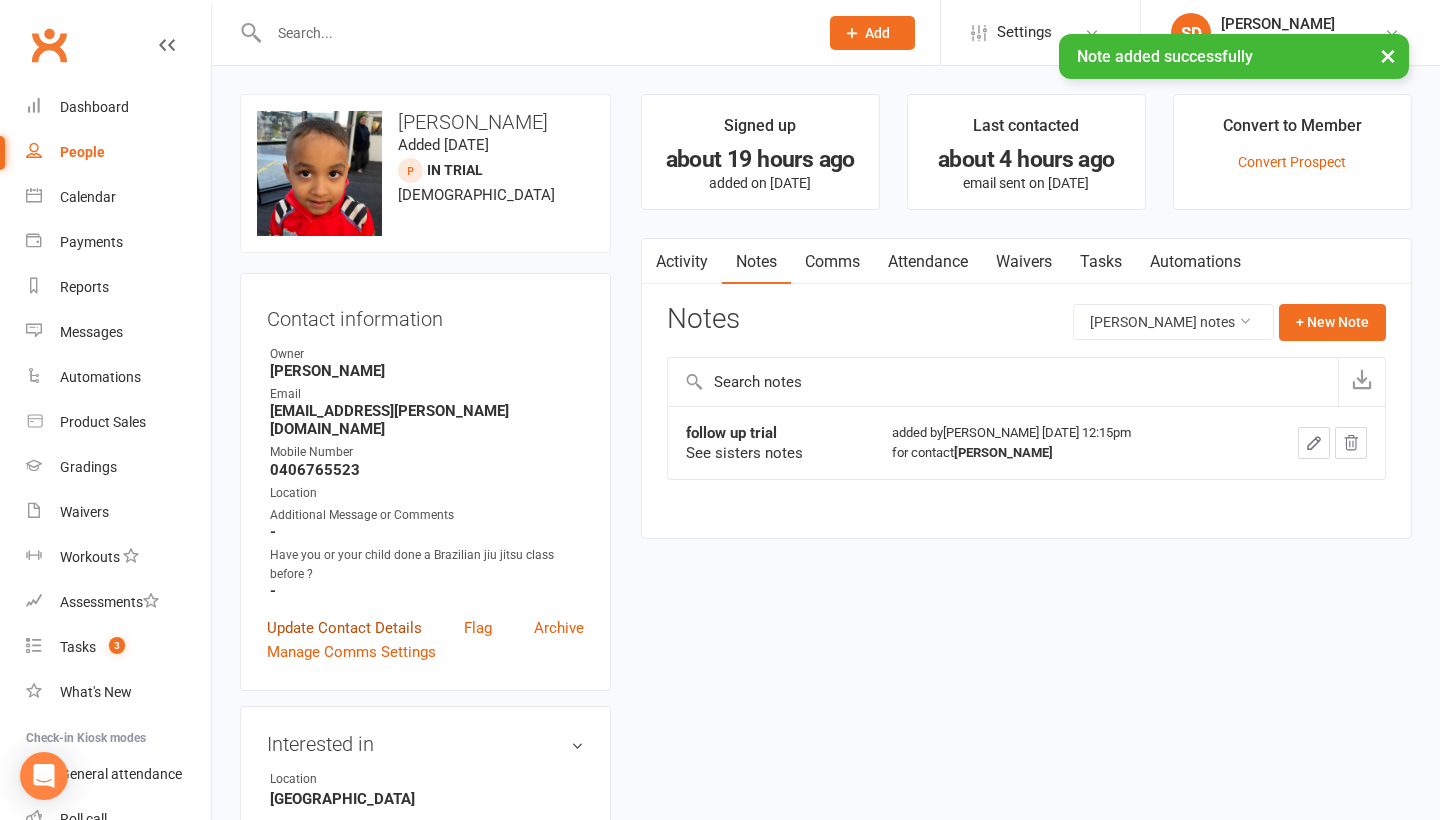 click on "Update Contact Details" at bounding box center [344, 628] 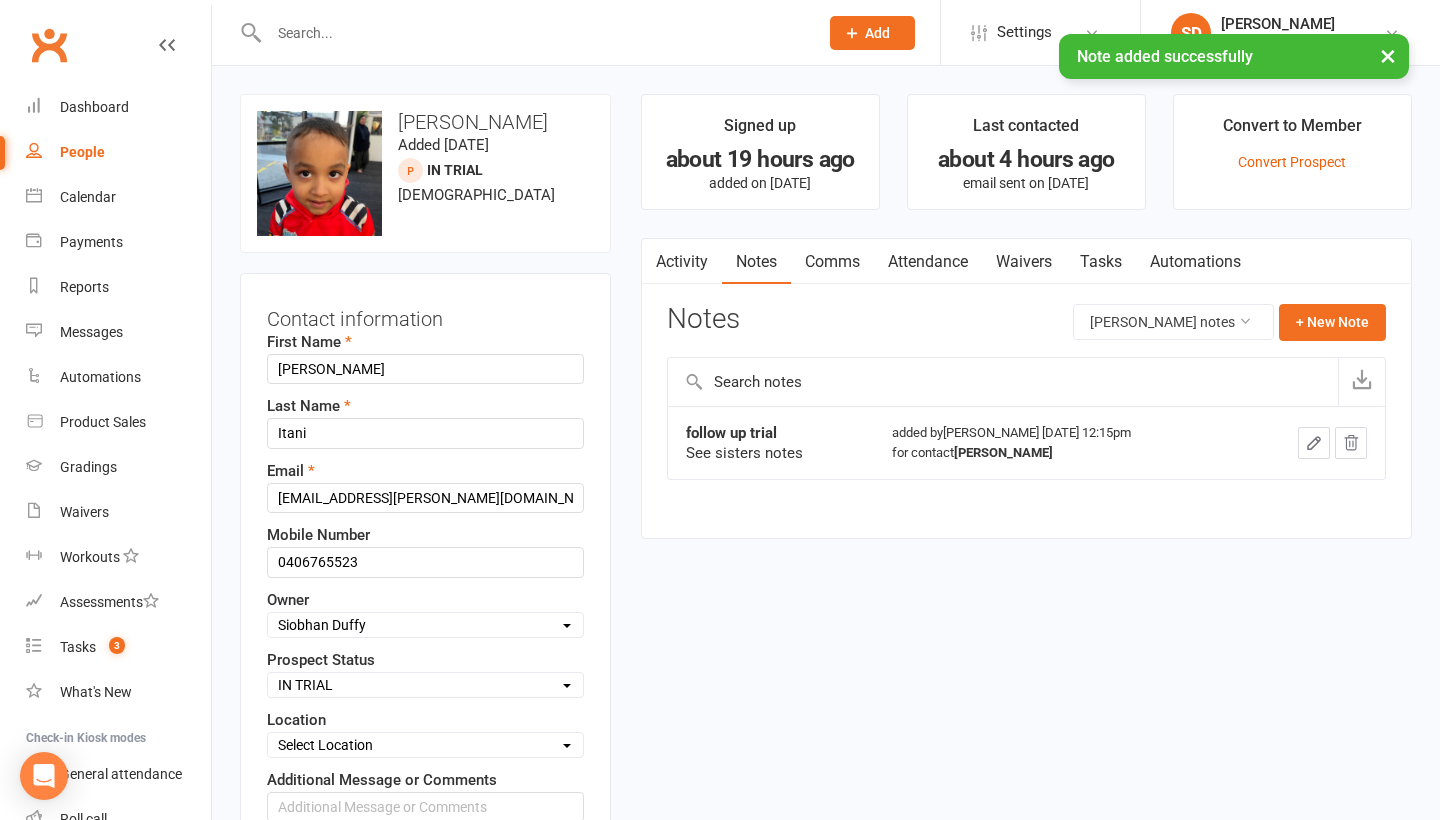 scroll, scrollTop: 94, scrollLeft: 0, axis: vertical 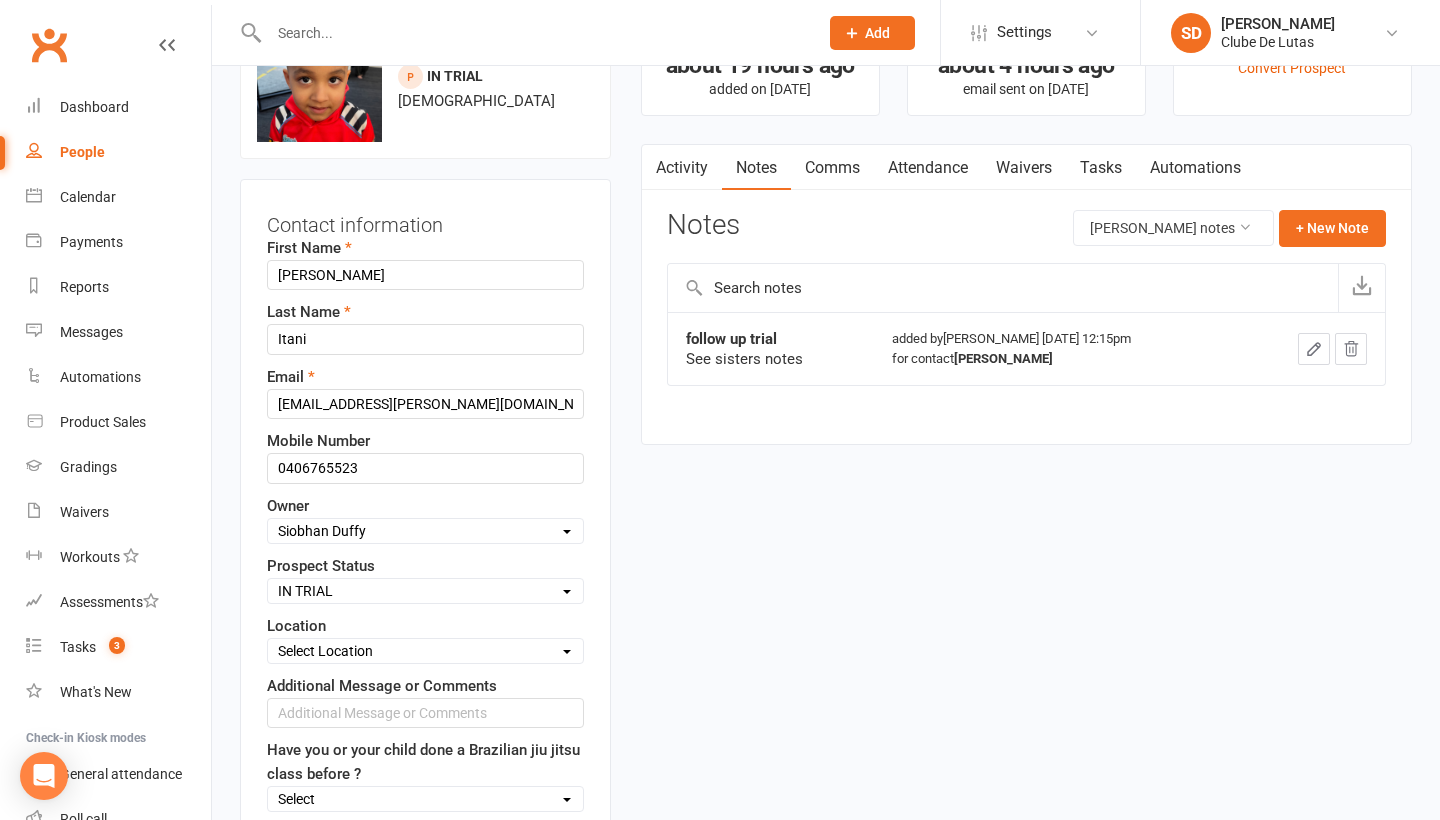 click on "Select Pre trial Pre trial - ADULTS Pre trial - INTRO Pre trial - KIDS IN TRIAL Follow-up Call Prospect Follow-up Call Trial Kids and Youth Program Jiu Jitsu Intro Class Jiu Jitsu Program Women's Jiu Jitsu / Self defence School Holiday Program Workshops and Seminars Local schools Casual Prospect [GEOGRAPHIC_DATA] Providers Schools - [GEOGRAPHIC_DATA] Schools - [GEOGRAPHIC_DATA][PERSON_NAME] - Model Farm Schools - [GEOGRAPHIC_DATA] and [GEOGRAPHIC_DATA] Local Schools [PERSON_NAME][GEOGRAPHIC_DATA][PERSON_NAME] [PERSON_NAME] [PERSON_NAME] Foundation Open day  After school care  Kaizen newsletter Pop up shop Member of another location Womens Only Enquiry Kids Muay Thai Enquiry Follow Up Missed Trial" at bounding box center [425, 591] 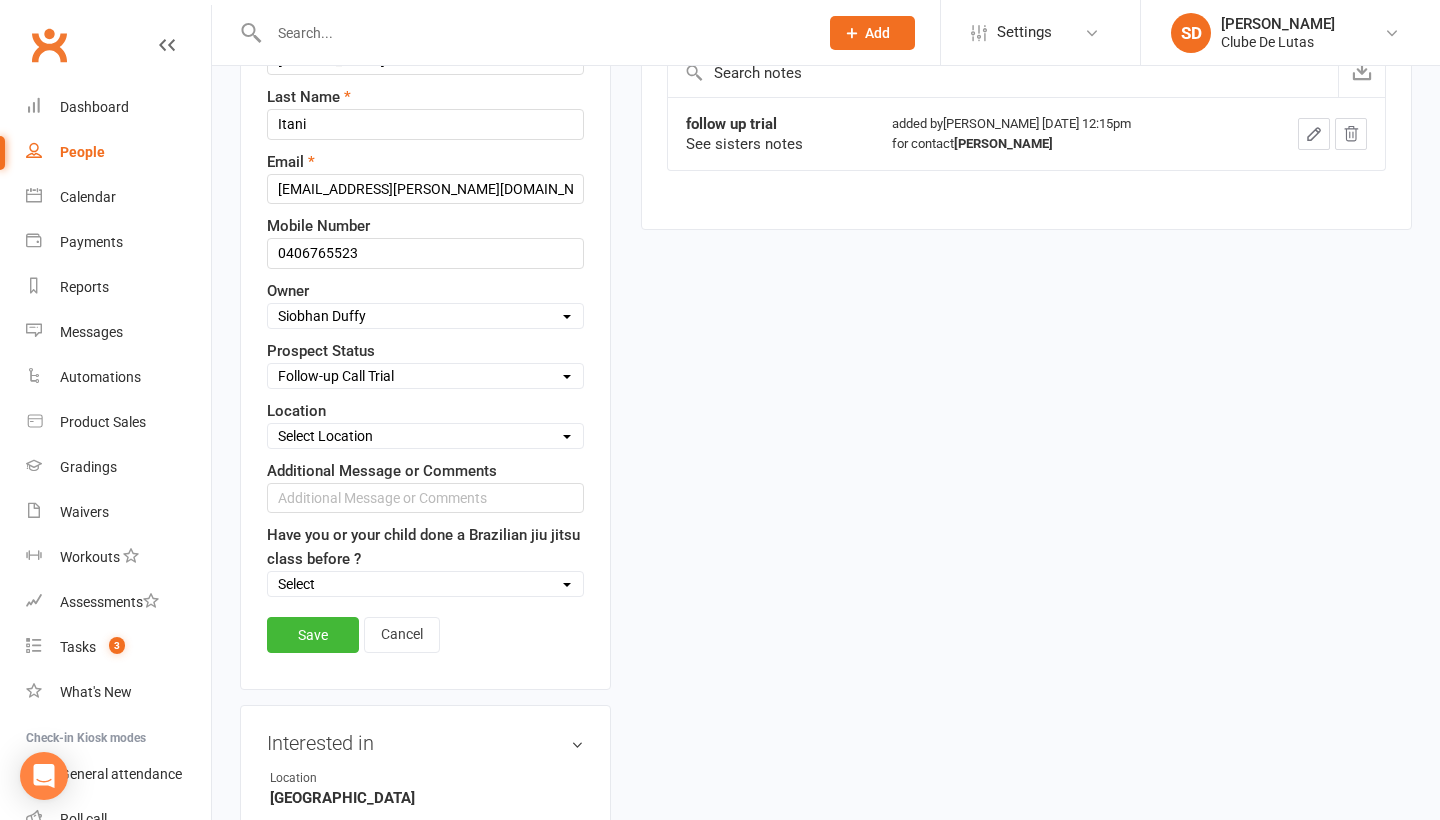 scroll, scrollTop: 407, scrollLeft: 0, axis: vertical 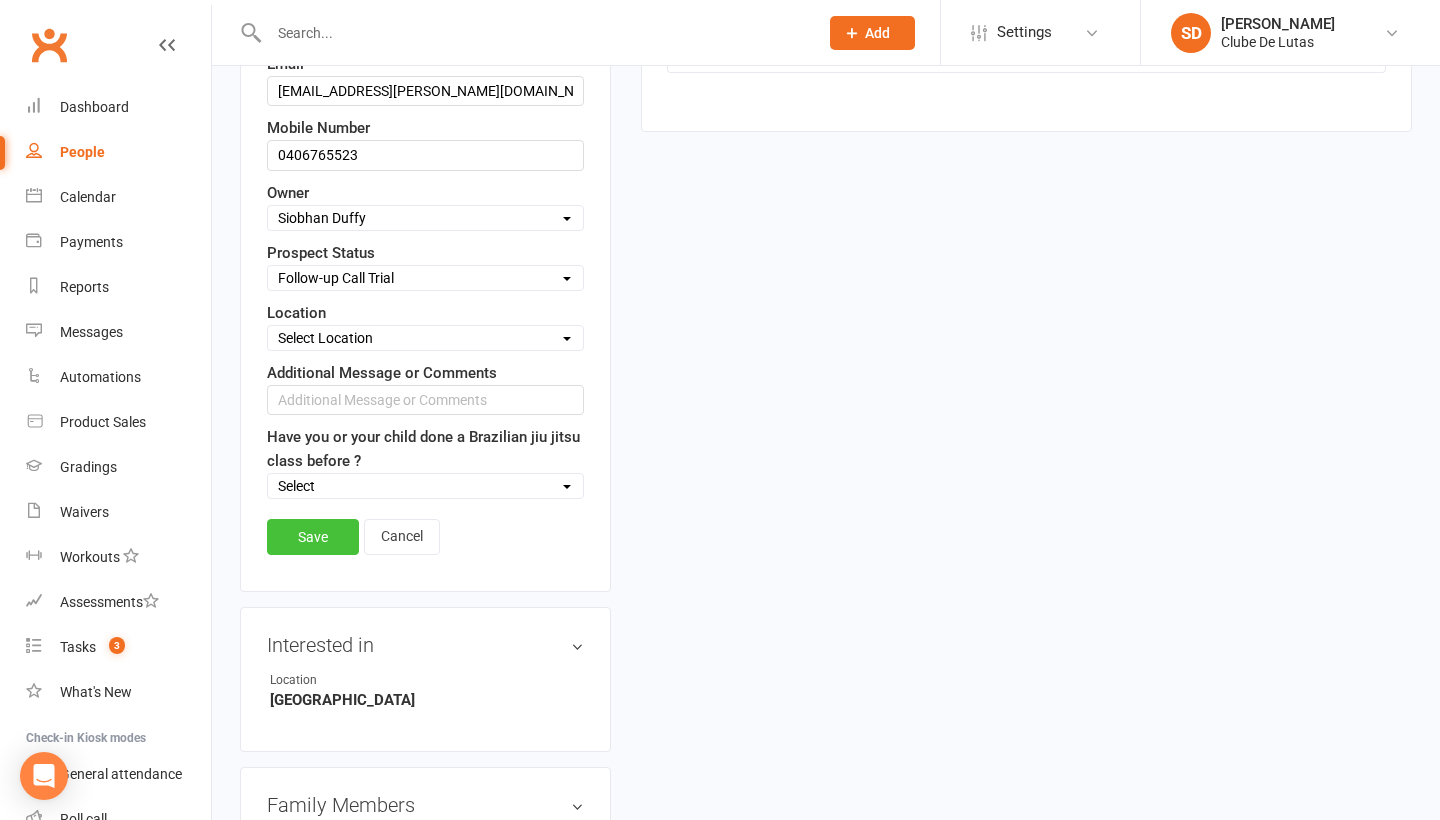 click on "Save" at bounding box center [313, 537] 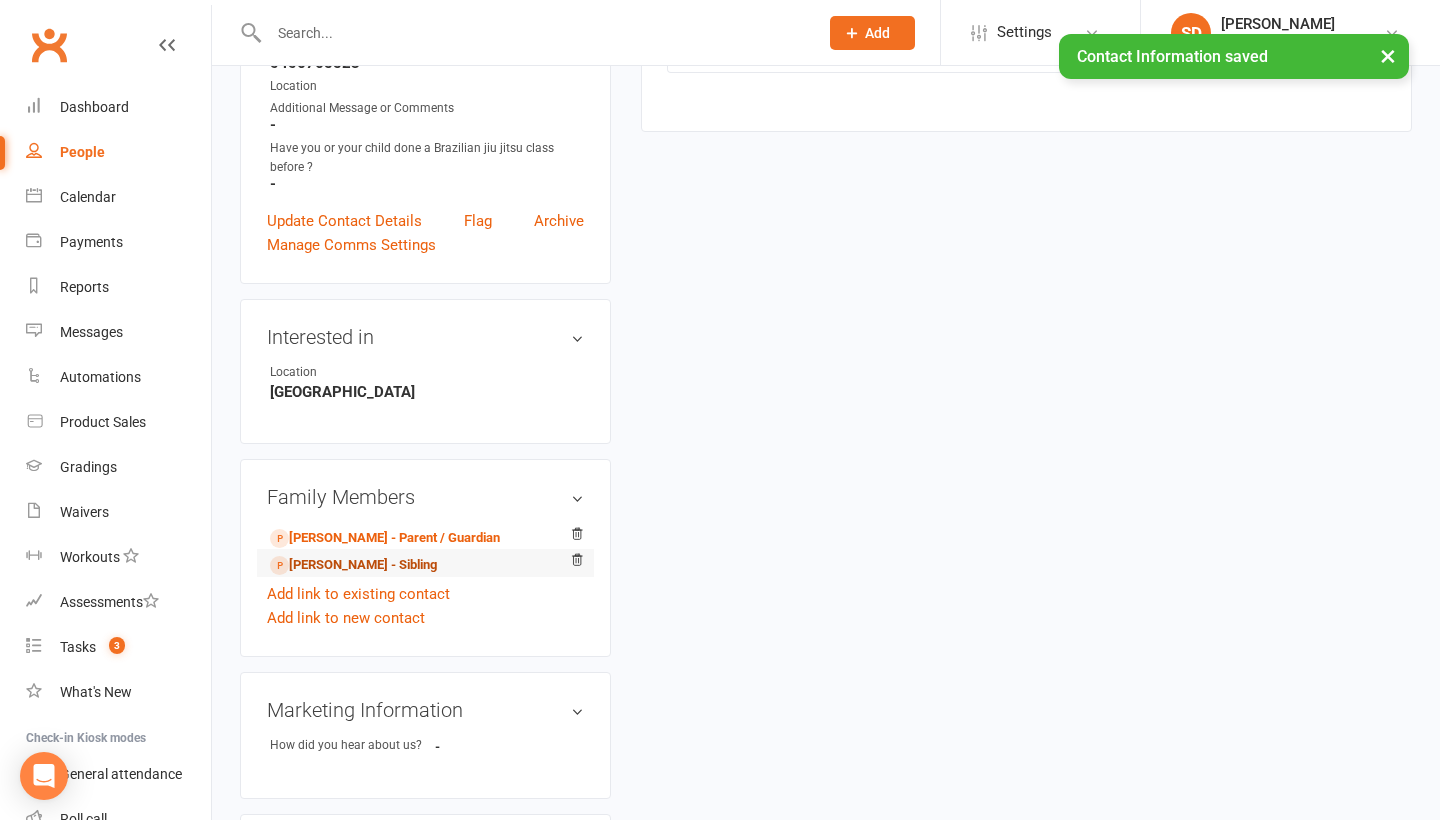 click on "[PERSON_NAME] - Sibling" at bounding box center (353, 565) 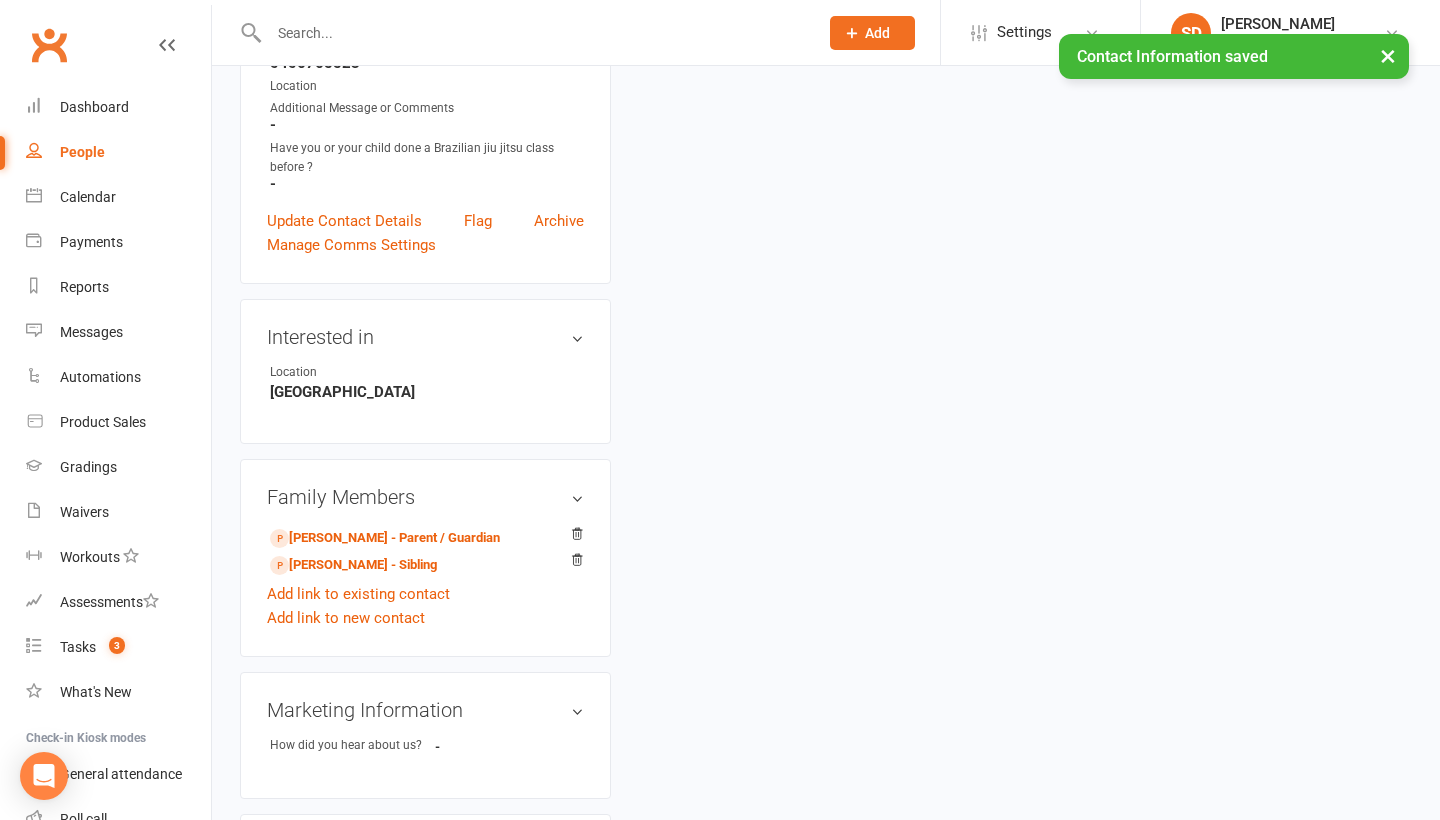 scroll, scrollTop: 0, scrollLeft: 0, axis: both 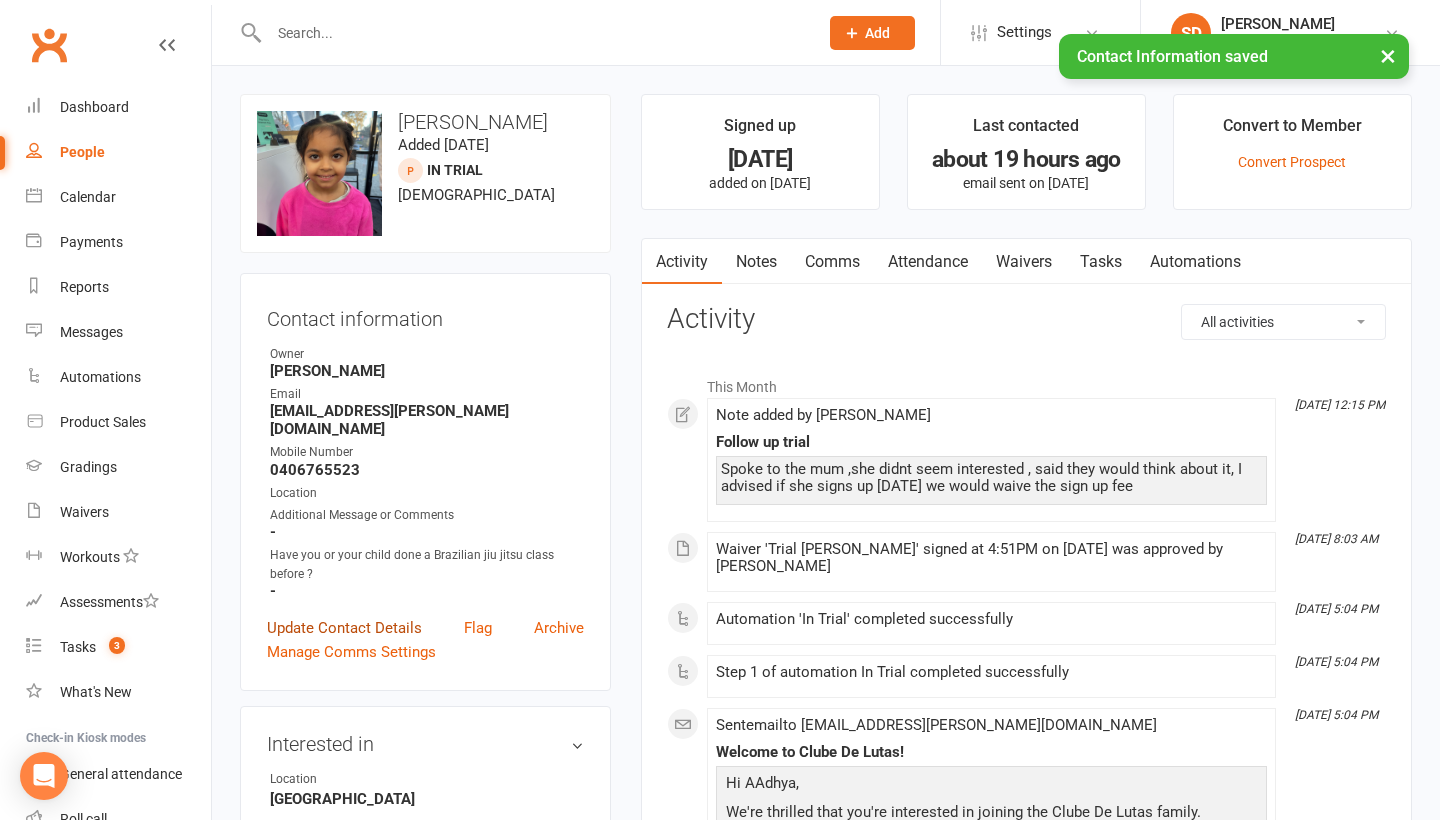 click on "Update Contact Details" at bounding box center (344, 628) 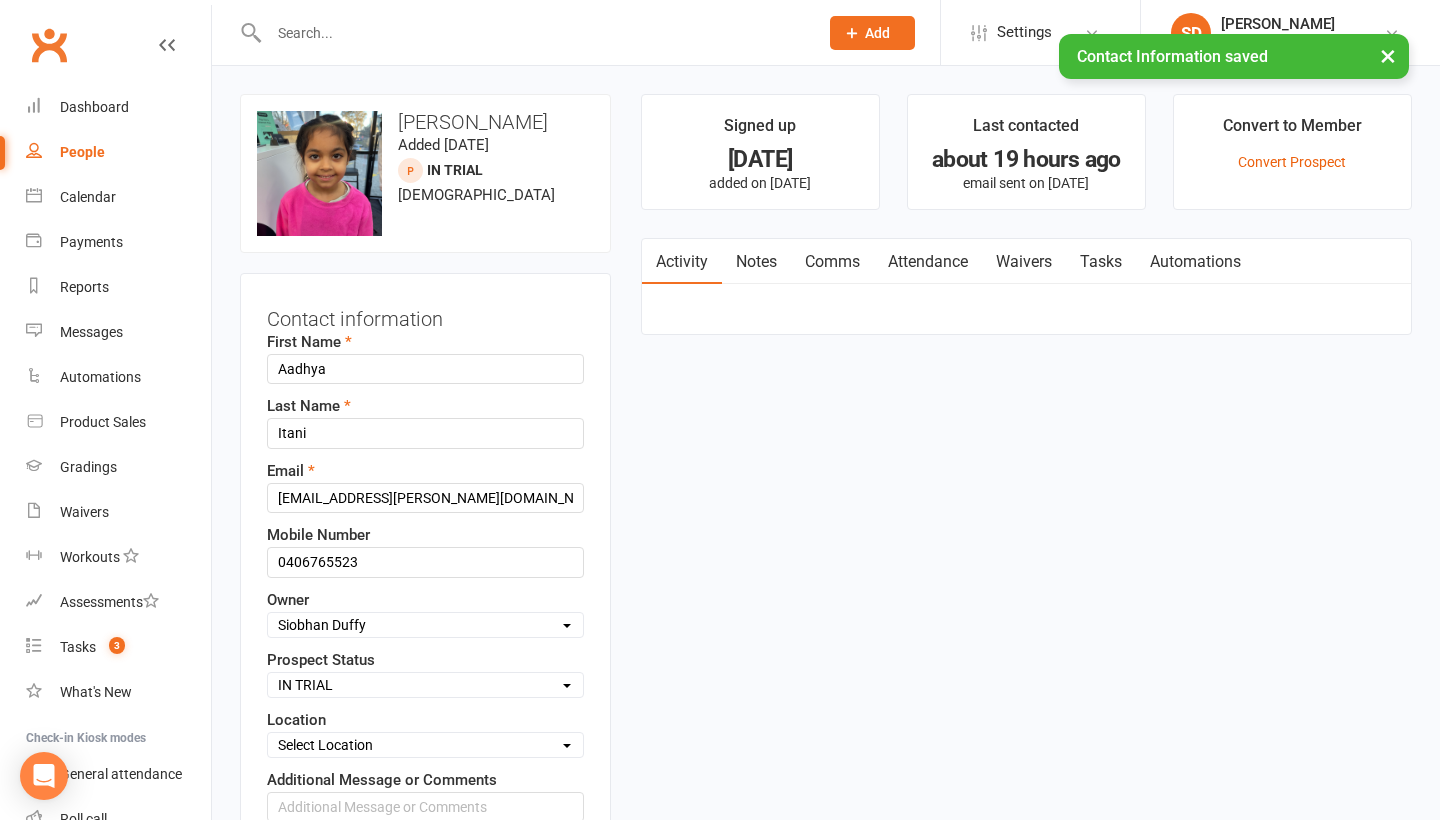 scroll, scrollTop: 94, scrollLeft: 0, axis: vertical 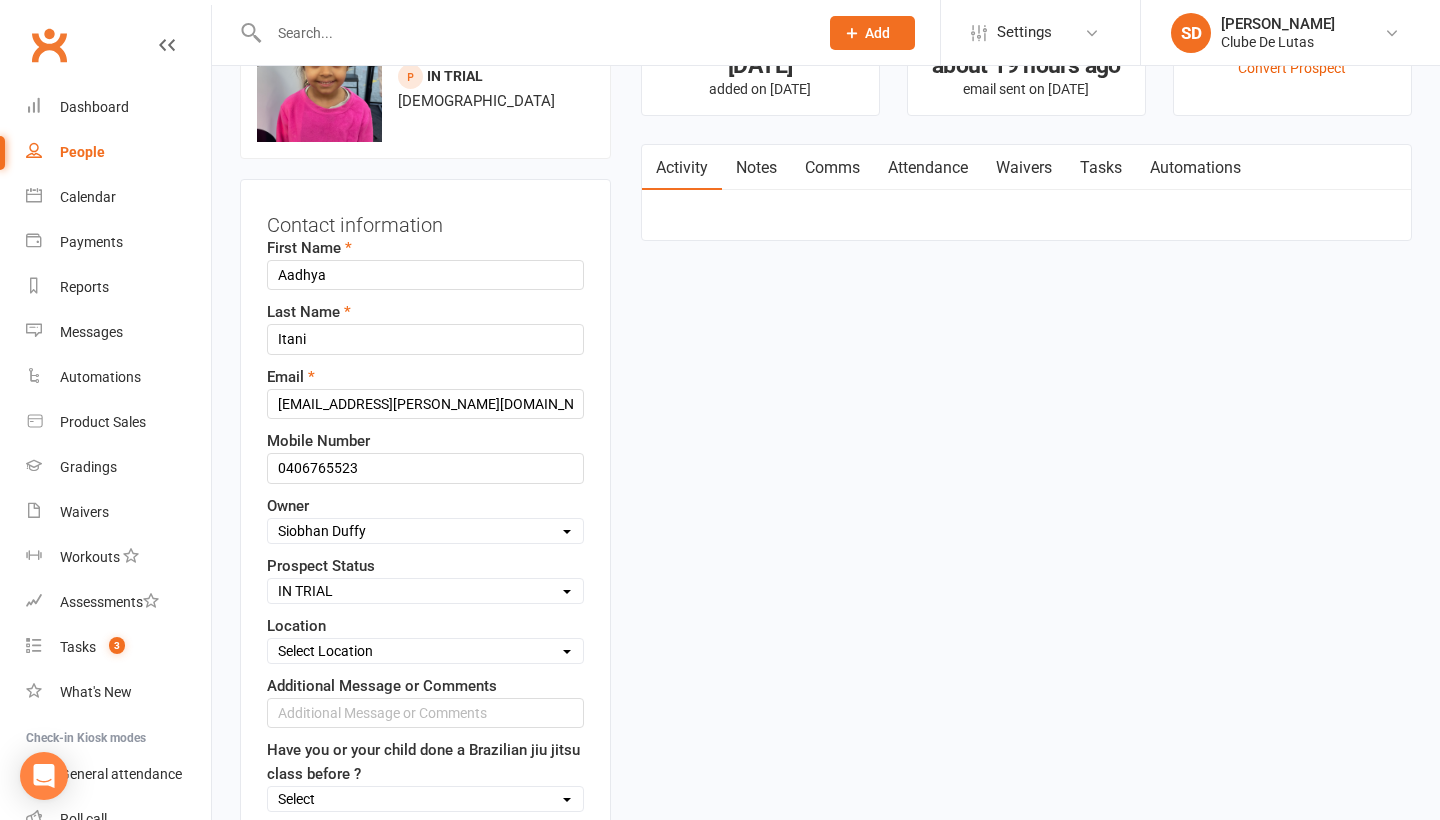 select on "Follow-up Call Trial" 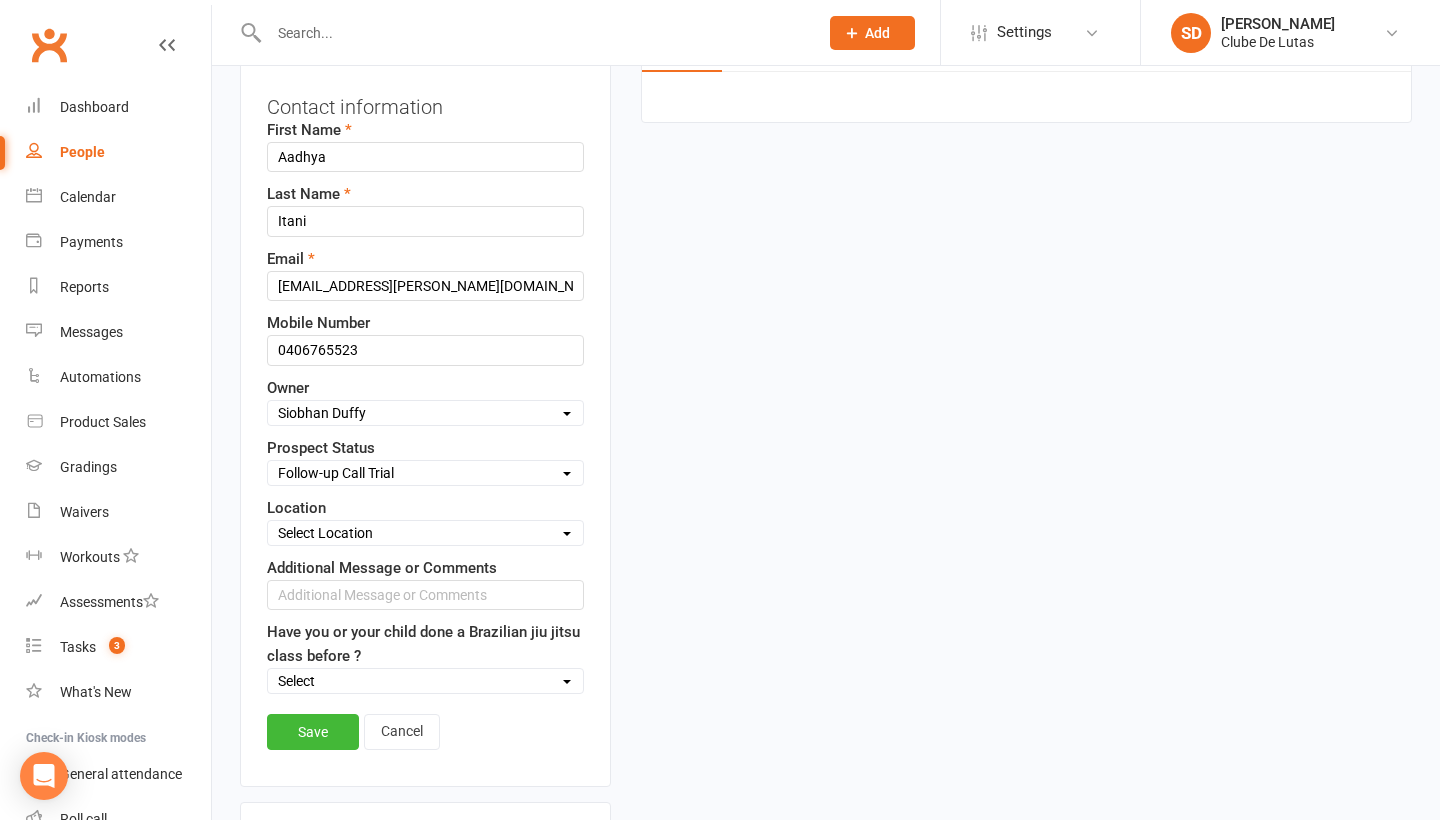 scroll, scrollTop: 521, scrollLeft: 0, axis: vertical 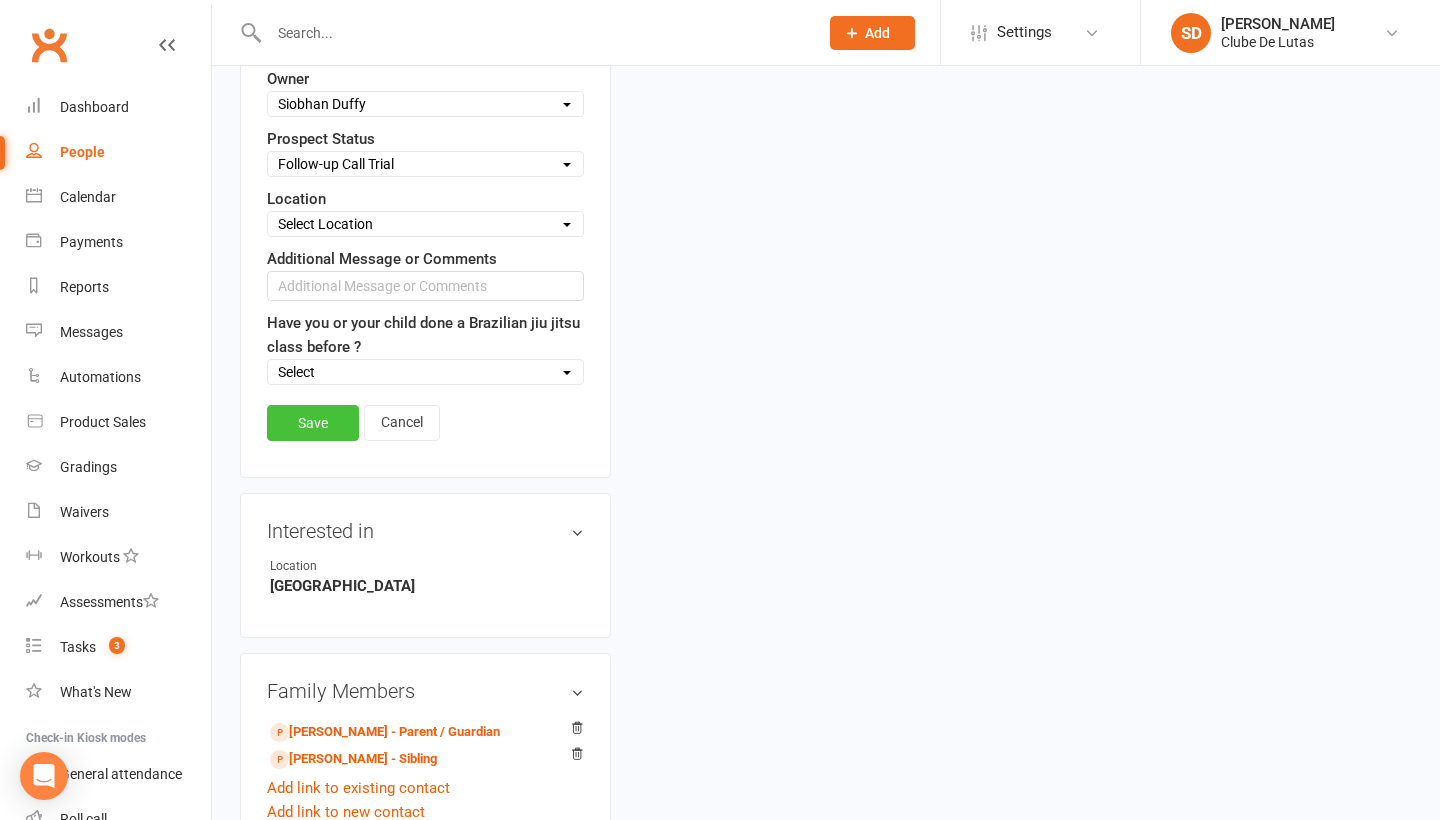 click on "Save" at bounding box center [313, 423] 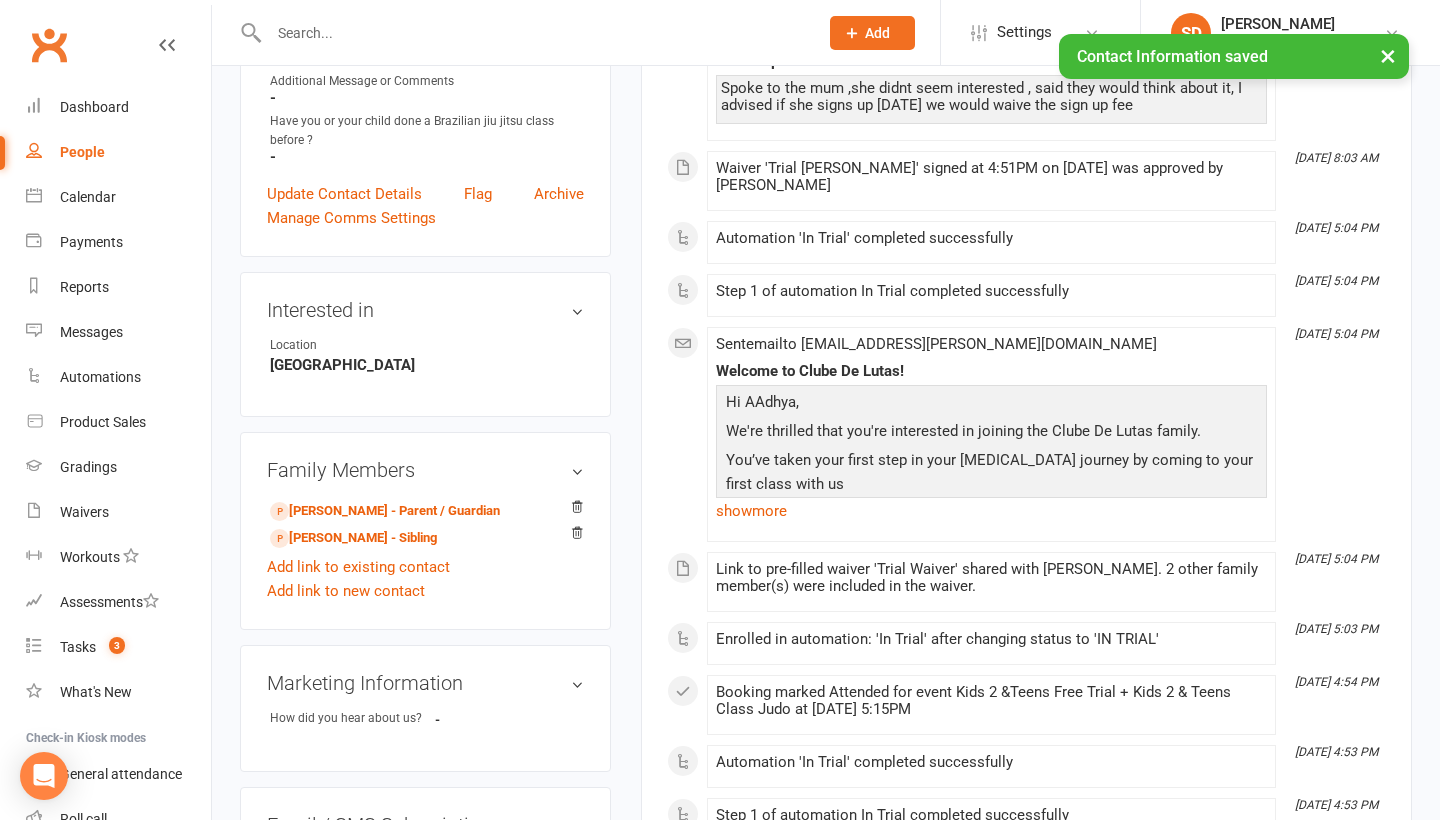scroll, scrollTop: 478, scrollLeft: 0, axis: vertical 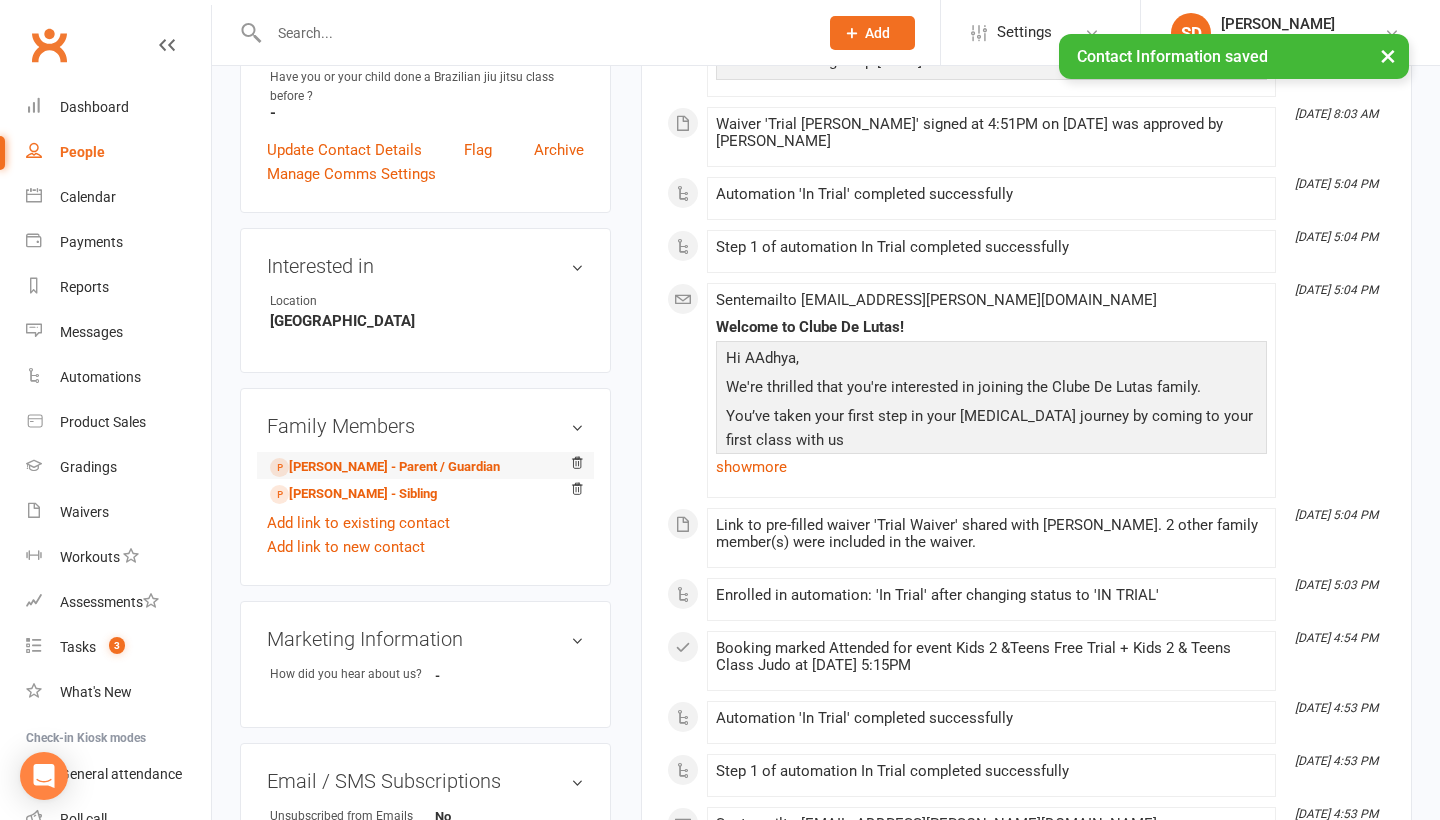 click on "[PERSON_NAME] - Parent / Guardian" at bounding box center [425, 466] 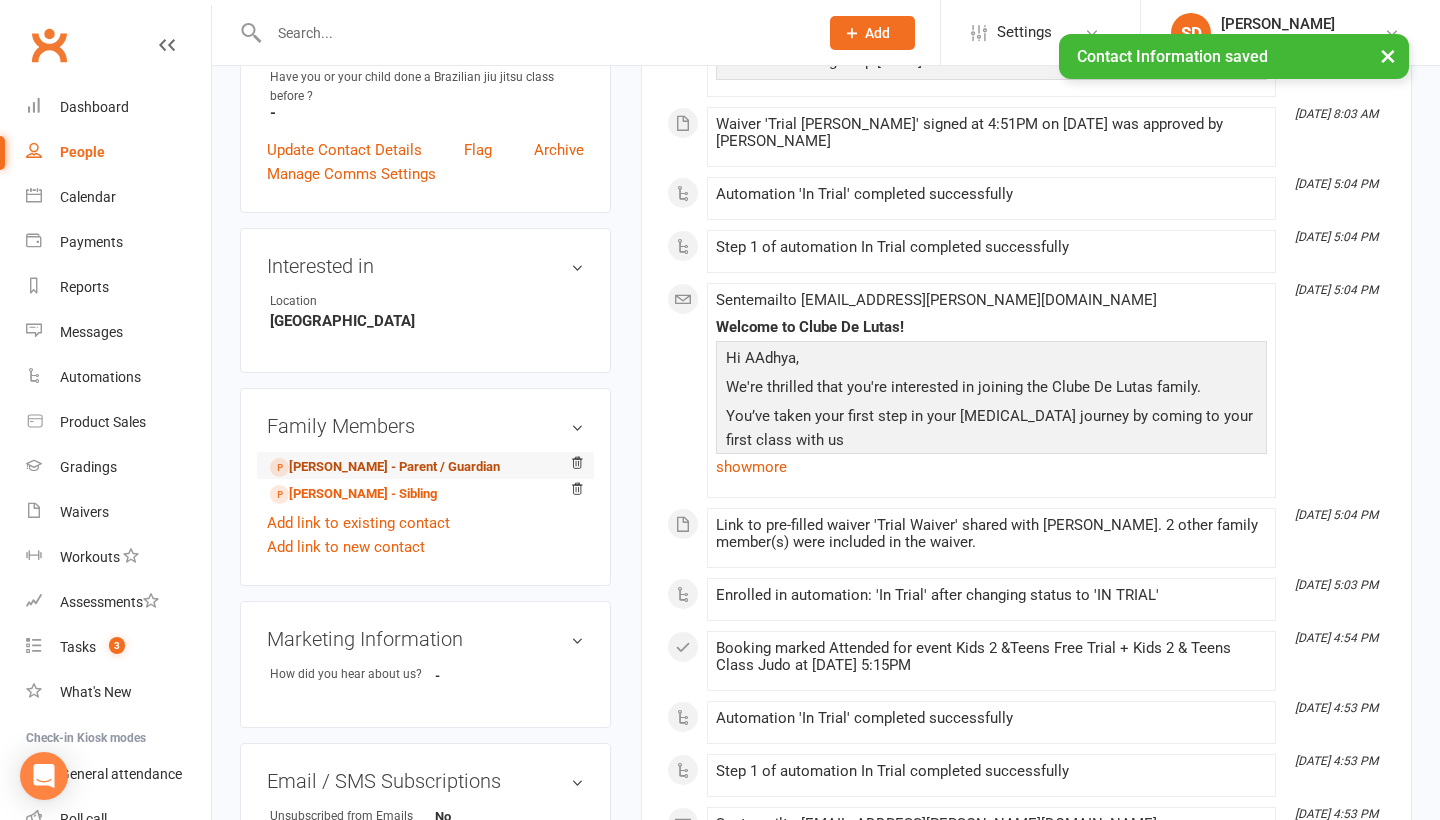 click on "[PERSON_NAME] - Parent / Guardian" at bounding box center [385, 467] 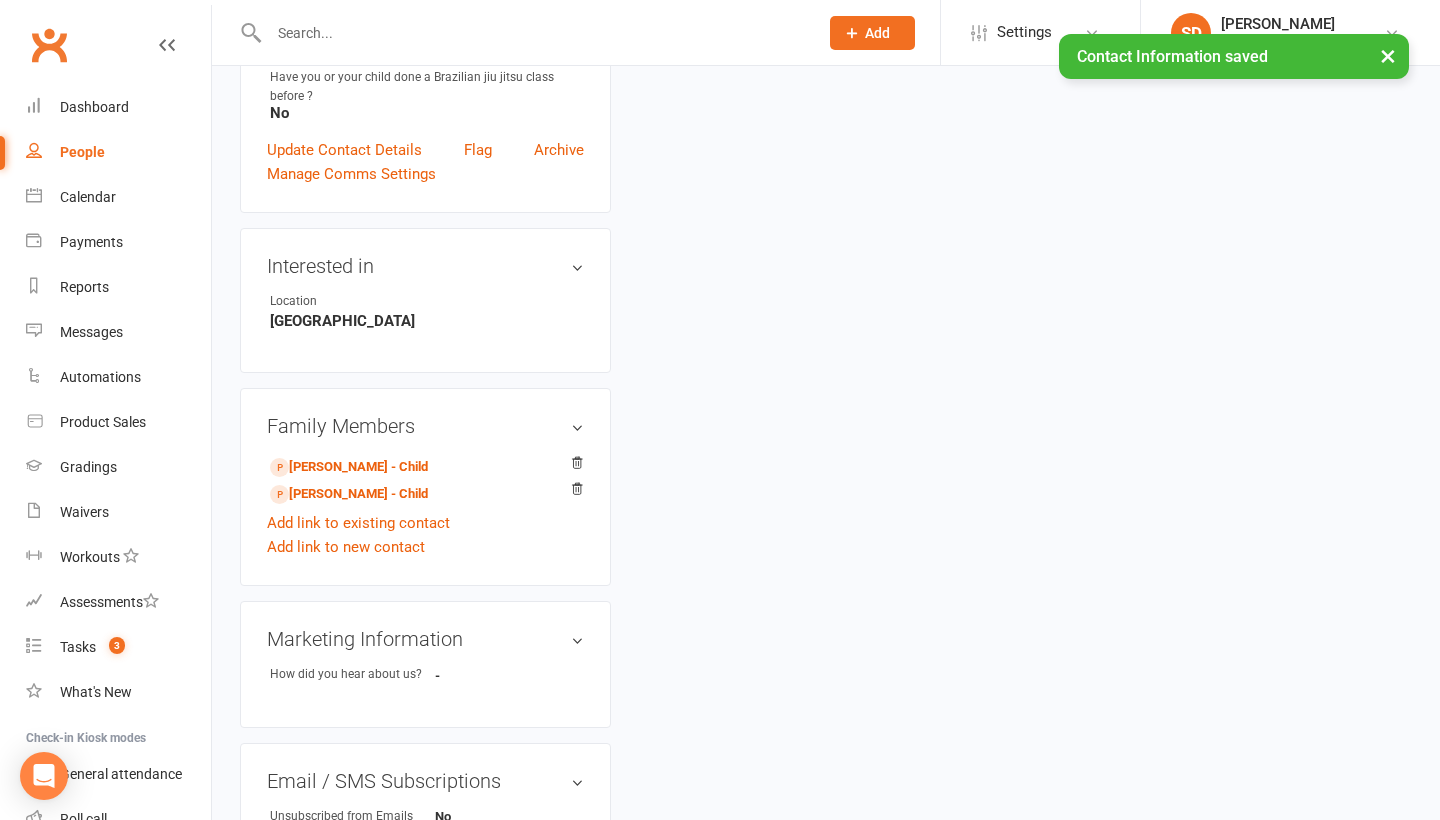 scroll, scrollTop: 0, scrollLeft: 0, axis: both 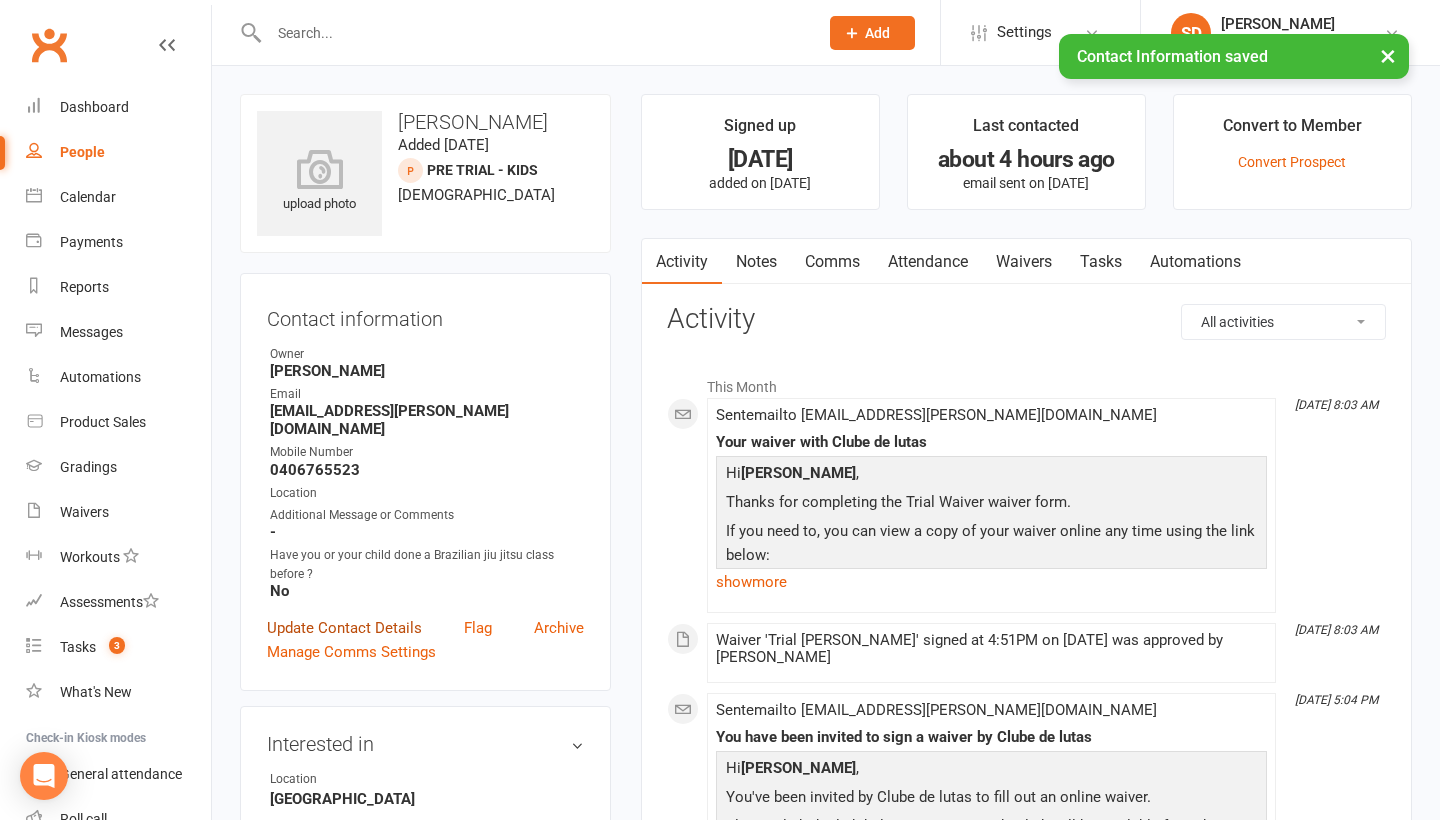 click on "Update Contact Details" at bounding box center (344, 628) 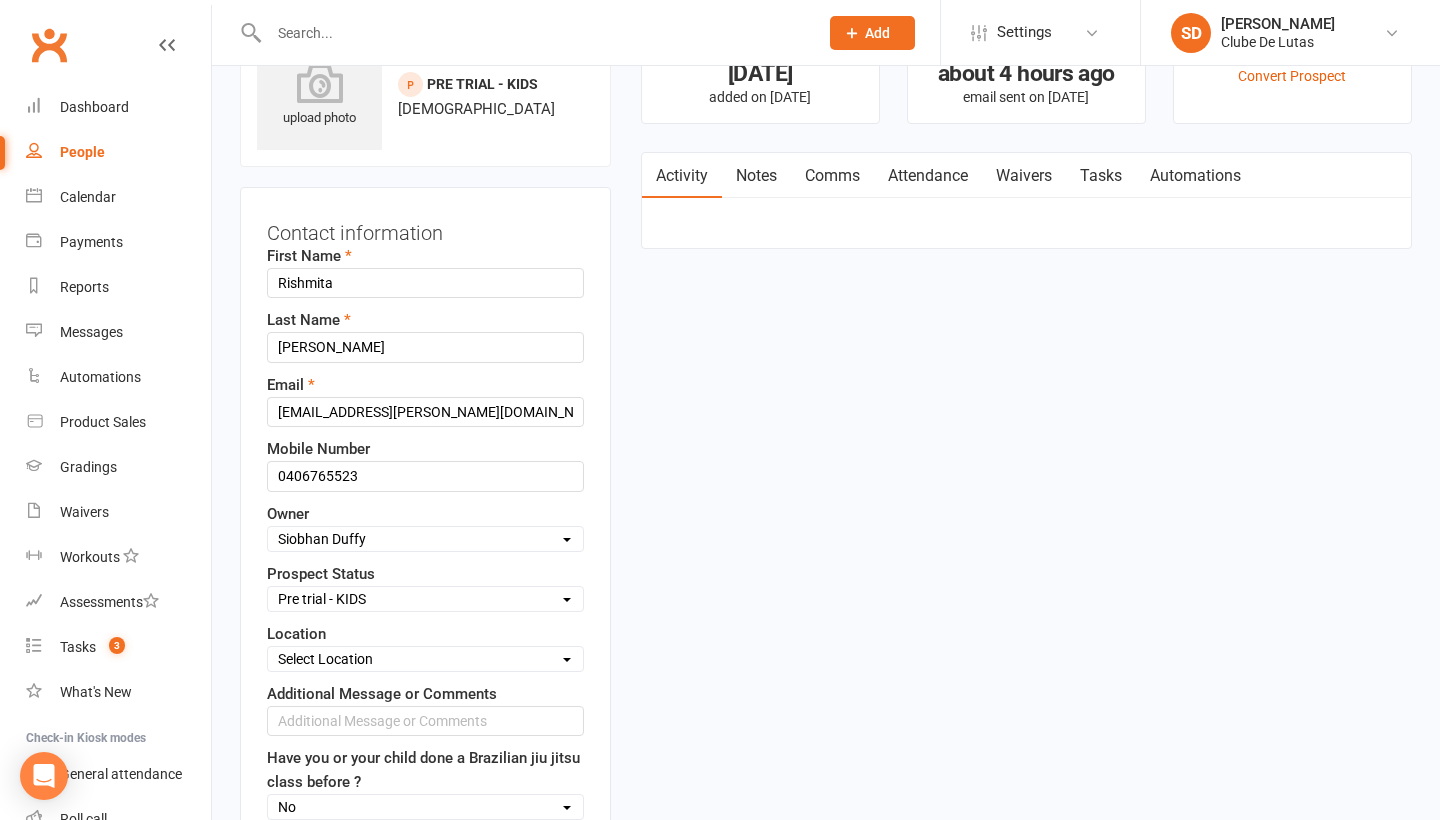 scroll, scrollTop: 94, scrollLeft: 0, axis: vertical 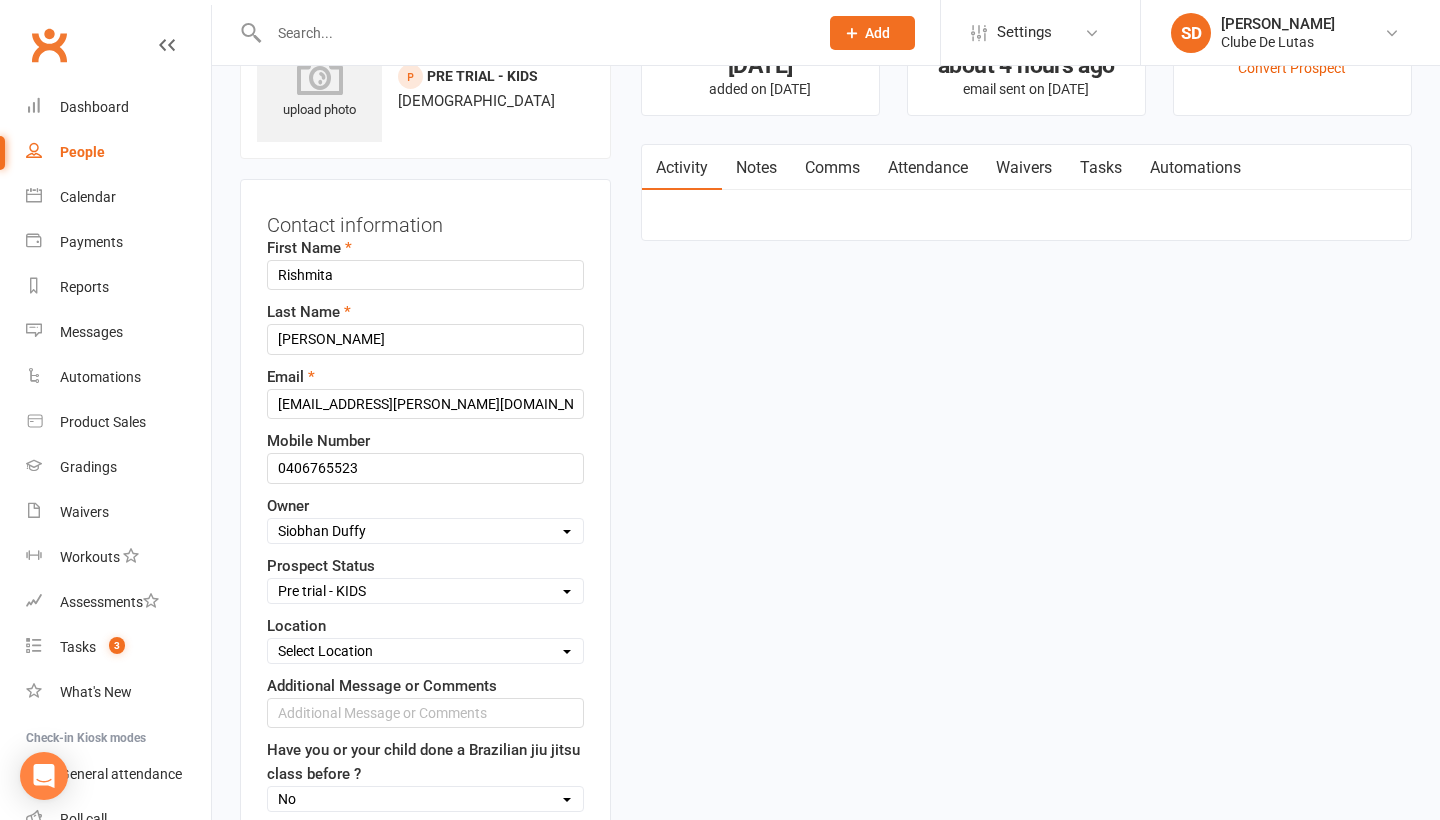 select on "Jiu Jitsu Program" 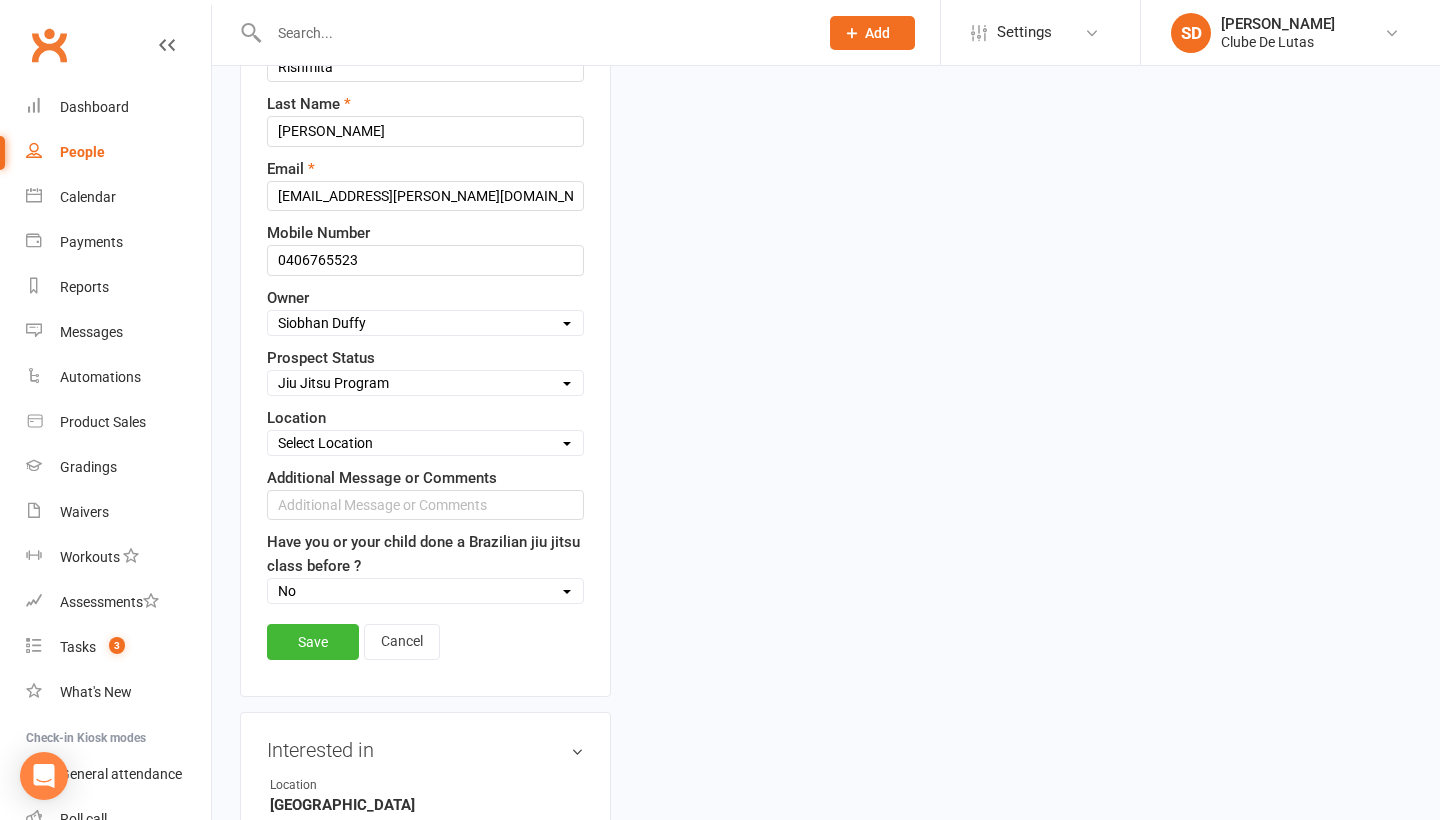 scroll, scrollTop: 330, scrollLeft: 0, axis: vertical 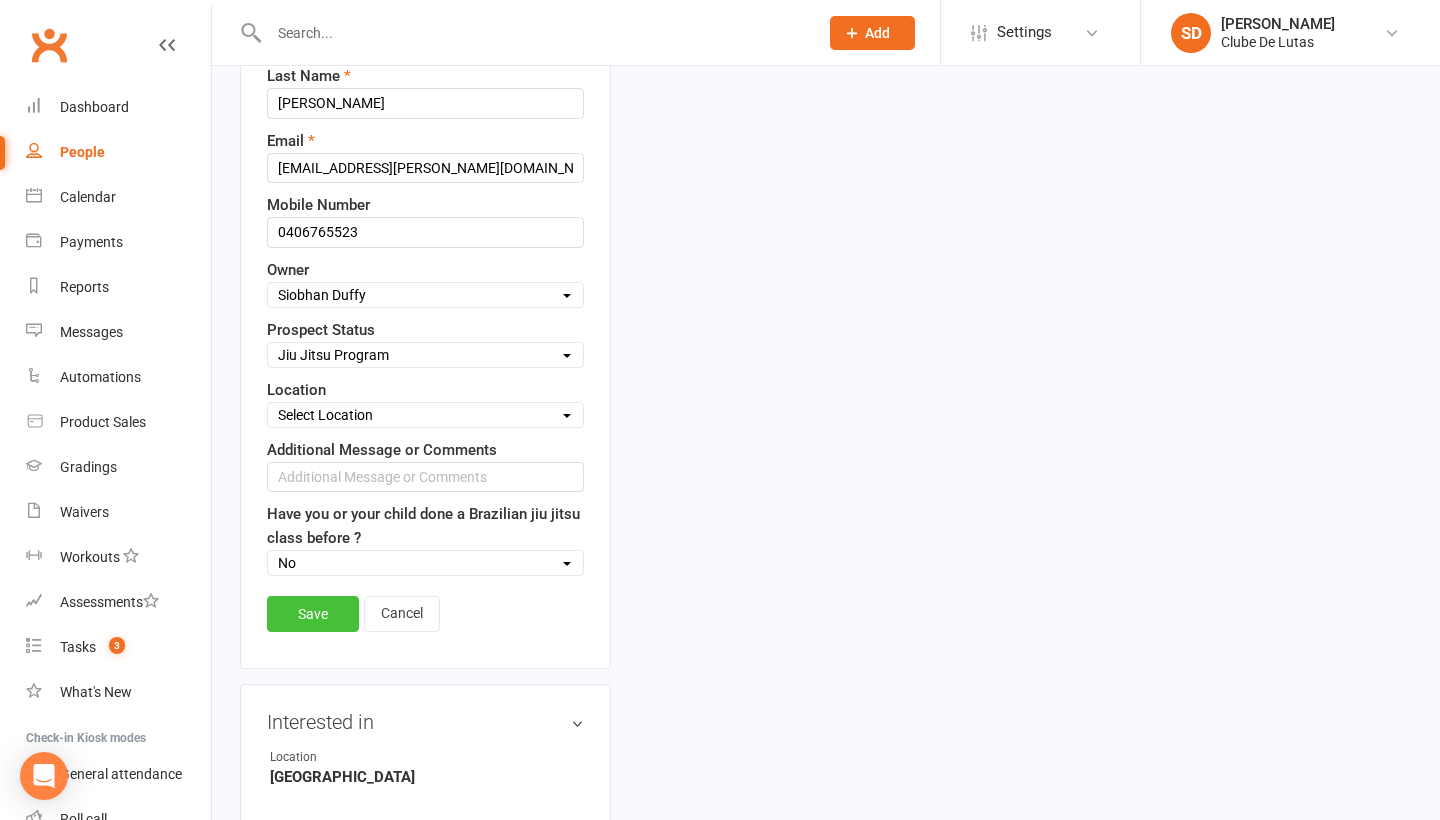 click on "Save" at bounding box center (313, 614) 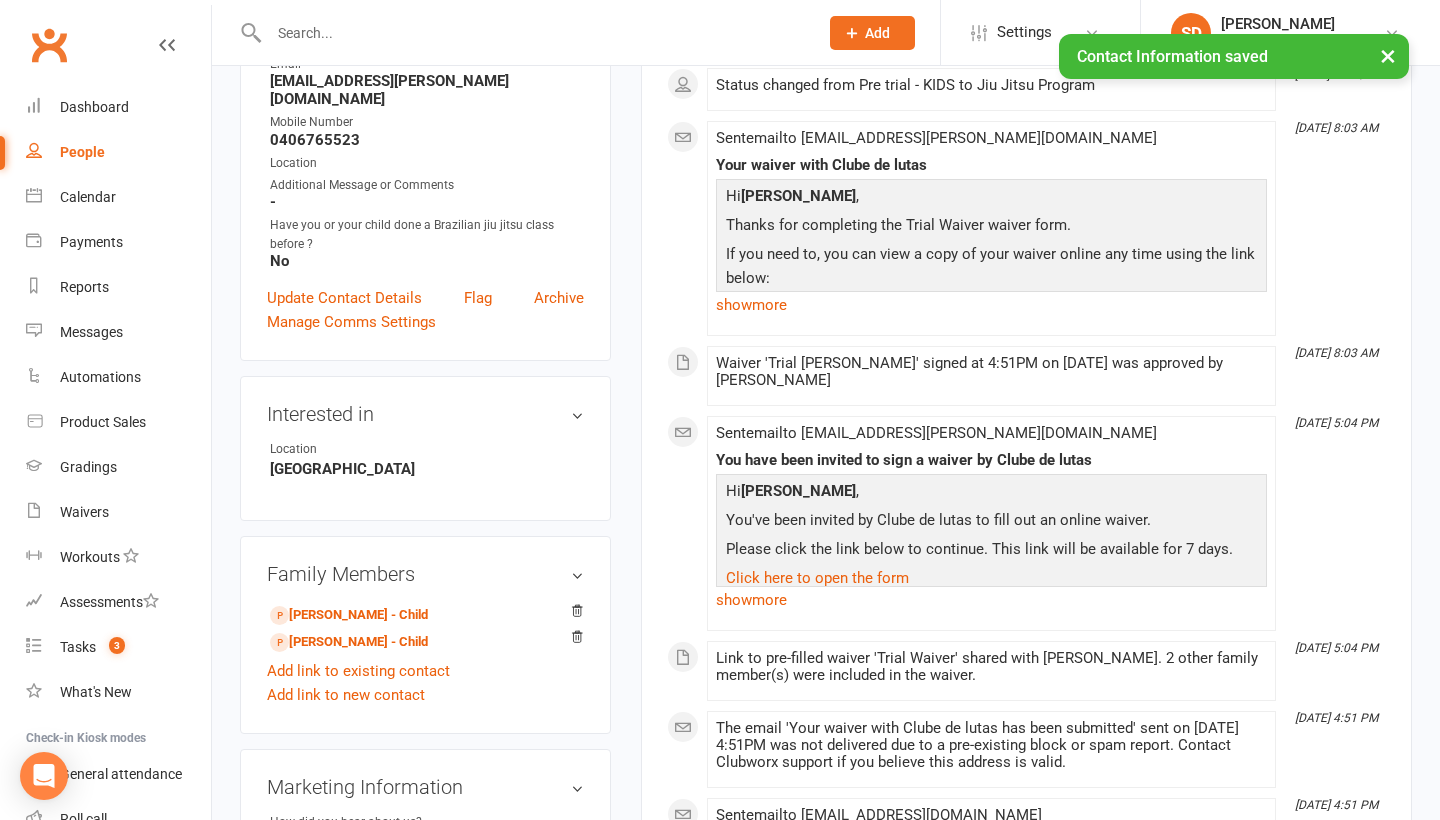 click on "People" at bounding box center [82, 152] 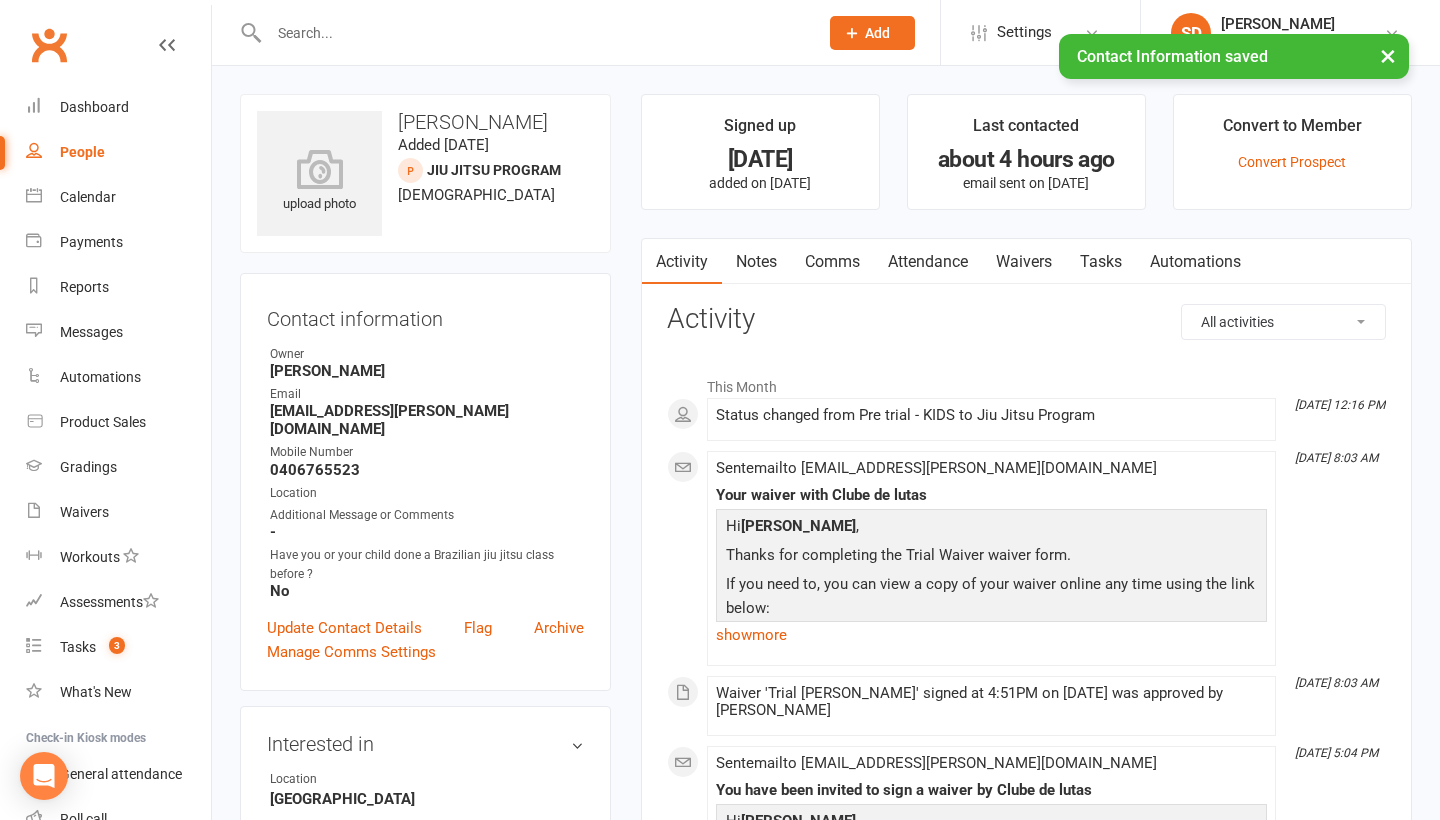 select on "100" 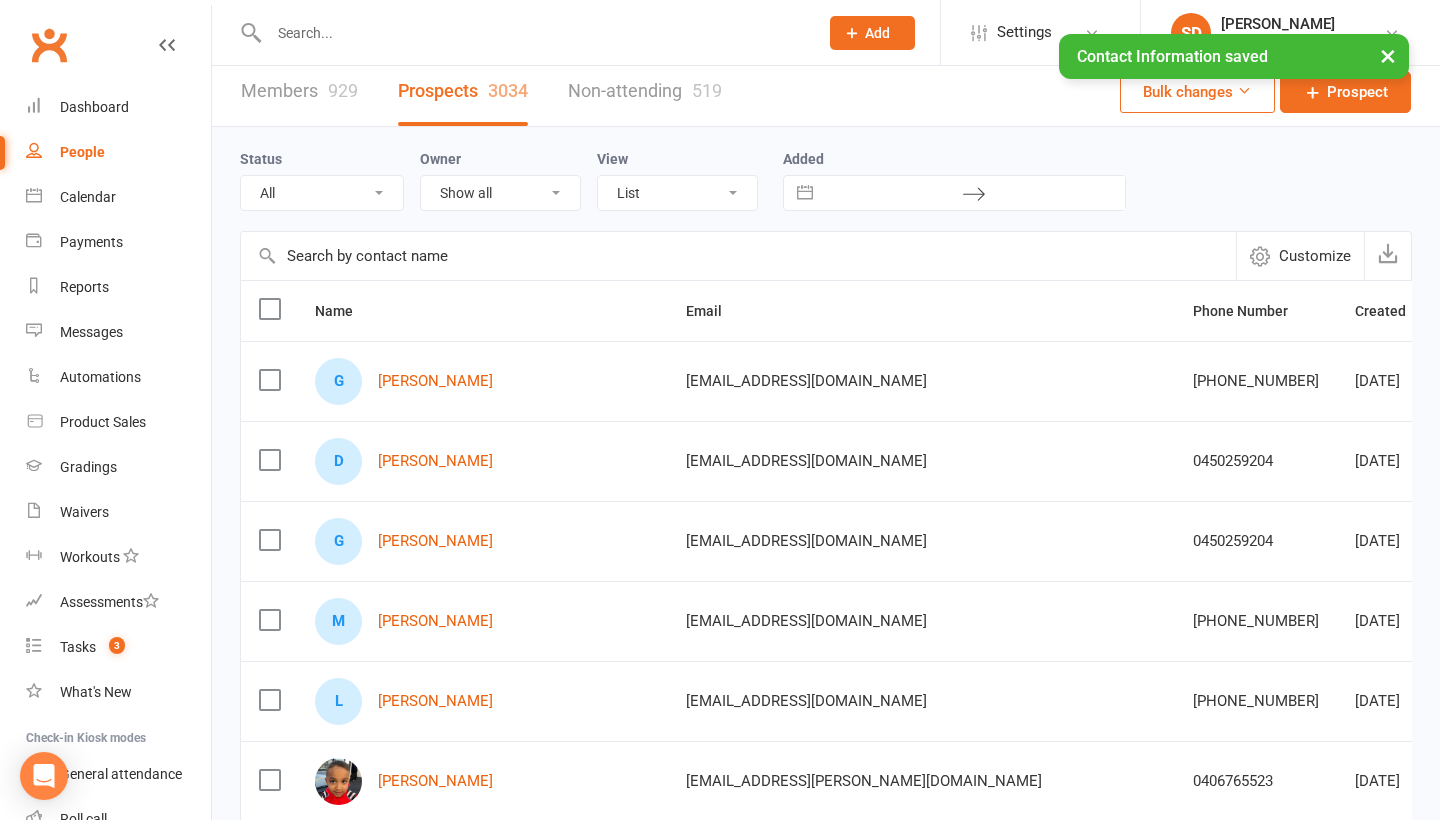 scroll, scrollTop: 11, scrollLeft: 0, axis: vertical 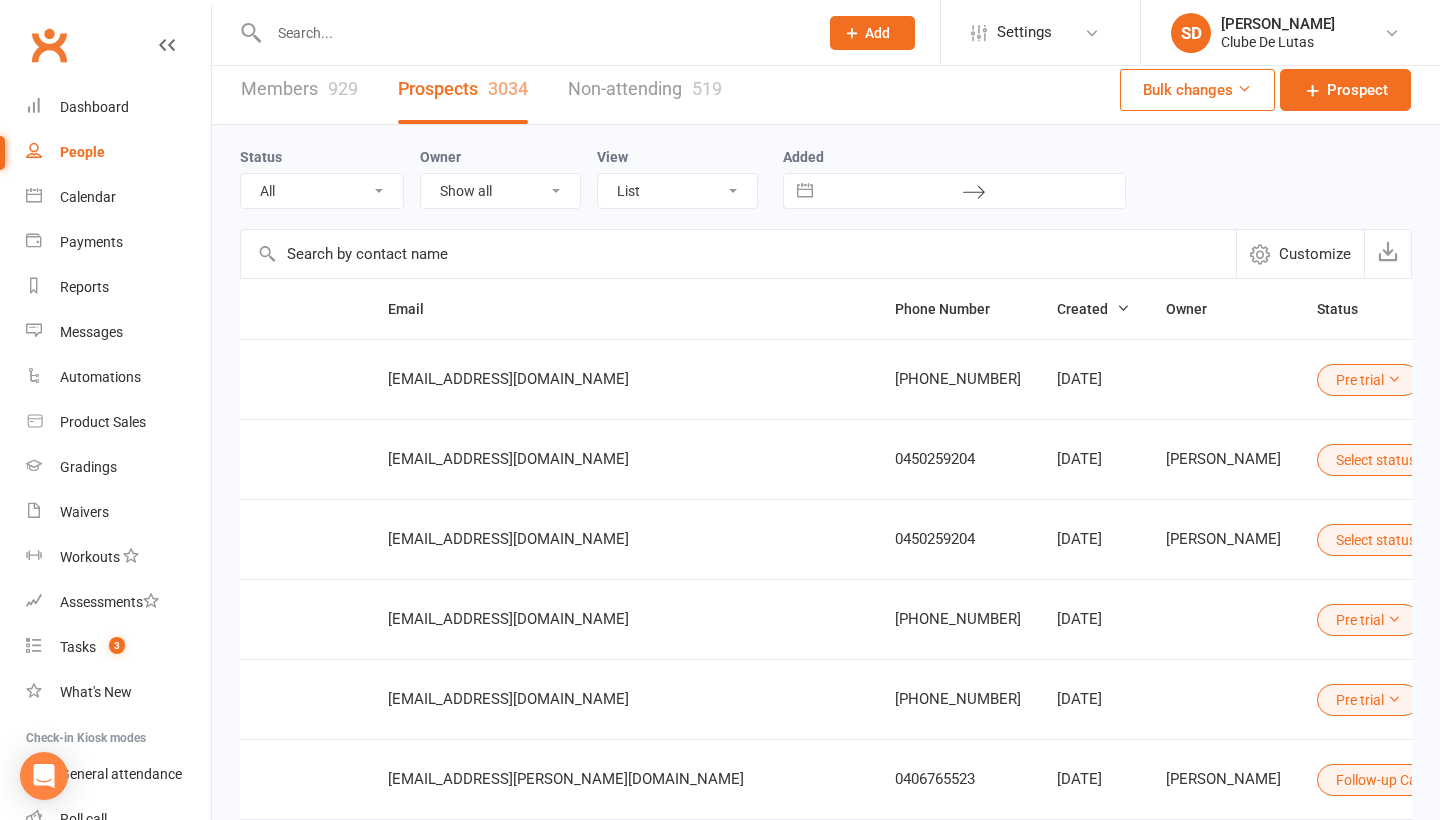 click on "Pre trial" at bounding box center (1368, 380) 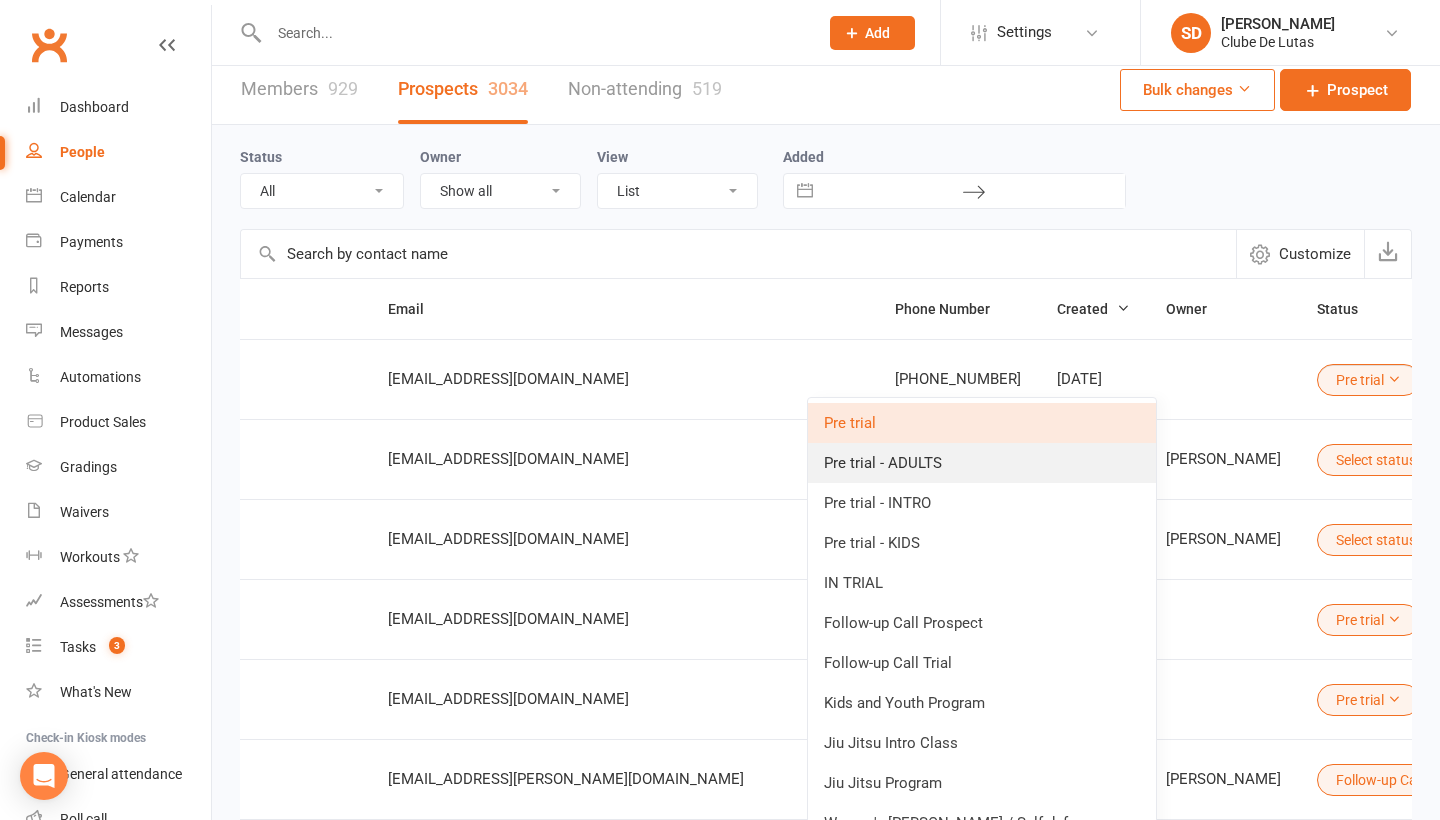 click on "Pre trial - ADULTS" at bounding box center (982, 463) 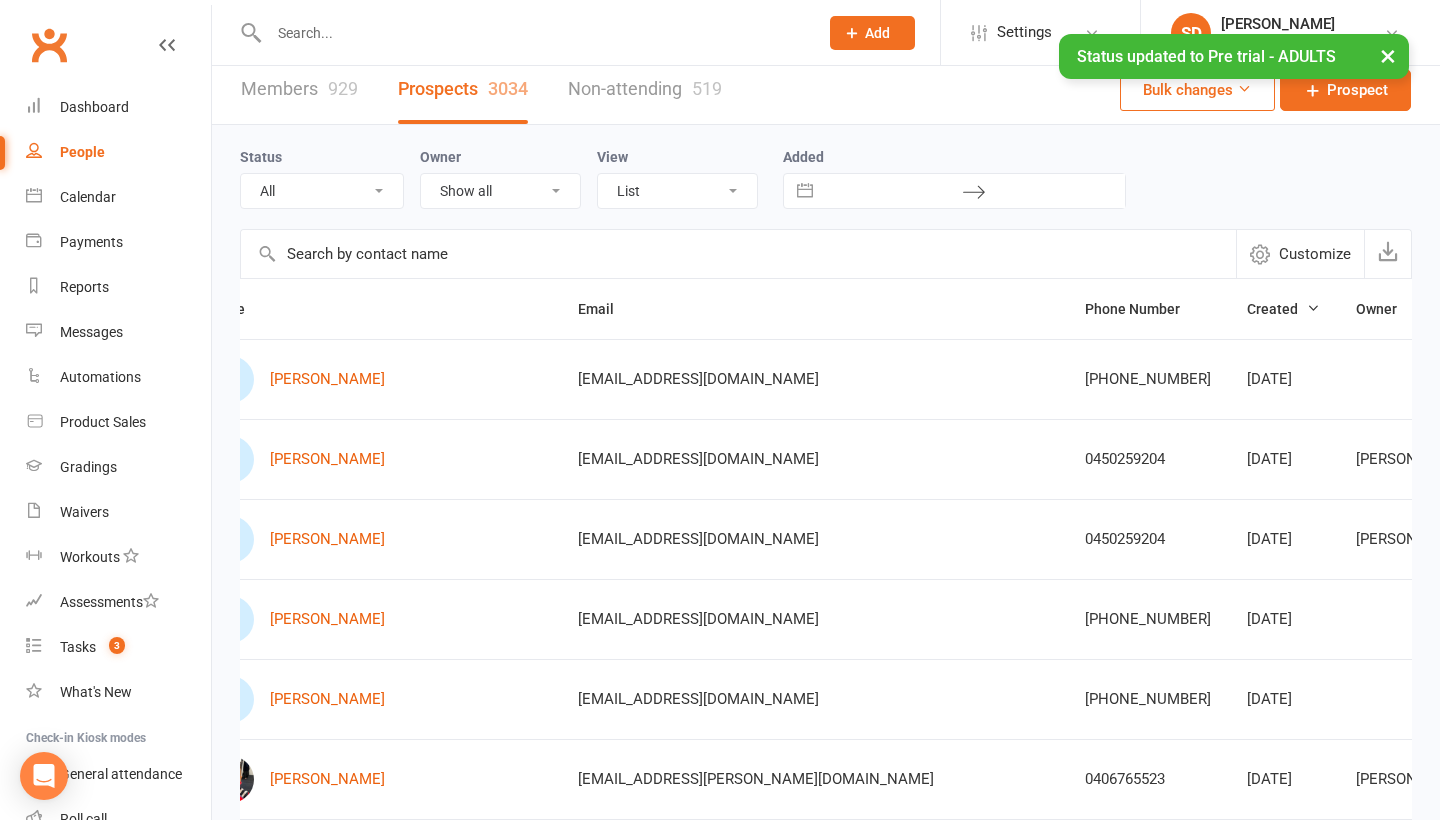 scroll, scrollTop: 0, scrollLeft: 115, axis: horizontal 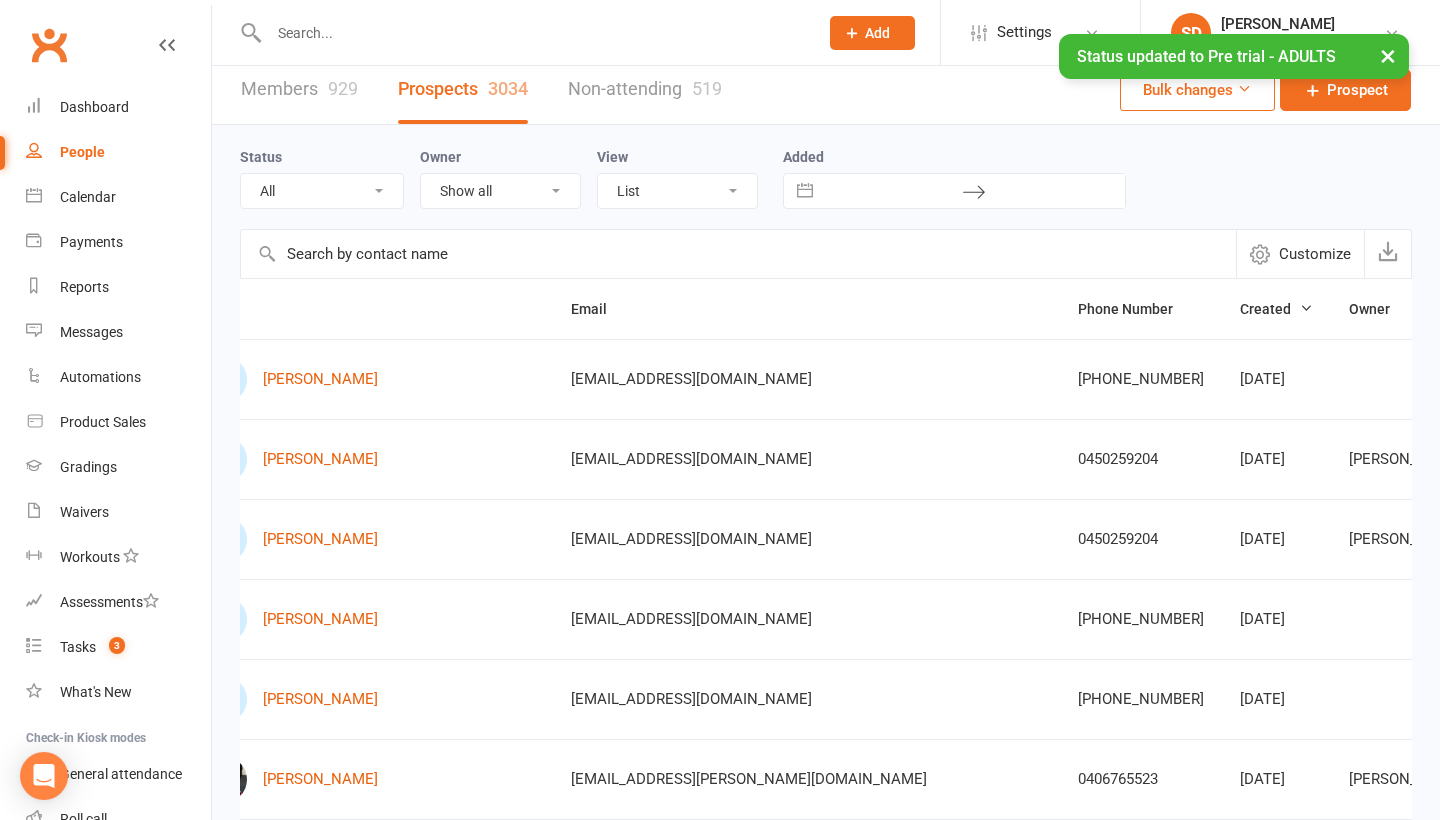 click on "Select status" at bounding box center [1567, 460] 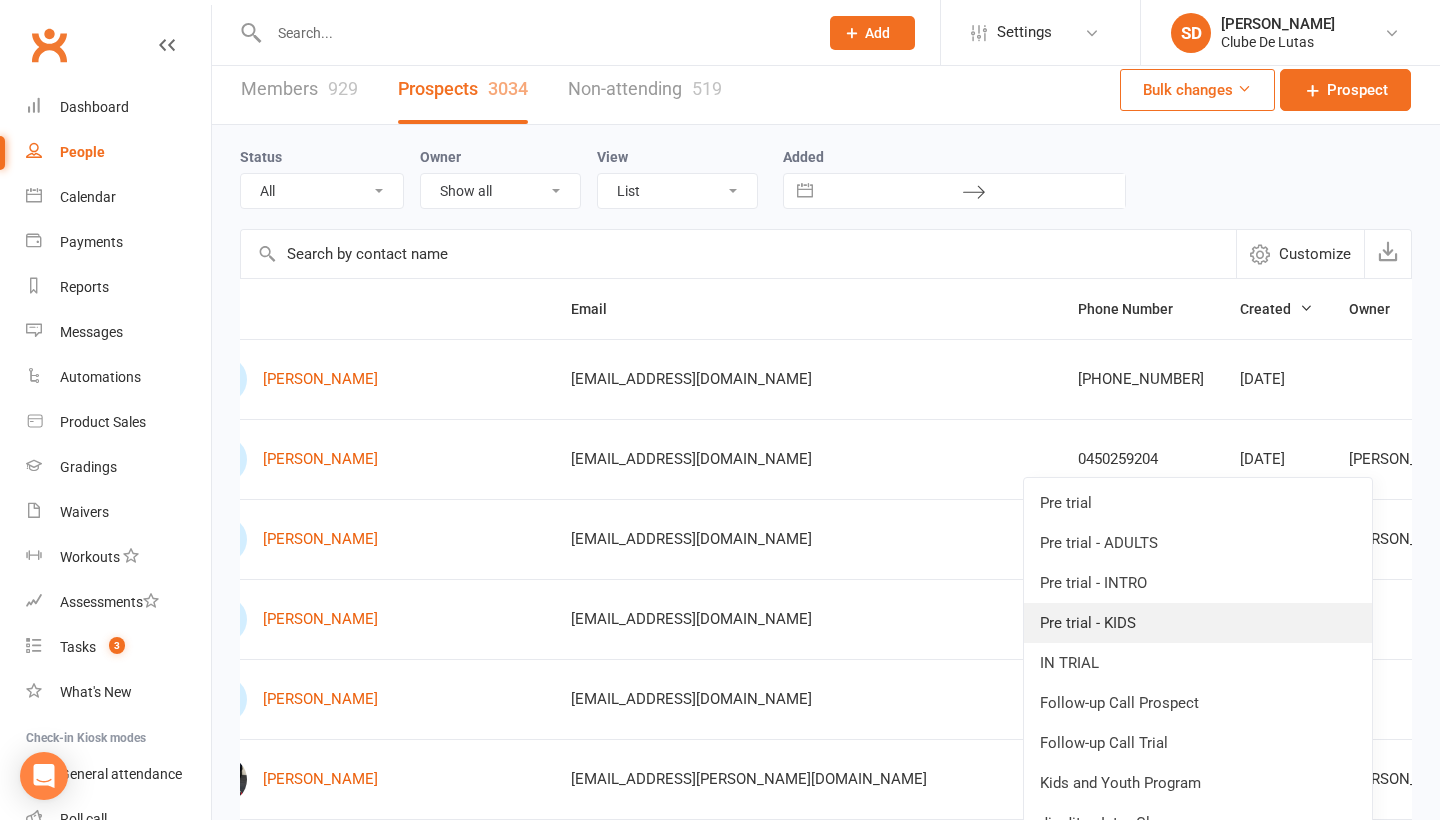 click on "Pre trial - KIDS" at bounding box center (1198, 623) 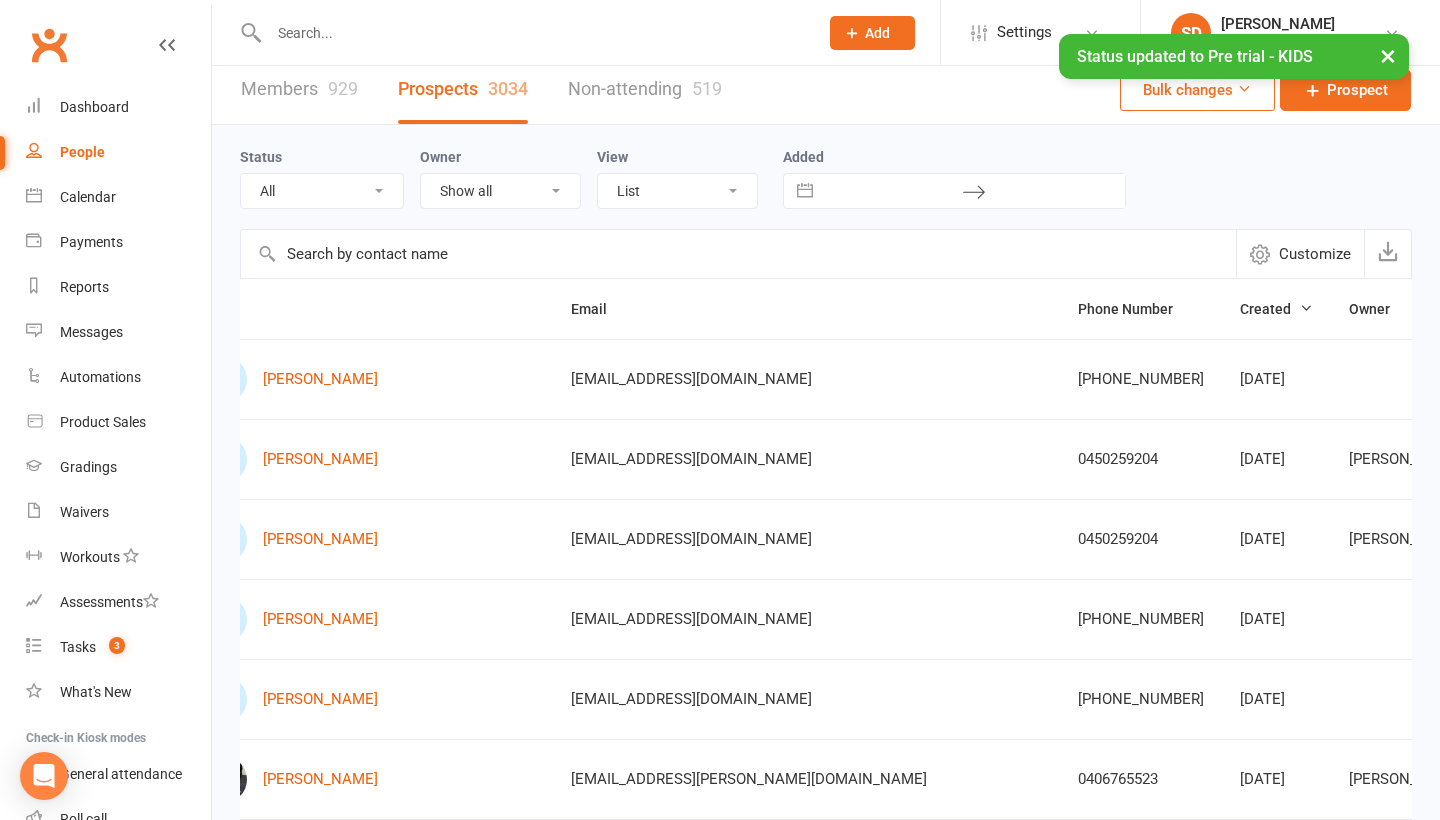 click on "Select status" at bounding box center (1567, 540) 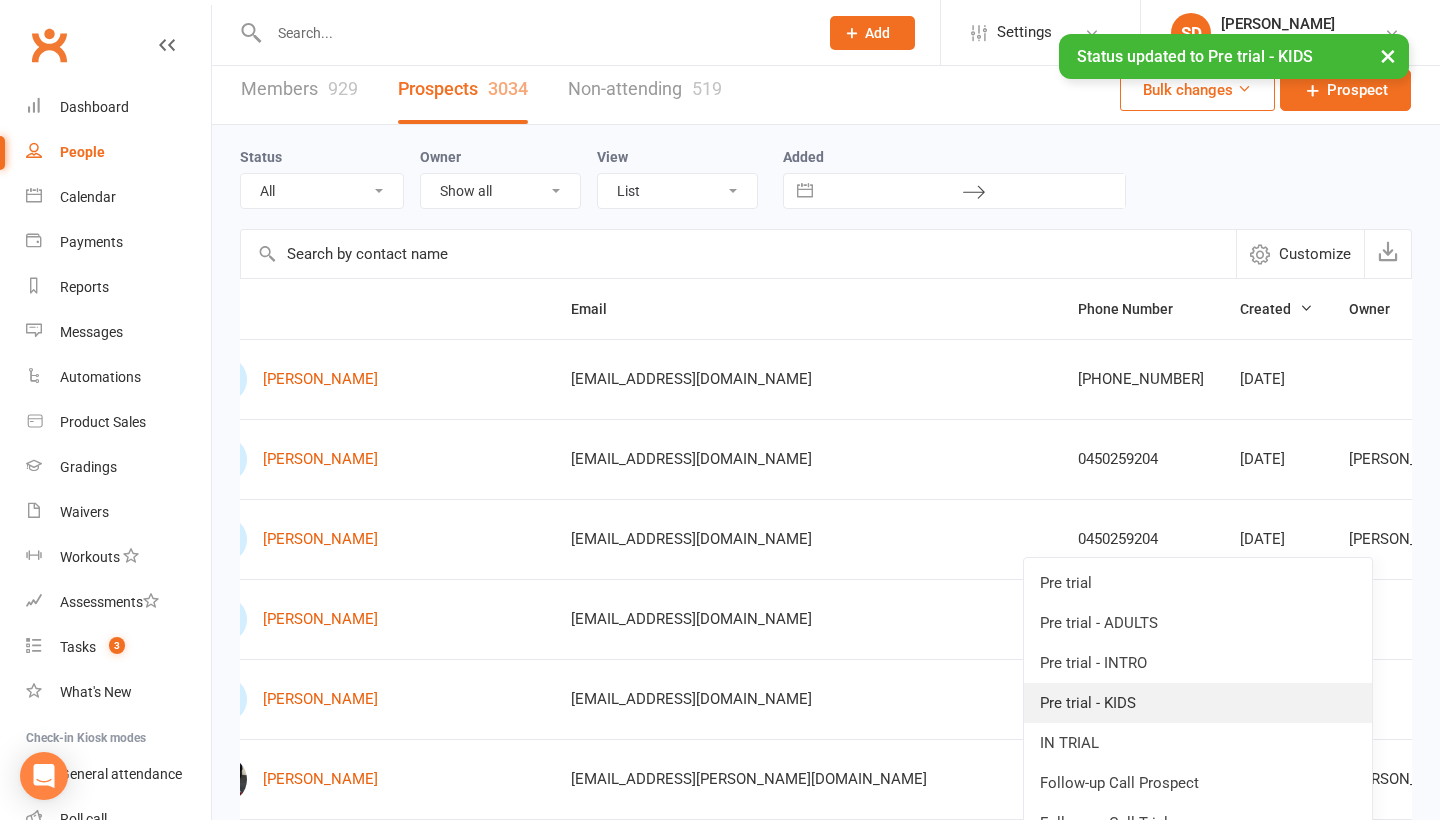 click on "Pre trial - KIDS" at bounding box center (1198, 703) 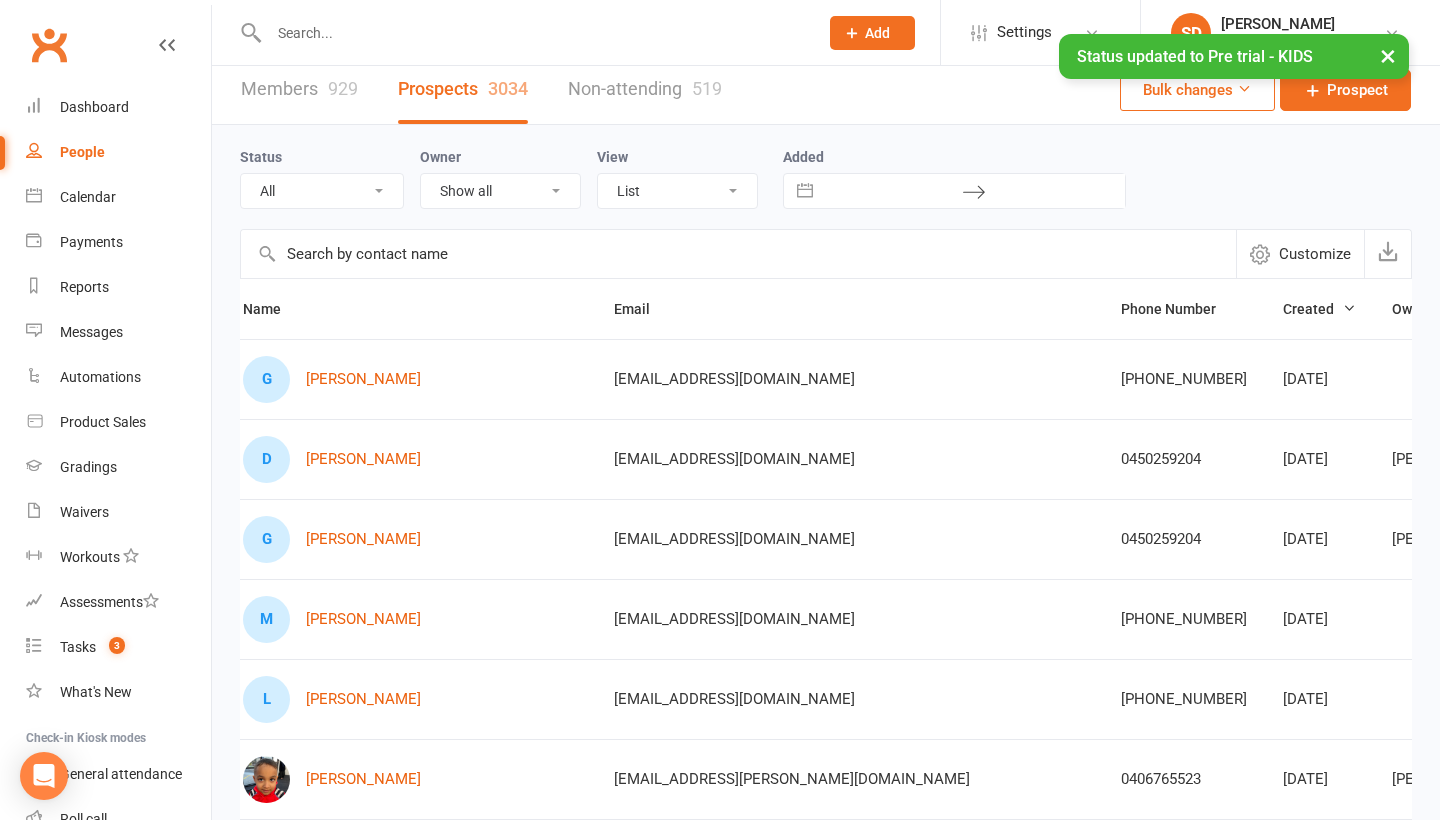 scroll, scrollTop: 0, scrollLeft: 71, axis: horizontal 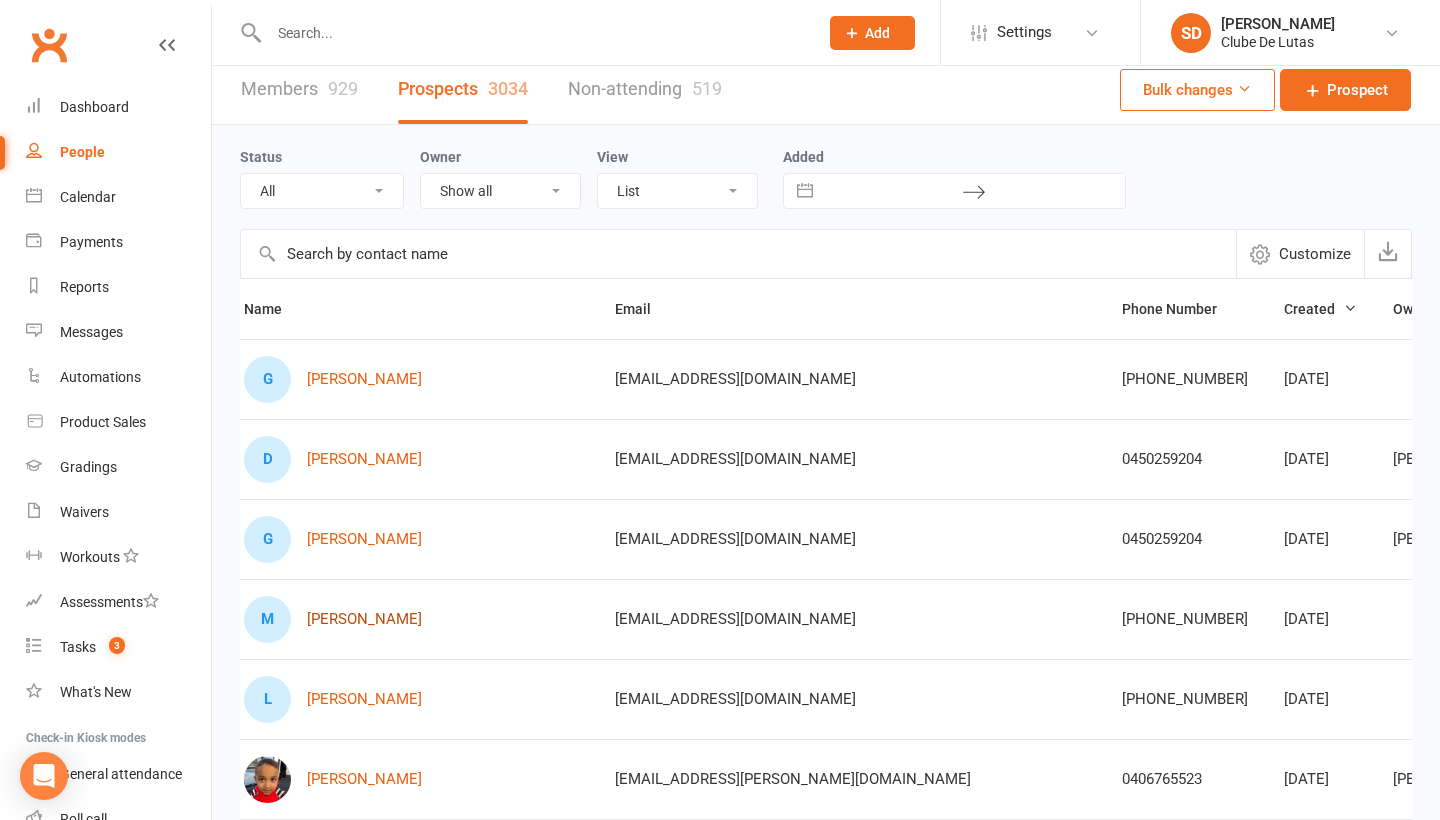 click on "[PERSON_NAME]" at bounding box center (364, 619) 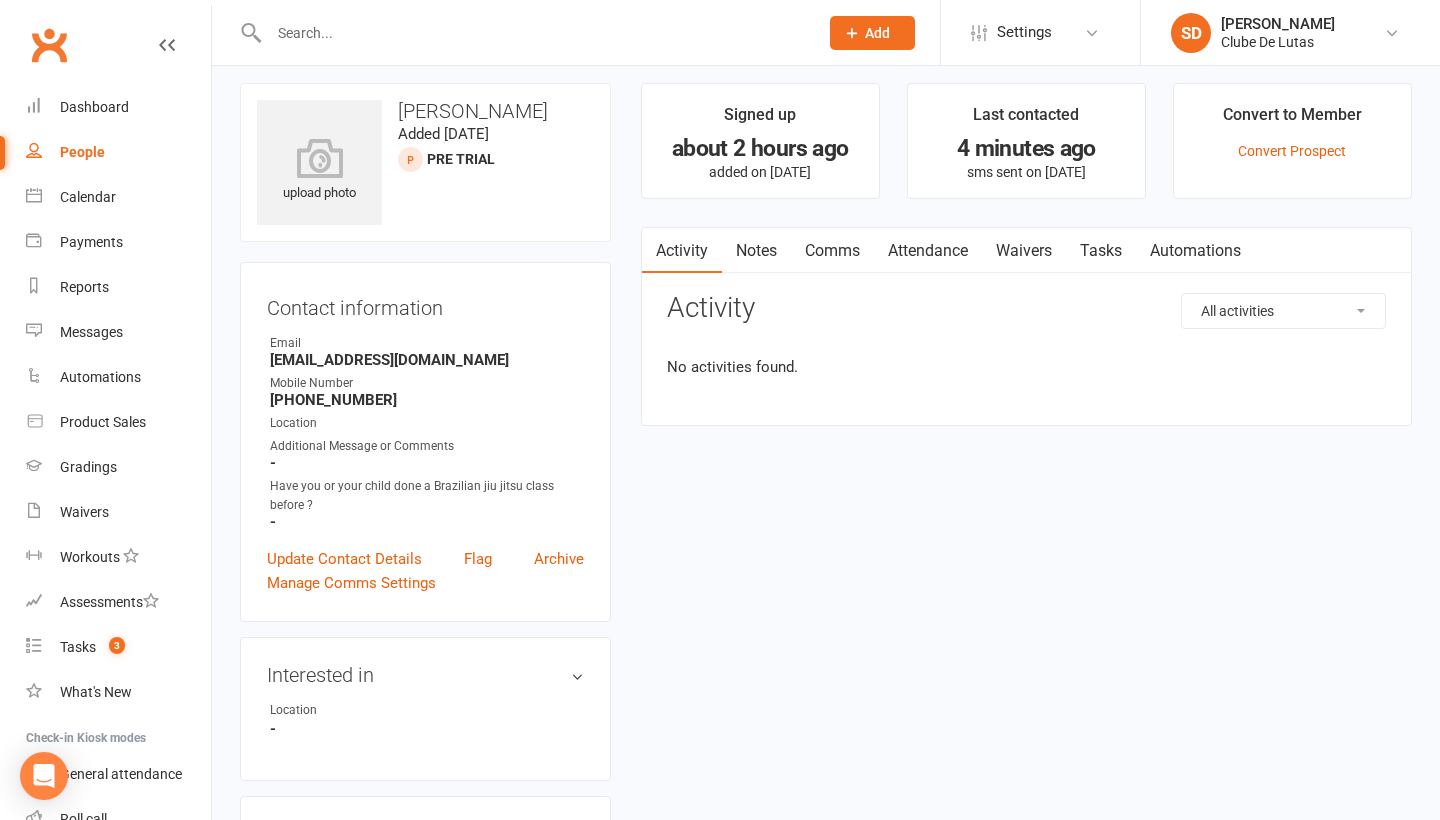 scroll, scrollTop: 0, scrollLeft: 0, axis: both 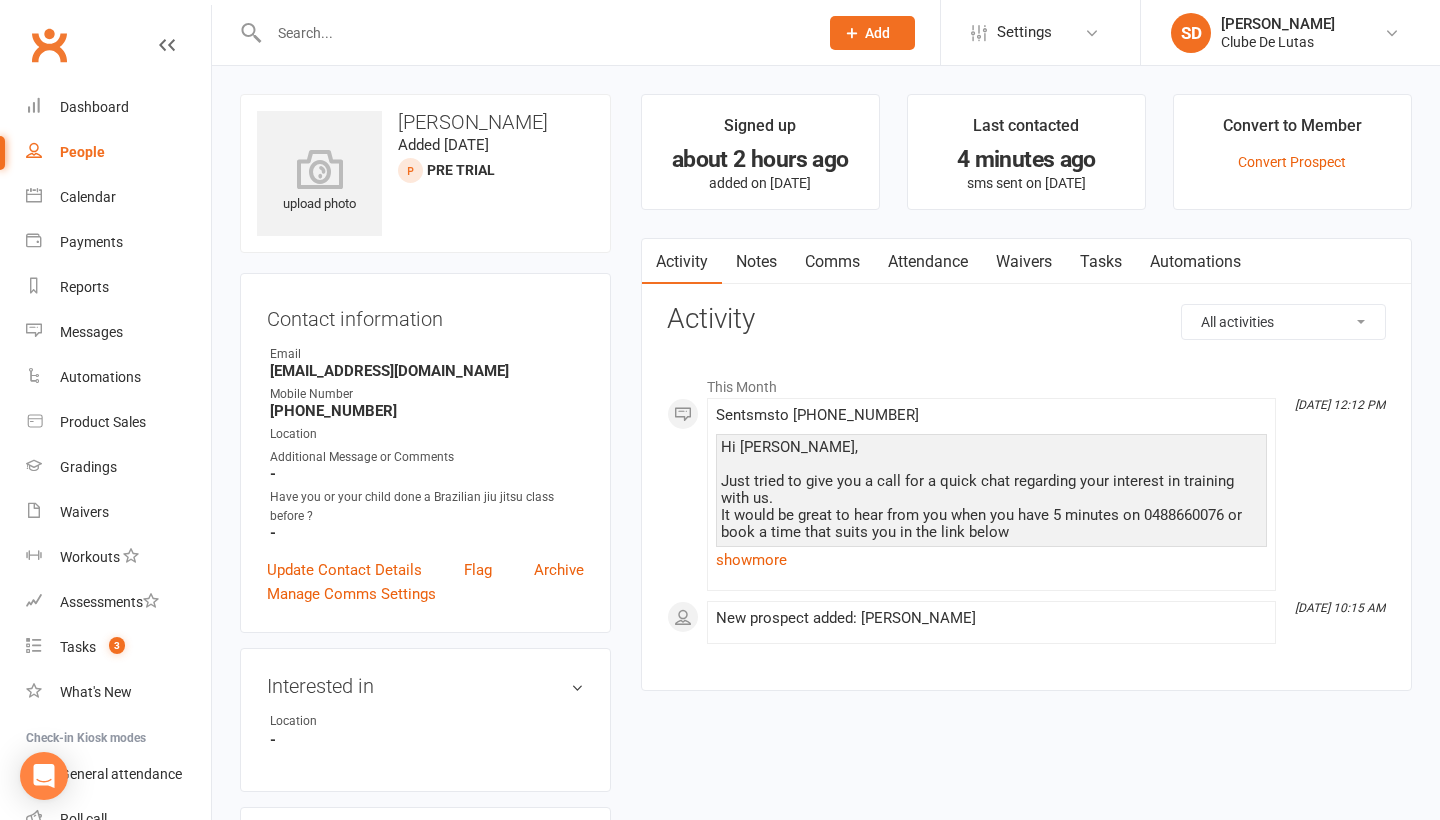 select on "100" 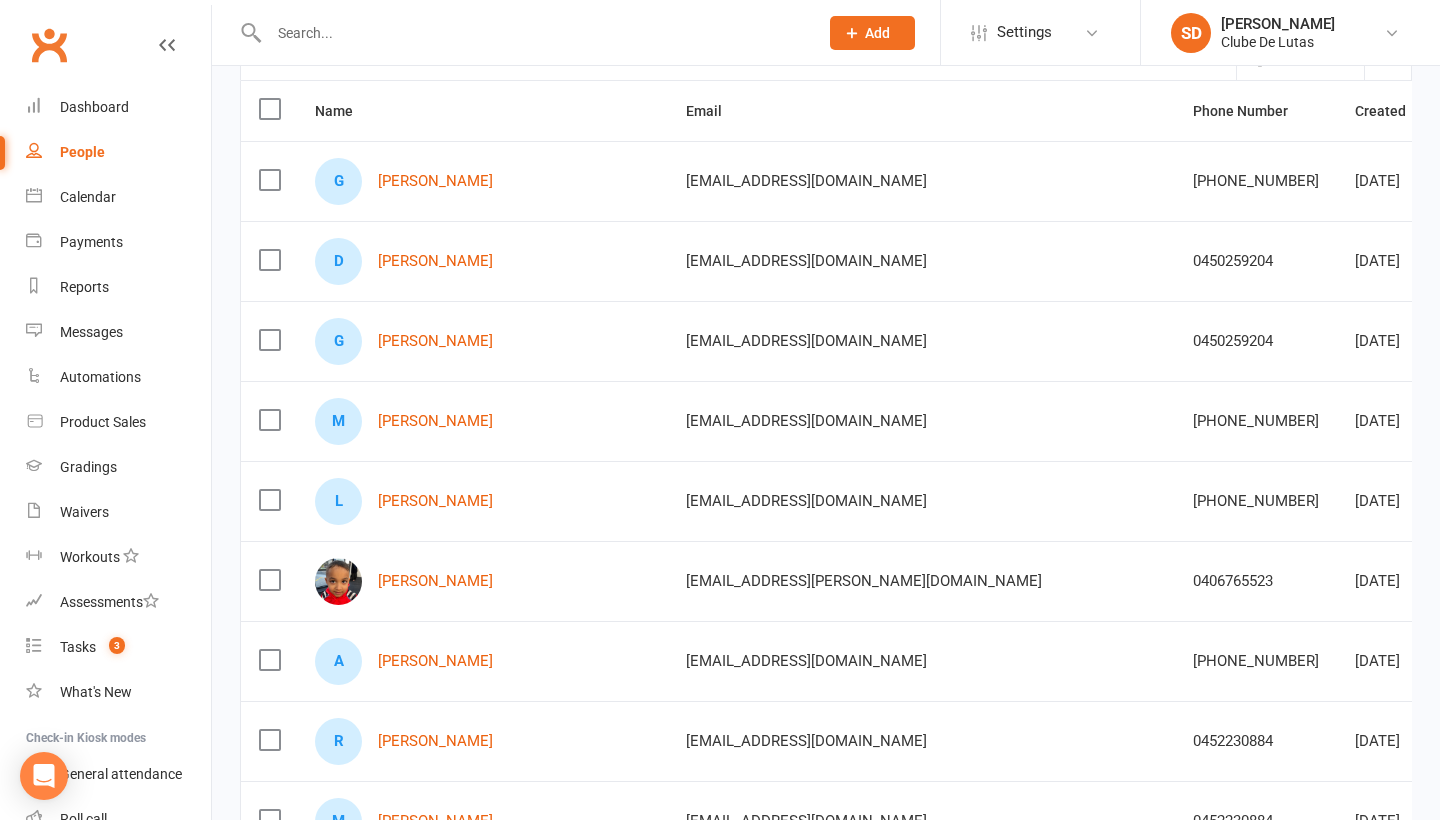 scroll, scrollTop: 252, scrollLeft: 0, axis: vertical 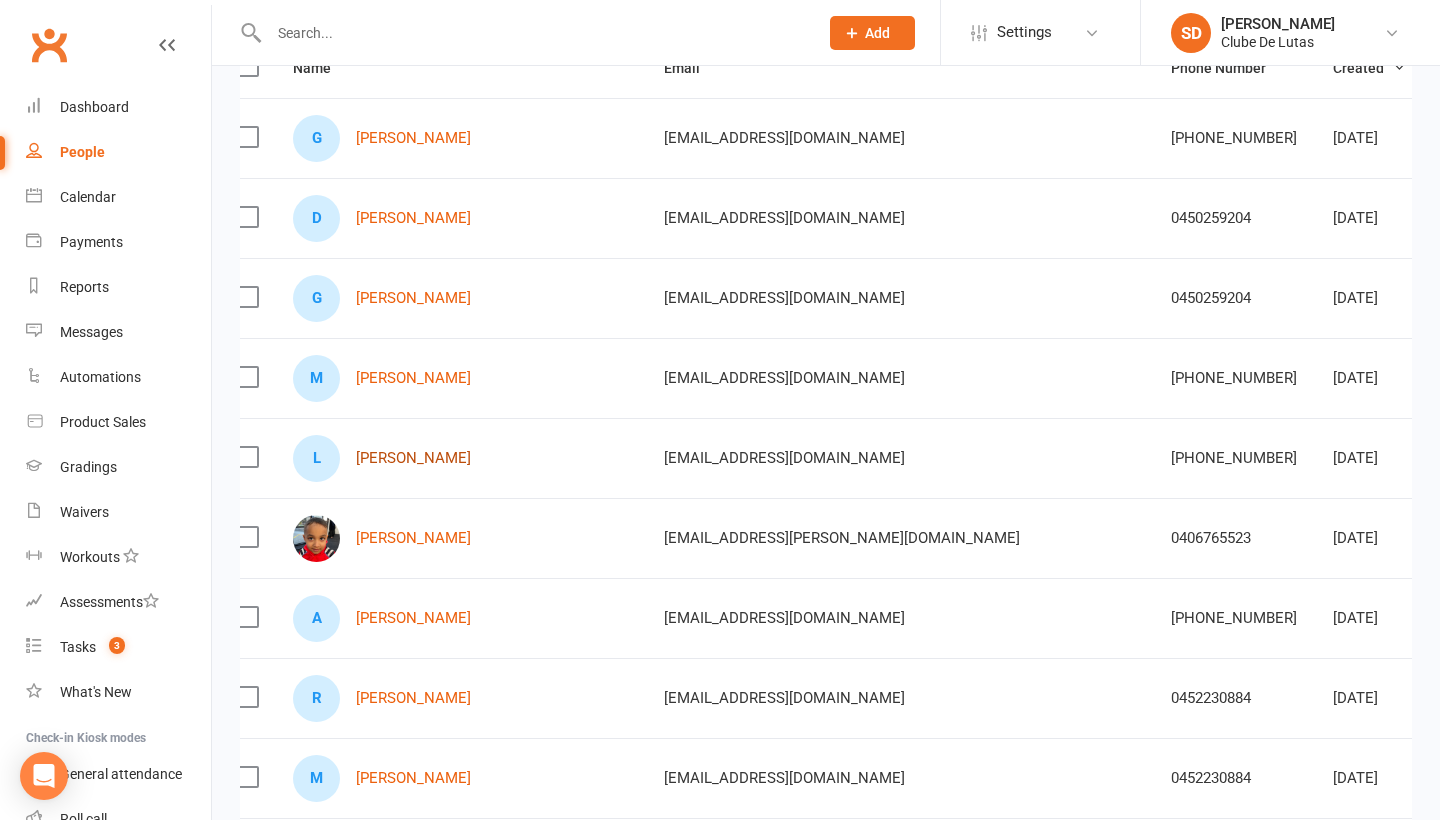 click on "[PERSON_NAME]" at bounding box center (413, 458) 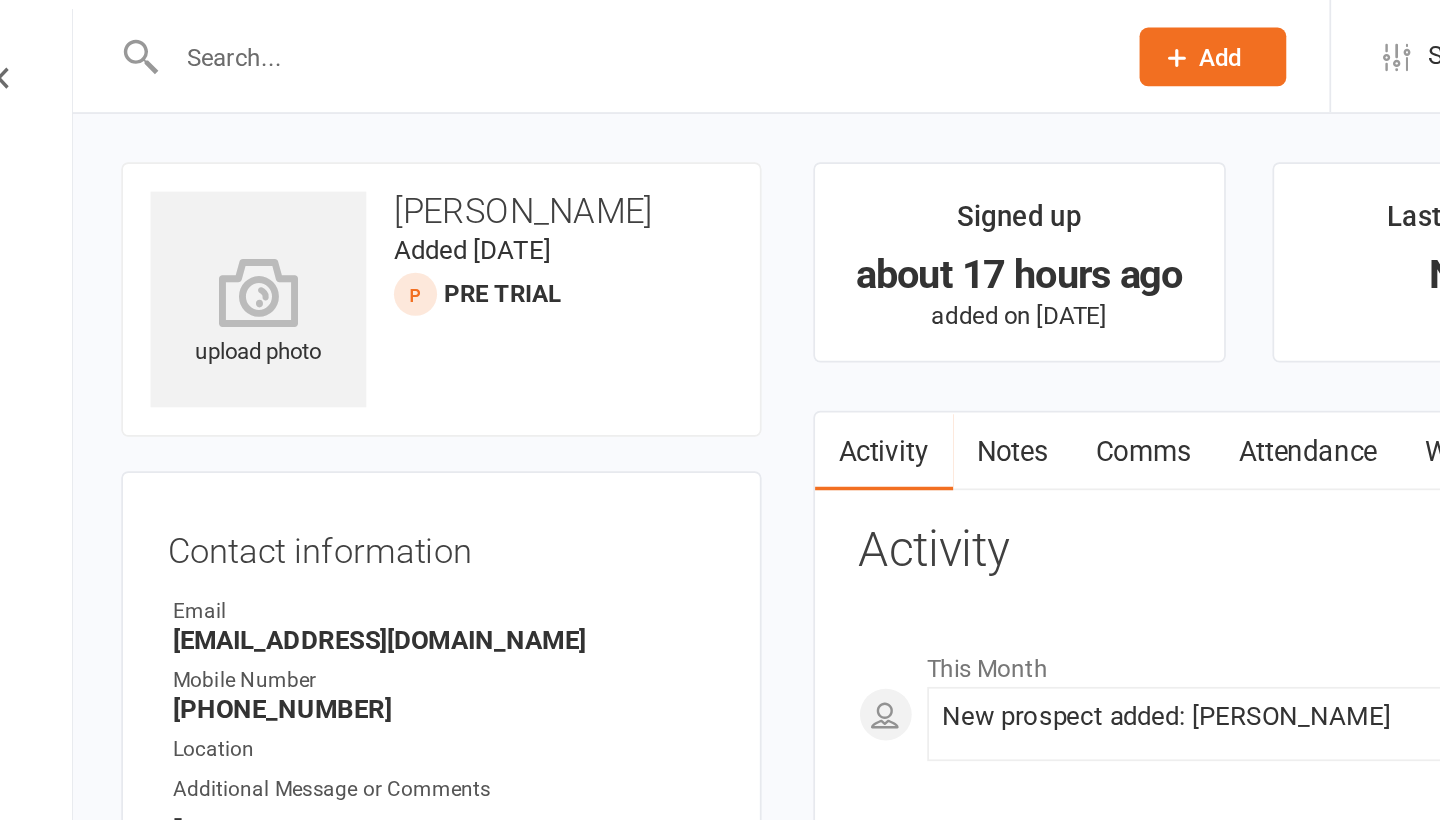 scroll, scrollTop: 0, scrollLeft: 0, axis: both 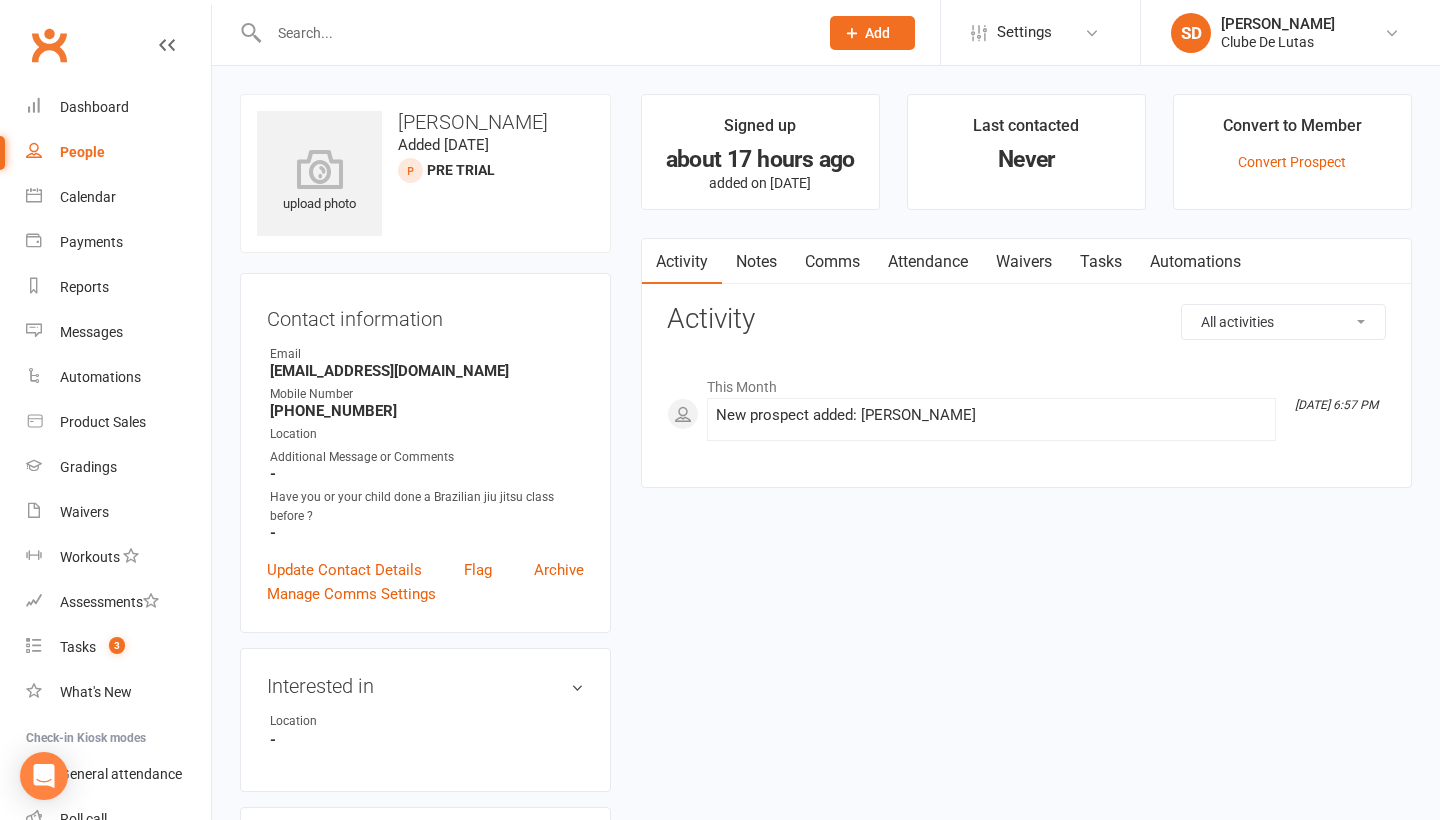 click on "Comms" at bounding box center (832, 262) 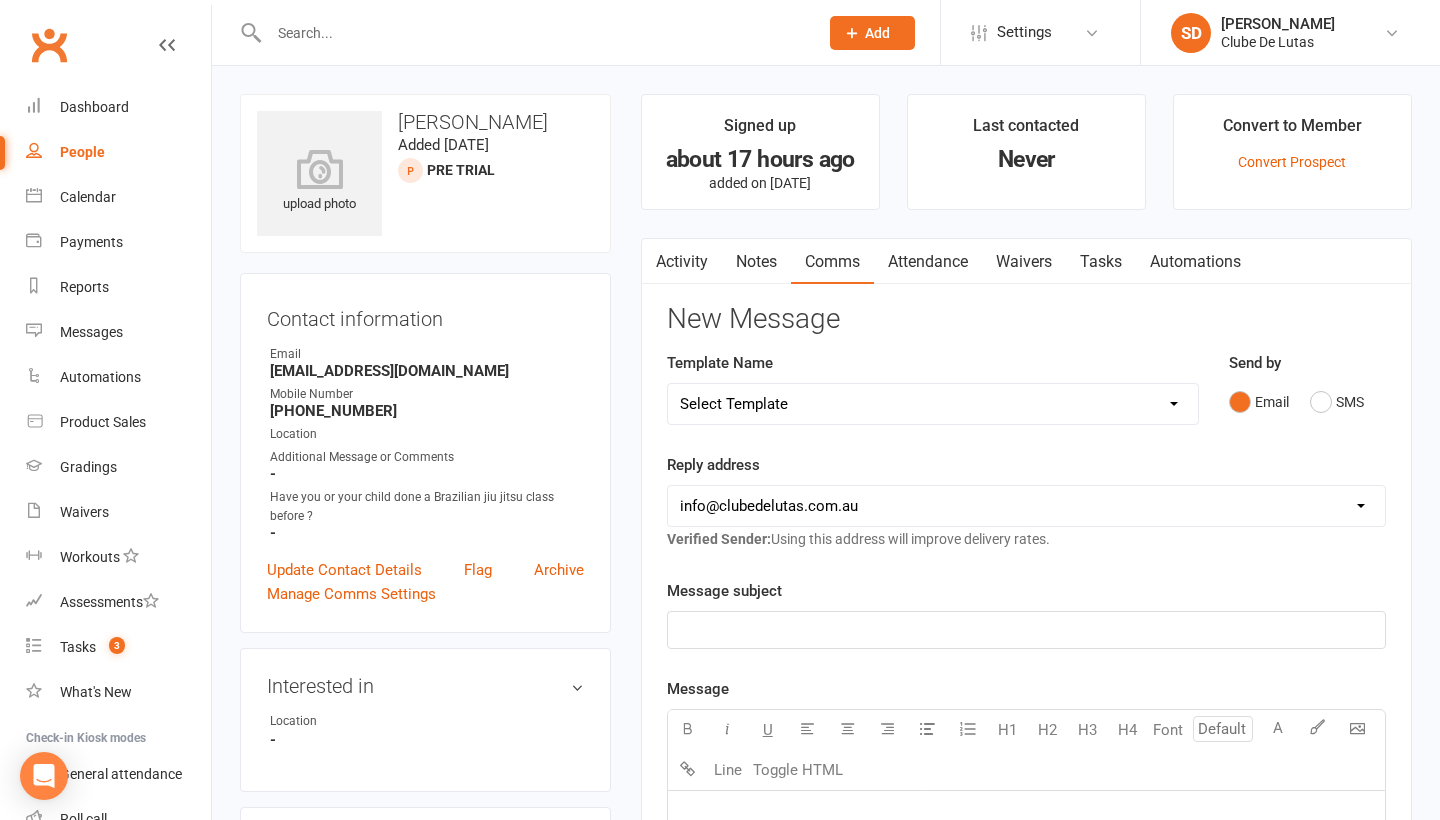 select on "31" 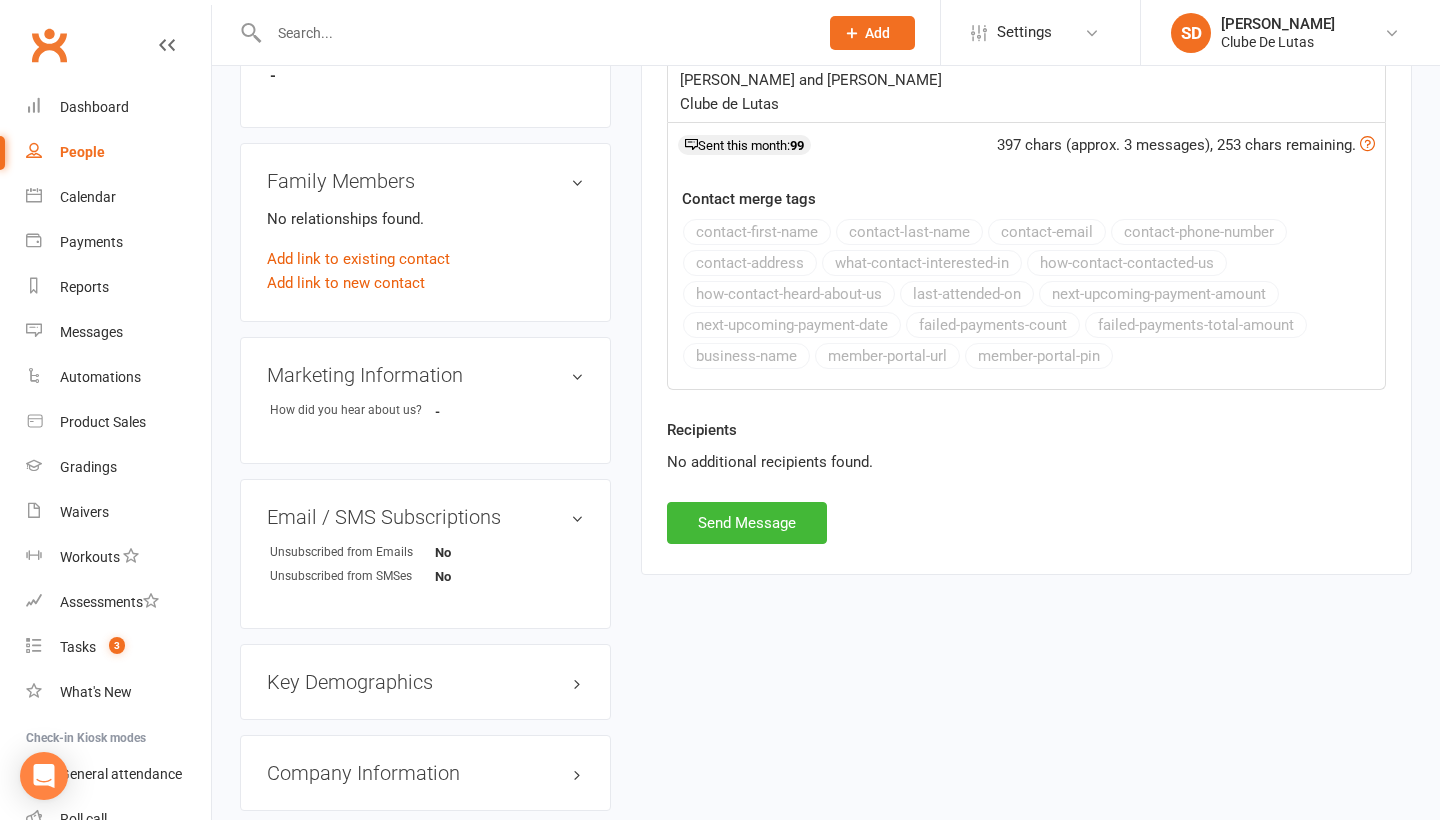scroll, scrollTop: 683, scrollLeft: 0, axis: vertical 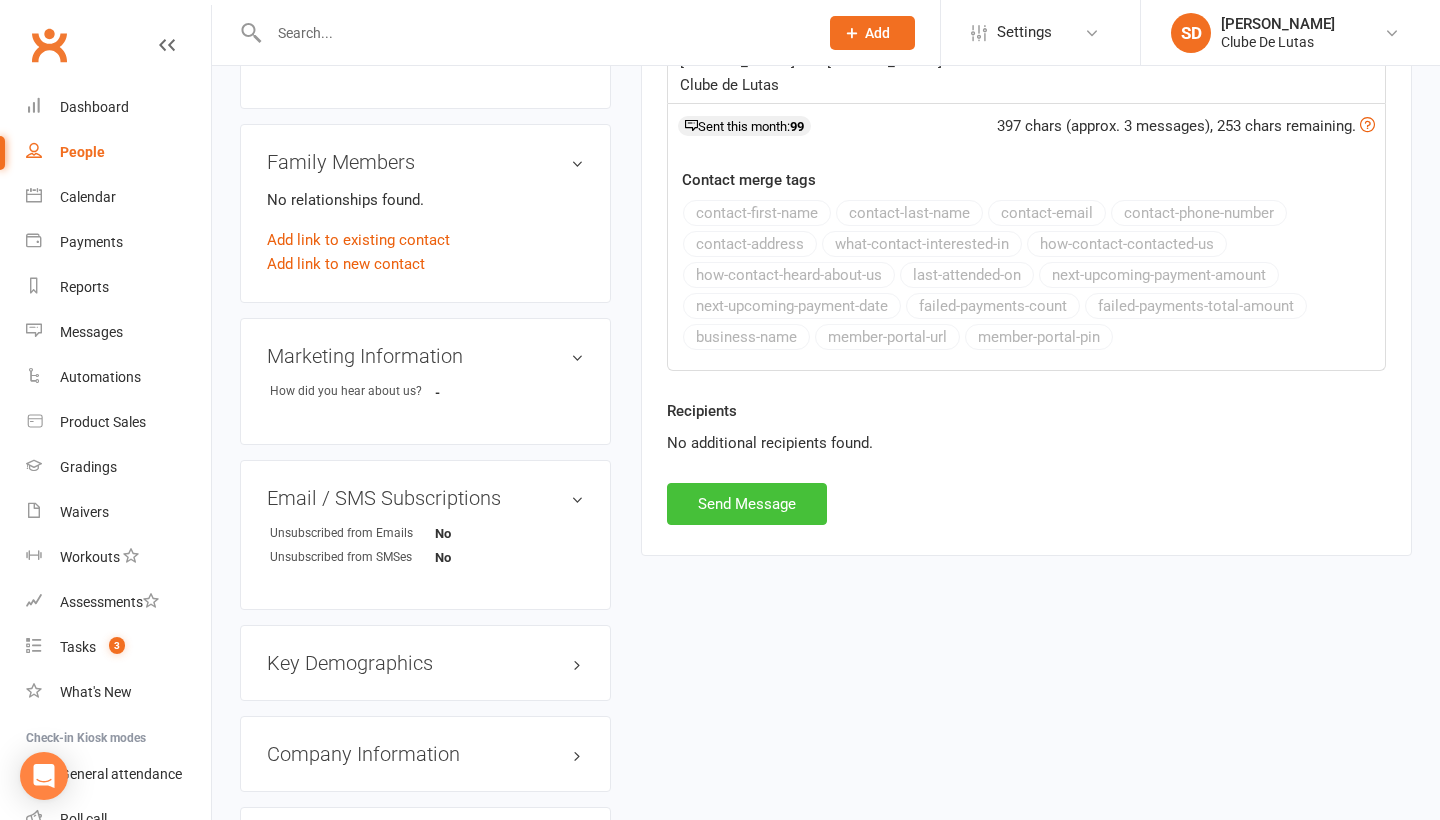 click on "Send Message" at bounding box center [747, 504] 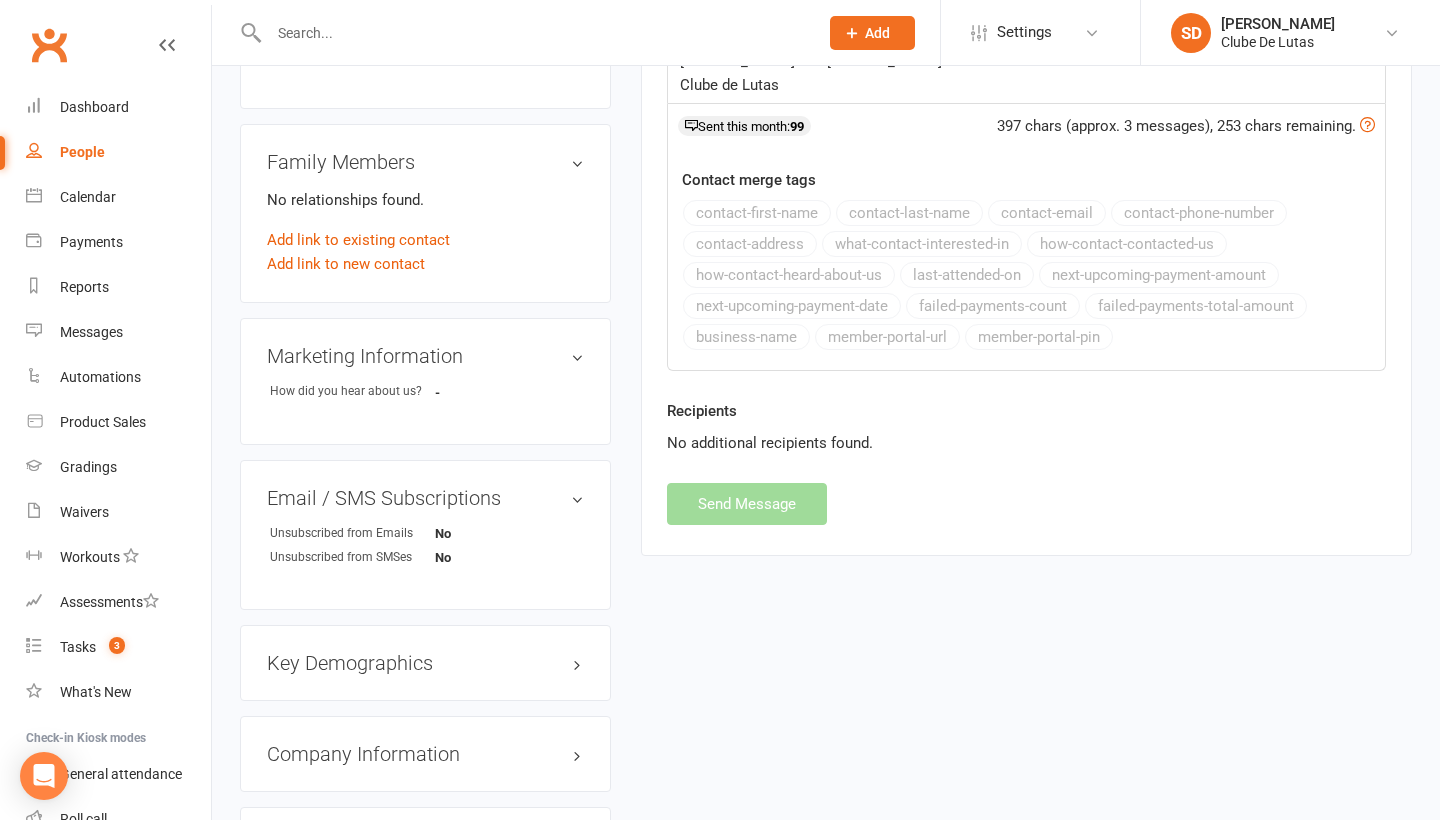 select 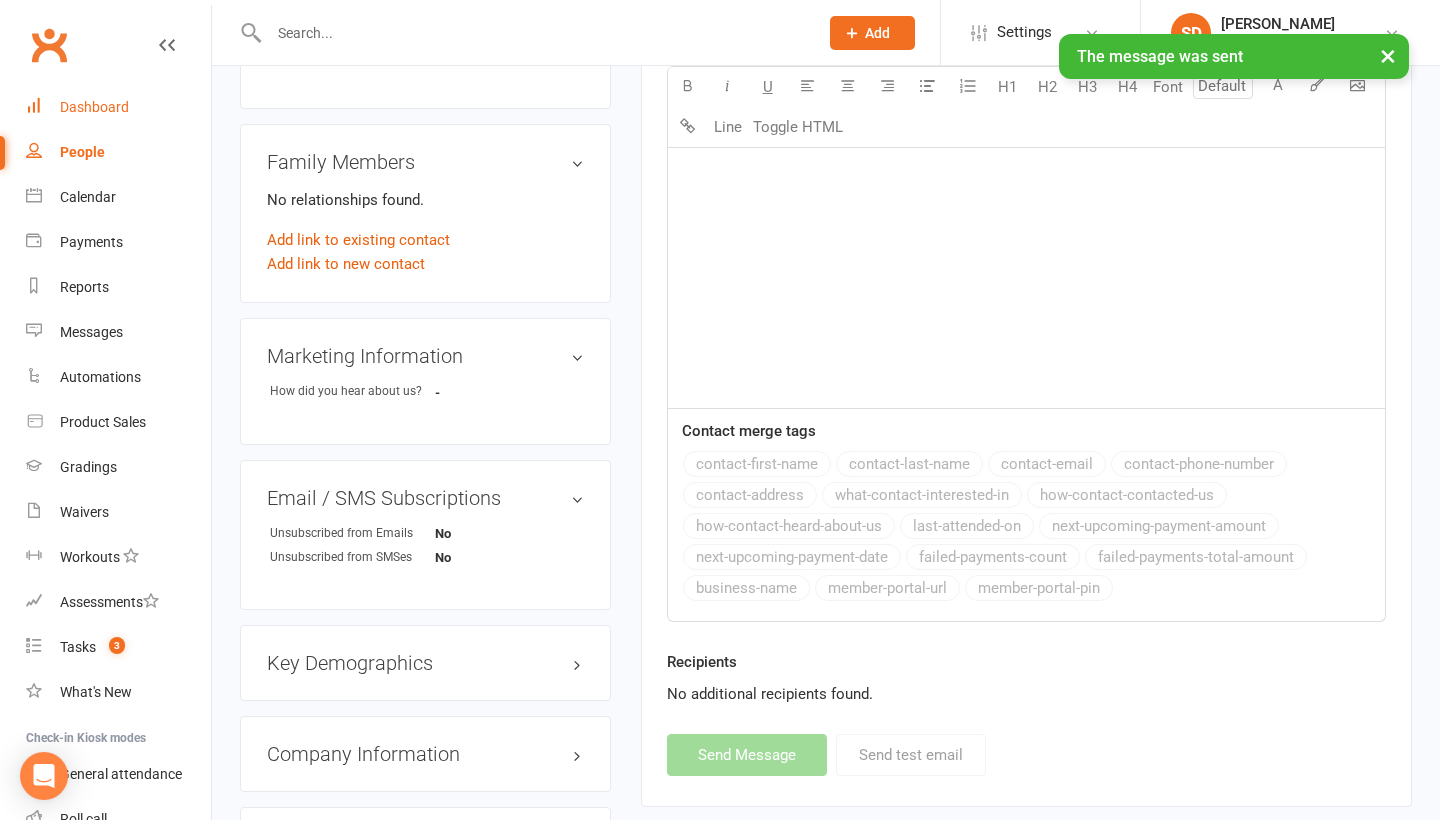 click on "Dashboard" at bounding box center (118, 107) 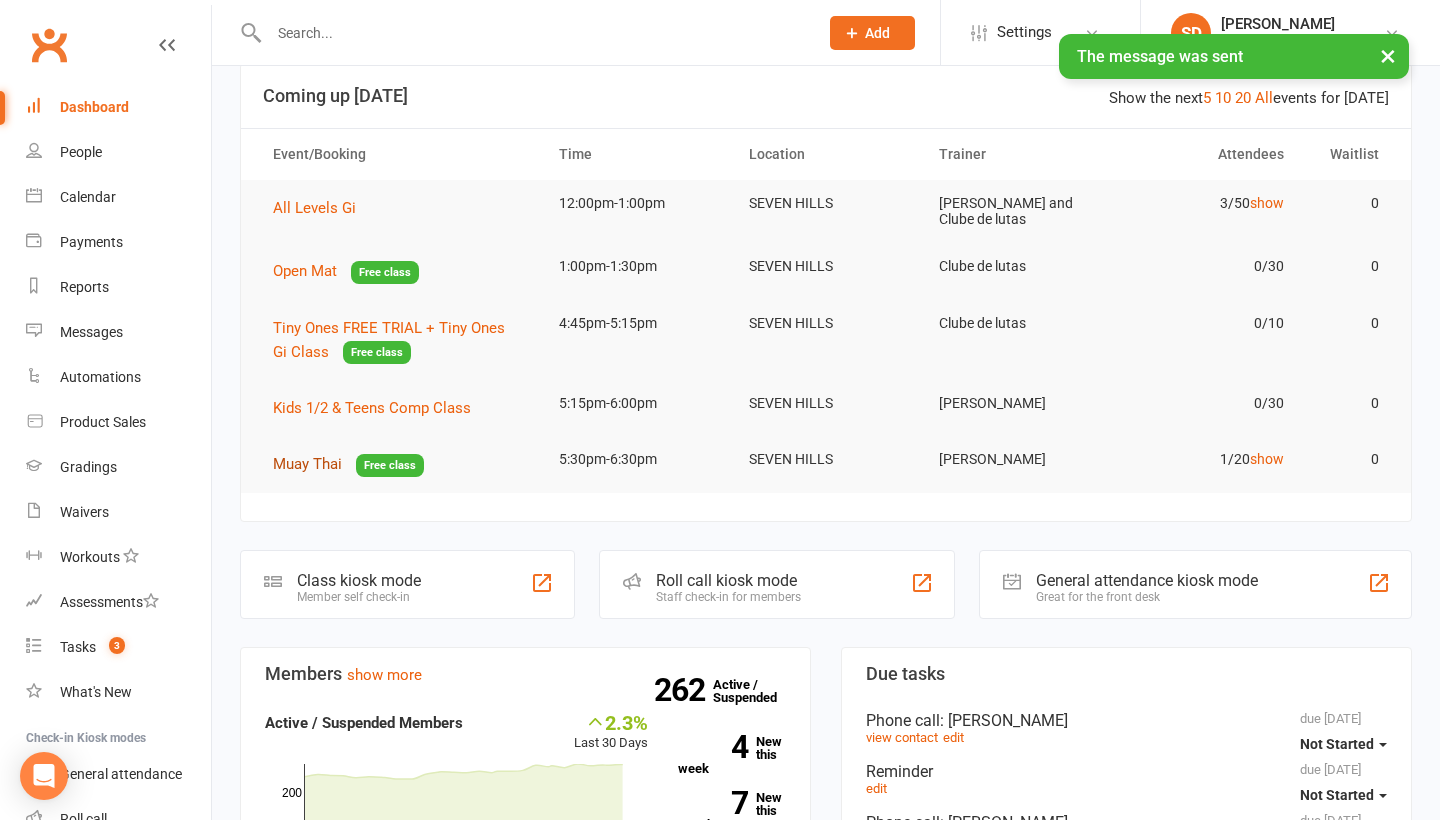 scroll, scrollTop: 37, scrollLeft: 0, axis: vertical 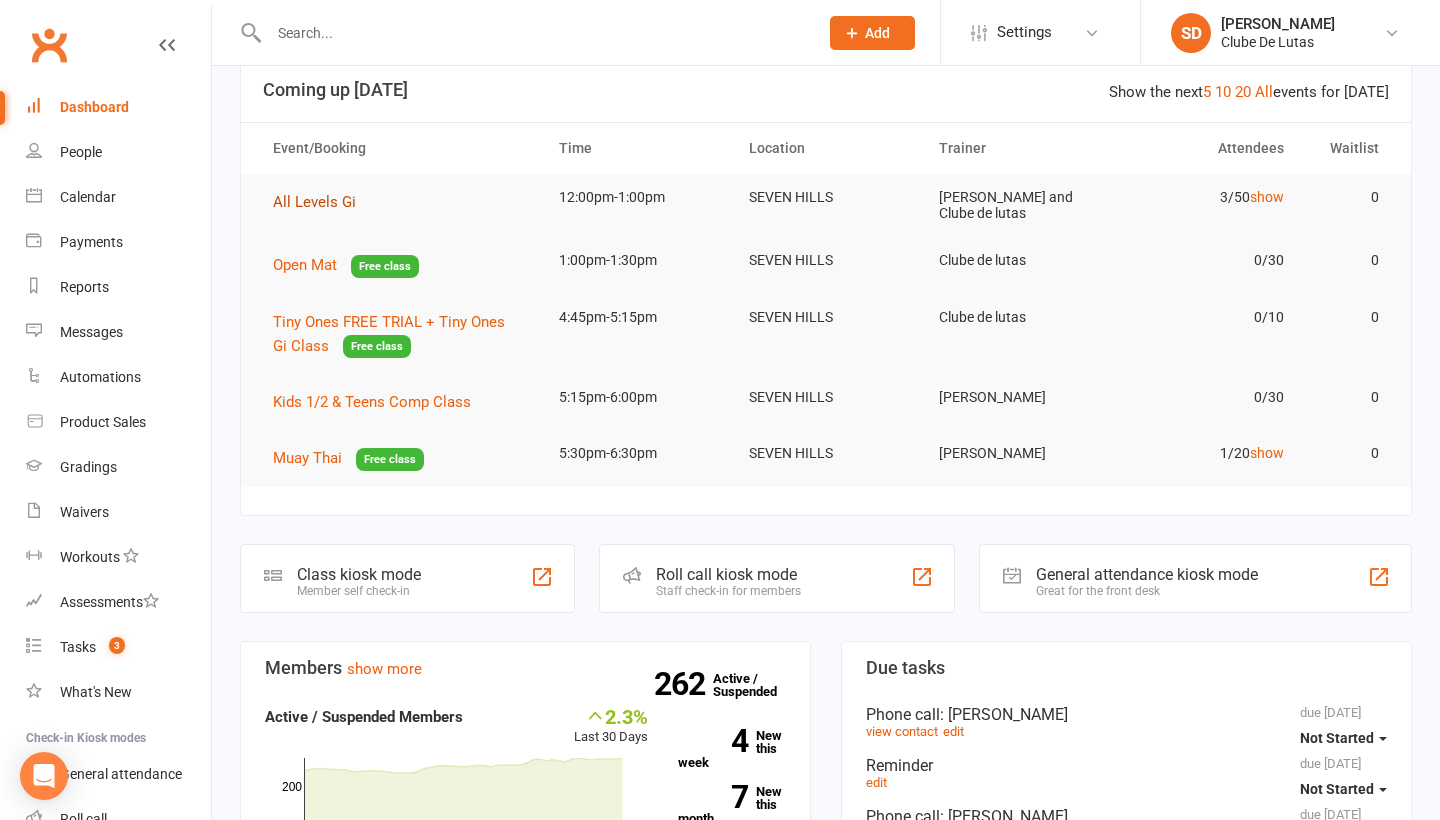 click on "All Levels Gi" at bounding box center (314, 202) 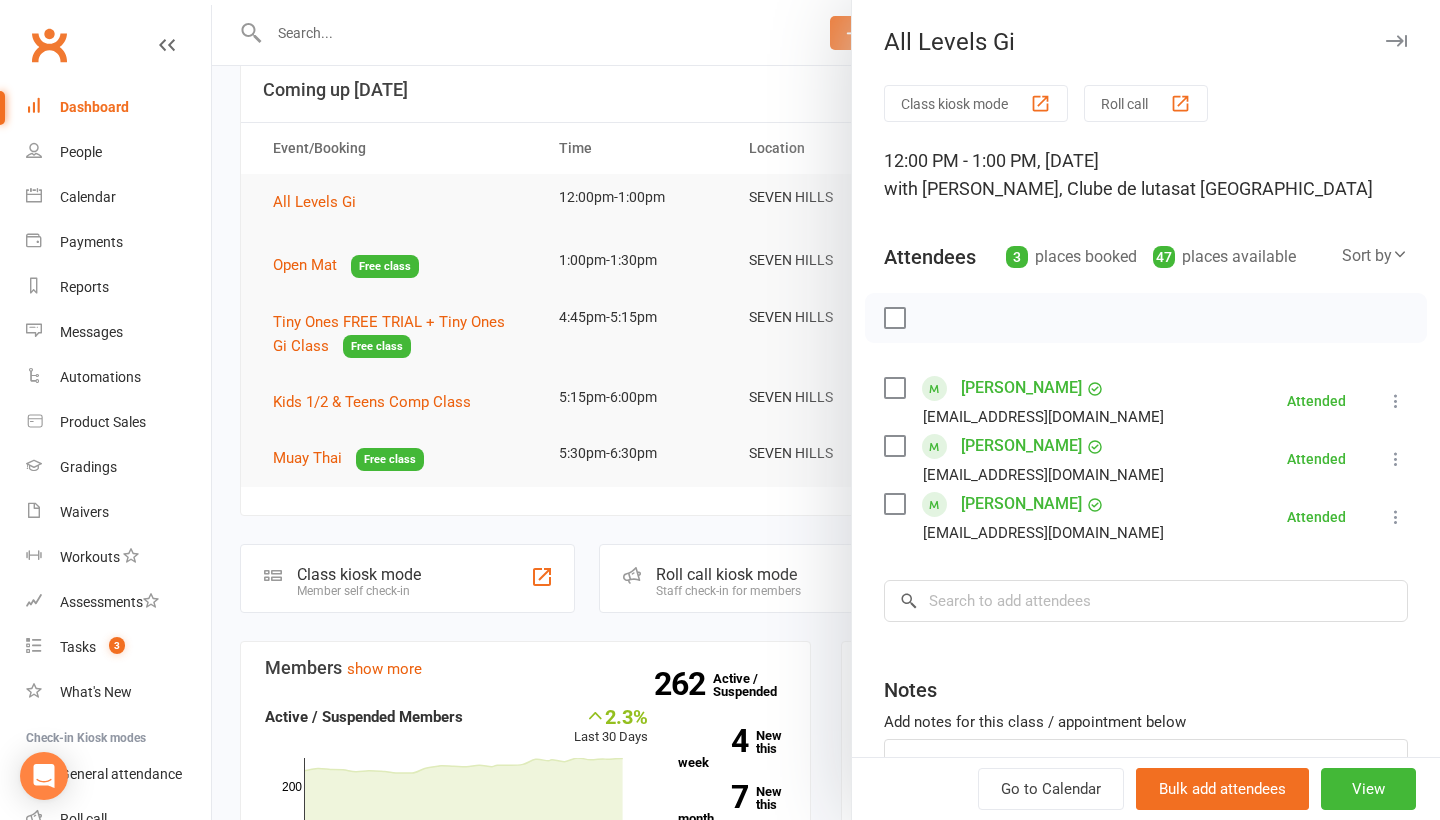 click at bounding box center (826, 410) 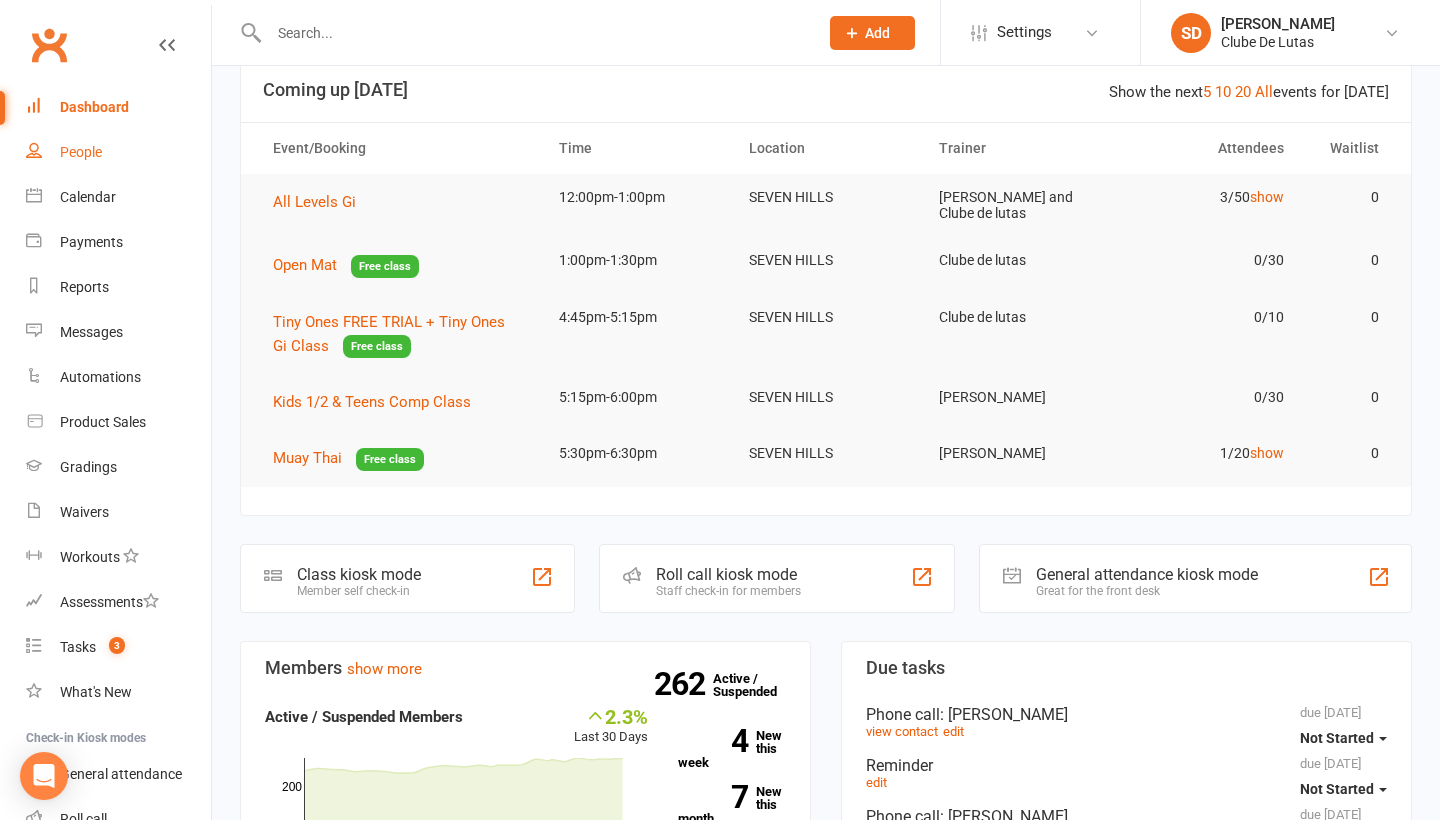click on "People" at bounding box center [118, 152] 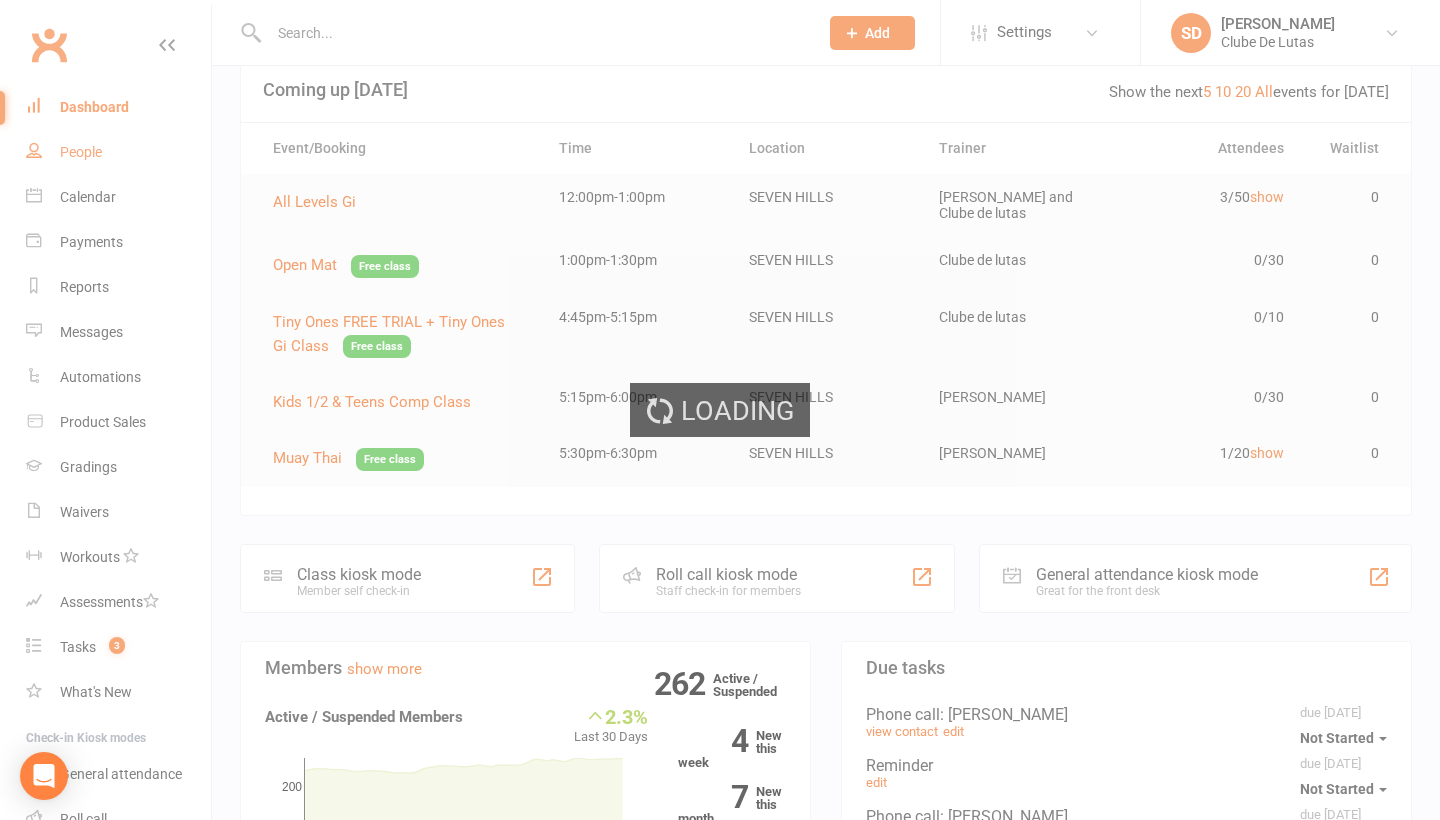 select on "100" 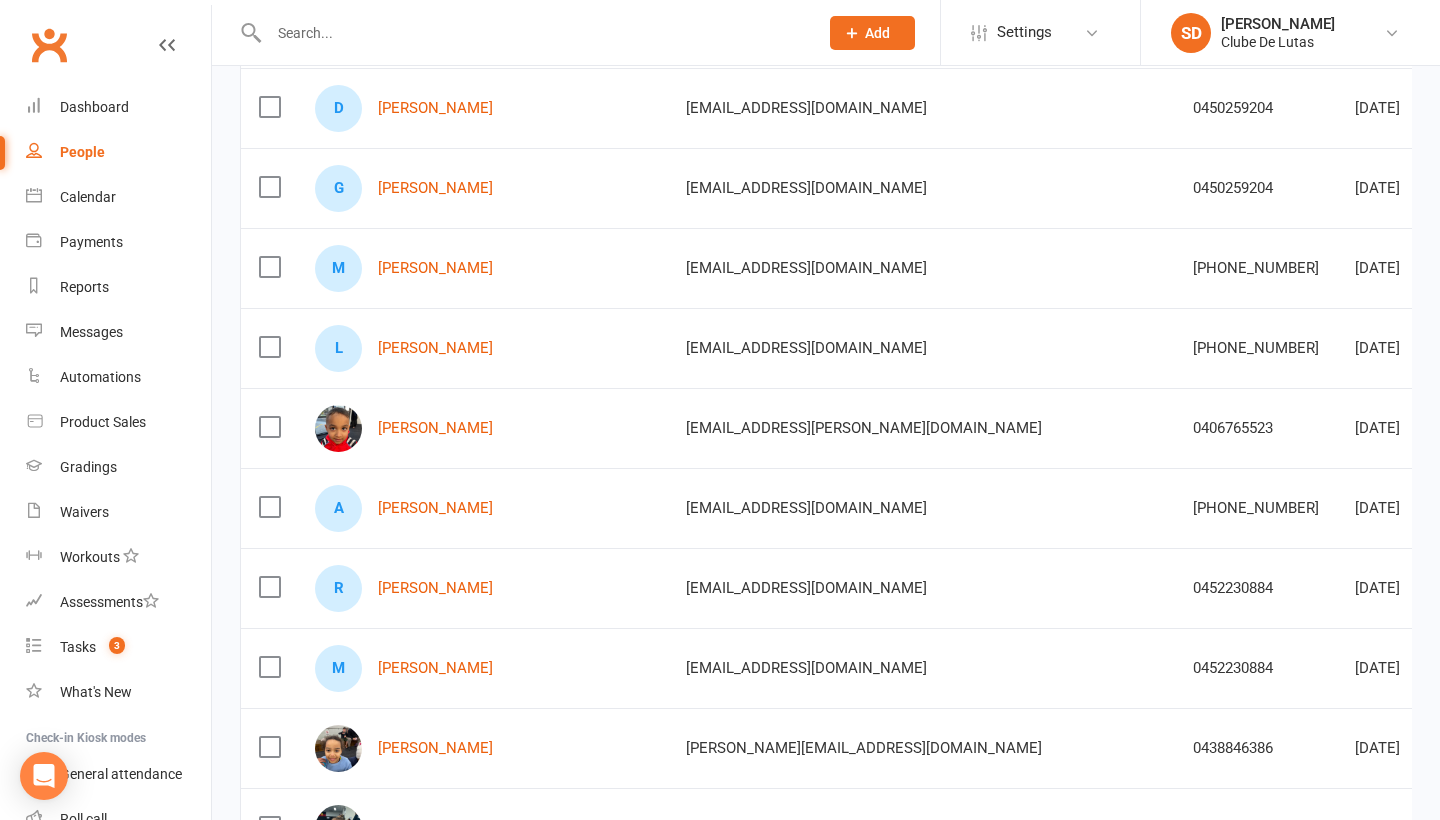 scroll, scrollTop: 21, scrollLeft: 0, axis: vertical 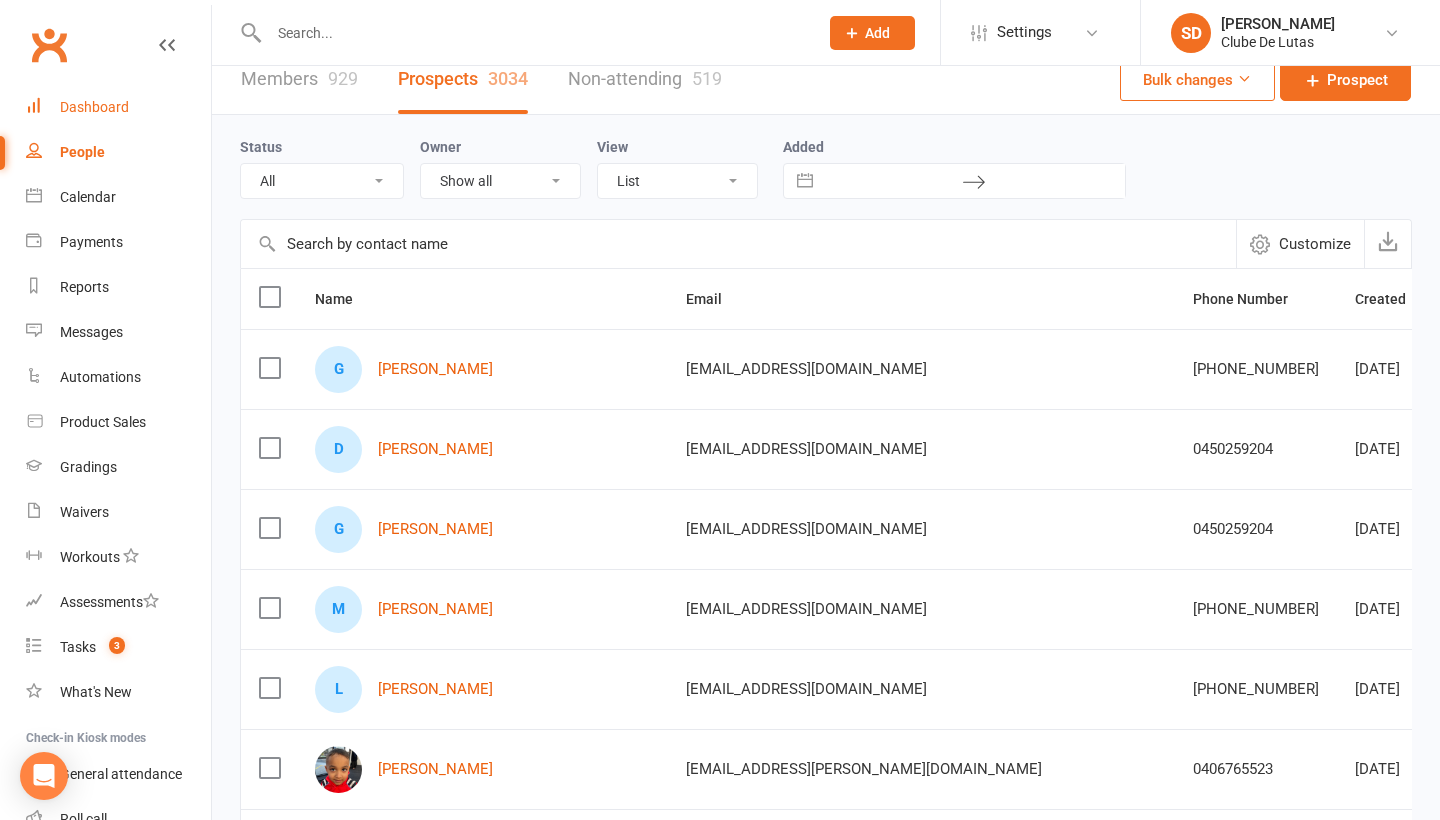 click on "Dashboard" at bounding box center (94, 107) 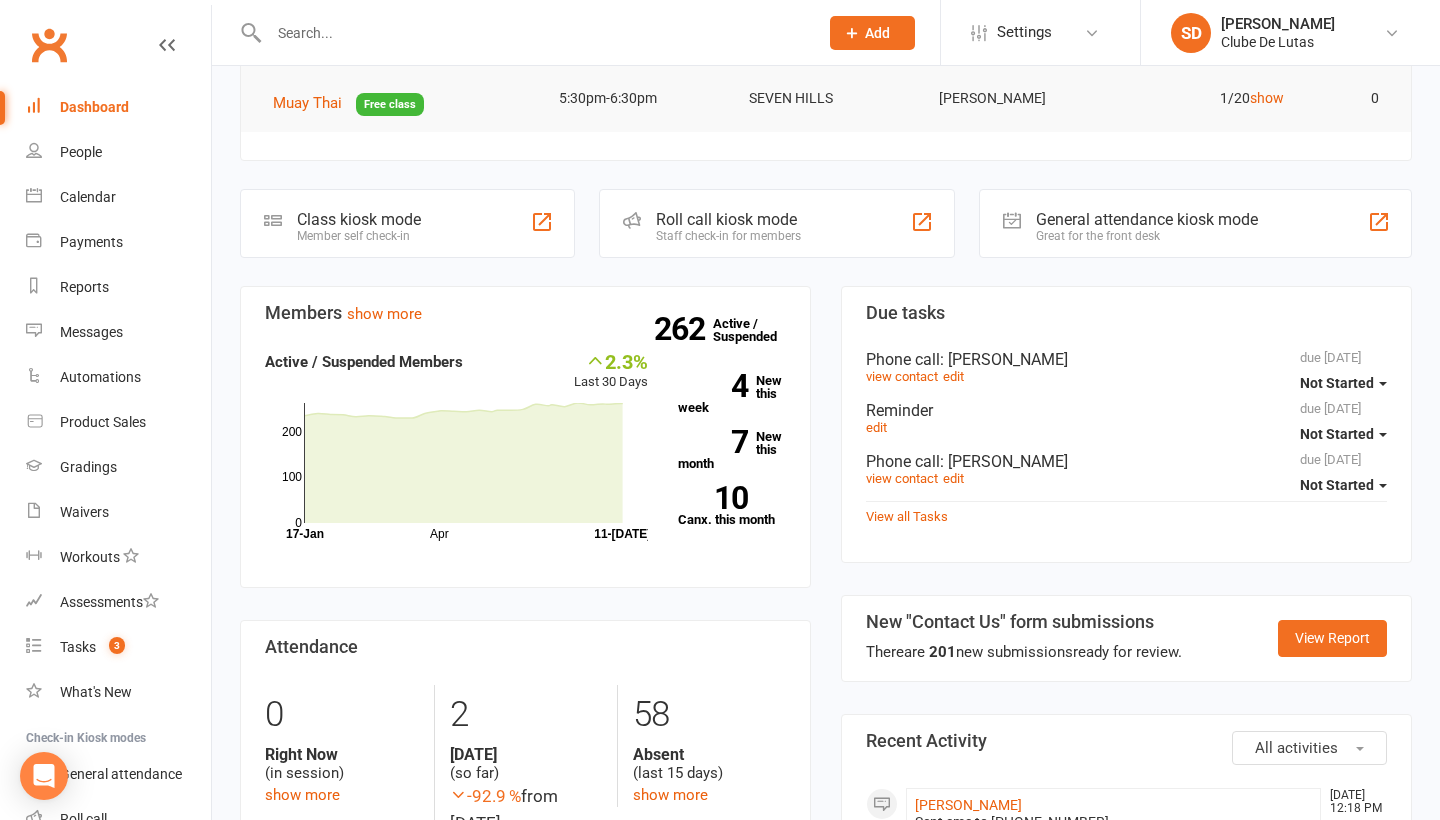 scroll, scrollTop: 566, scrollLeft: 0, axis: vertical 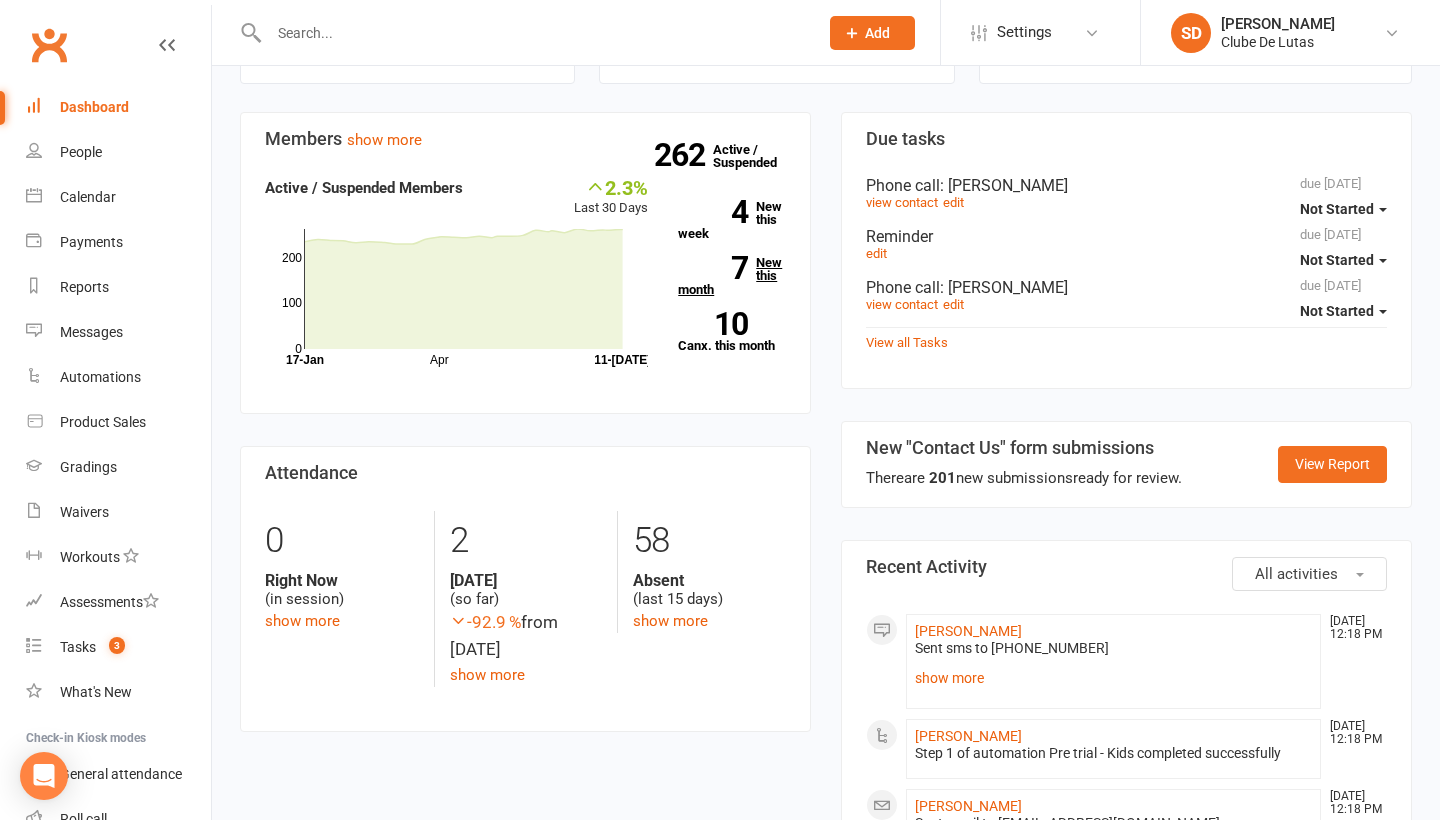 click on "7 New this month" at bounding box center [732, 276] 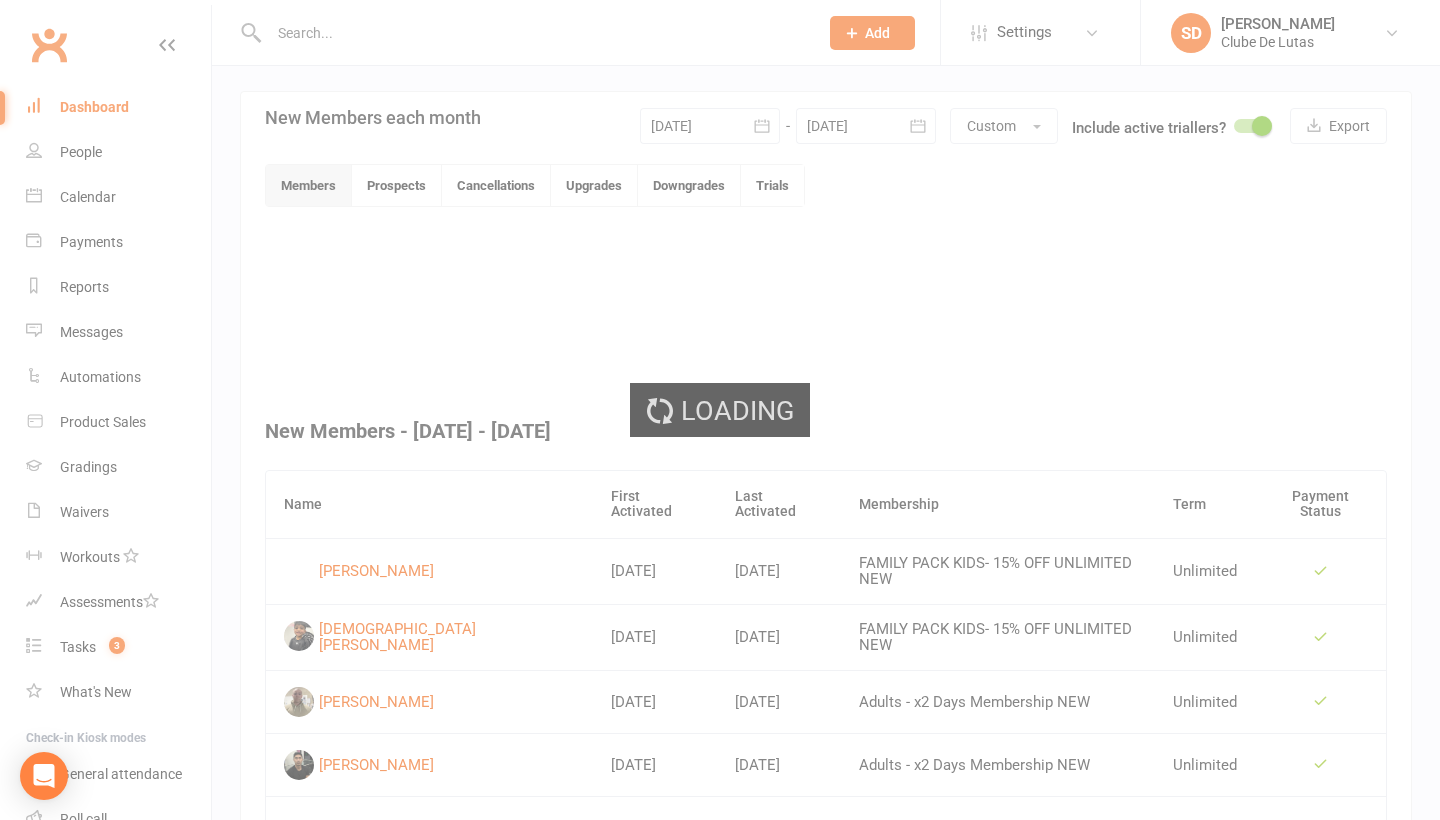 scroll, scrollTop: 519, scrollLeft: 0, axis: vertical 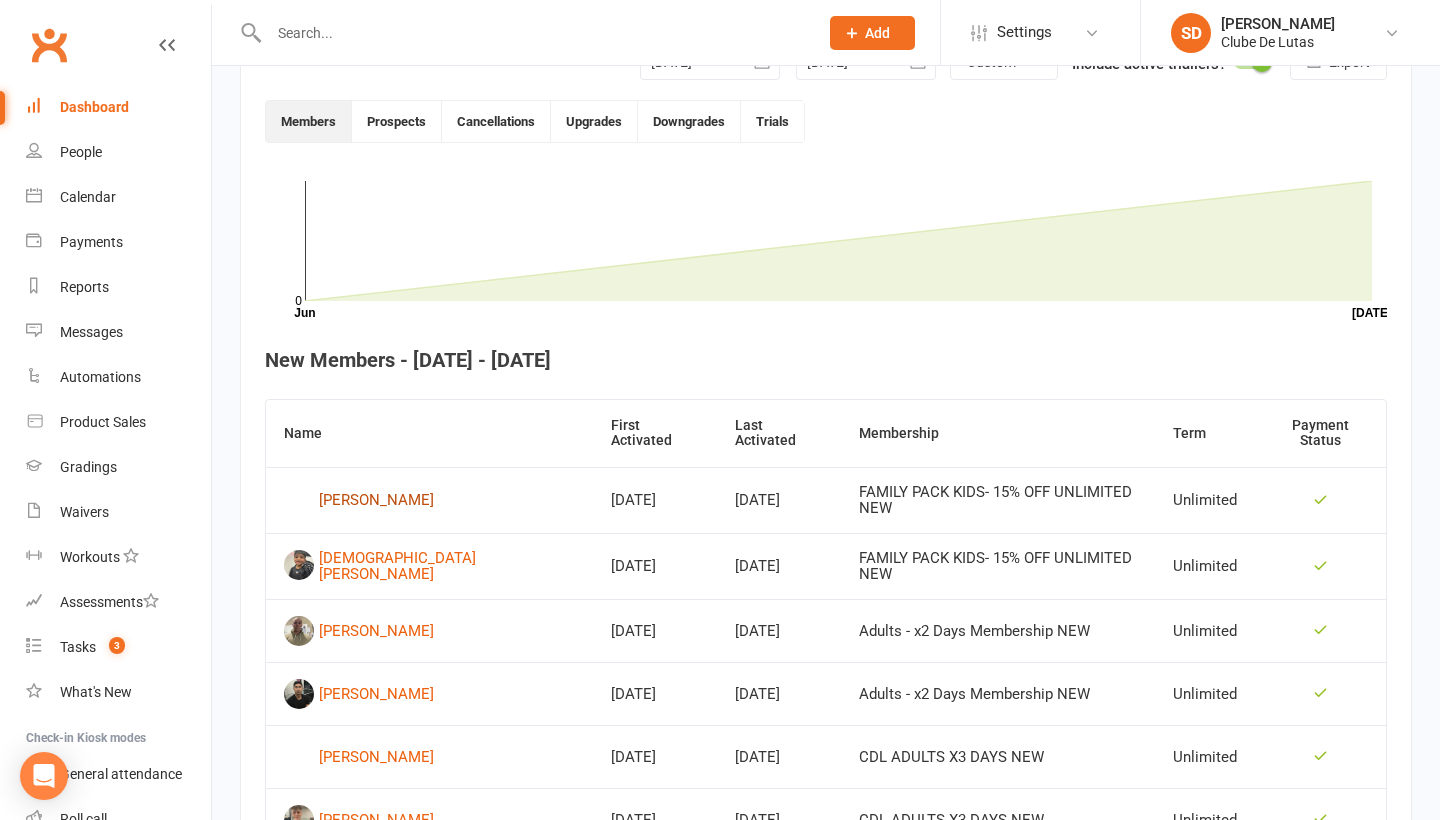 click on "[PERSON_NAME]" at bounding box center (376, 500) 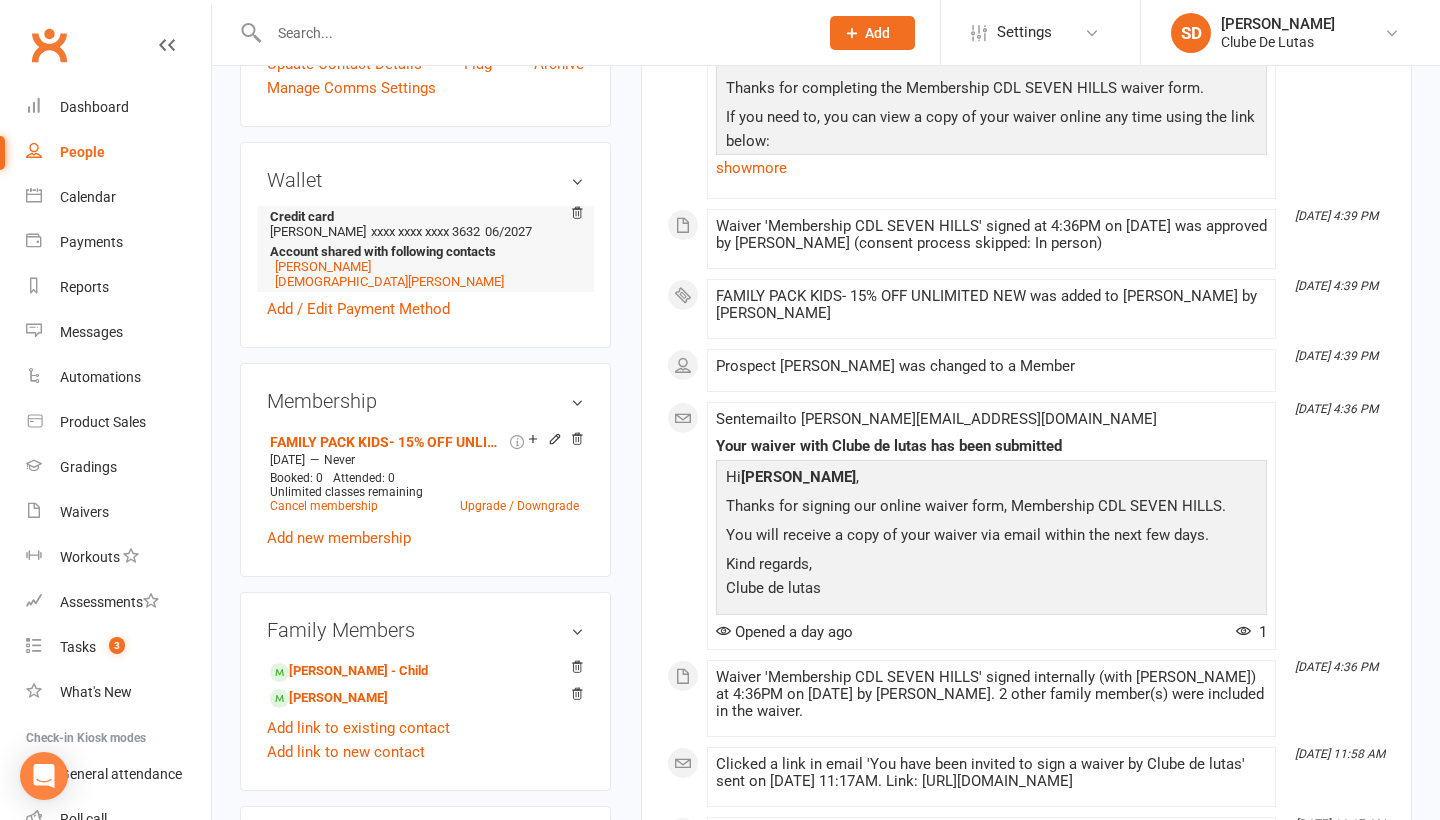 scroll, scrollTop: 637, scrollLeft: 0, axis: vertical 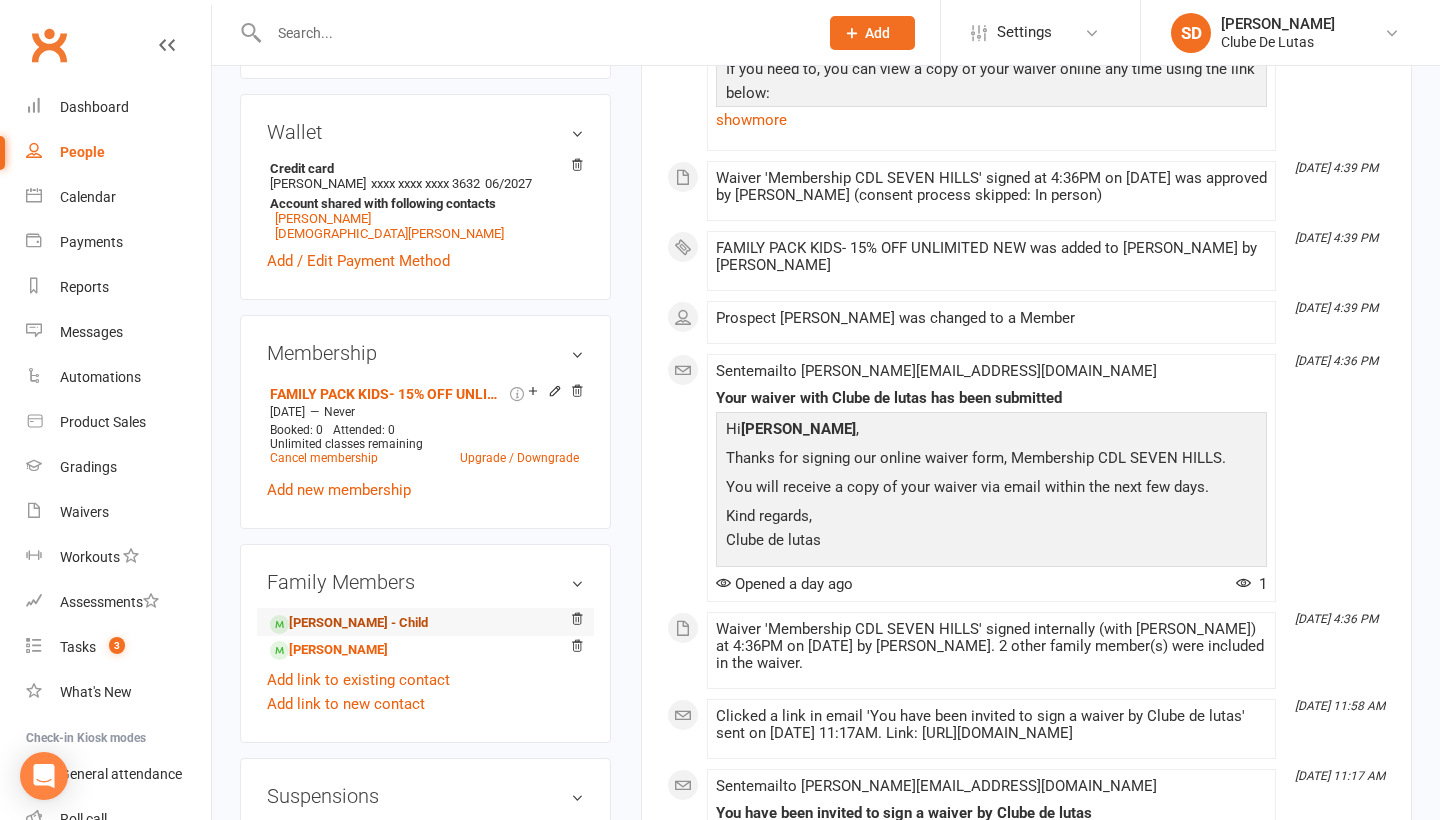click on "[PERSON_NAME] - Child" at bounding box center [349, 623] 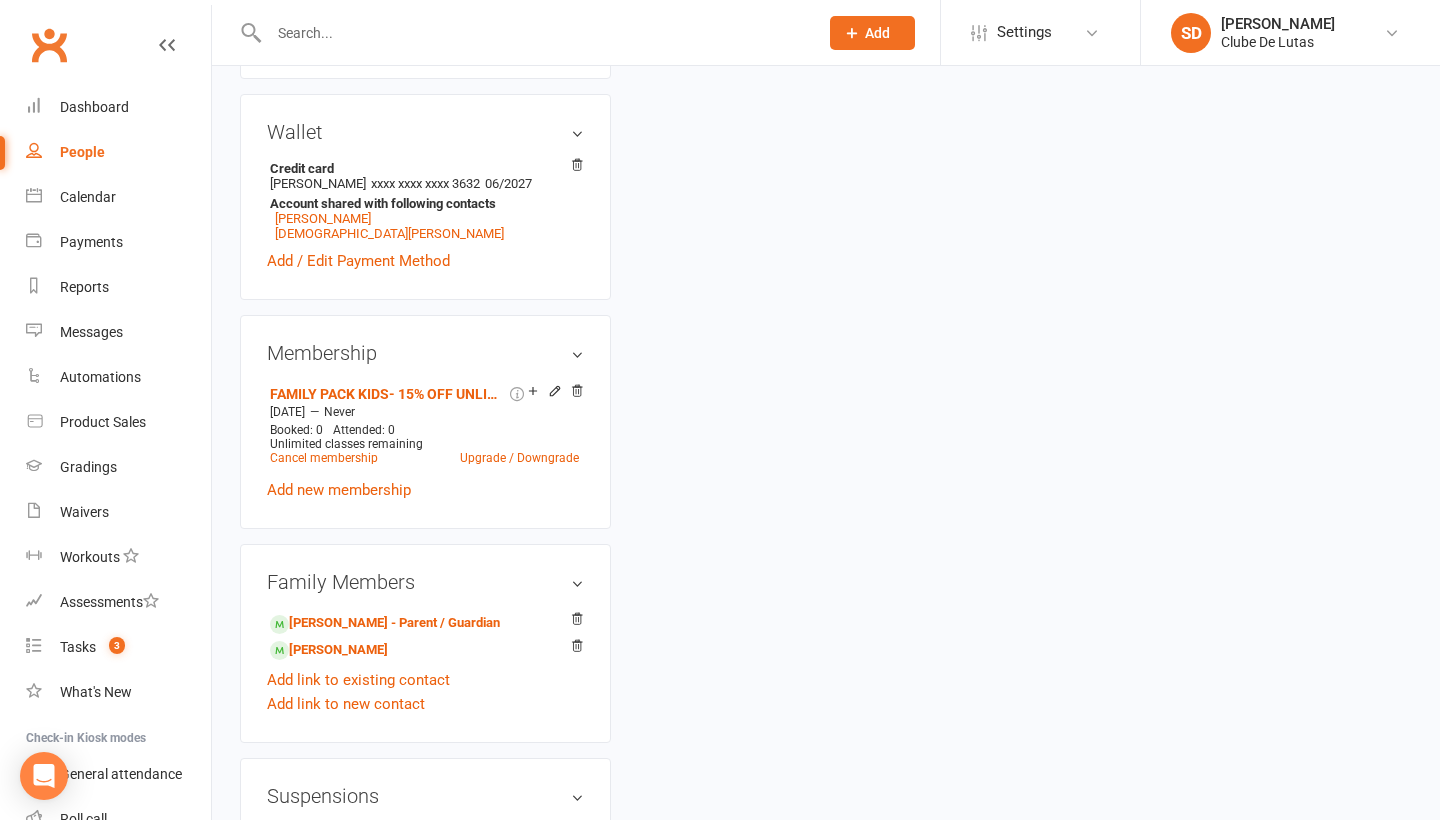 scroll, scrollTop: 0, scrollLeft: 0, axis: both 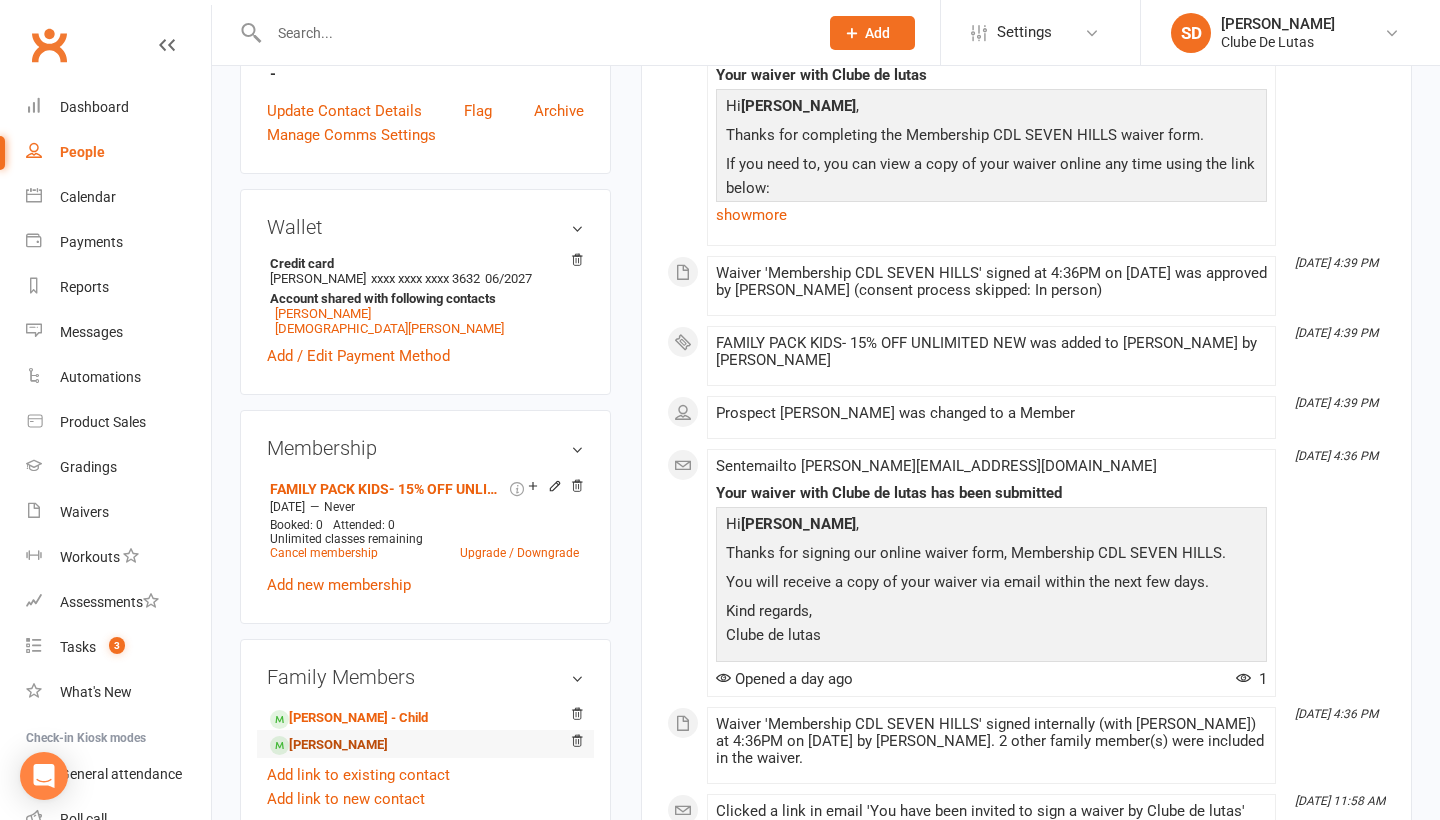 click on "[PERSON_NAME]" at bounding box center [329, 745] 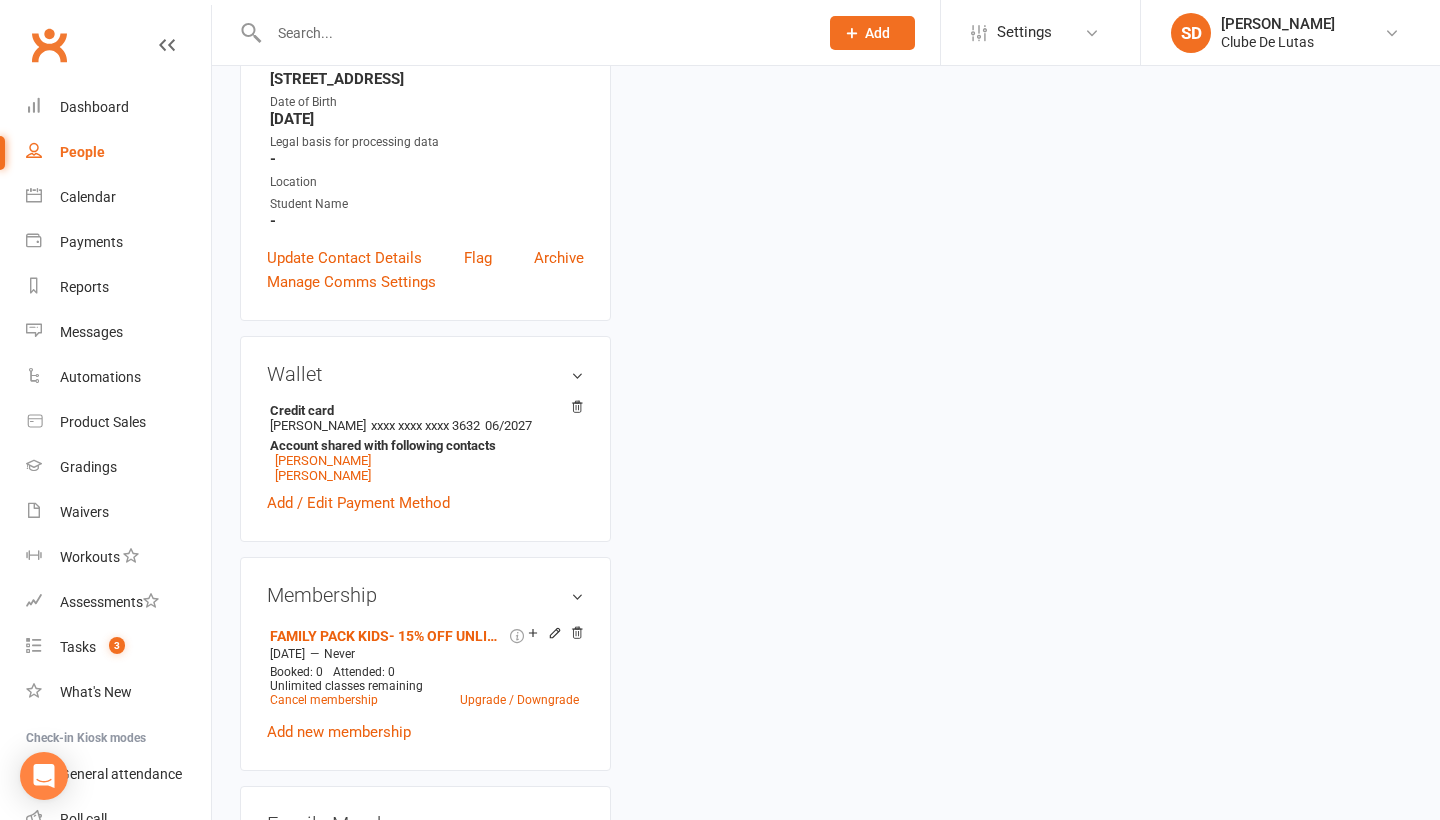 scroll, scrollTop: 0, scrollLeft: 0, axis: both 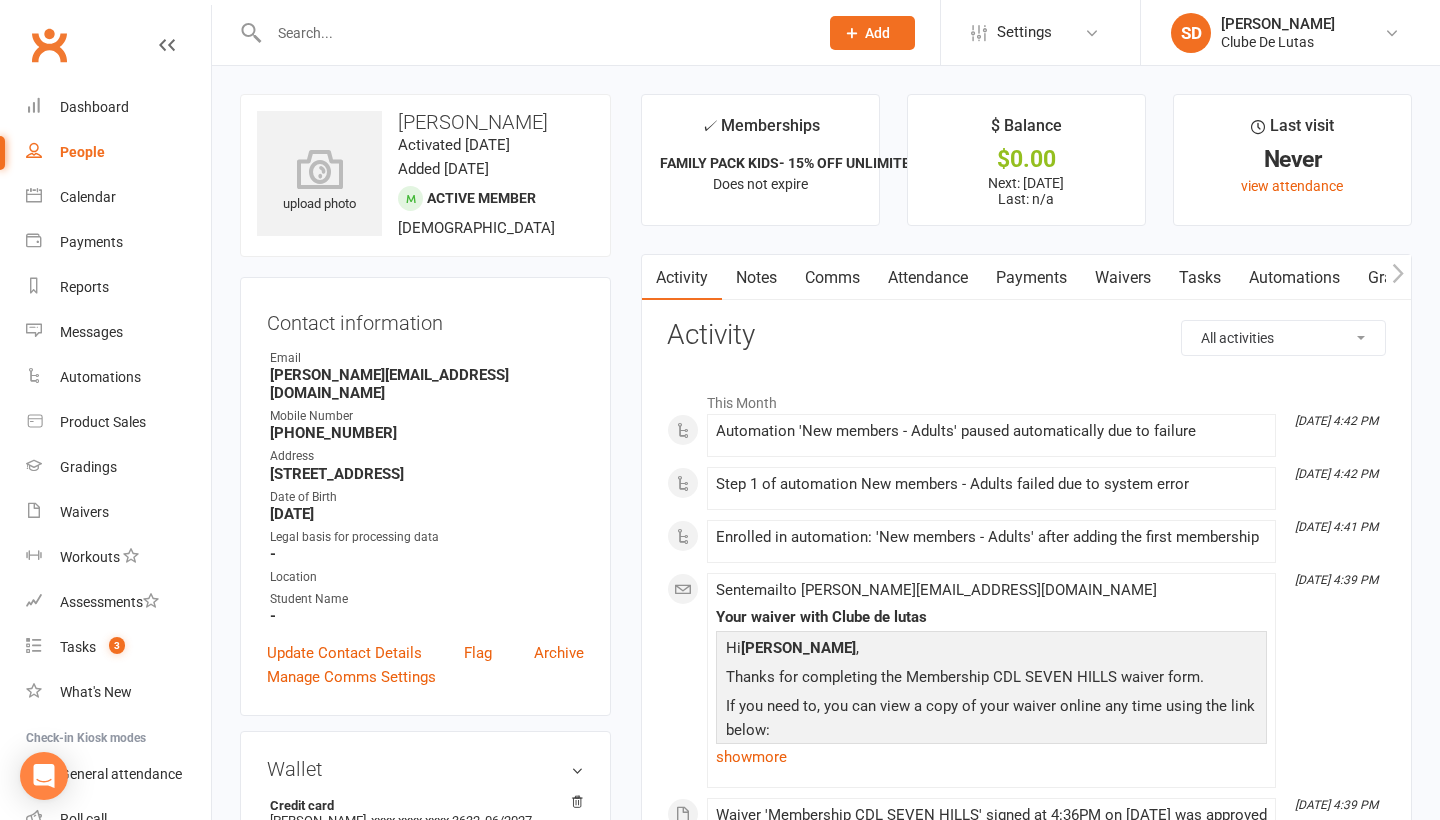 click on "Payments" at bounding box center [1031, 278] 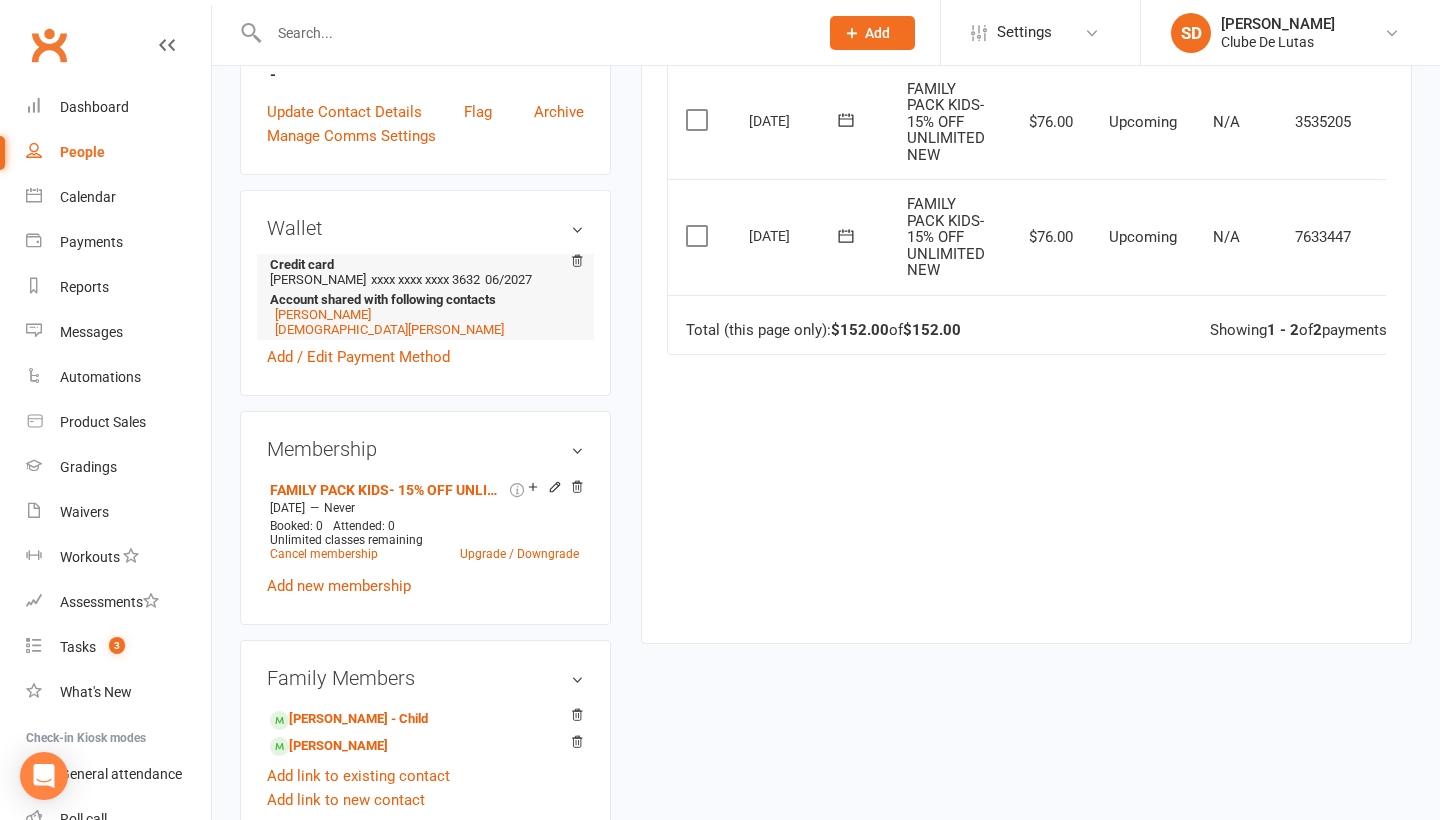 scroll, scrollTop: 568, scrollLeft: 0, axis: vertical 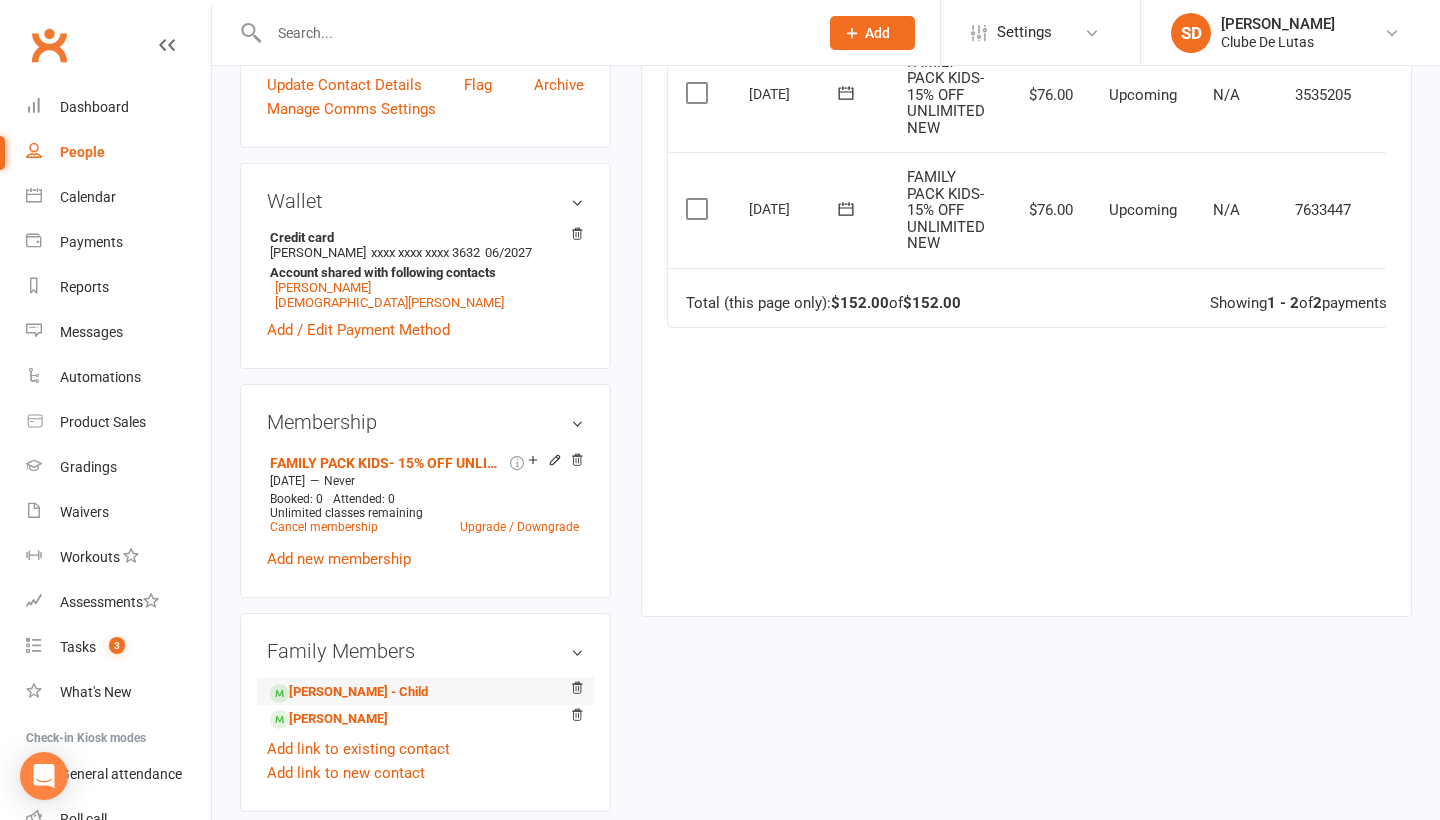 click on "[PERSON_NAME] - Child" at bounding box center (425, 691) 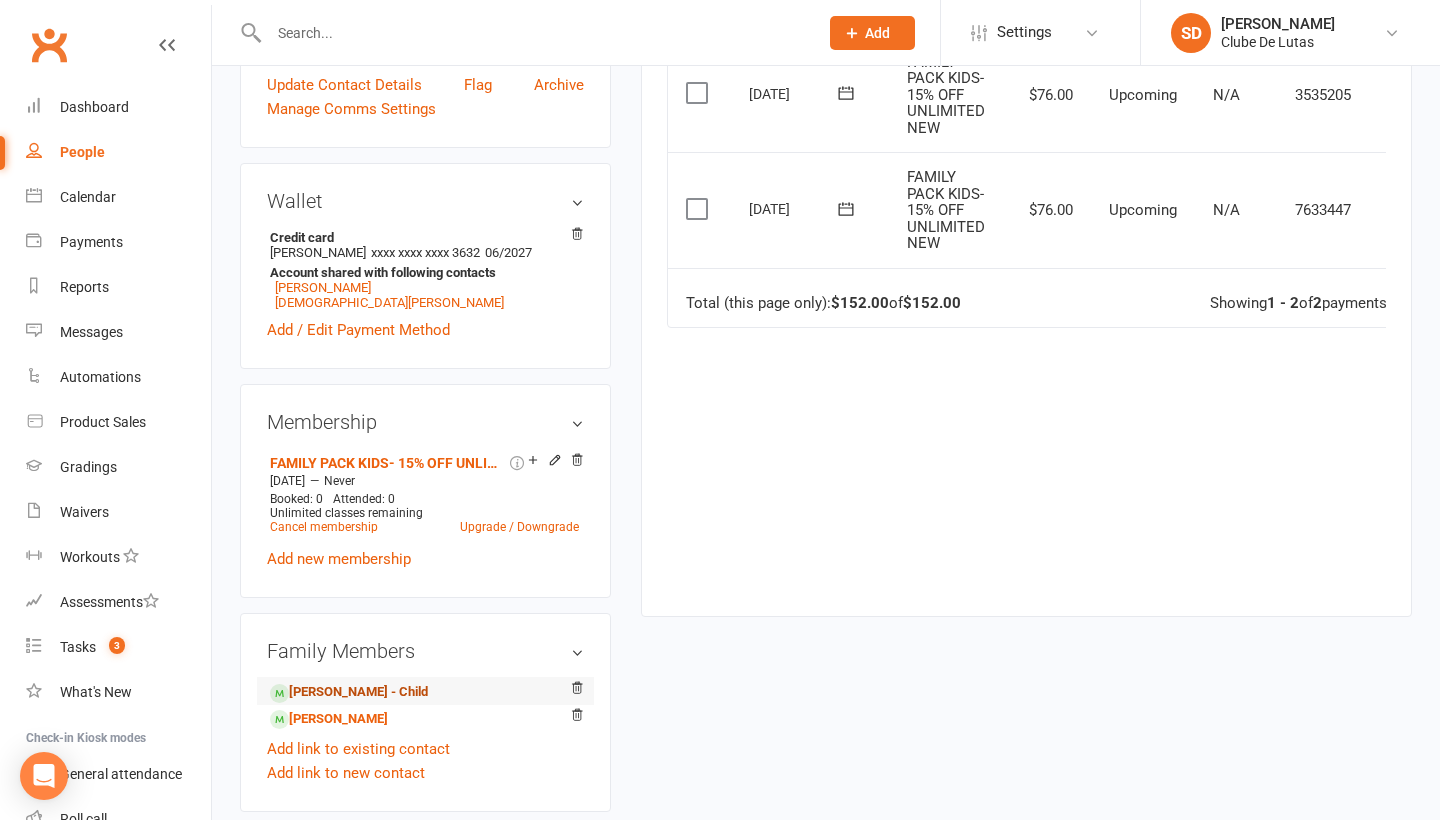 click on "[PERSON_NAME] - Child" at bounding box center (349, 692) 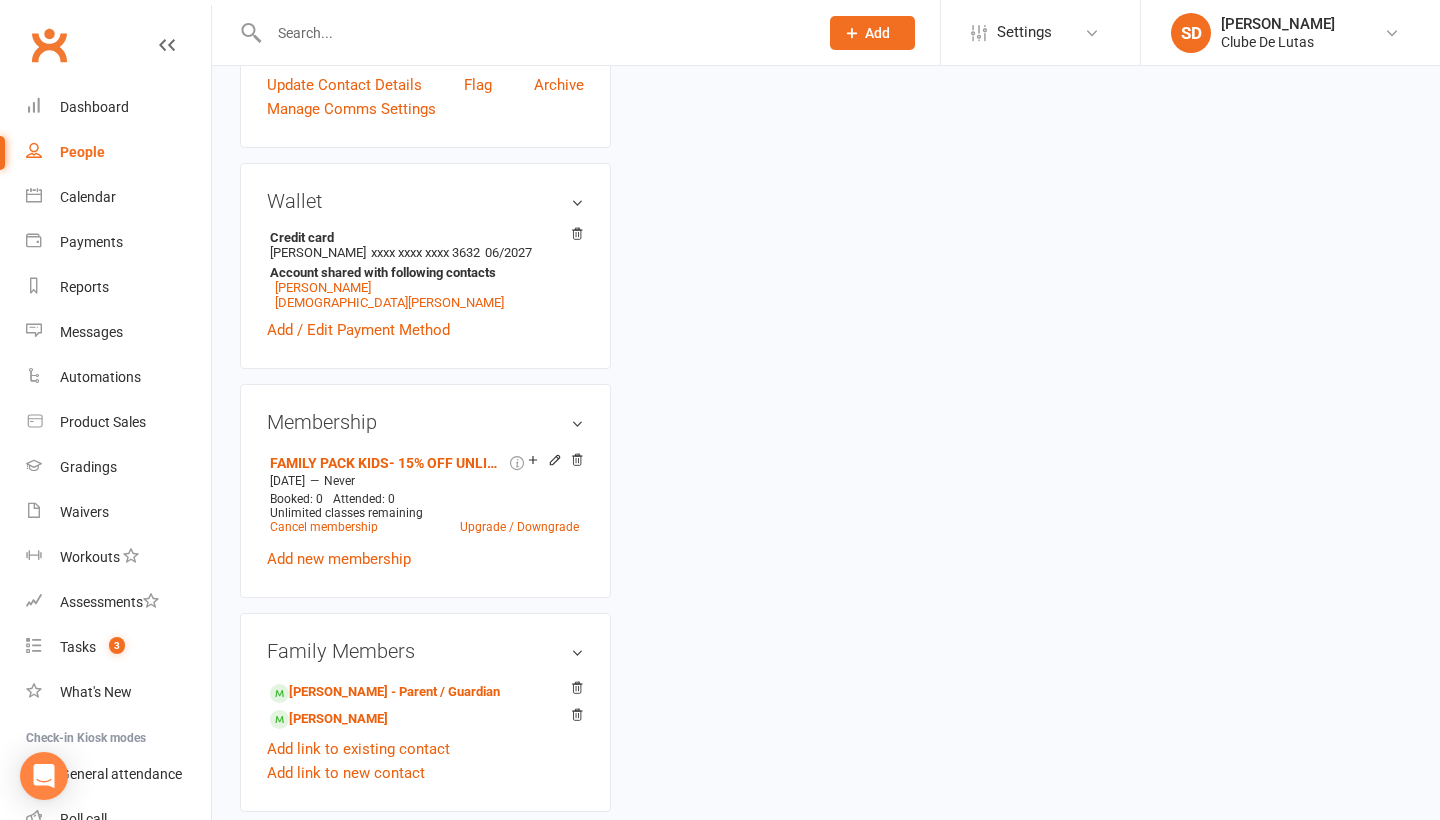 scroll, scrollTop: 0, scrollLeft: 0, axis: both 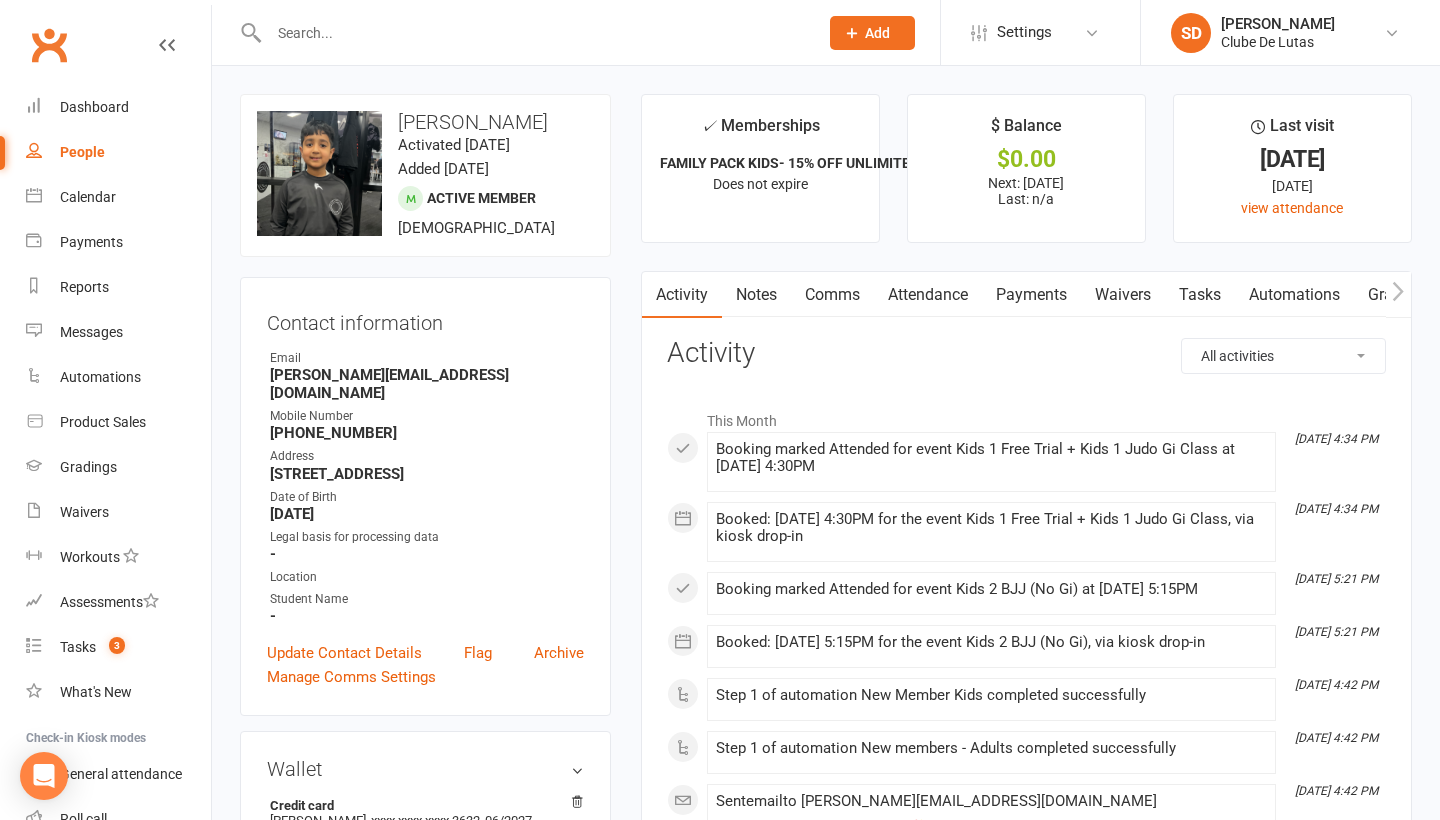 click on "Payments" at bounding box center [1031, 295] 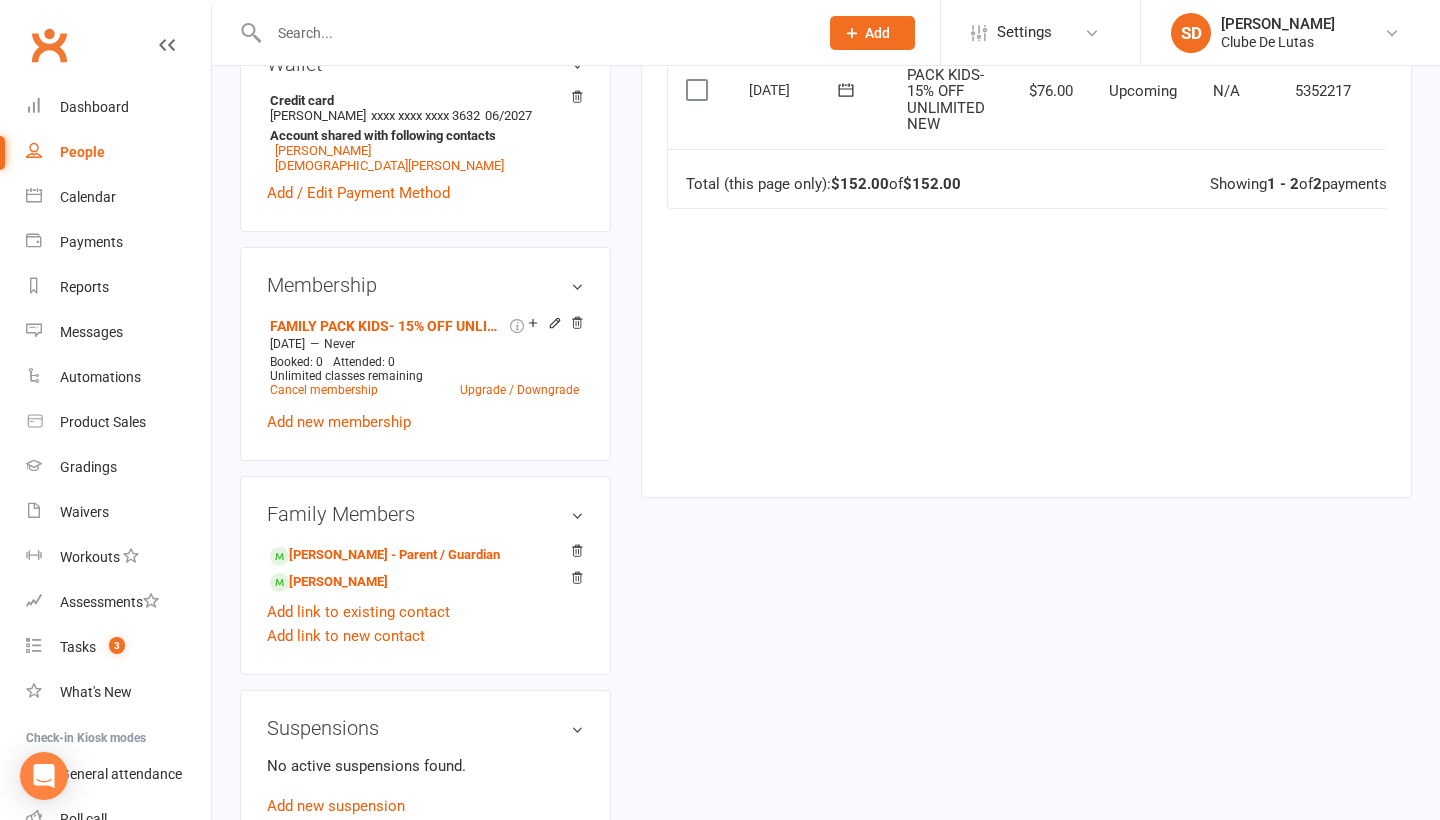 scroll, scrollTop: 763, scrollLeft: 0, axis: vertical 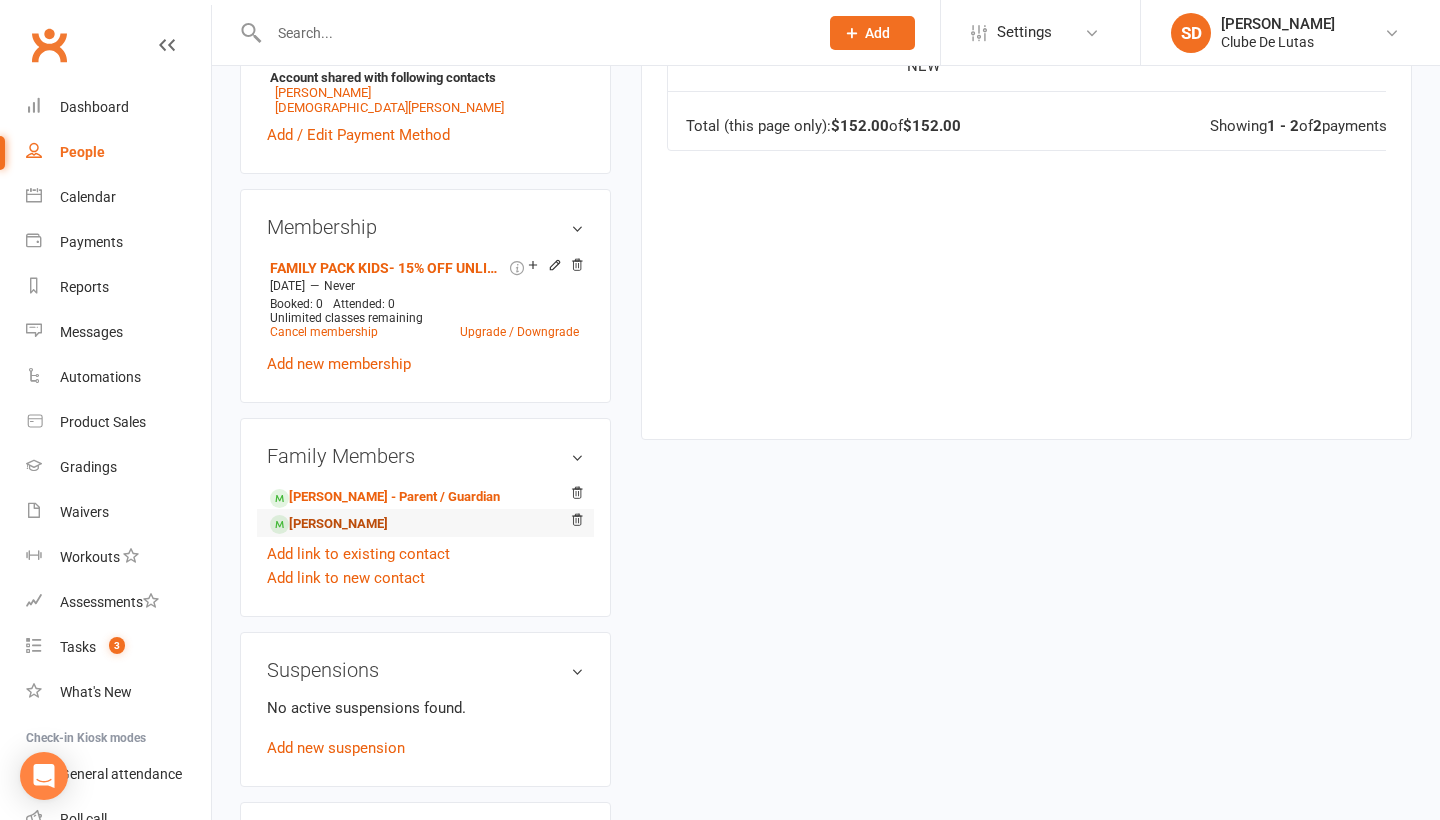 click on "[PERSON_NAME]" at bounding box center [329, 524] 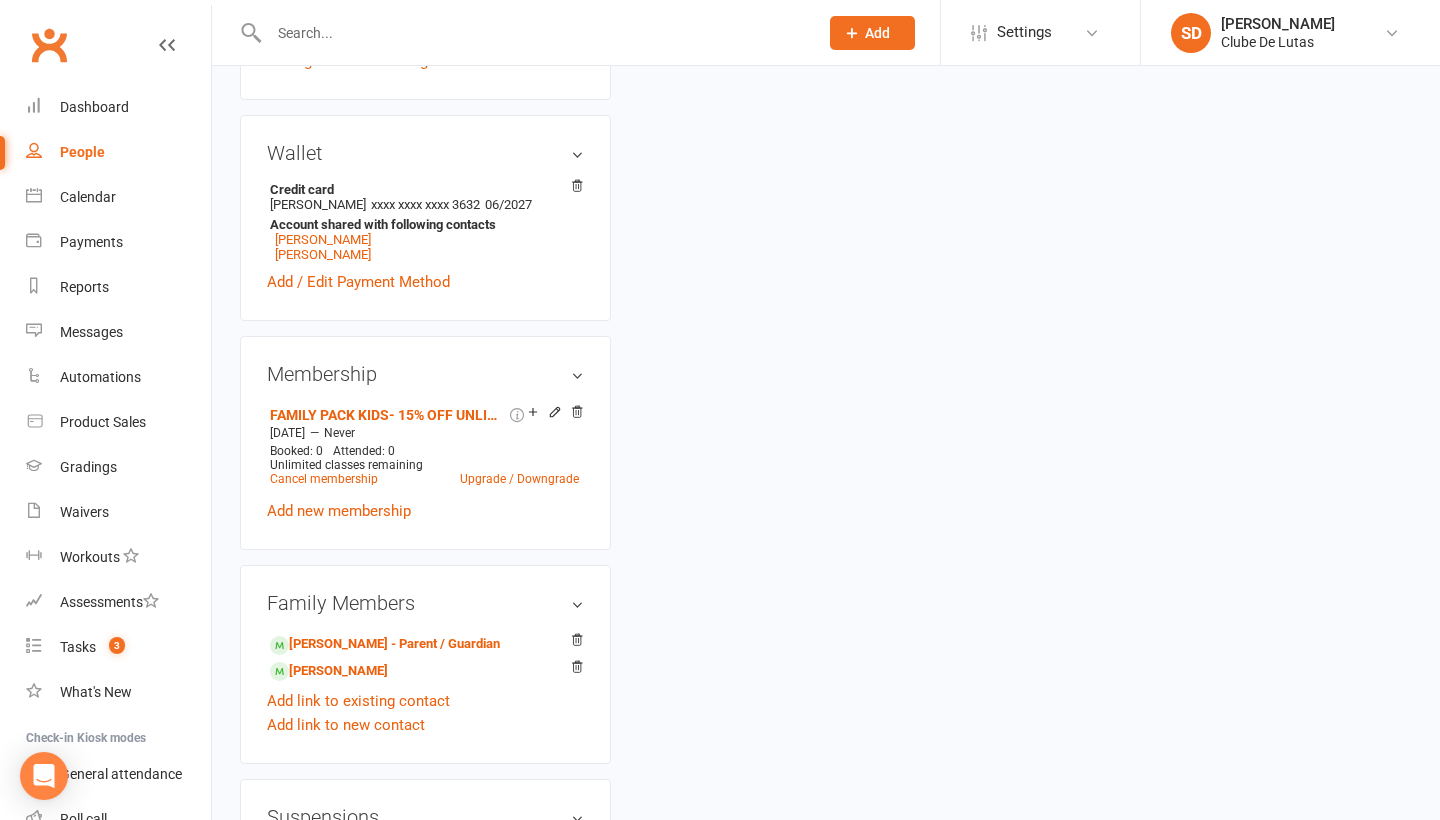 scroll, scrollTop: 0, scrollLeft: 0, axis: both 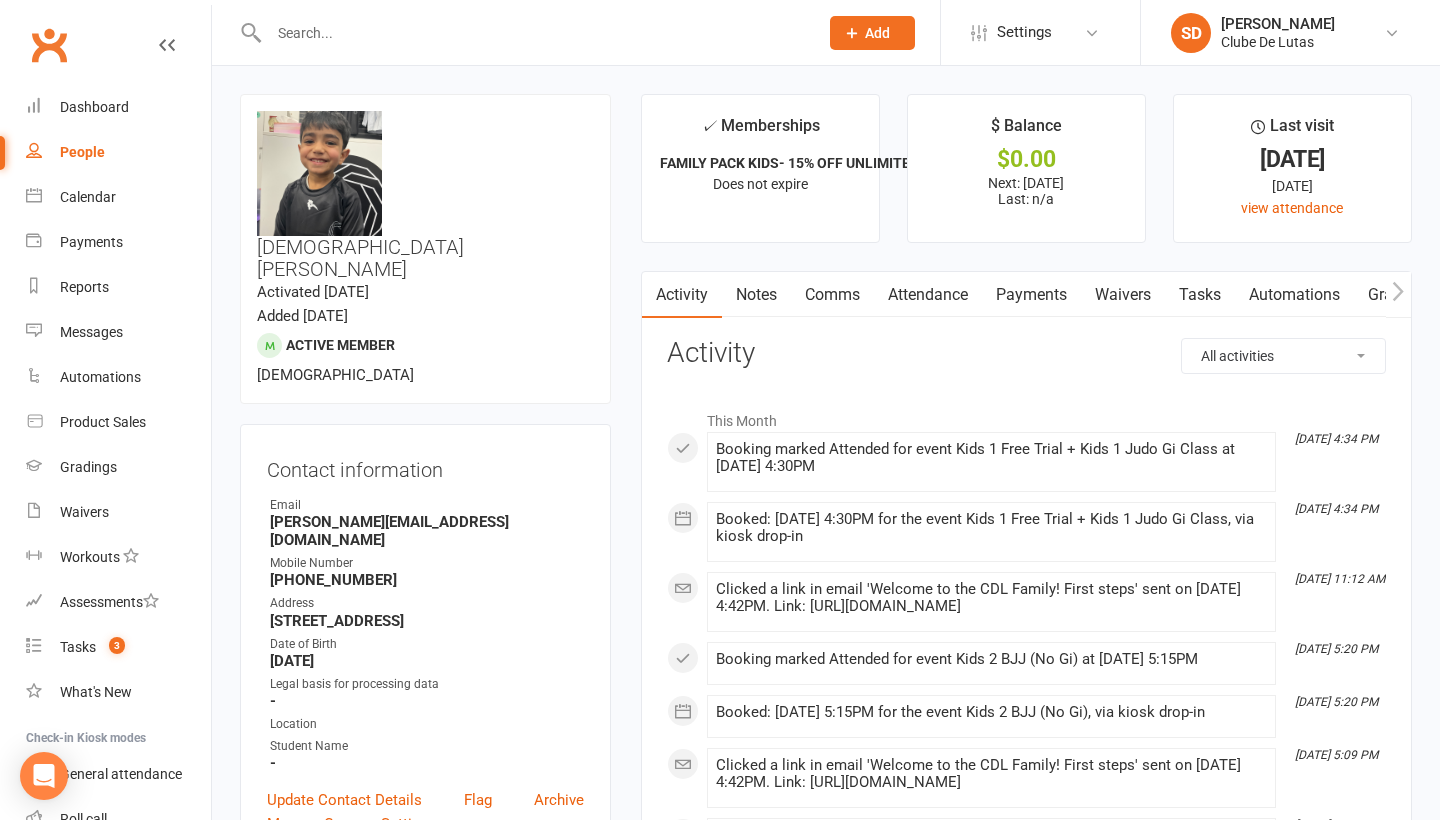 click on "Payments" at bounding box center (1031, 295) 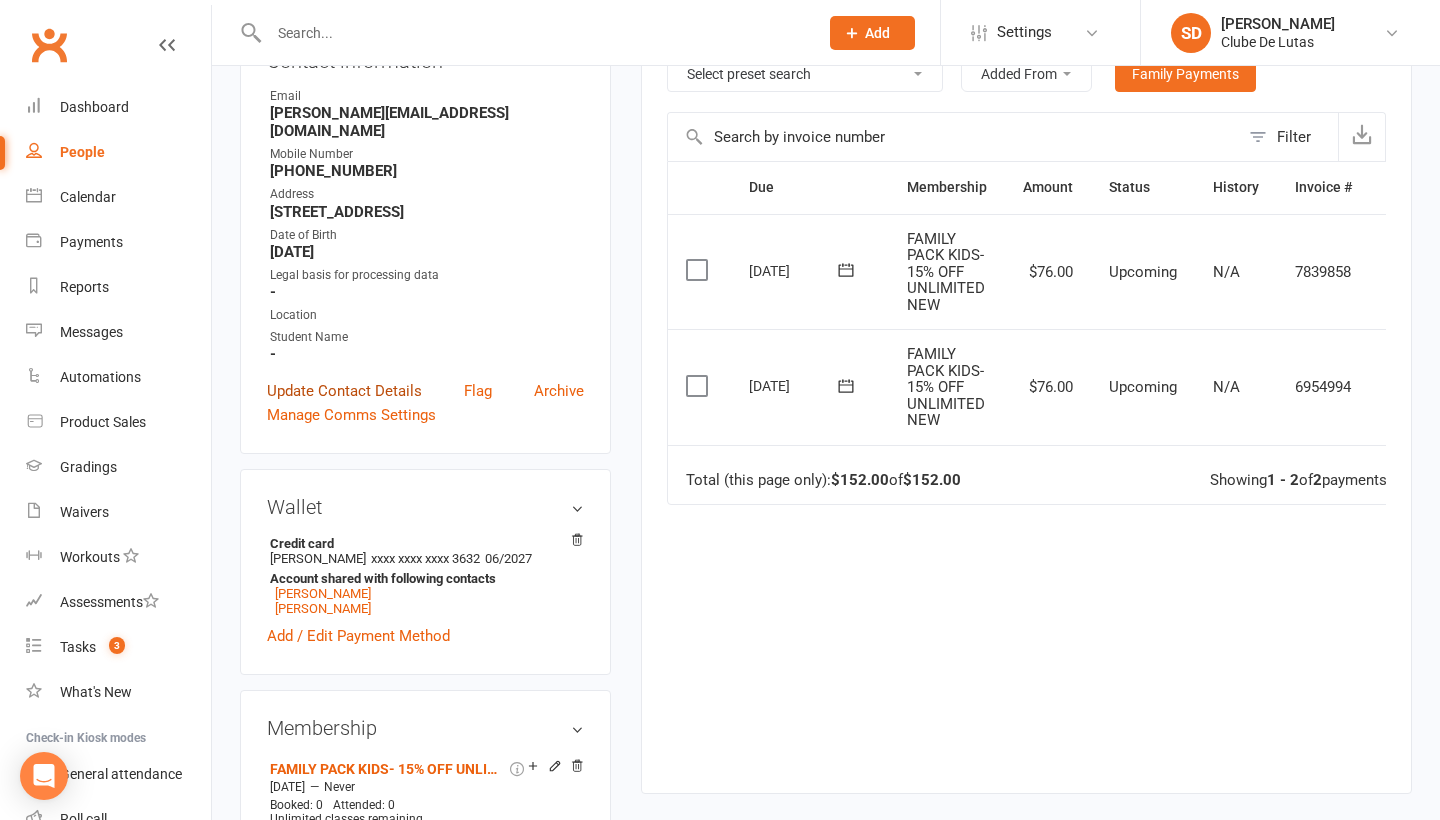 scroll, scrollTop: 428, scrollLeft: 0, axis: vertical 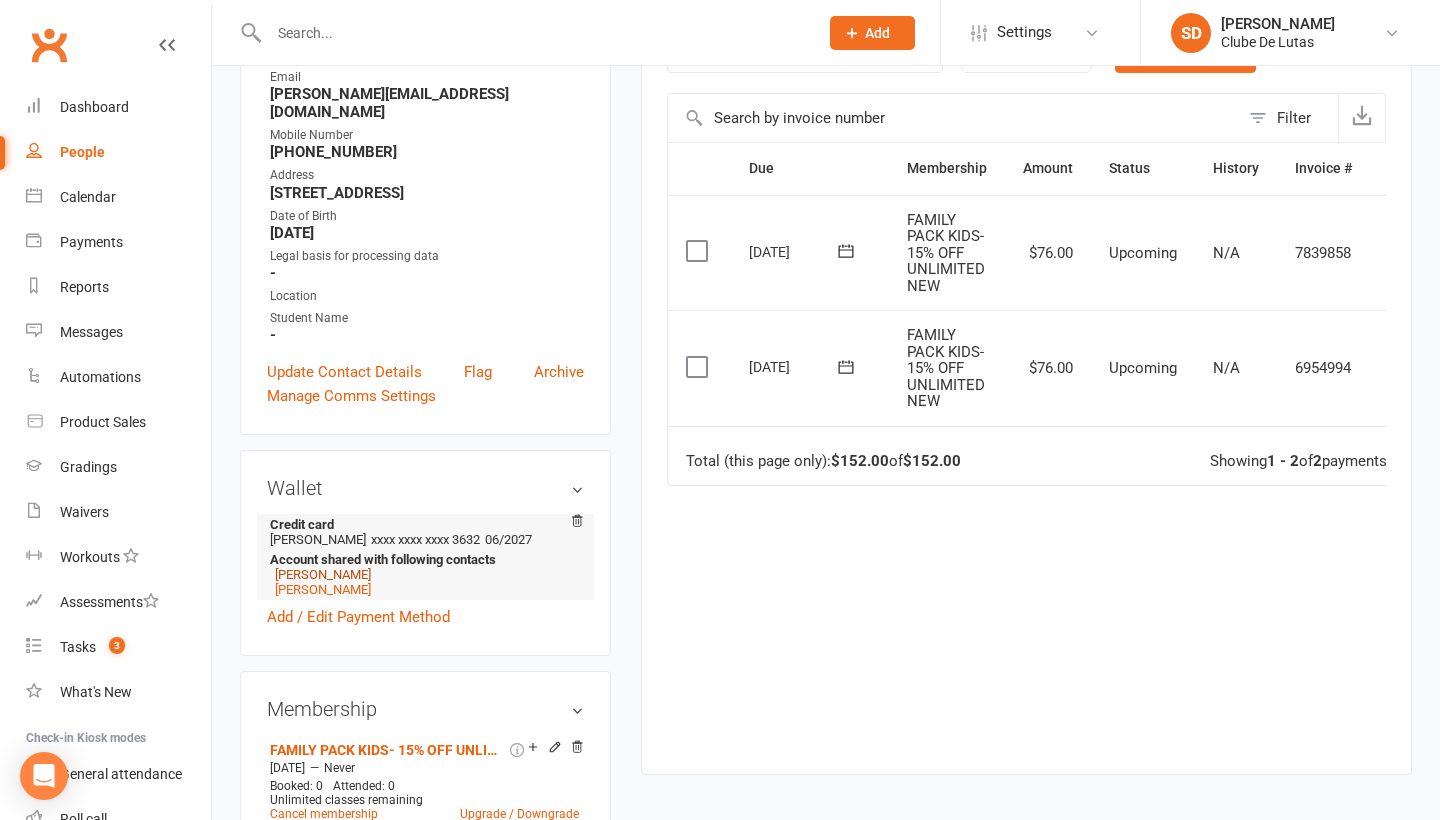 click on "[PERSON_NAME]" at bounding box center (323, 574) 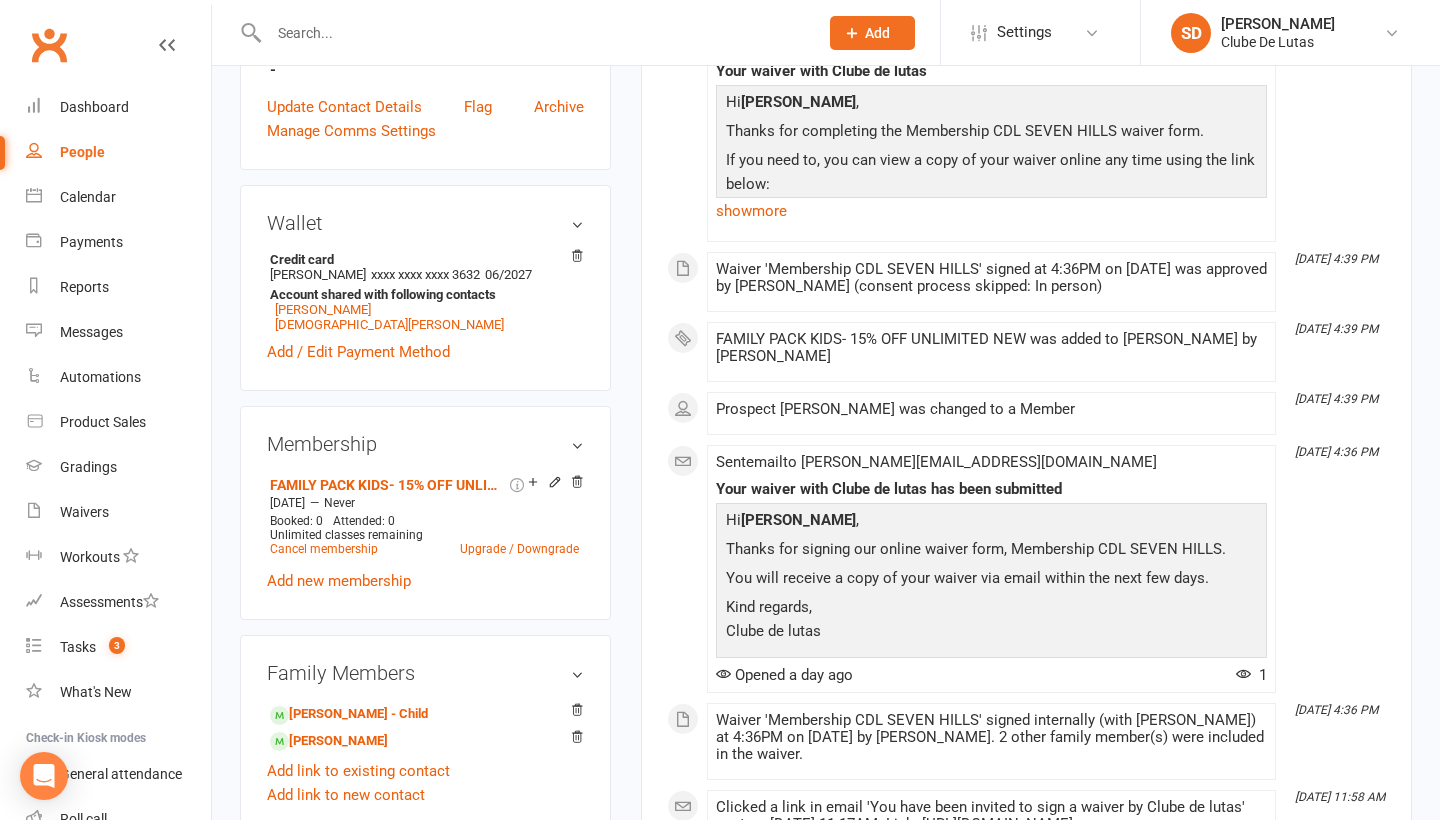 scroll, scrollTop: 562, scrollLeft: 0, axis: vertical 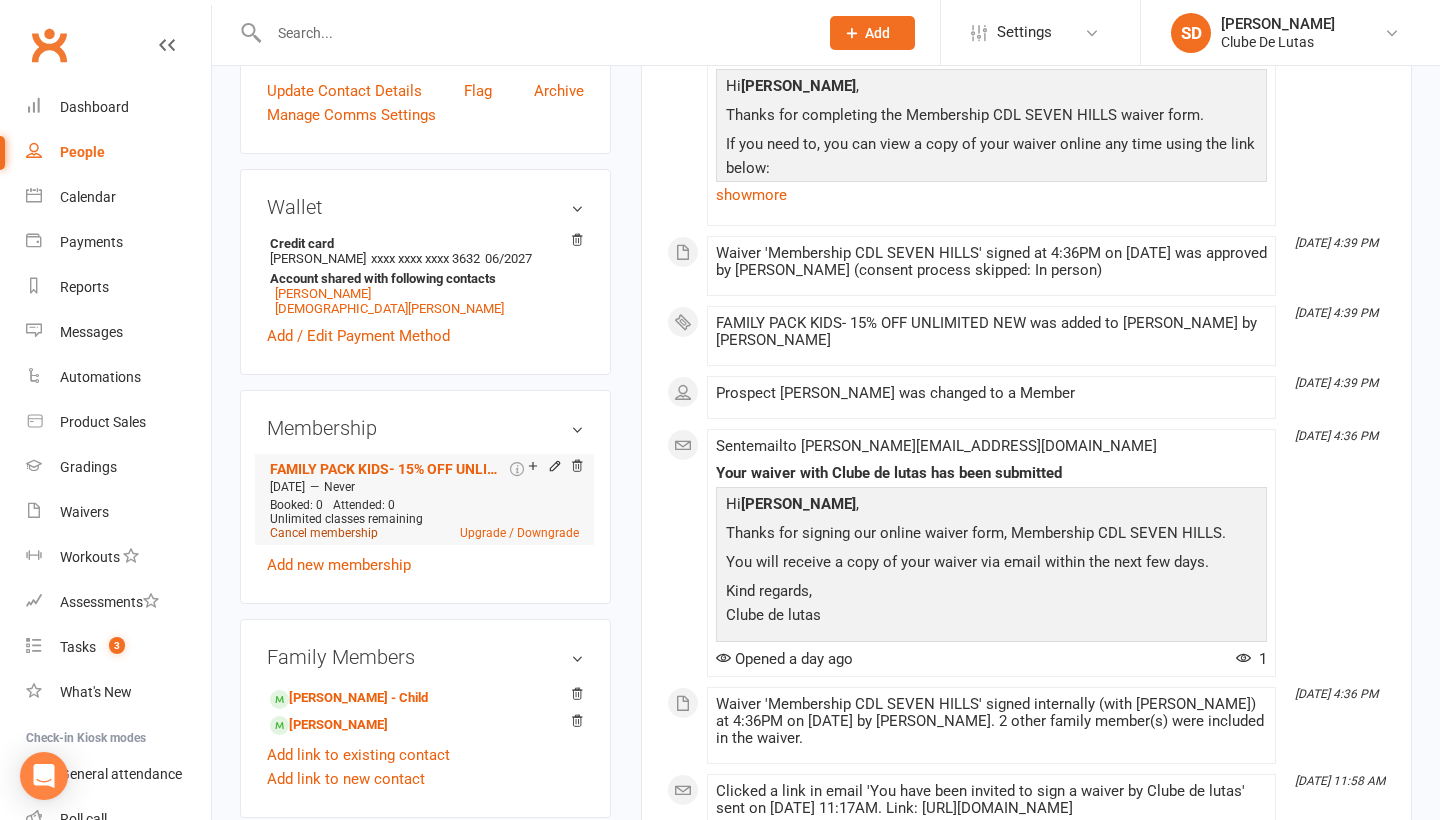 click on "Cancel membership" at bounding box center [324, 533] 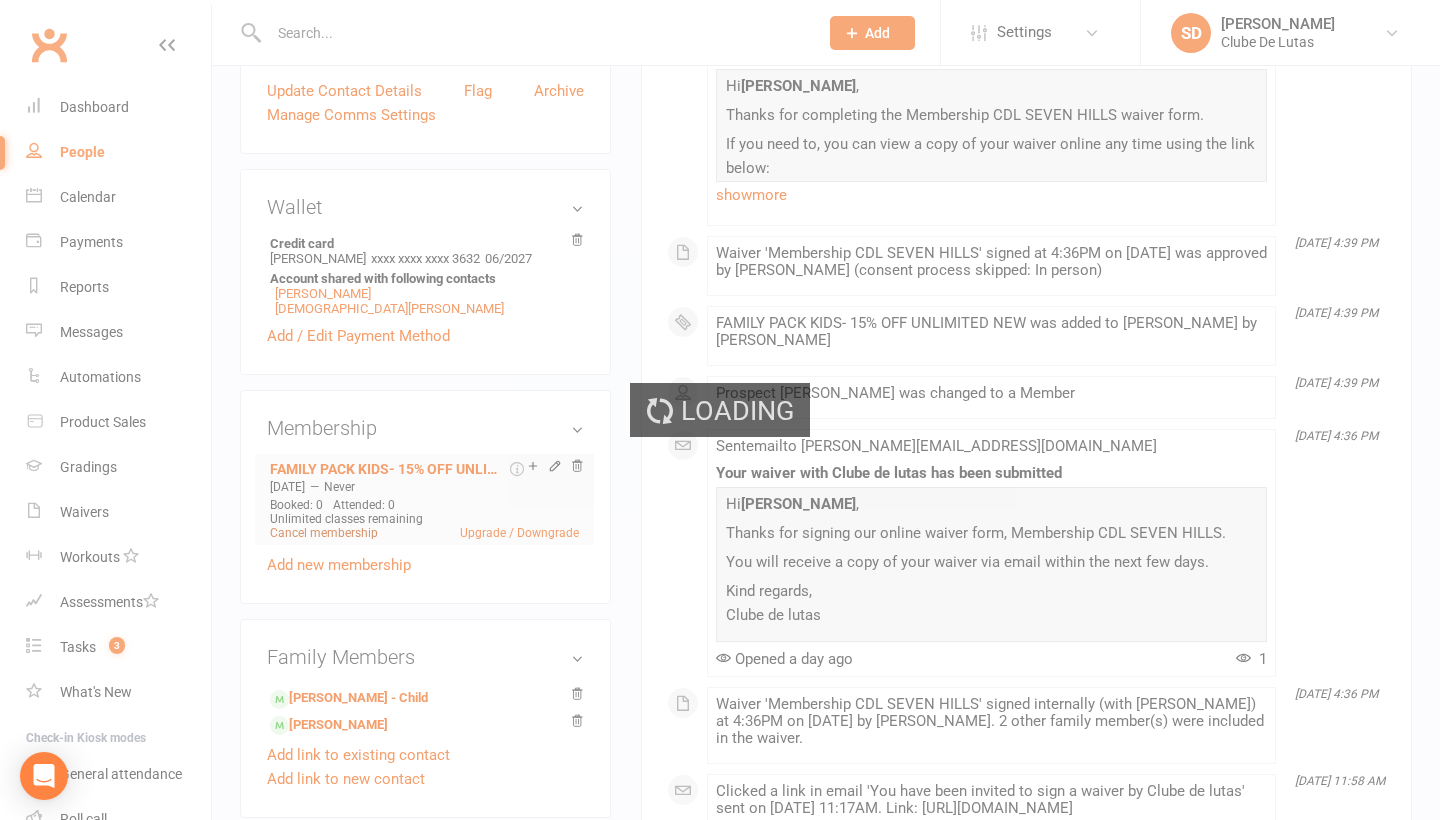 scroll, scrollTop: 0, scrollLeft: 0, axis: both 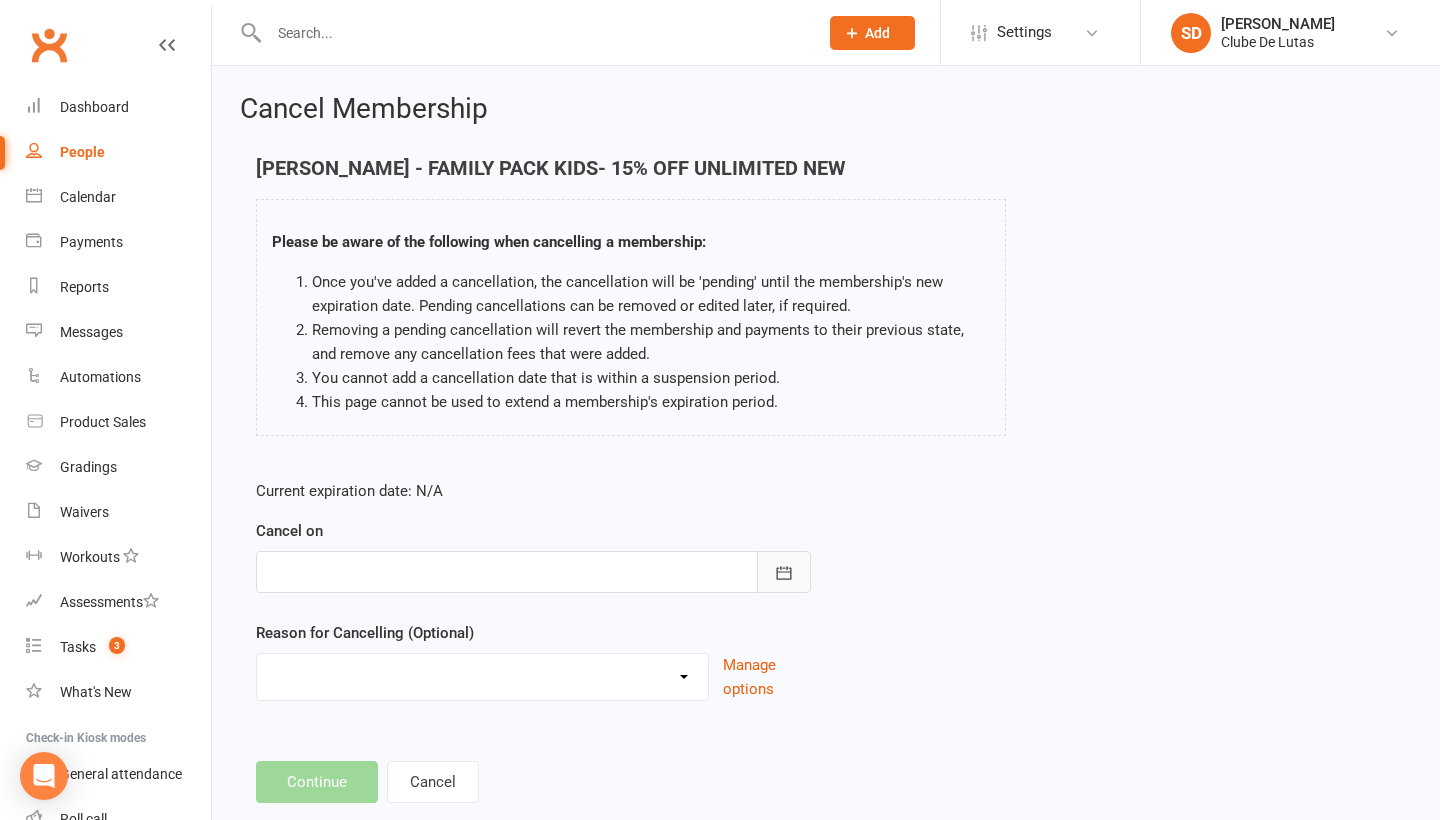 click 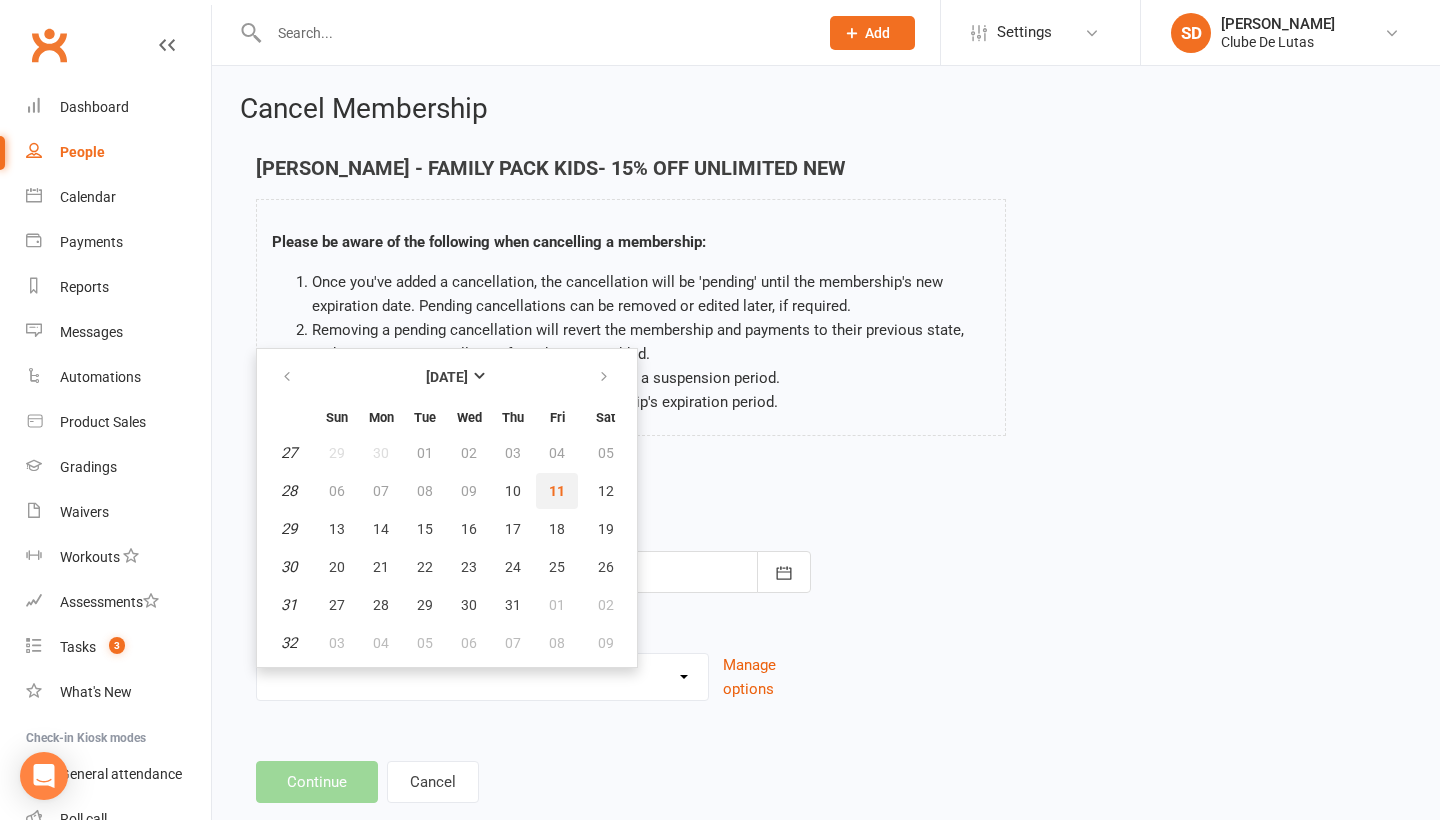 click on "11" at bounding box center [557, 491] 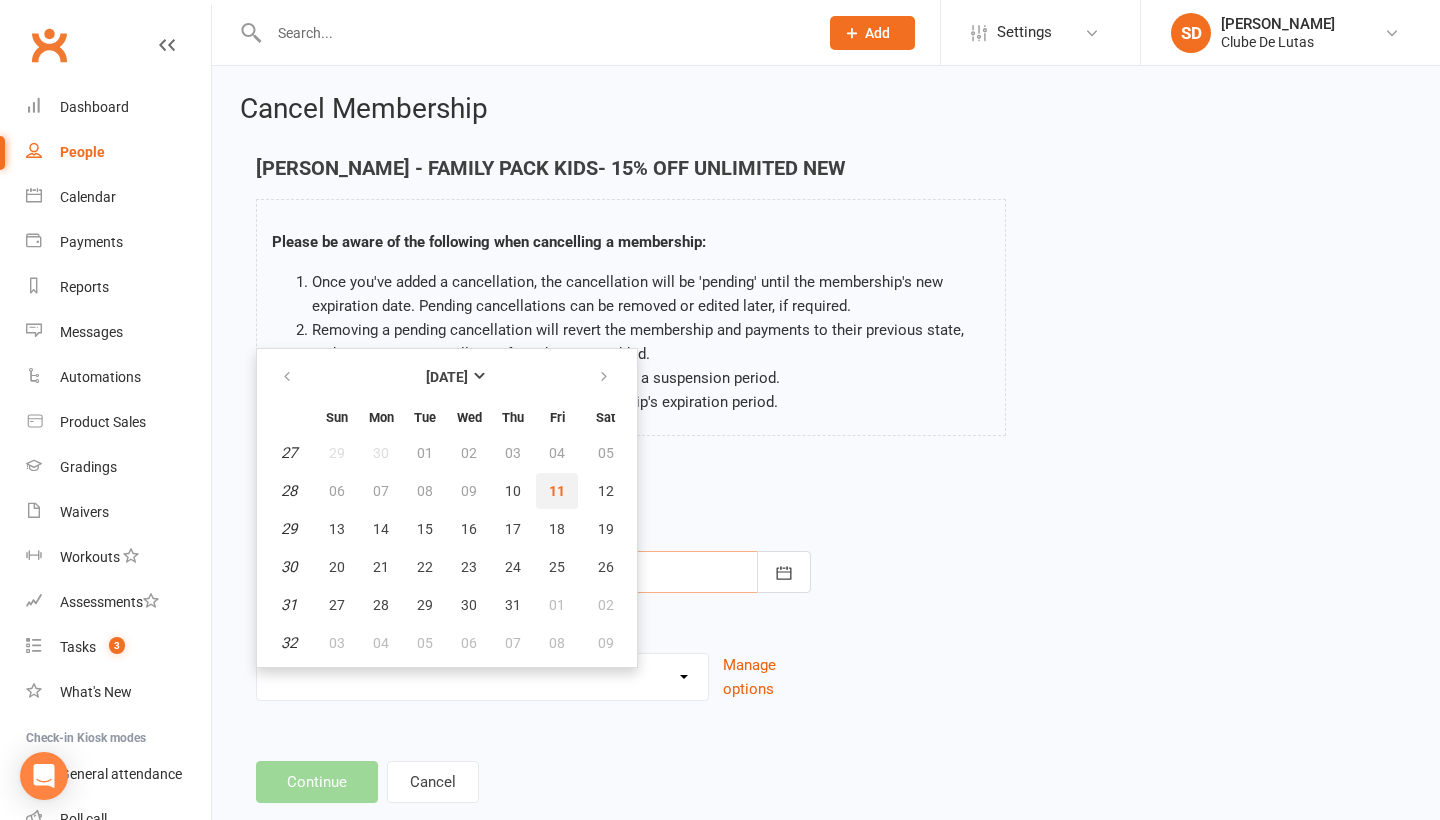 type on "[DATE]" 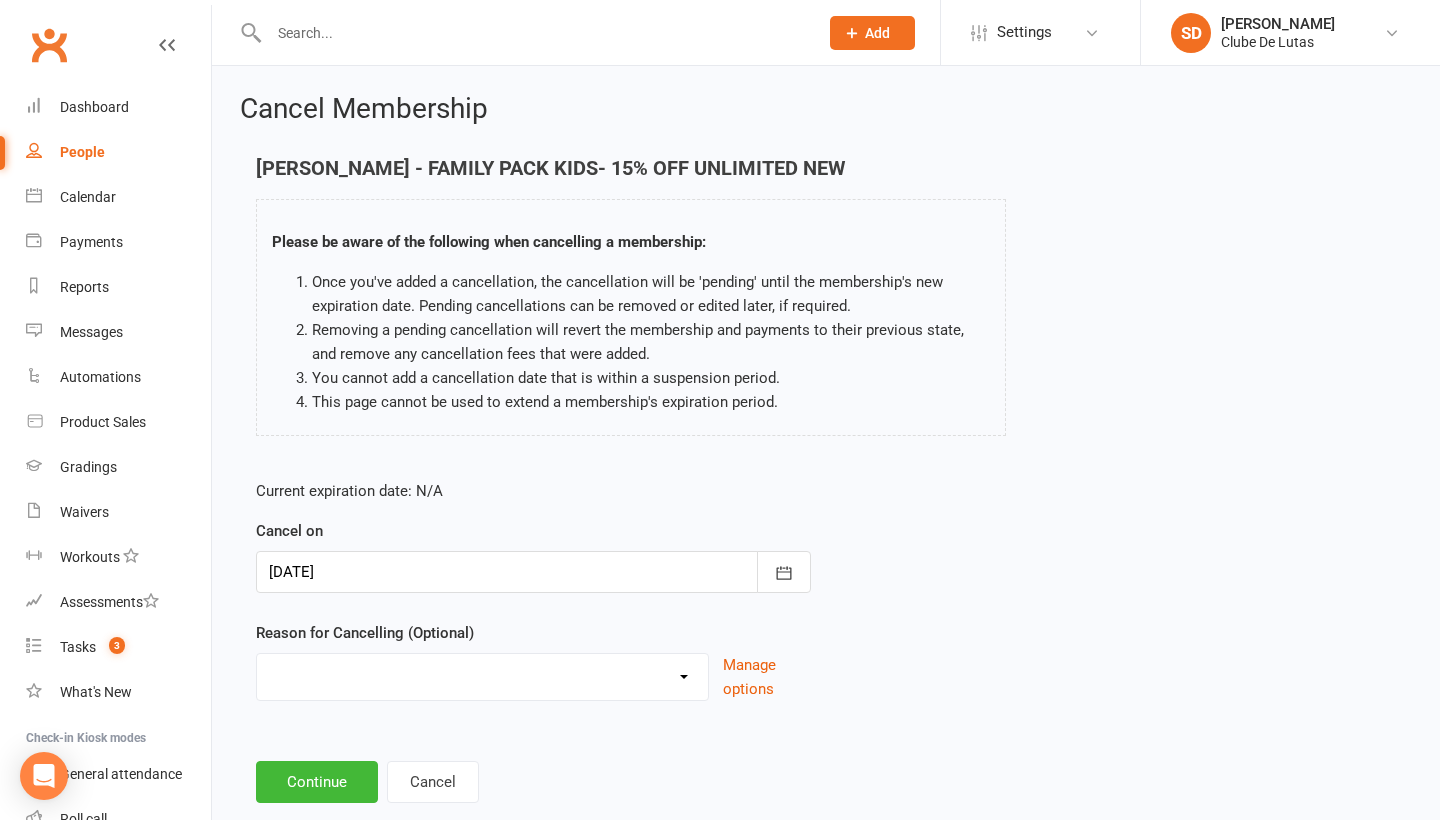 select on "2" 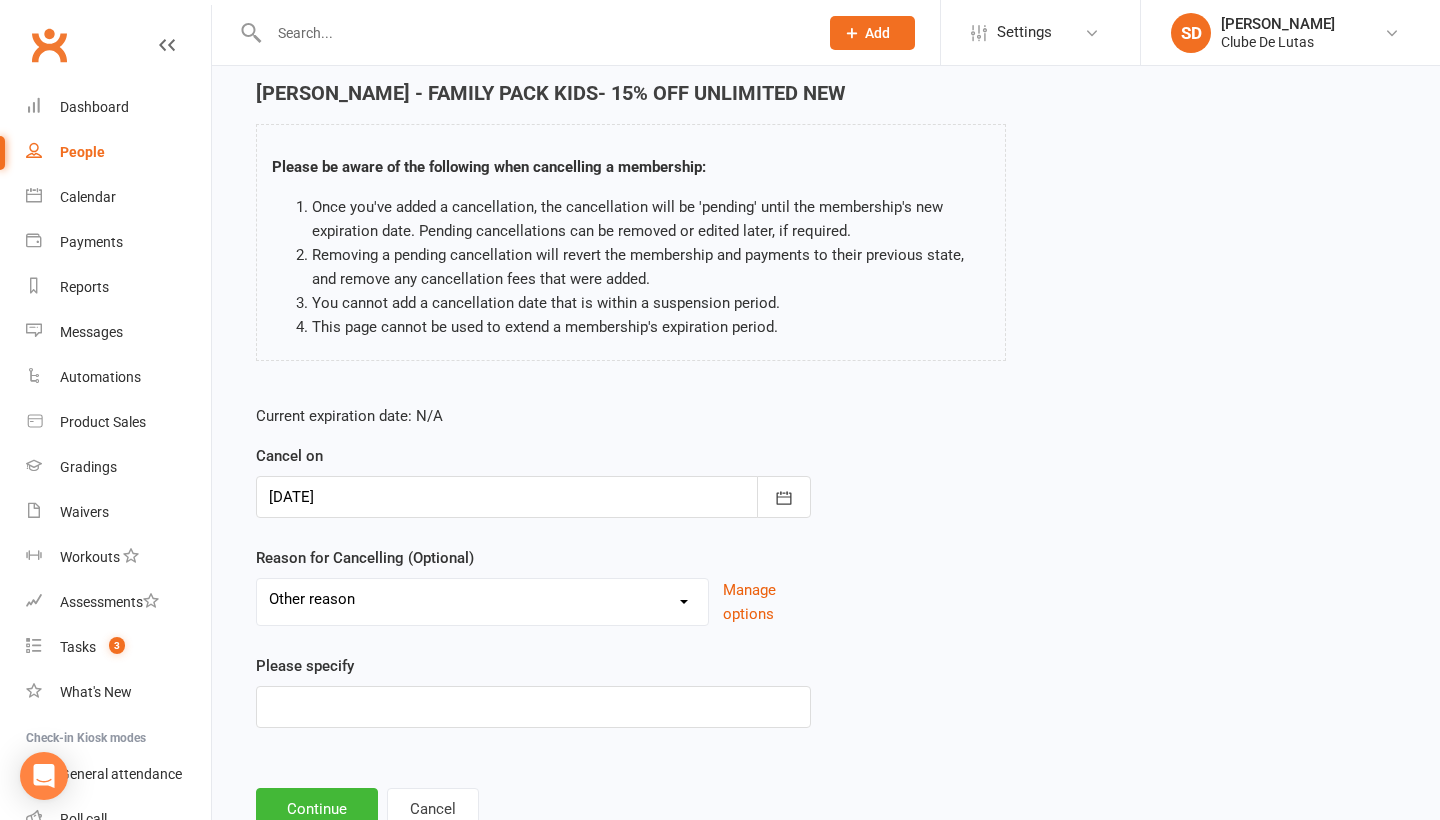scroll, scrollTop: 91, scrollLeft: 0, axis: vertical 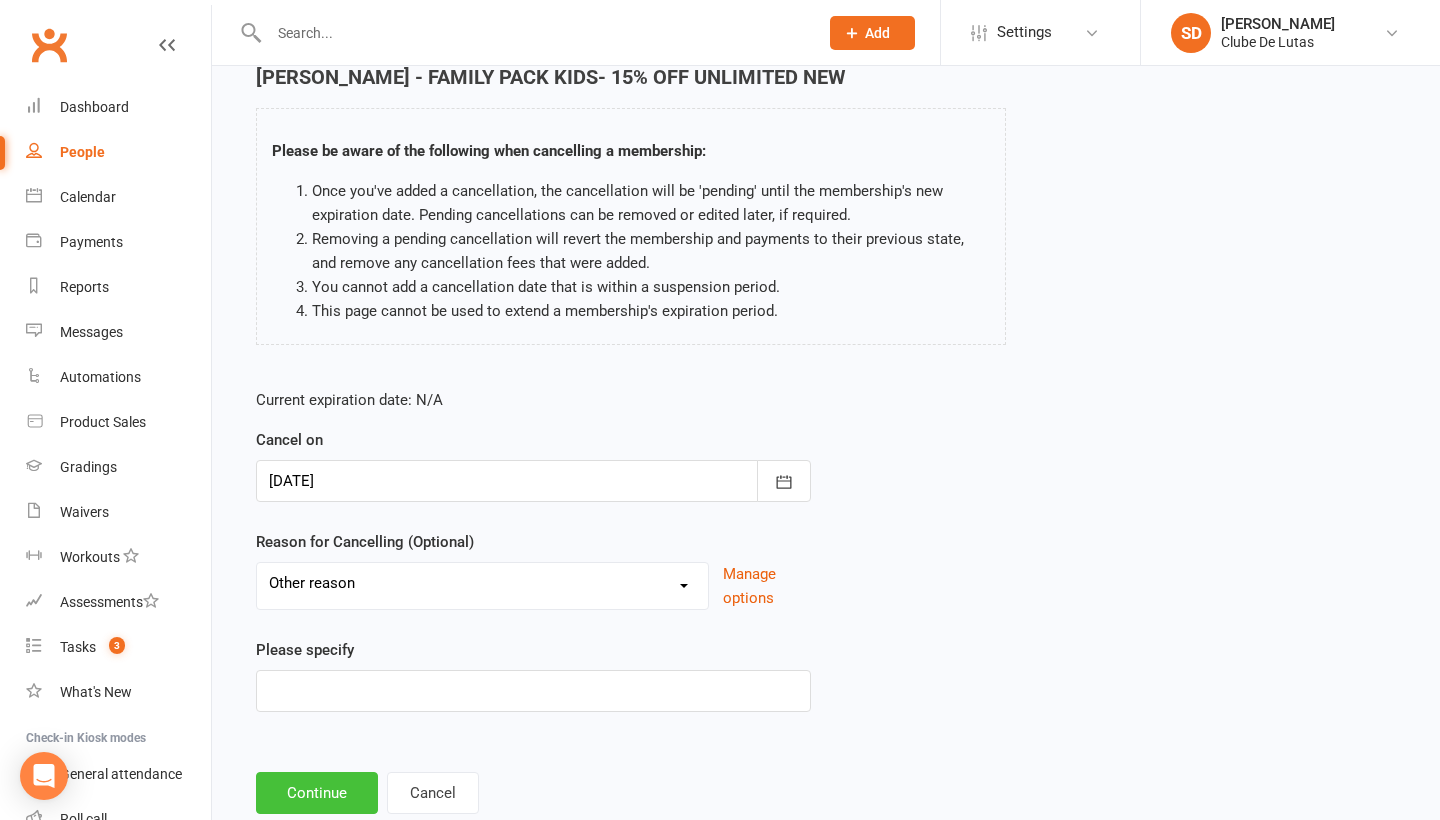 click on "Continue" at bounding box center [317, 793] 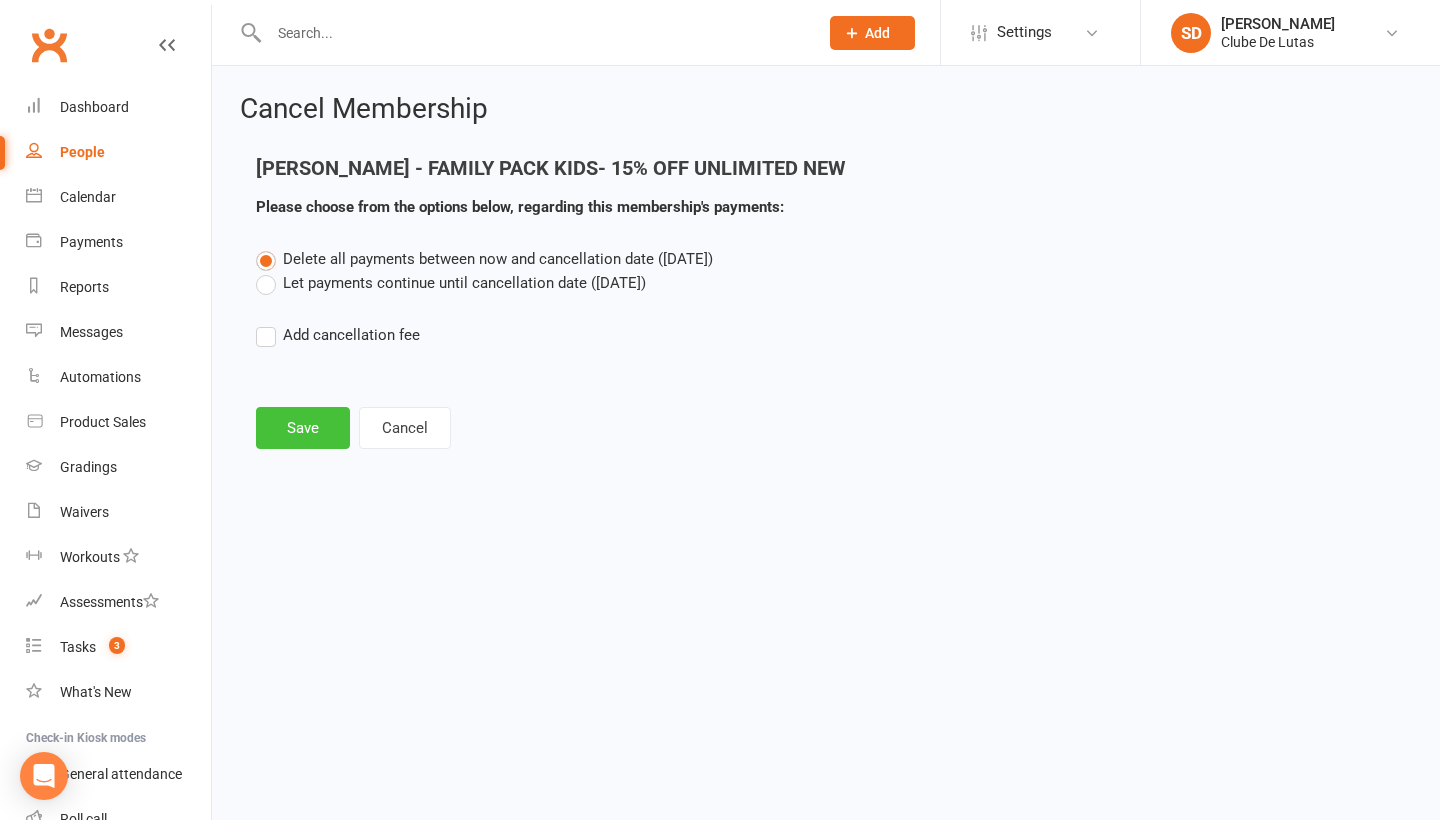 click on "Save" at bounding box center (303, 428) 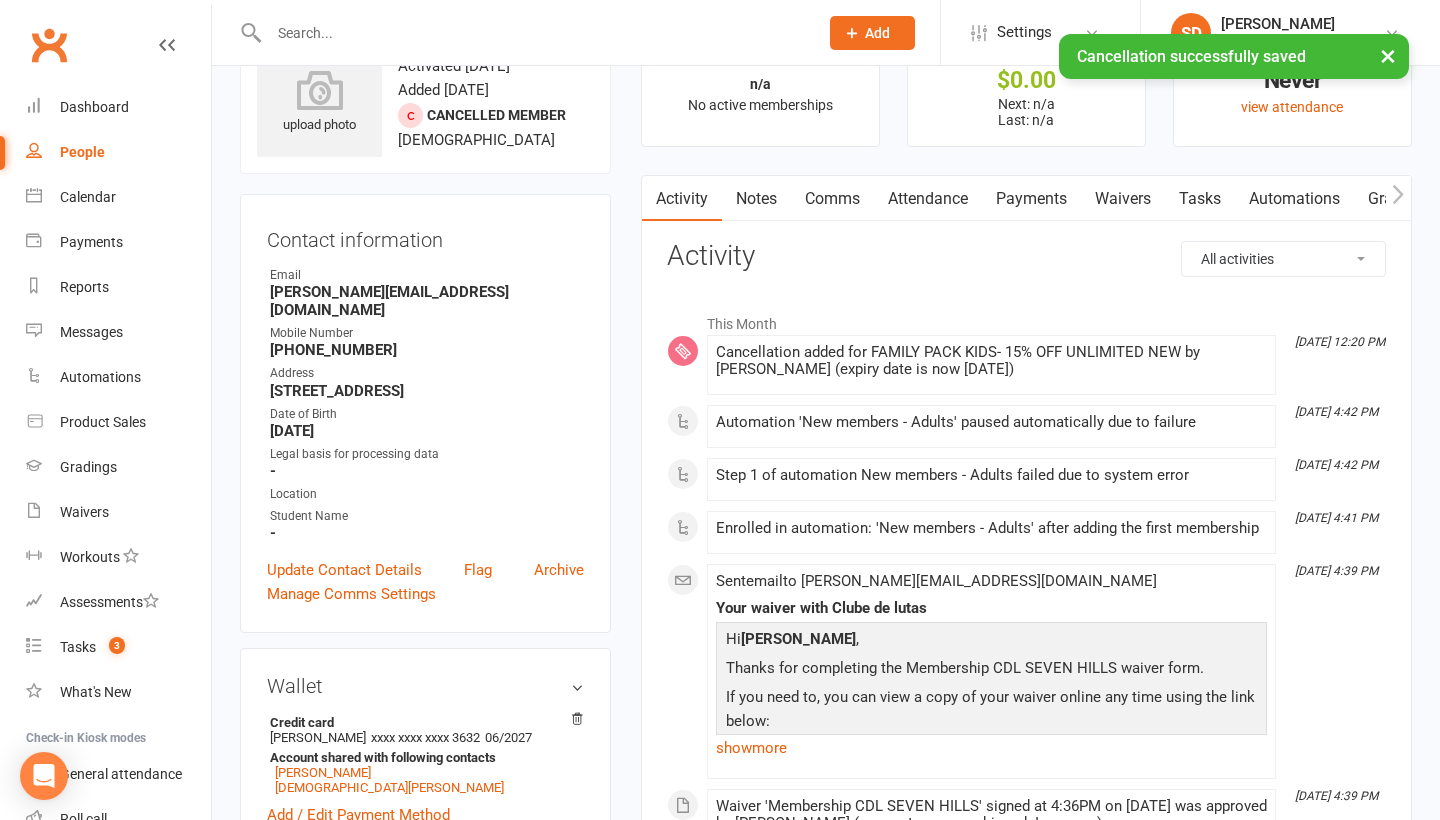 scroll, scrollTop: 94, scrollLeft: 0, axis: vertical 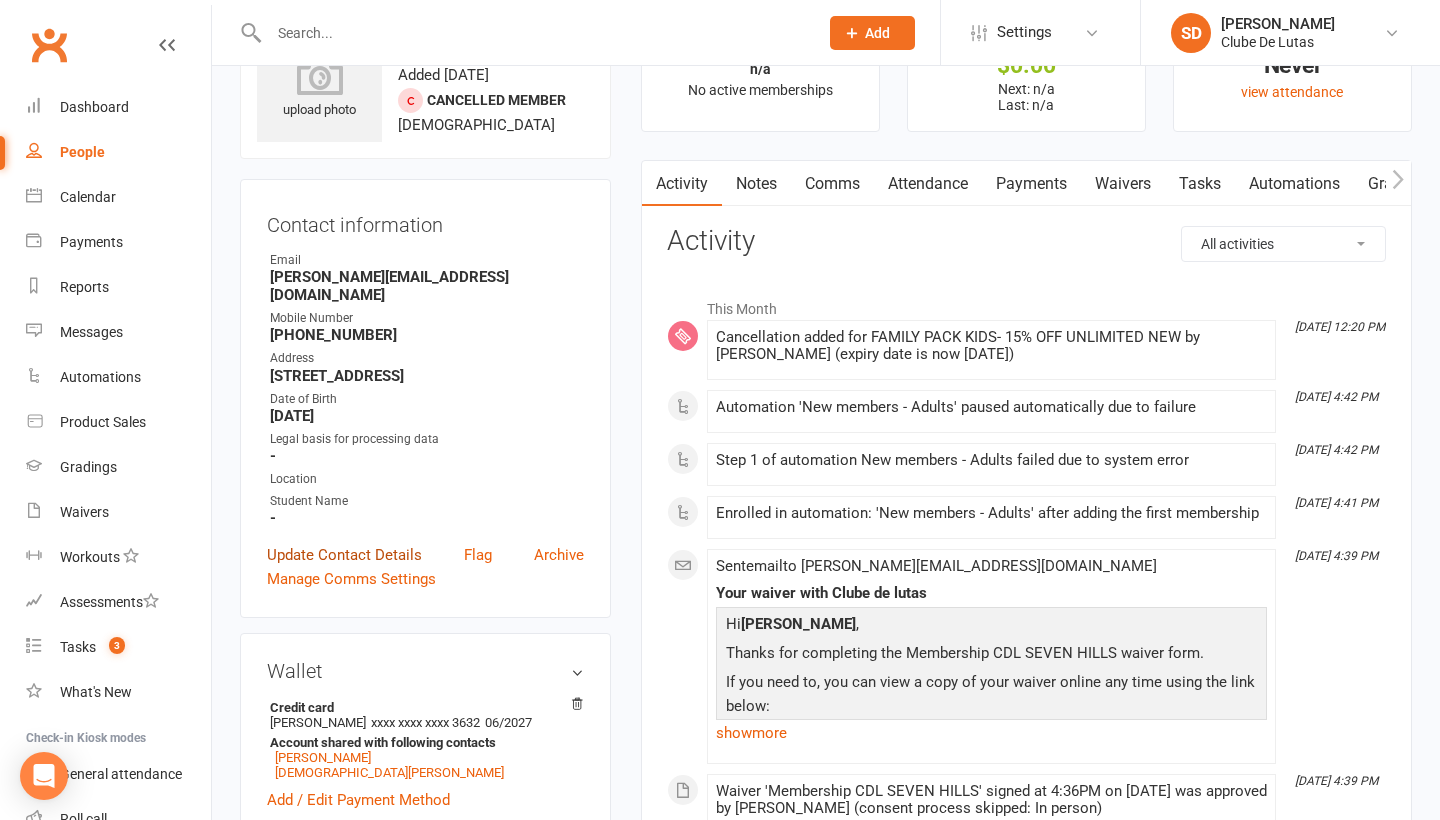 click on "Update Contact Details" at bounding box center [344, 555] 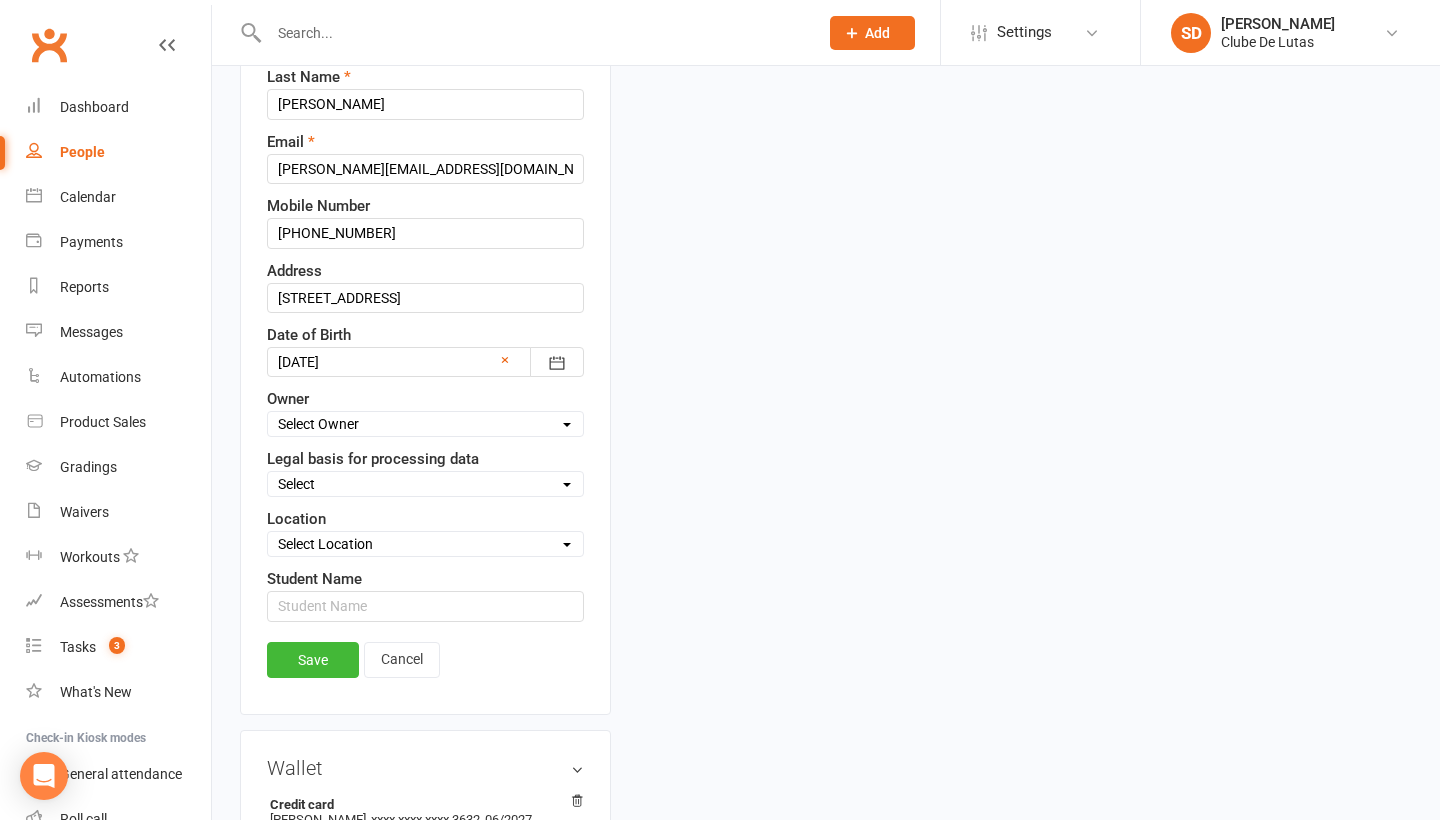 scroll, scrollTop: 335, scrollLeft: 0, axis: vertical 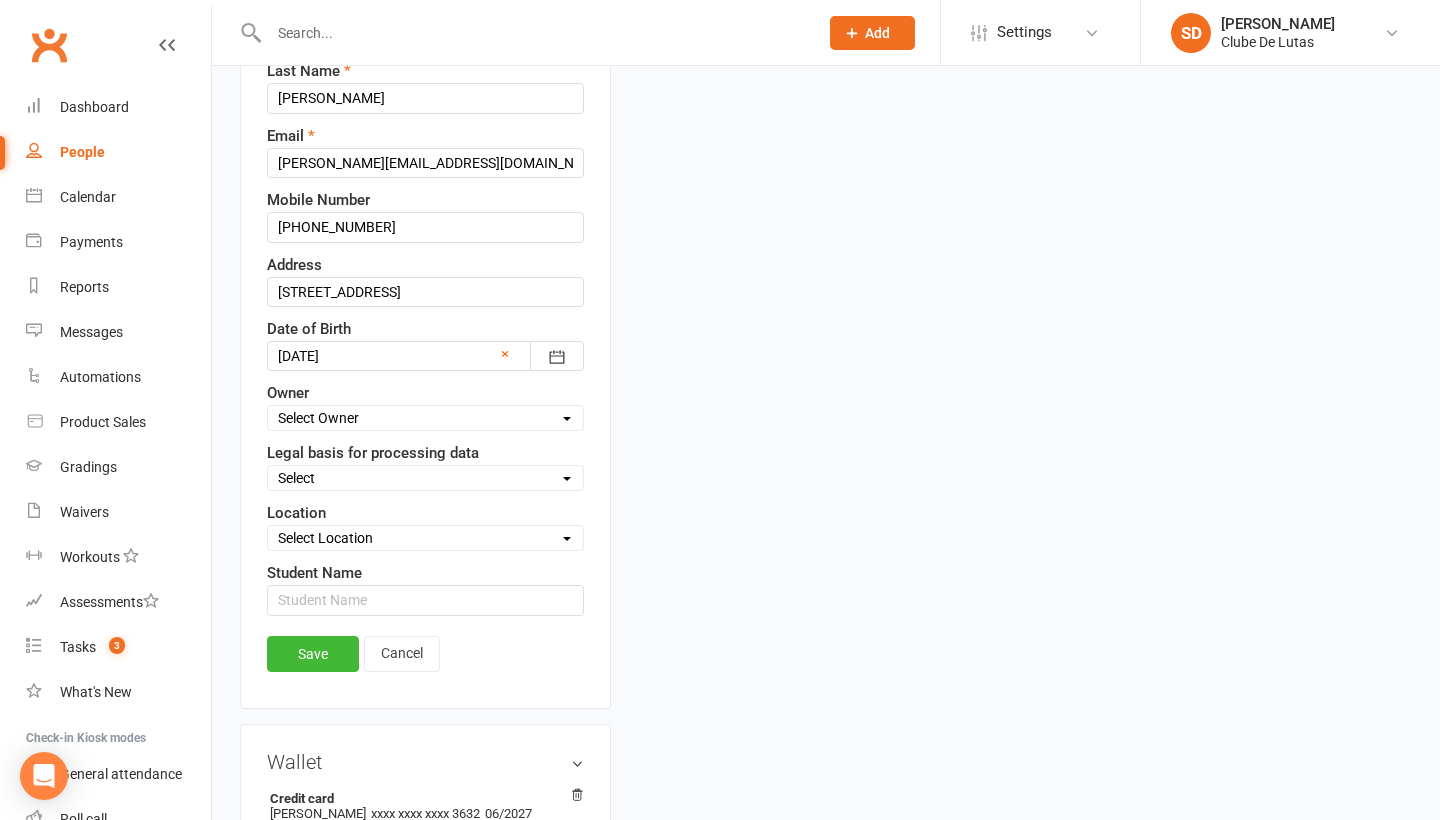 click on "upload photo [PERSON_NAME] Activated [DATE] Added [DATE]   Cancelled member [DEMOGRAPHIC_DATA]  Contact information First Name  [PERSON_NAME]
Last Name  [PERSON_NAME]
Email  [PERSON_NAME][EMAIL_ADDRESS][DOMAIN_NAME]
Mobile Number  [PHONE_NUMBER]
Address  [STREET_ADDRESS]
Date of Birth  [DEMOGRAPHIC_DATA]
[DATE] - [DATE]
1981
1982
1983
1984
1985
1986
1987
1988
1989
1990
1991
1992
1993
1994
1995
1996
1997
1998
1999
2000
×
Owner  Select Owner [PERSON_NAME] [PERSON_NAME] Clube [PERSON_NAME] CDL STAFF [PERSON_NAME] [PERSON_NAME]" at bounding box center [826, 1028] 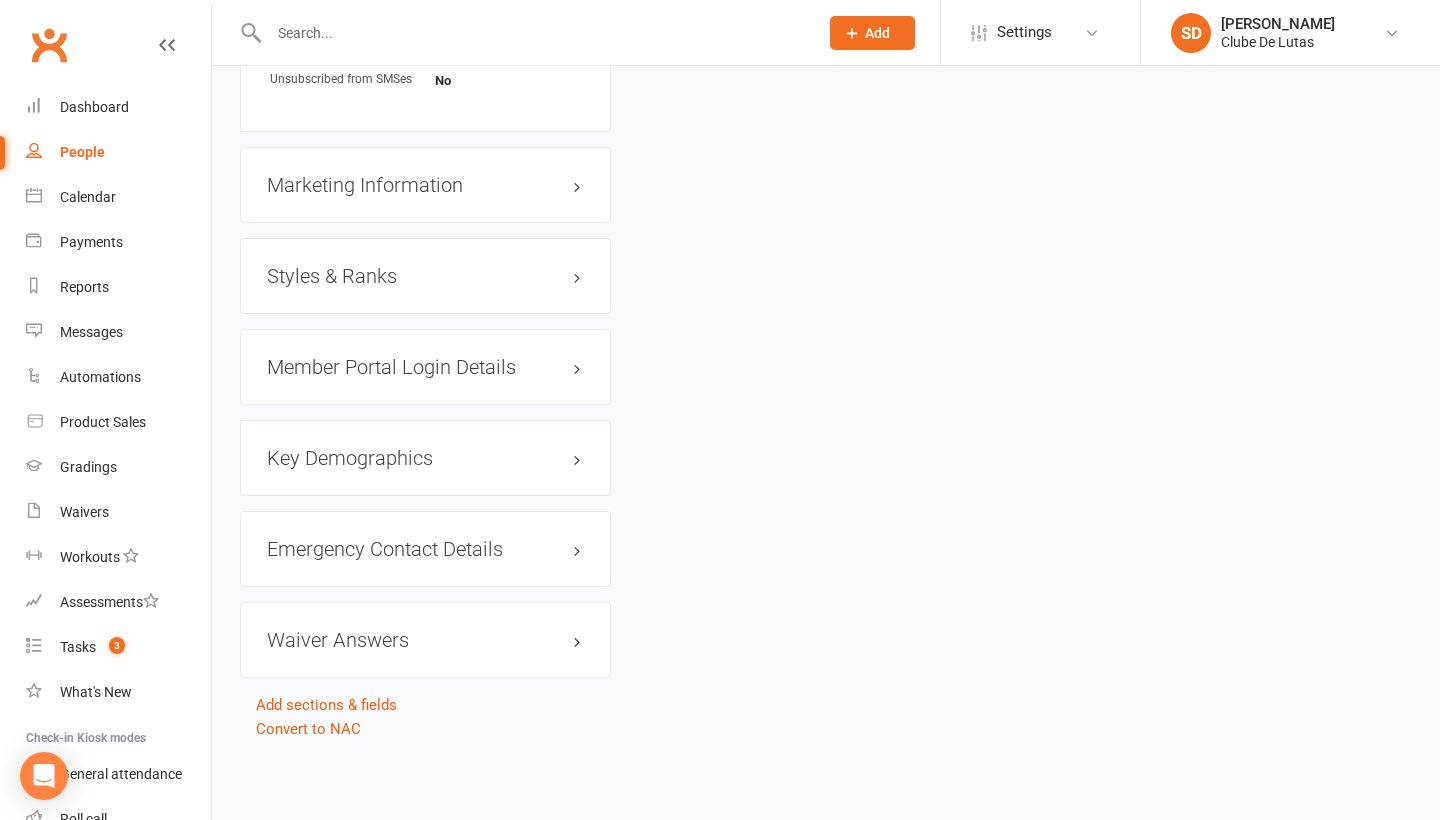 scroll, scrollTop: 1908, scrollLeft: 0, axis: vertical 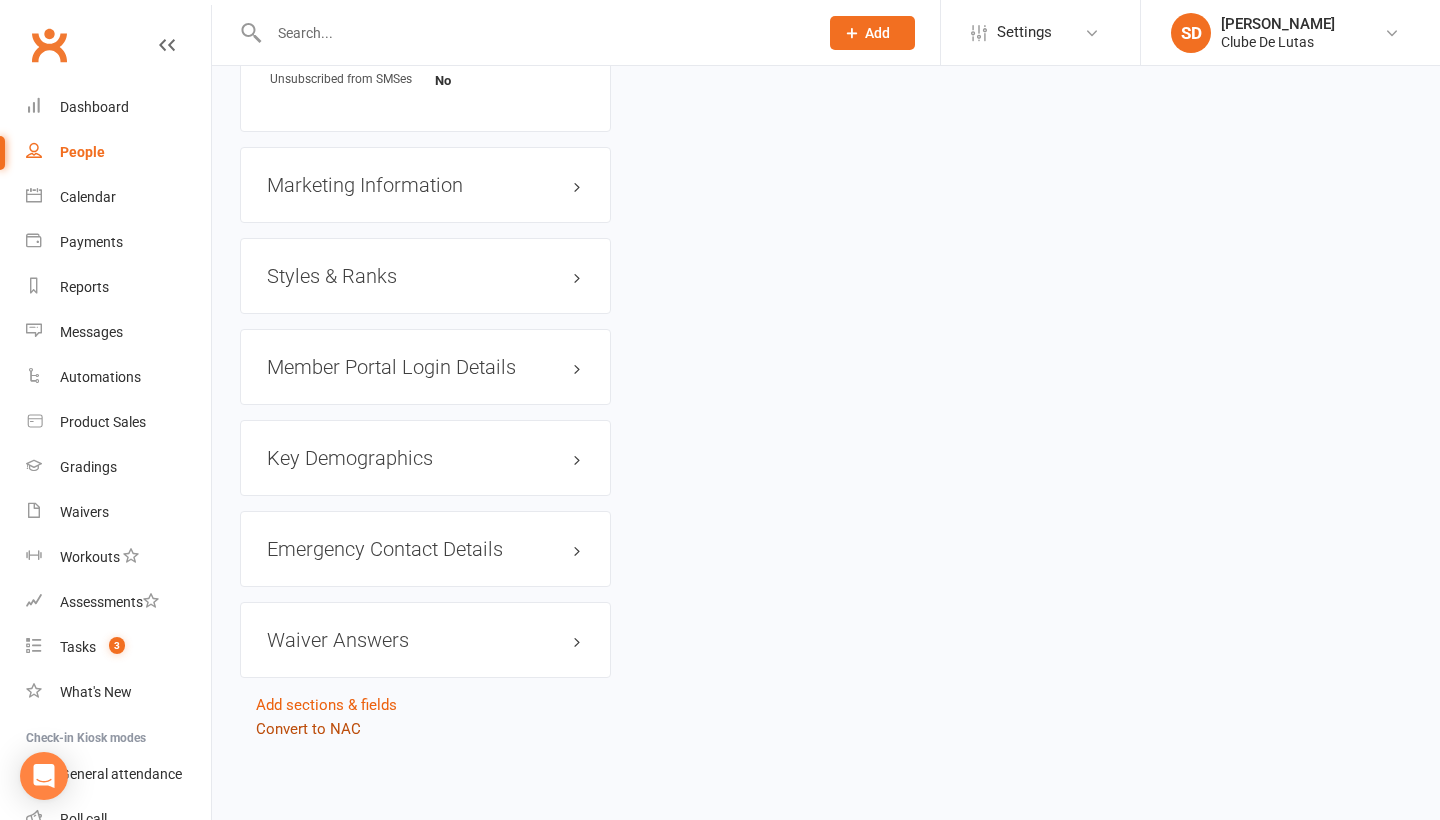 click on "Convert to NAC" at bounding box center (308, 729) 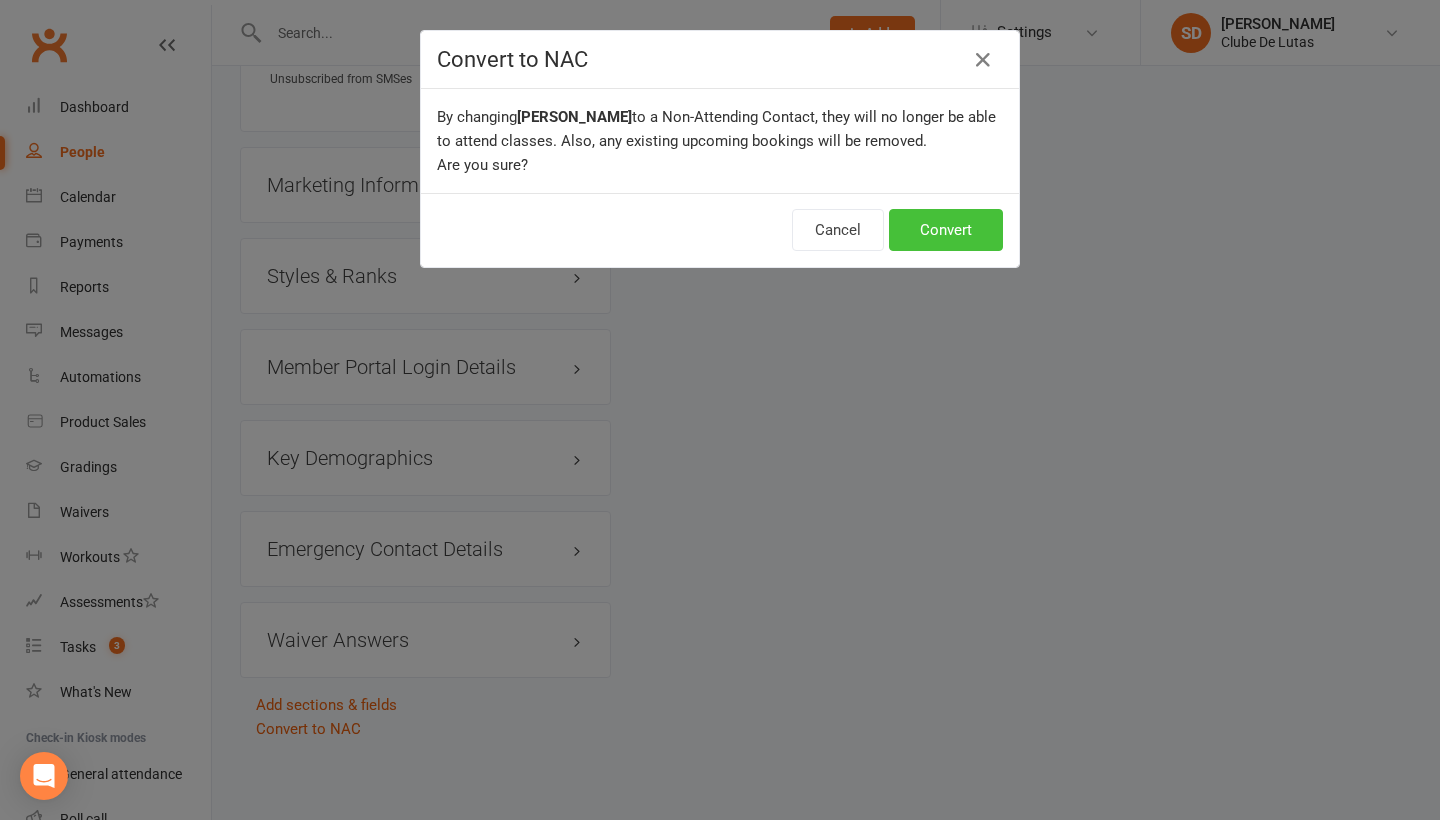 click on "Convert" at bounding box center (946, 230) 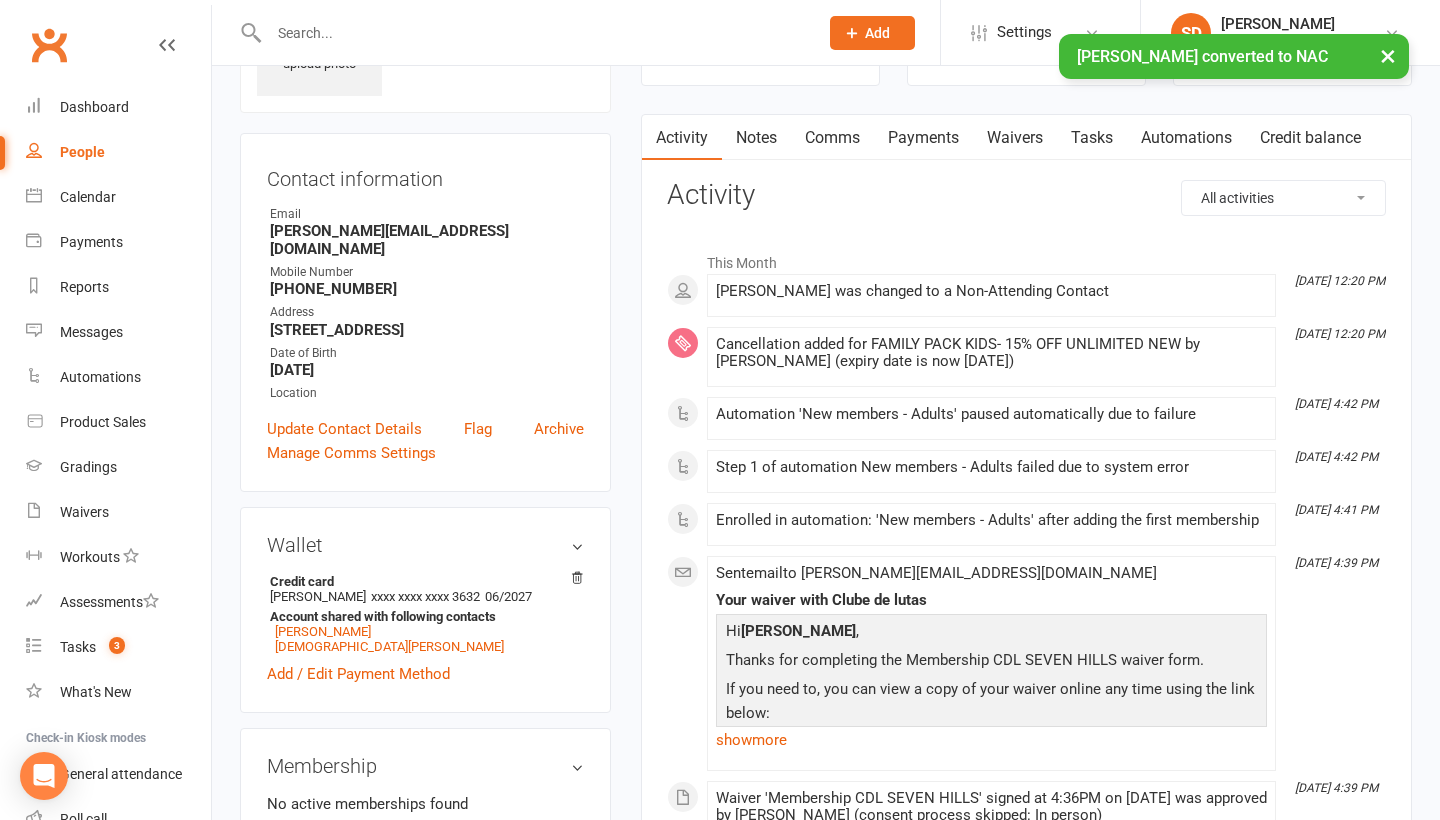 scroll, scrollTop: 153, scrollLeft: 0, axis: vertical 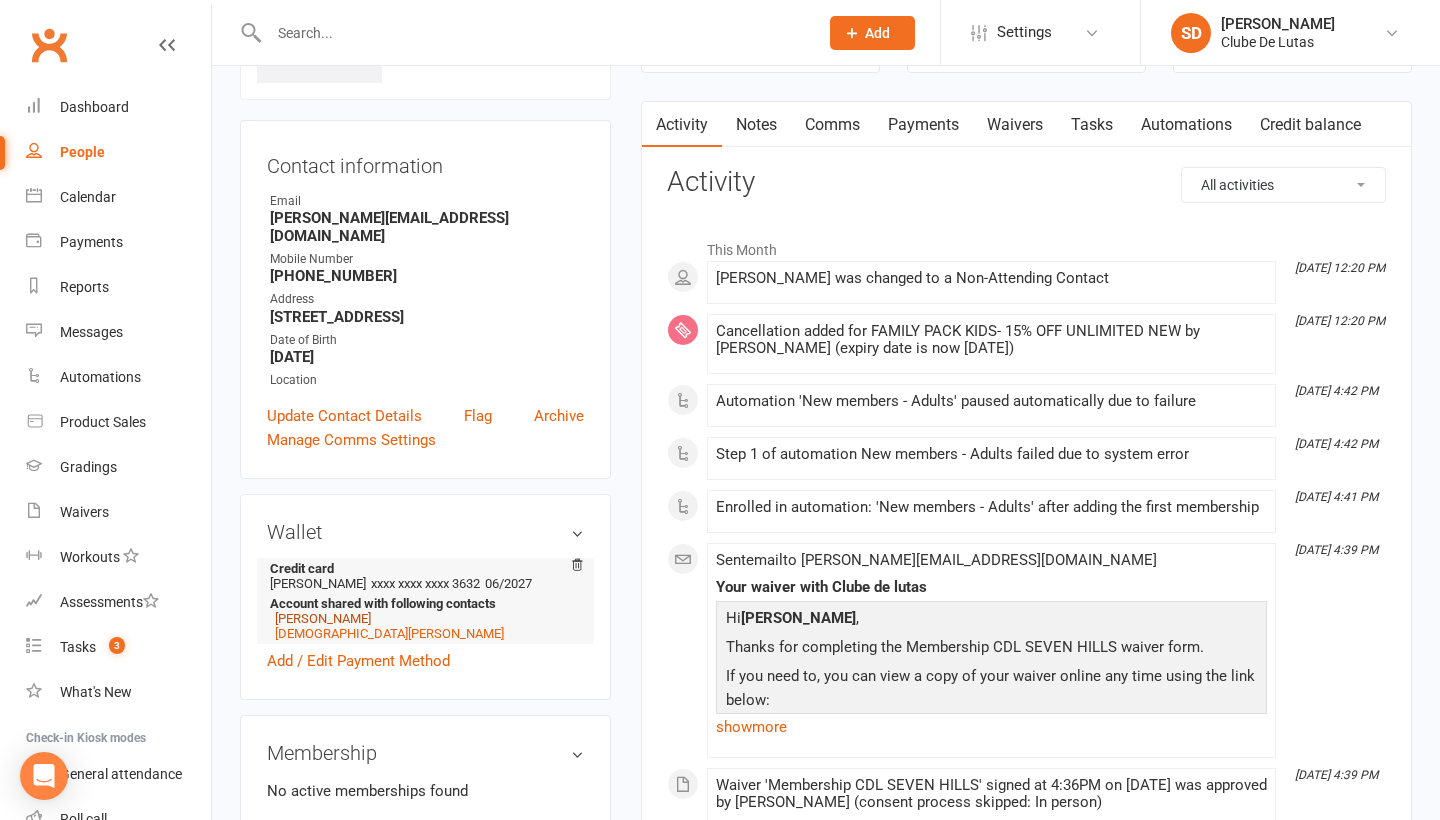 click on "[PERSON_NAME]" at bounding box center (323, 618) 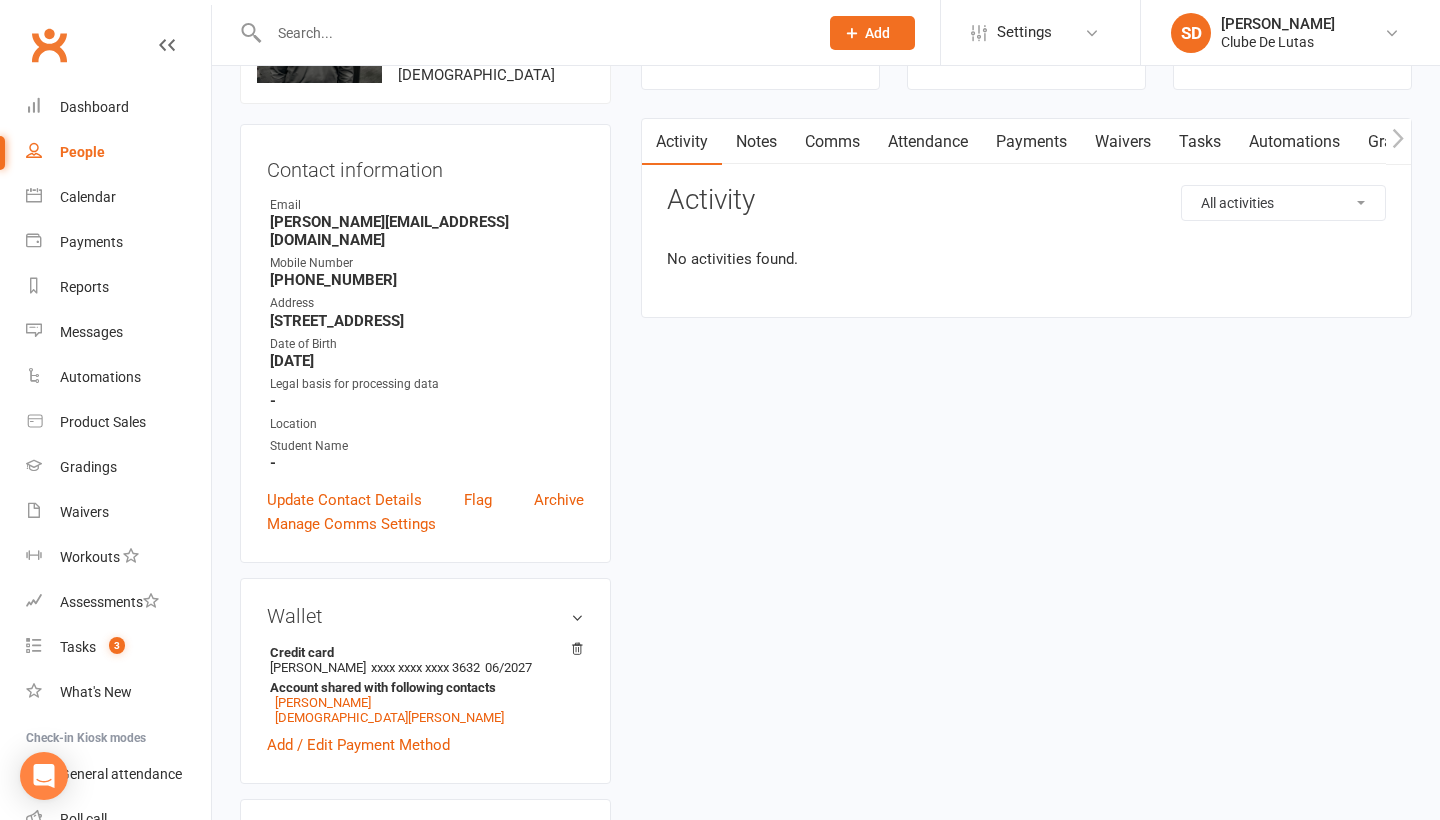 scroll, scrollTop: 0, scrollLeft: 0, axis: both 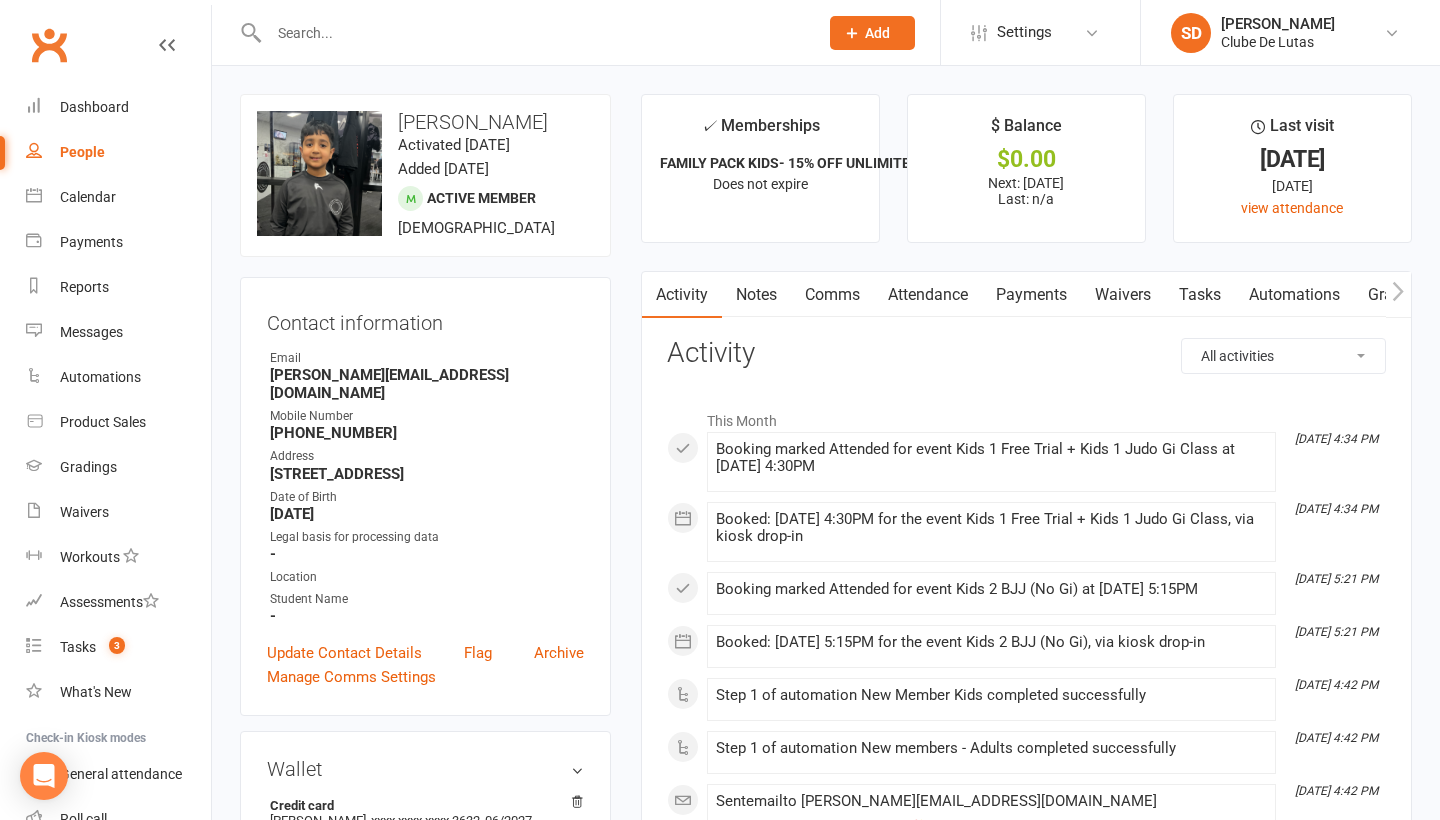 click on "People" at bounding box center (82, 152) 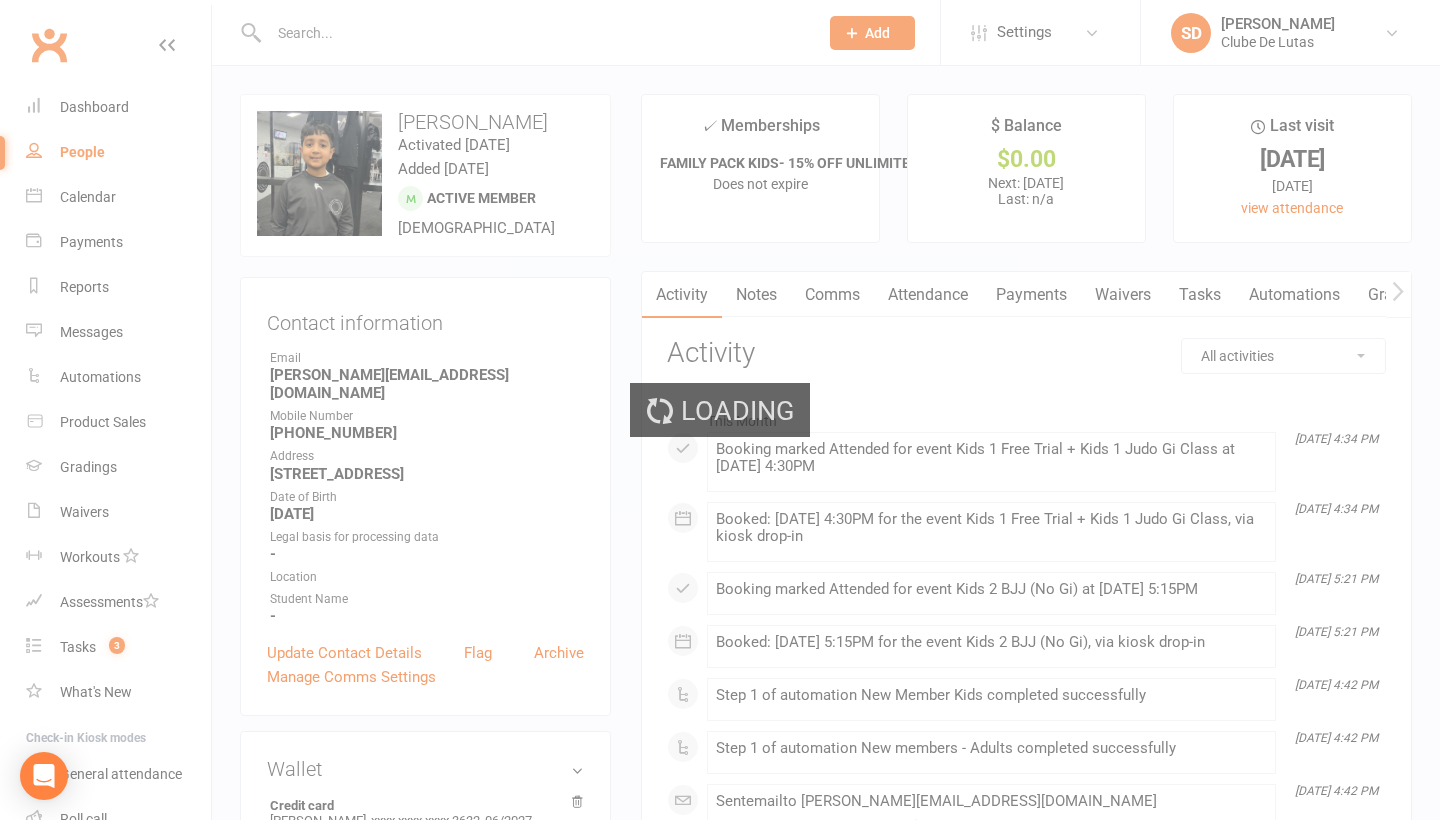 select on "100" 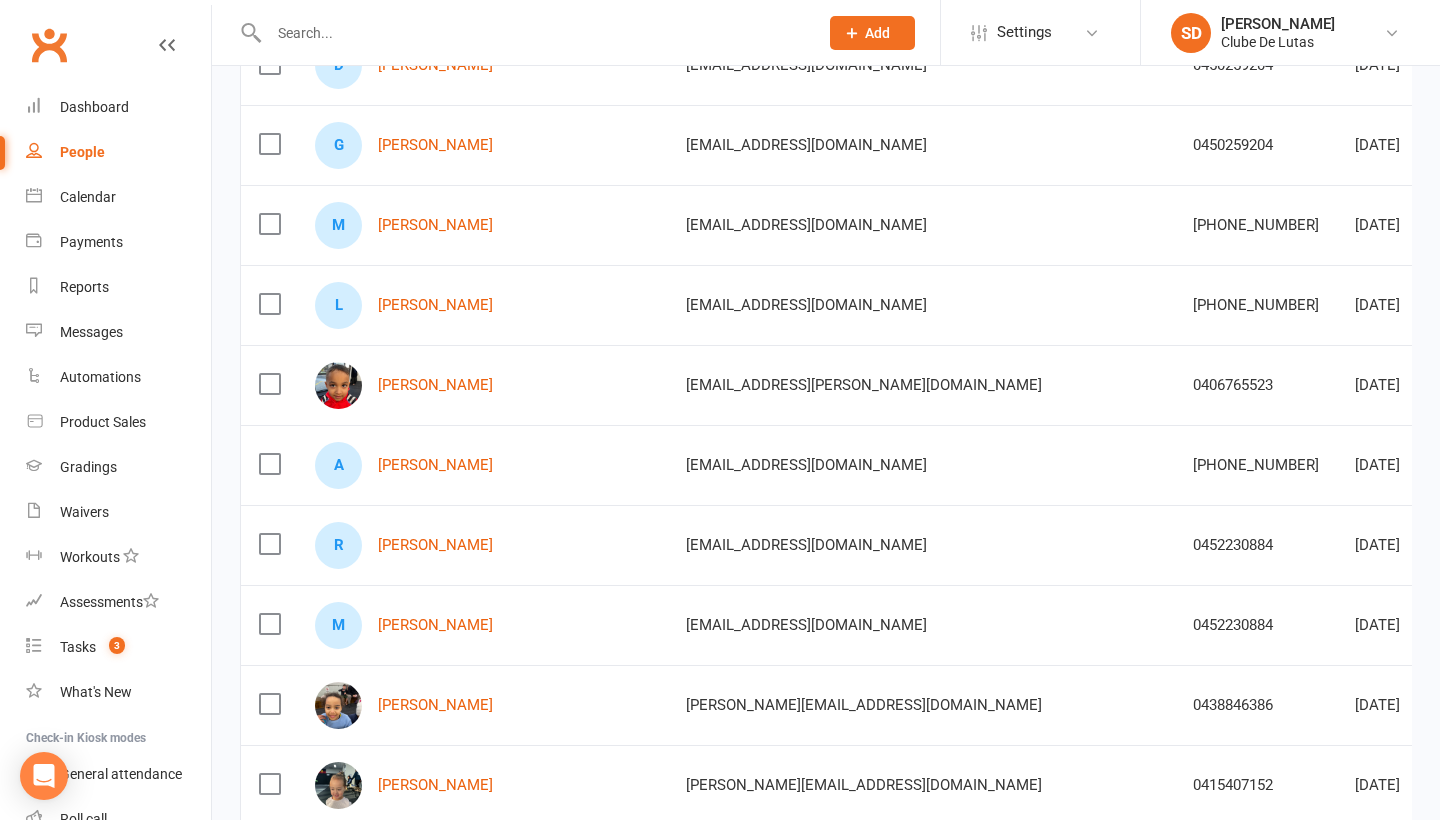 scroll, scrollTop: 408, scrollLeft: 0, axis: vertical 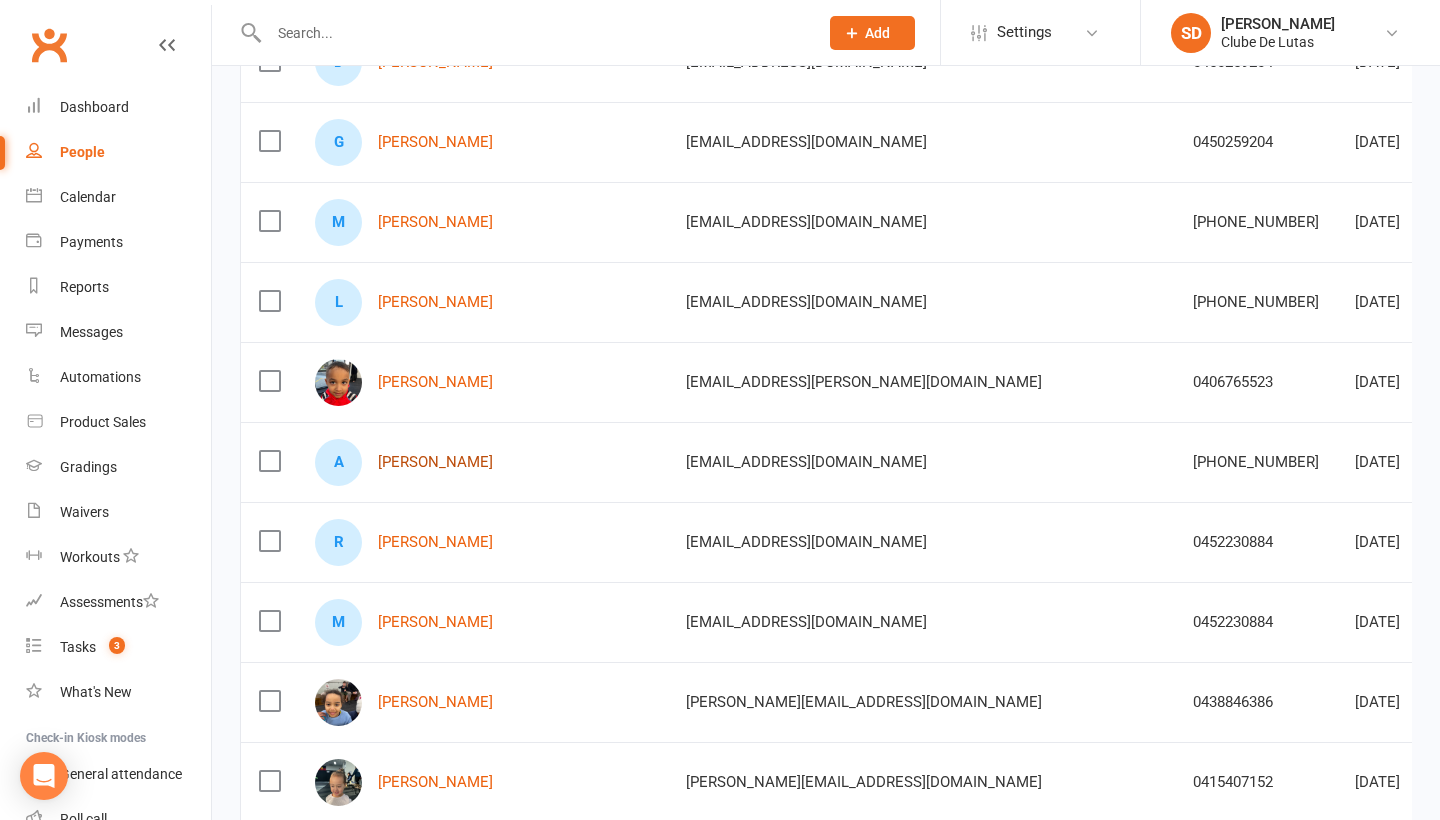 click on "[PERSON_NAME]" at bounding box center (435, 462) 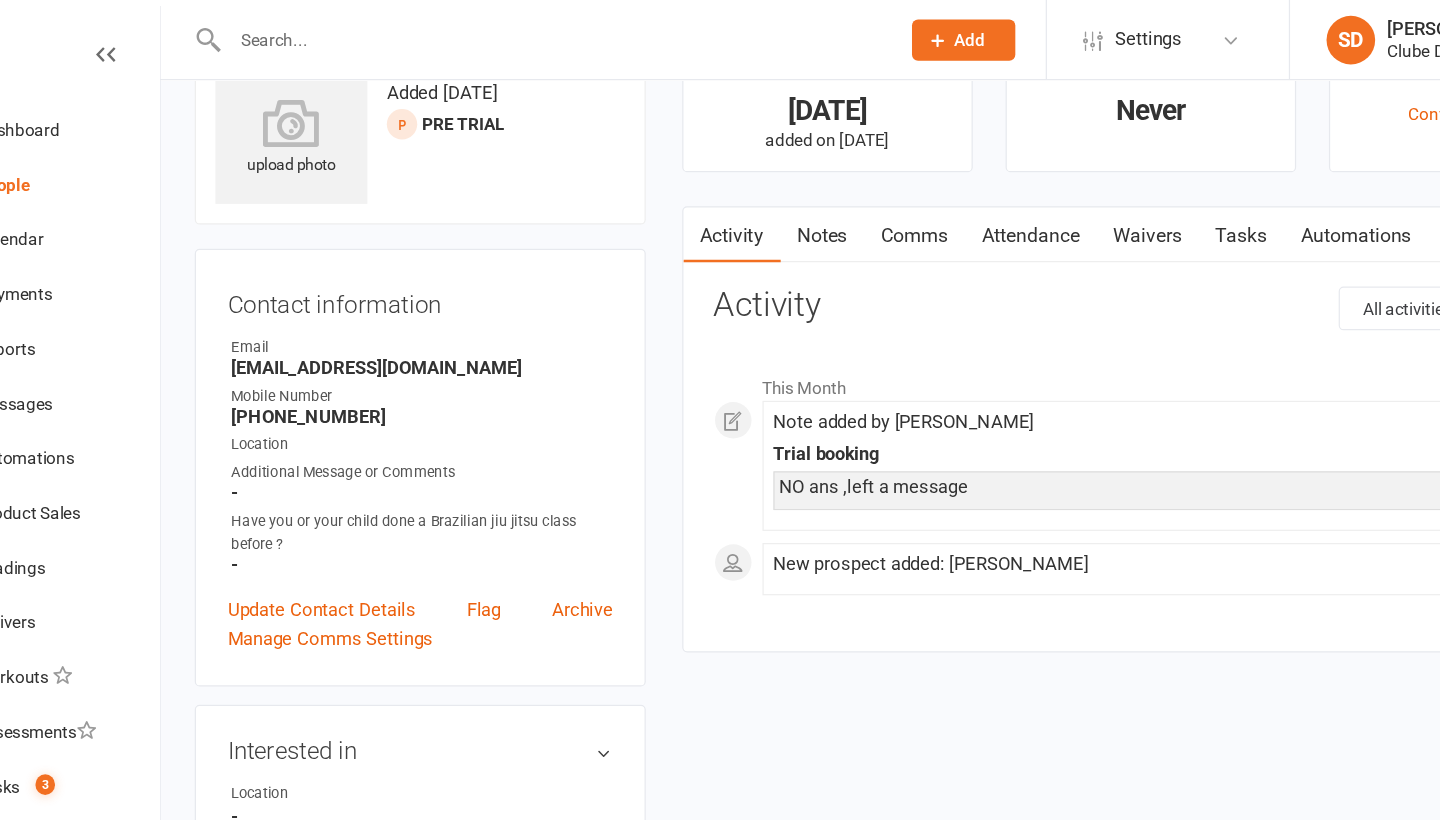 scroll, scrollTop: 1, scrollLeft: 0, axis: vertical 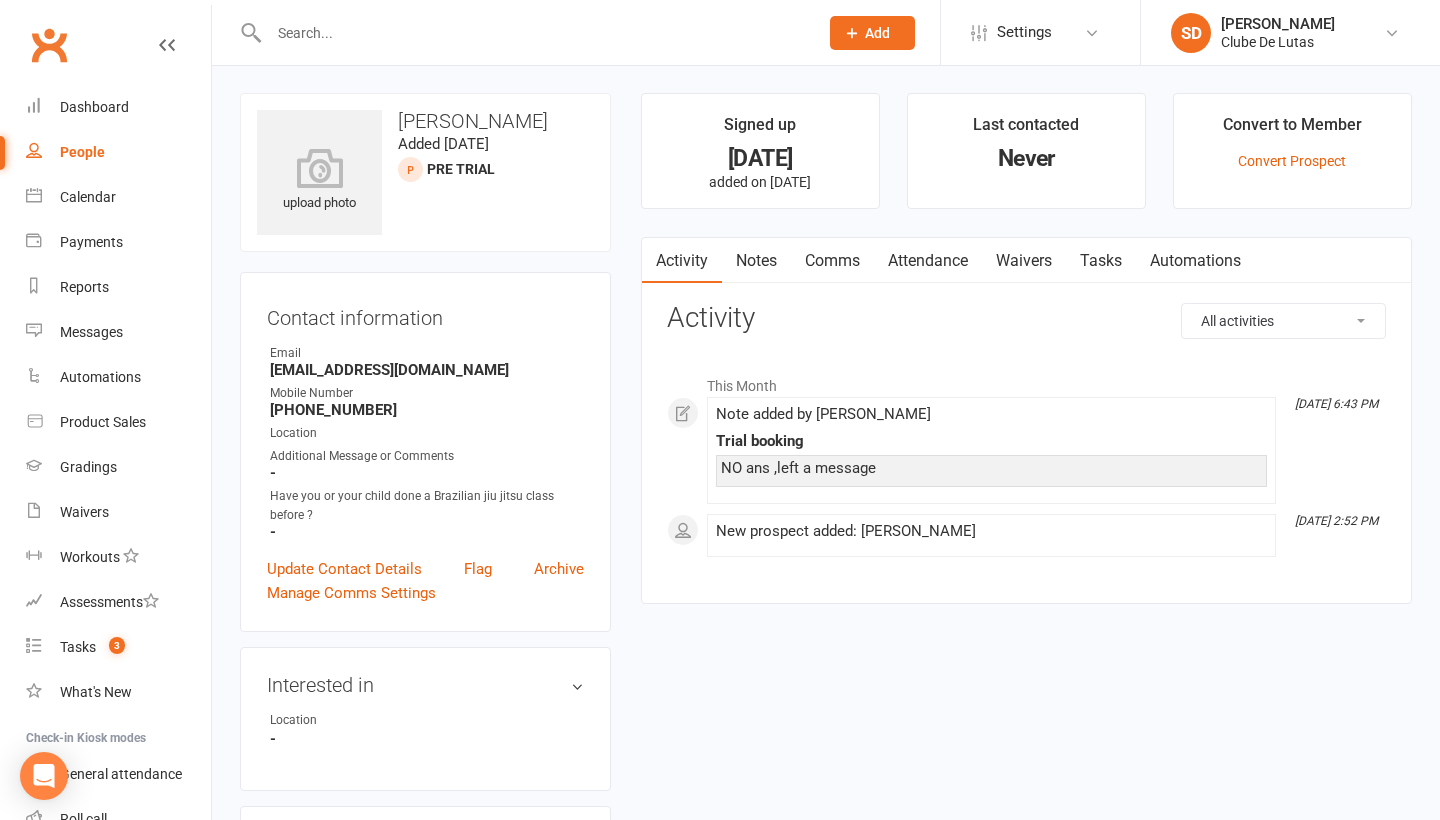 click on "Notes" at bounding box center [756, 261] 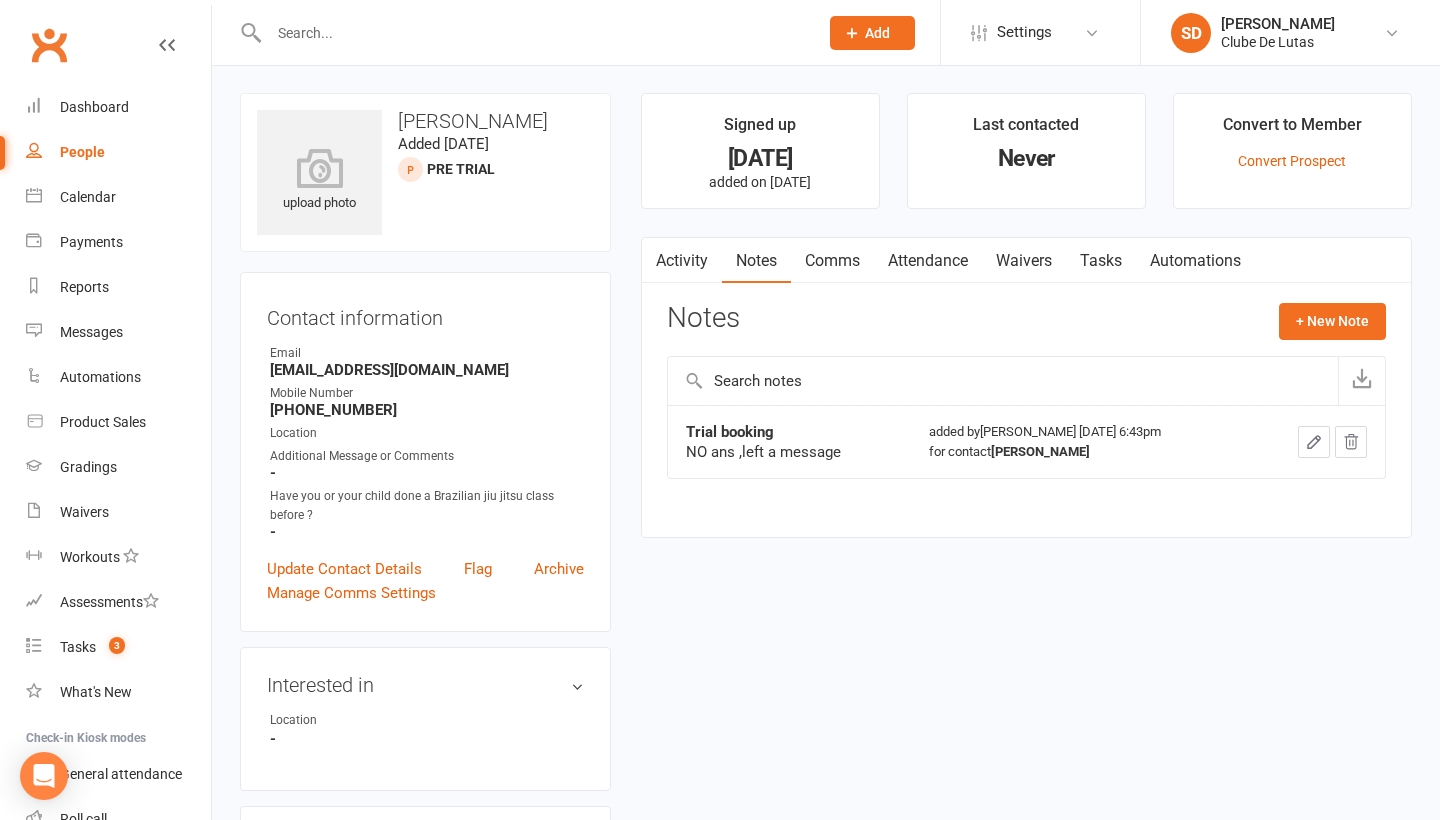 click on "Comms" at bounding box center [832, 261] 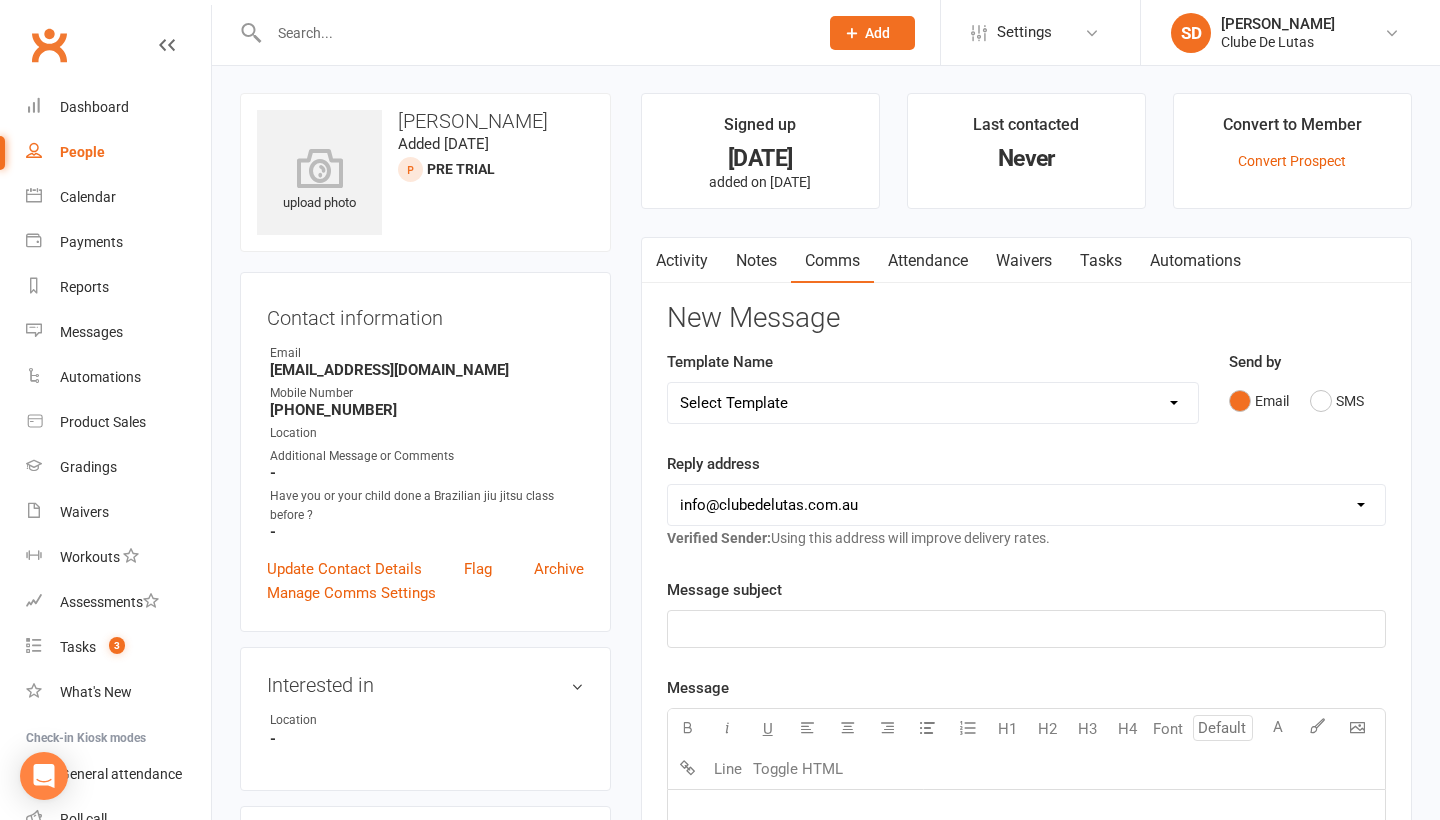 click on "Notes" at bounding box center (756, 261) 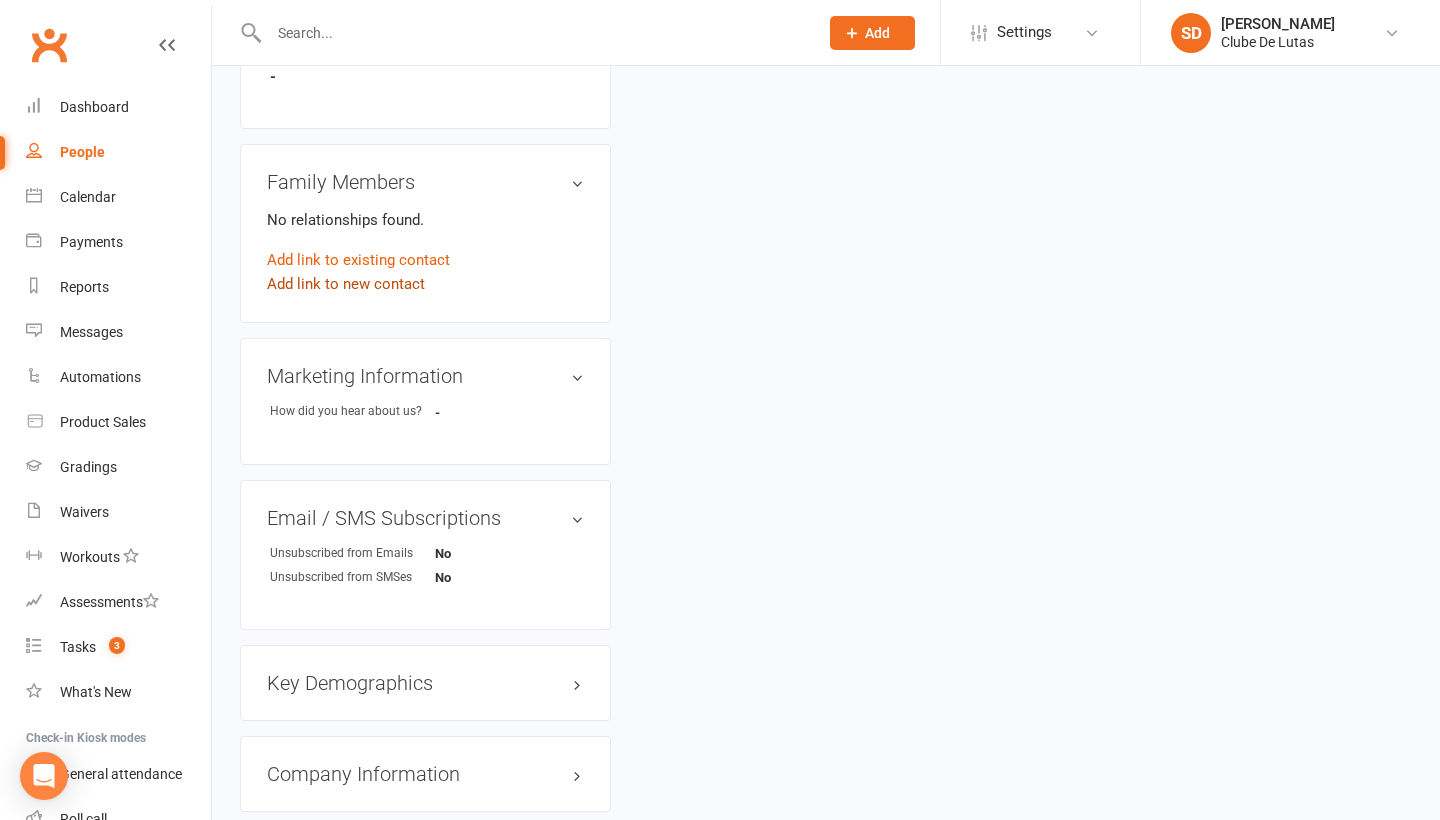 scroll, scrollTop: 664, scrollLeft: 0, axis: vertical 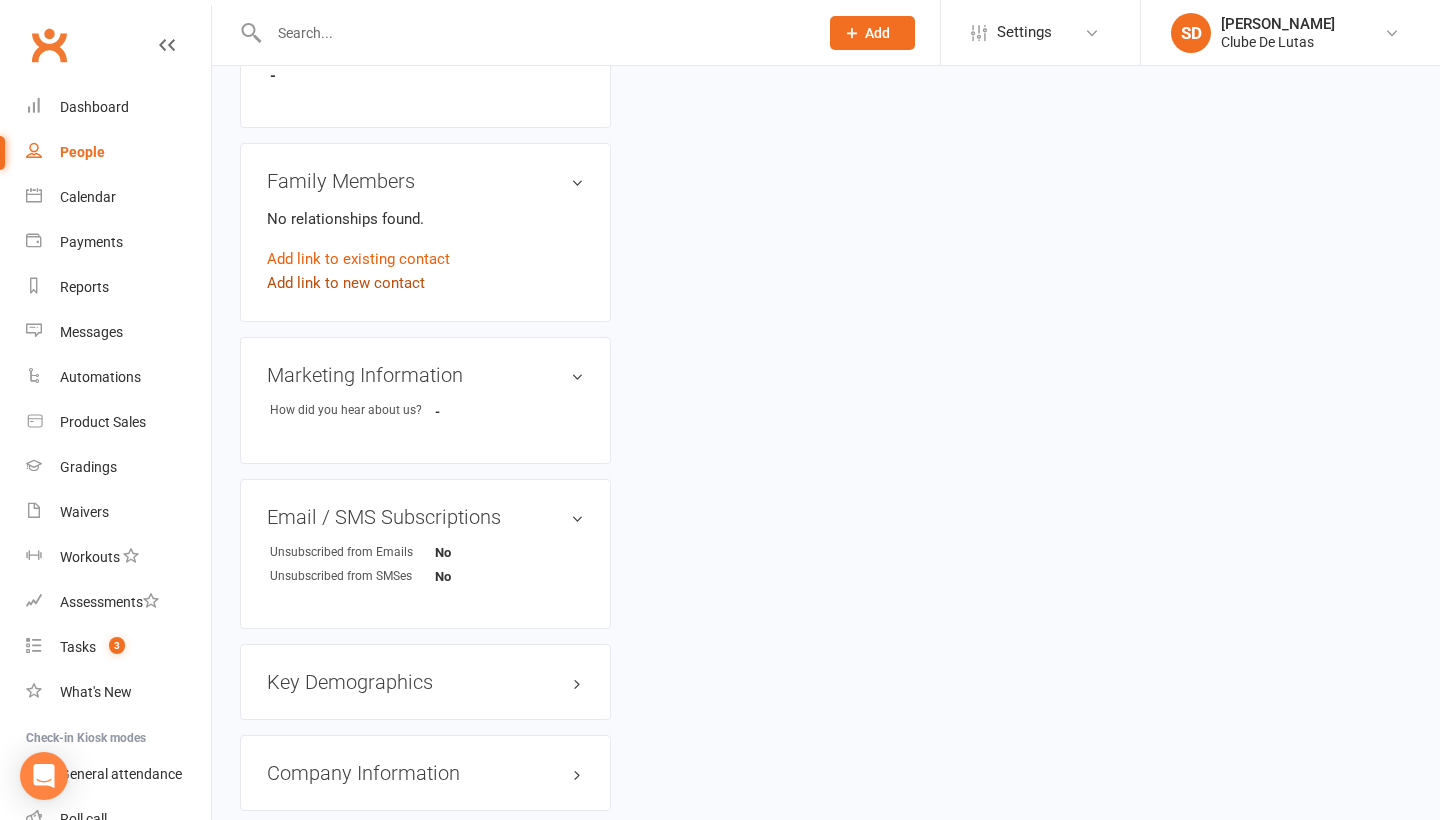 click on "Add link to new contact" at bounding box center [346, 283] 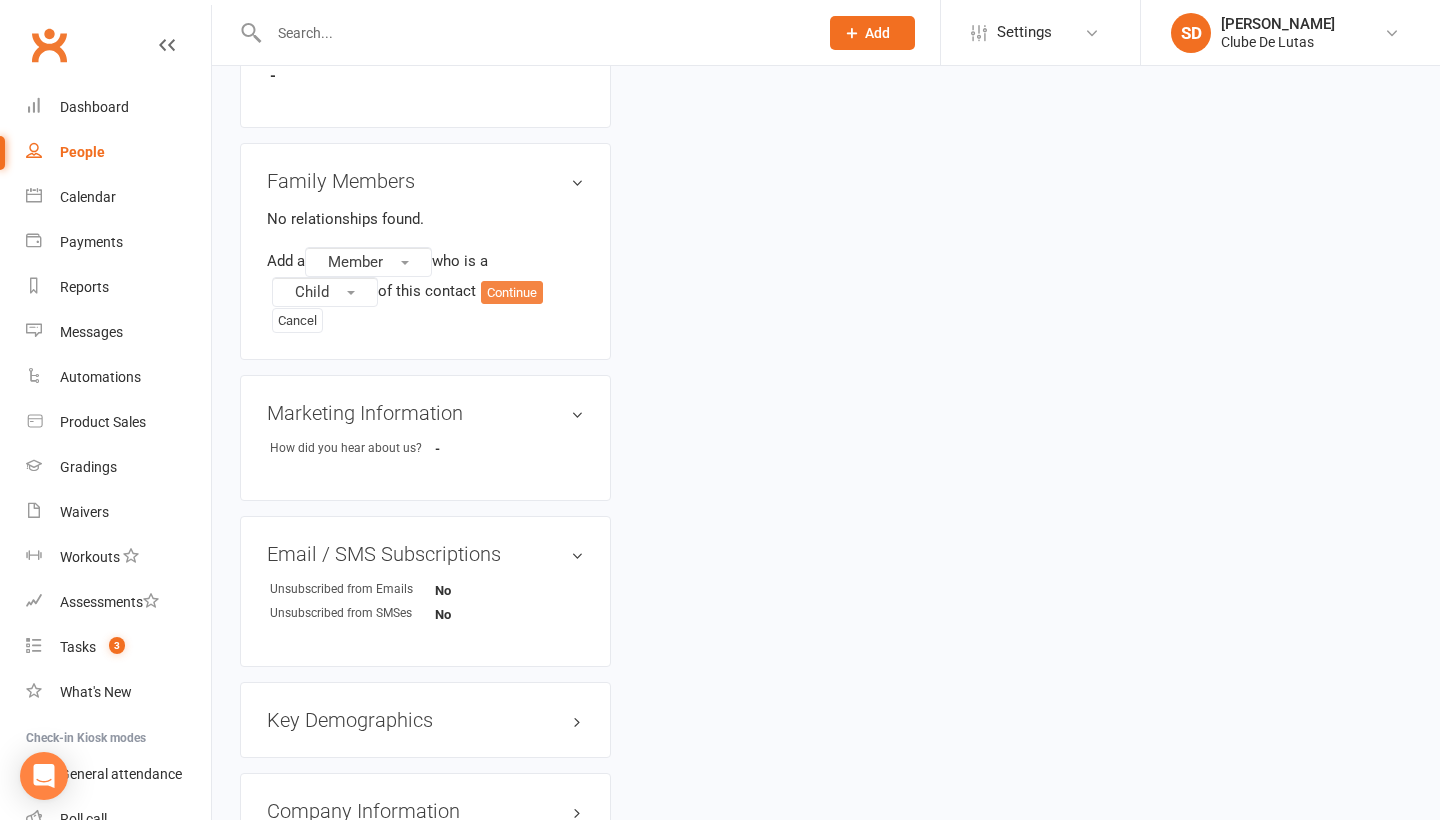 click on "Continue" at bounding box center [512, 293] 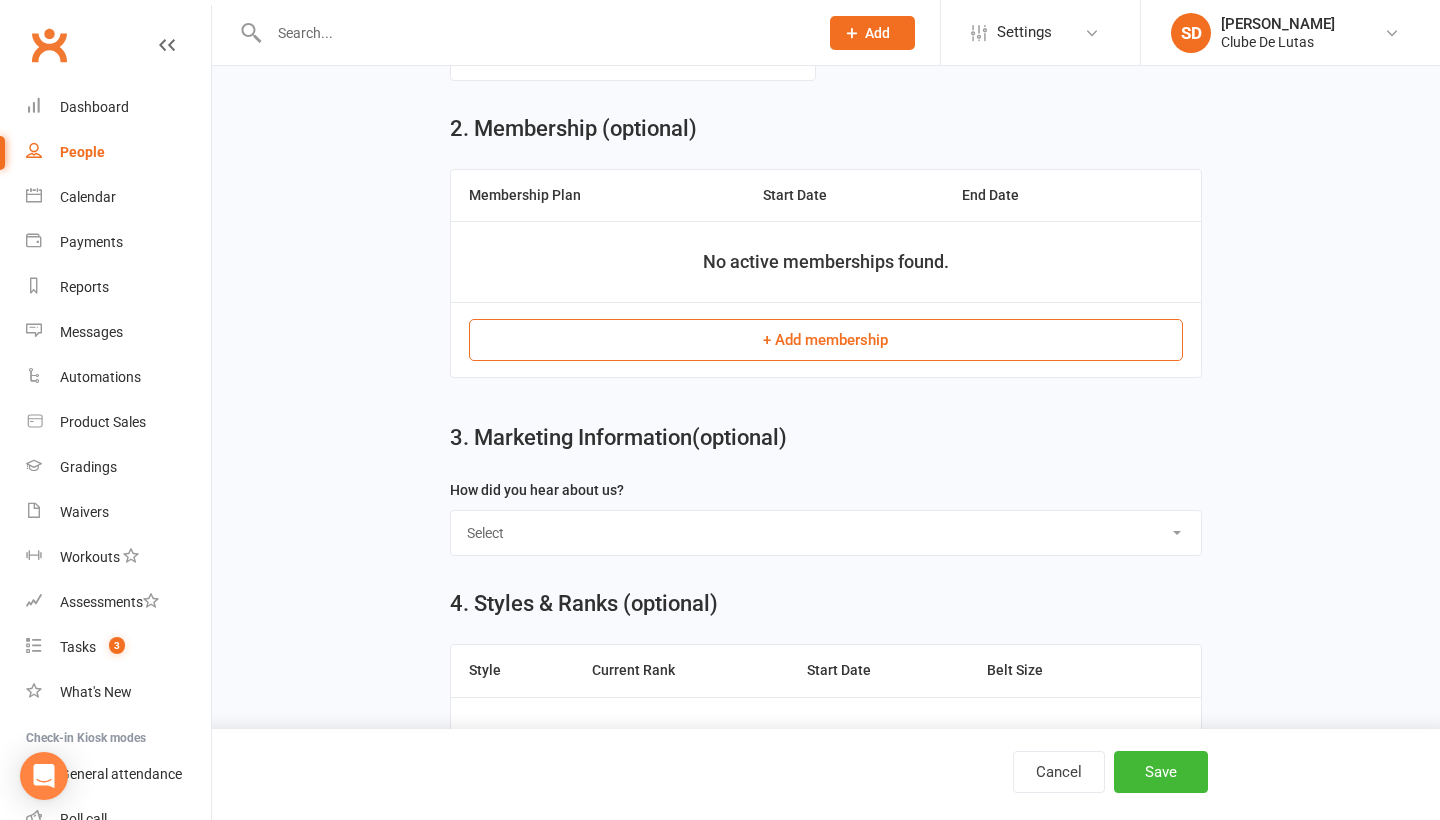 scroll, scrollTop: 0, scrollLeft: 0, axis: both 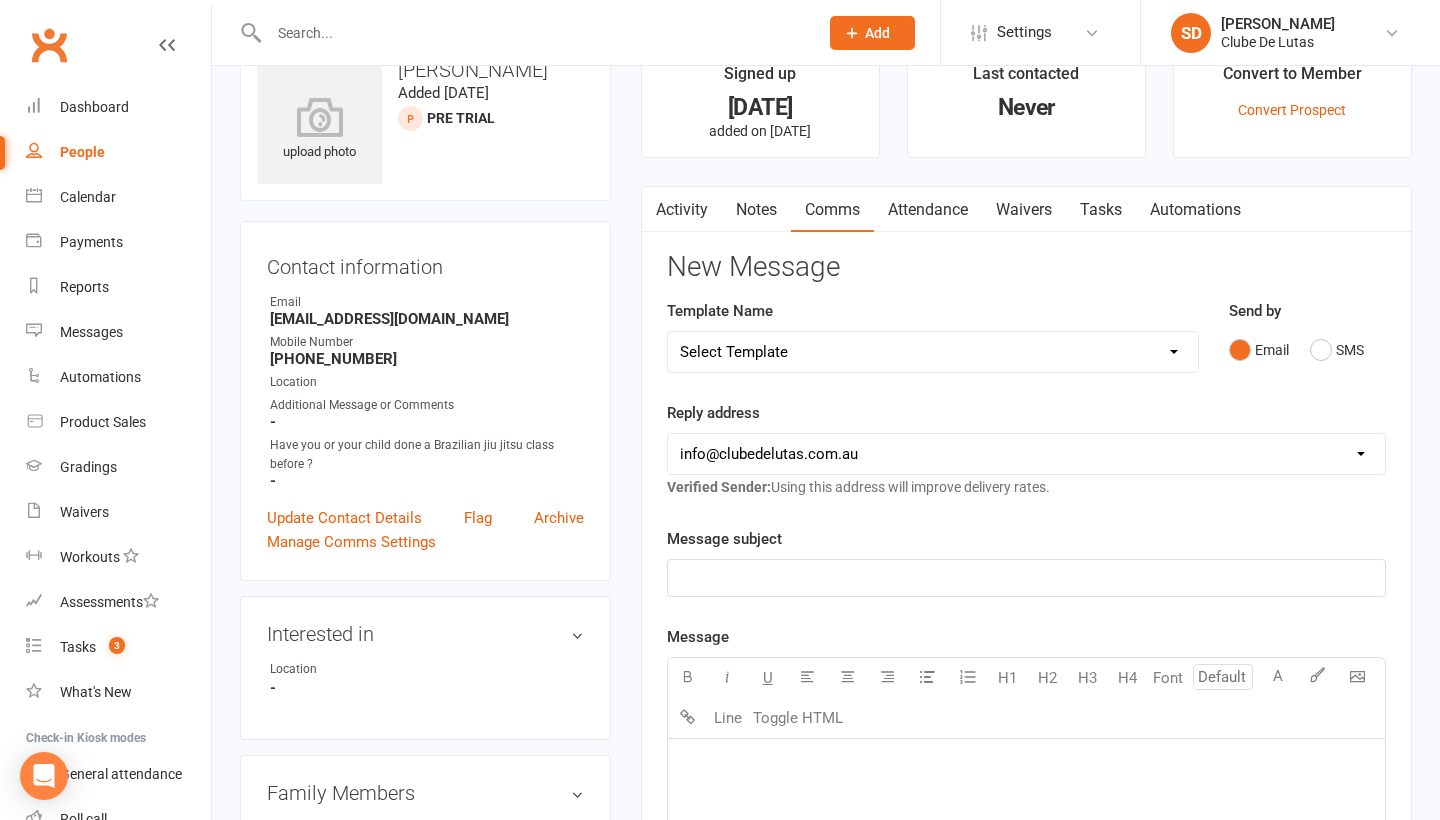 click on "﻿" 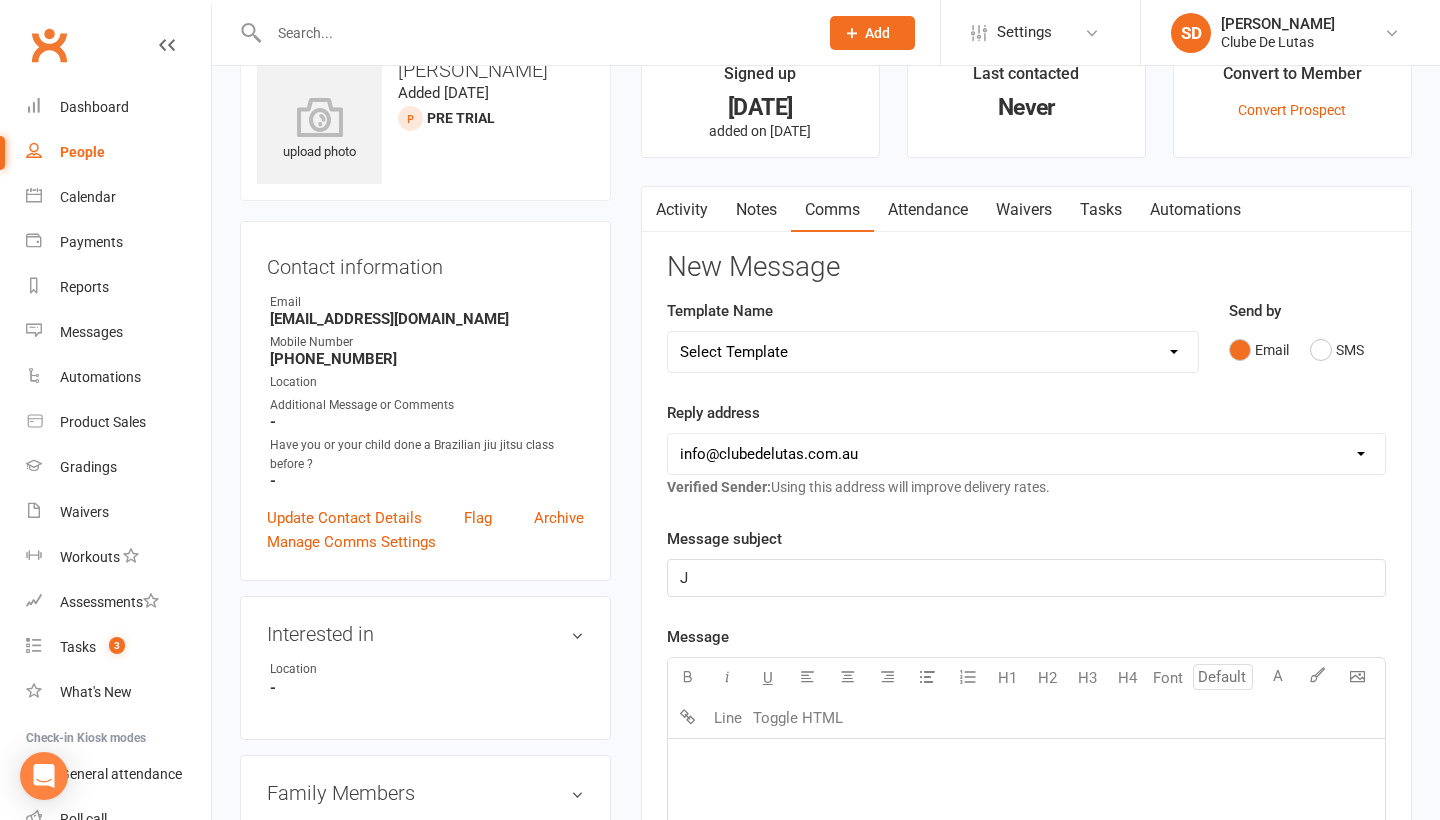 type 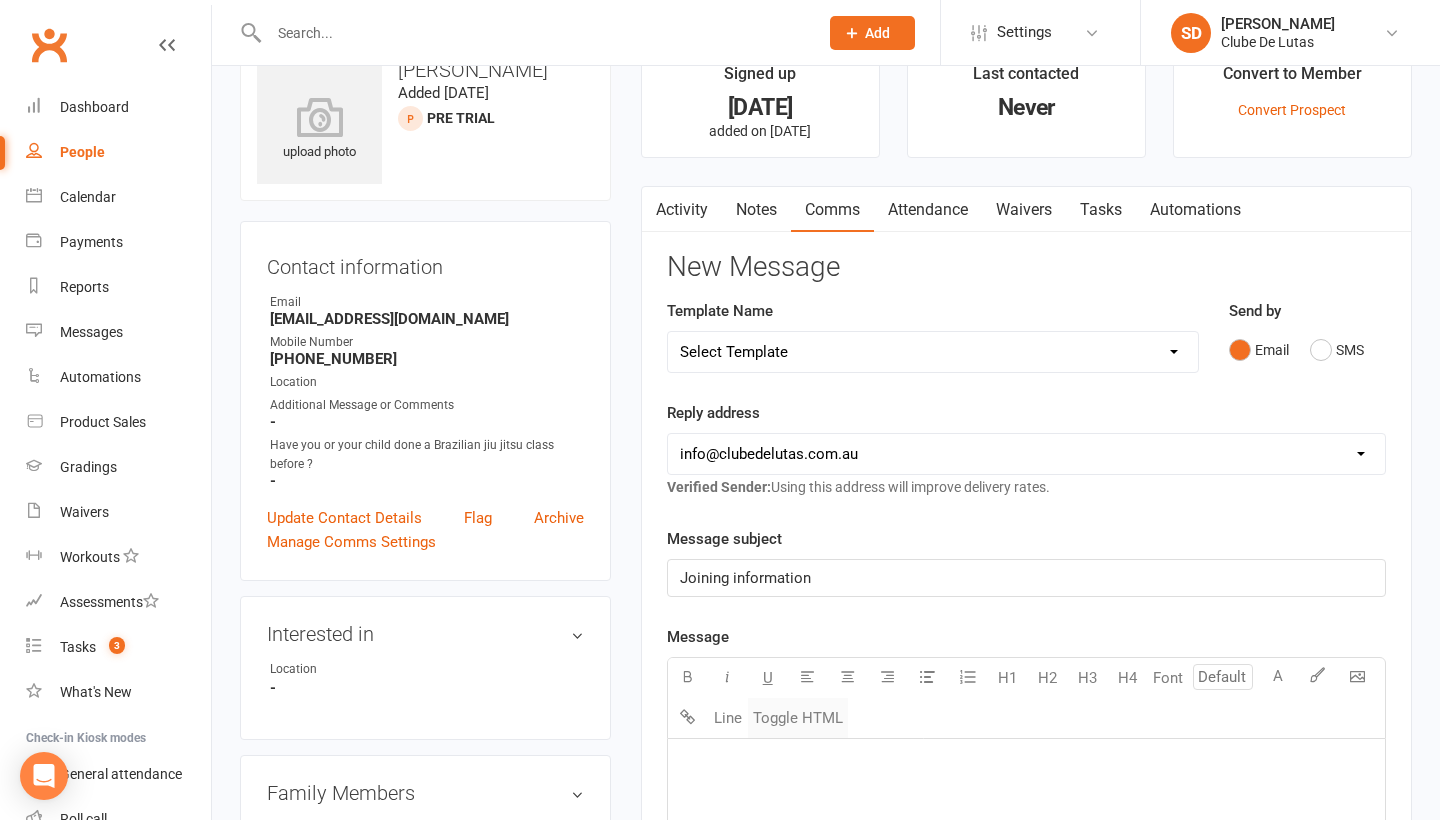 scroll, scrollTop: 94, scrollLeft: 0, axis: vertical 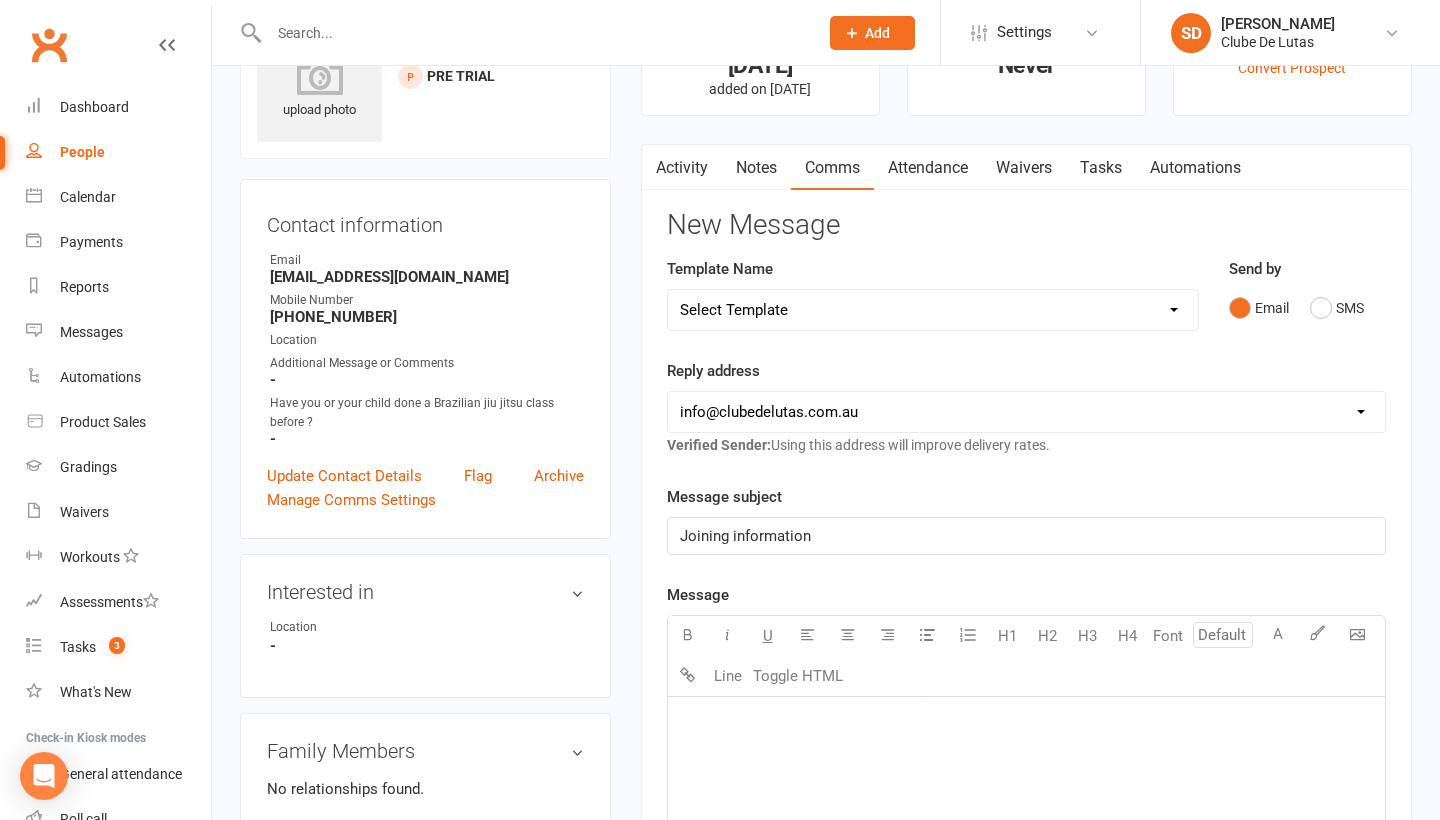 click on "﻿" 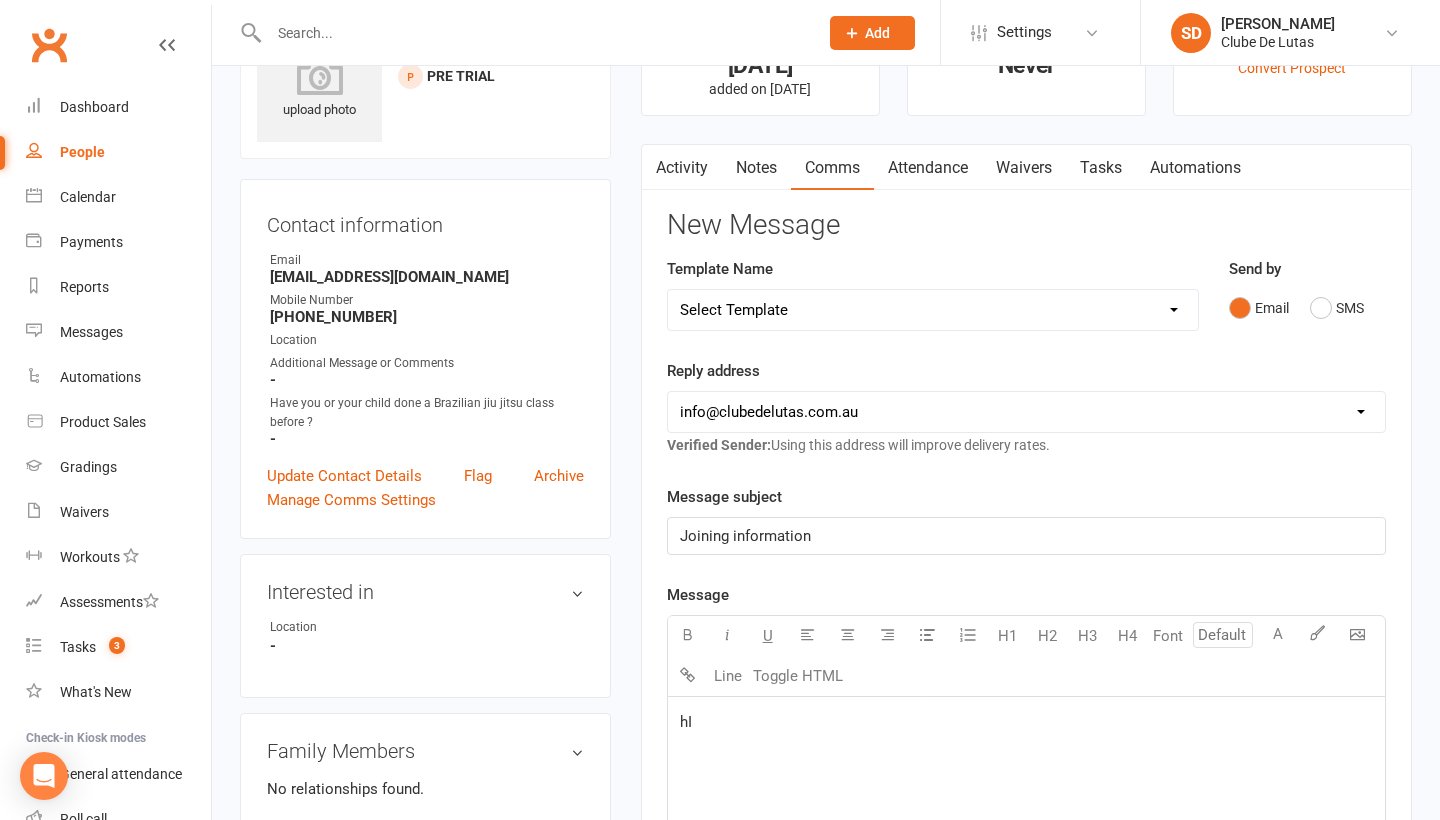 type 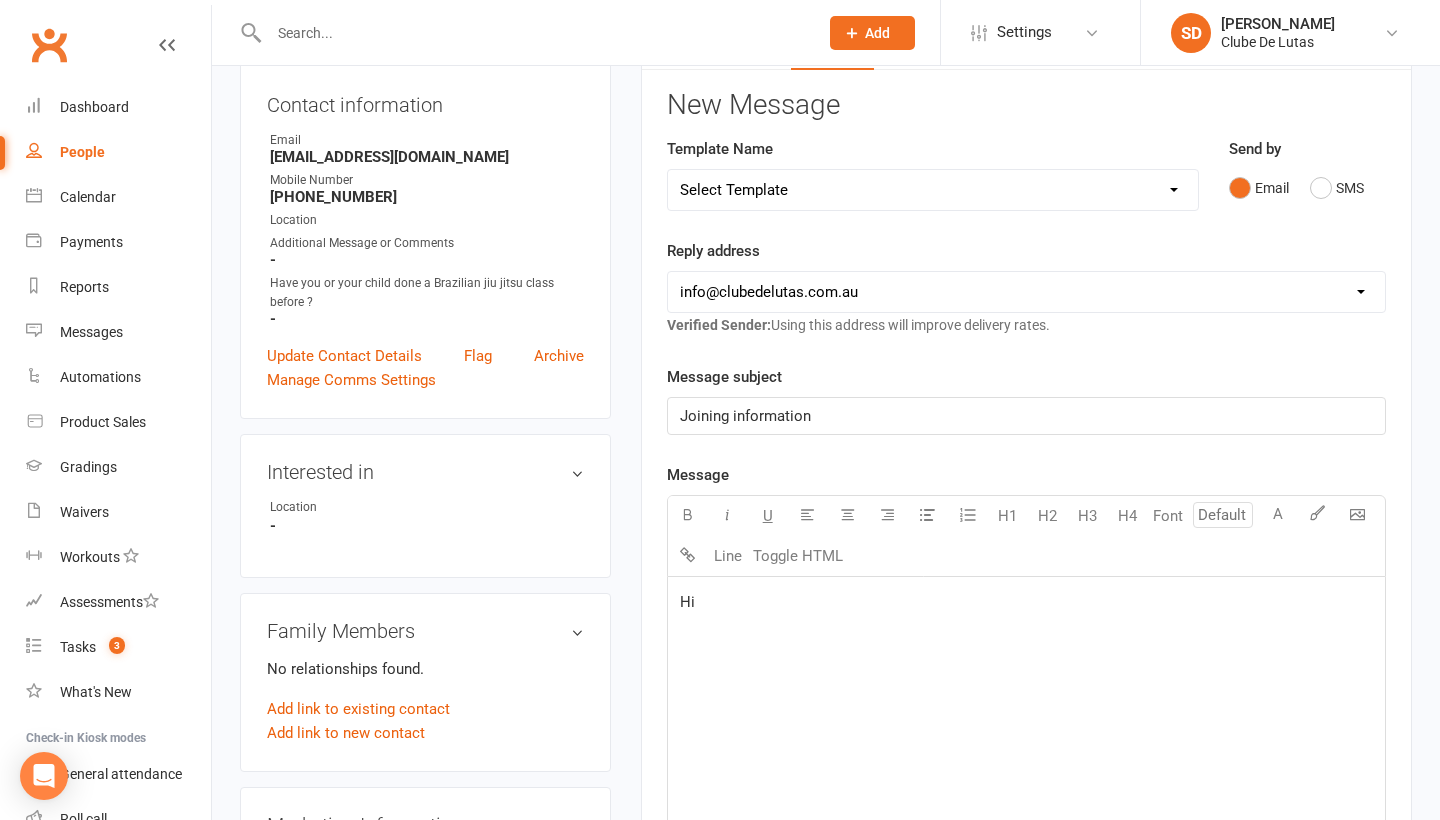 scroll, scrollTop: 562, scrollLeft: 0, axis: vertical 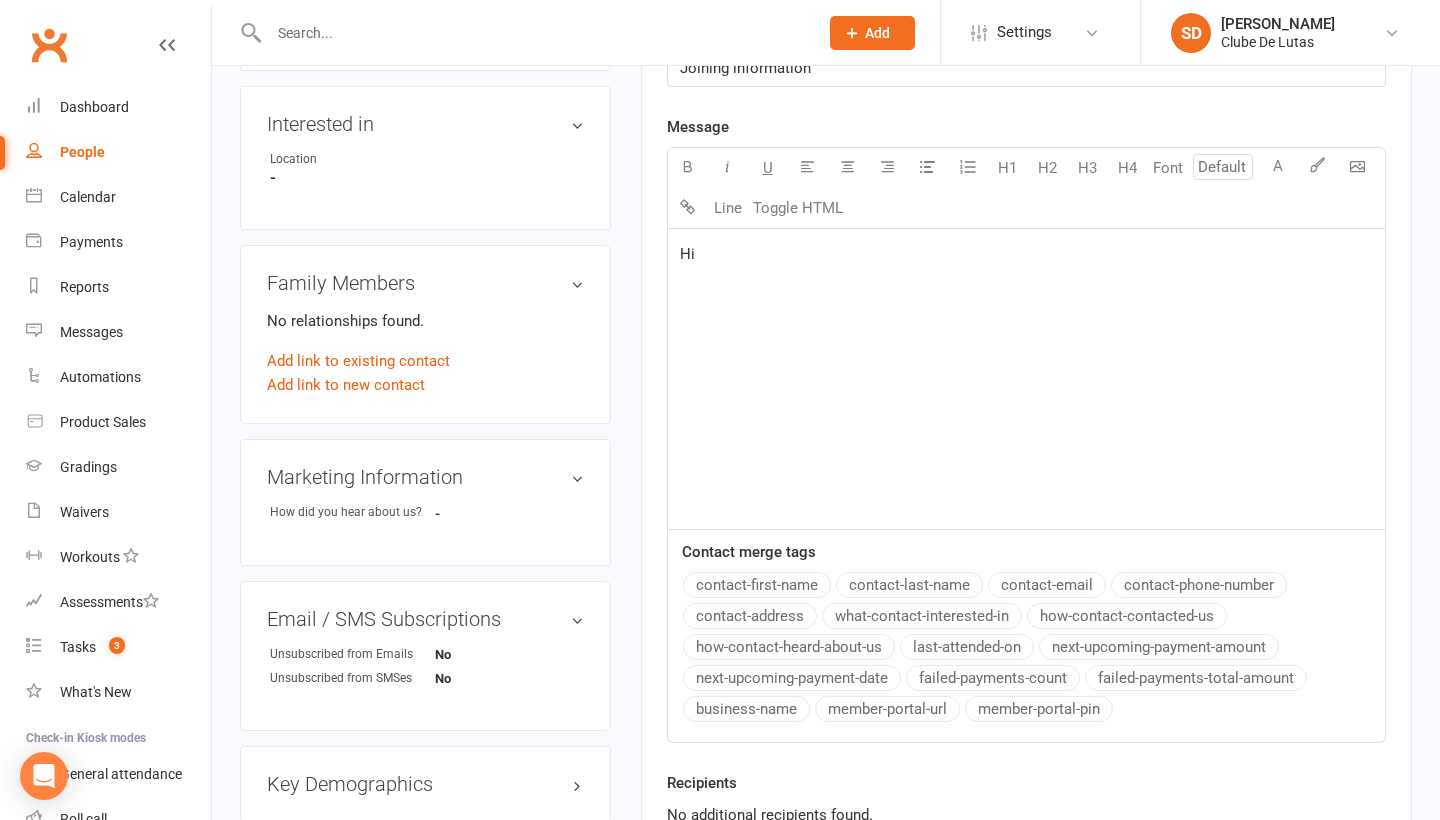 click on "contact-first-name" 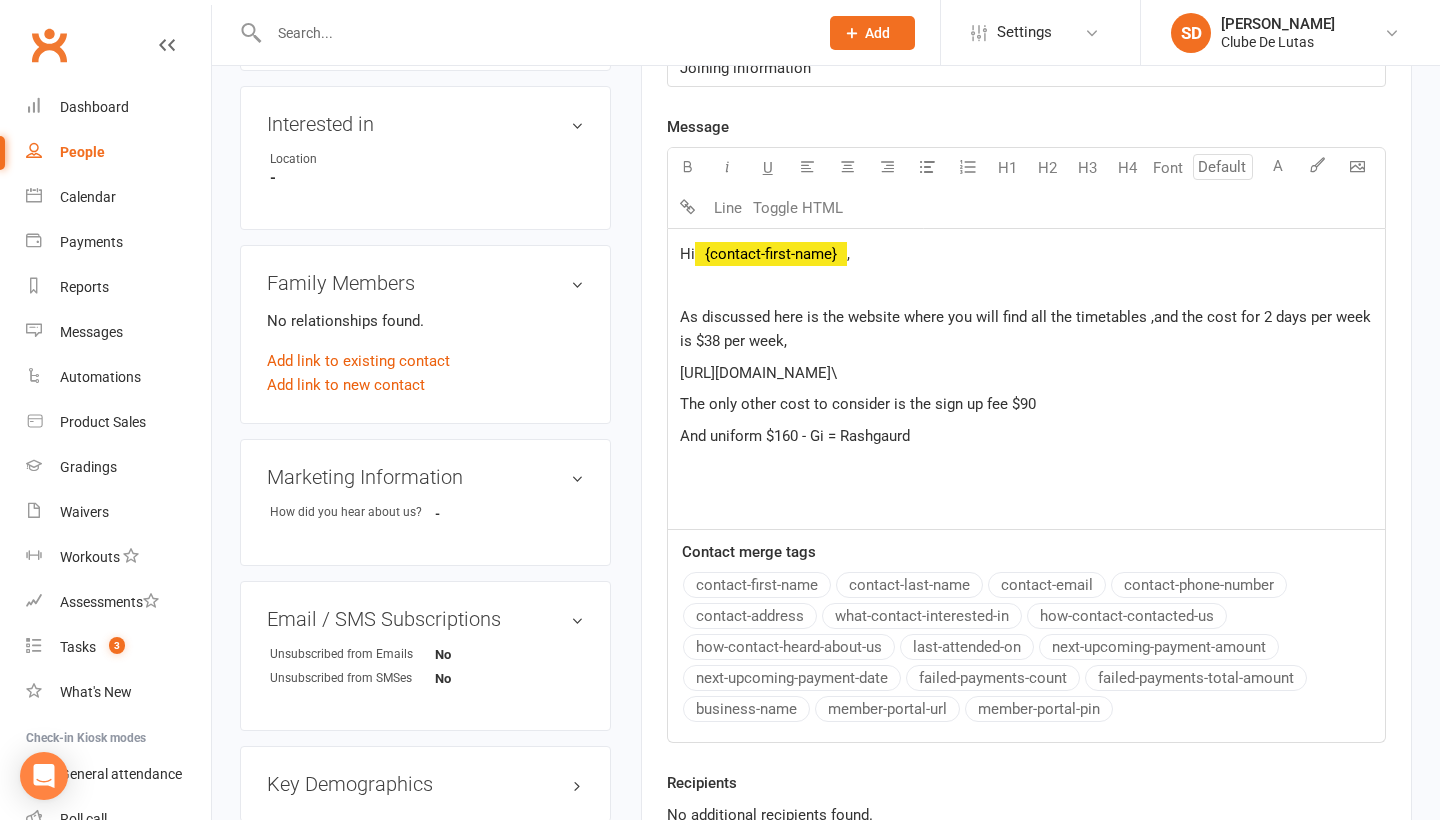 click on "And uniform $160 - Gi = Rashgaurd" 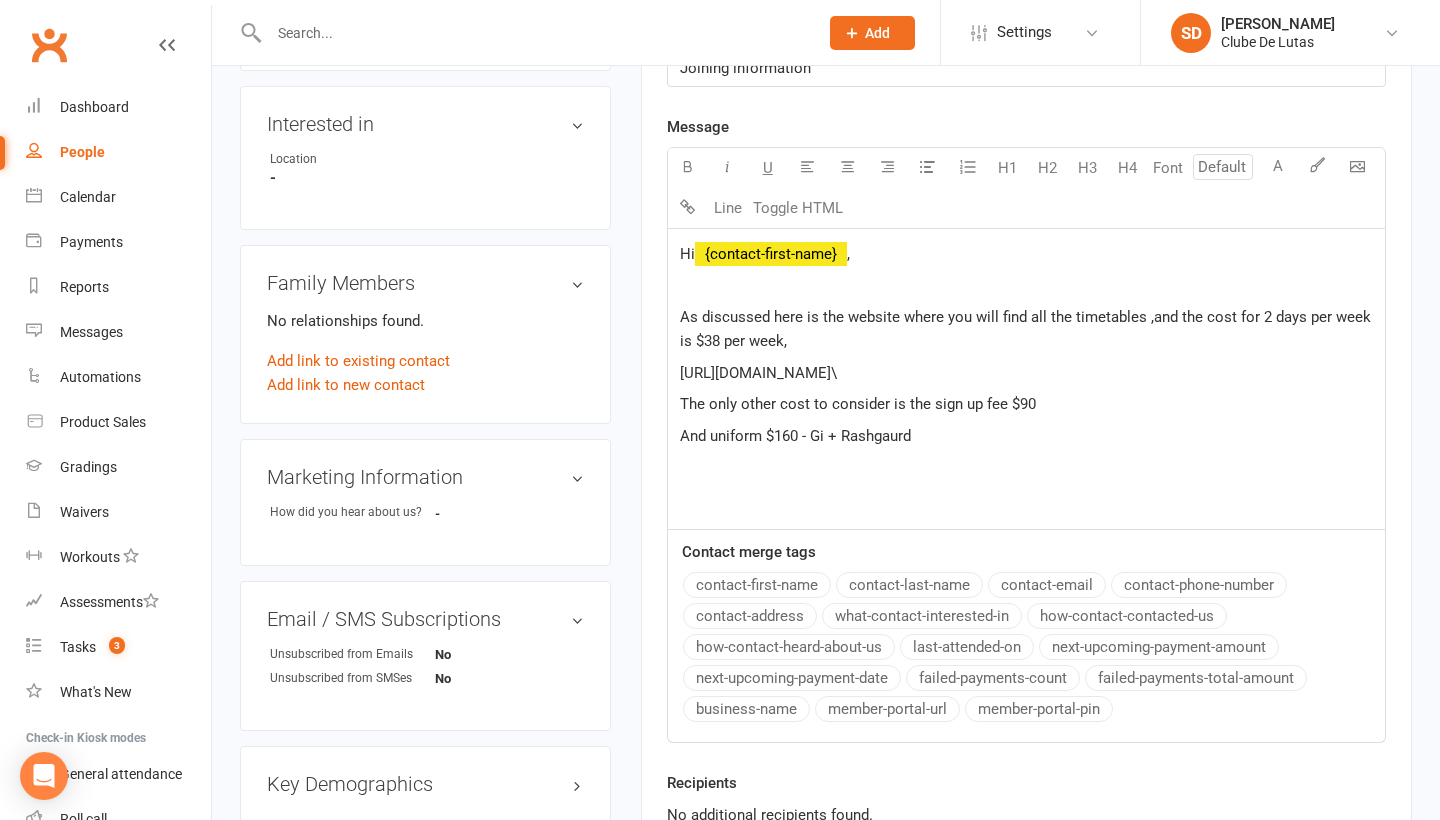 click on "And uniform $160 - Gi + Rashgaurd" 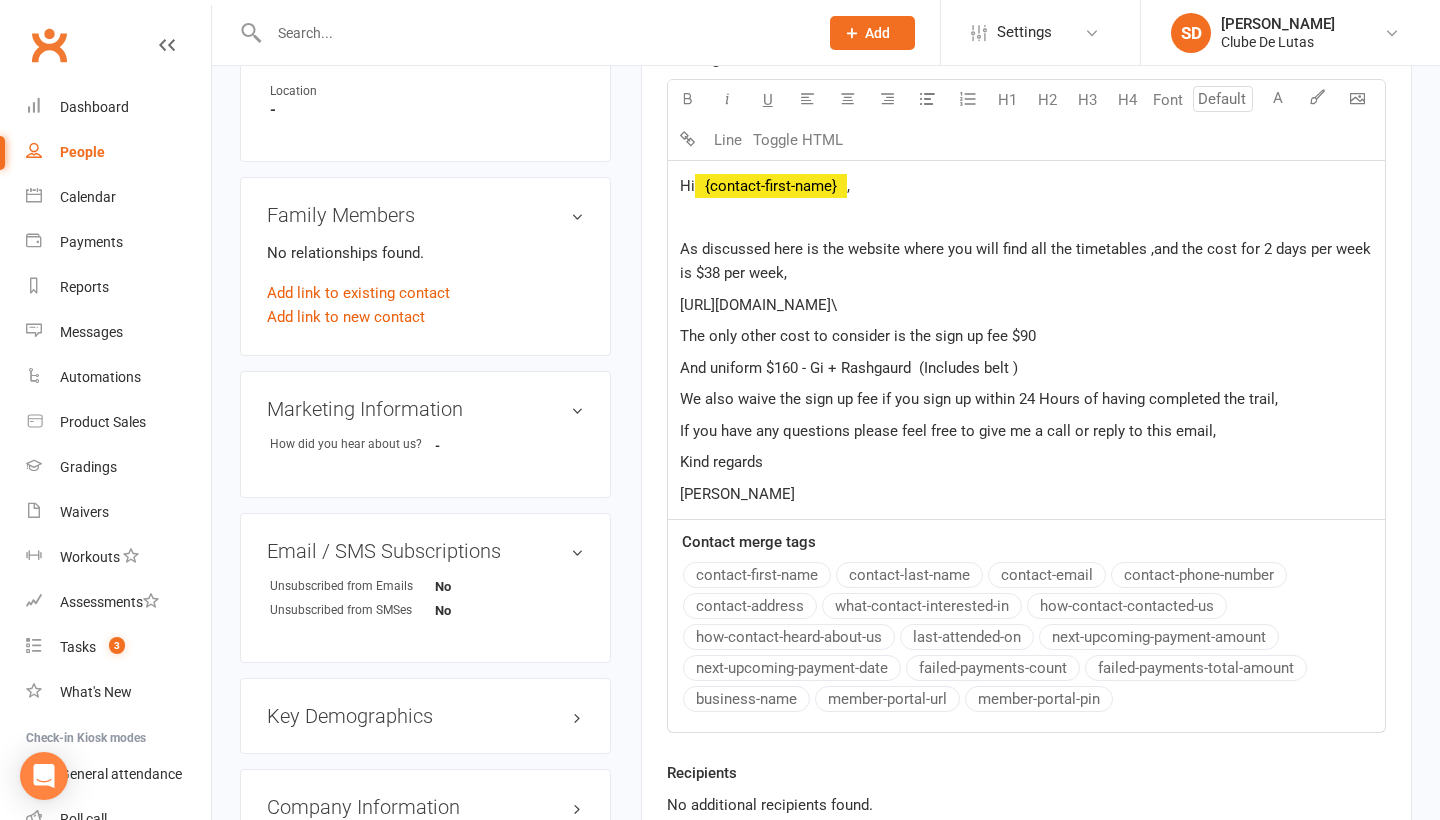 scroll, scrollTop: 632, scrollLeft: 0, axis: vertical 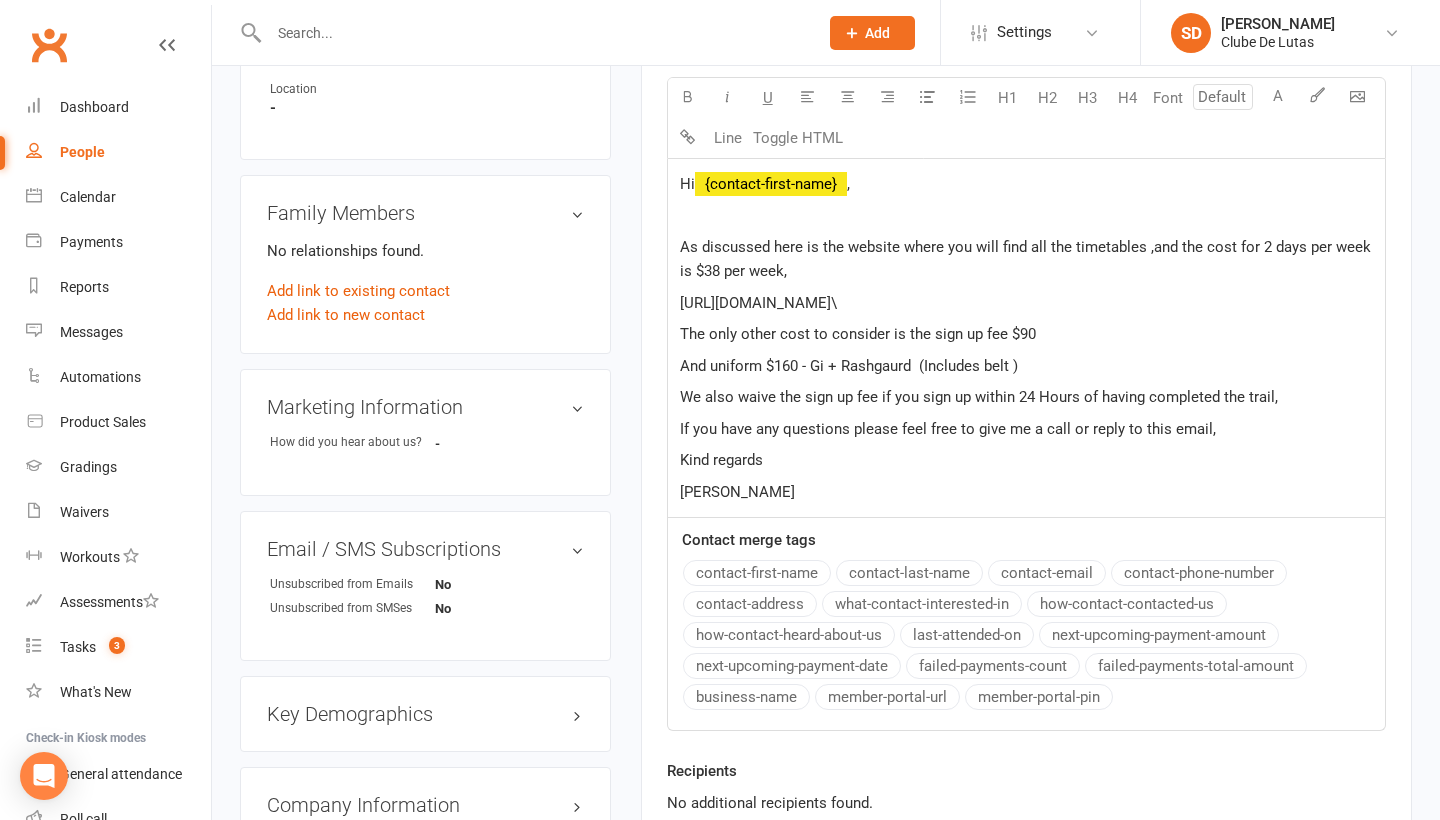 click on "[URL][DOMAIN_NAME]\" 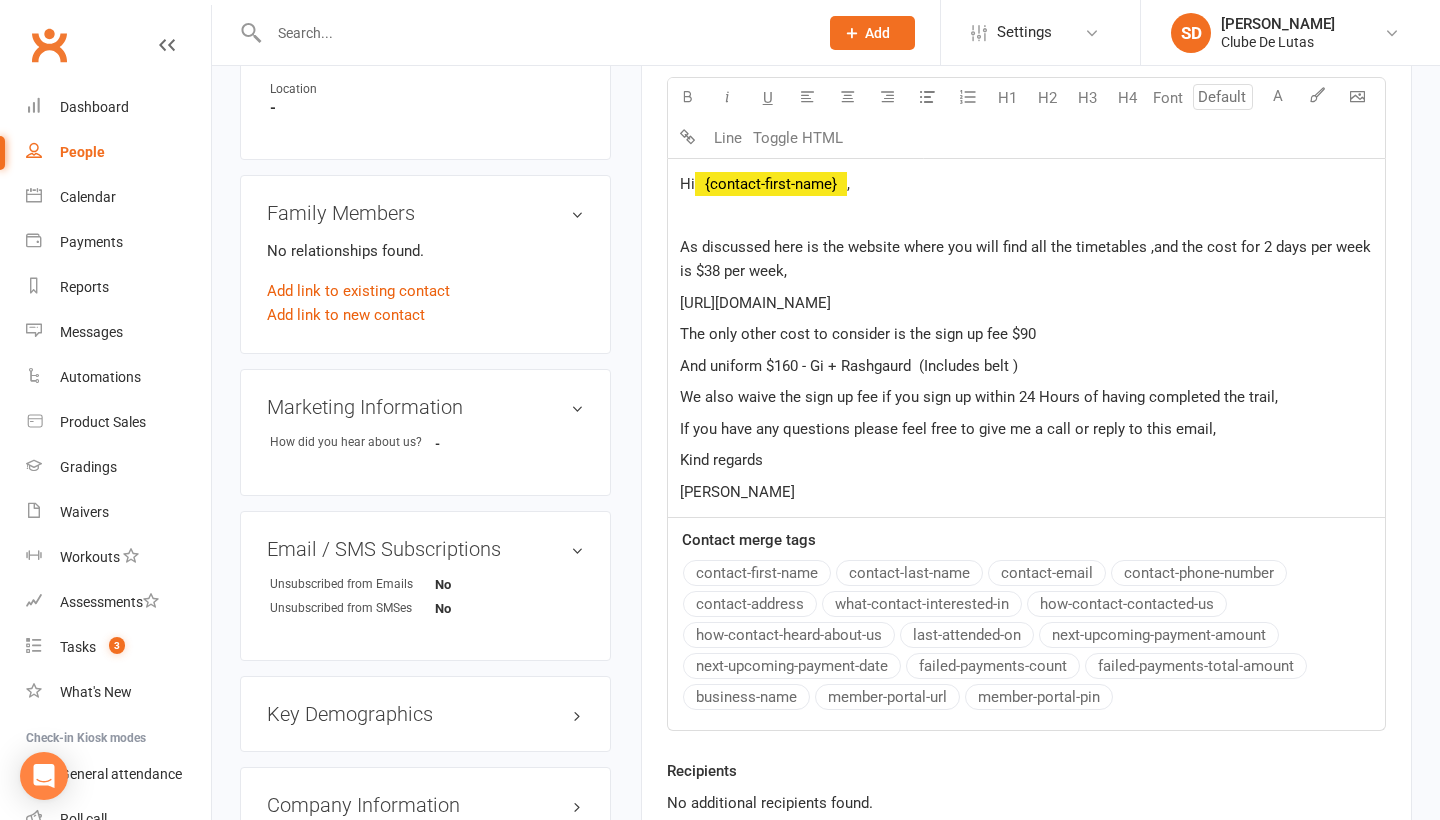 click on "[URL][DOMAIN_NAME]" 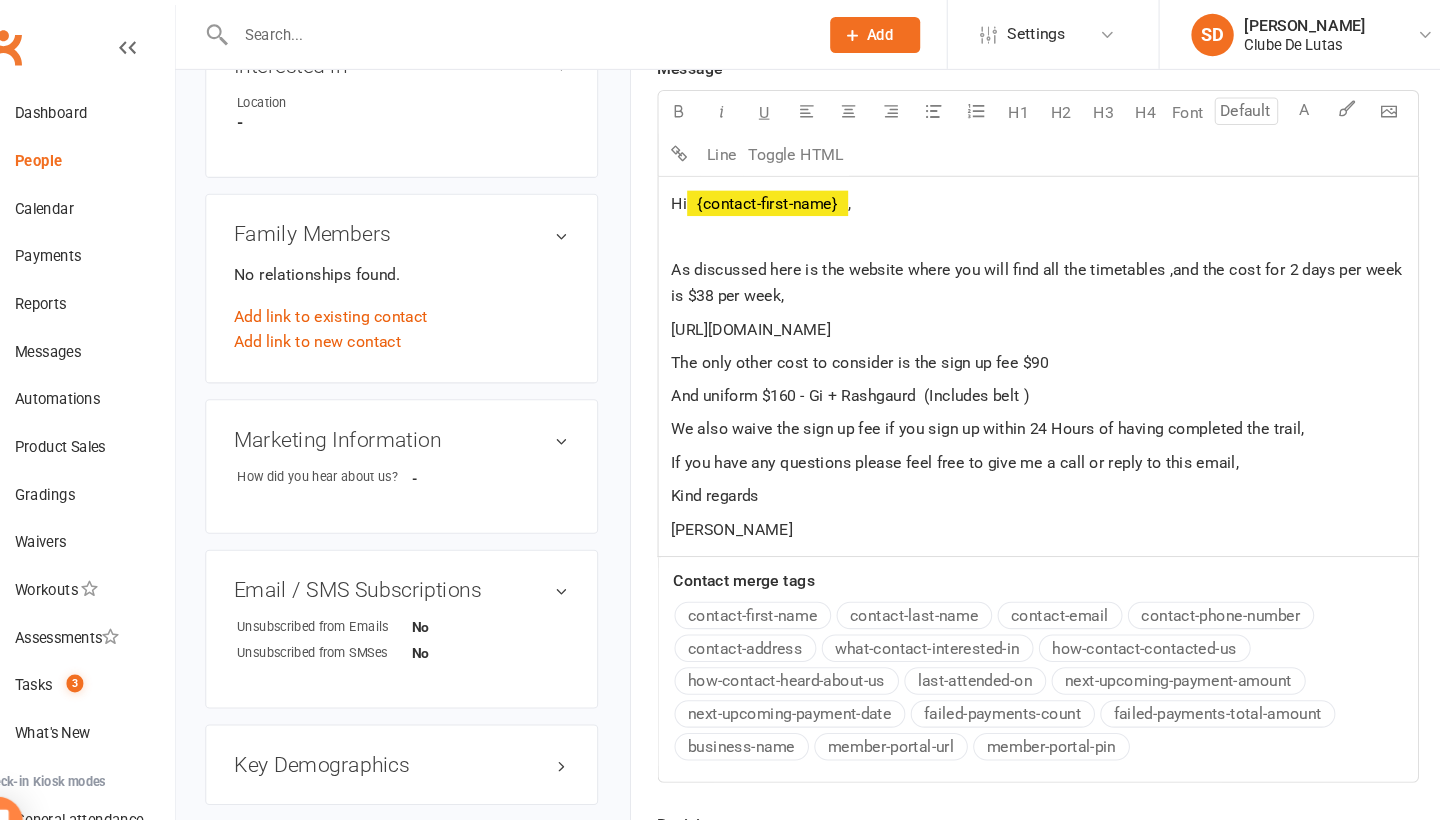 scroll, scrollTop: 624, scrollLeft: 0, axis: vertical 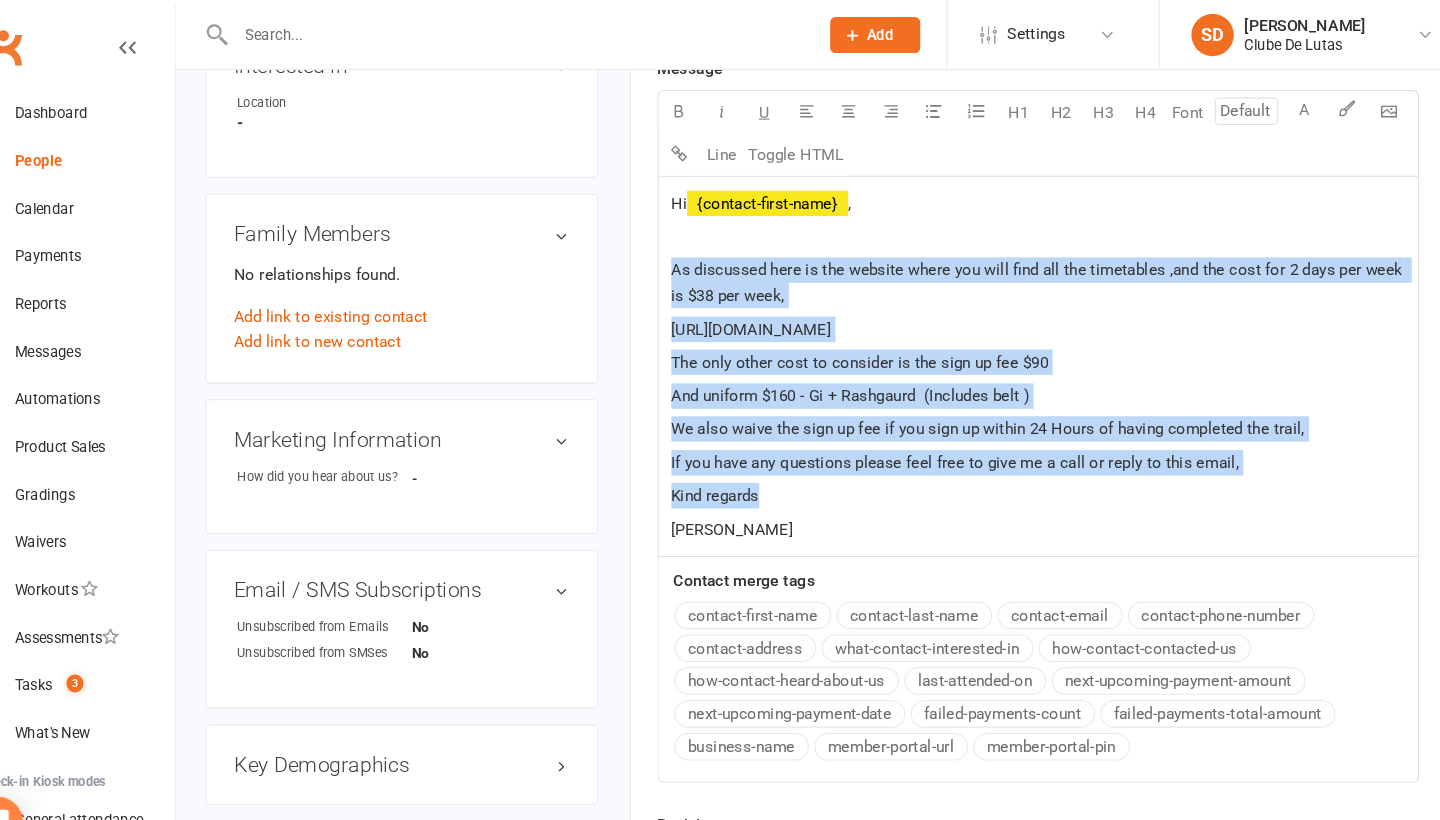 drag, startPoint x: 793, startPoint y: 475, endPoint x: 635, endPoint y: 254, distance: 271.67075 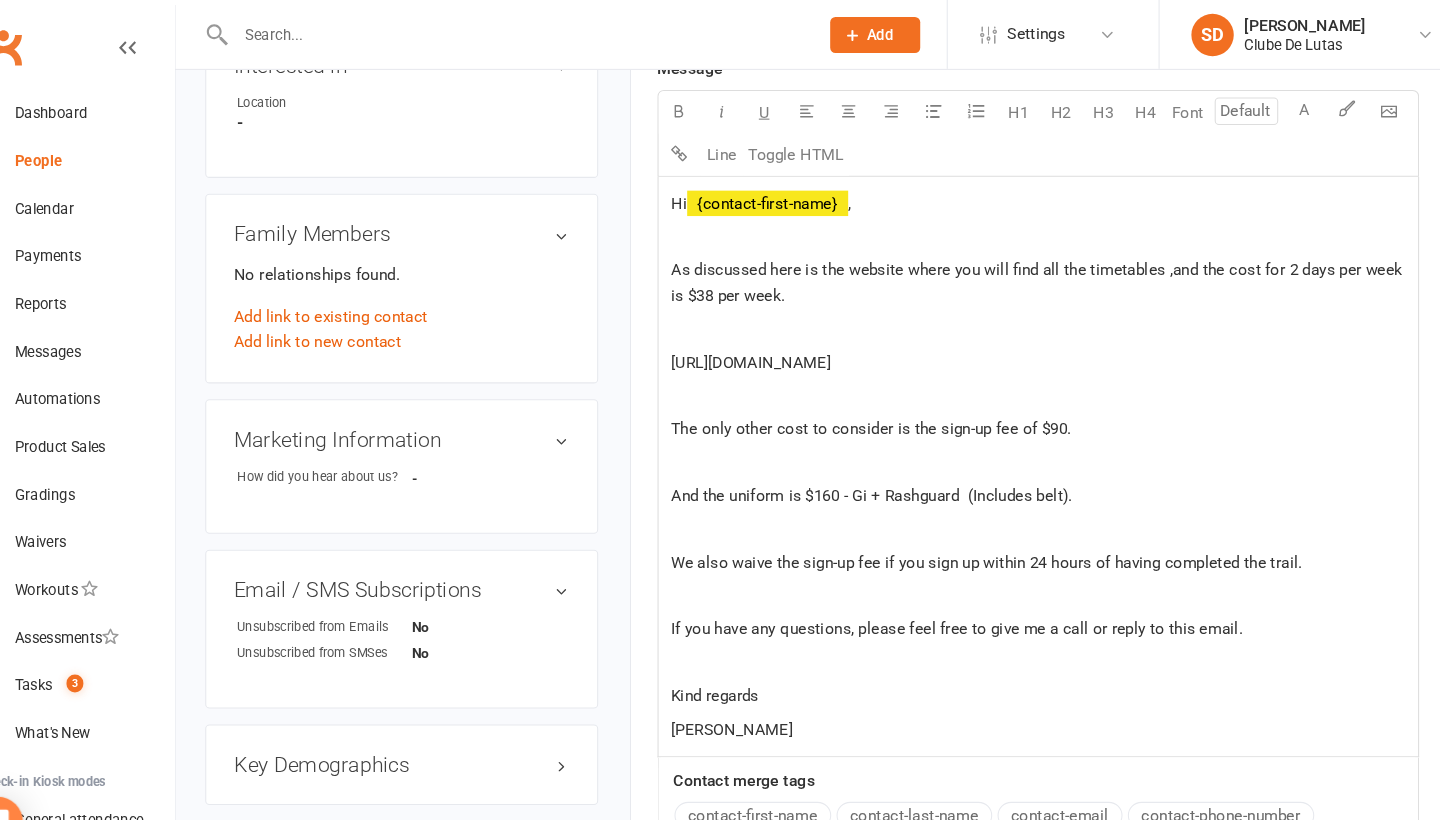 drag, startPoint x: 629, startPoint y: 336, endPoint x: 1091, endPoint y: 593, distance: 528.67096 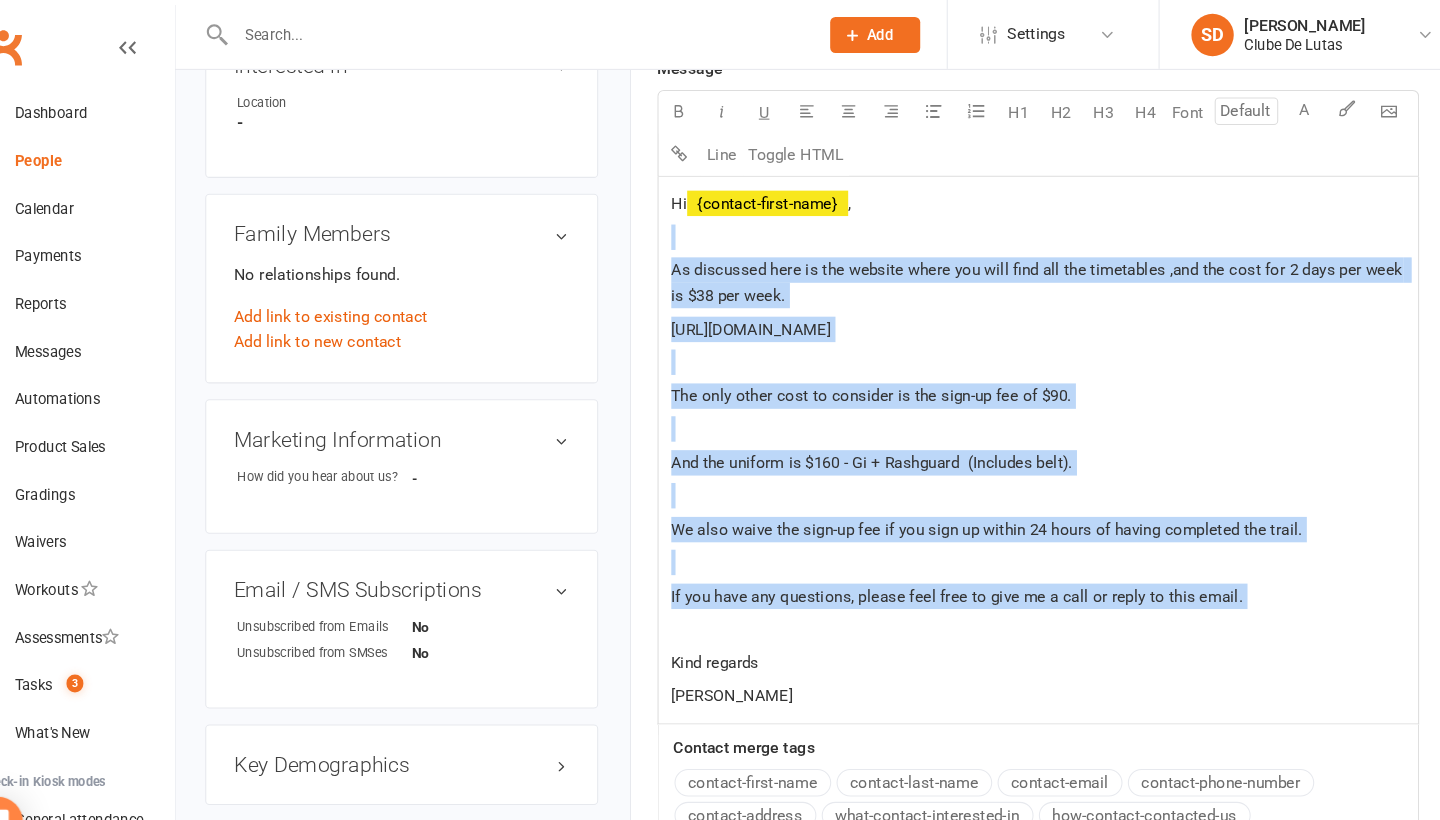 drag, startPoint x: 1176, startPoint y: 574, endPoint x: 620, endPoint y: 227, distance: 655.39685 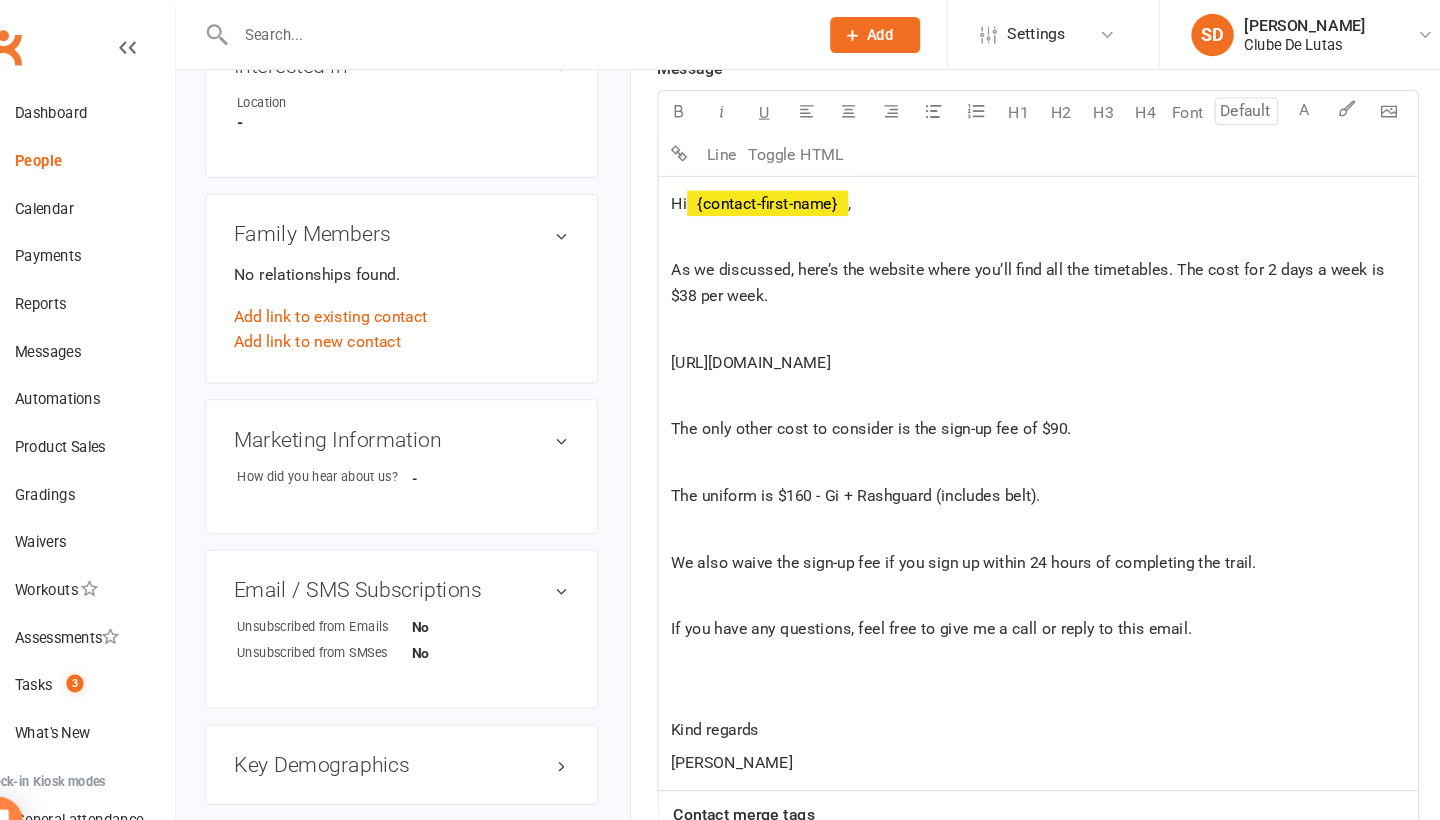 click on "[URL][DOMAIN_NAME]" 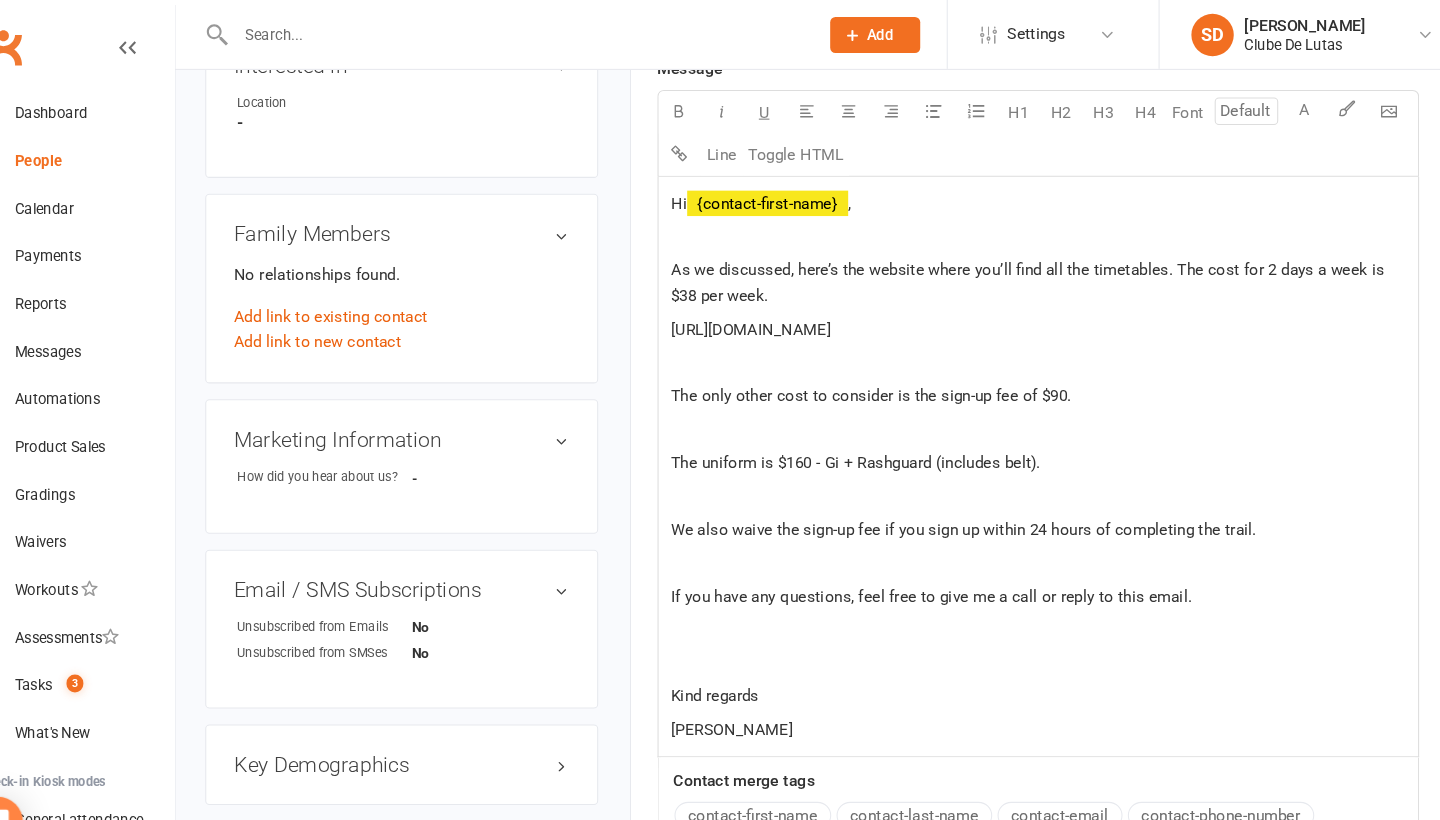 click on "Hi  ﻿ {contact-first-name}  , ﻿ As we discussed, here’s the website where you’ll find all the timetables. The cost for 2 days a week is $38 per week. [URL][DOMAIN_NAME] ﻿ The only other cost to consider is the sign-up fee of $90. ﻿ The uniform is $160 - Gi + Rashguard (includes belt). ﻿ We also waive the sign-up fee if you sign up within 24 hours of completing the trail. ﻿ If you have any questions, feel free to give me a call or reply to this email. ﻿ ﻿ Kind regards [PERSON_NAME]" 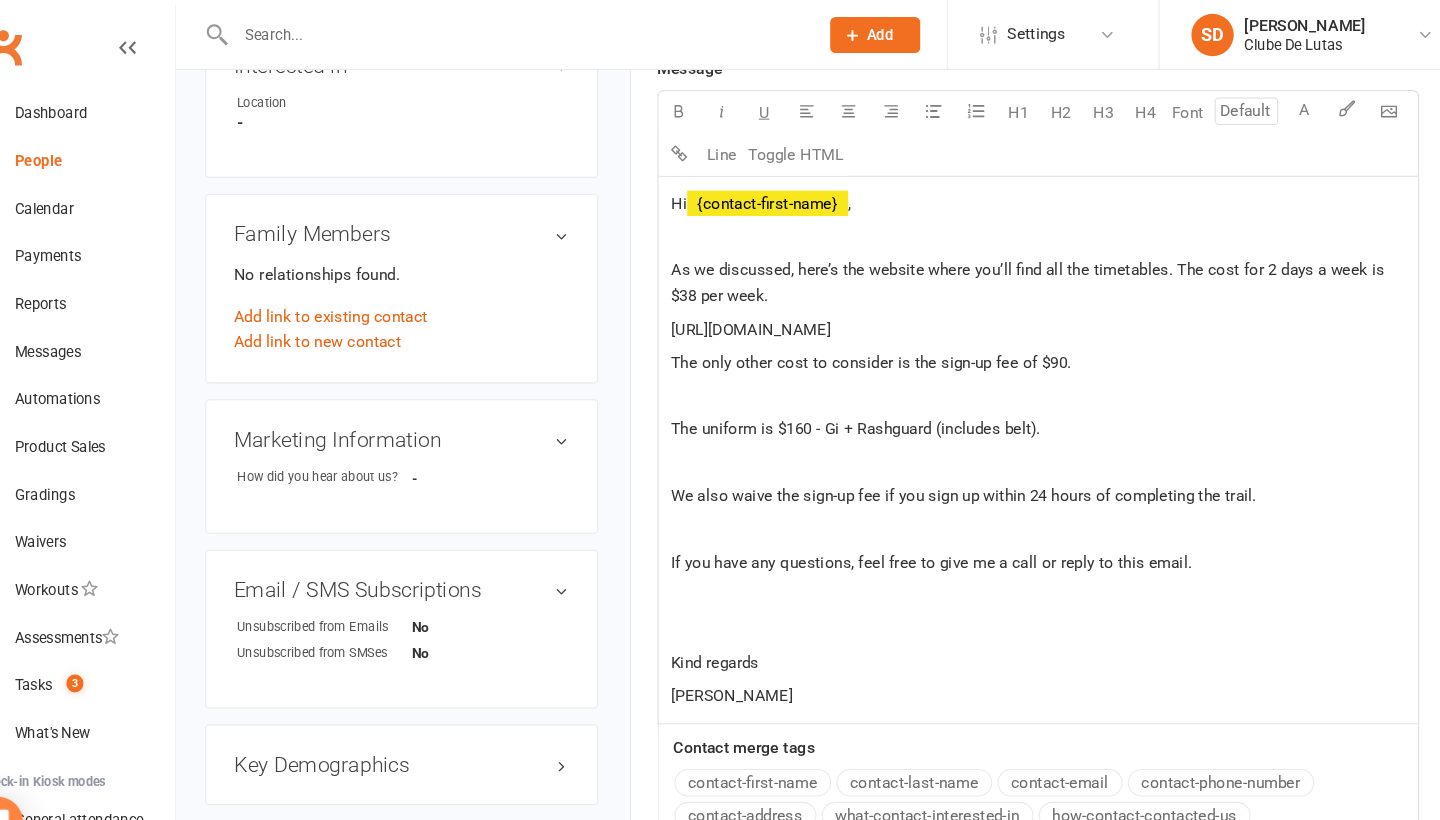 click on "Hi  ﻿ {contact-first-name}  , ﻿ As we discussed, here’s the website where you’ll find all the timetables. The cost for 2 days a week is $38 per week. [URL][DOMAIN_NAME] The only other cost to consider is the sign-up fee of $90. ﻿ The uniform is $160 - Gi + Rashguard (includes belt). ﻿ We also waive the sign-up fee if you sign up within 24 hours of completing the trail. ﻿ If you have any questions, feel free to give me a call or reply to this email. ﻿ ﻿ Kind regards [PERSON_NAME]" 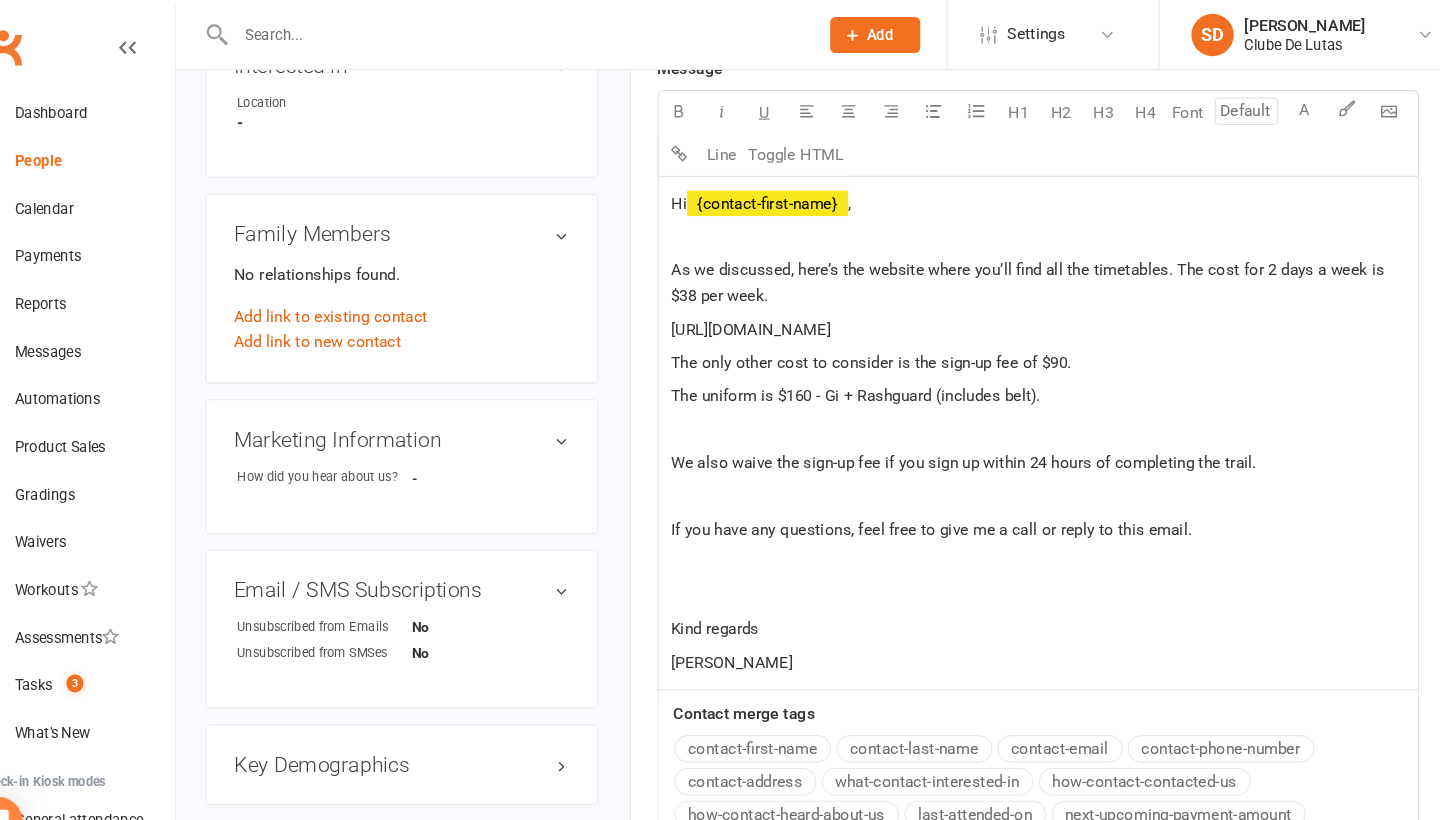 click on "Hi  ﻿ {contact-first-name}  , ﻿ As we discussed, here’s the website where you’ll find all the timetables. The cost for 2 days a week is $38 per week. [URL][DOMAIN_NAME] The only other cost to consider is the sign-up fee of $90. The uniform is $160 - Gi + Rashguard (includes belt). ﻿ We also waive the sign-up fee if you sign up within 24 hours of completing the trail. ﻿ If you have any questions, feel free to give me a call or reply to this email. ﻿ ﻿ Kind regards [PERSON_NAME]" 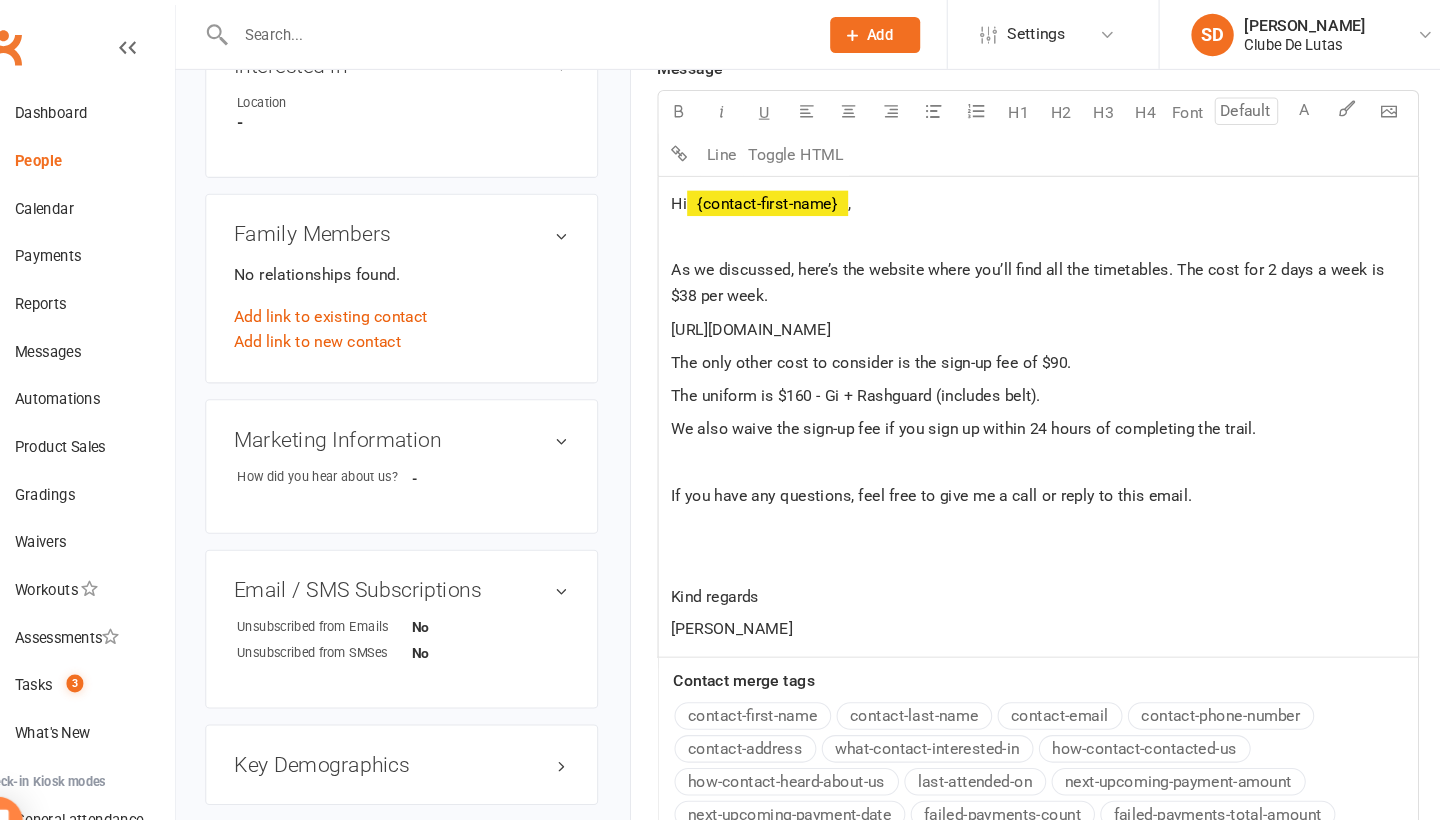 click on "Hi  ﻿ {contact-first-name}  , ﻿ As we discussed, here’s the website where you’ll find all the timetables. The cost for 2 days a week is $38 per week. [URL][DOMAIN_NAME] The only other cost to consider is the sign-up fee of $90. The uniform is $160 - Gi + Rashguard (includes belt). We also waive the sign-up fee if you sign up within 24 hours of completing the trail. ﻿ If you have any questions, feel free to give me a call or reply to this email. ﻿ ﻿ Kind regards [PERSON_NAME]" 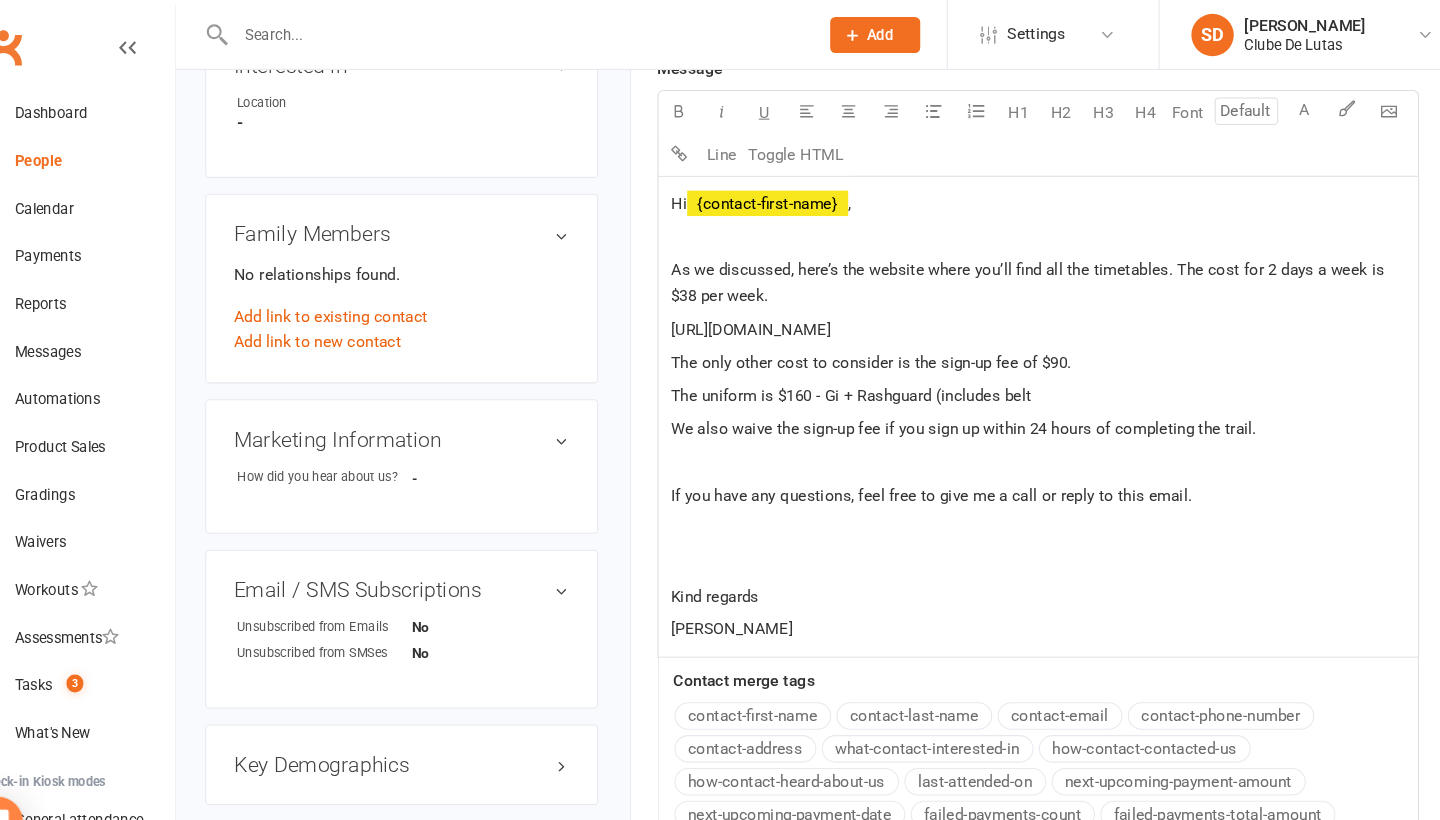 click on "Hi  ﻿ {contact-first-name}  , ﻿ As we discussed, here’s the website where you’ll find all the timetables. The cost for 2 days a week is $38 per week. [URL][DOMAIN_NAME] The only other cost to consider is the sign-up fee of $90. The uniform is $160 - Gi + Rashguard (includes belt We also waive the sign-up fee if you sign up within 24 hours of completing the trail. ﻿ If you have any questions, feel free to give me a call or reply to this email. ﻿ ﻿ Kind regards [PERSON_NAME]" 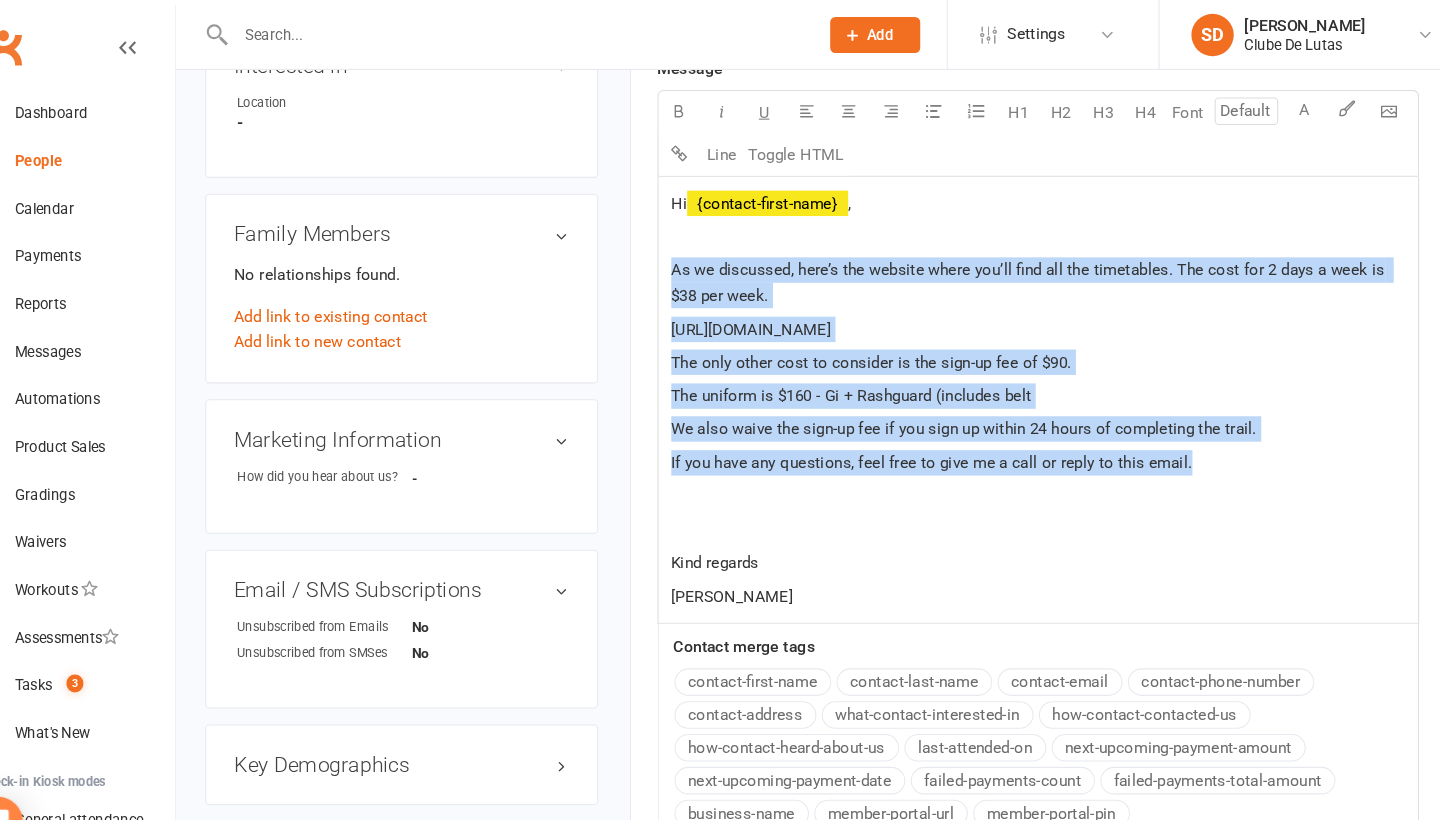 drag, startPoint x: 1142, startPoint y: 442, endPoint x: 608, endPoint y: 253, distance: 566.4601 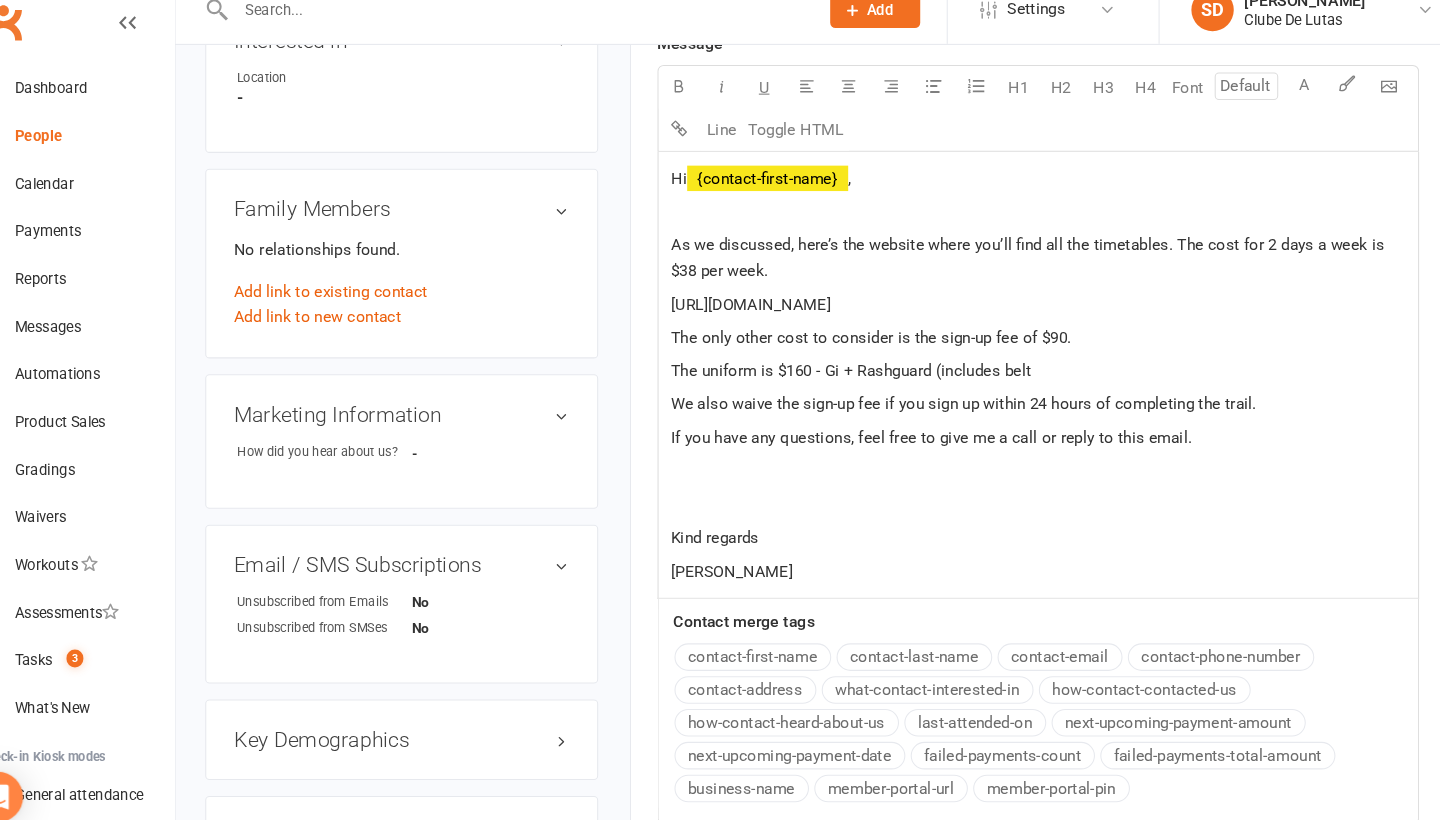 click on "Hi  ﻿ {contact-first-name}  , ﻿ As we discussed, here’s the website where you’ll find all the timetables. The cost for 2 days a week is $38 per week. [URL][DOMAIN_NAME] The only other cost to consider is the sign-up fee of $90. The uniform is $160 - Gi + Rashguard (includes belt We also waive the sign-up fee if you sign up within 24 hours of completing the trail. If you have any questions, feel free to give me a call or reply to this email. ﻿ ﻿ Kind regards [PERSON_NAME]" 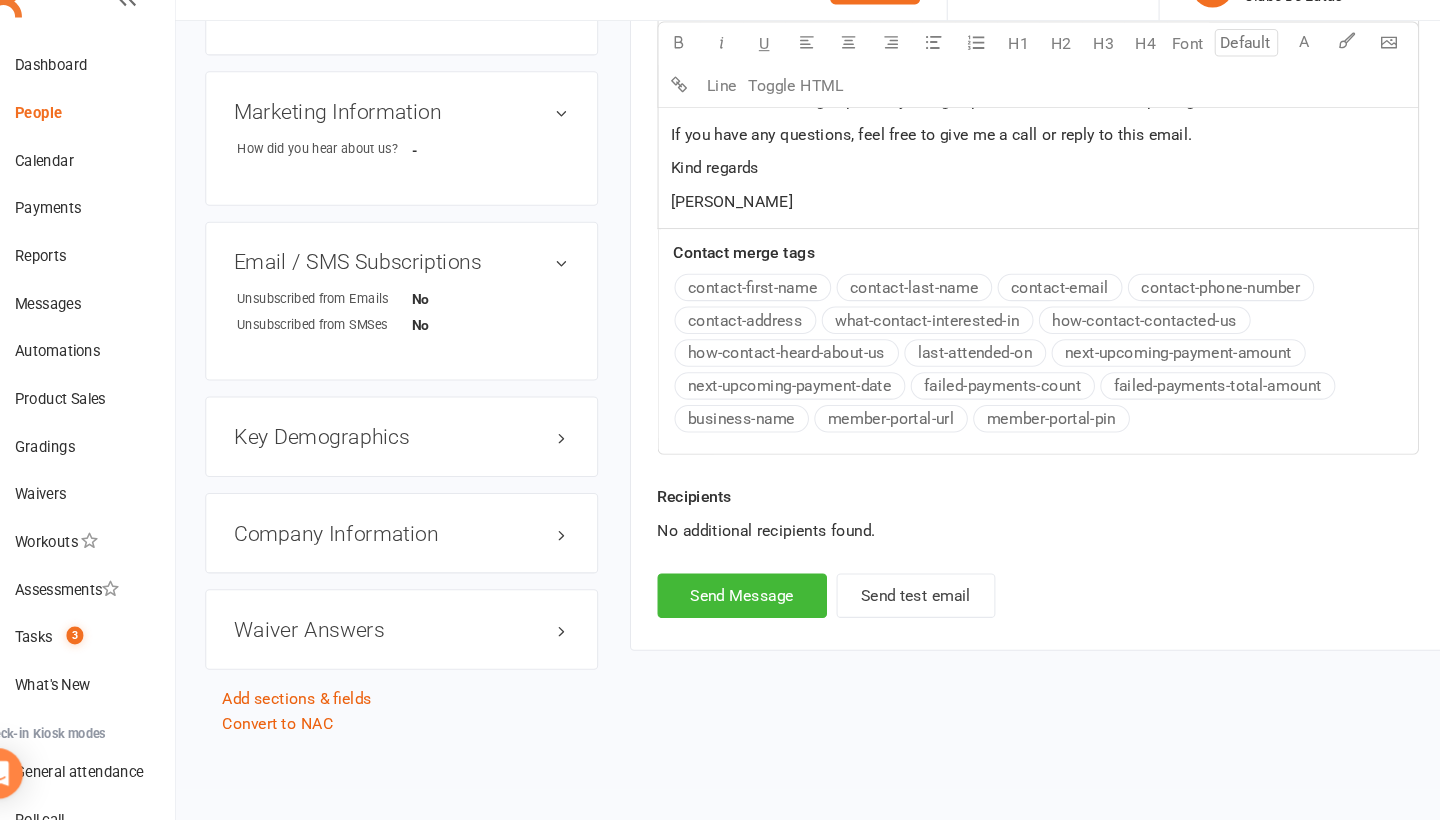 scroll, scrollTop: 903, scrollLeft: 0, axis: vertical 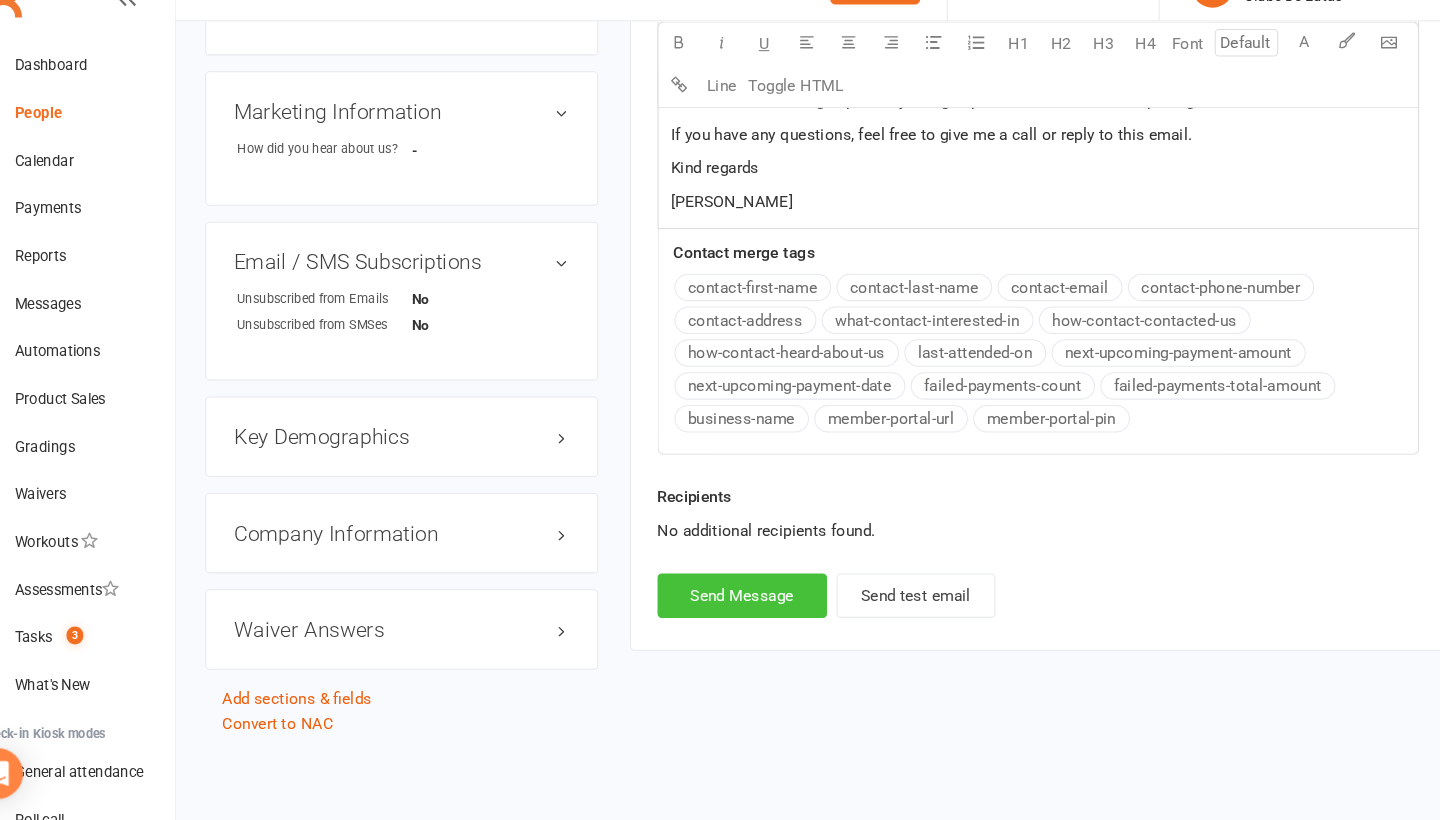 click on "Send Message" at bounding box center (747, 608) 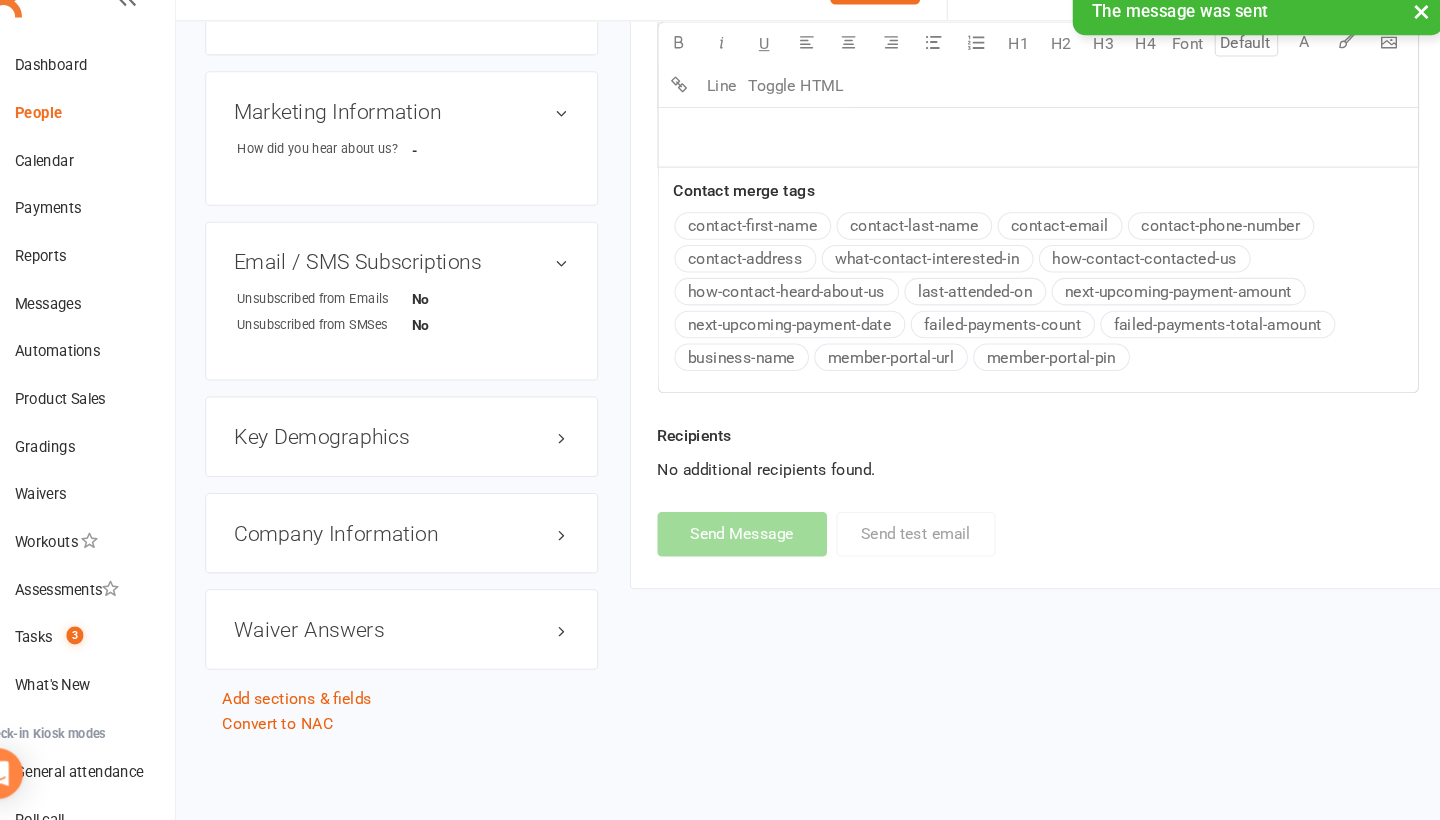 click on "People" at bounding box center [118, 152] 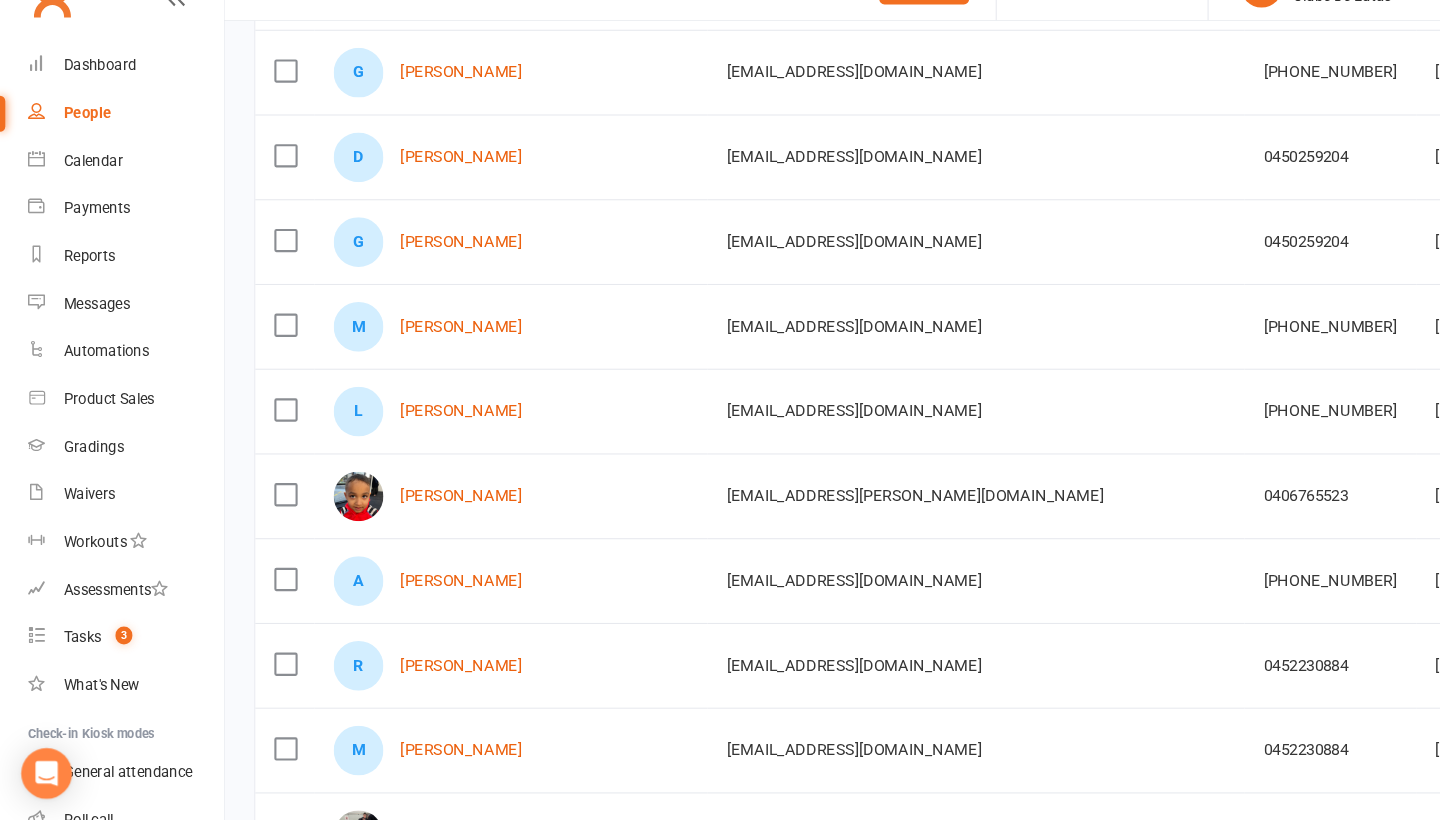 scroll, scrollTop: 460, scrollLeft: 0, axis: vertical 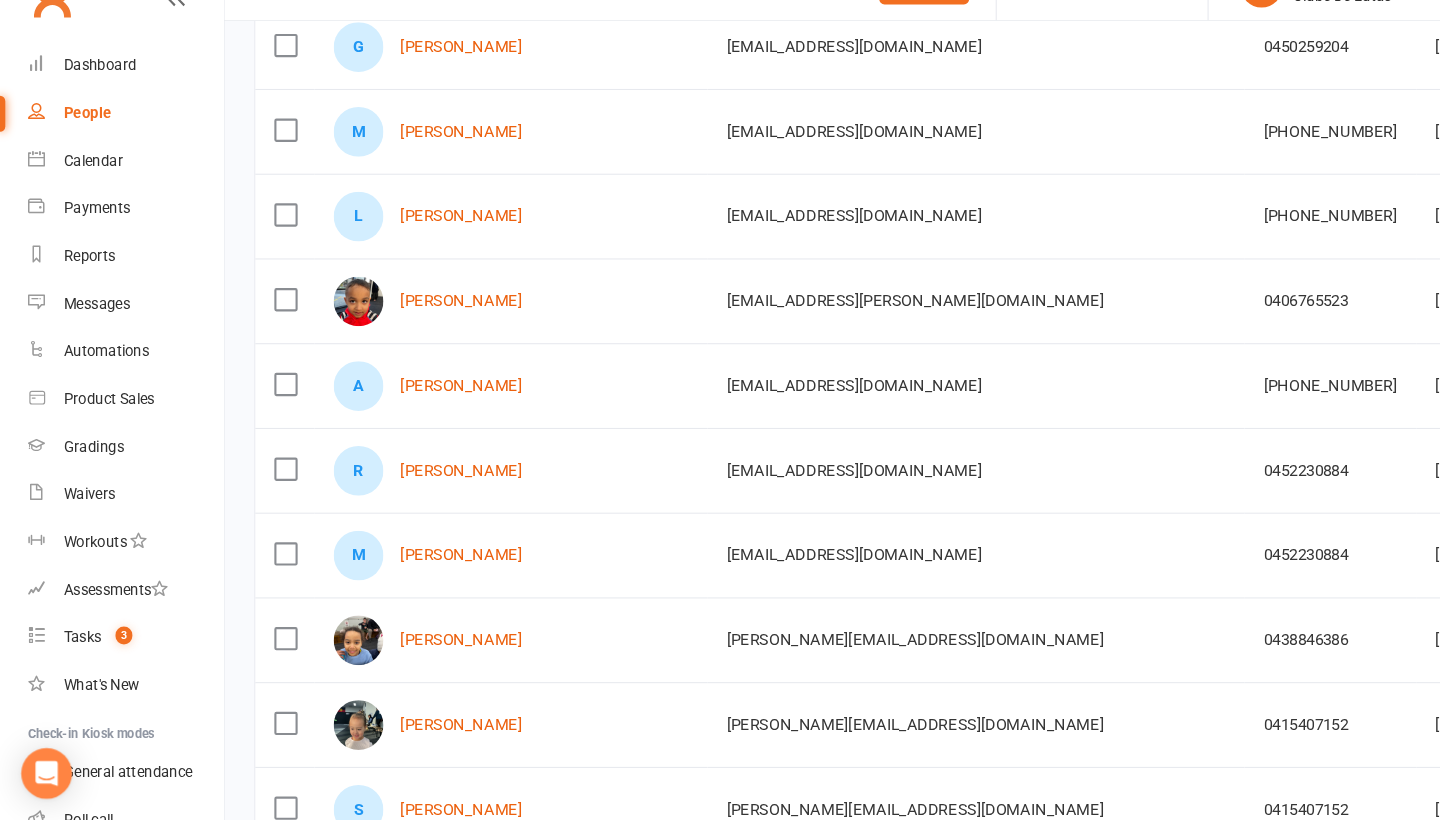 click on "A [PERSON_NAME]" at bounding box center (482, 410) 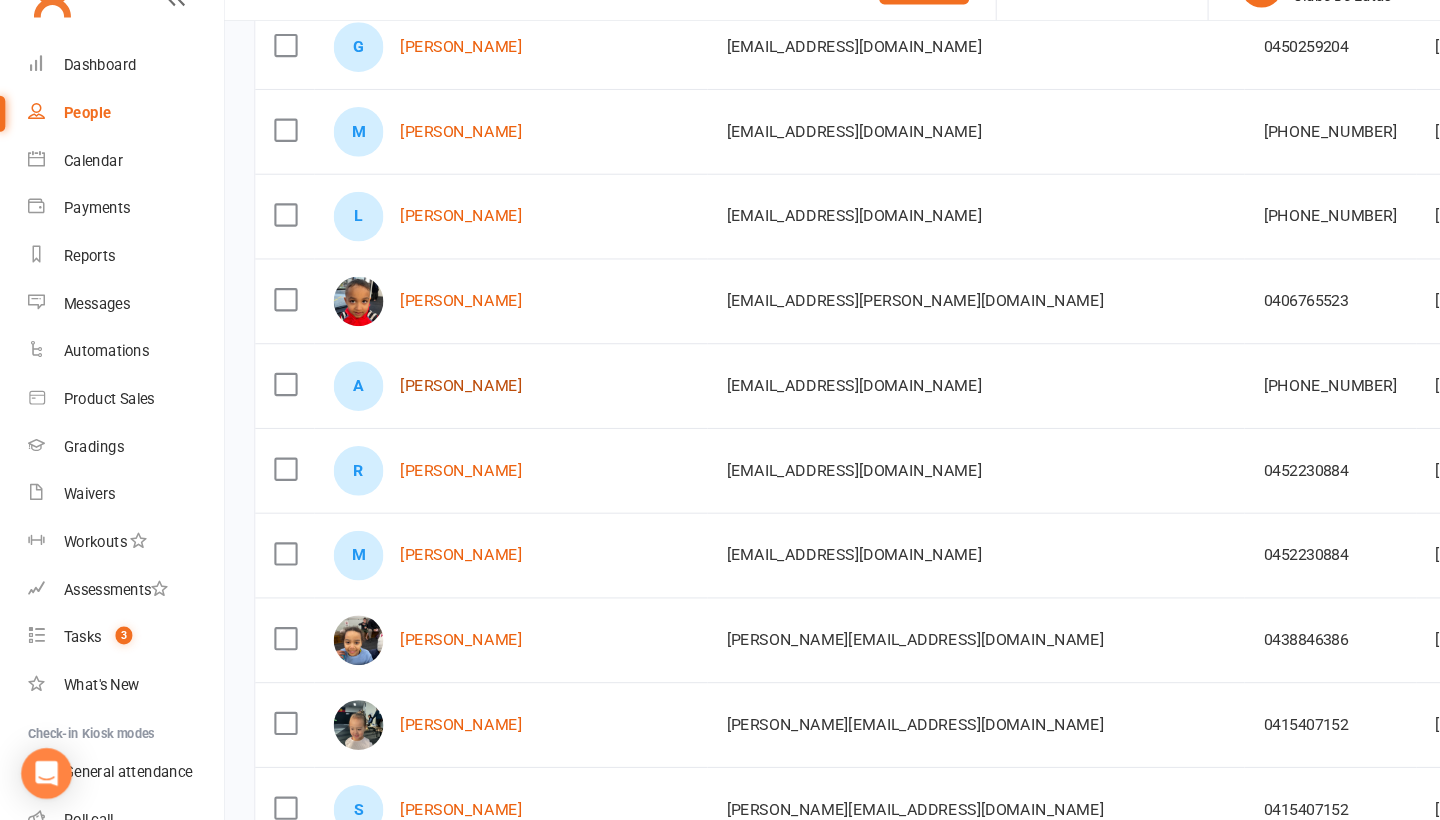 click on "[PERSON_NAME]" at bounding box center [435, 410] 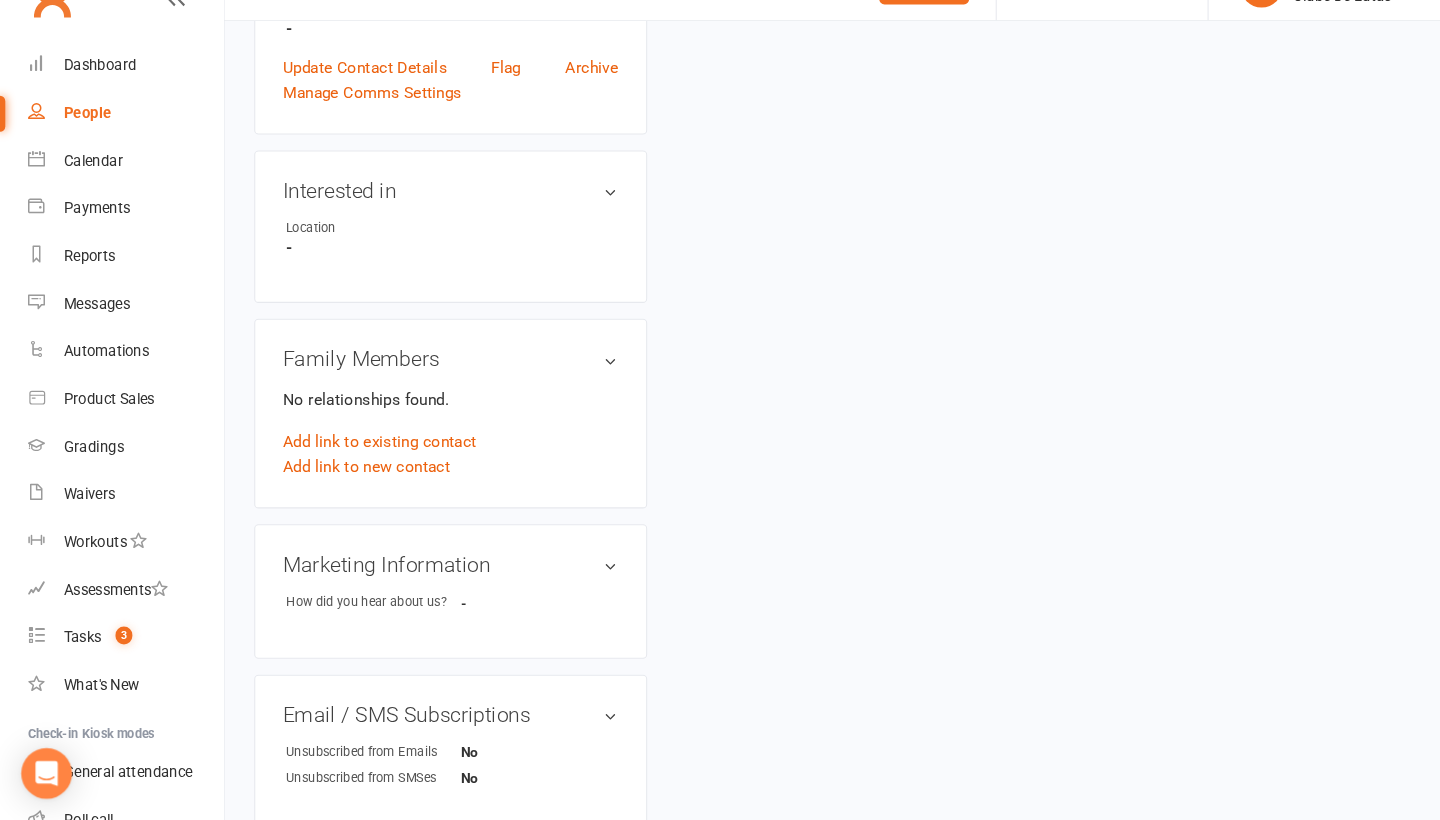scroll, scrollTop: 0, scrollLeft: 0, axis: both 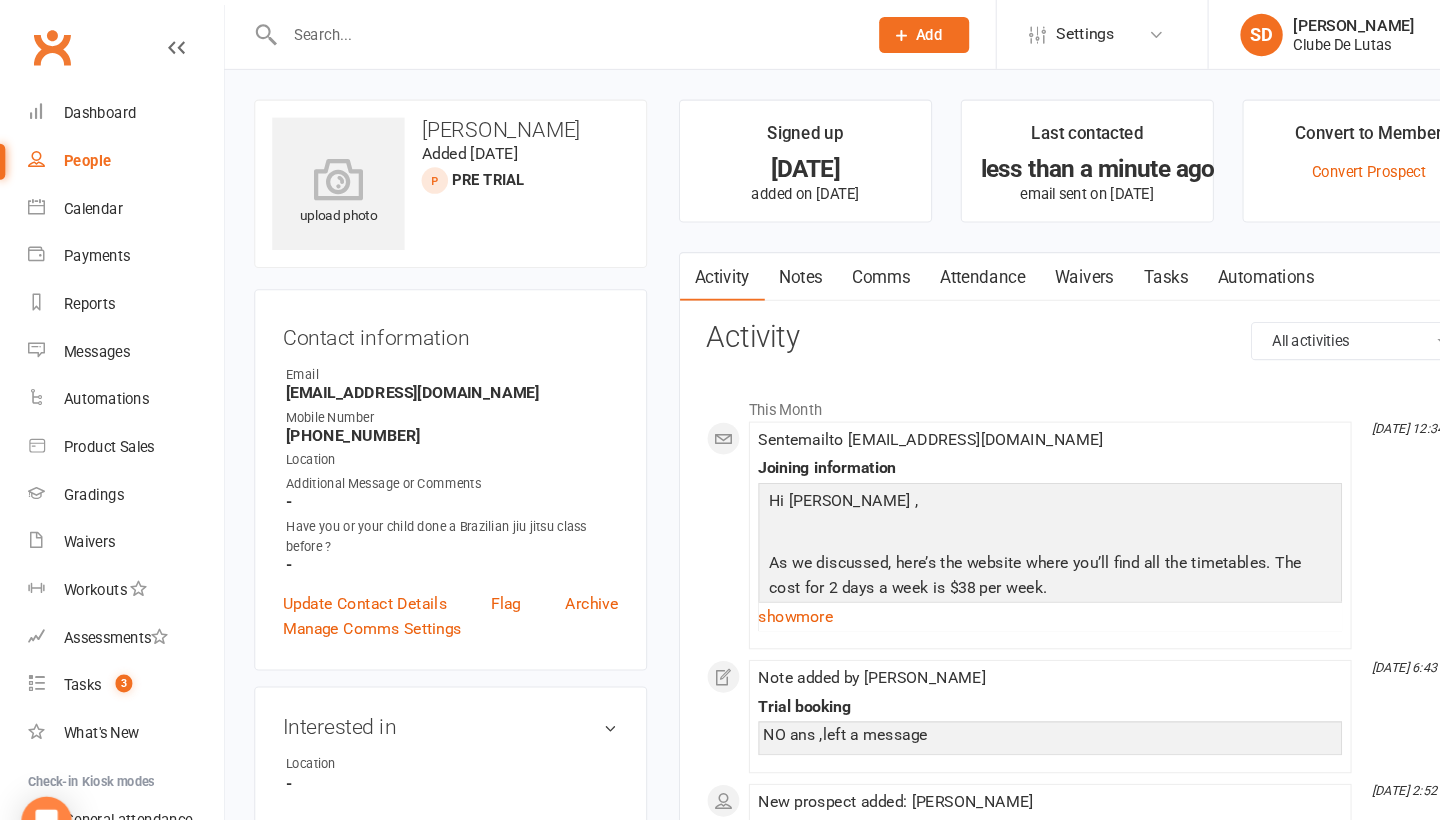 click on "Notes" at bounding box center [756, 262] 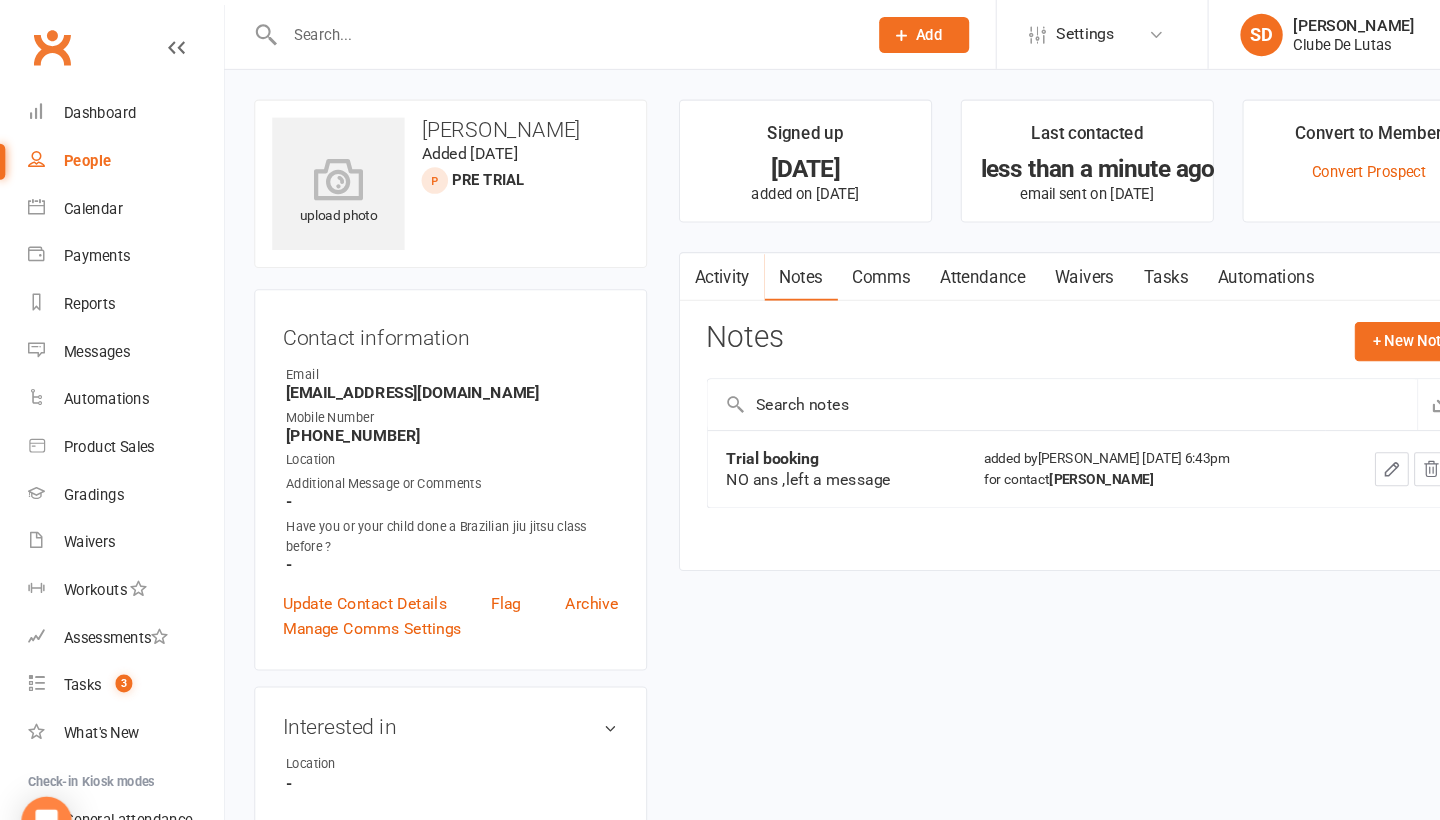 click on "Notes + New Note" at bounding box center [1026, 330] 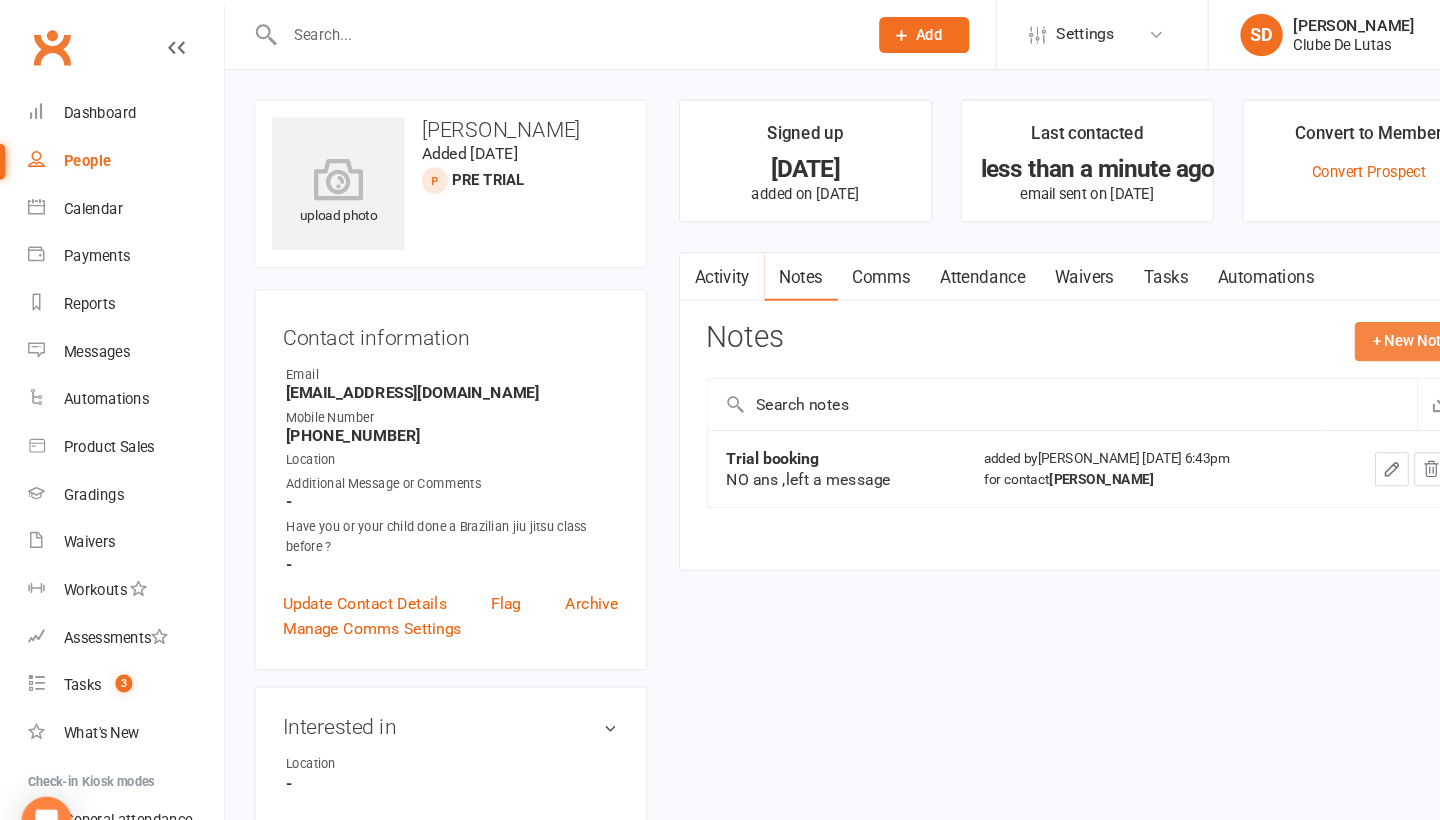 click on "+ New Note" at bounding box center (1332, 322) 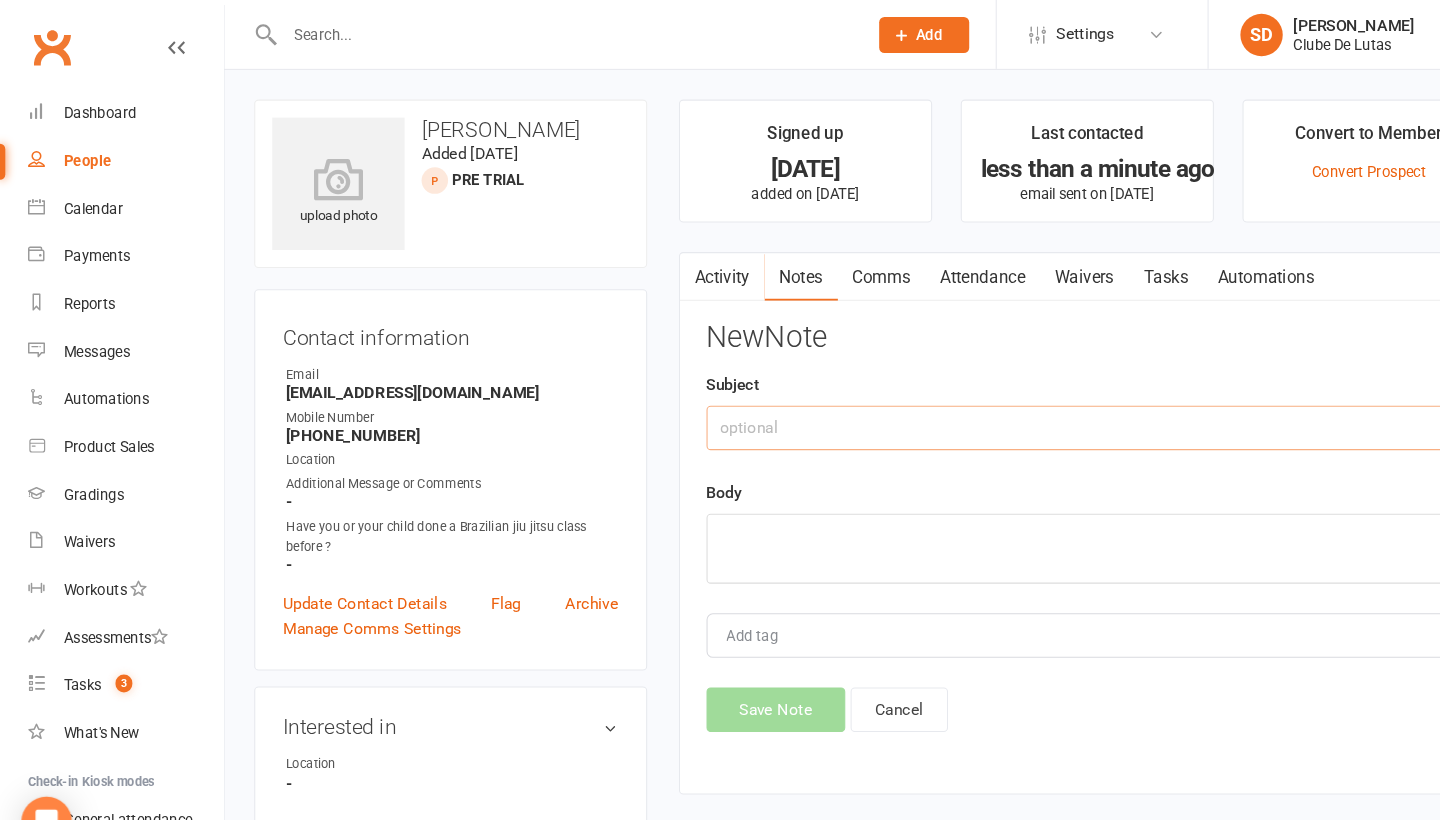 click at bounding box center (1026, 404) 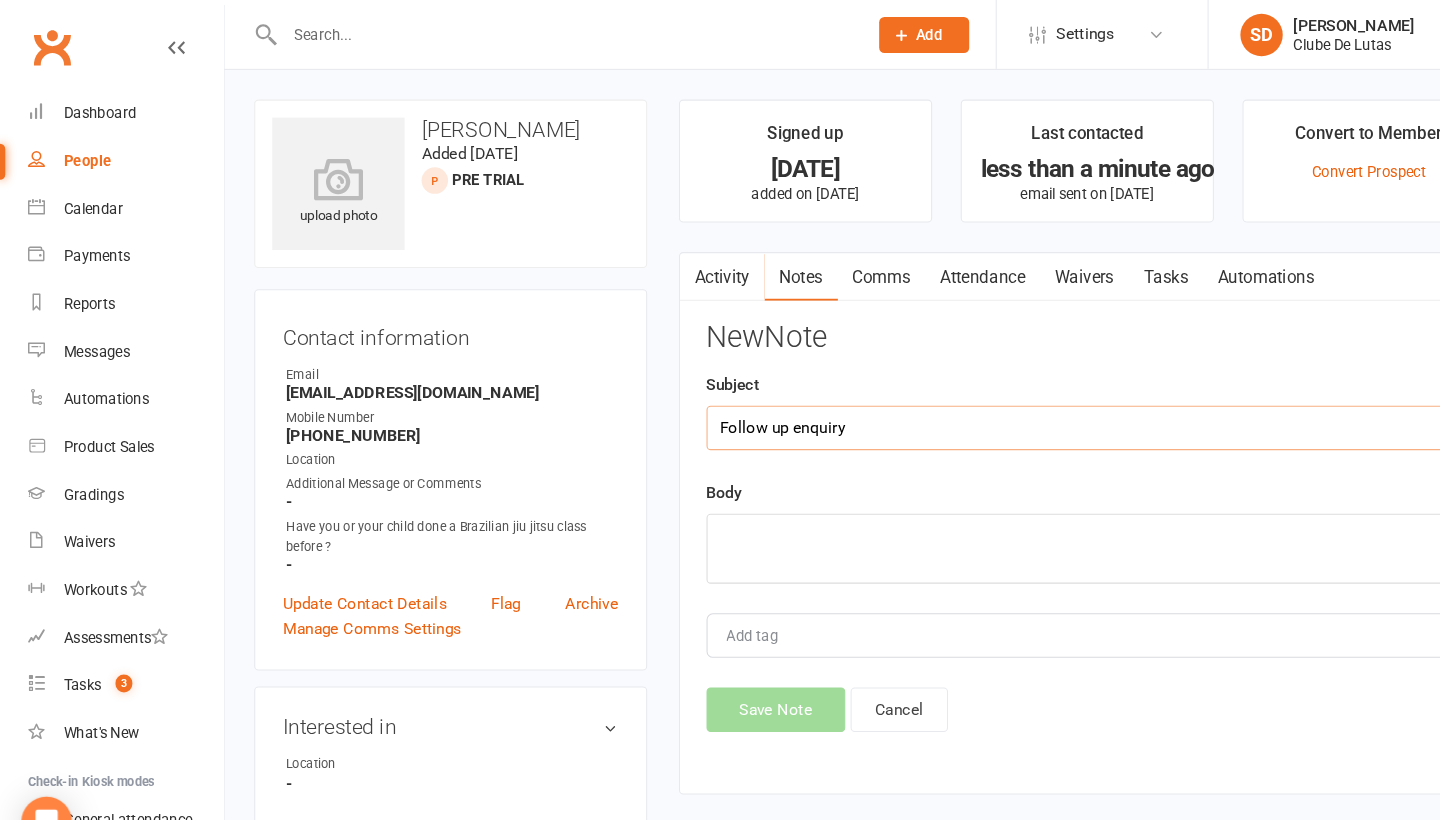 type on "Follow up enquiry" 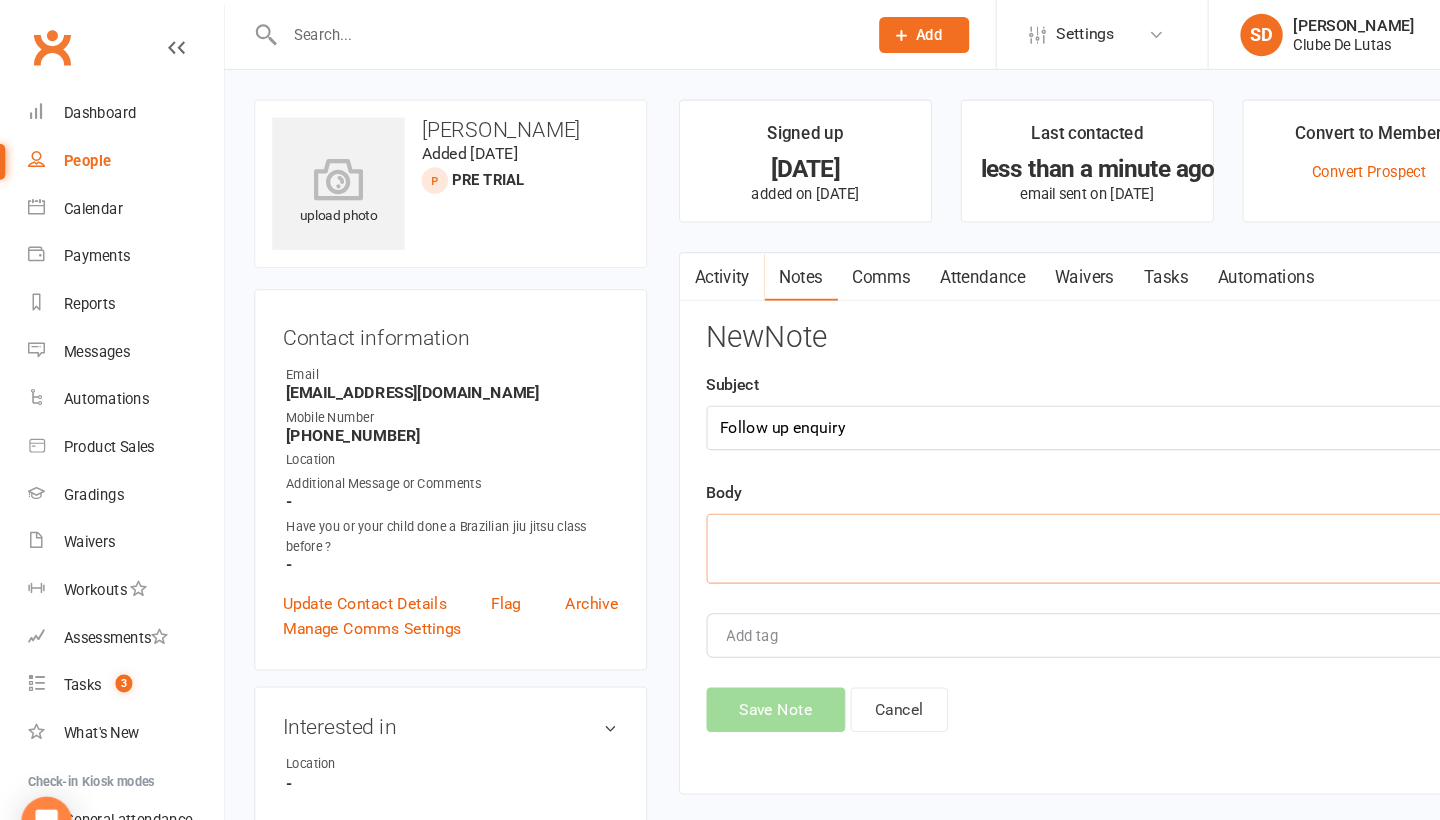 click at bounding box center (1026, 518) 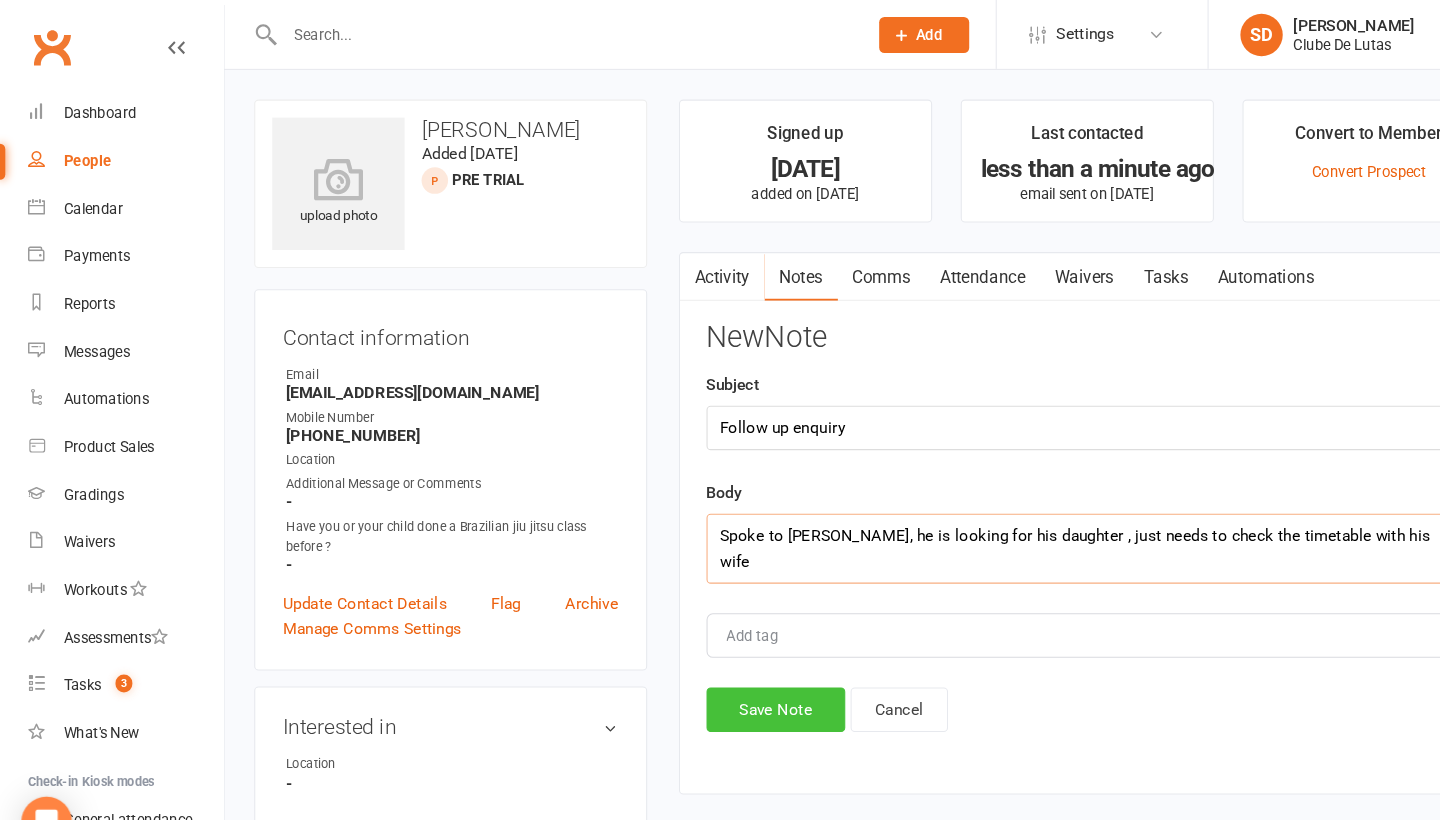 type on "Spoke to [PERSON_NAME], he is looking for his daughter , just needs to check the timetable with his wife" 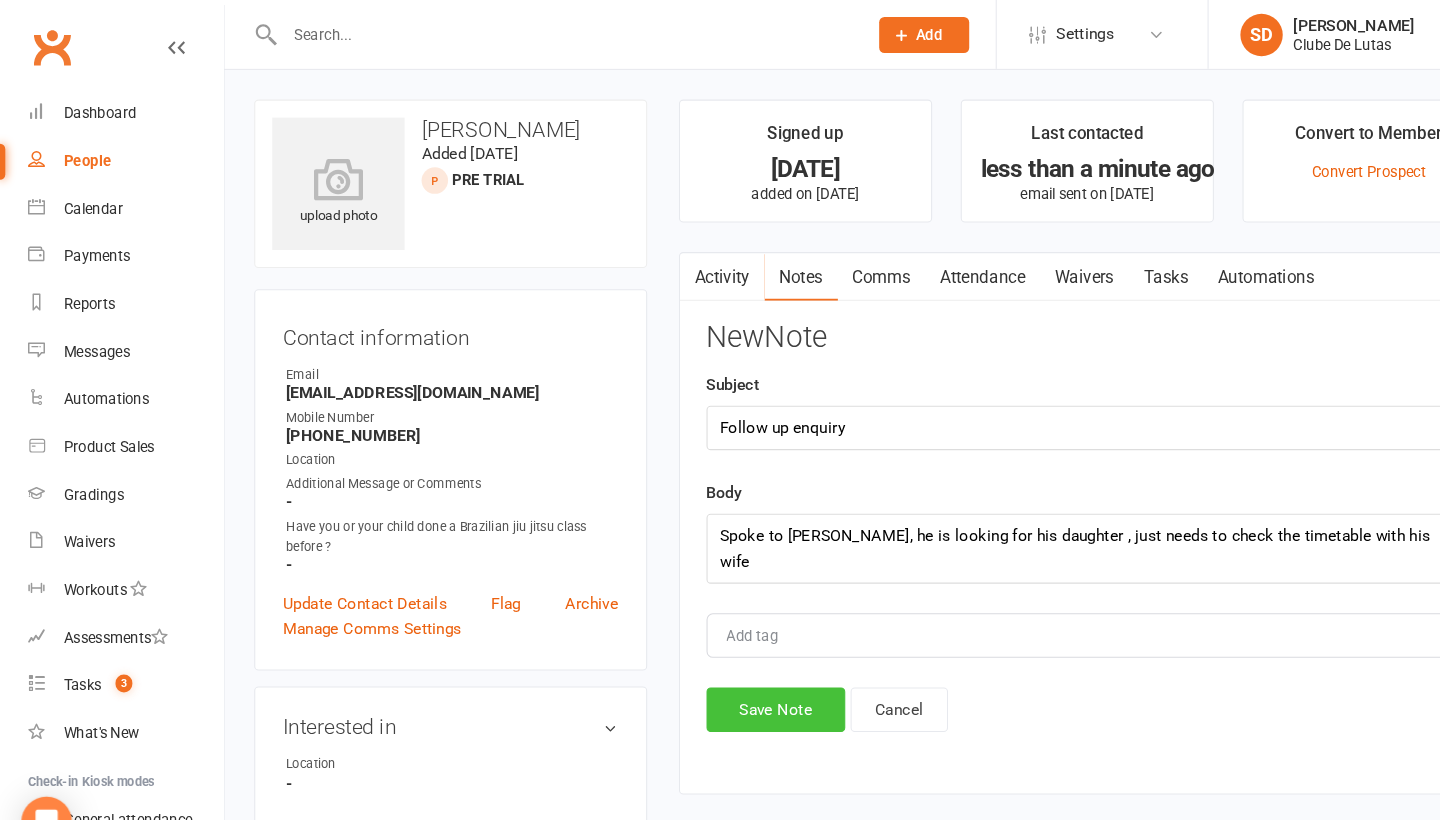 click on "Save Note" at bounding box center (732, 670) 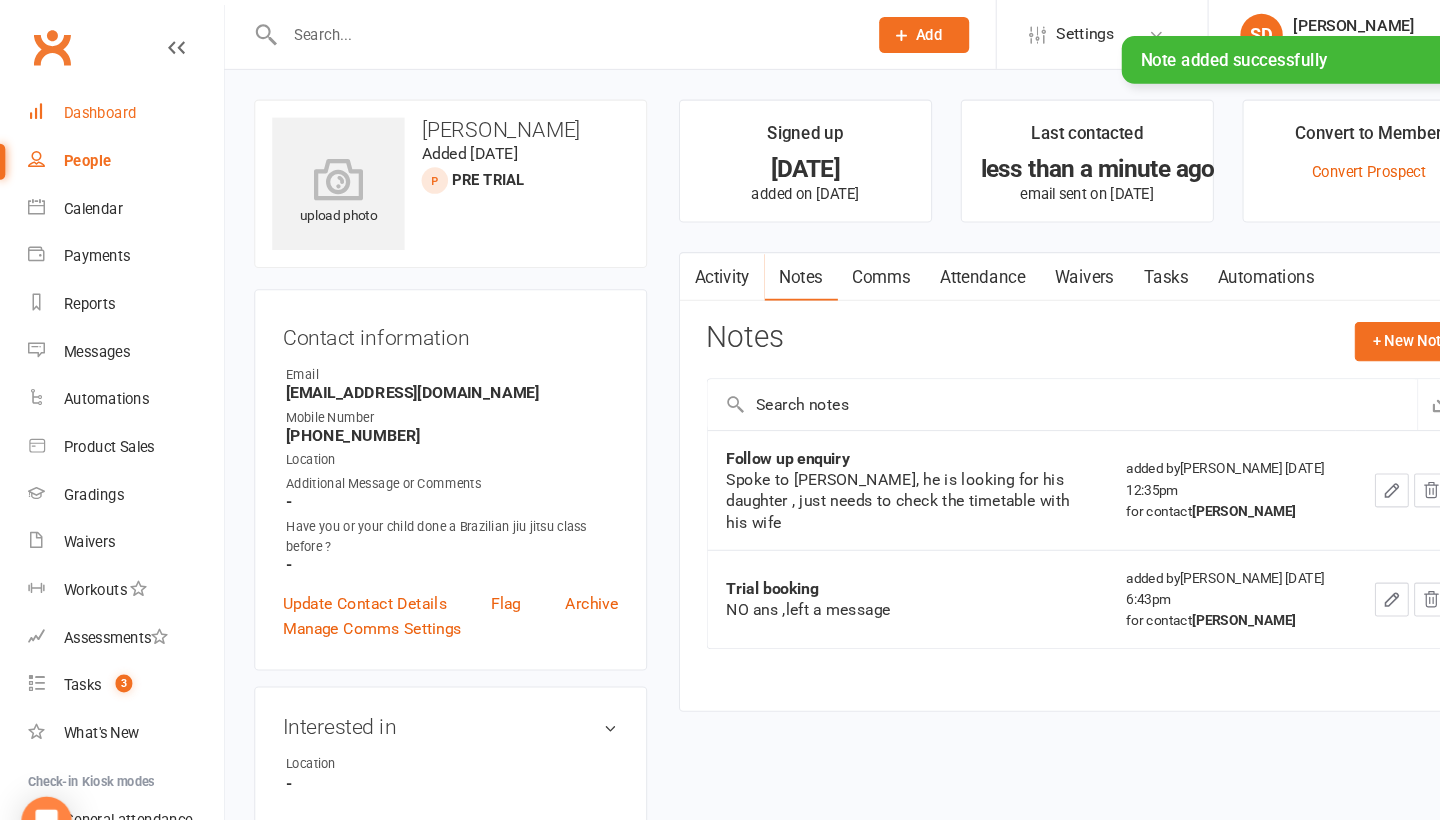 click on "Dashboard" at bounding box center (118, 107) 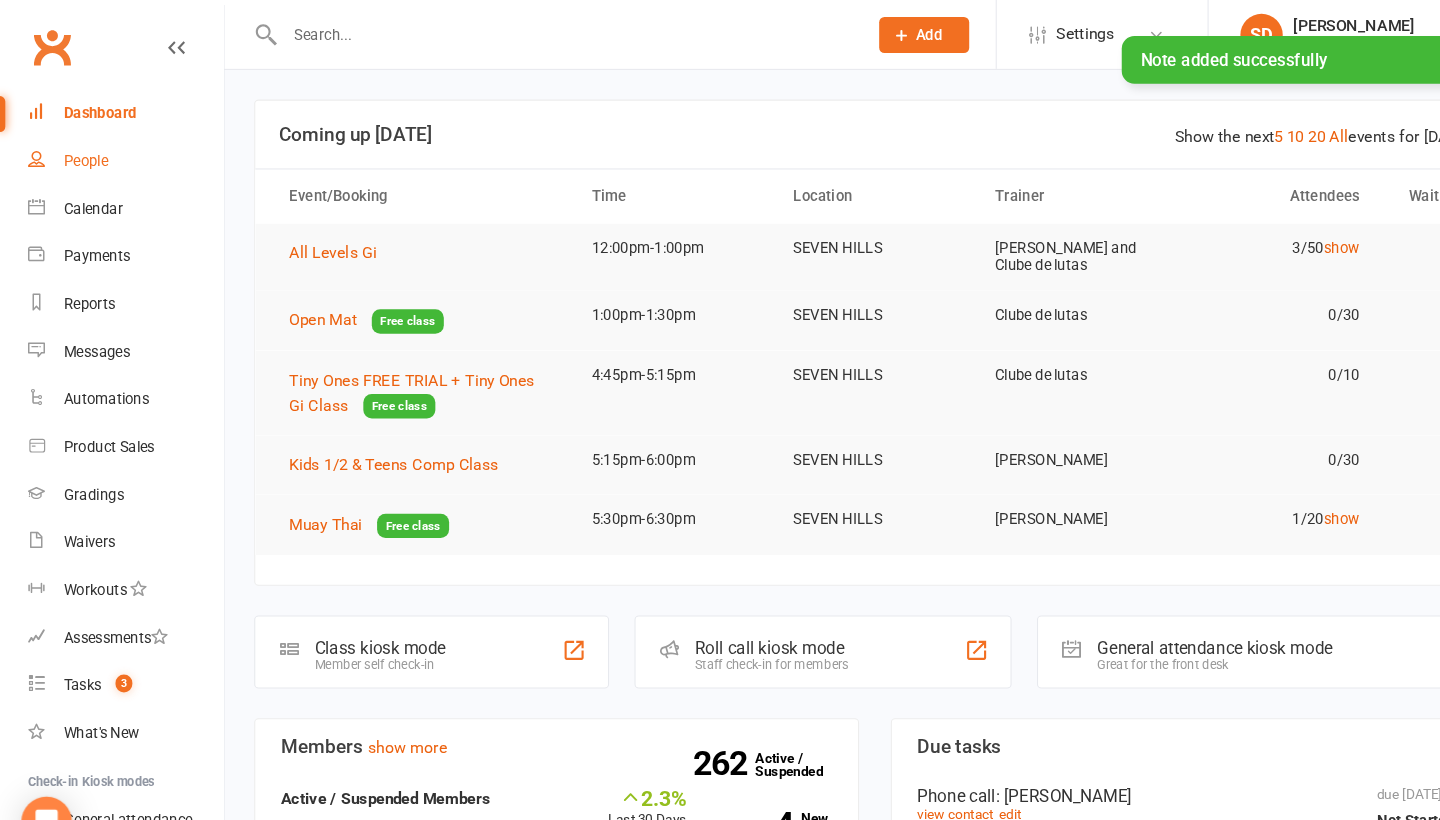 click on "People" at bounding box center (81, 152) 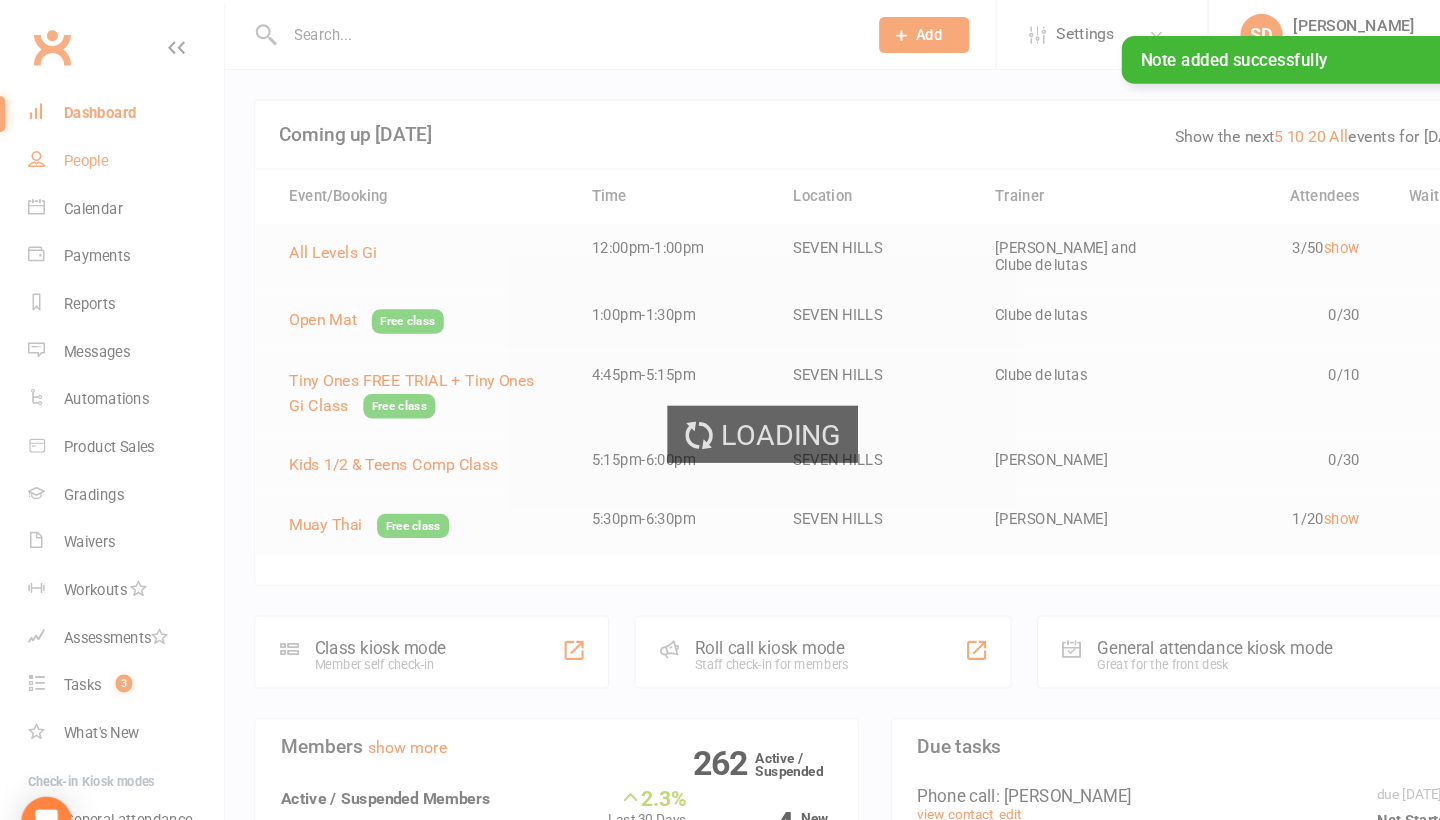select on "100" 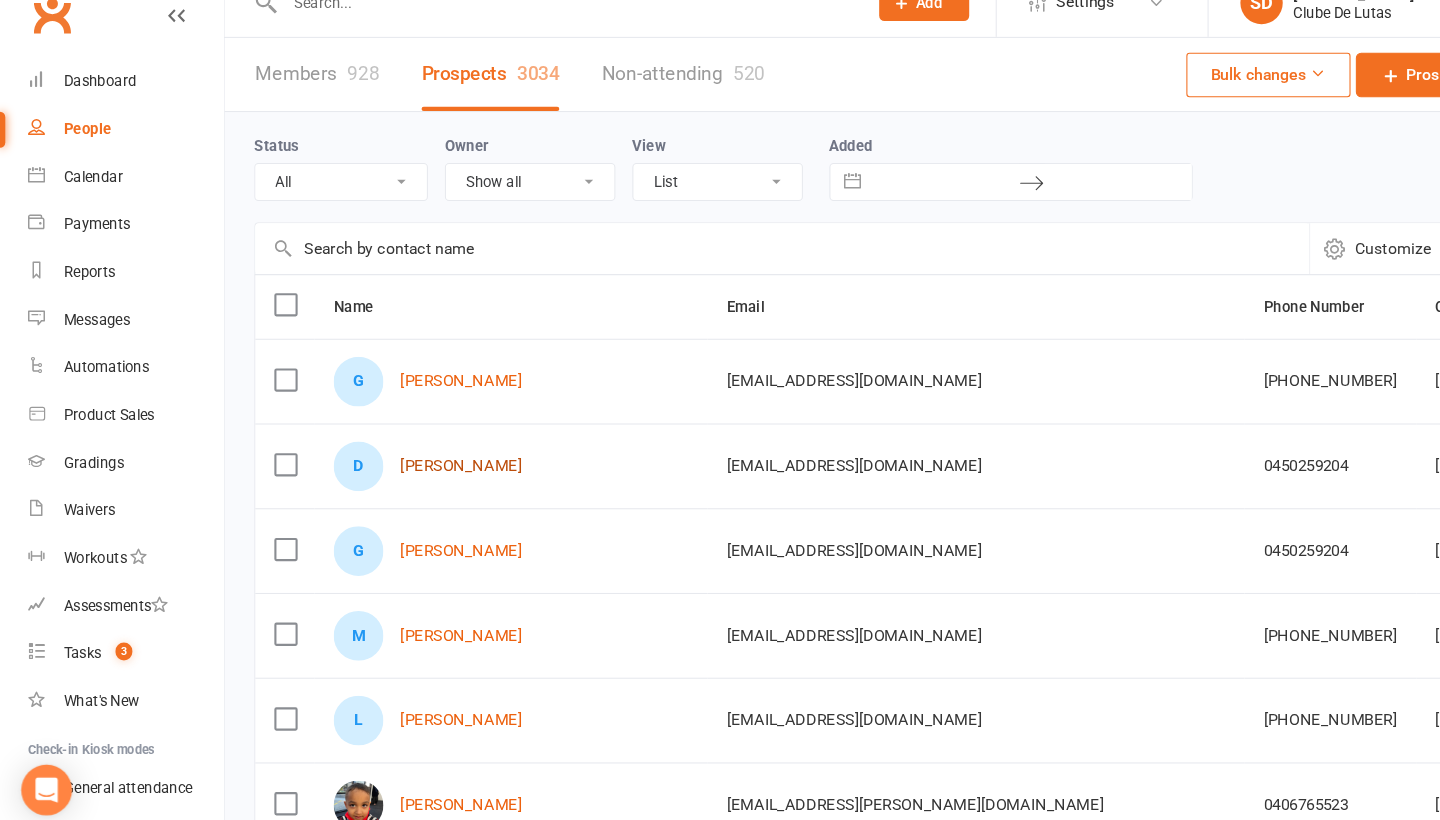 scroll, scrollTop: 8, scrollLeft: 0, axis: vertical 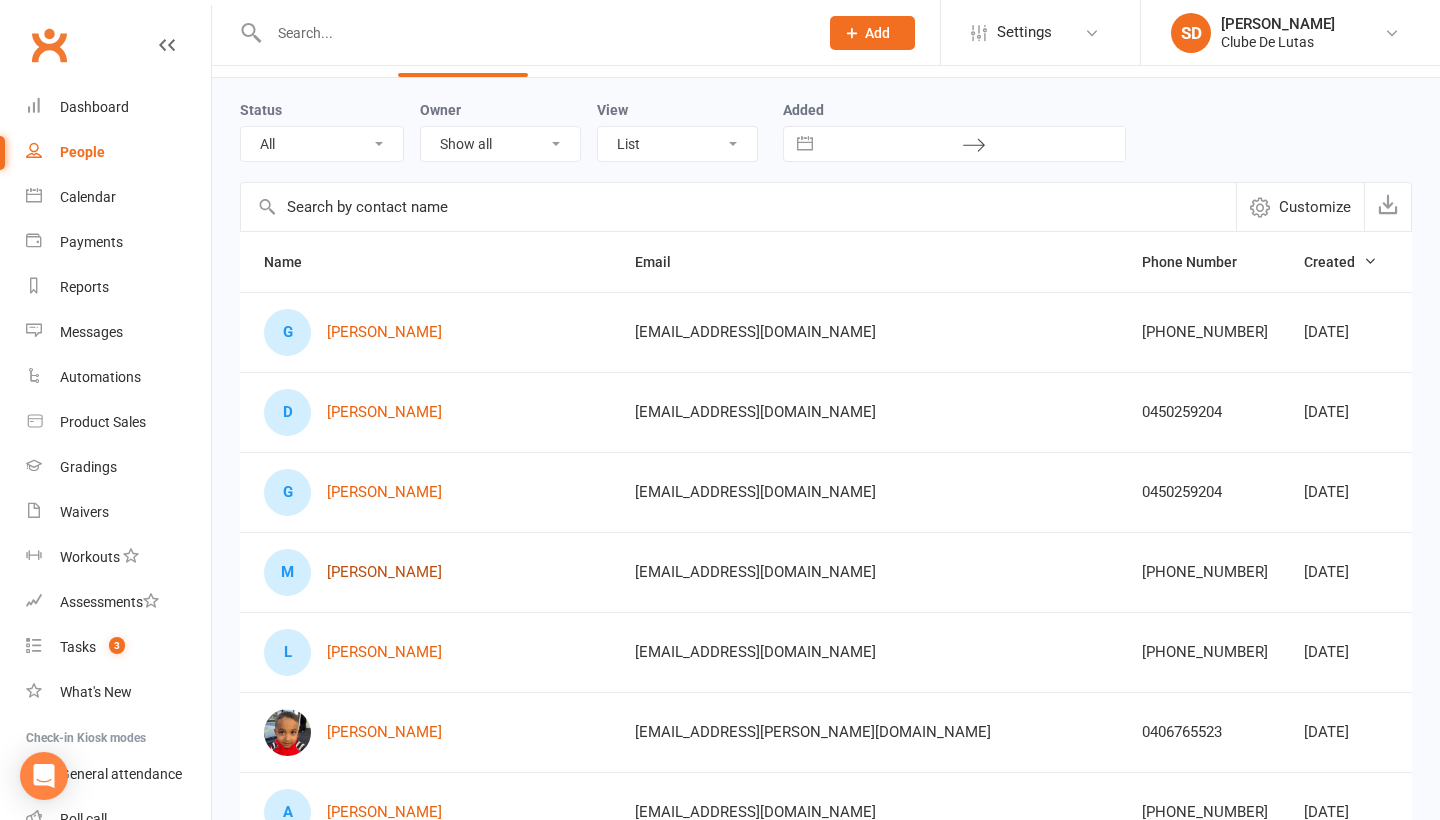 click on "[PERSON_NAME]" at bounding box center (384, 572) 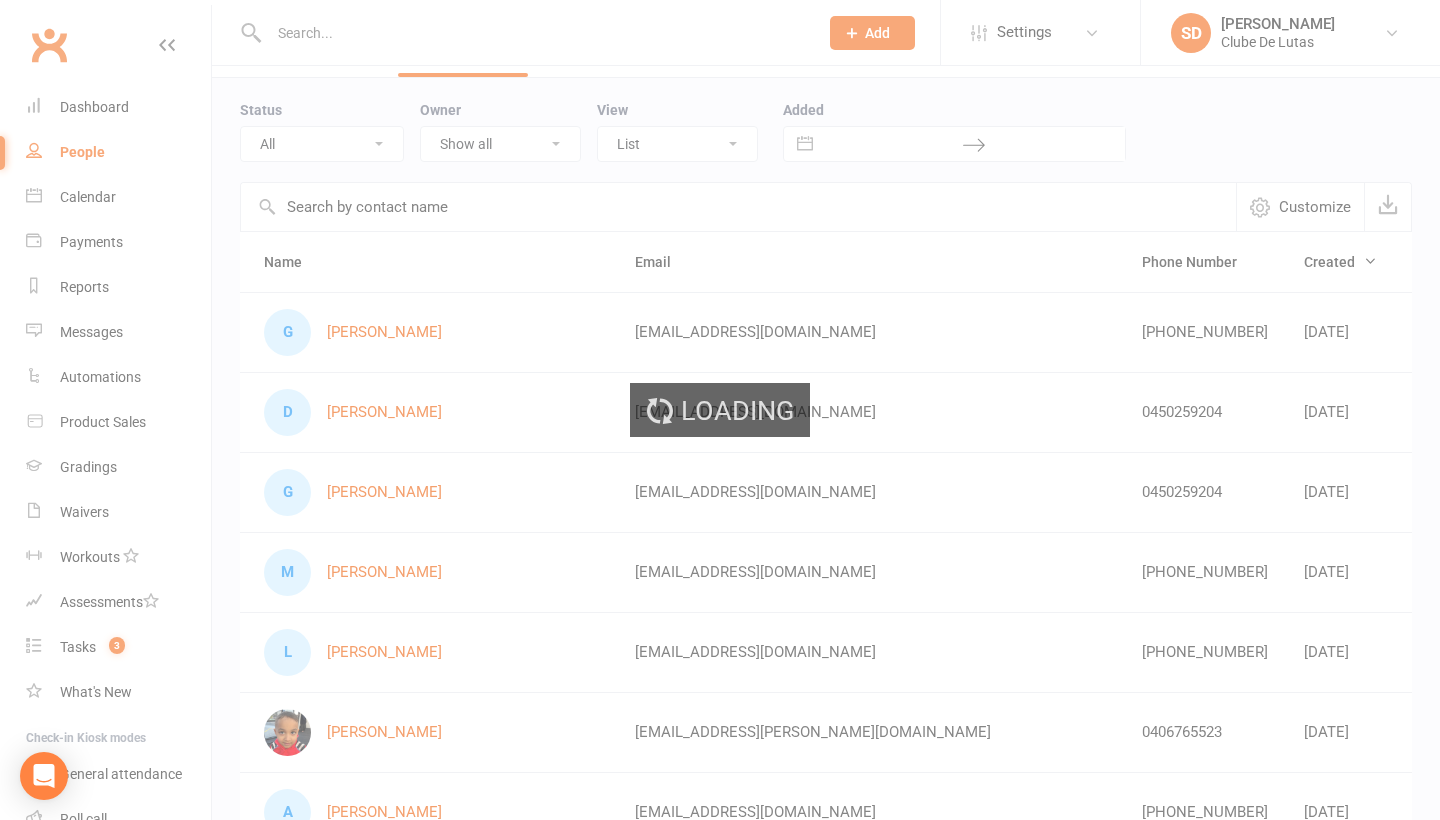 scroll, scrollTop: 0, scrollLeft: 0, axis: both 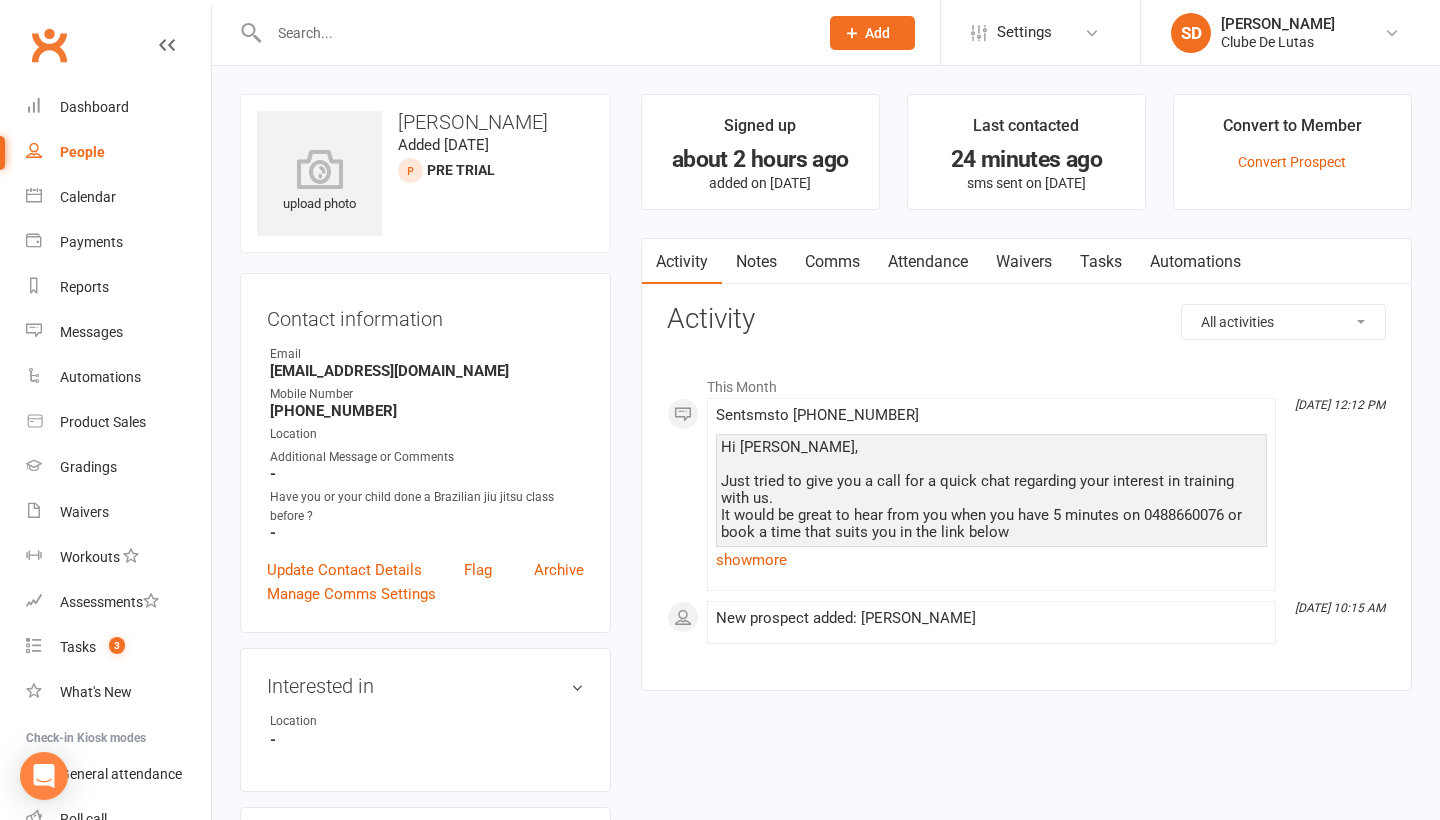 click on "Notes" at bounding box center (756, 262) 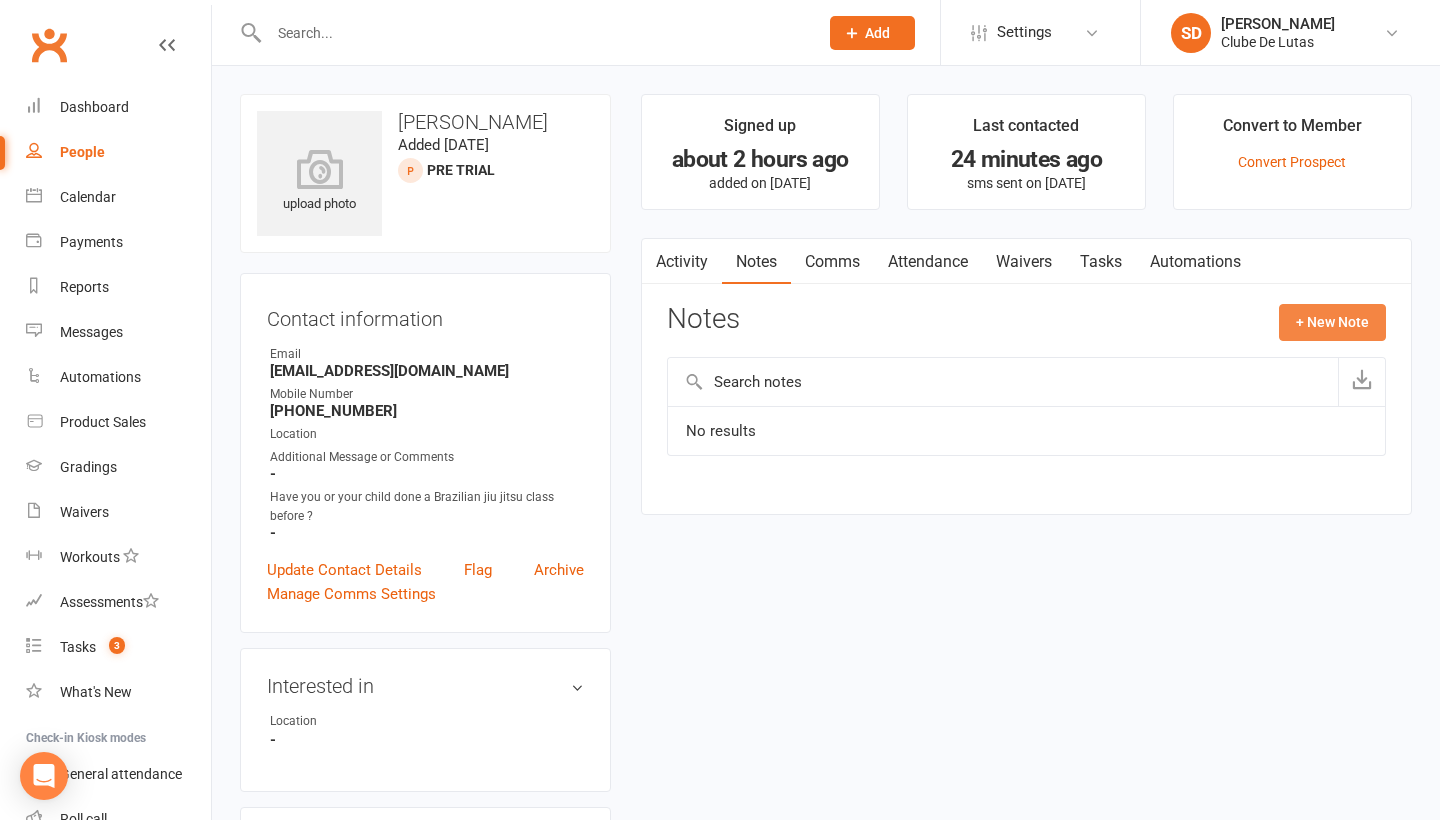 click on "+ New Note" at bounding box center (1332, 322) 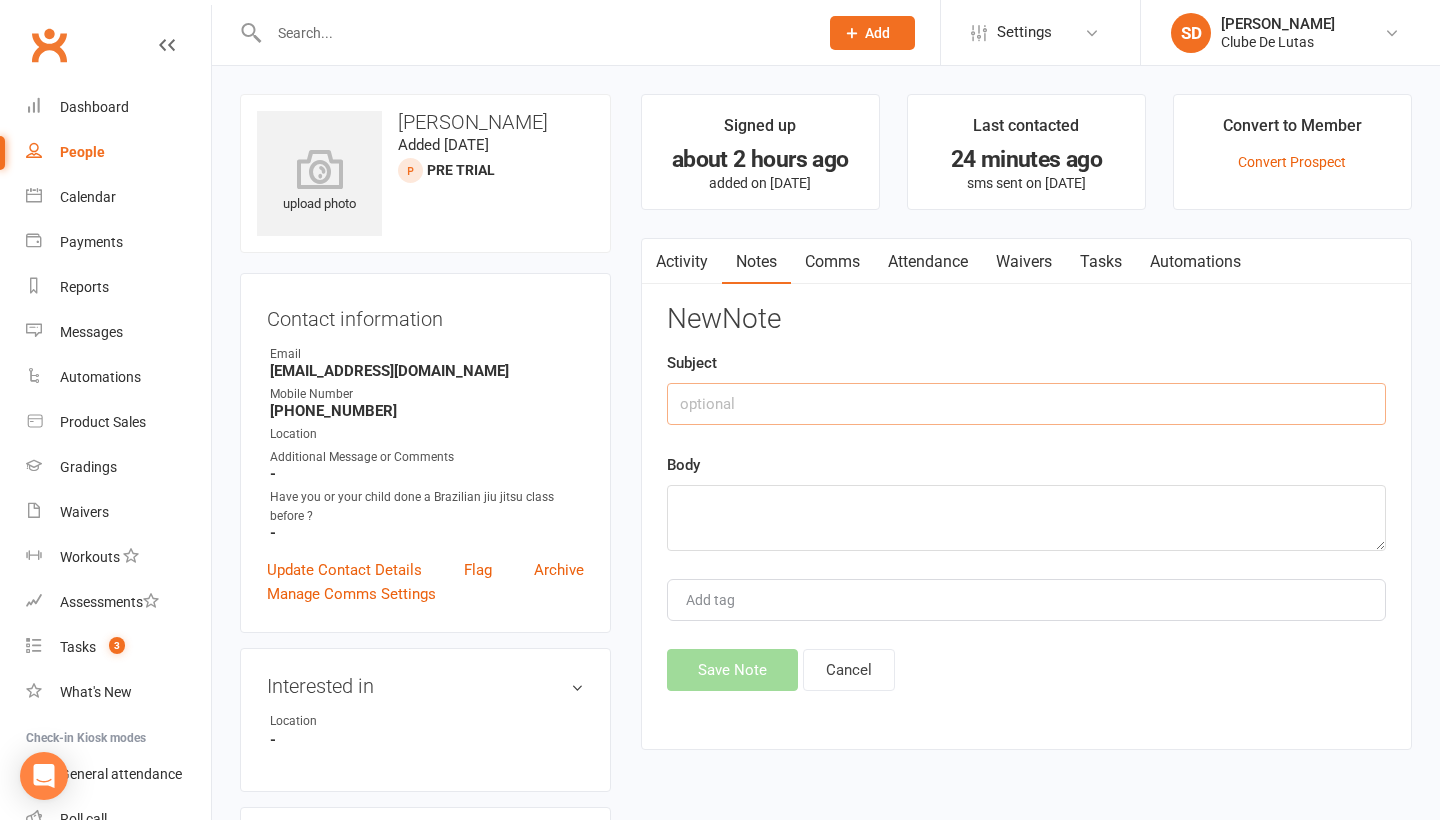 click at bounding box center (1026, 404) 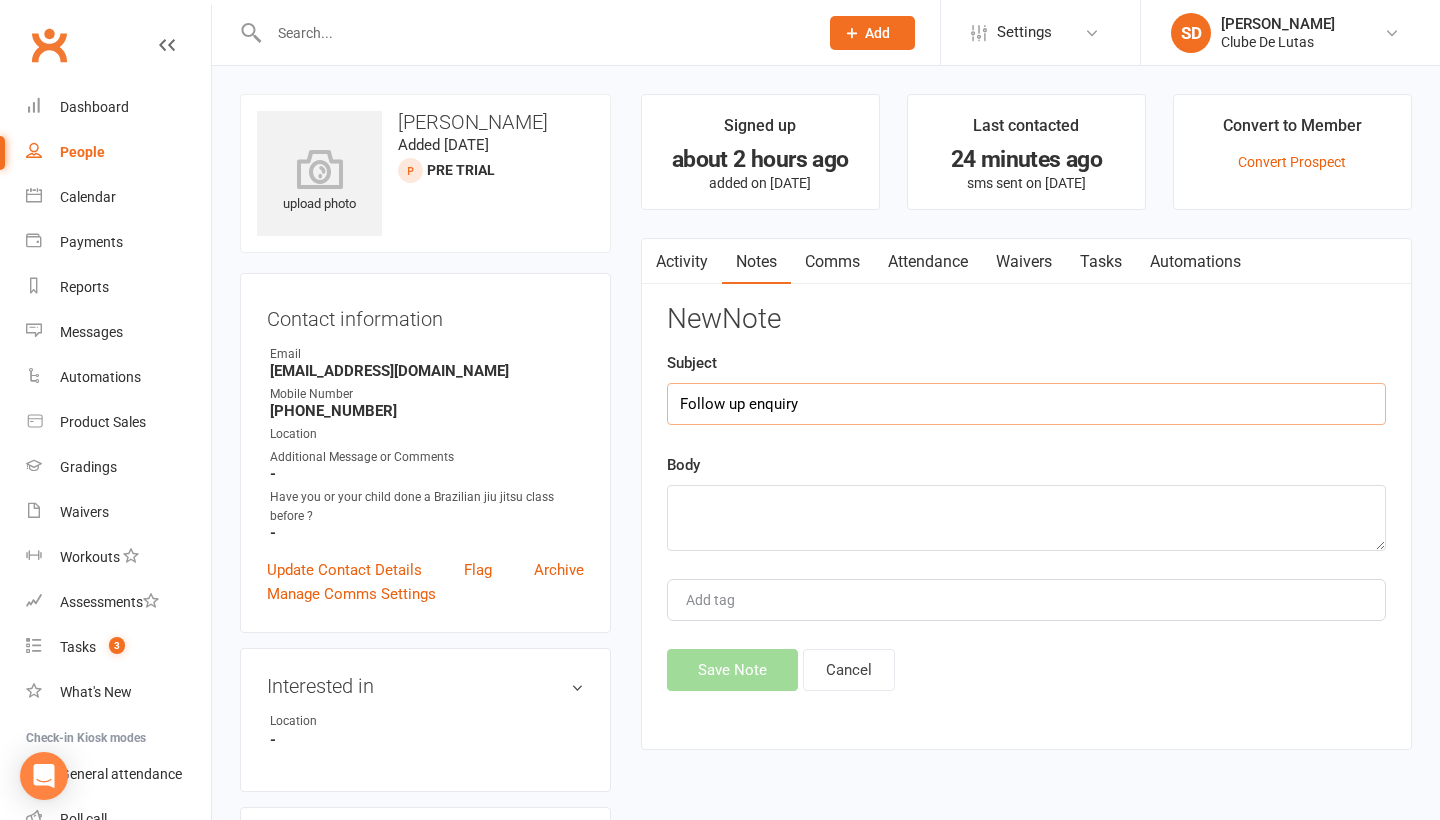 type on "Follow up enquiry" 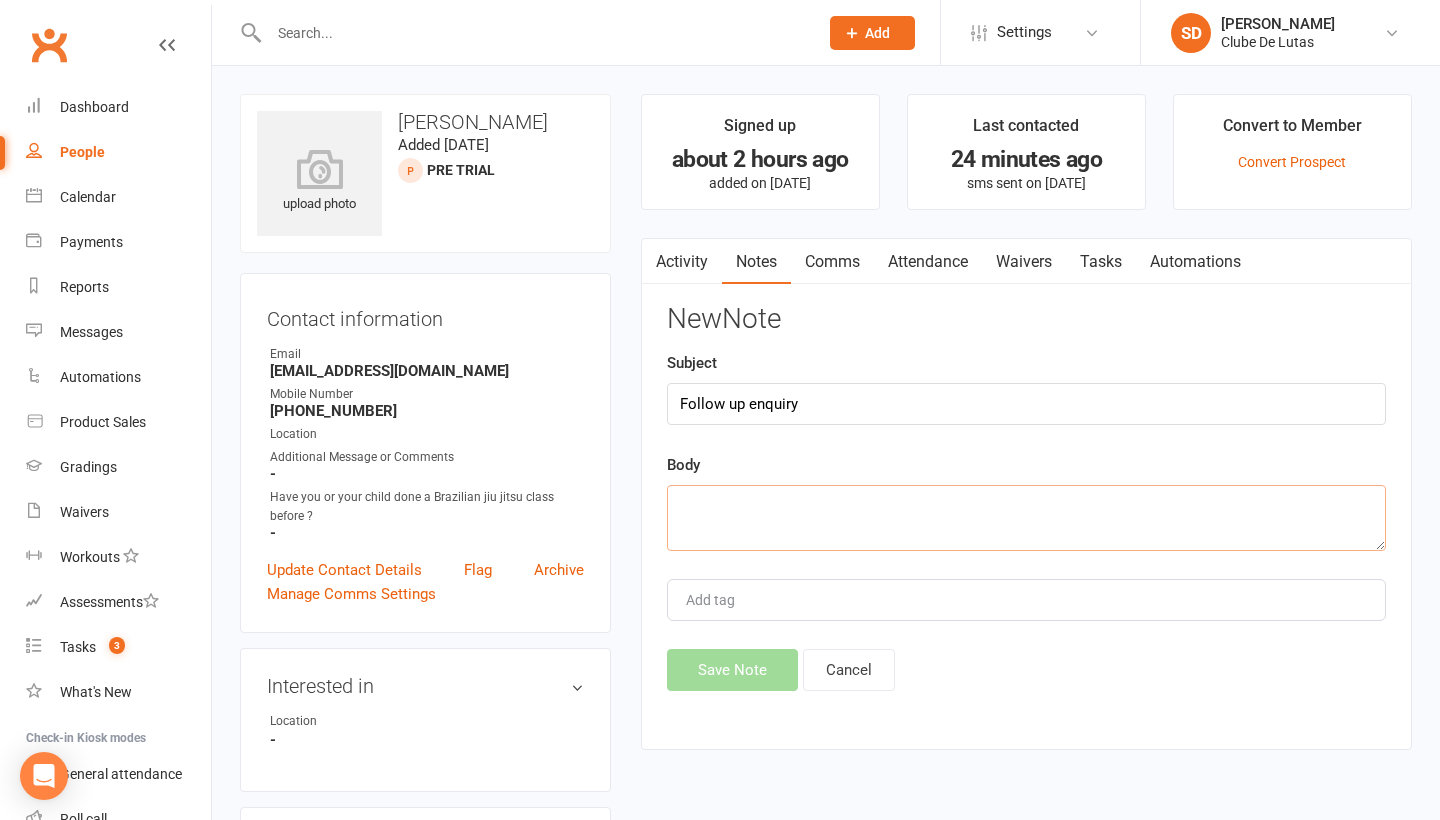 click at bounding box center [1026, 518] 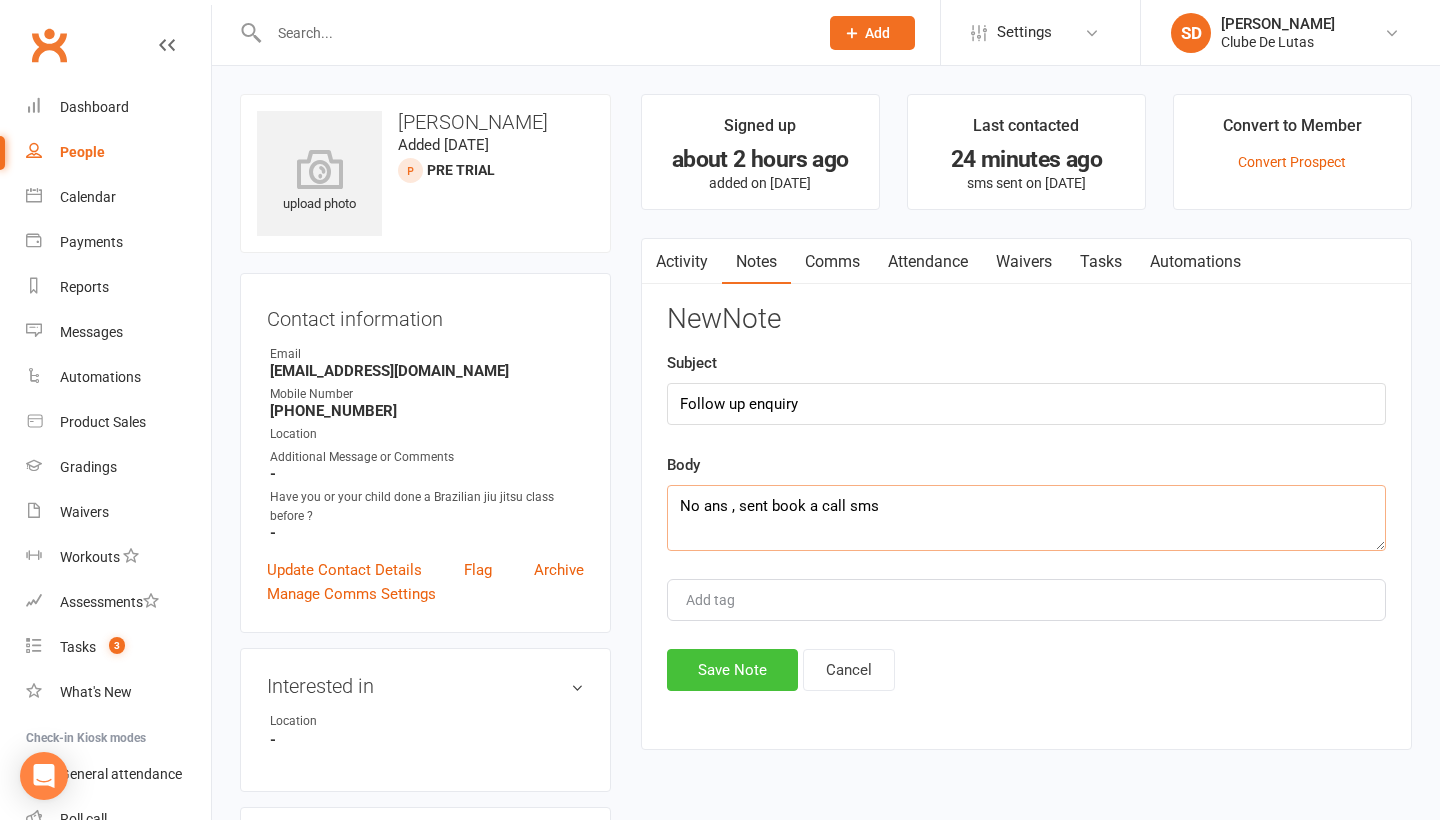 type on "No ans , sent book a call sms" 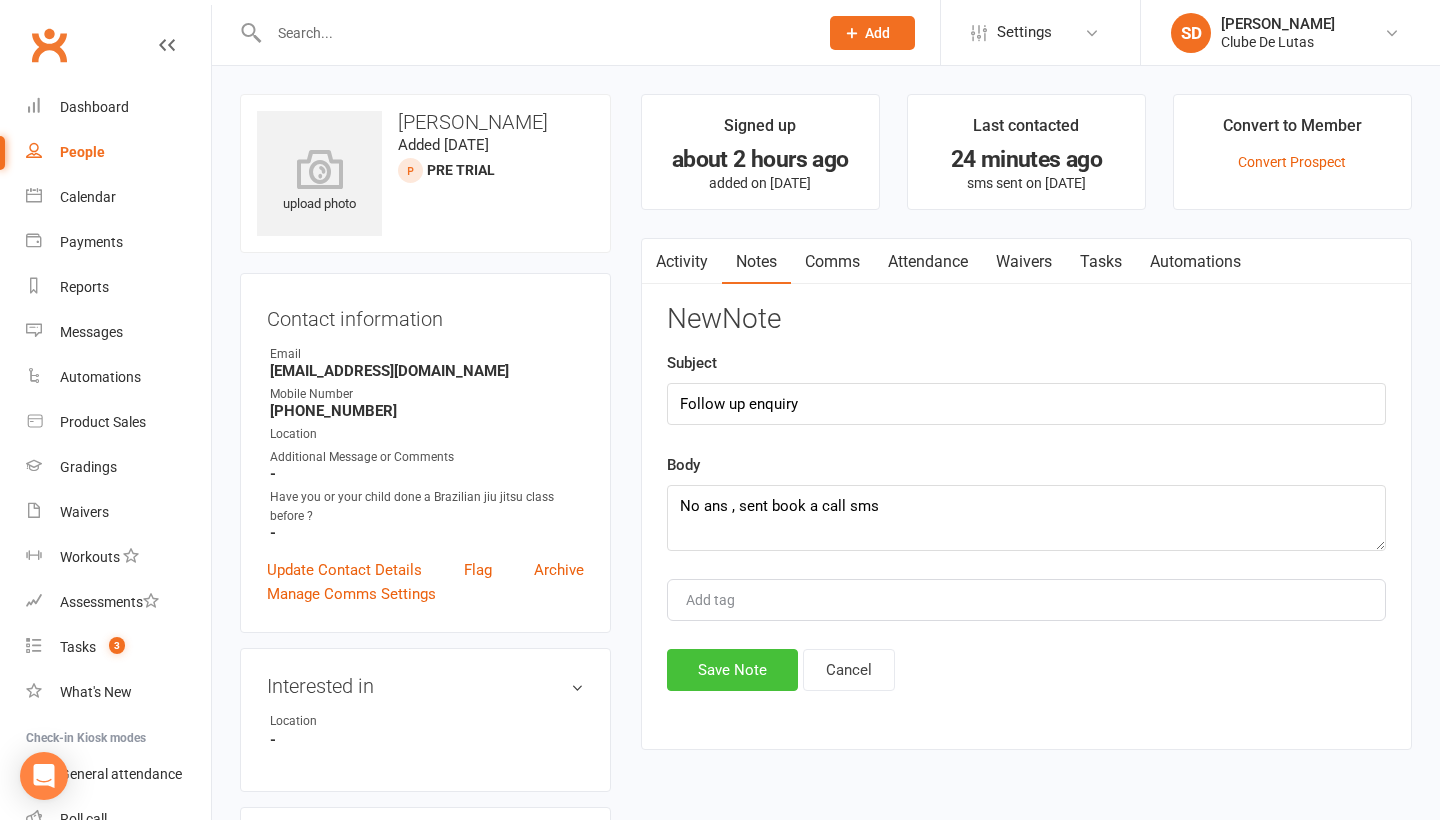 click on "Save Note" at bounding box center [732, 670] 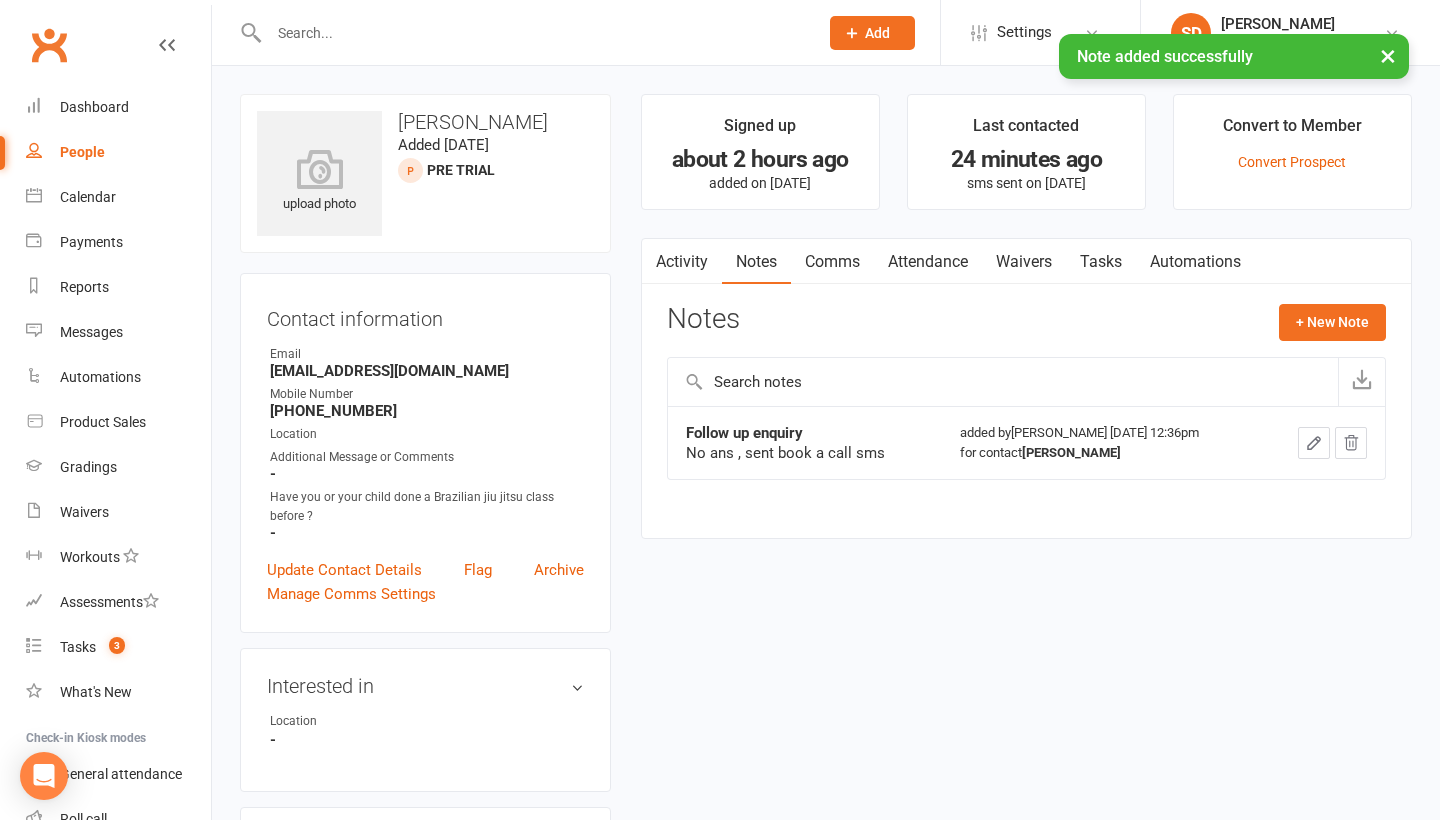 click on "People" at bounding box center [82, 152] 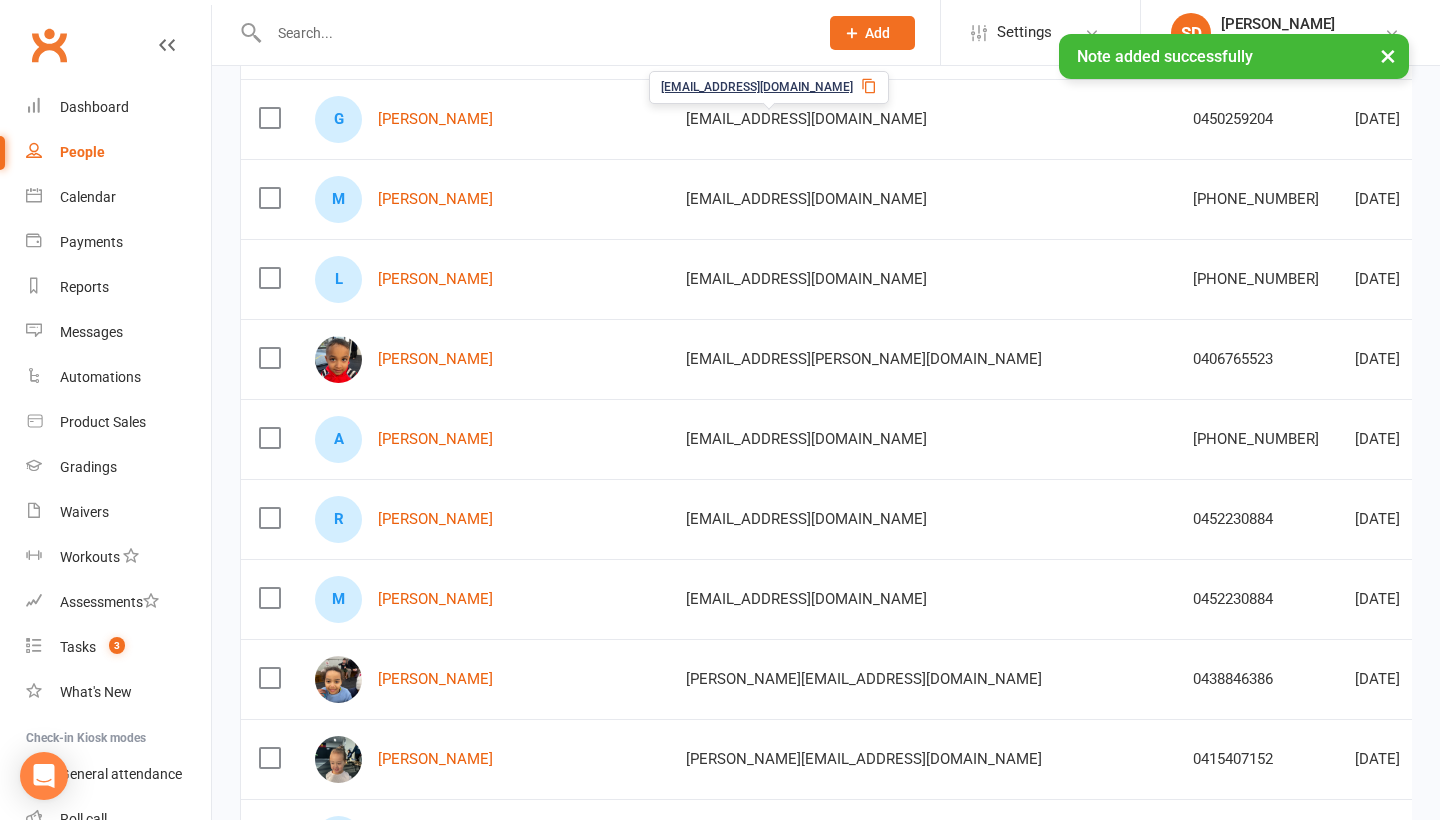 scroll, scrollTop: 442, scrollLeft: 0, axis: vertical 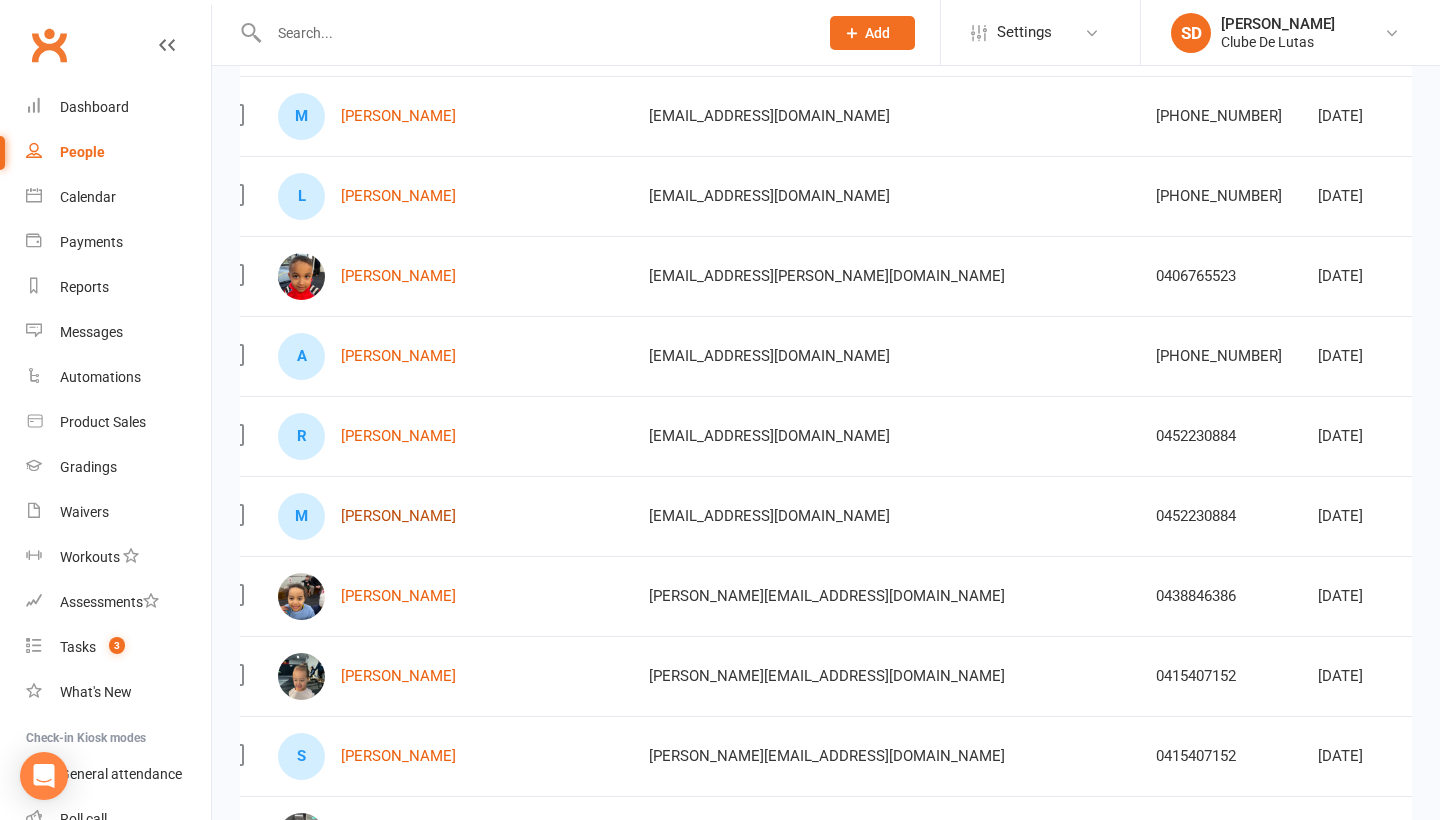 click on "[PERSON_NAME]" at bounding box center [398, 516] 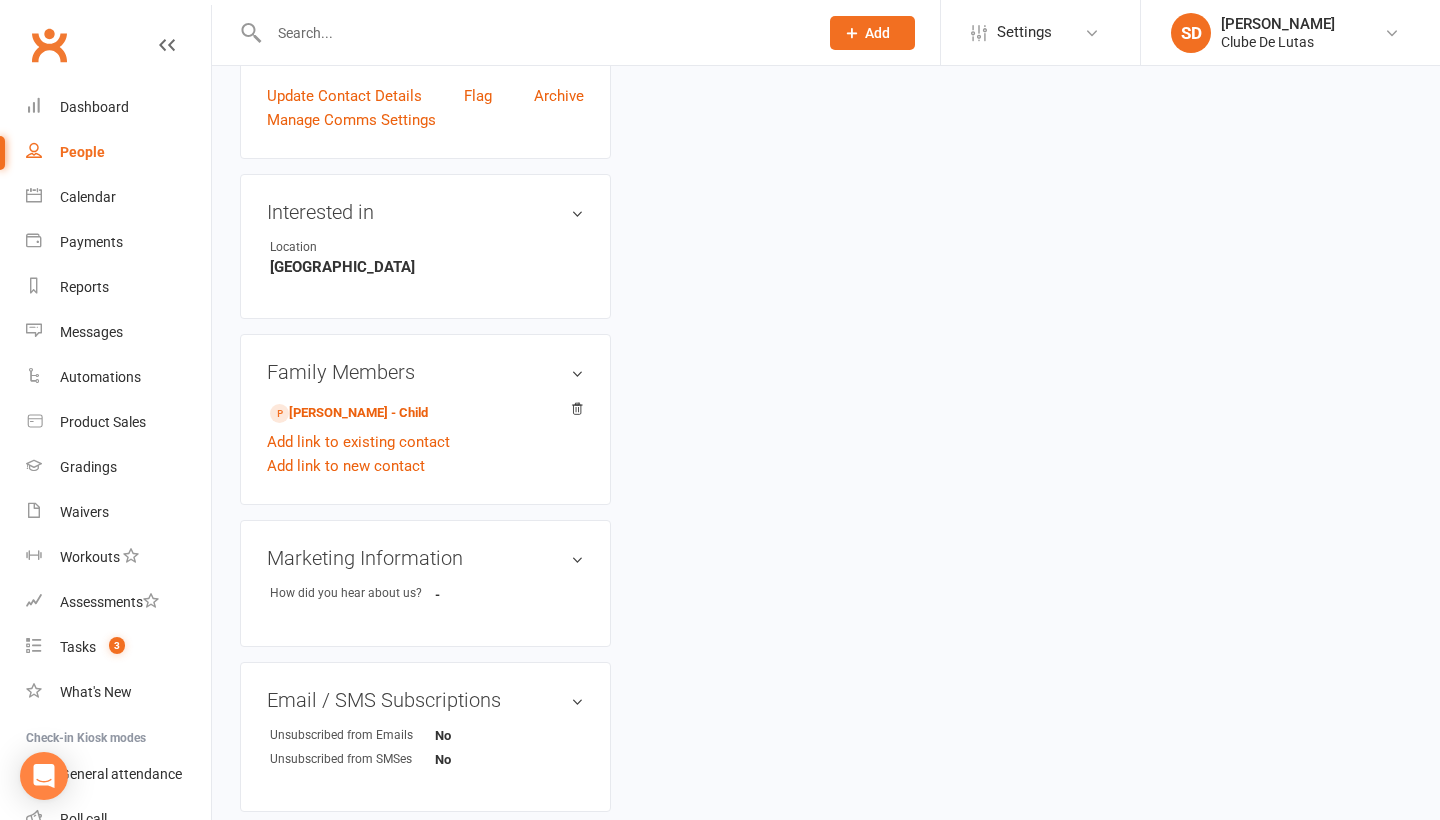 scroll, scrollTop: 0, scrollLeft: 0, axis: both 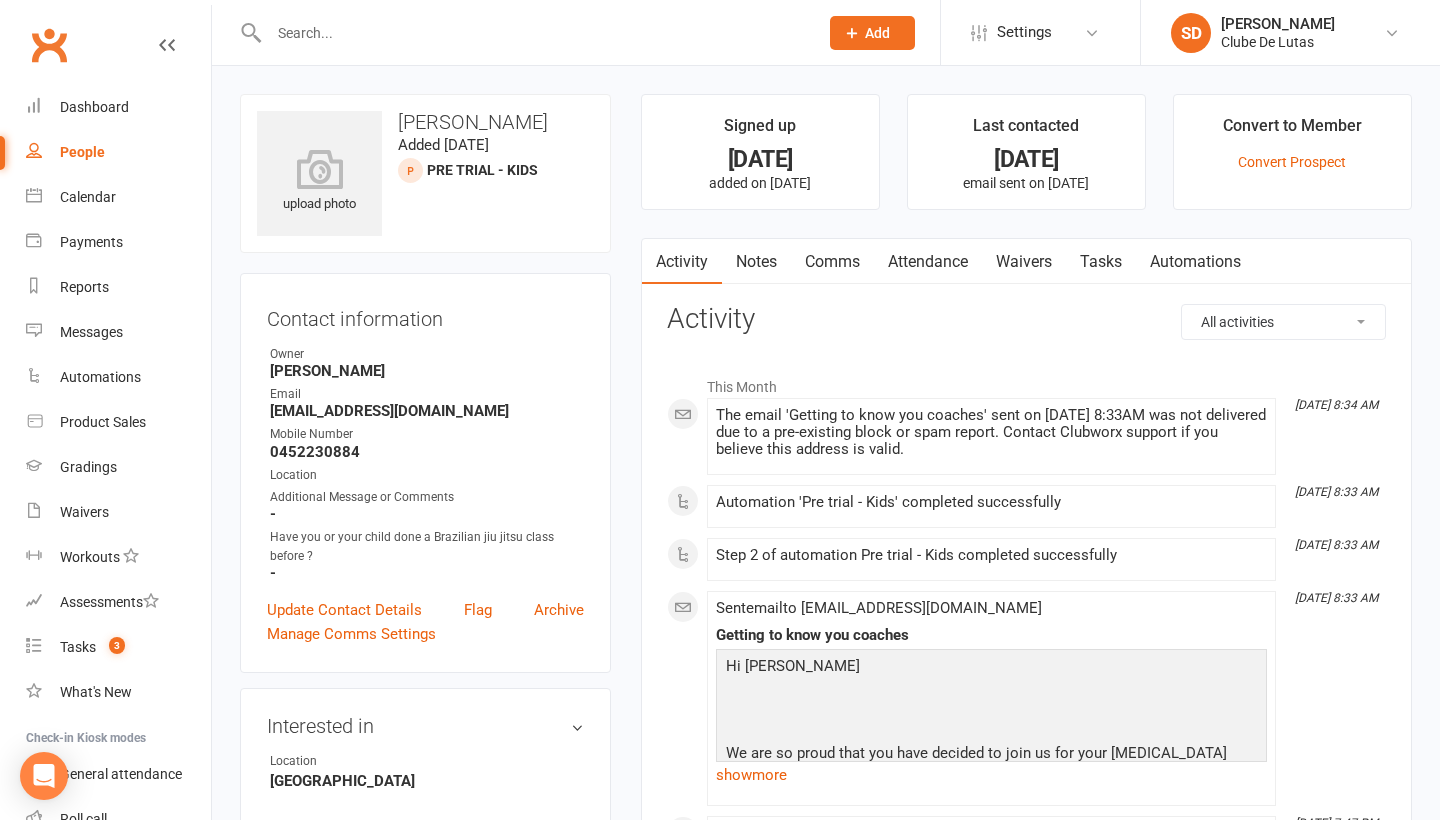 click on "Attendance" at bounding box center (928, 262) 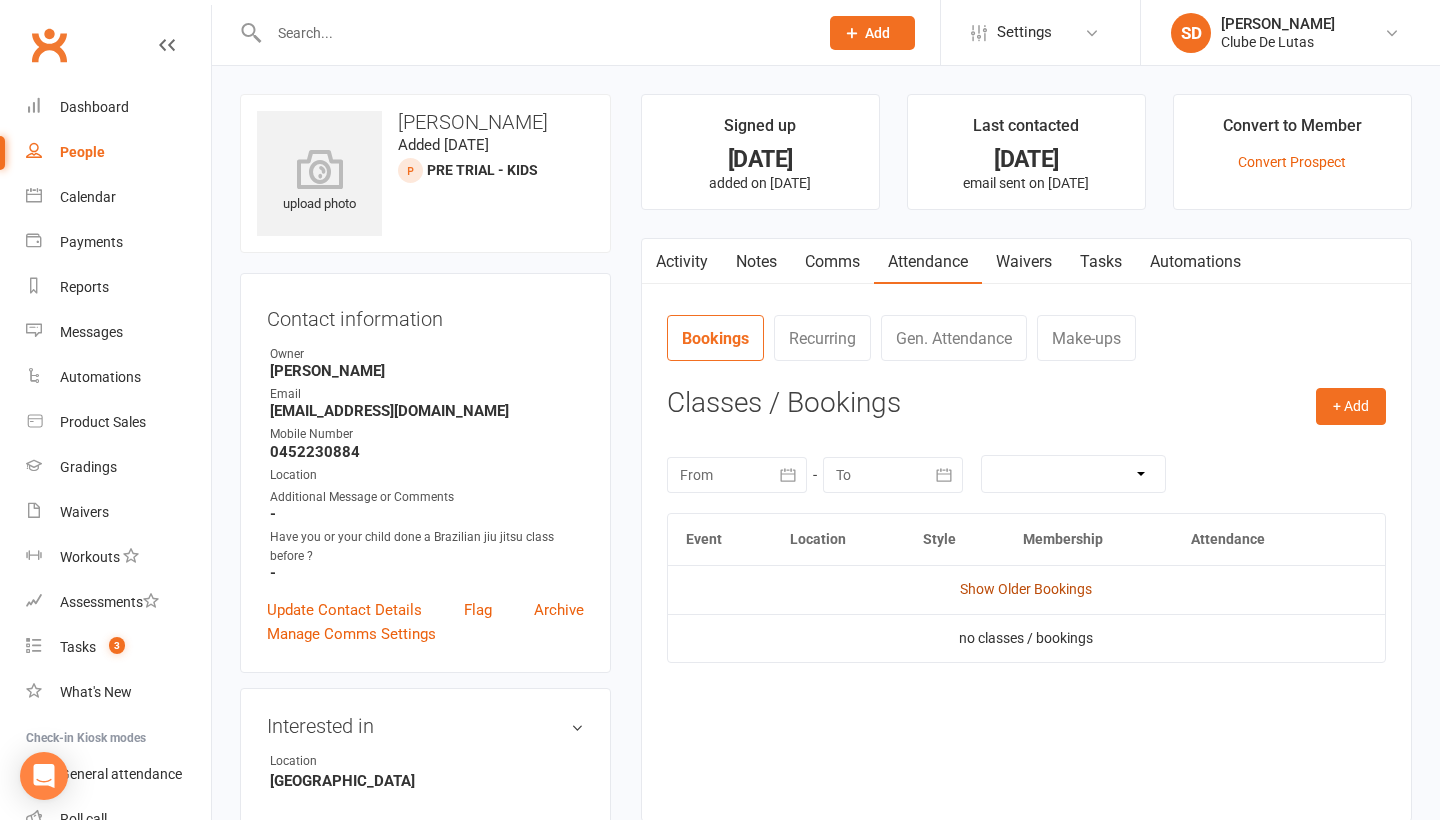 click on "Show Older Bookings" at bounding box center (1026, 589) 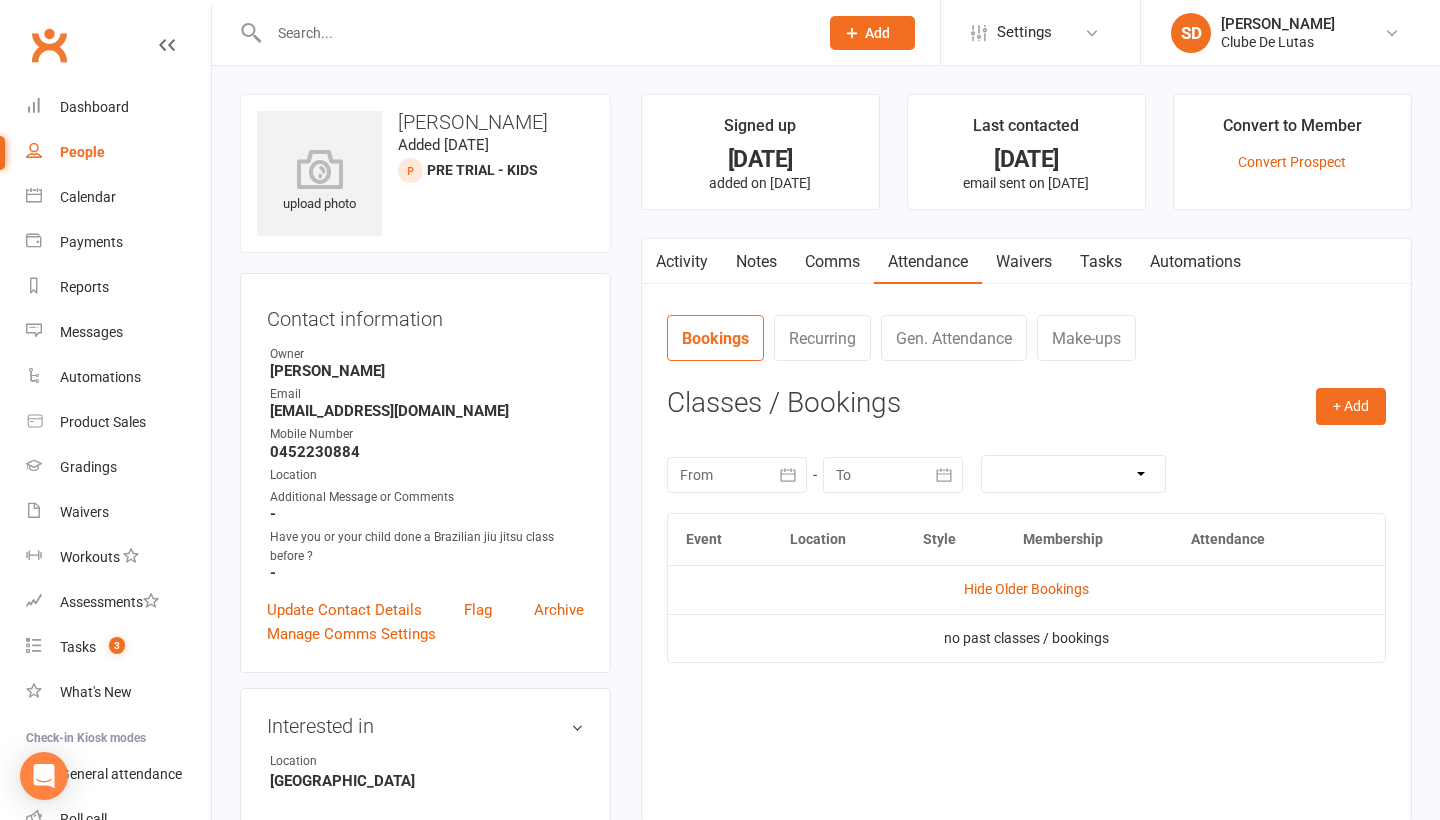 click on "Hide Older Bookings" at bounding box center [1026, 589] 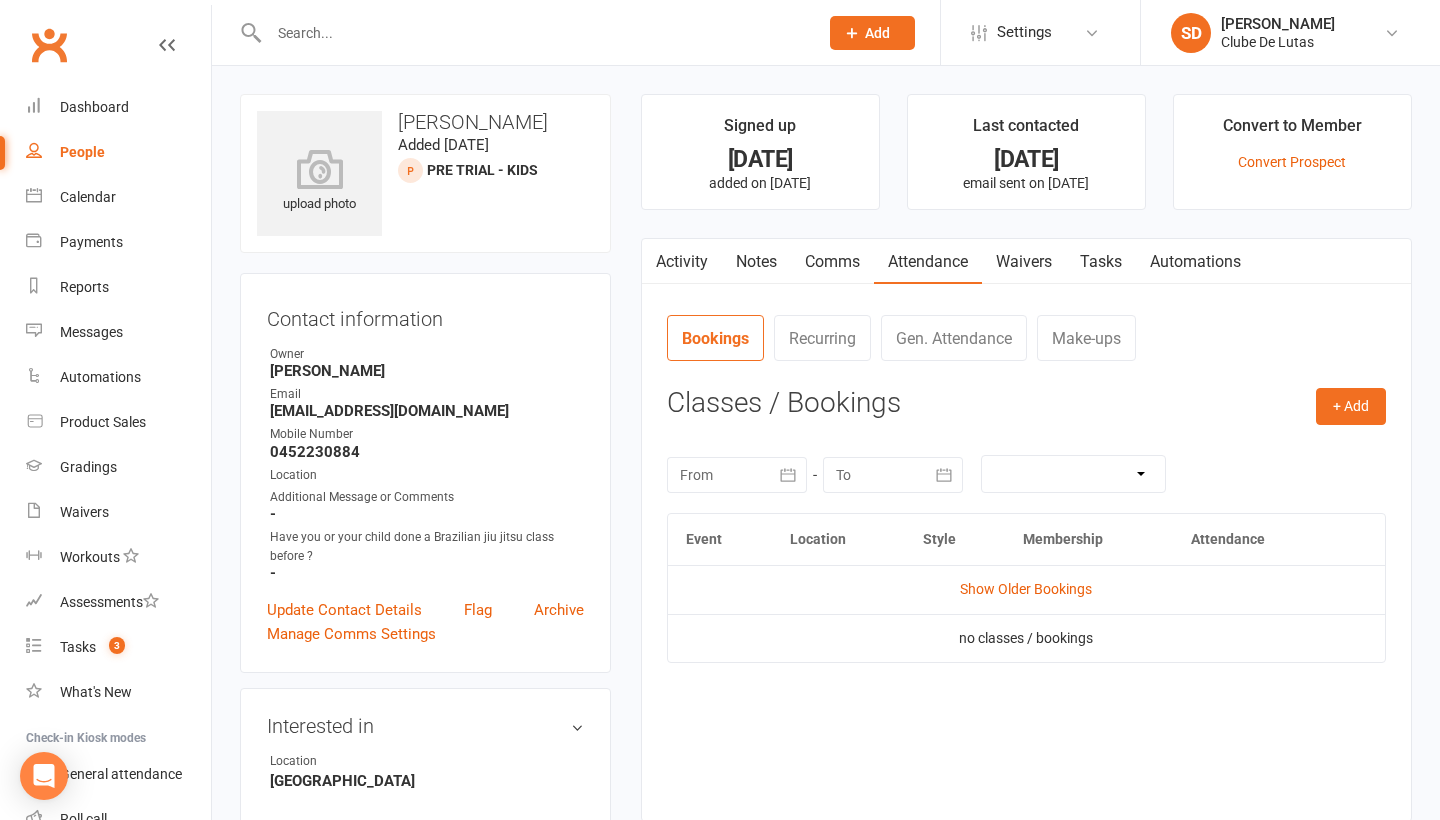 select on "100" 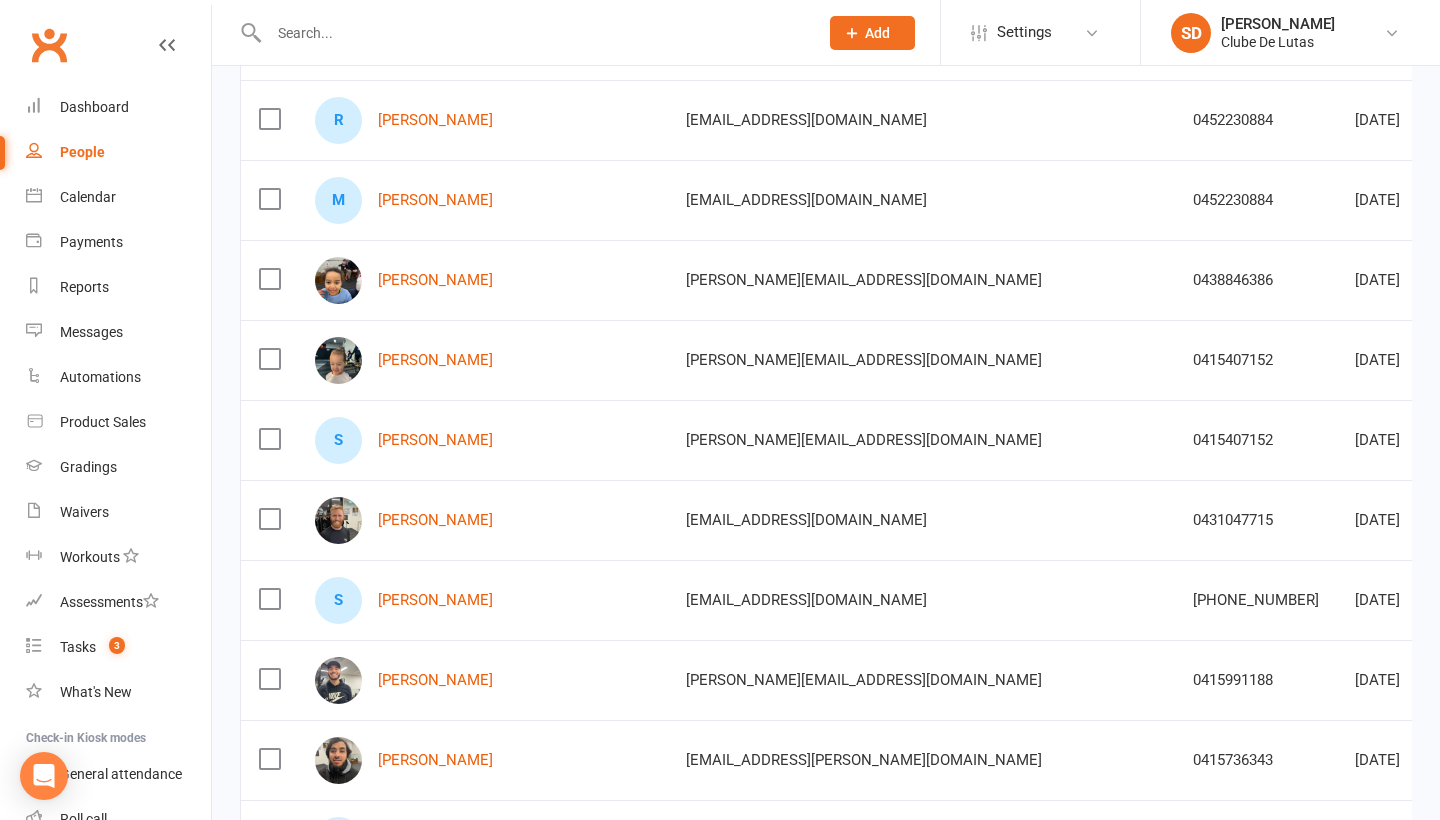scroll, scrollTop: 826, scrollLeft: 0, axis: vertical 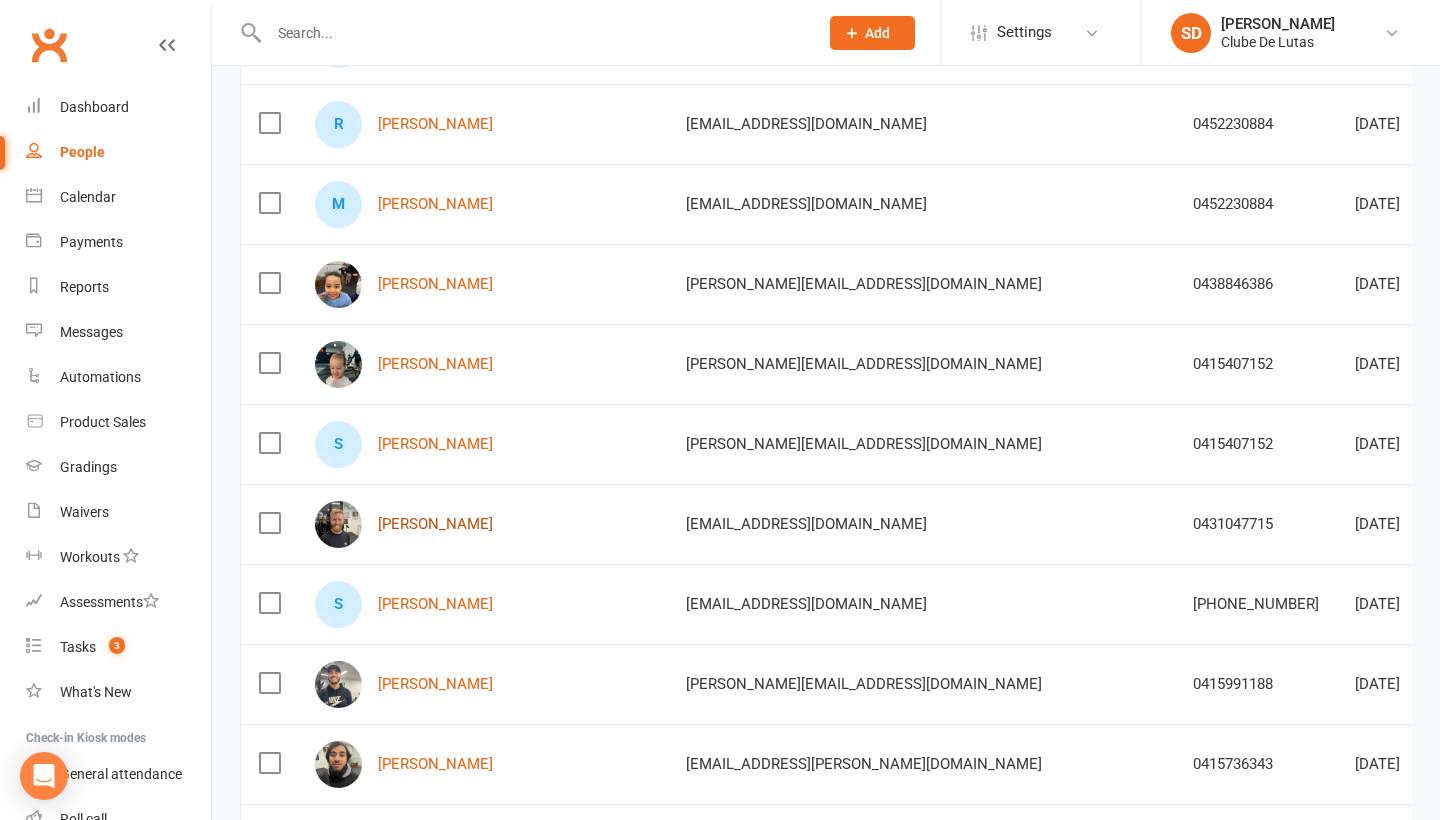 click on "[PERSON_NAME]" at bounding box center [435, 524] 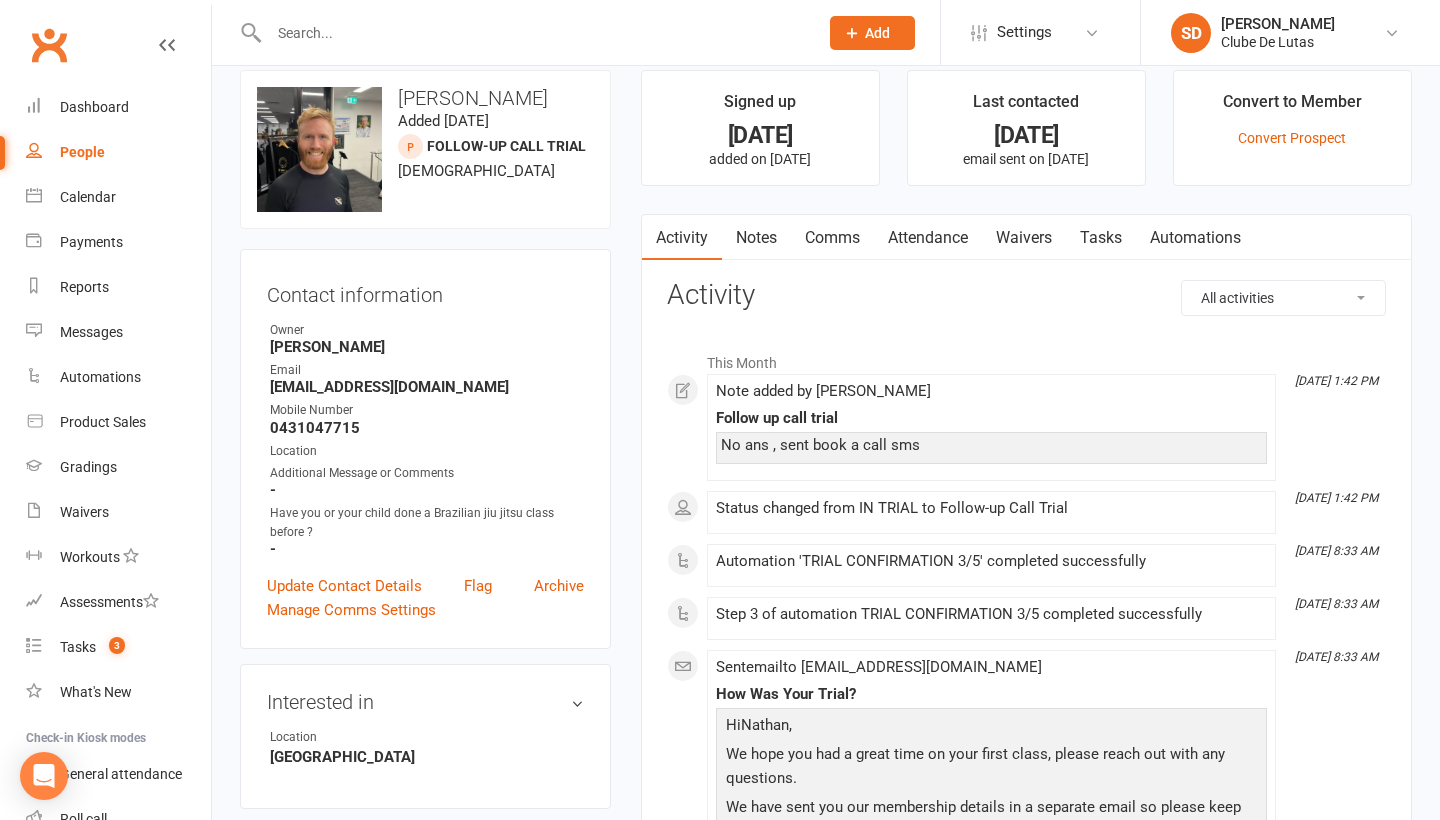 scroll, scrollTop: 23, scrollLeft: 0, axis: vertical 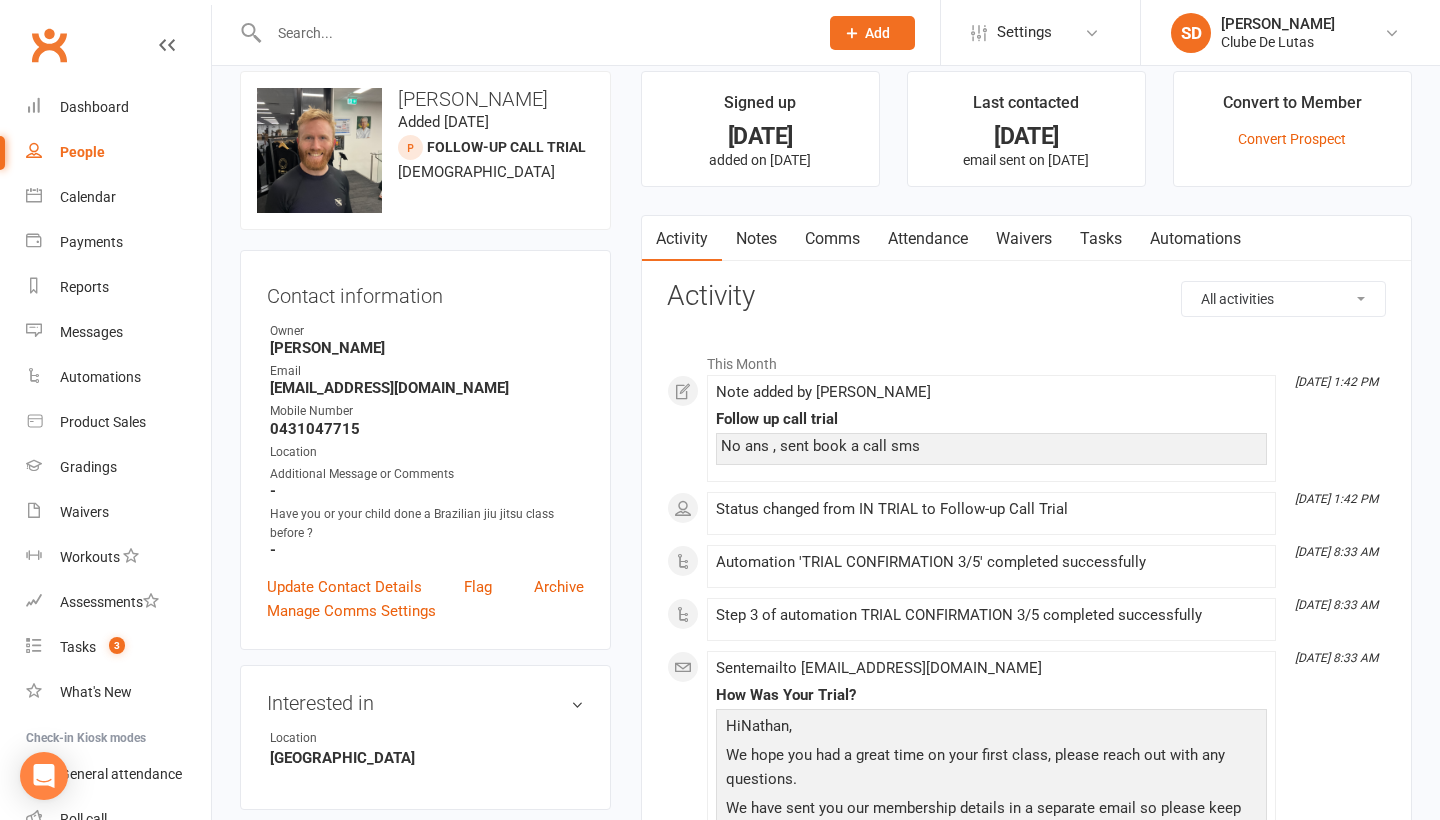 click on "Comms" at bounding box center (832, 239) 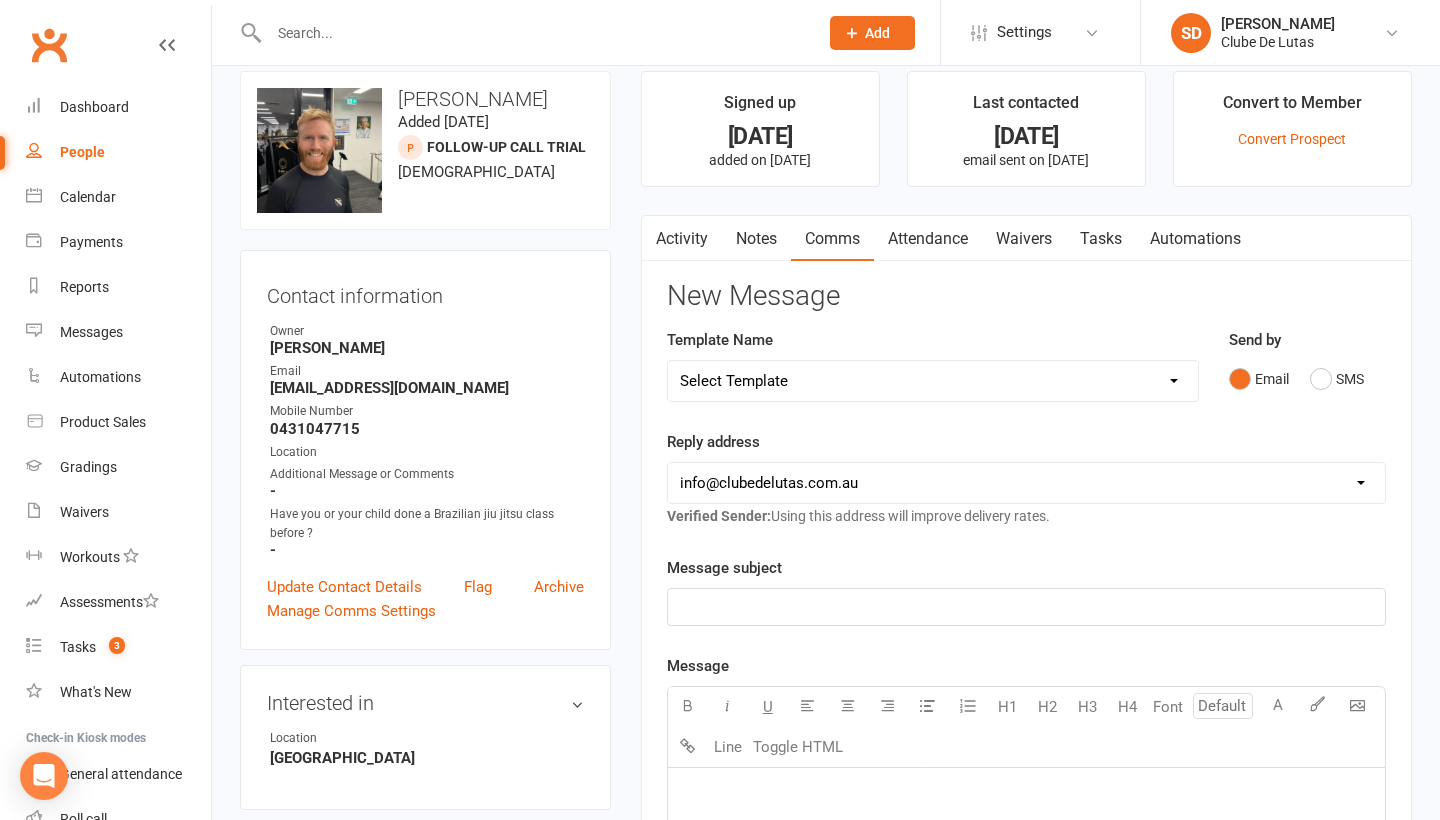 select on "31" 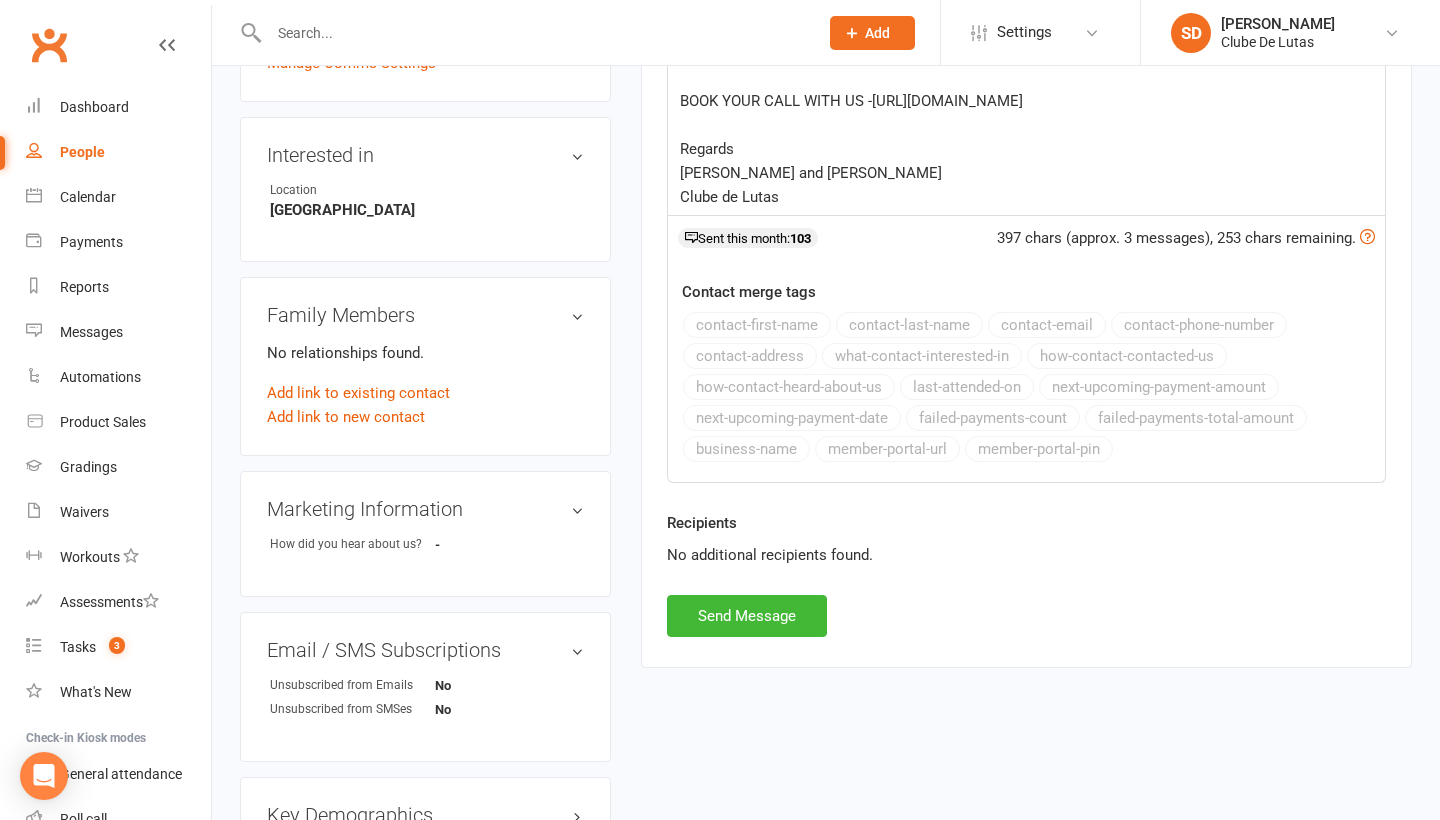 scroll, scrollTop: 618, scrollLeft: 0, axis: vertical 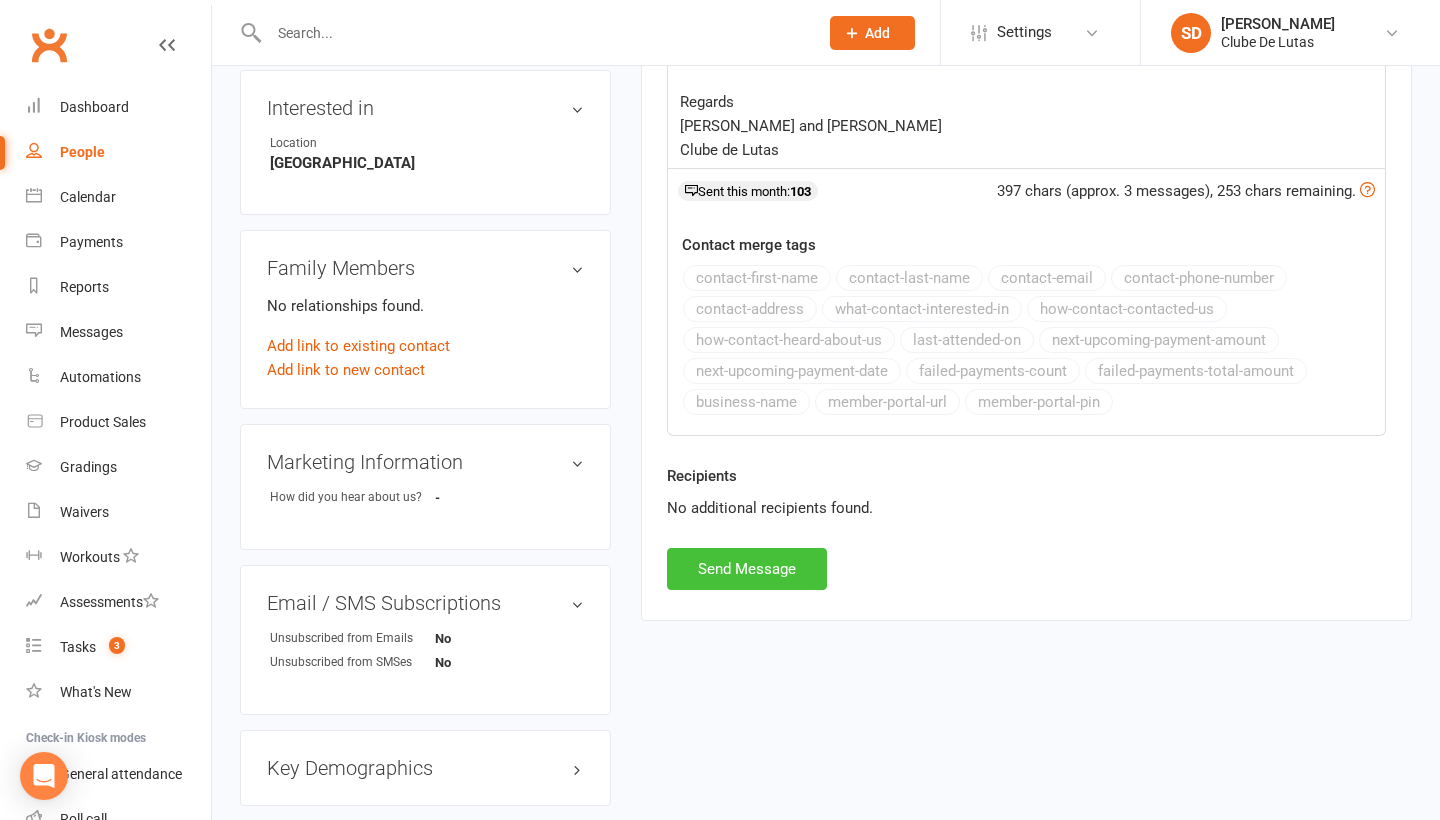 click on "Send Message" at bounding box center (747, 569) 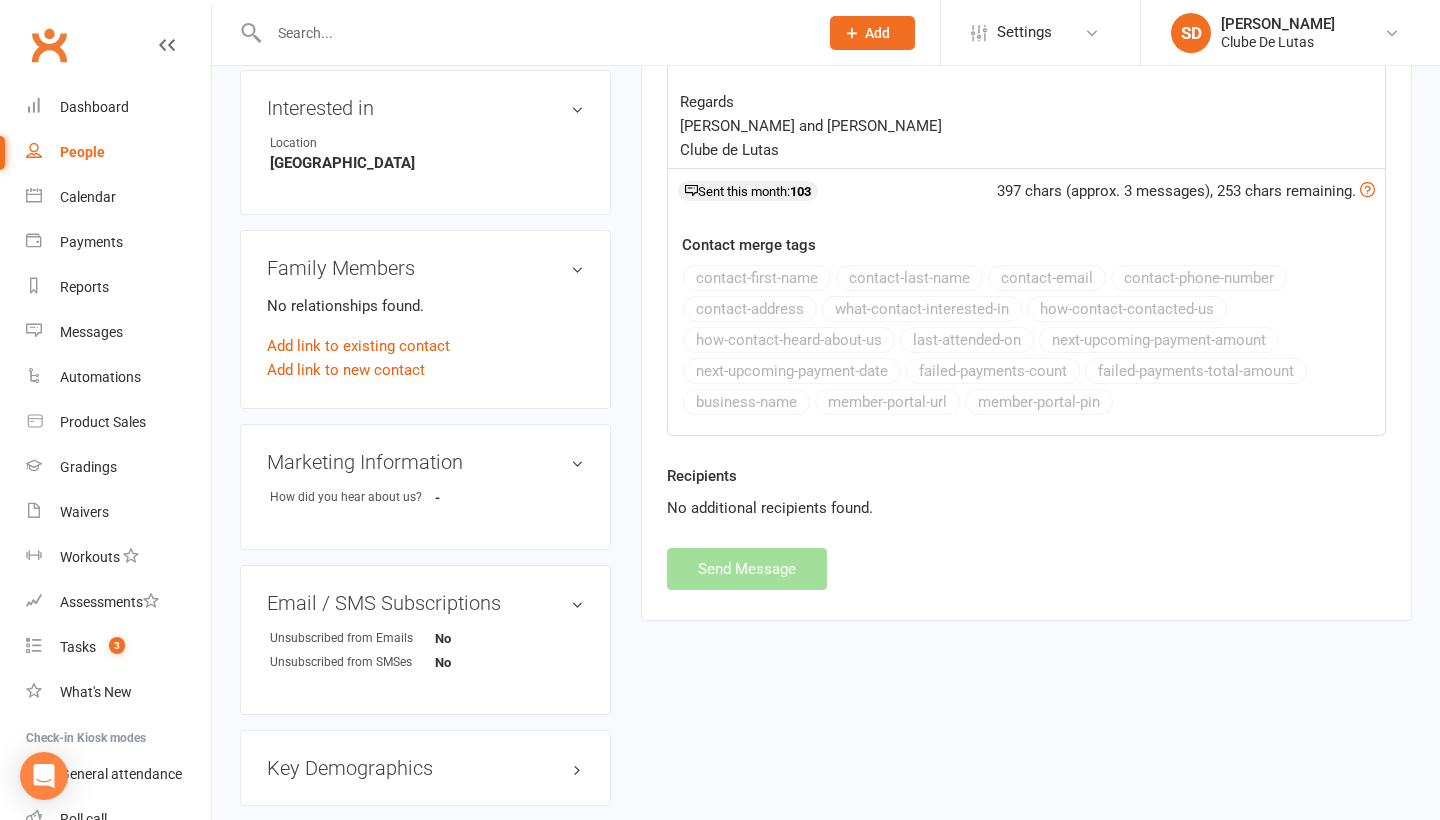 select 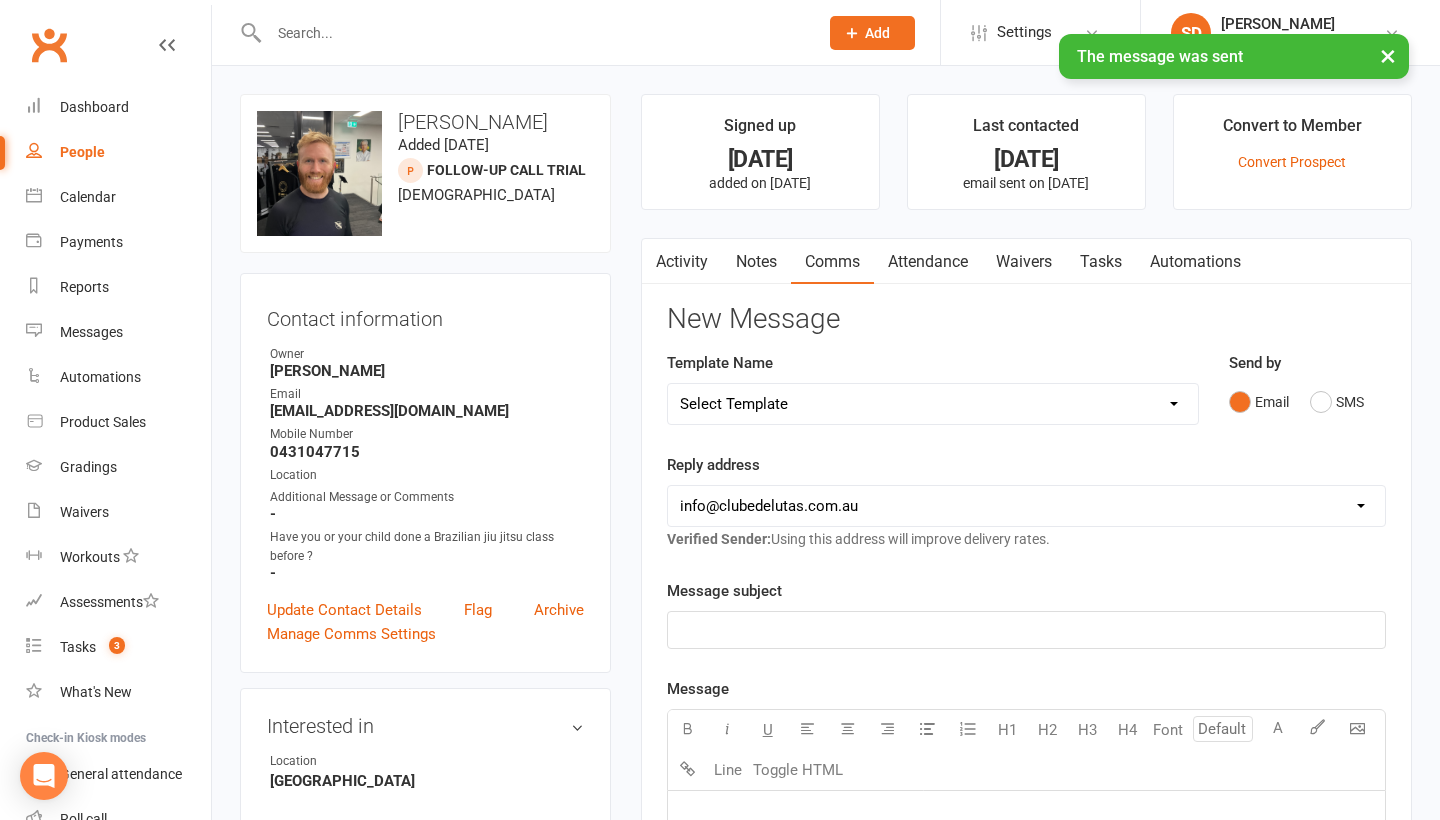 scroll, scrollTop: 0, scrollLeft: 0, axis: both 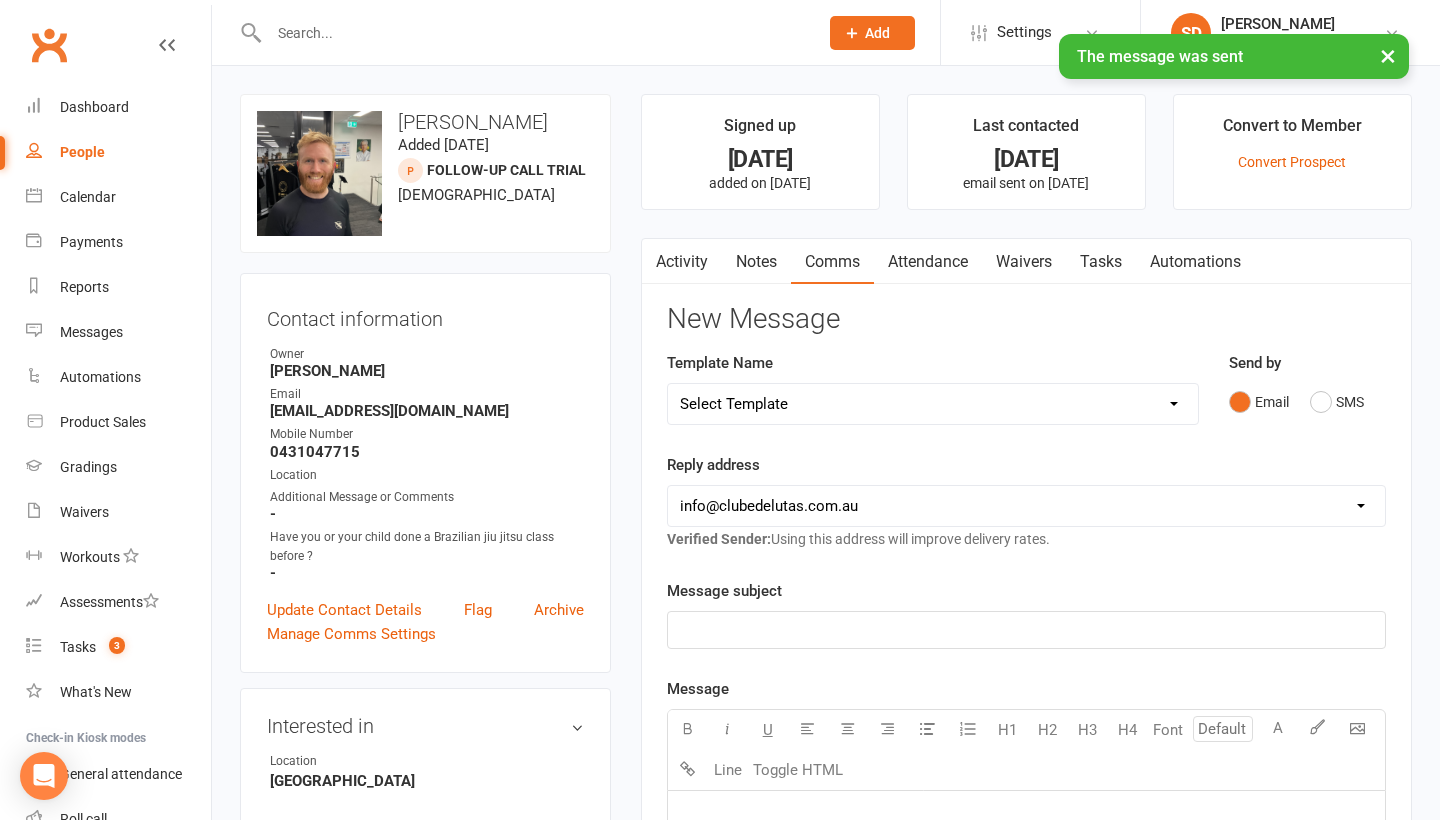 click on "Notes" at bounding box center [756, 262] 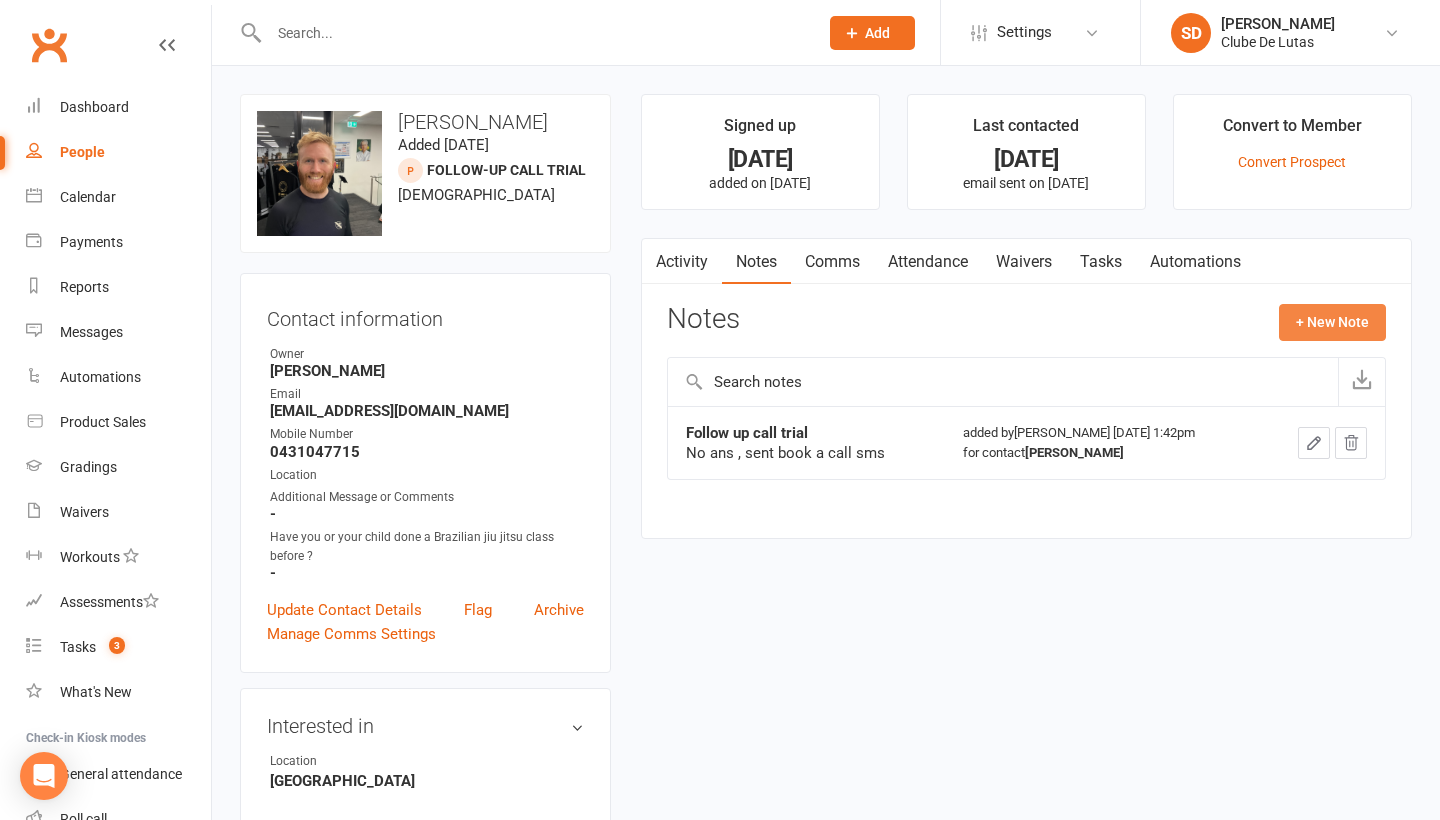 click on "+ New Note" at bounding box center (1332, 322) 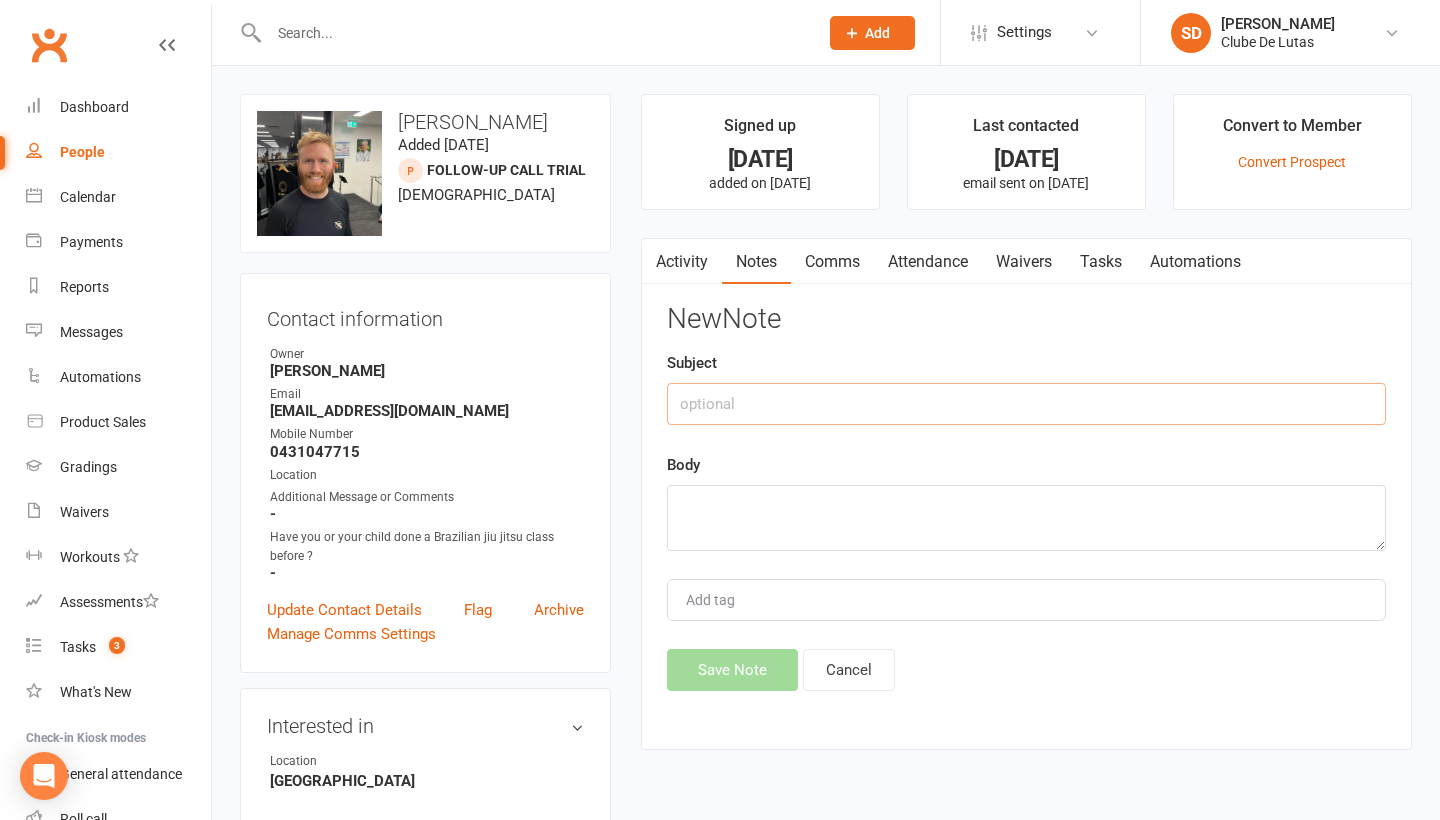 click at bounding box center [1026, 404] 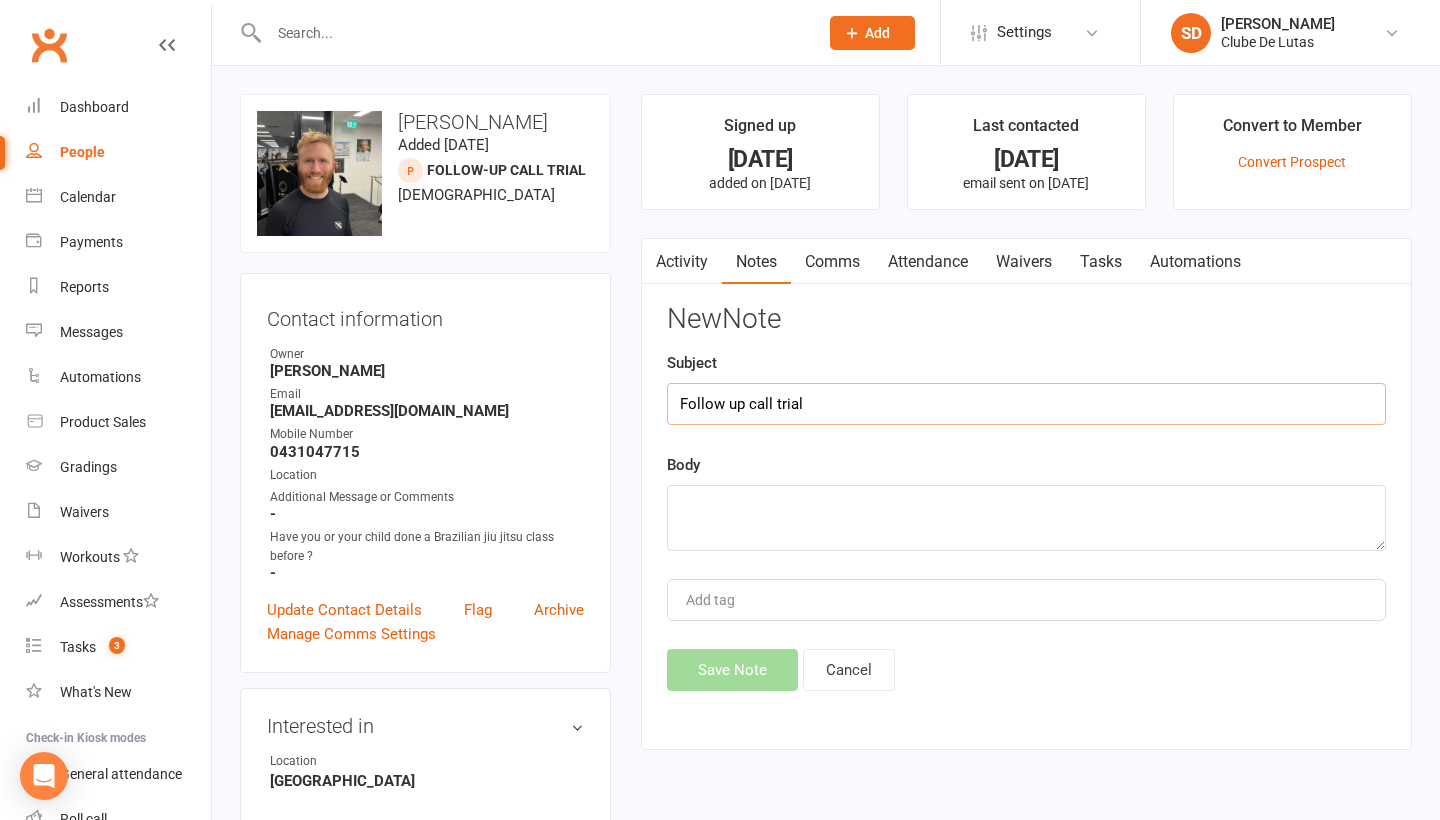 type on "Follow up call trial" 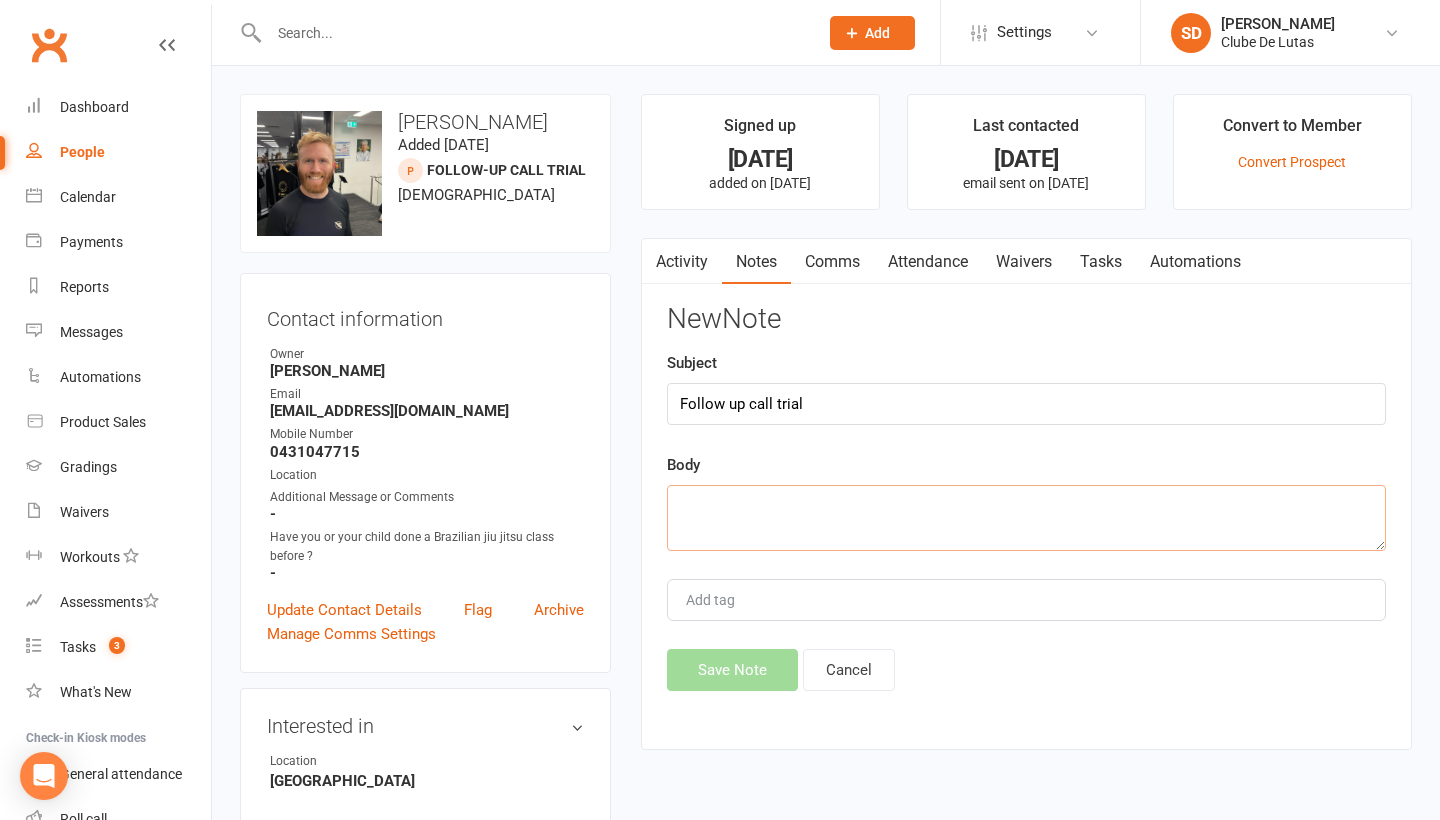 click at bounding box center [1026, 518] 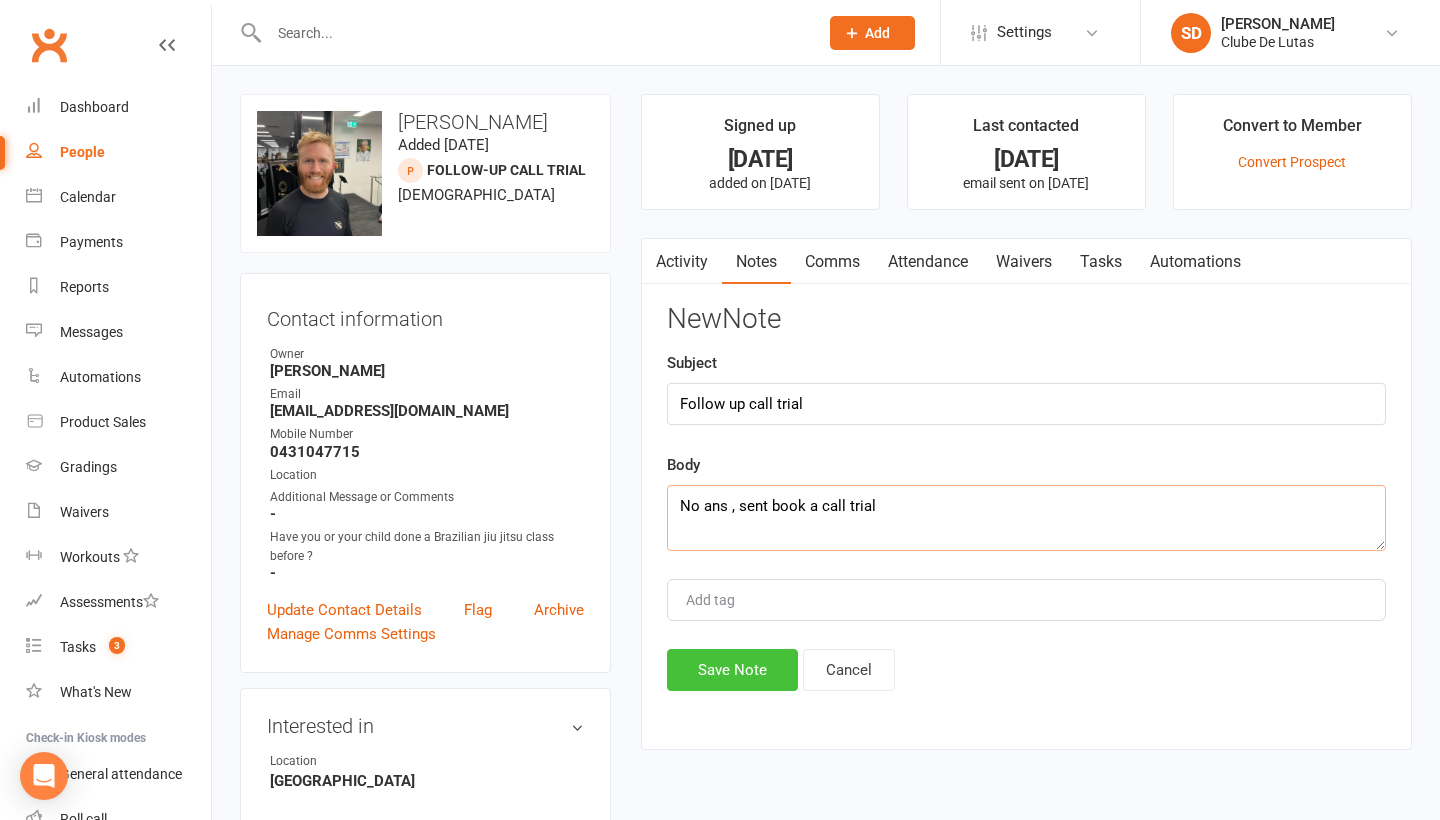 type on "No ans , sent book a call trial" 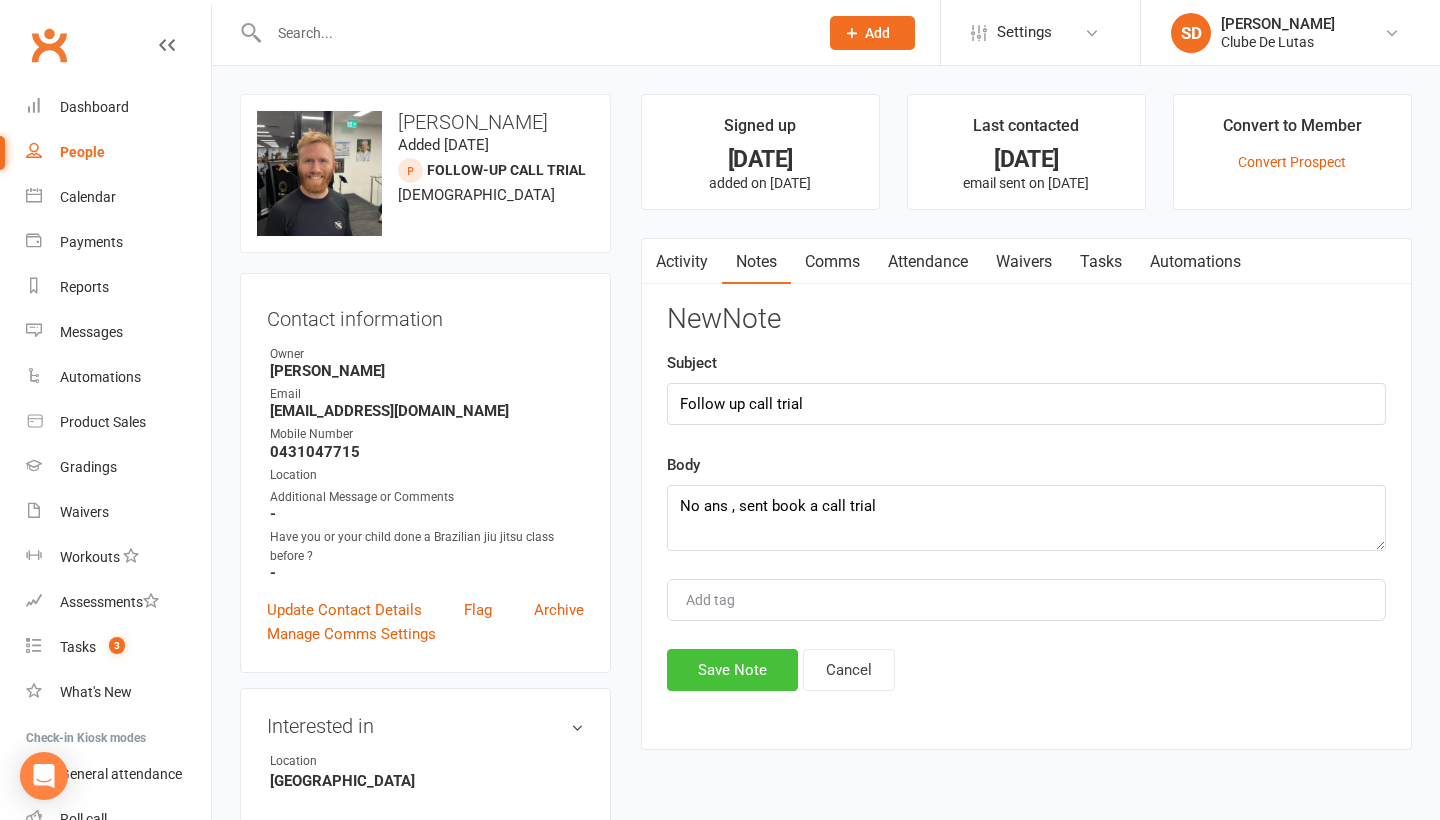 click on "Save Note" at bounding box center [732, 670] 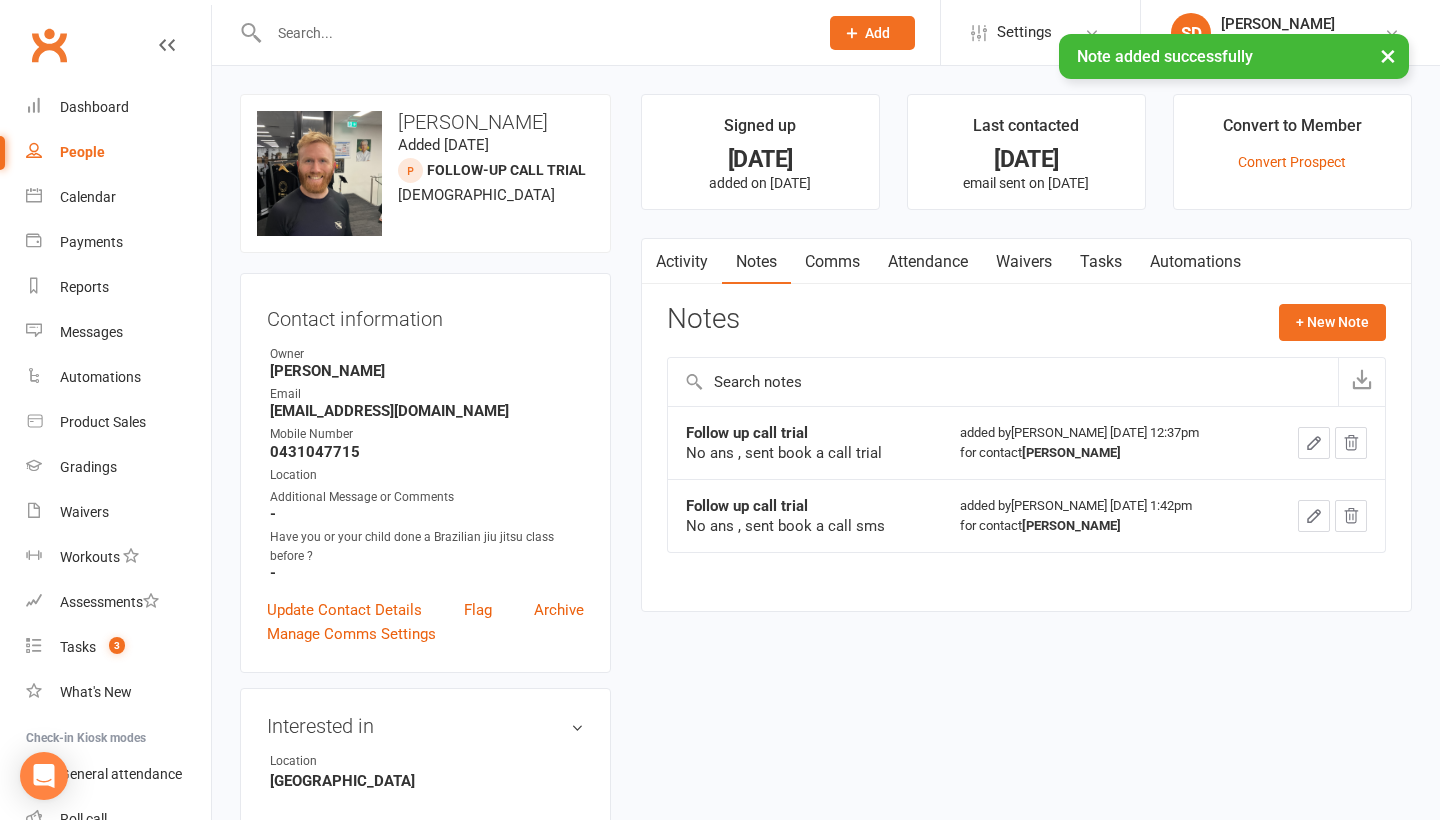 click on "People" at bounding box center (118, 152) 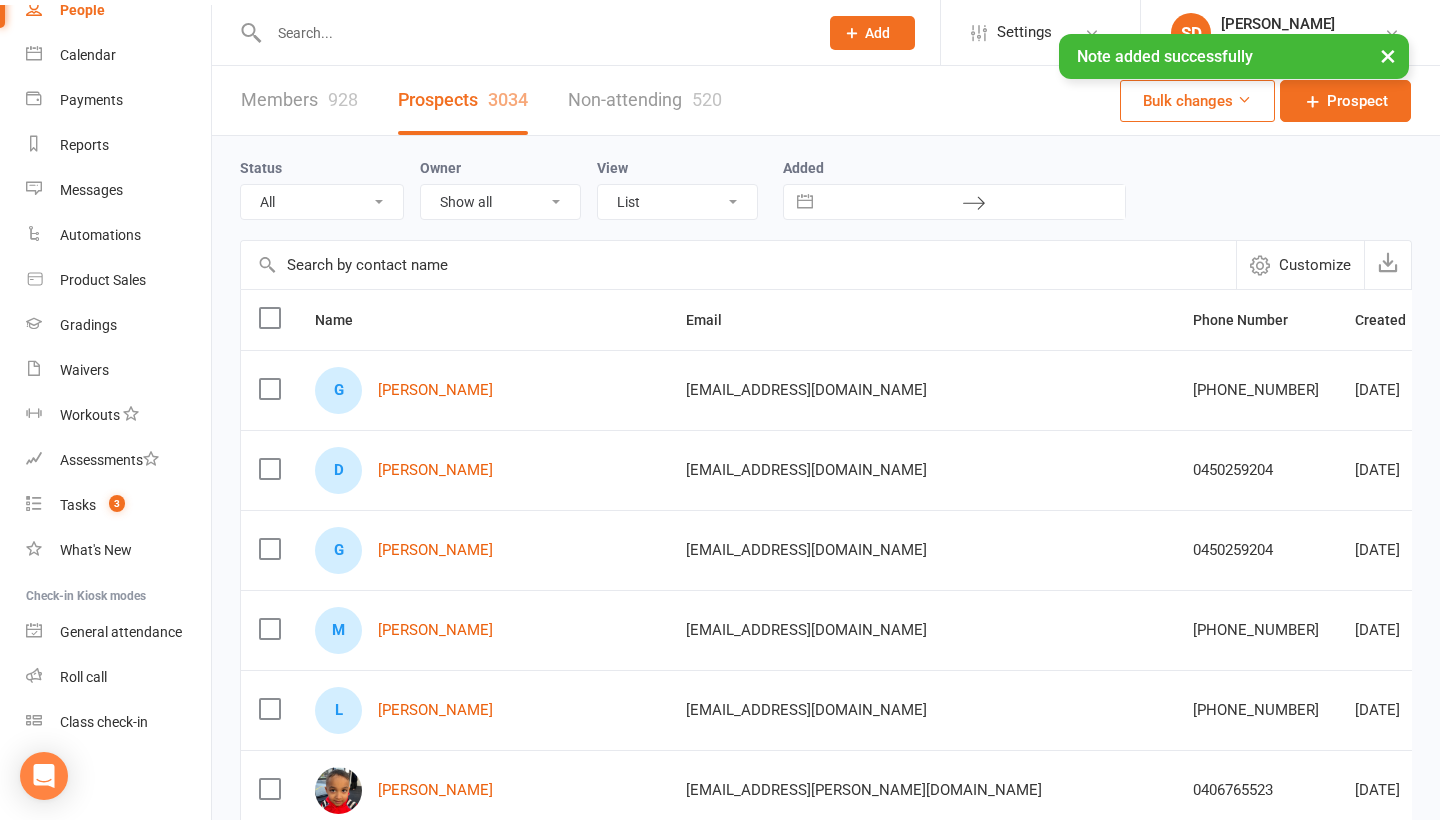 scroll, scrollTop: 143, scrollLeft: 0, axis: vertical 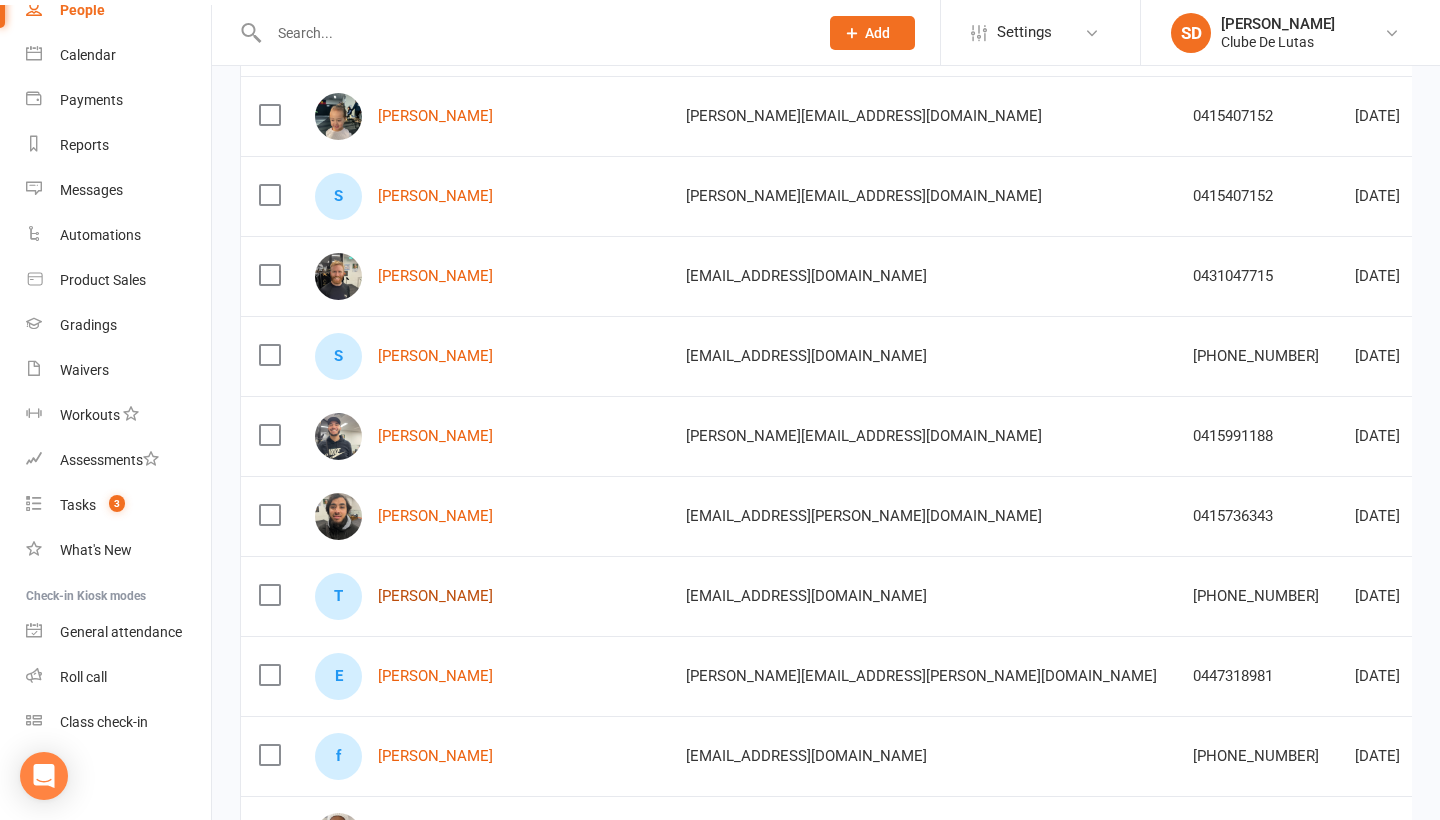 click on "[PERSON_NAME]" at bounding box center [435, 596] 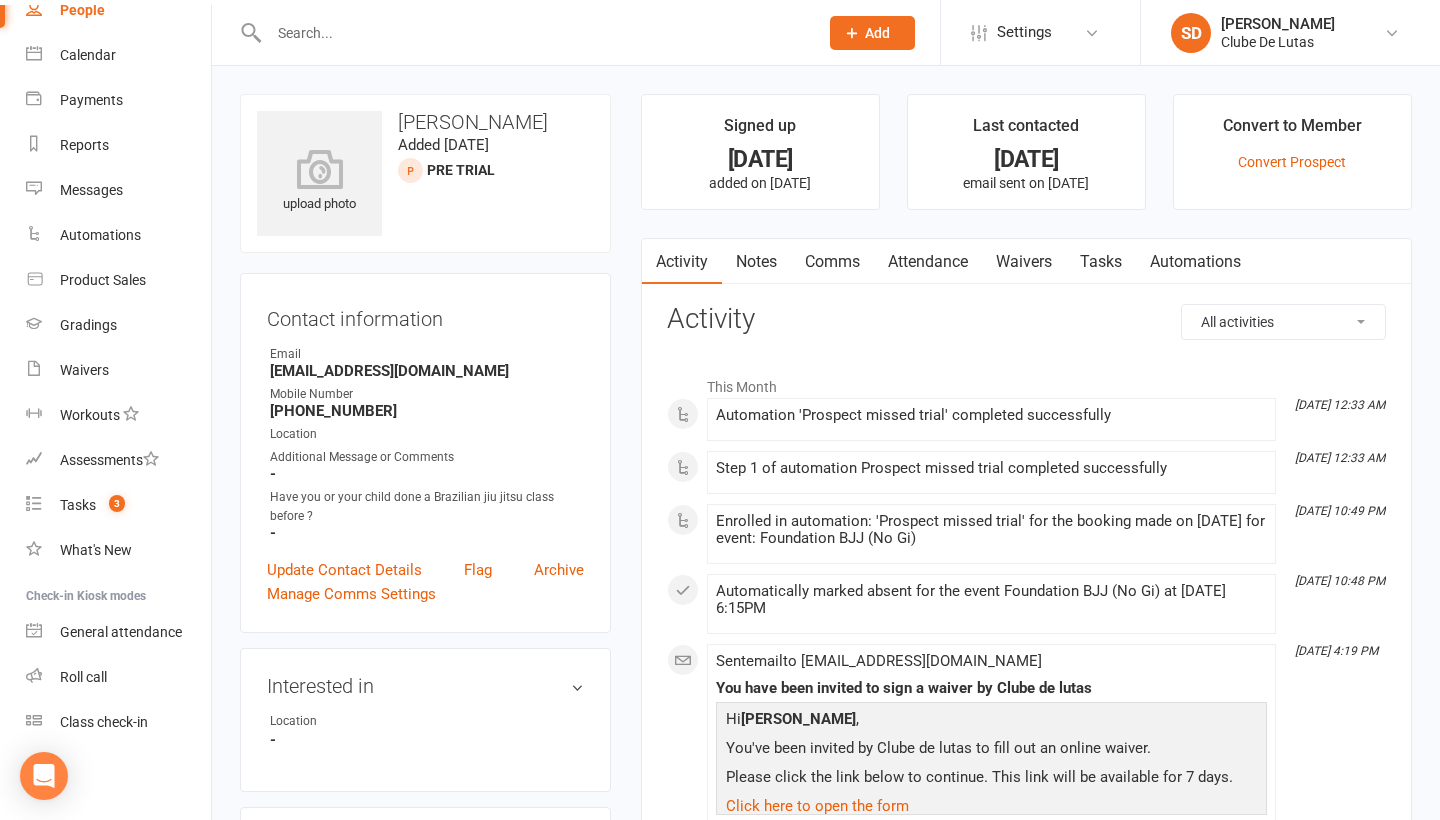 scroll, scrollTop: 0, scrollLeft: 0, axis: both 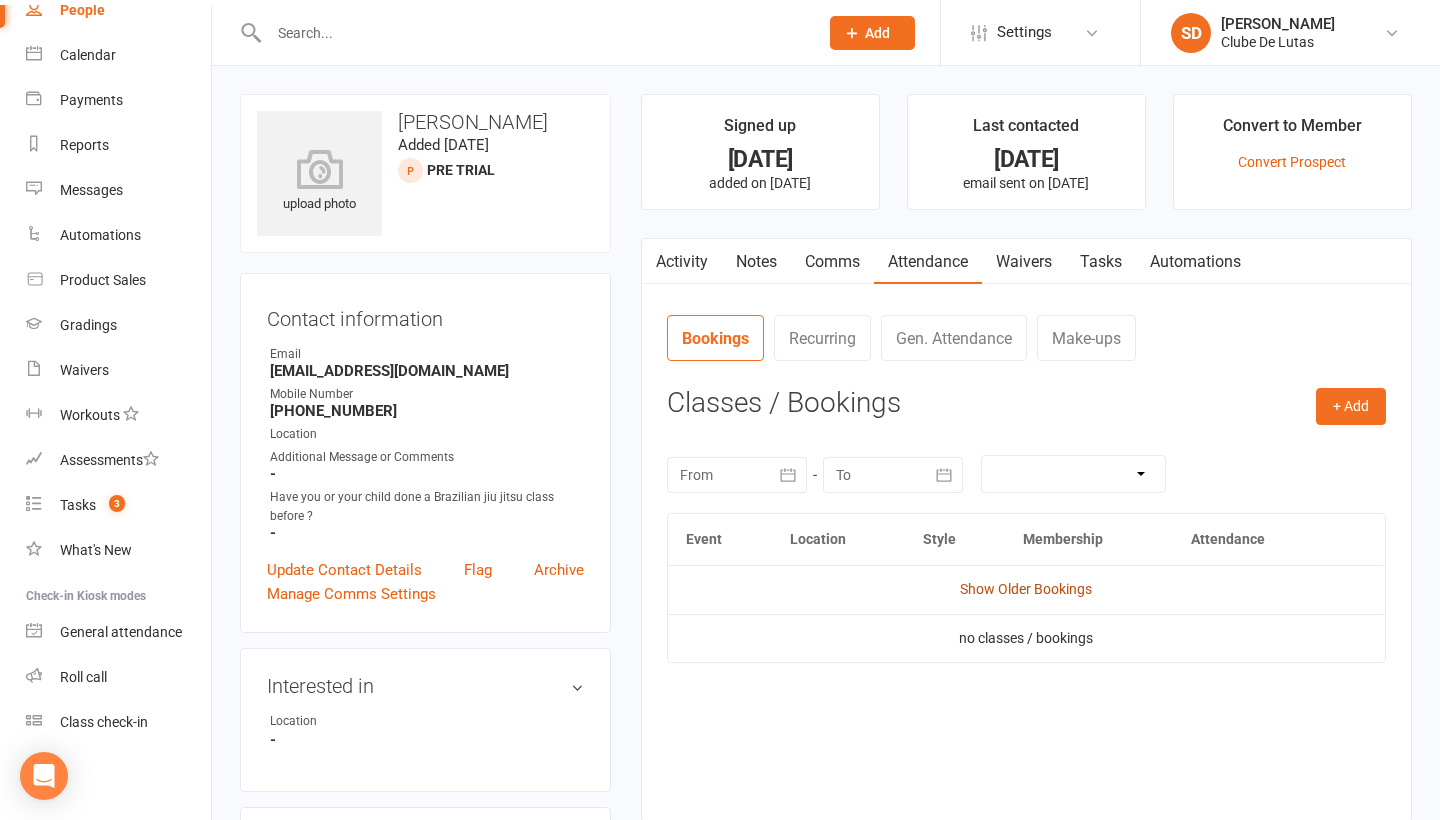 click on "Show Older Bookings" at bounding box center (1026, 589) 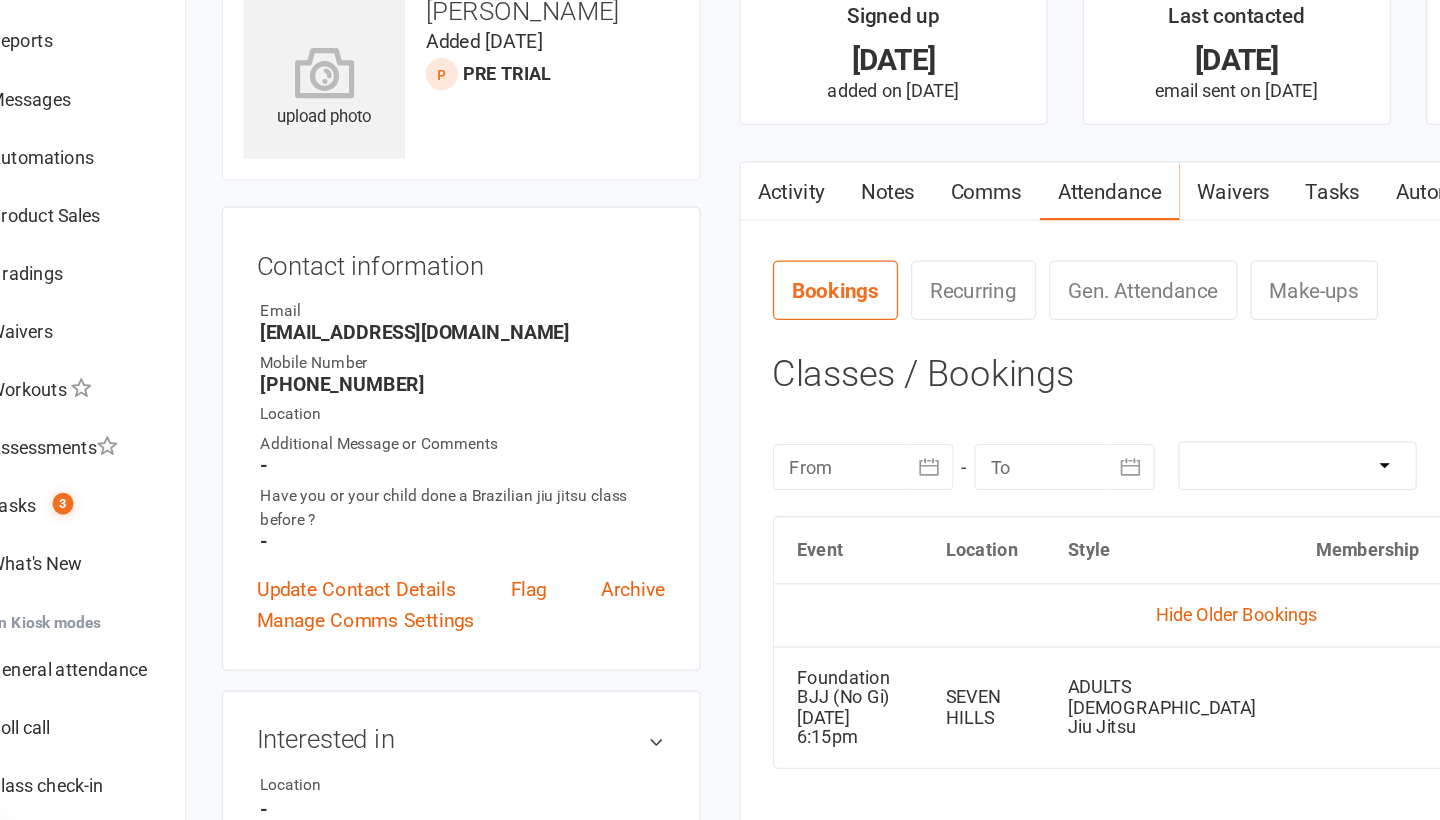 click on "Comms" at bounding box center (832, 262) 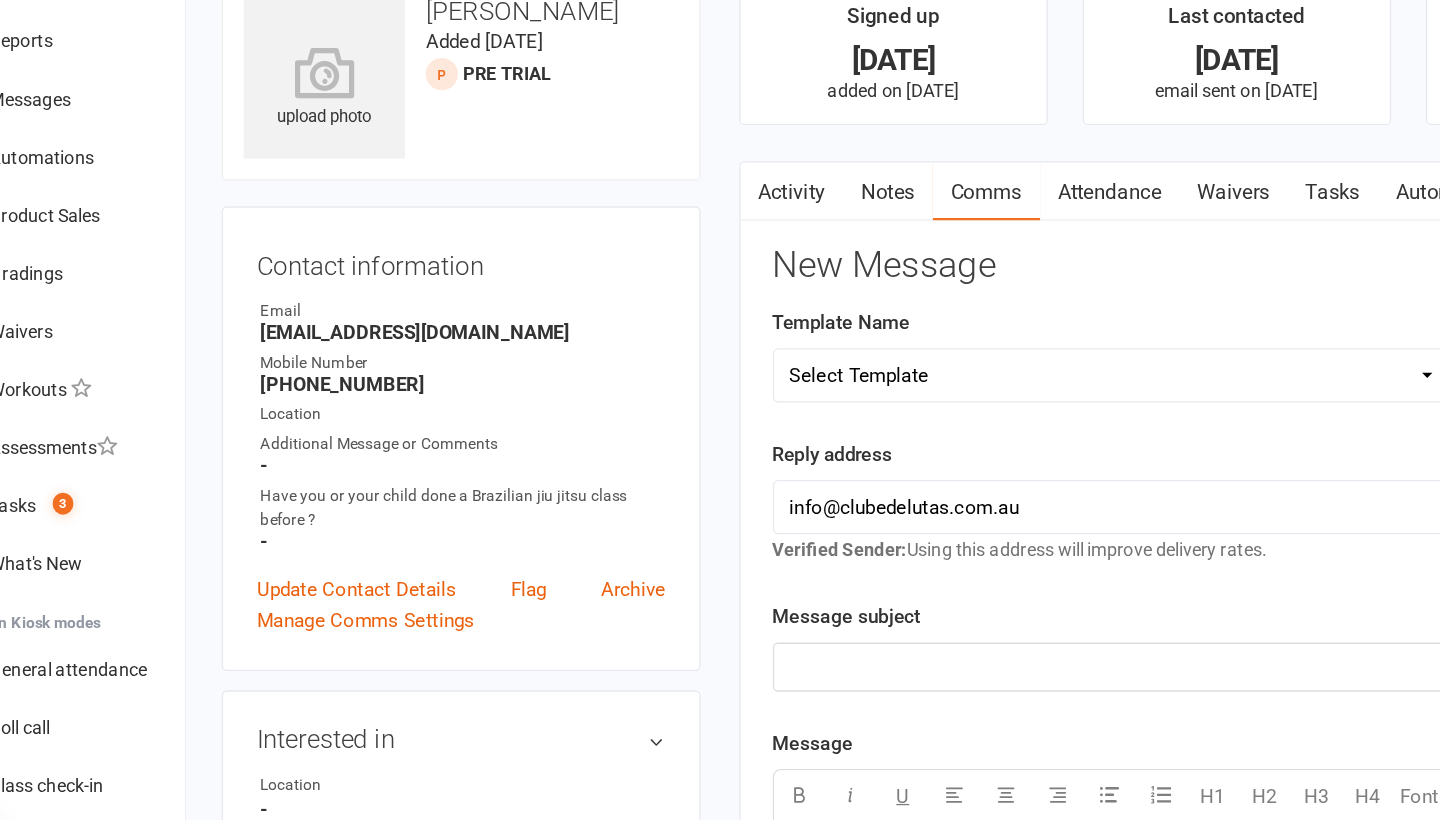 scroll, scrollTop: 18, scrollLeft: 0, axis: vertical 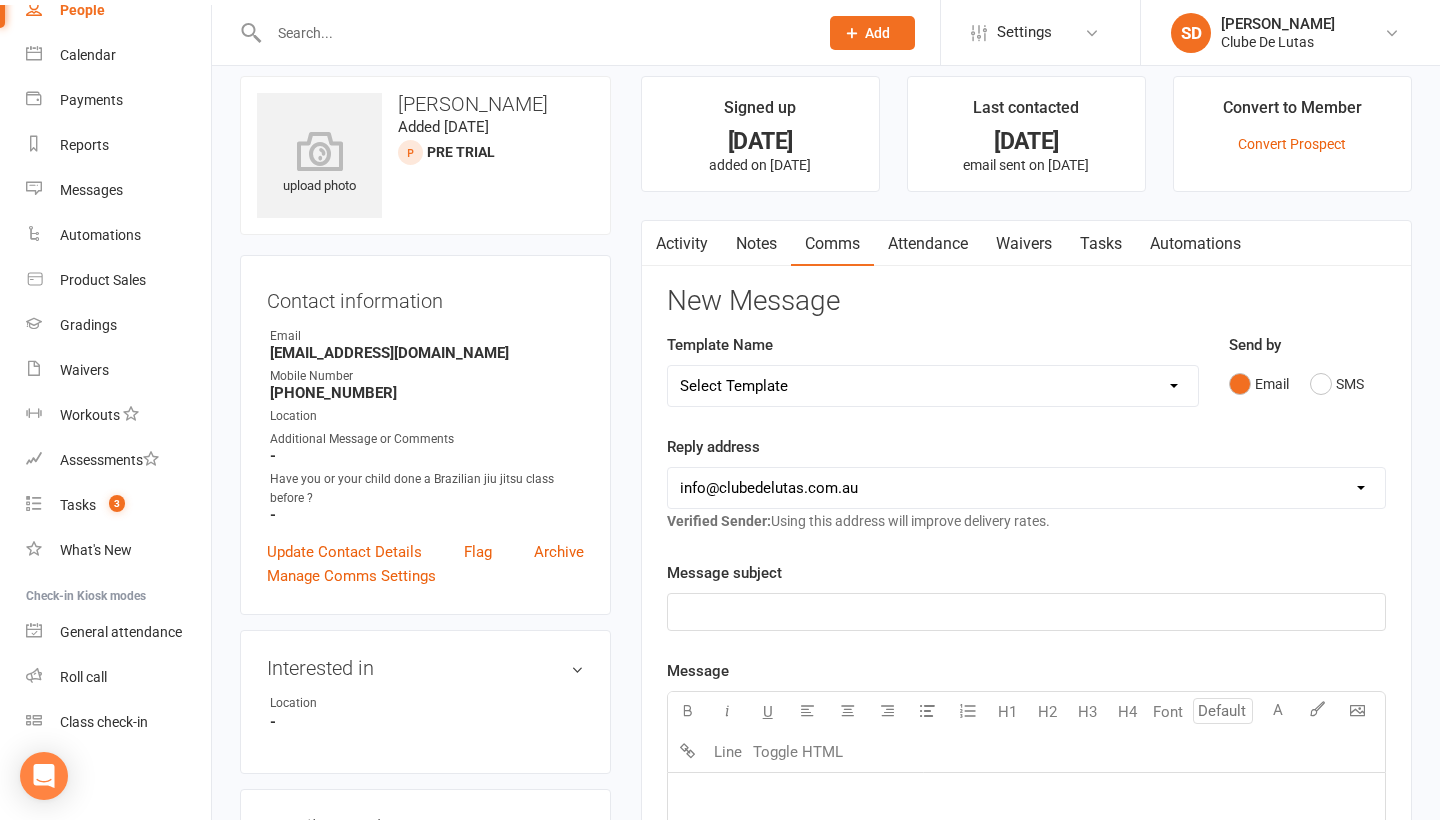 click on "Notes" at bounding box center (756, 244) 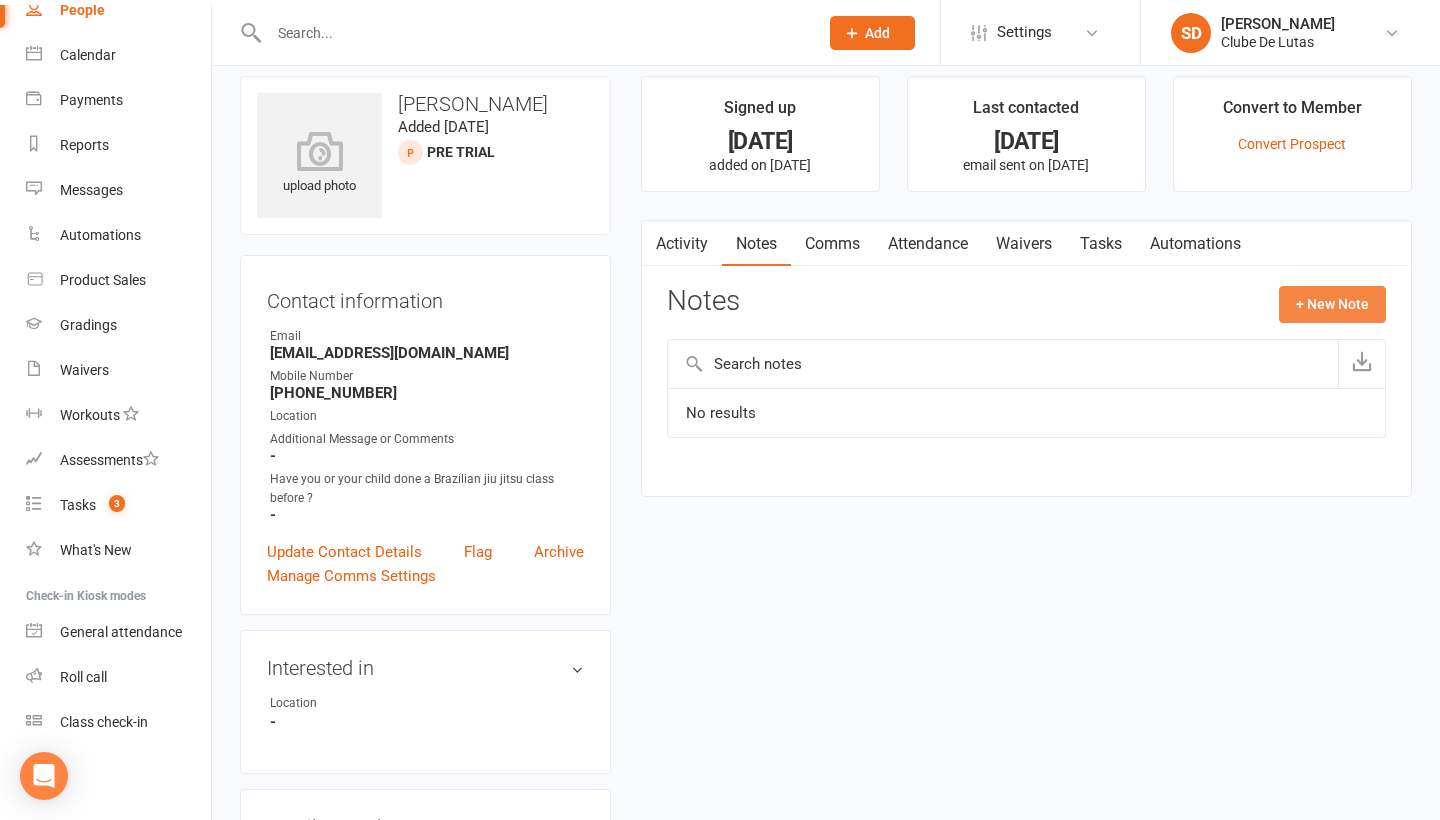 click on "+ New Note" at bounding box center (1332, 304) 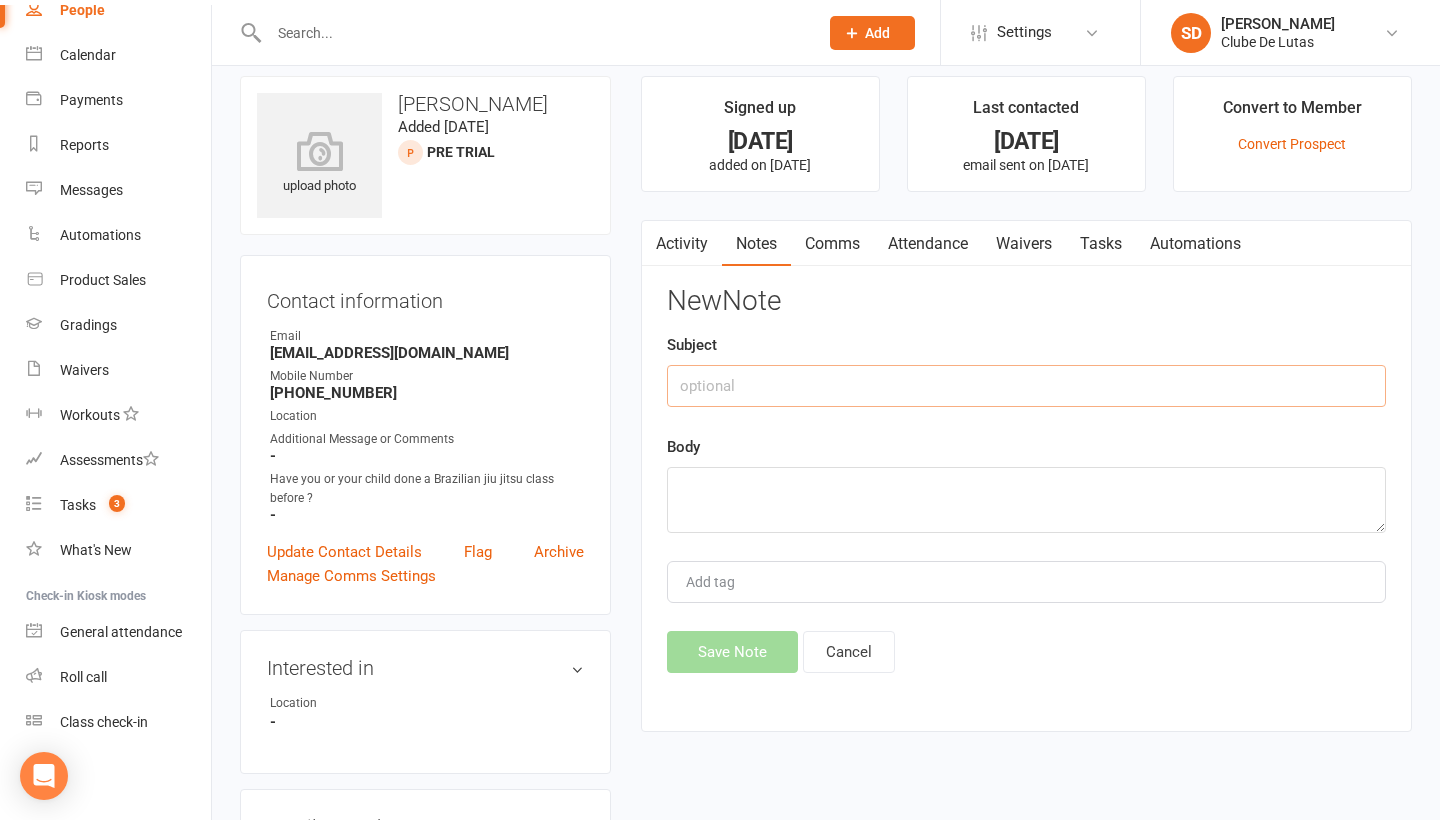 click at bounding box center (1026, 386) 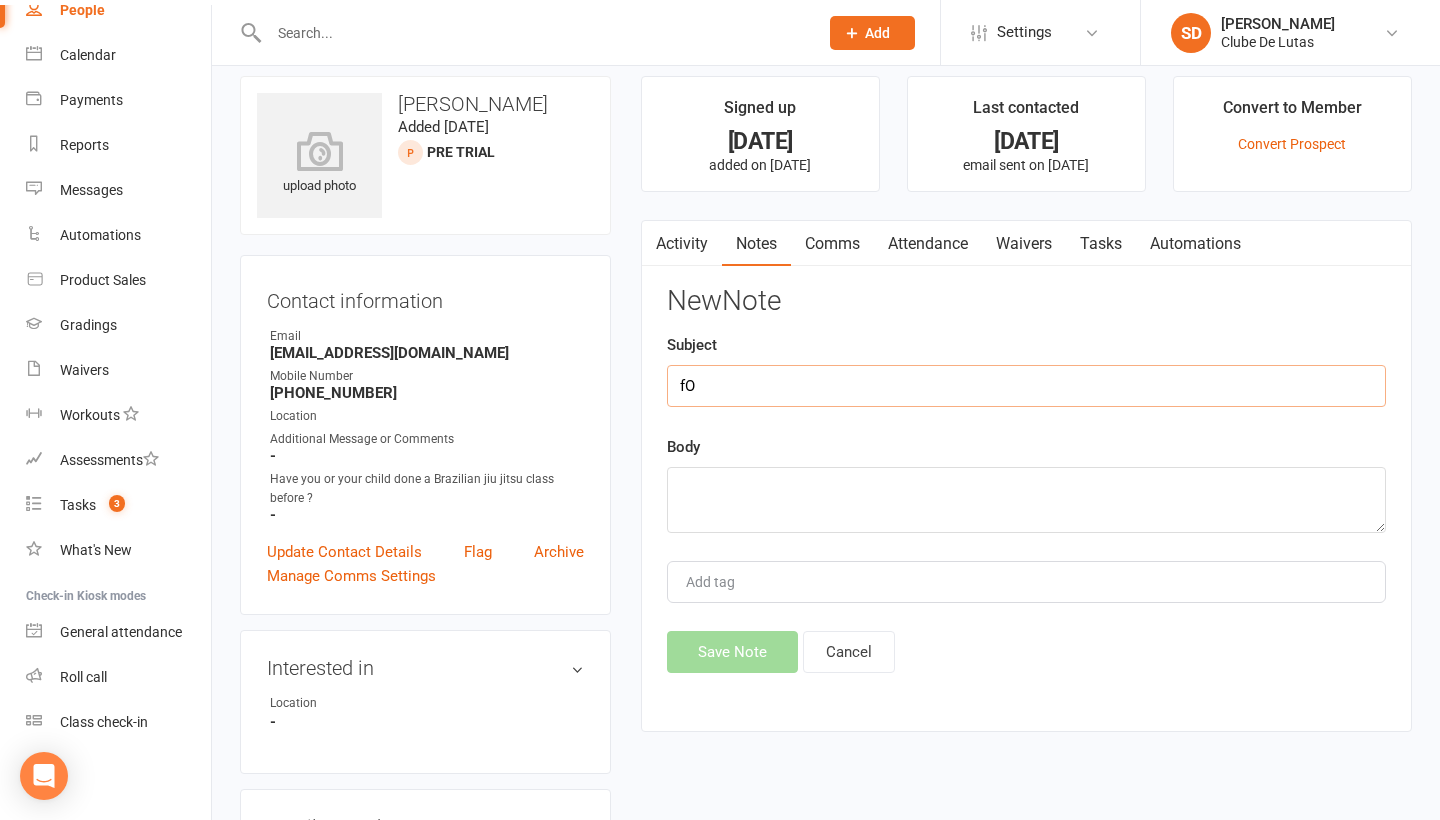 type on "f" 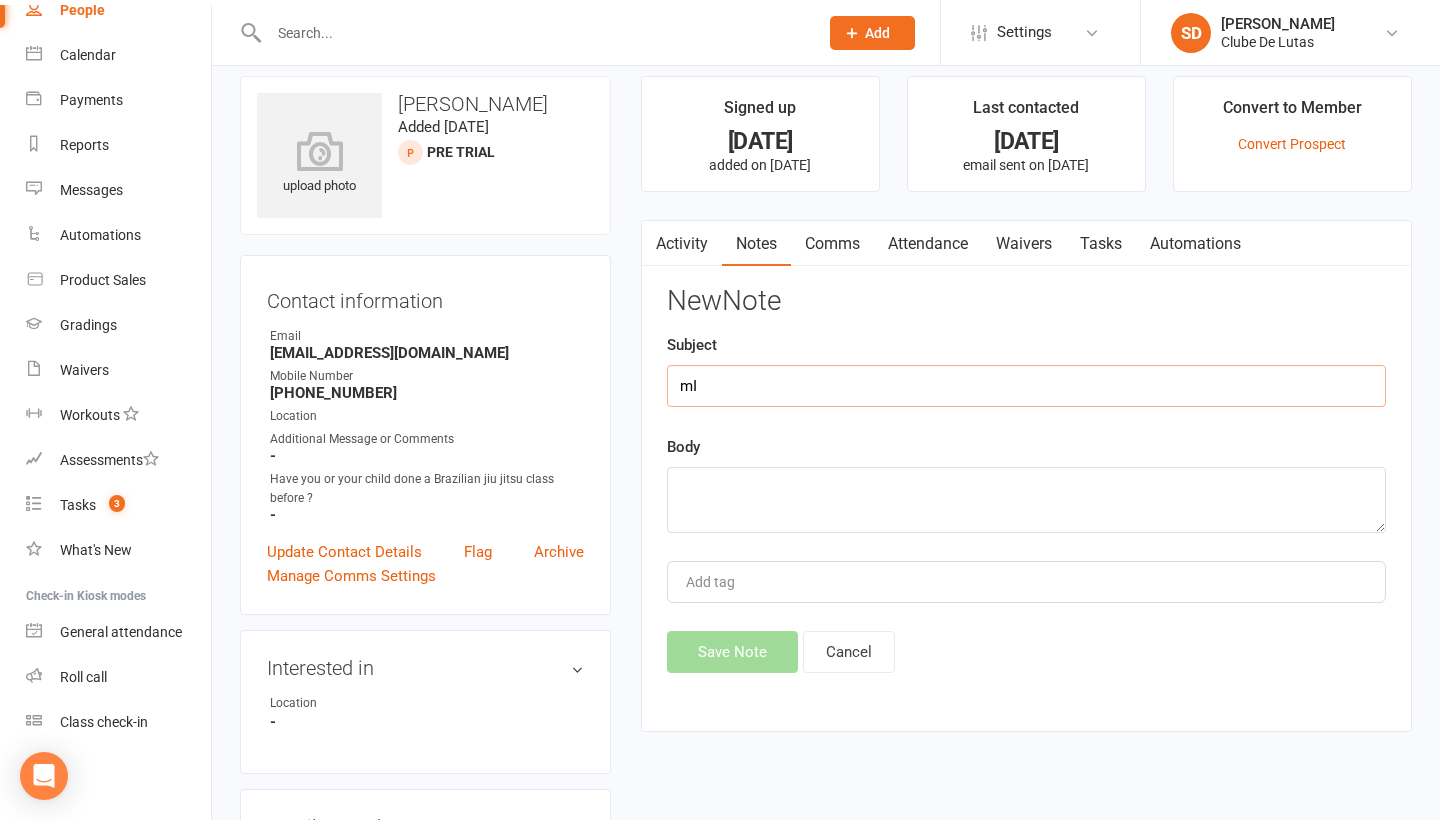 type on "m" 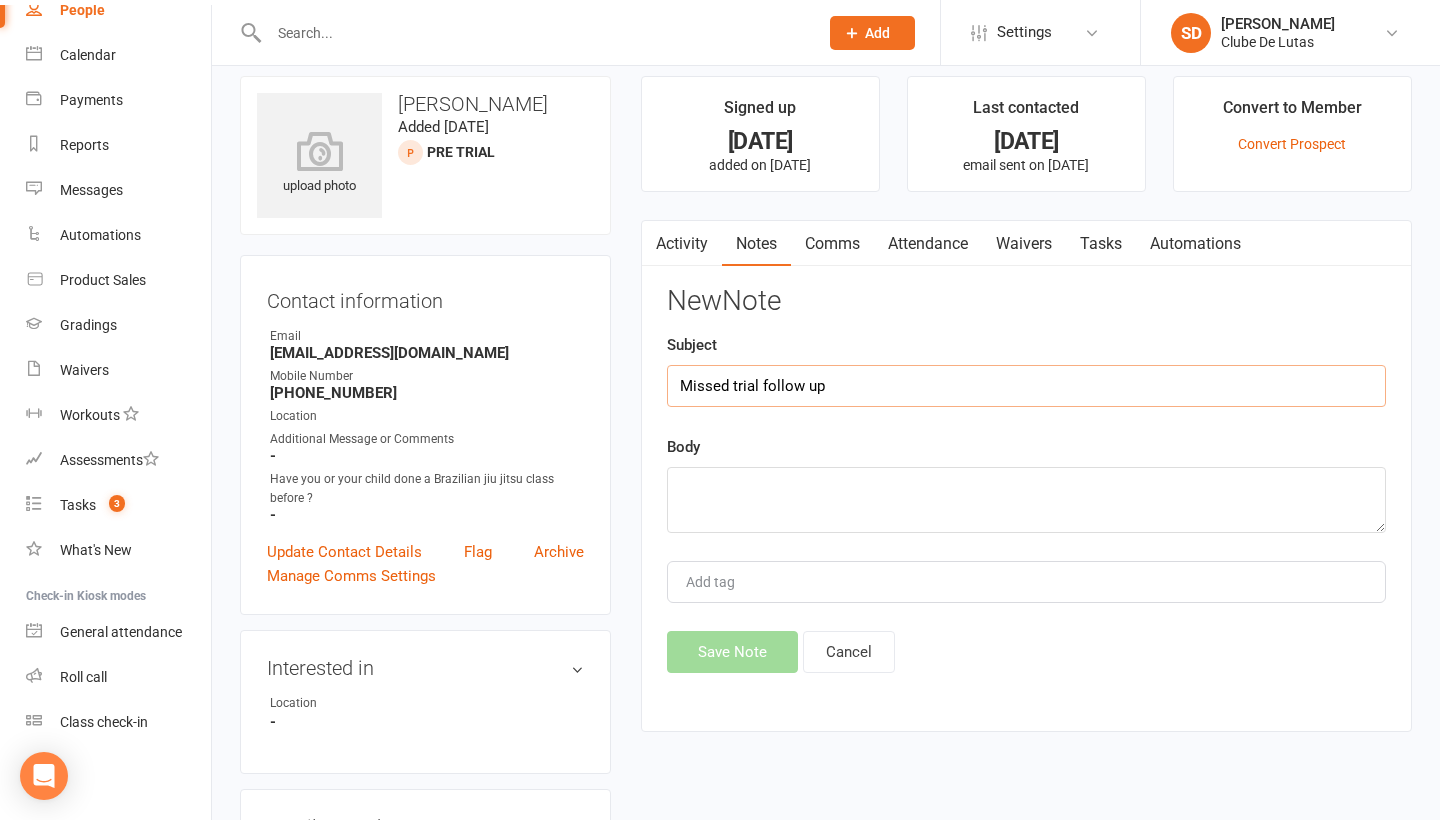 type on "Missed trial follow up" 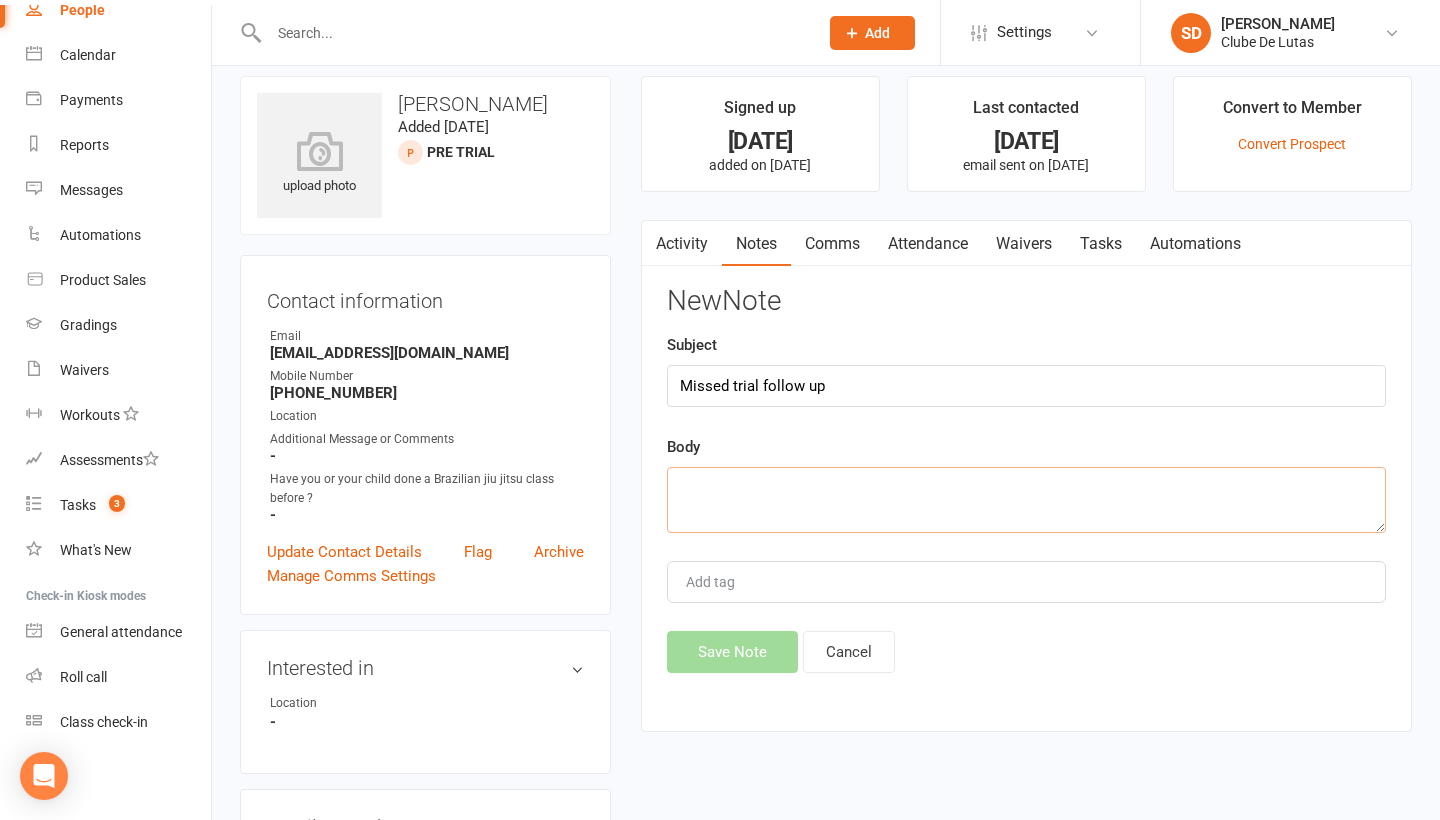 click at bounding box center (1026, 500) 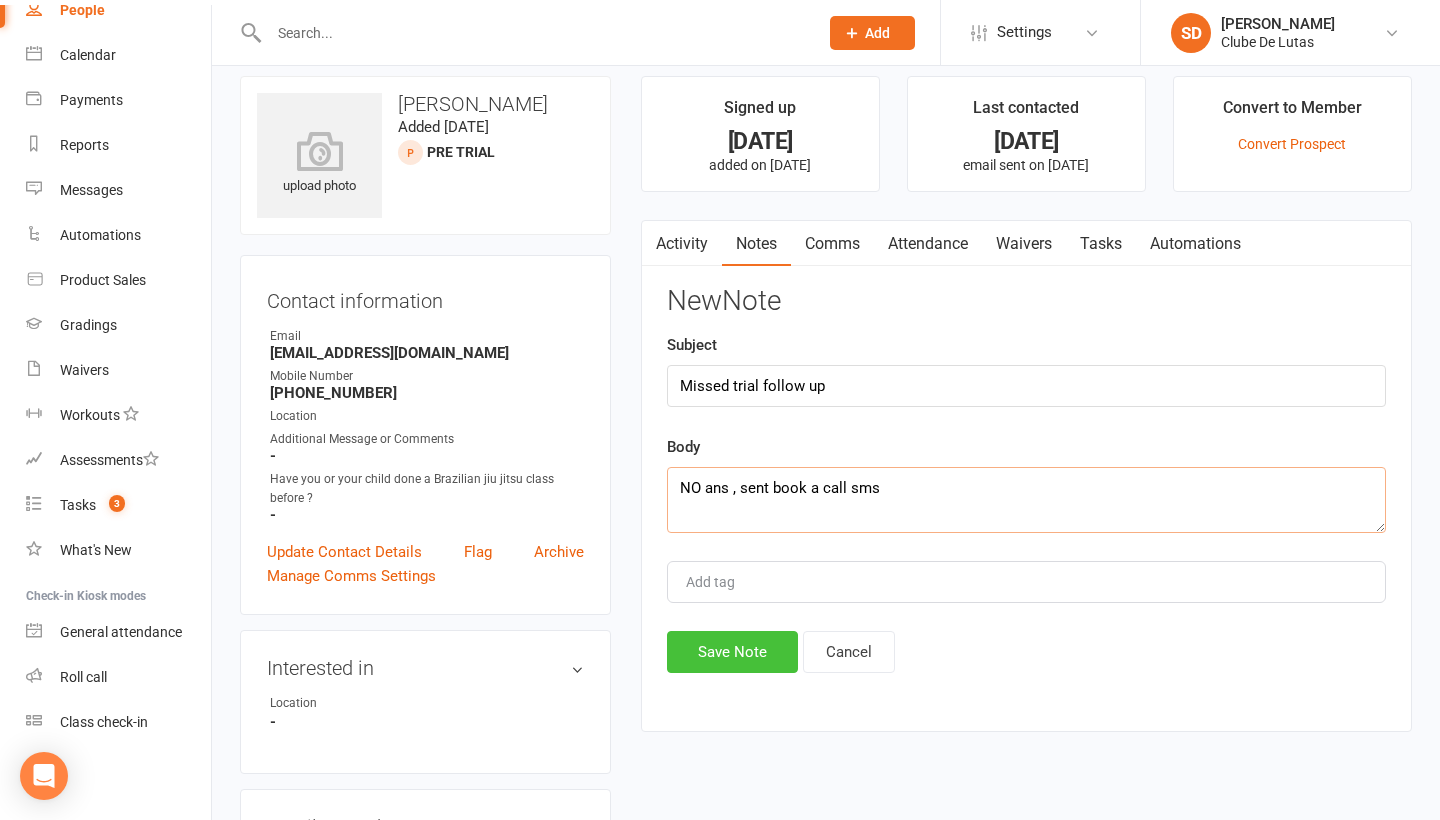 type on "NO ans , sent book a call sms" 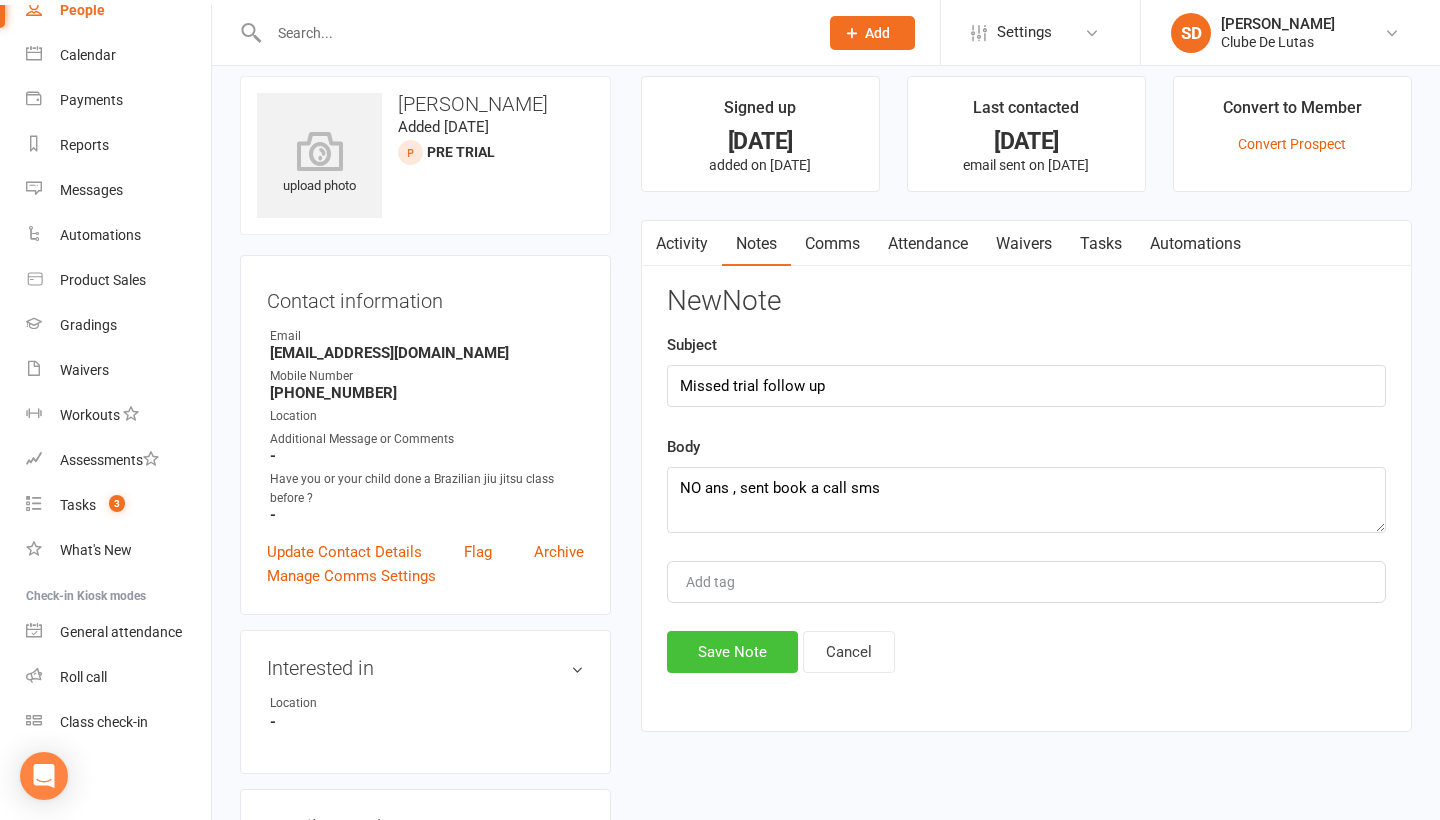 click on "Save Note" at bounding box center [732, 652] 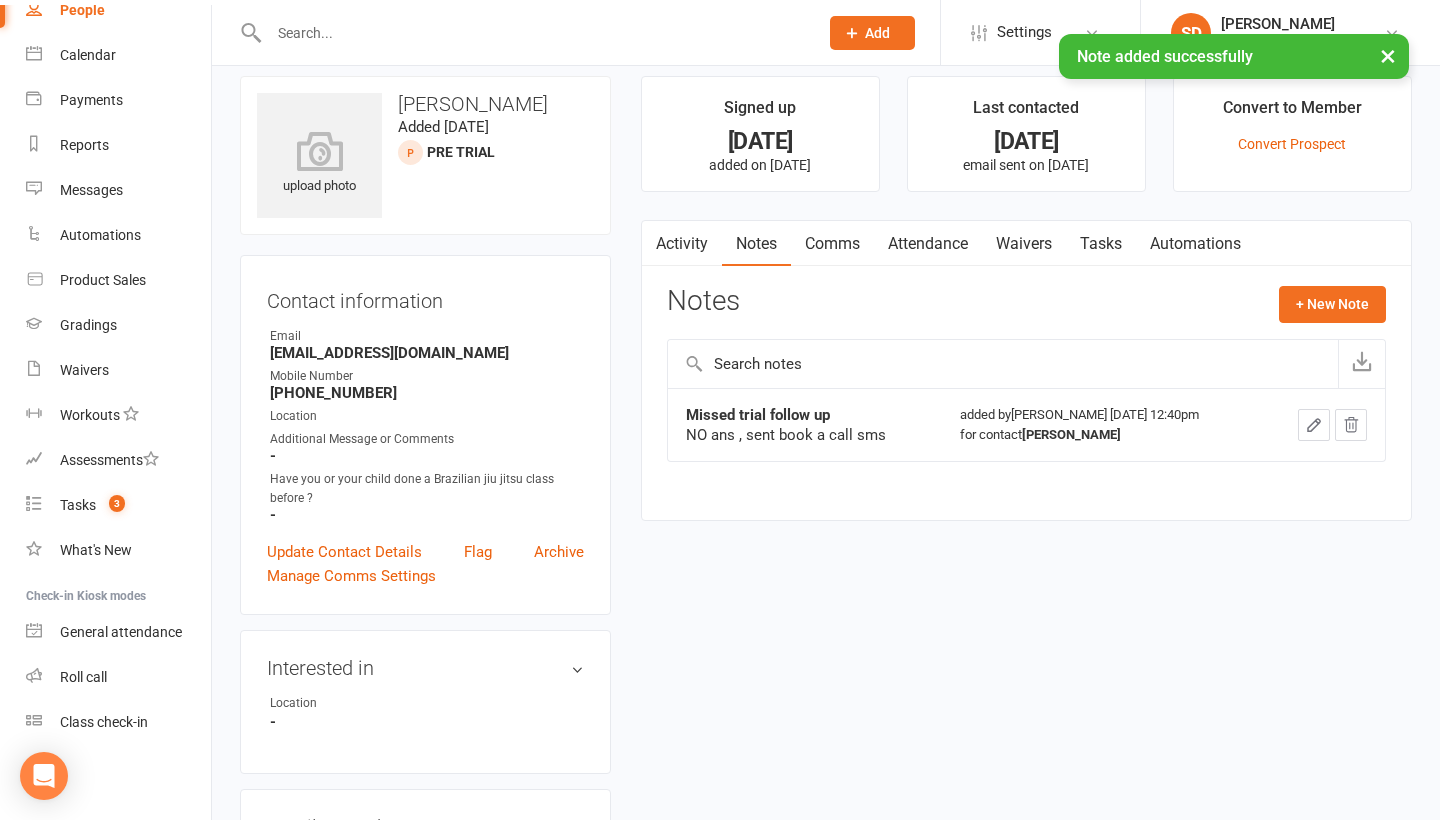 click on "Comms" at bounding box center [832, 244] 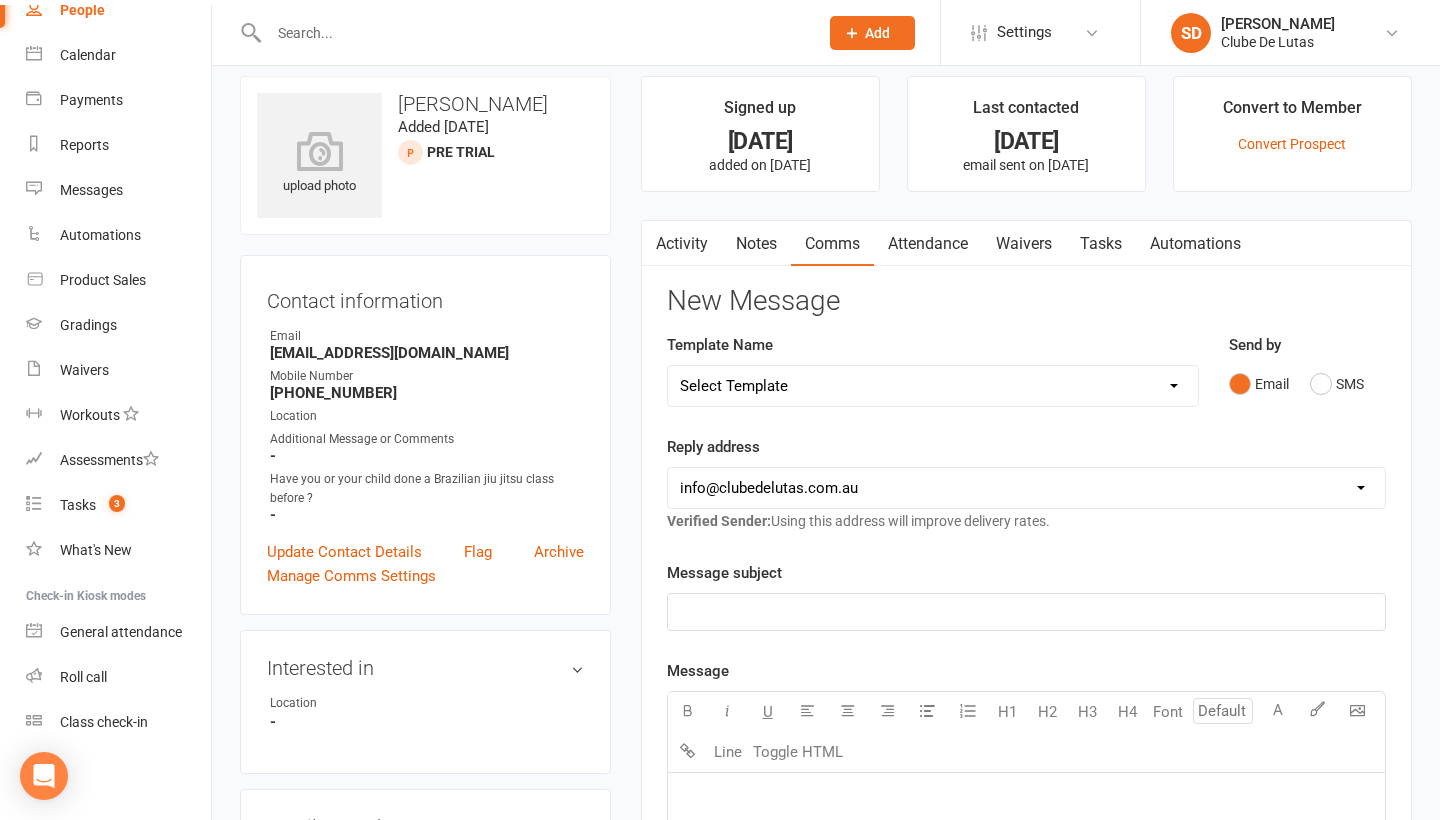 select on "31" 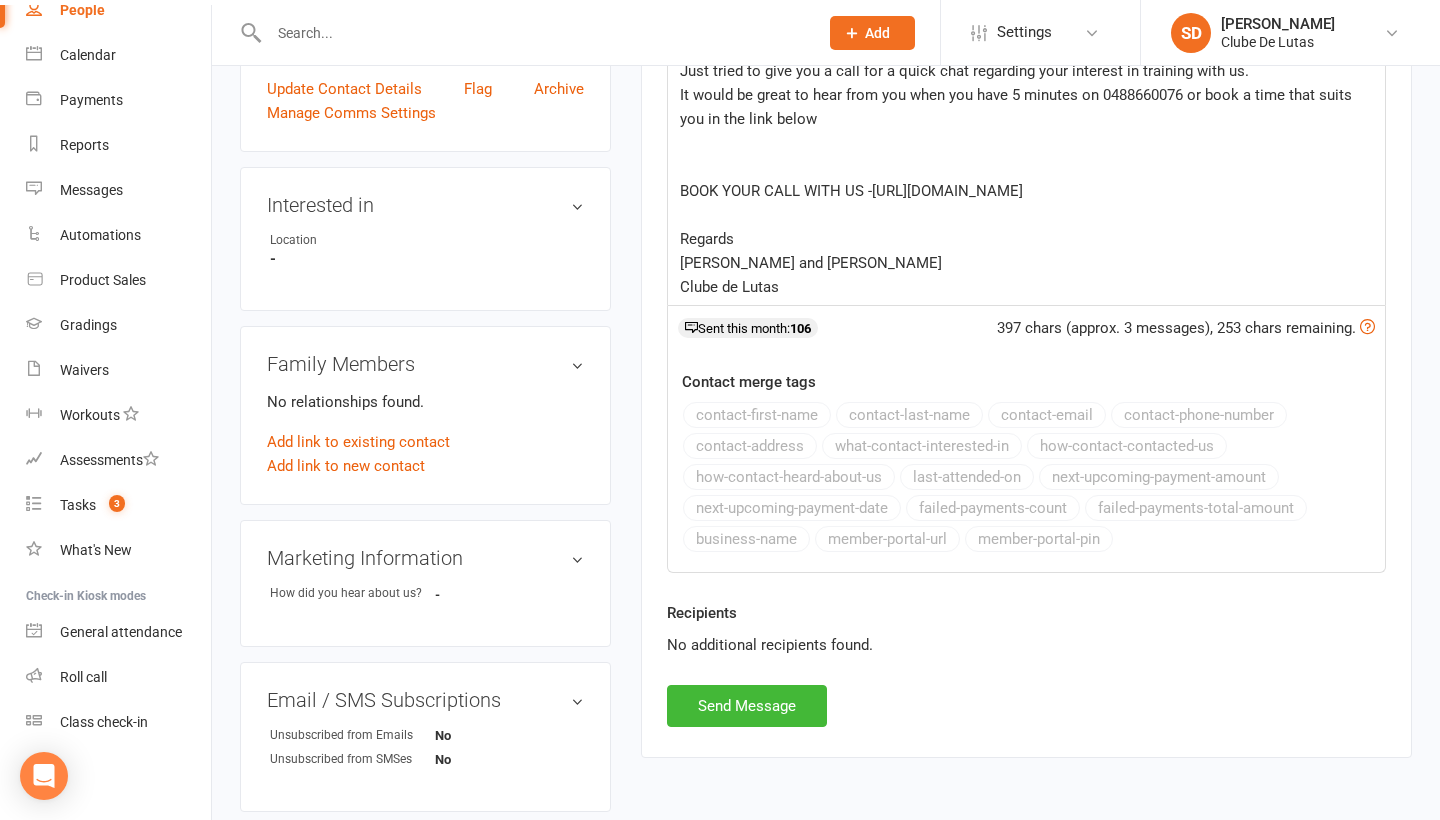 scroll, scrollTop: 505, scrollLeft: 0, axis: vertical 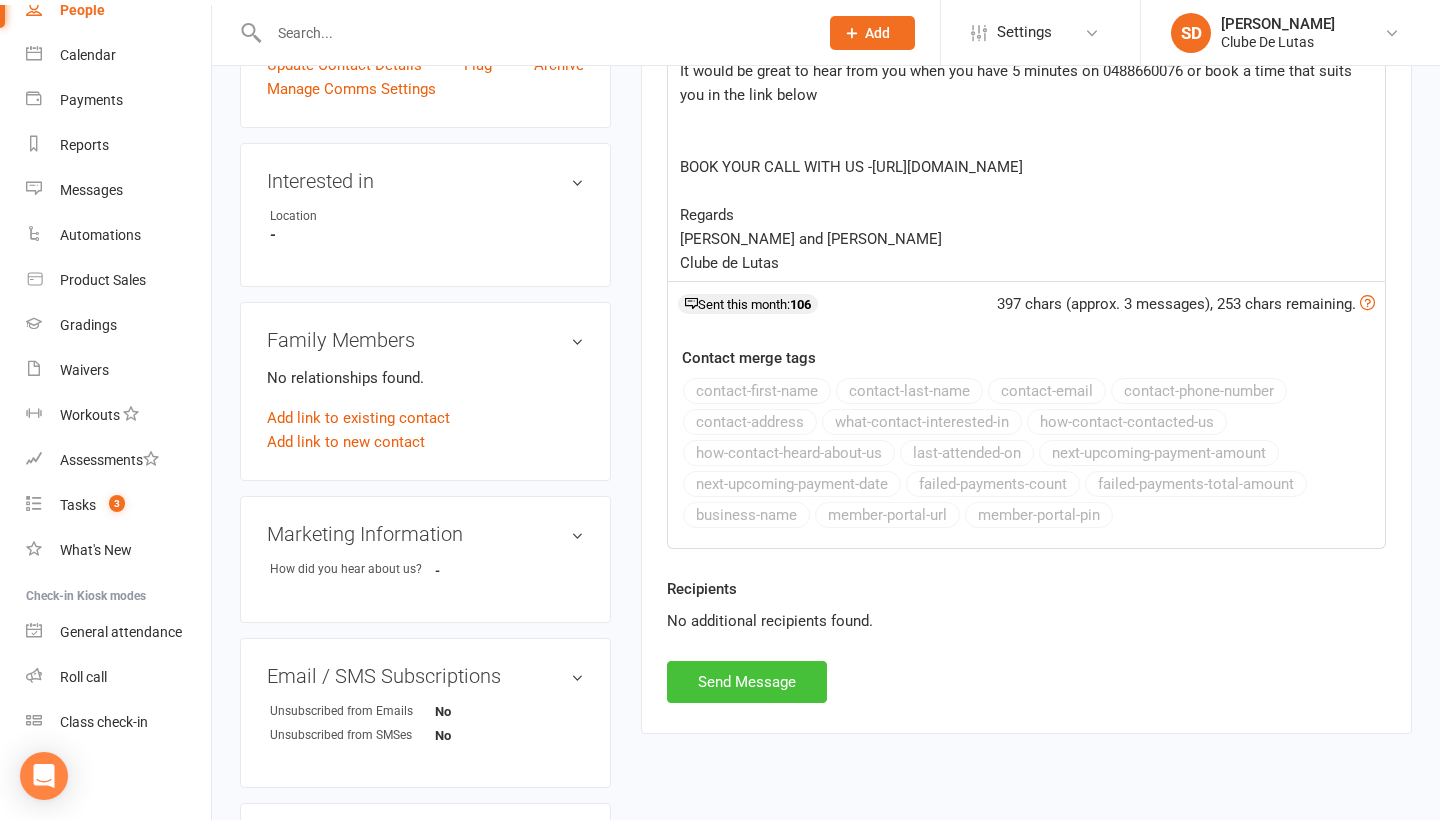 click on "Send Message" at bounding box center [747, 682] 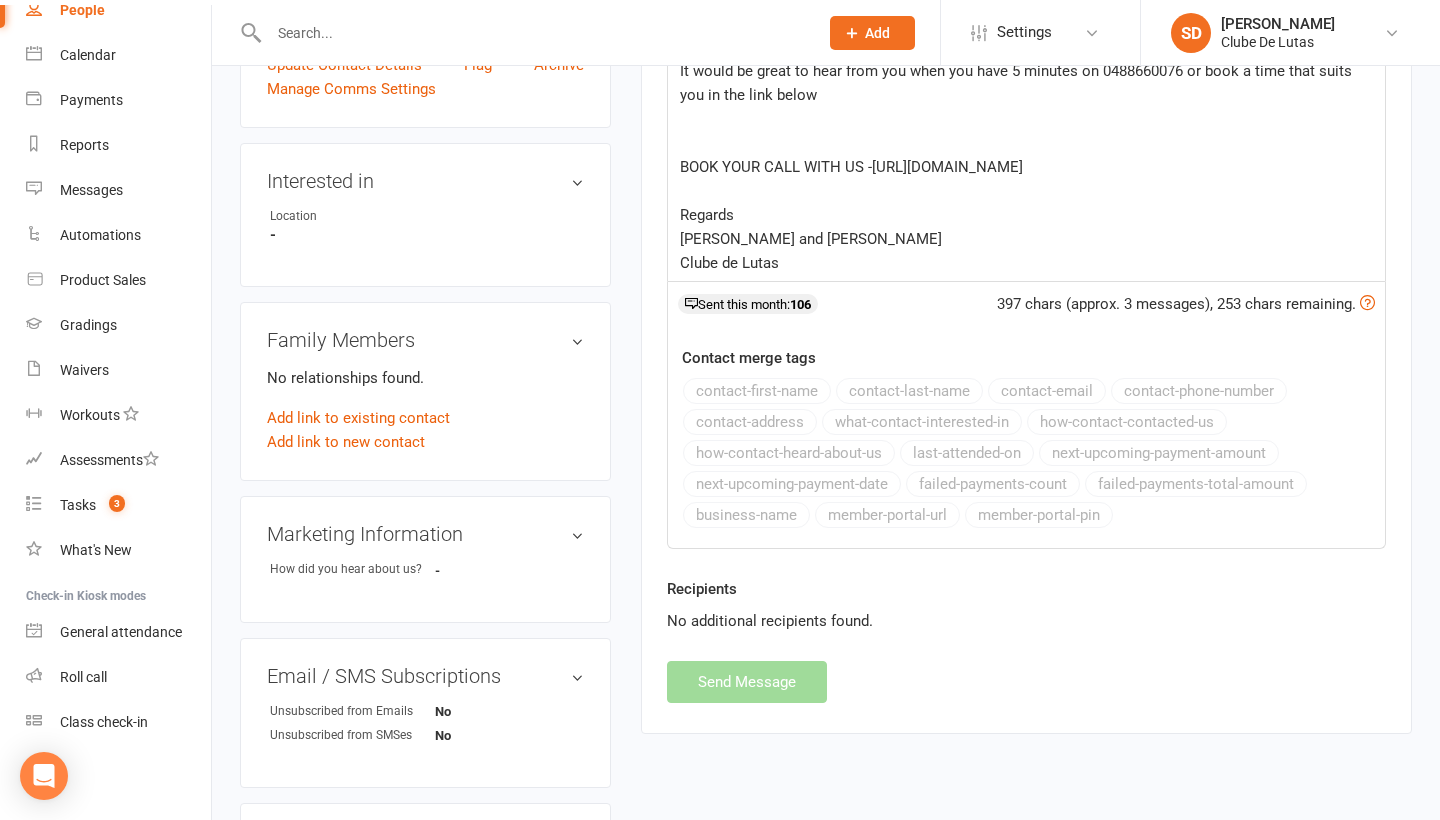 select 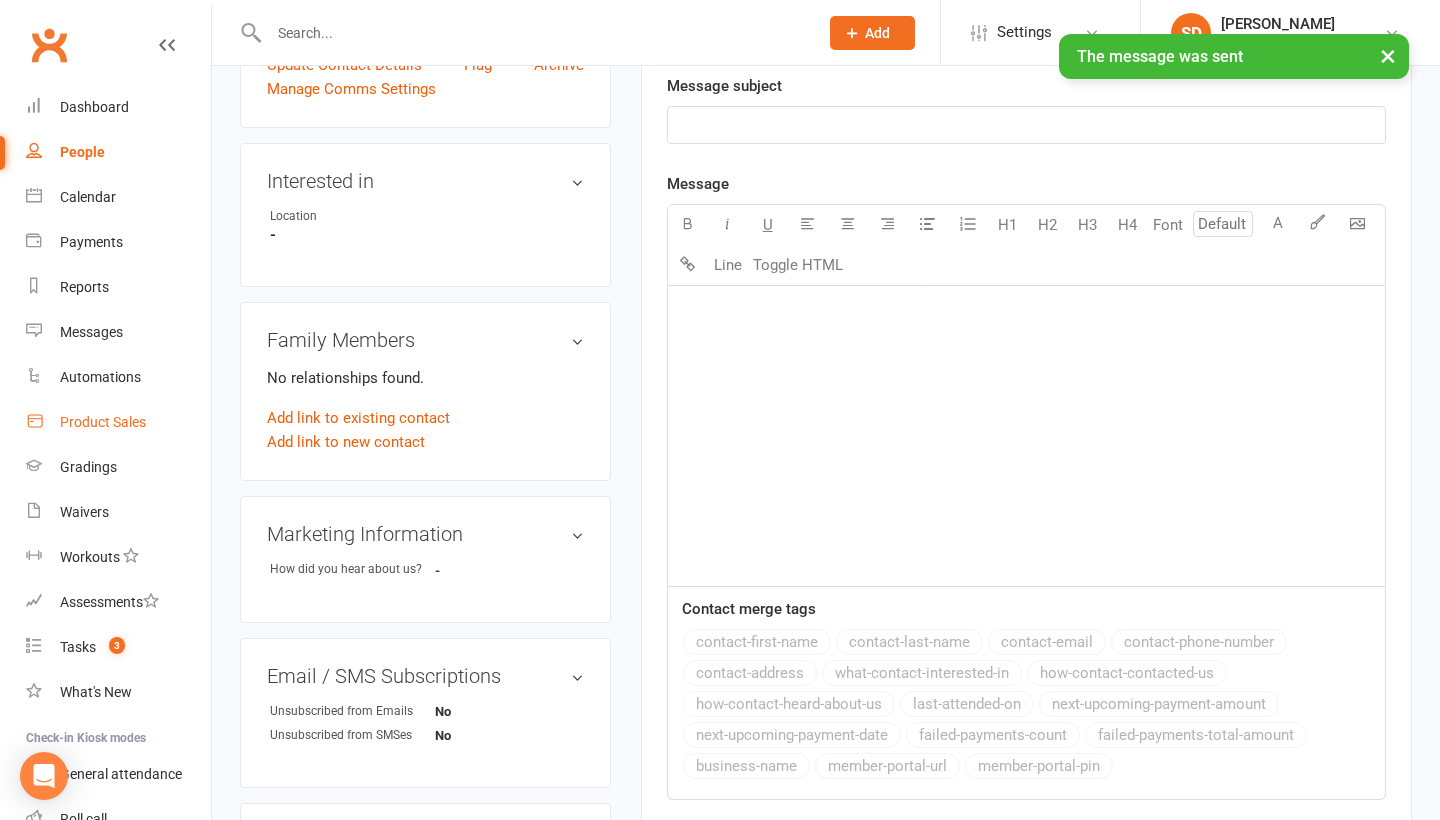 scroll, scrollTop: 0, scrollLeft: 0, axis: both 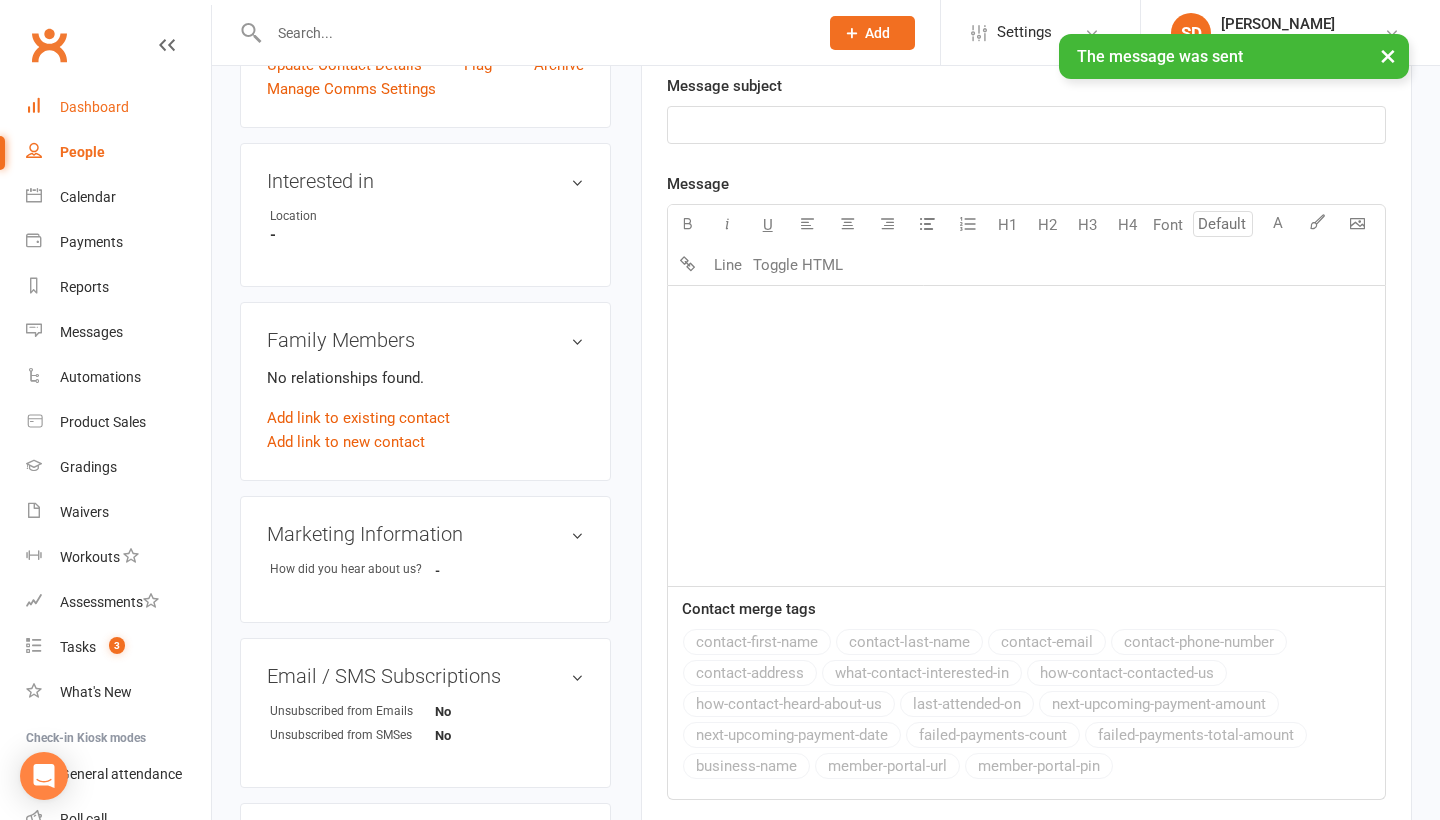 click on "Dashboard" at bounding box center [94, 107] 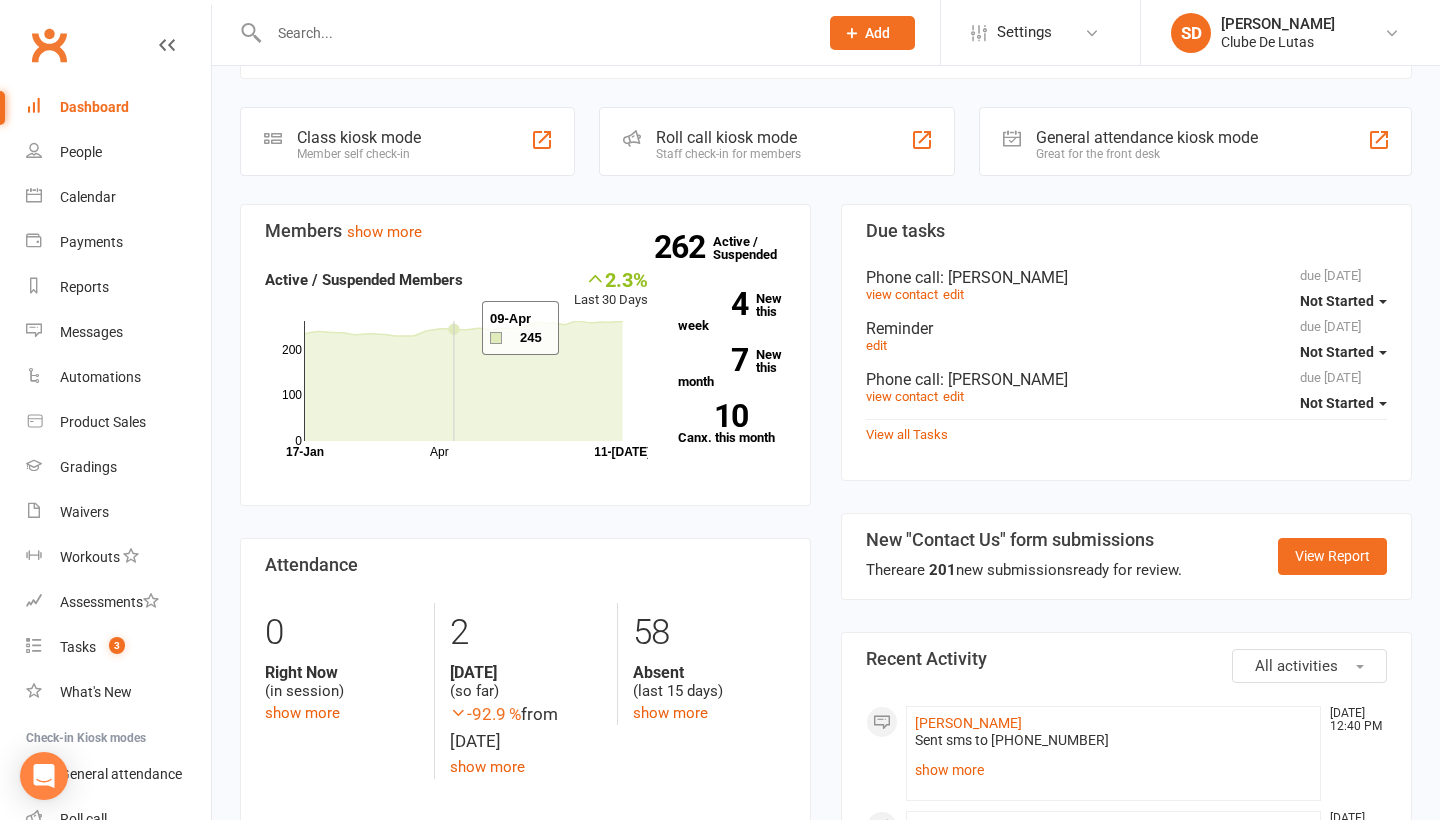 scroll, scrollTop: 470, scrollLeft: 0, axis: vertical 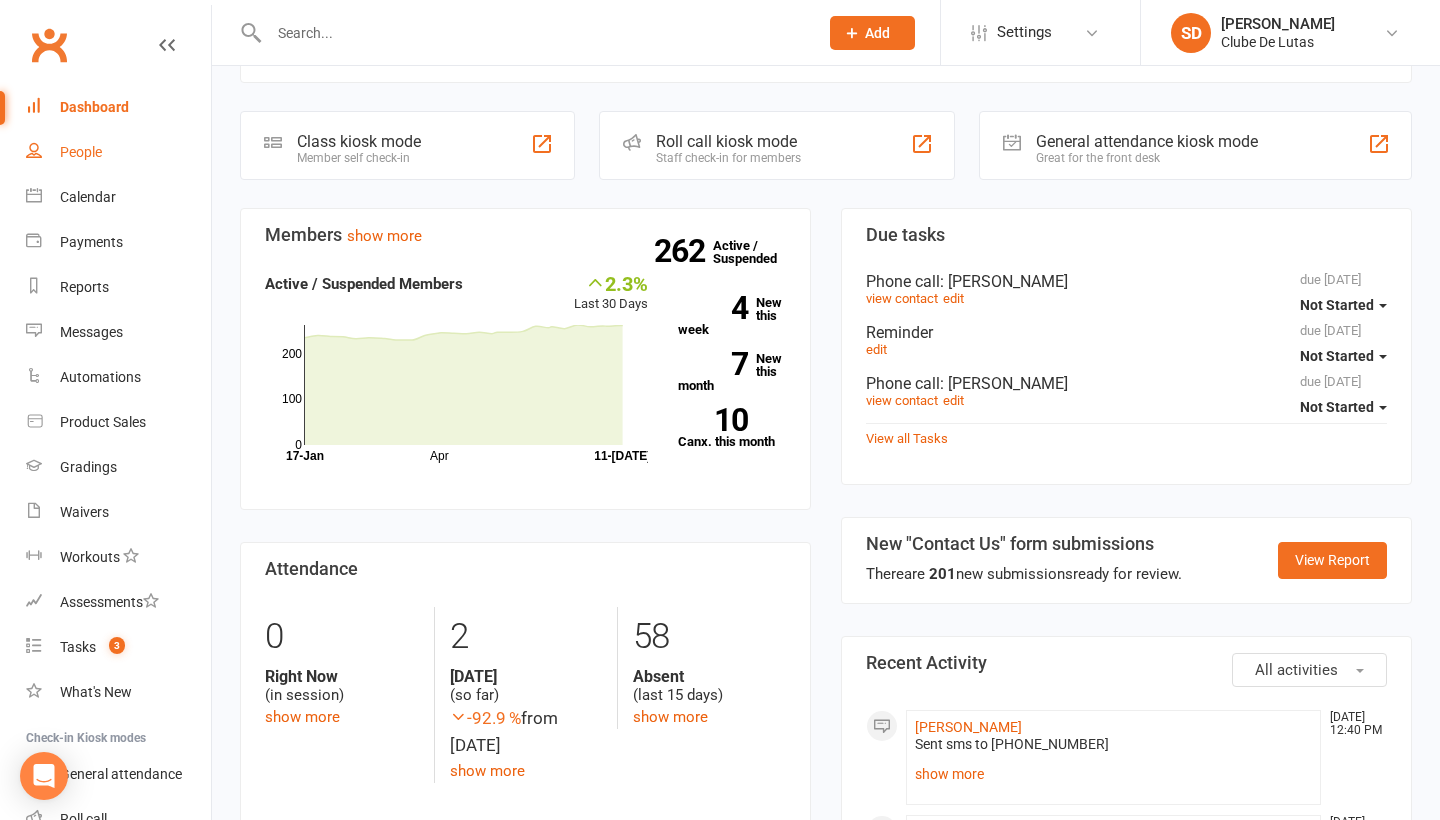 click on "People" at bounding box center (81, 152) 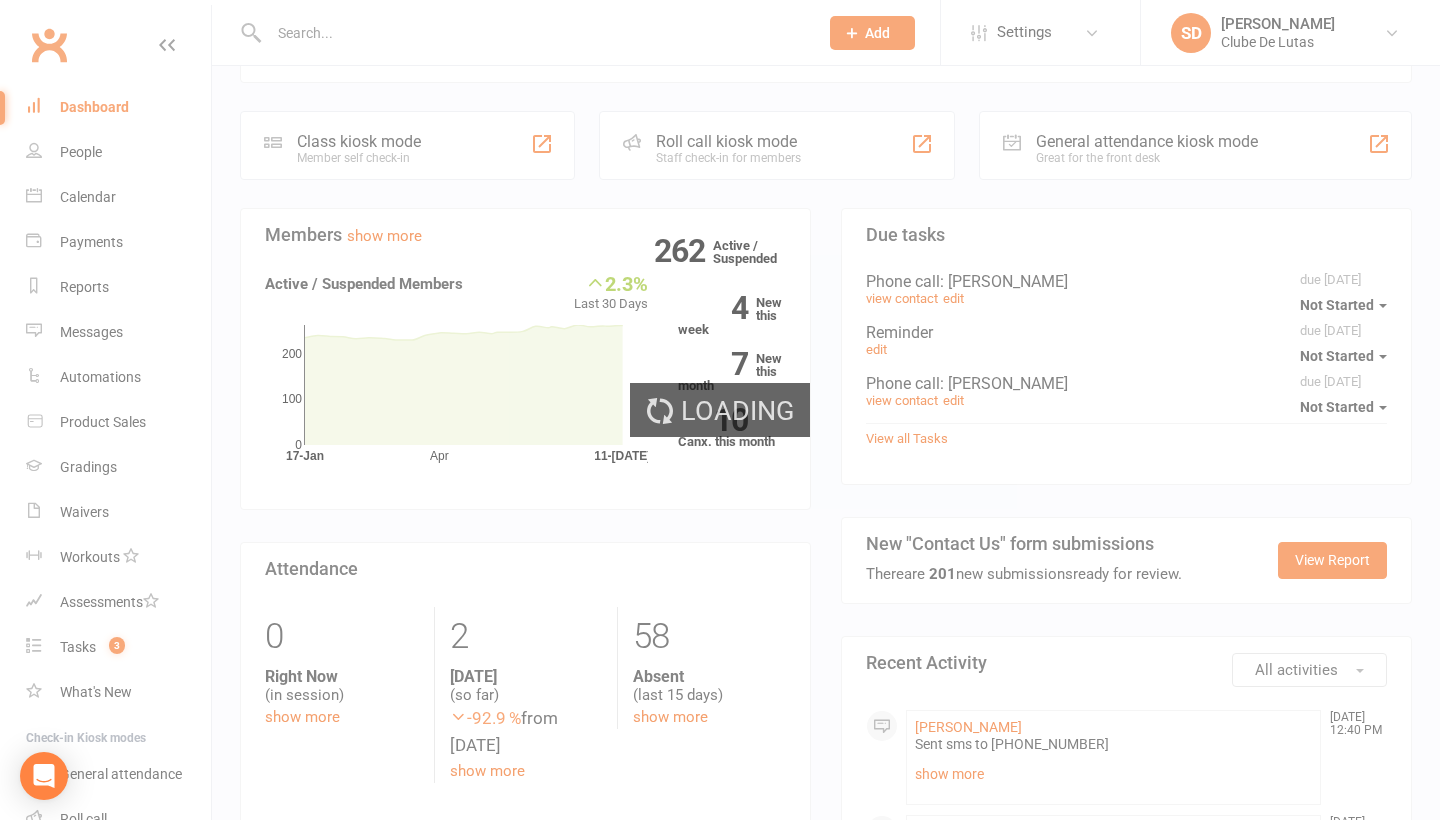 select on "100" 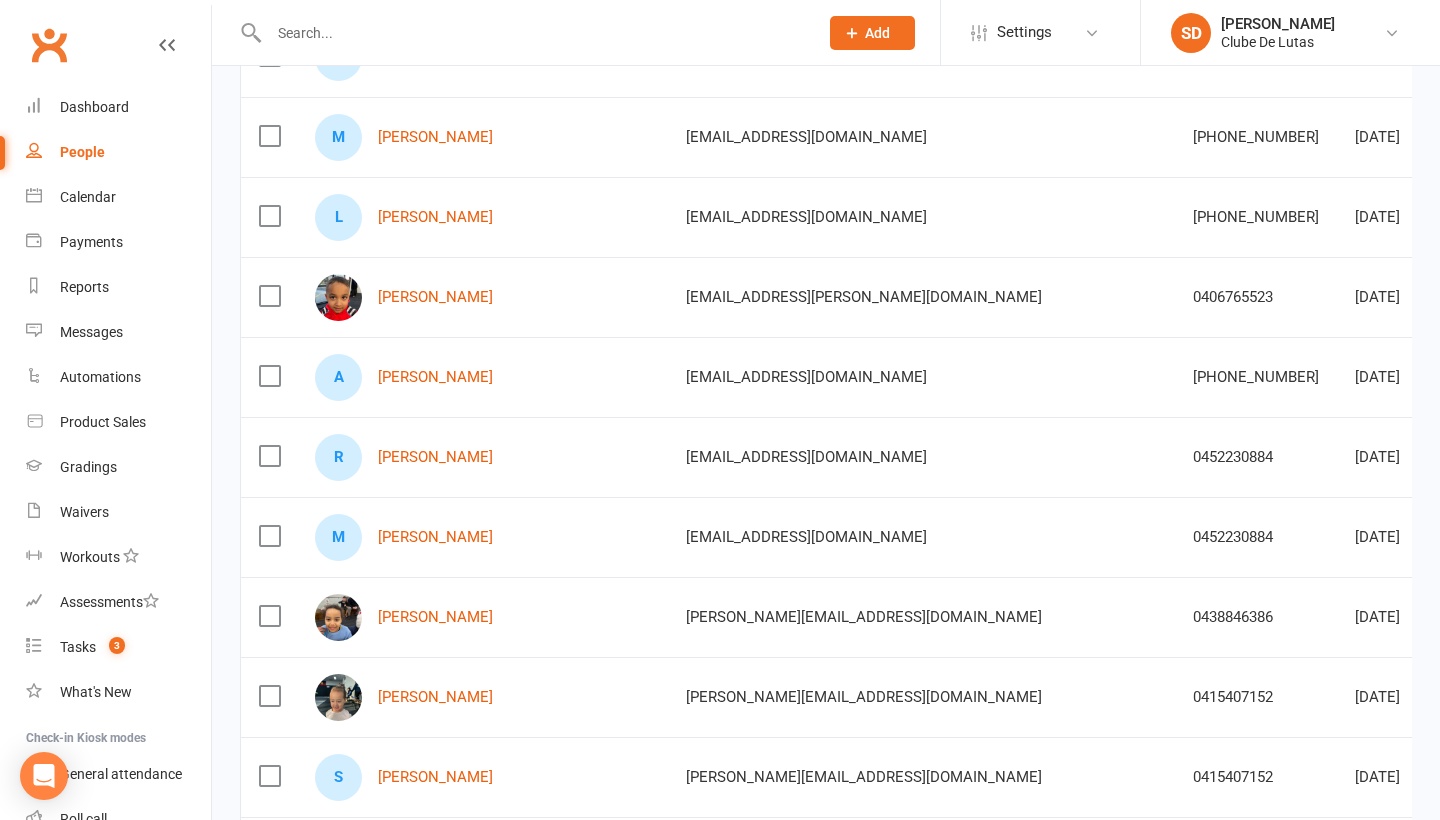 scroll, scrollTop: 494, scrollLeft: 1, axis: both 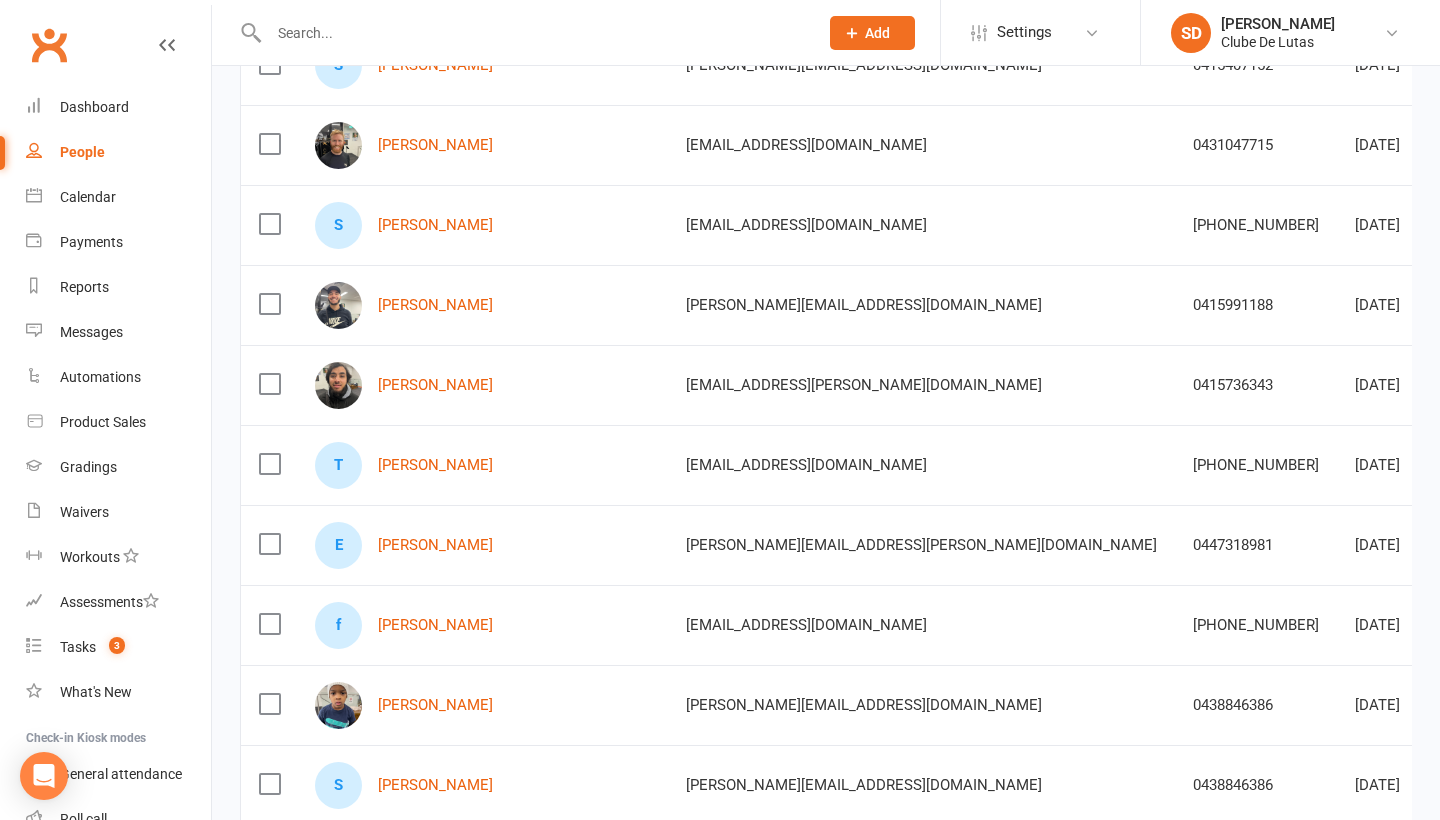 click at bounding box center [269, 544] 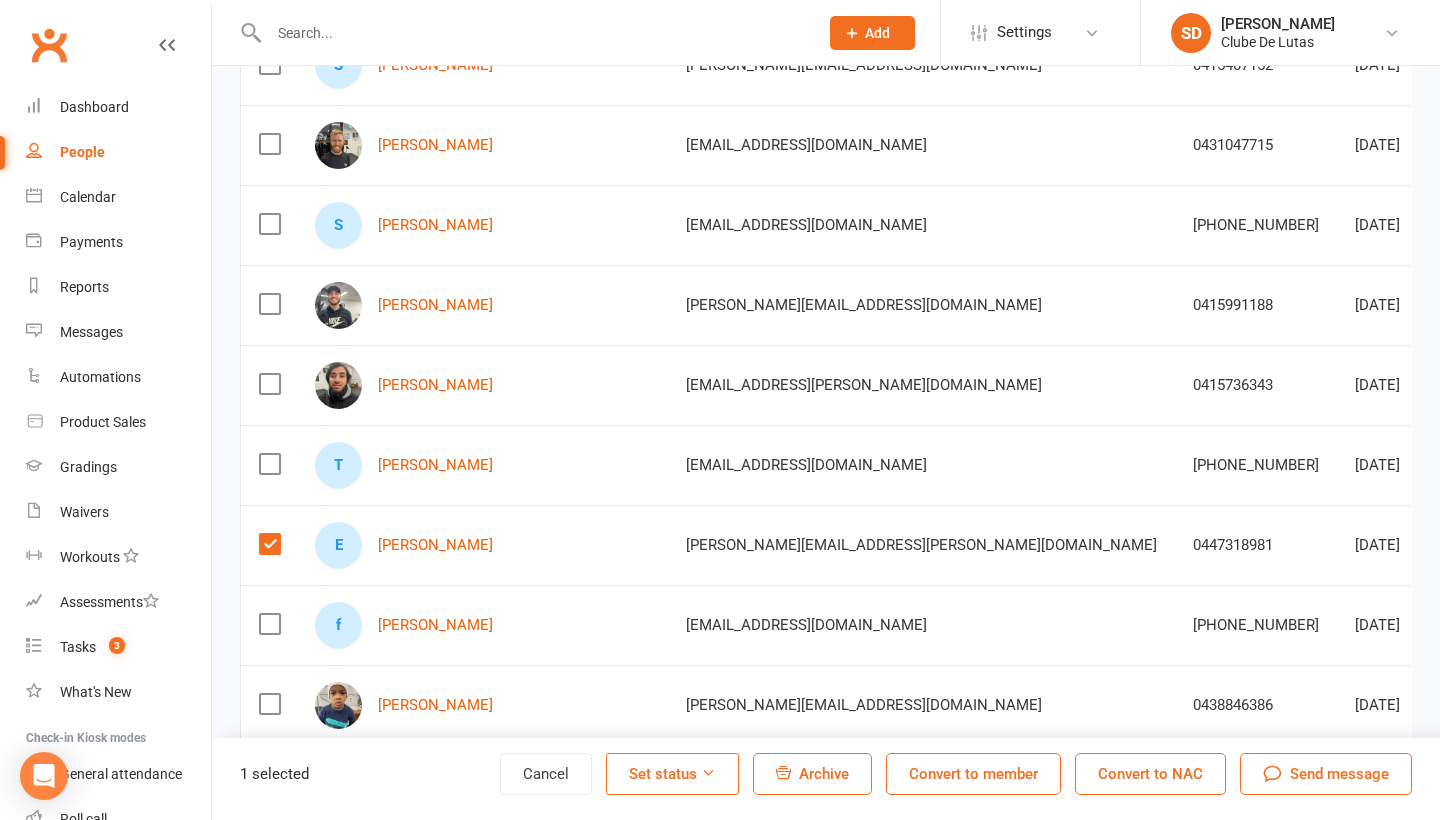 click at bounding box center (269, 544) 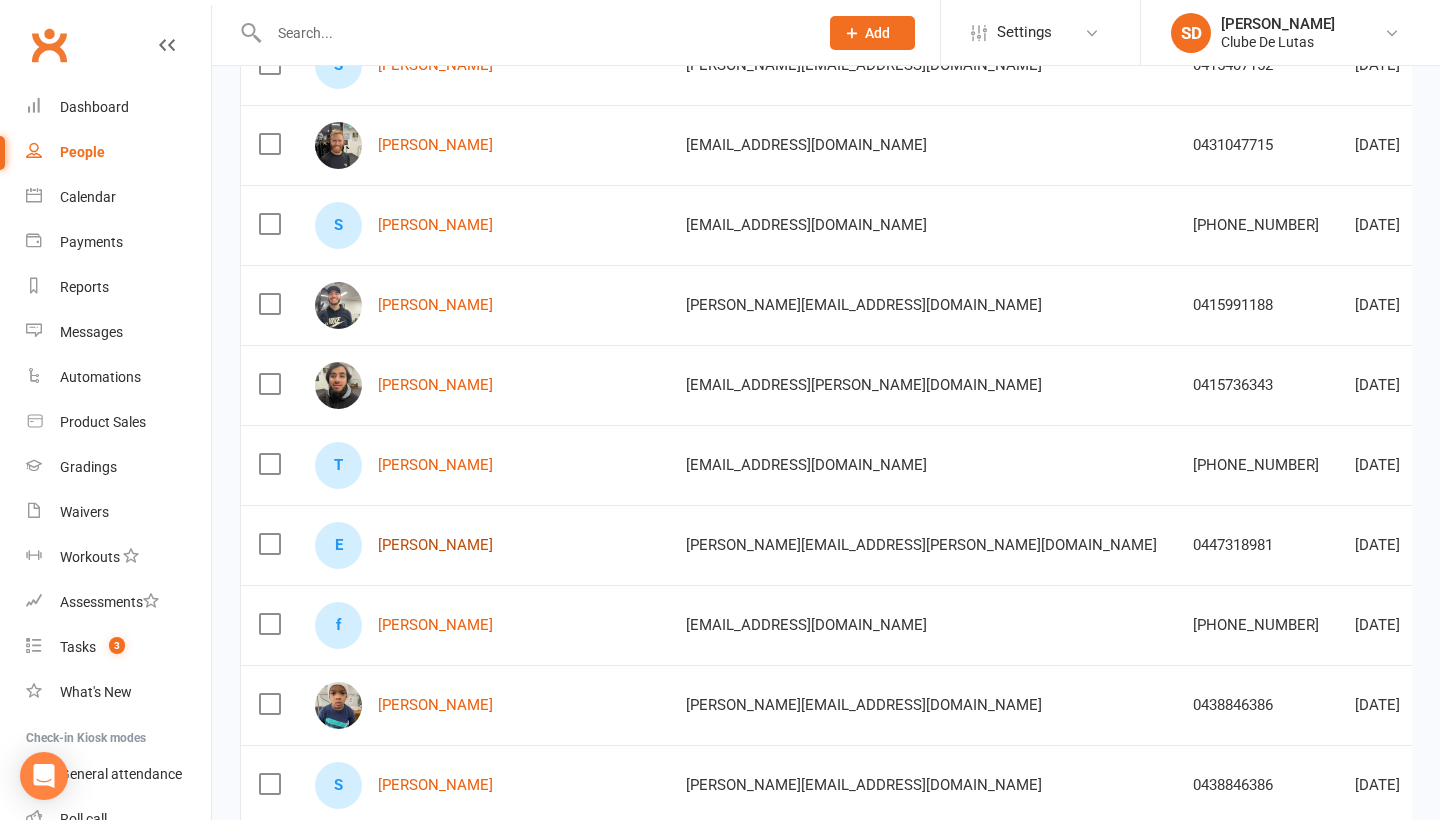 click on "[PERSON_NAME]" at bounding box center (435, 545) 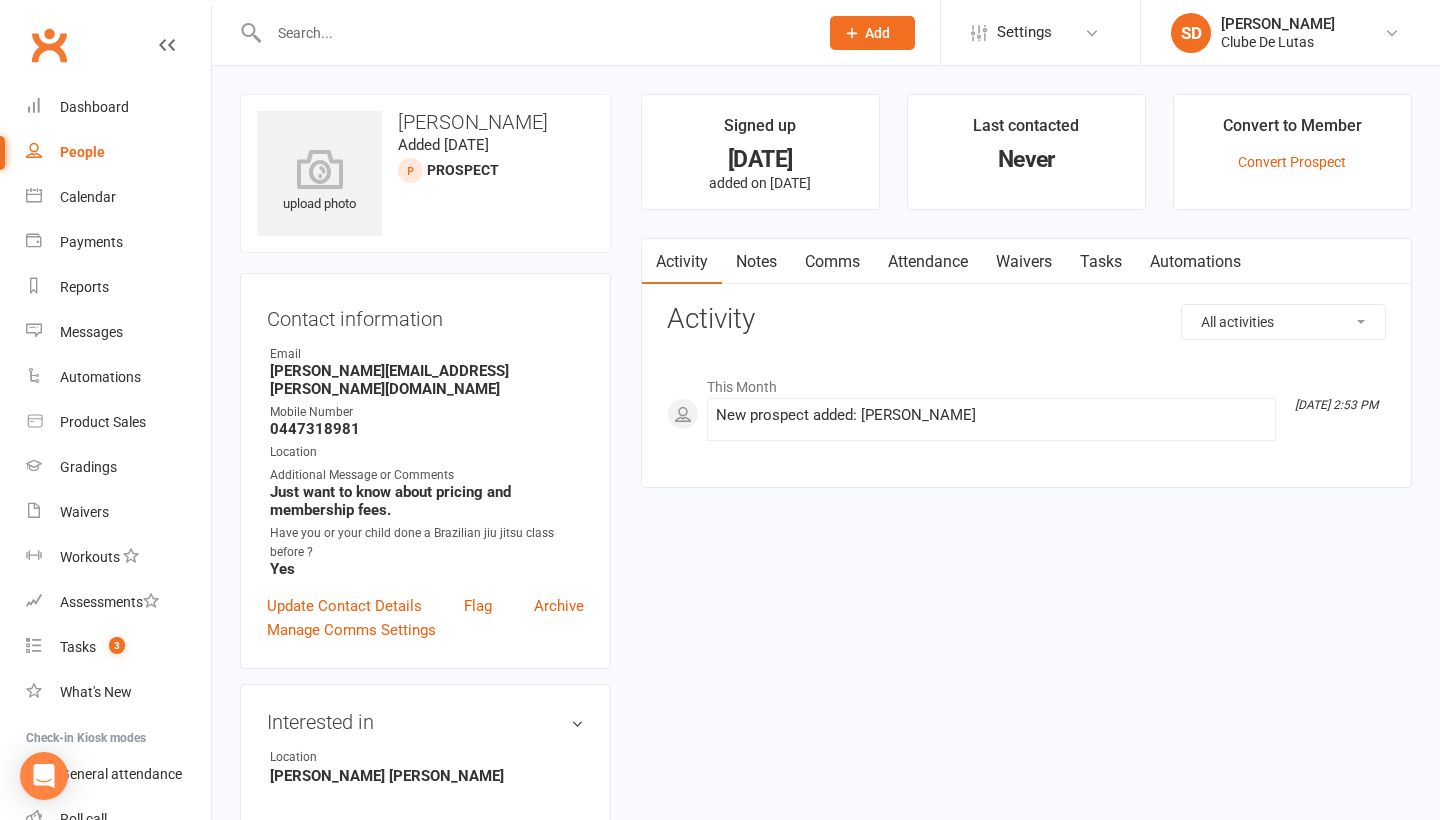 scroll, scrollTop: 0, scrollLeft: 0, axis: both 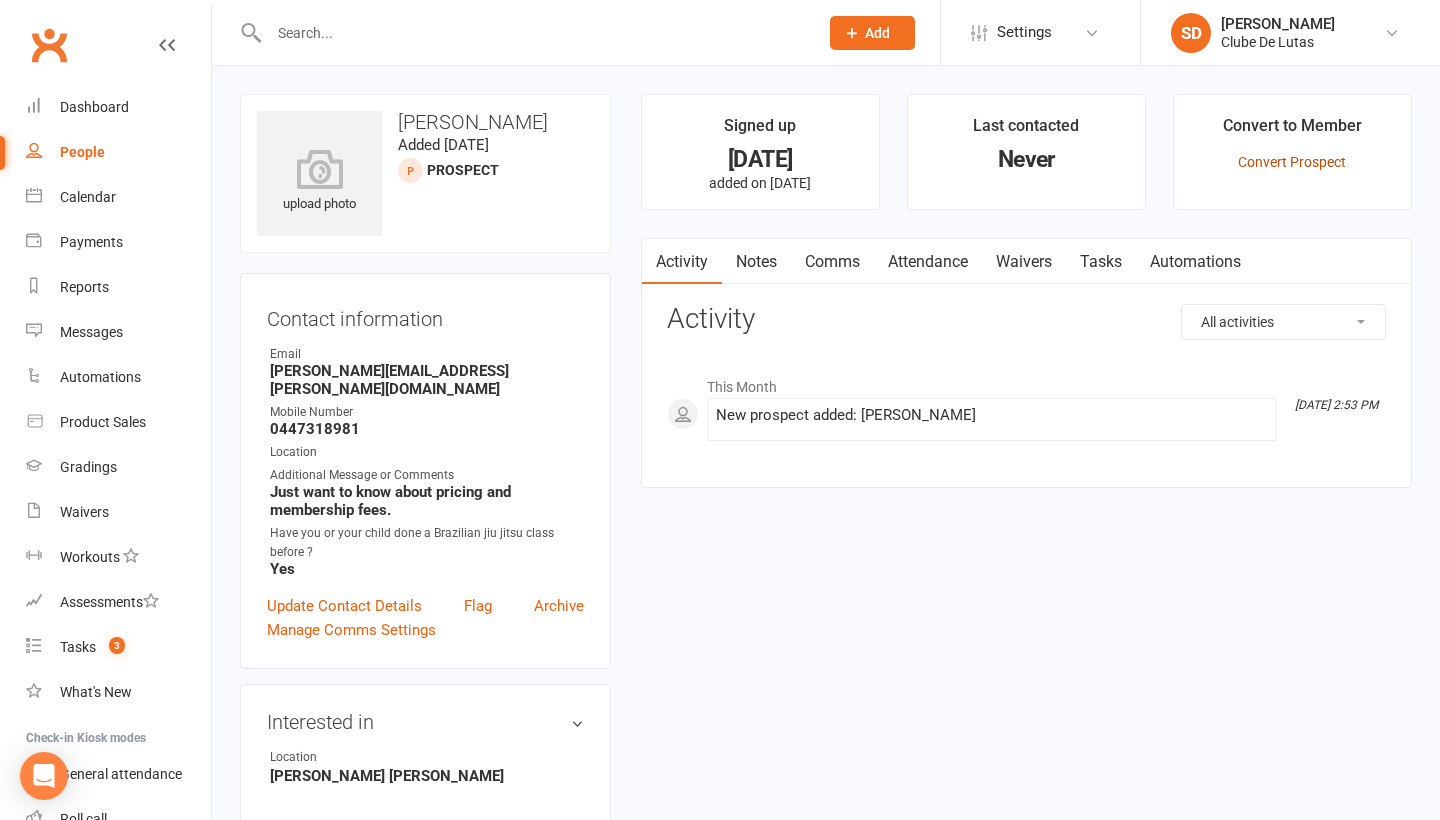 click on "Convert Prospect" at bounding box center (1292, 162) 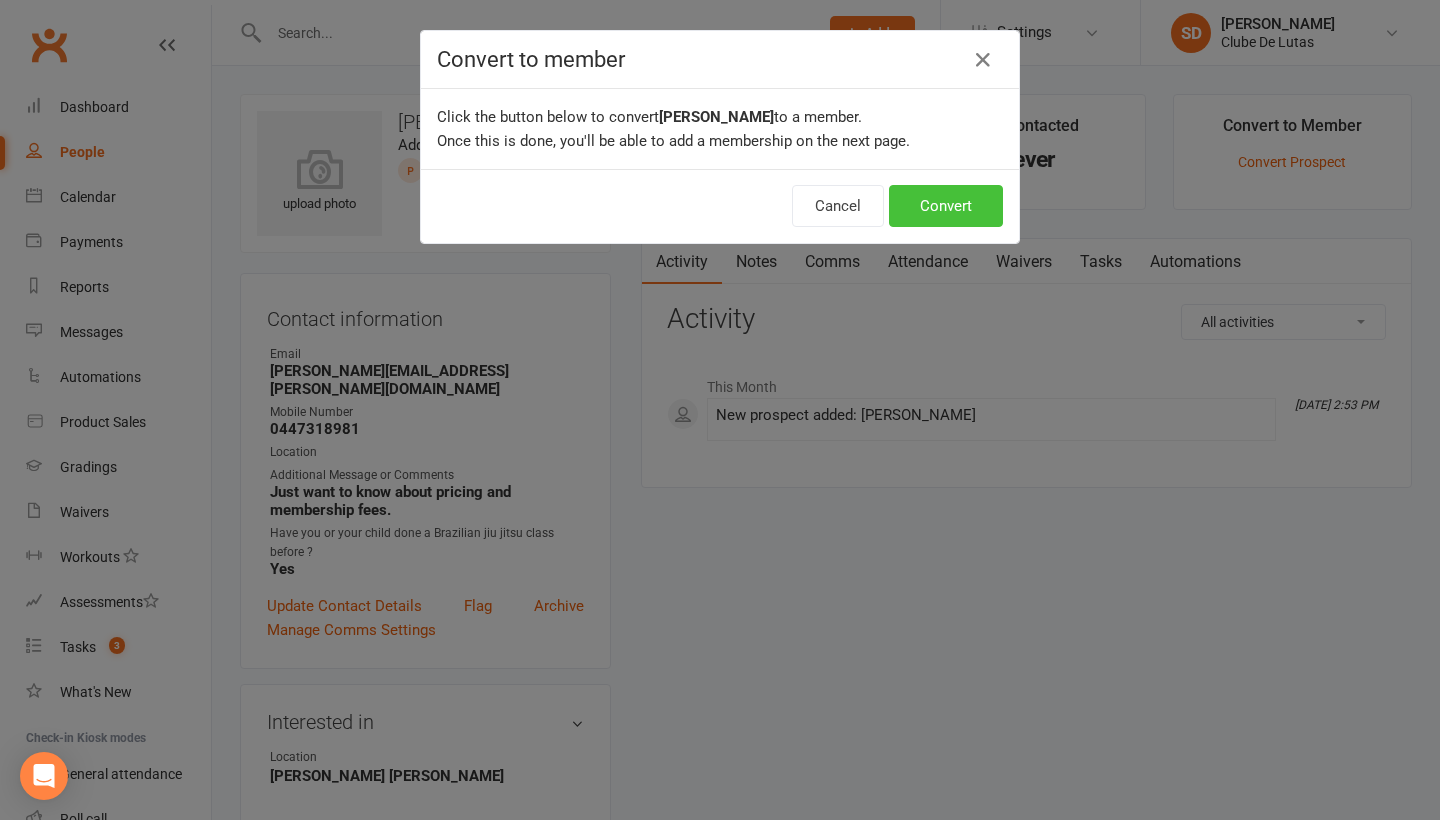click on "Convert" at bounding box center [946, 206] 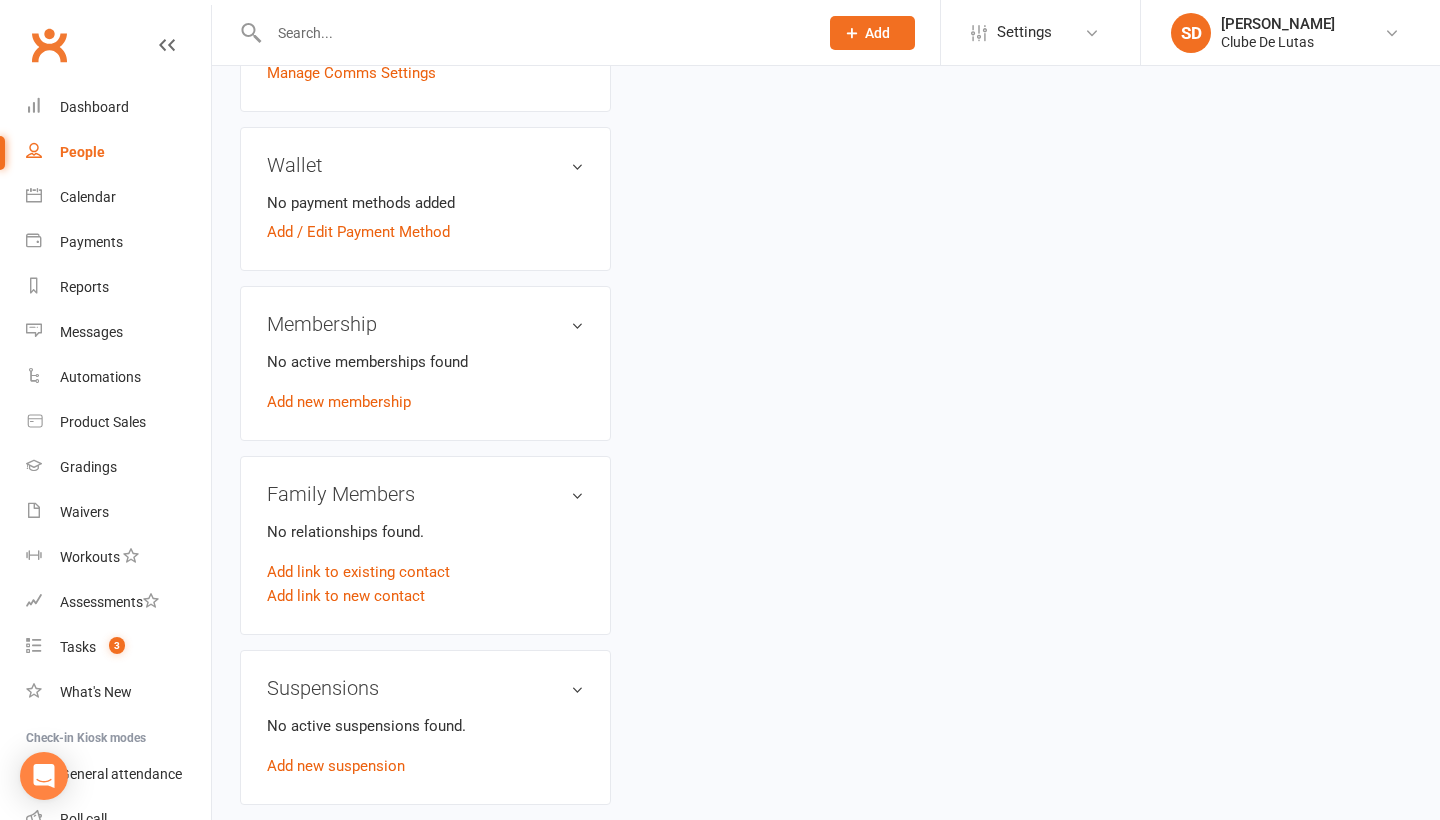 scroll, scrollTop: 596, scrollLeft: 0, axis: vertical 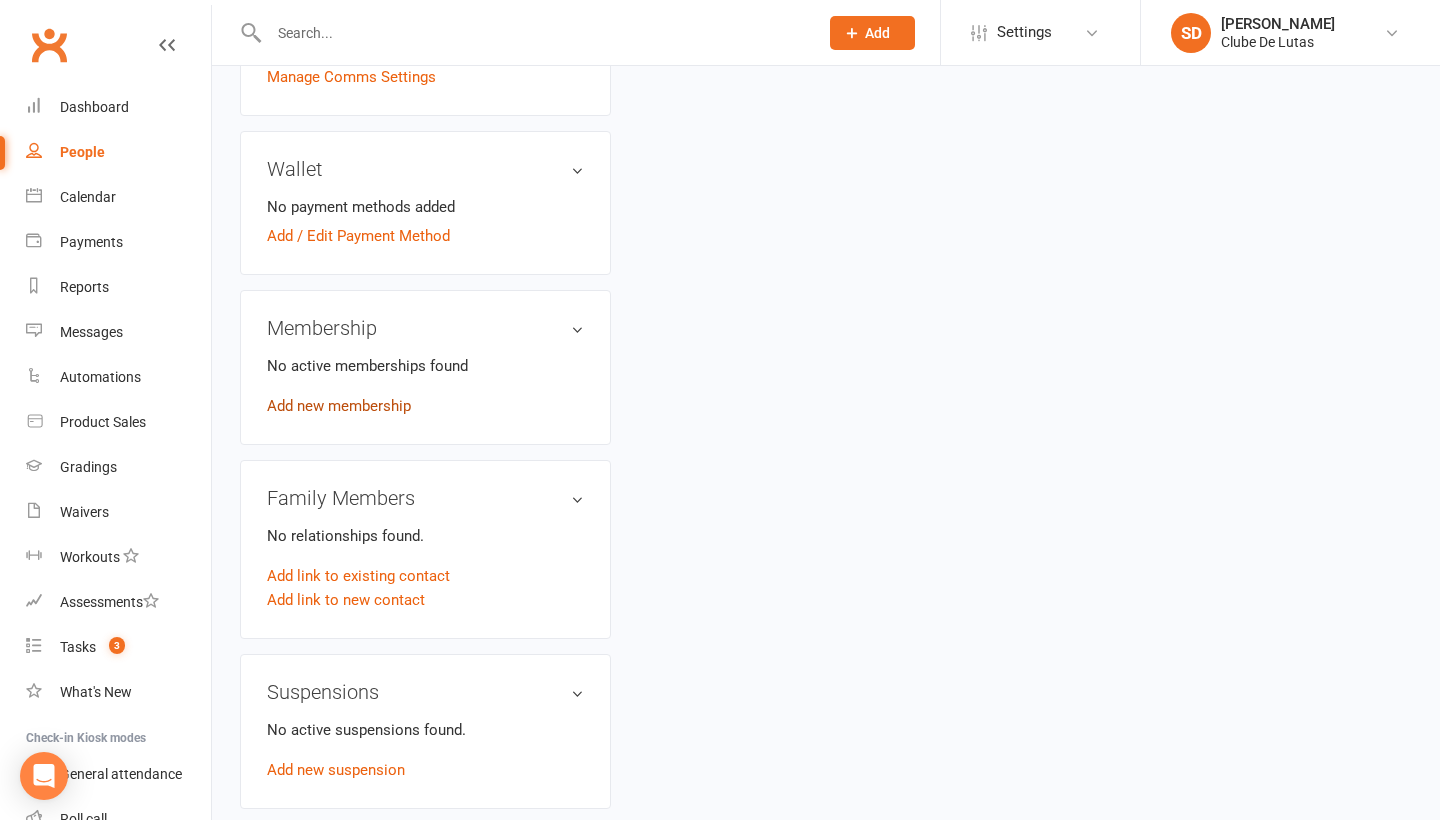 click on "Add new membership" at bounding box center [339, 406] 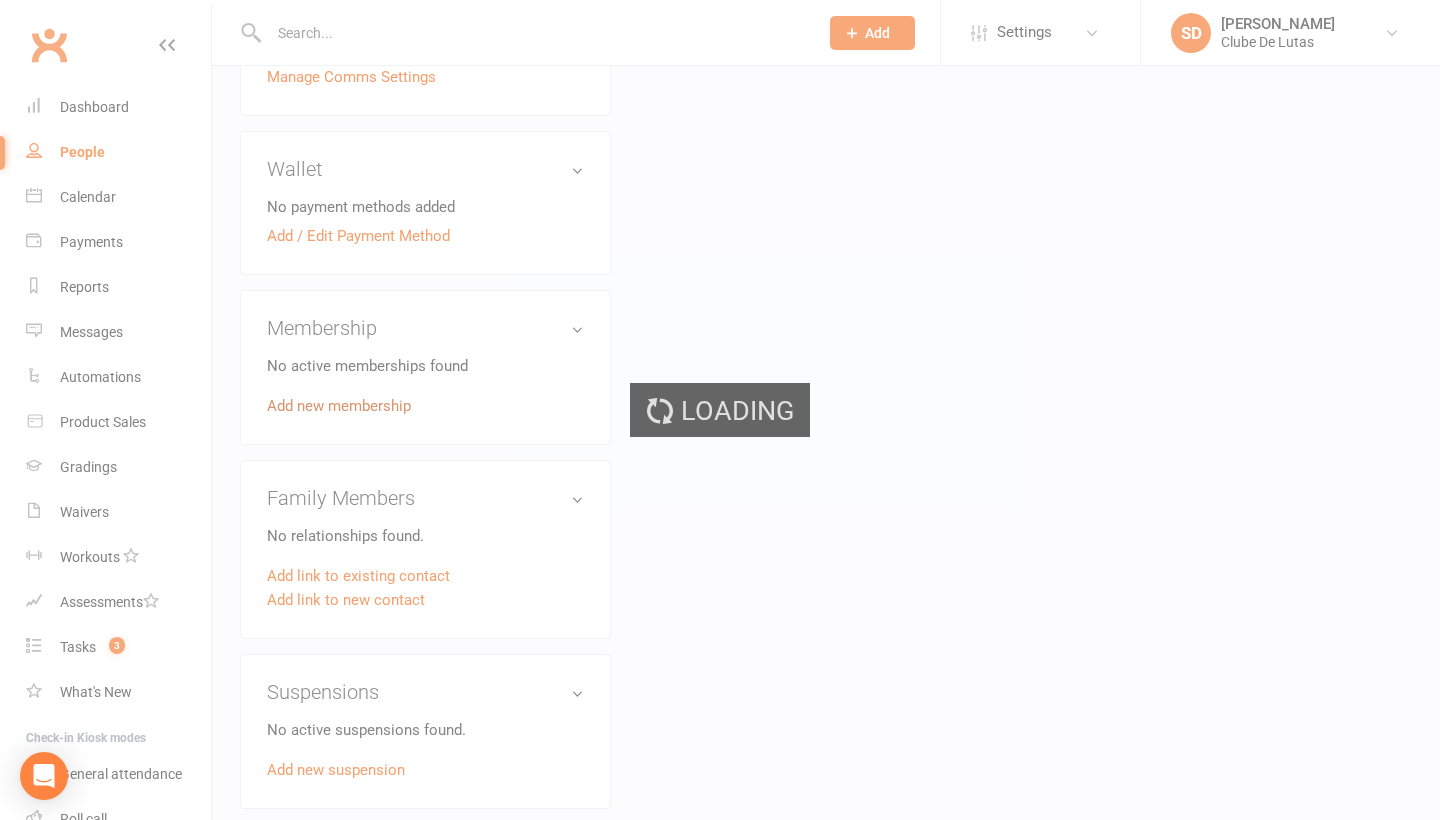 scroll, scrollTop: 0, scrollLeft: 0, axis: both 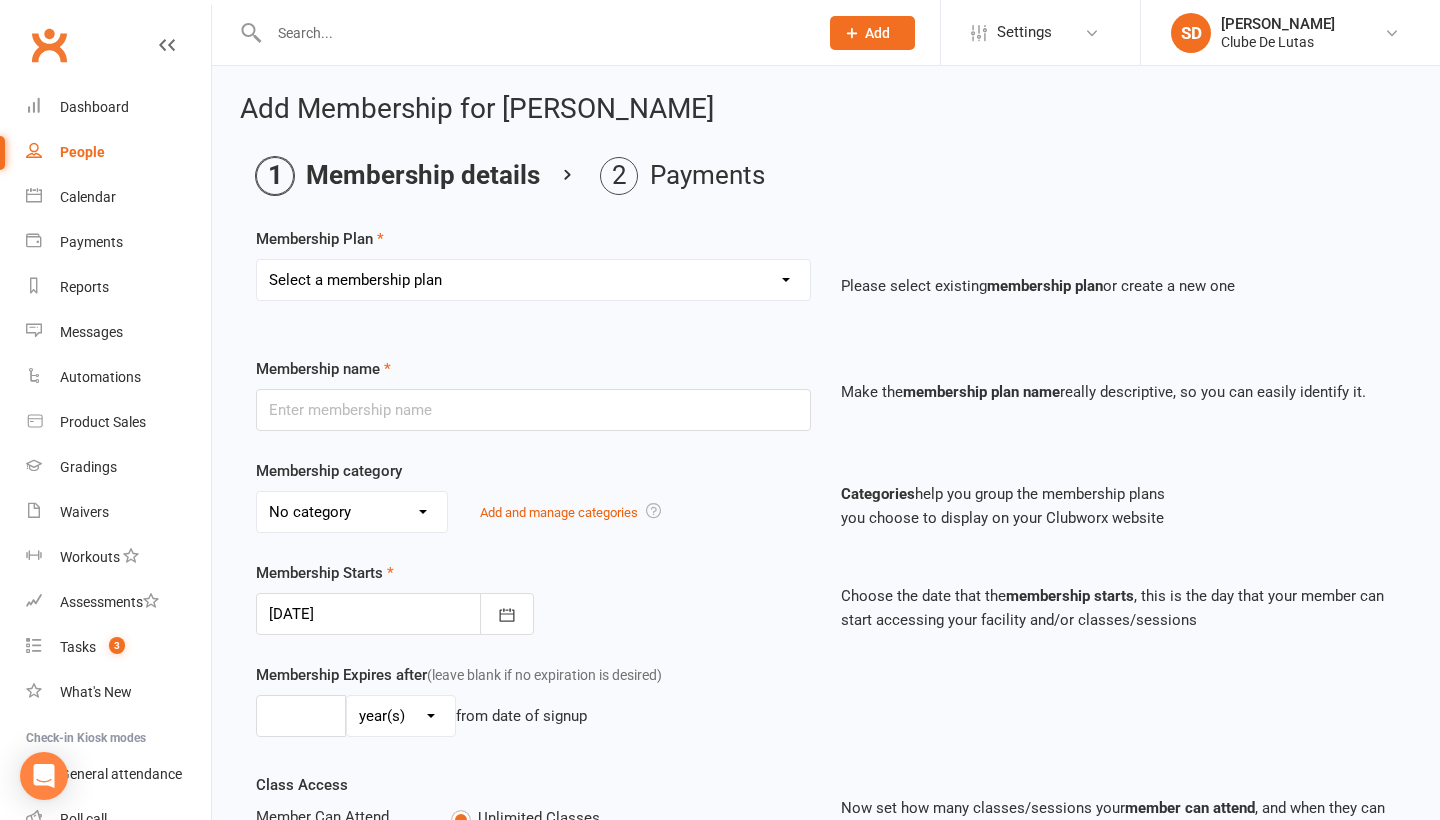 select on "42" 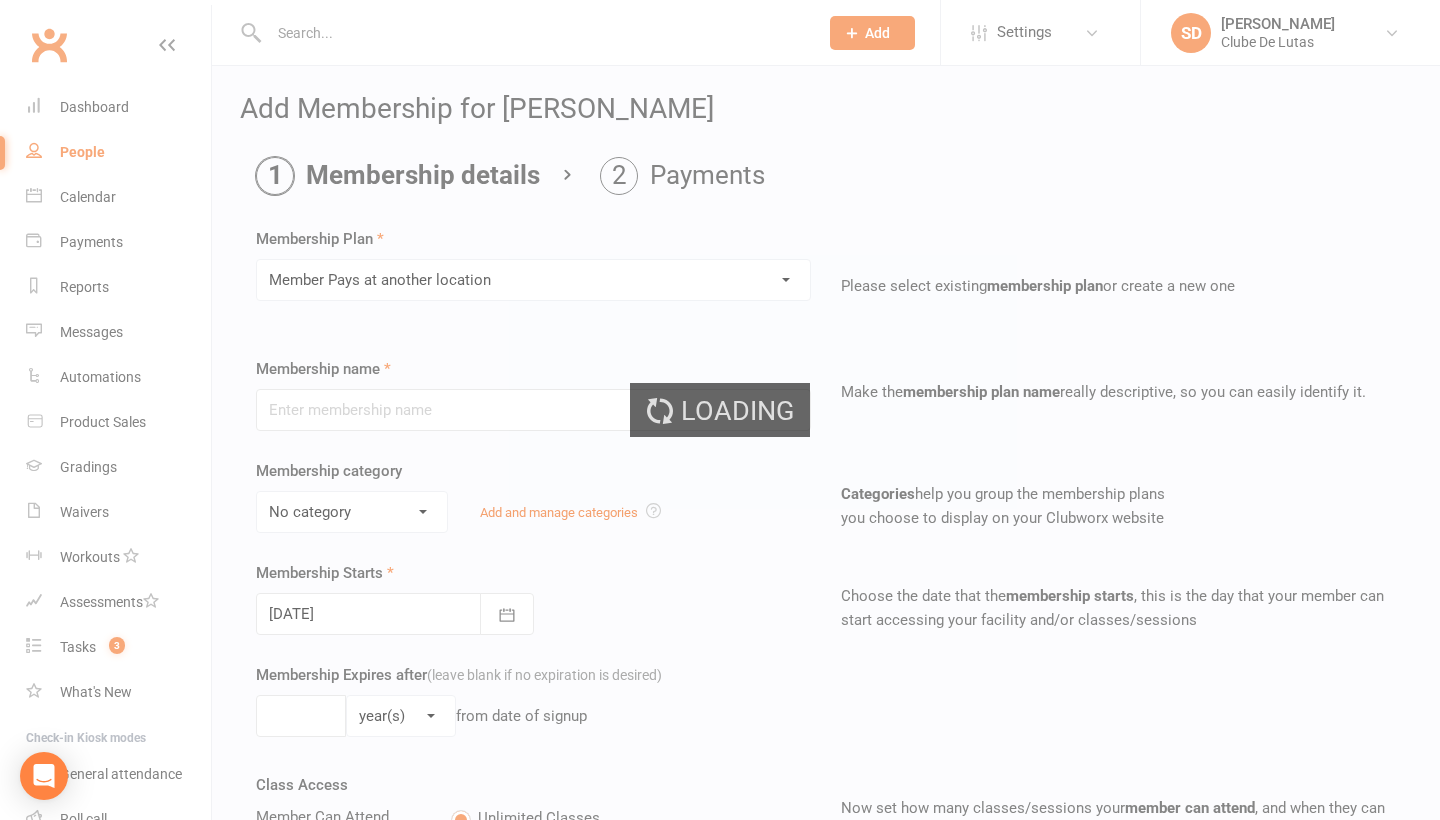 type on "Member Pays at another location" 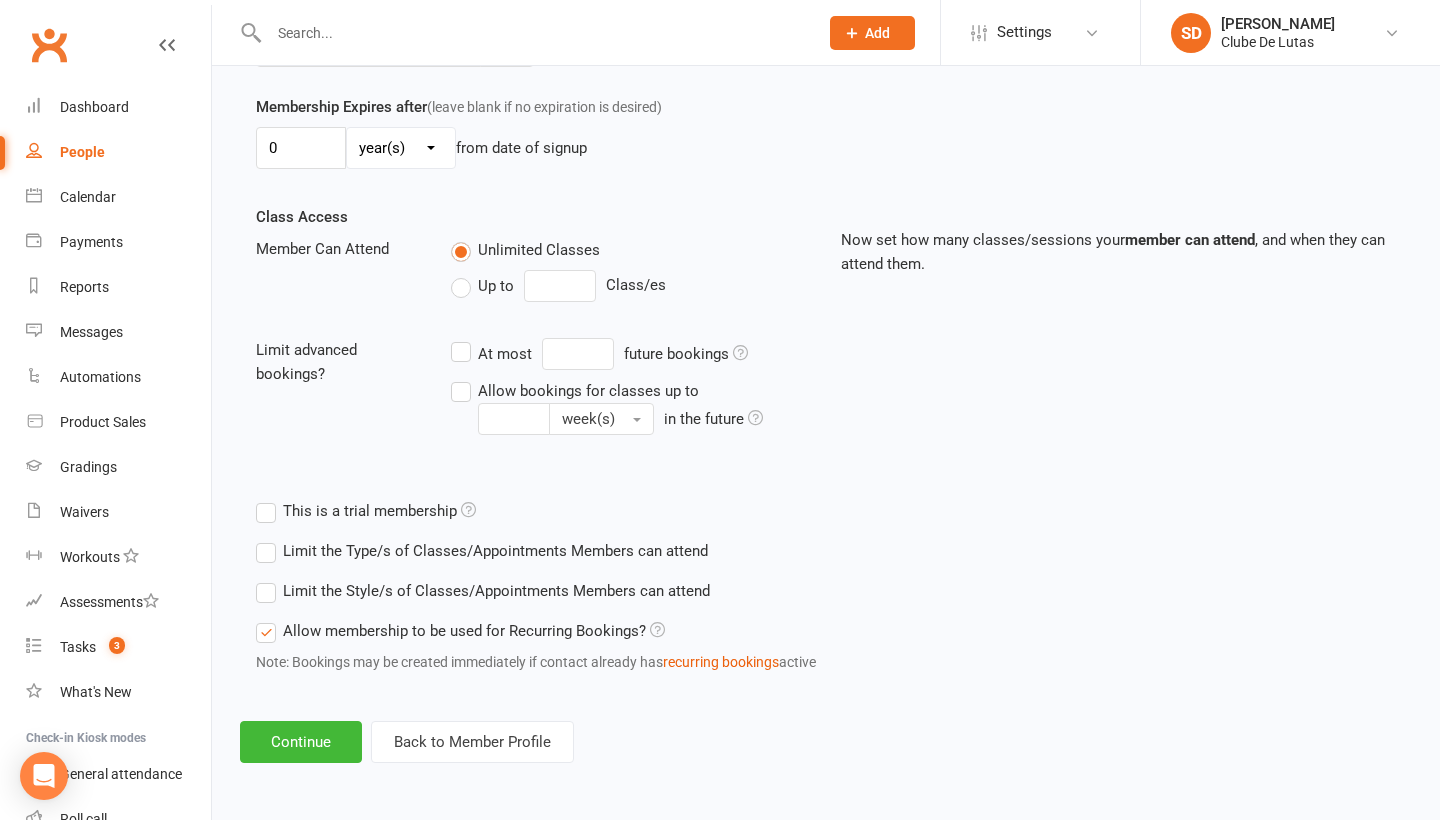 scroll, scrollTop: 584, scrollLeft: 0, axis: vertical 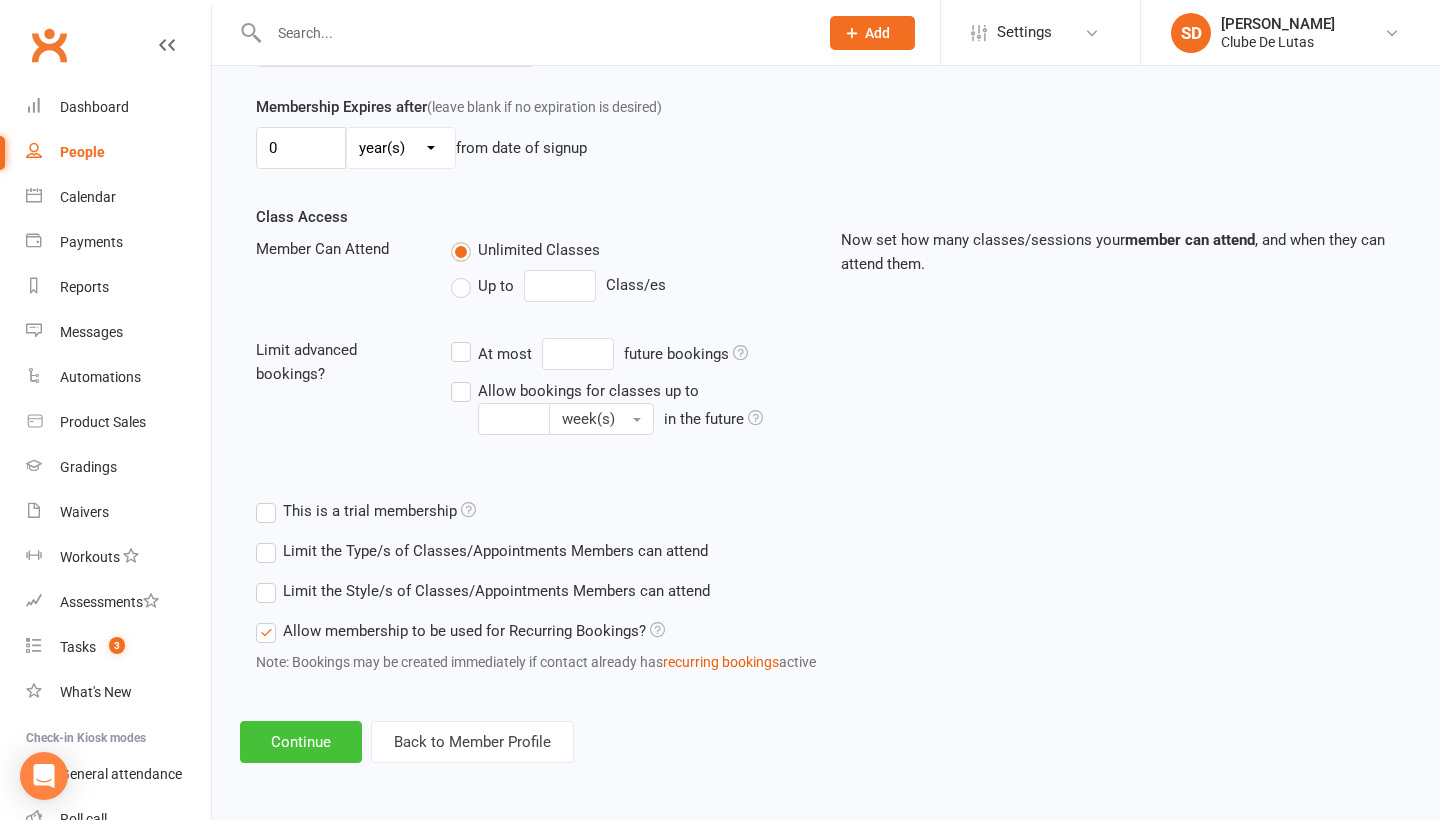 click on "Continue" at bounding box center (301, 742) 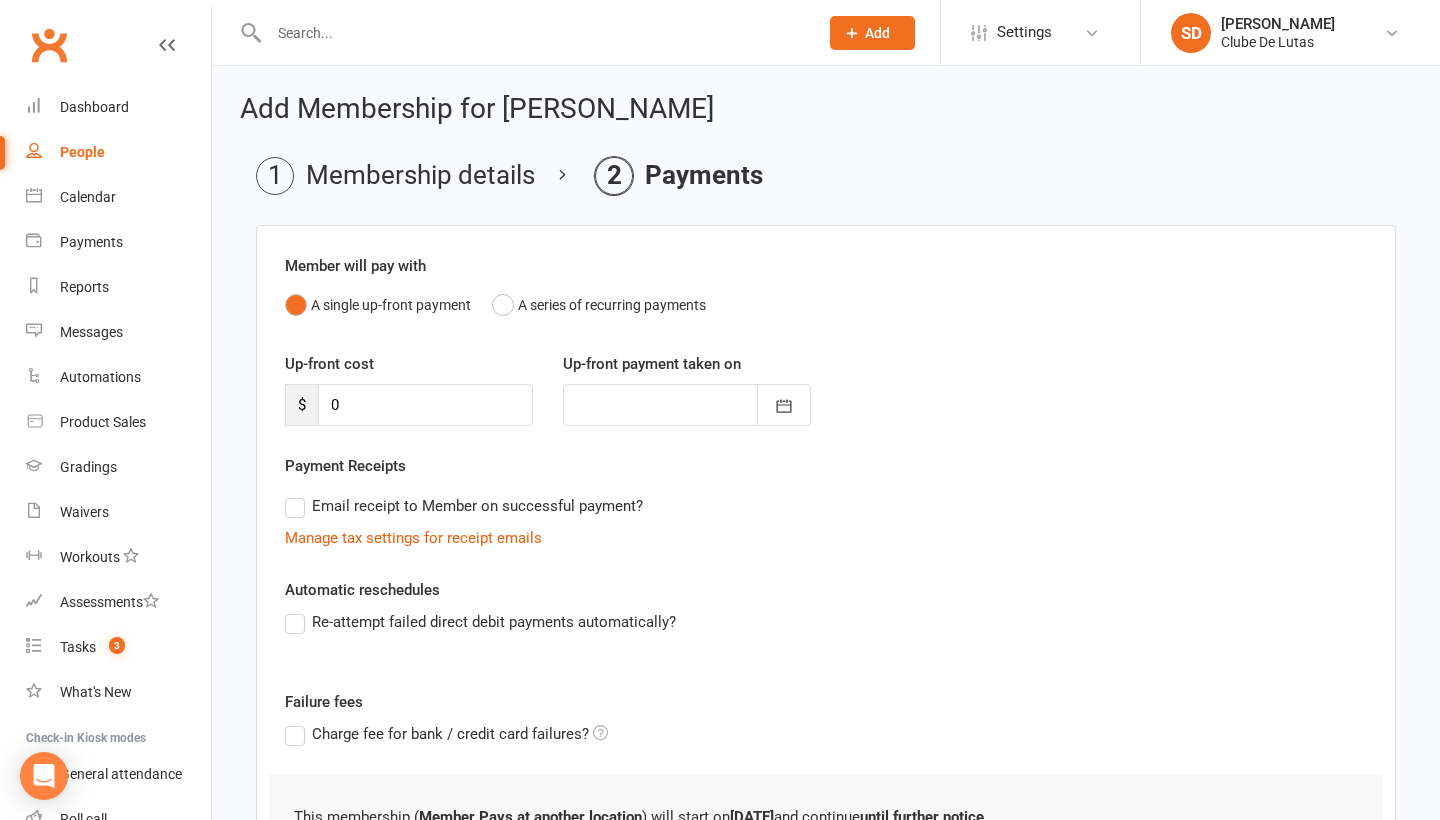 click on "Failure fees Charge fee for bank / credit card failures?" at bounding box center (826, 732) 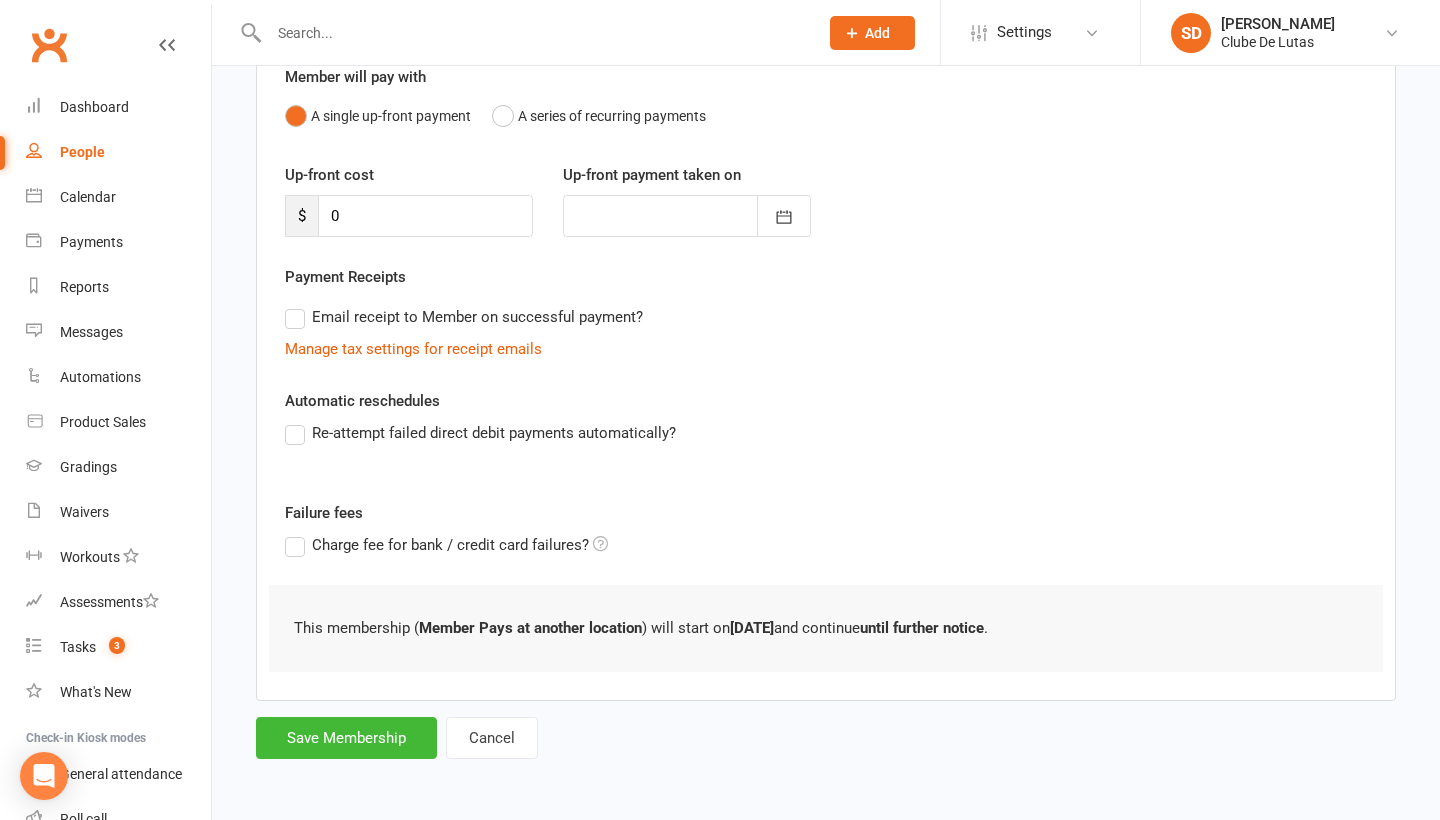 scroll, scrollTop: 205, scrollLeft: 0, axis: vertical 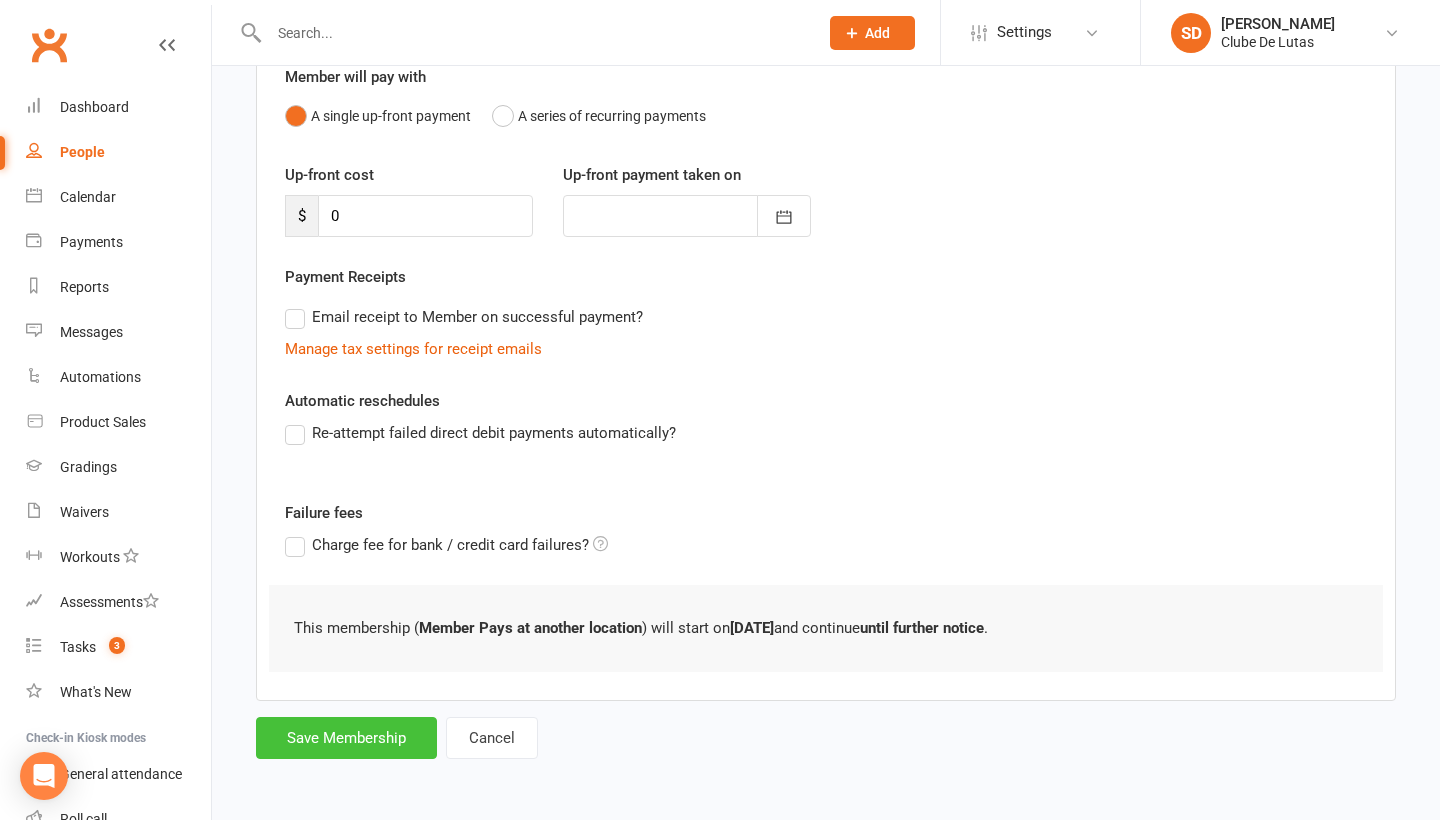 click on "Save Membership" at bounding box center [346, 738] 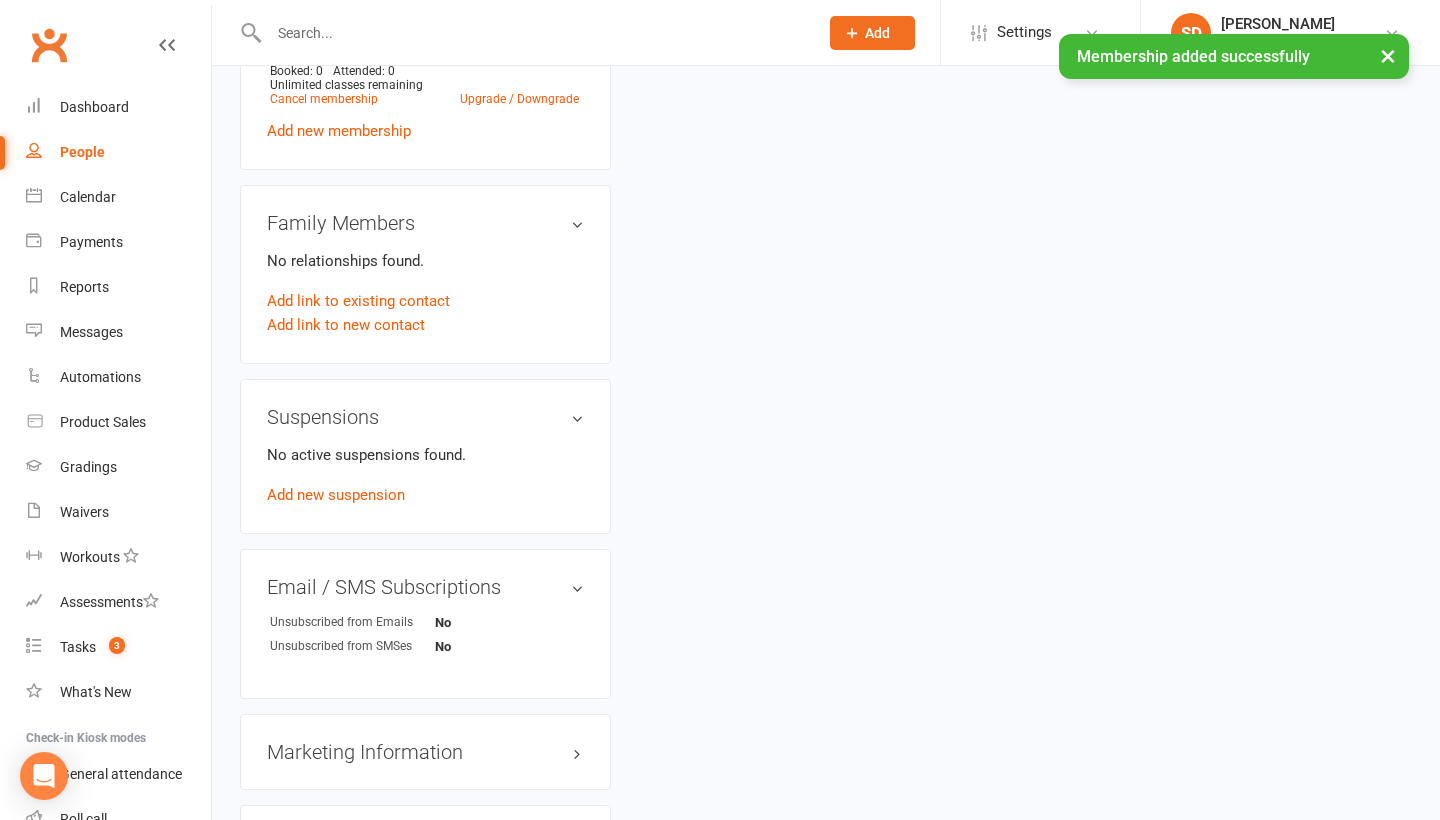 scroll, scrollTop: 997, scrollLeft: 0, axis: vertical 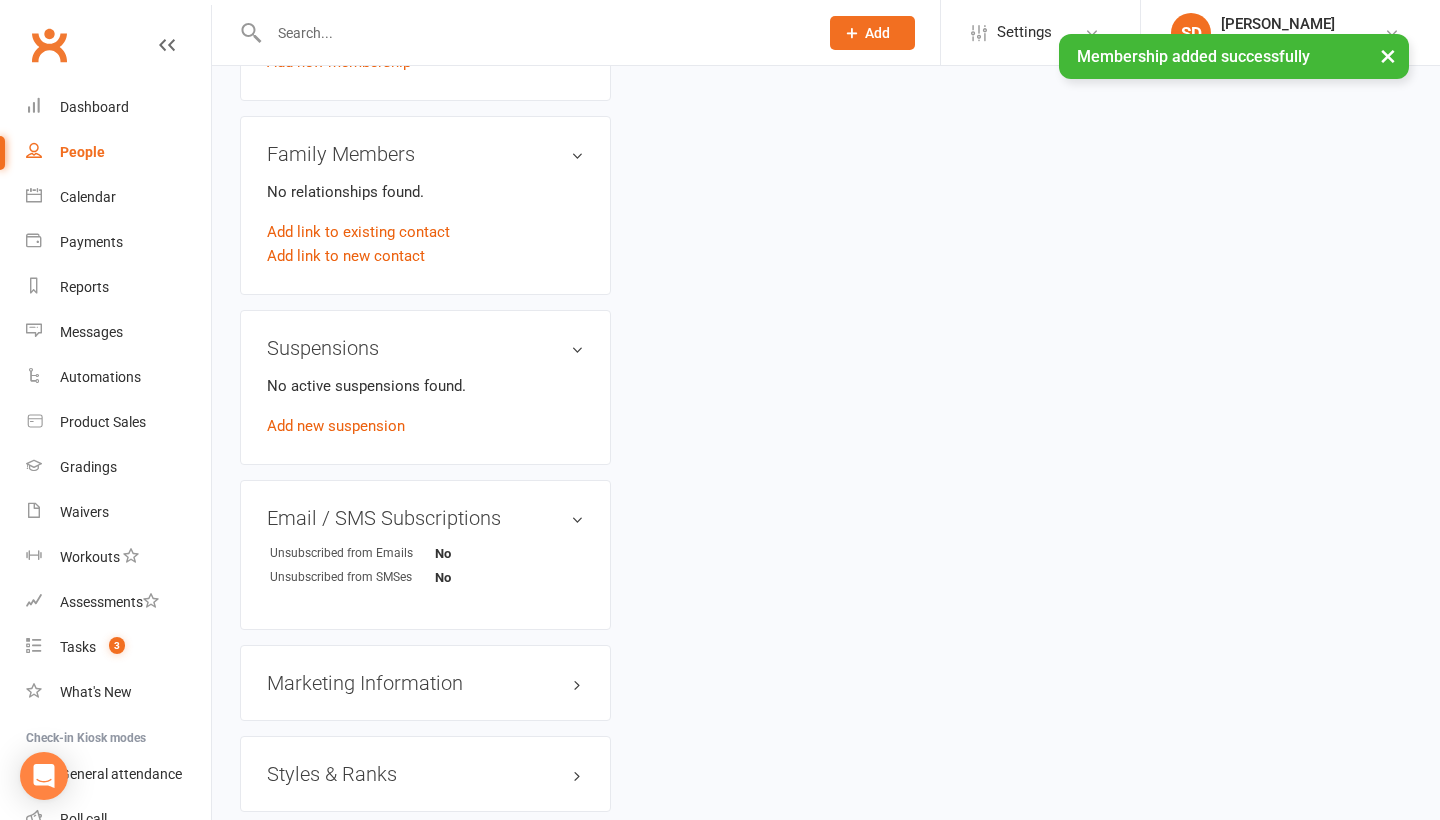 click on "Styles & Ranks" at bounding box center (425, 774) 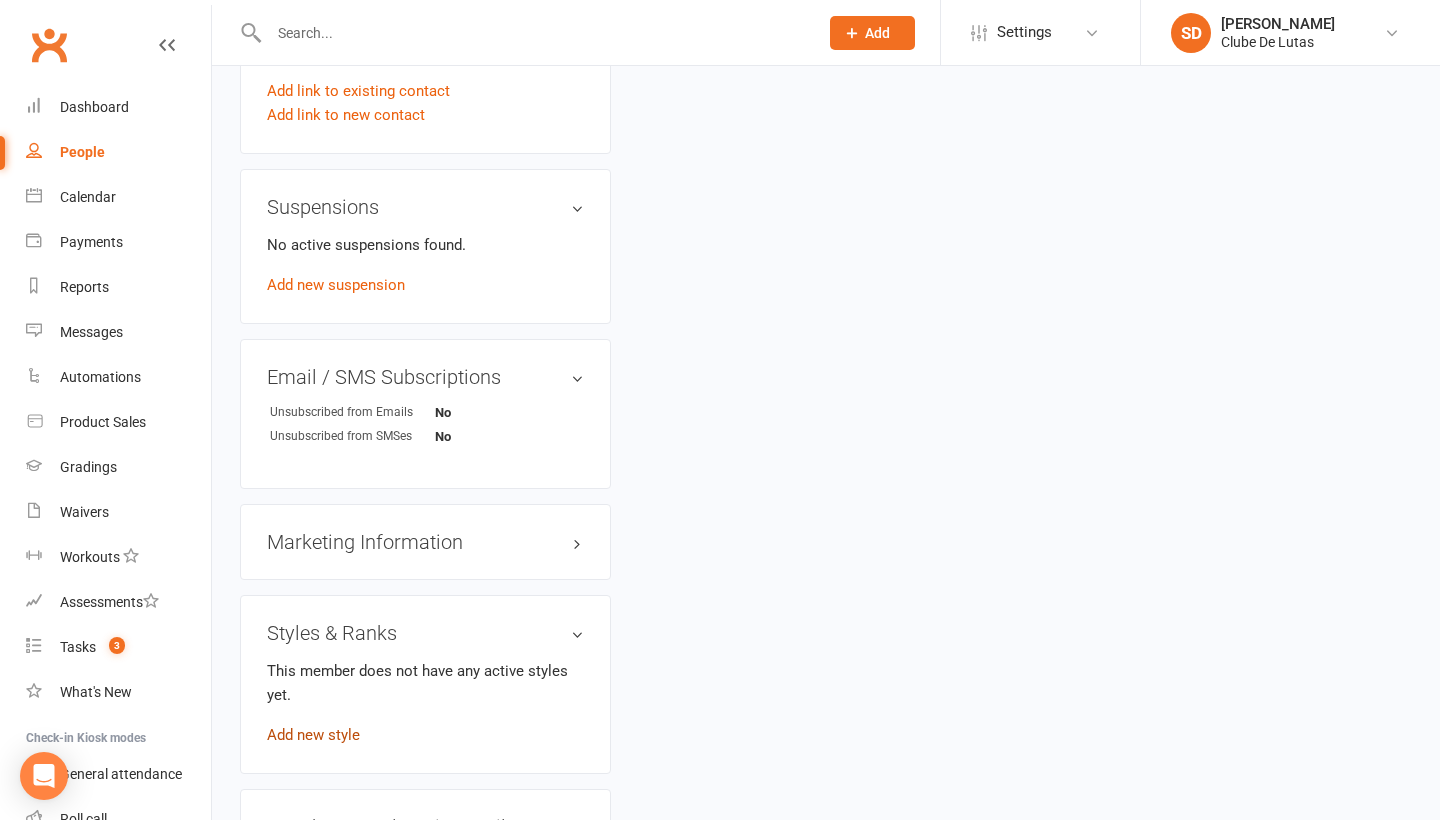 click on "Add new style" at bounding box center [313, 735] 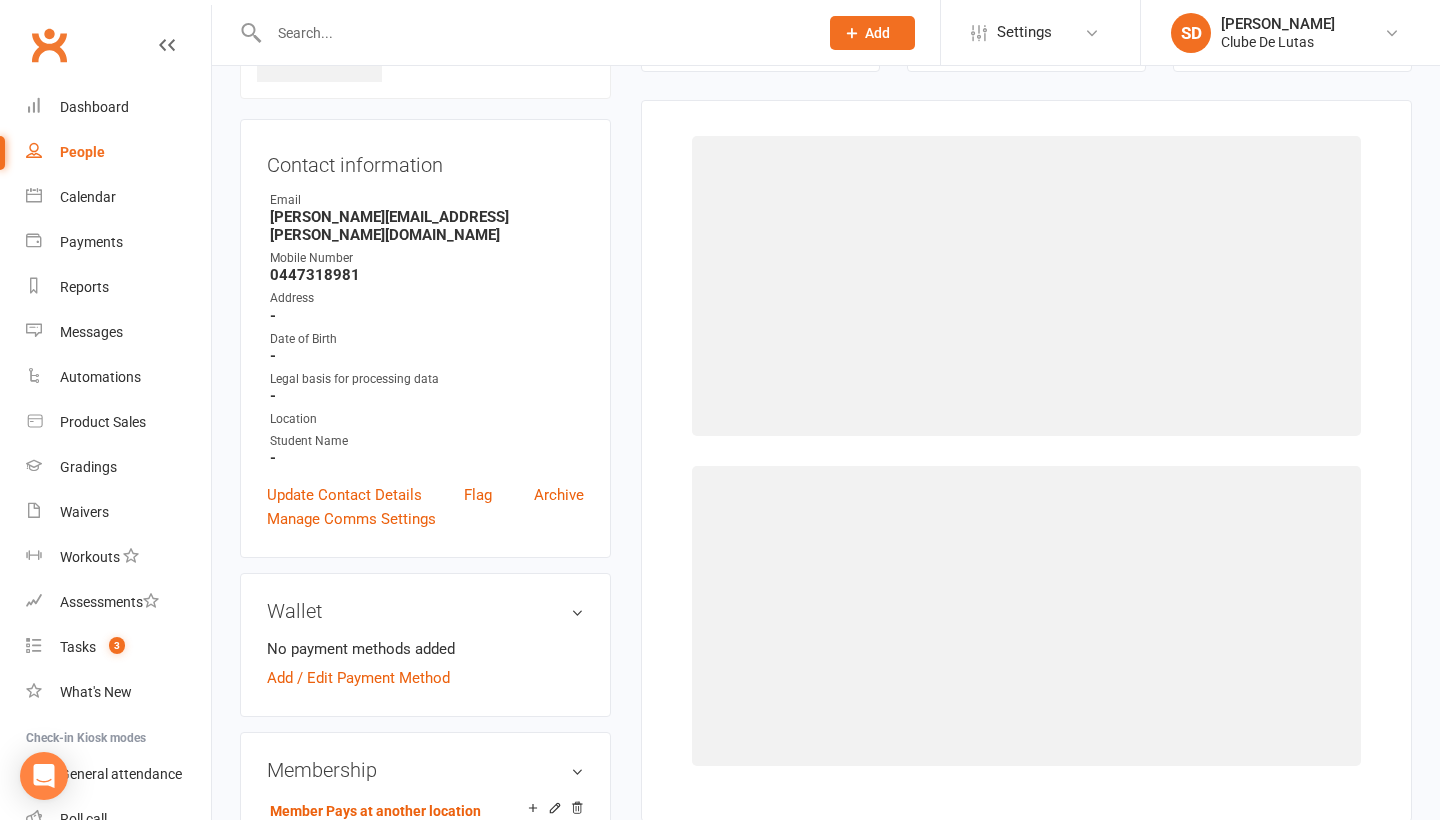 scroll, scrollTop: 153, scrollLeft: 0, axis: vertical 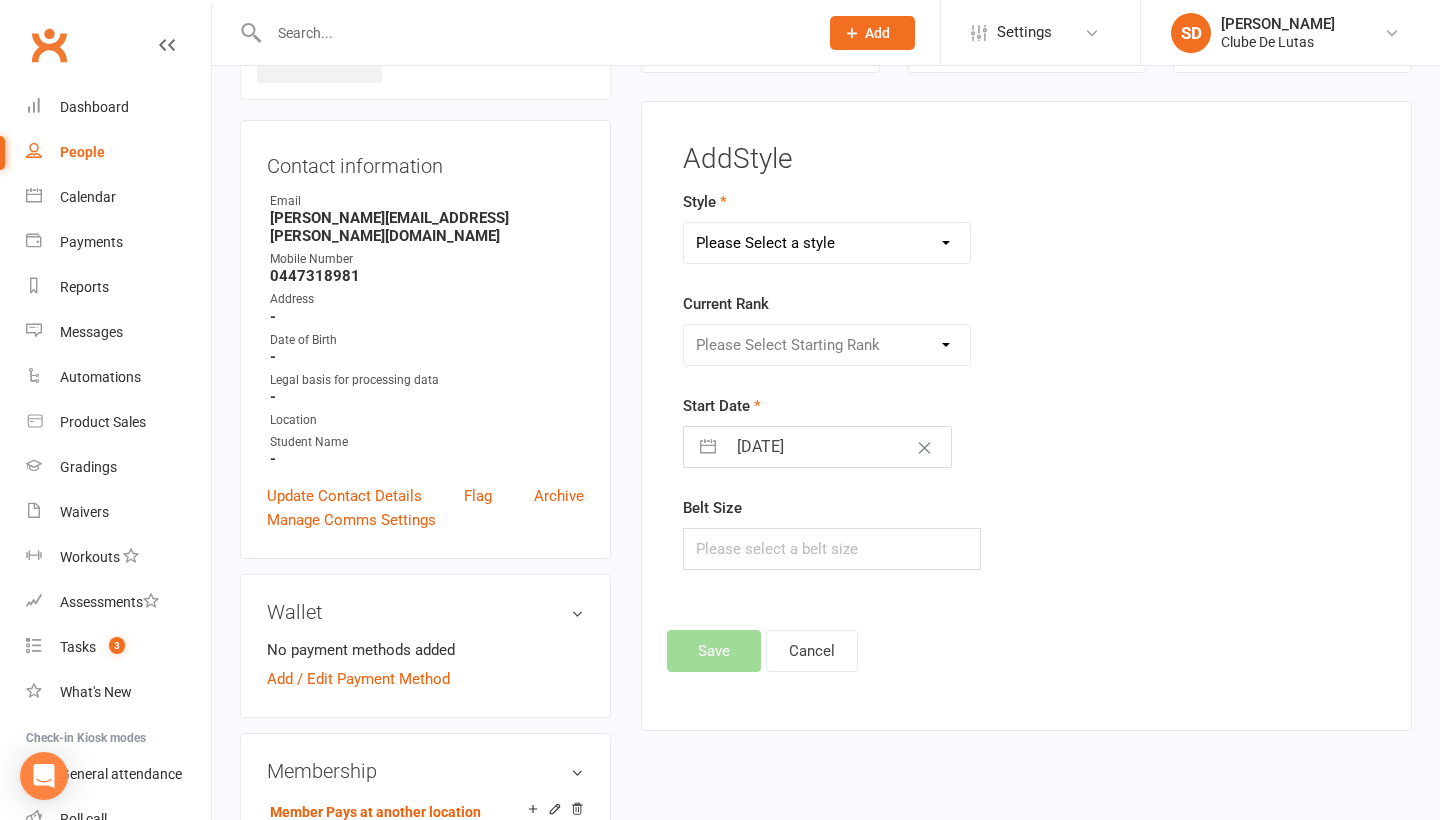 select on "1467" 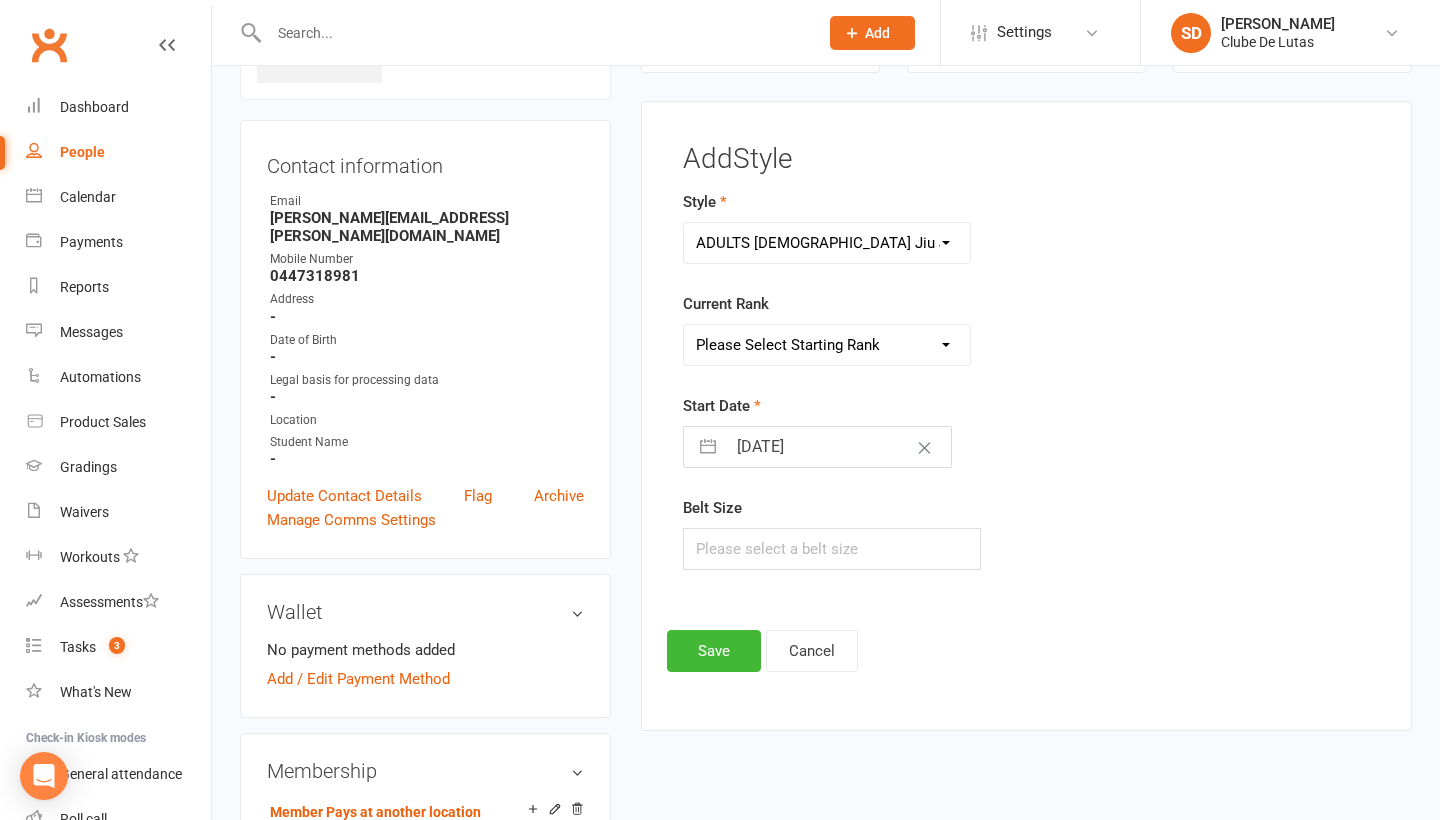 select on "14334" 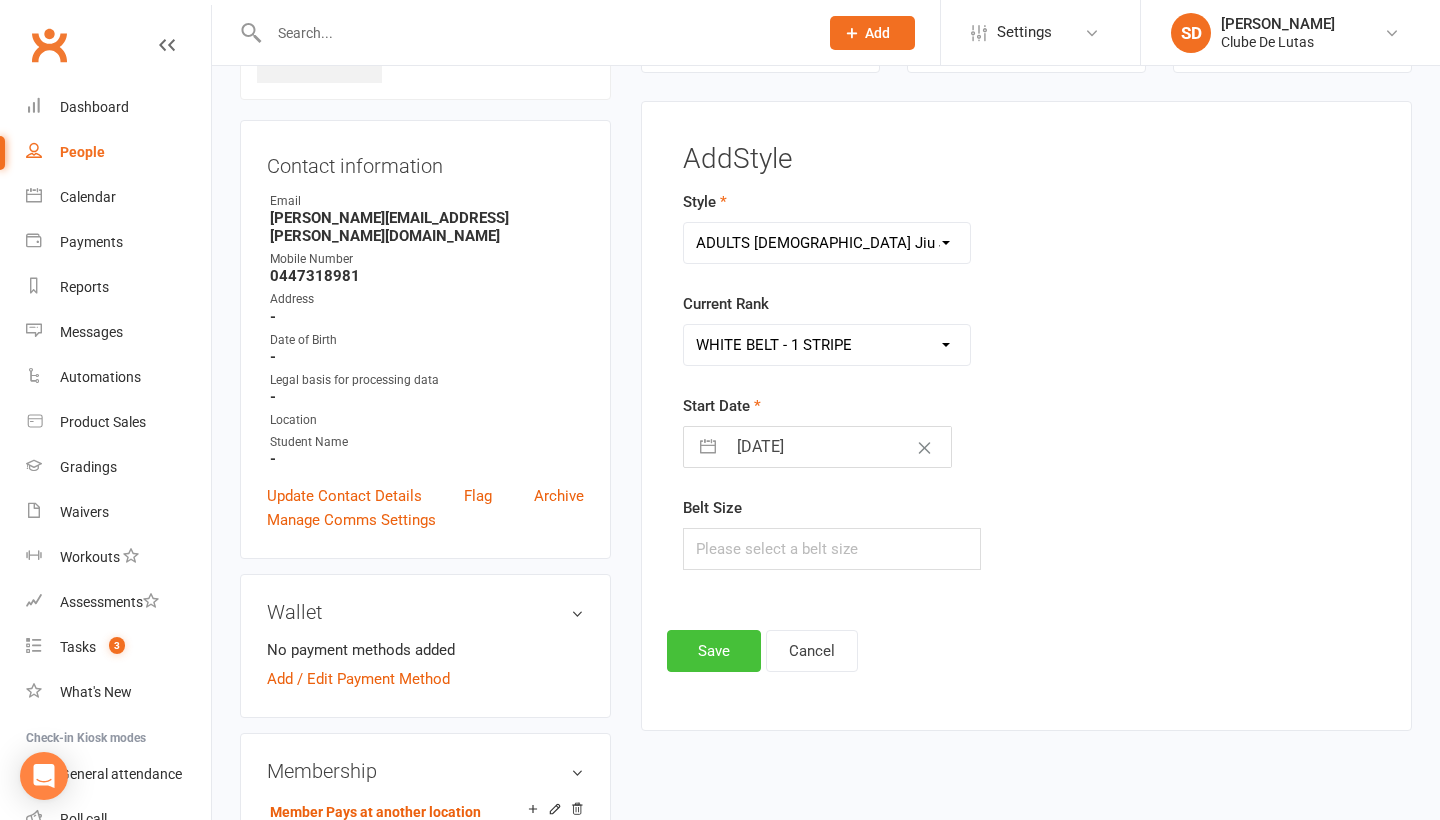 click on "Save" at bounding box center (714, 651) 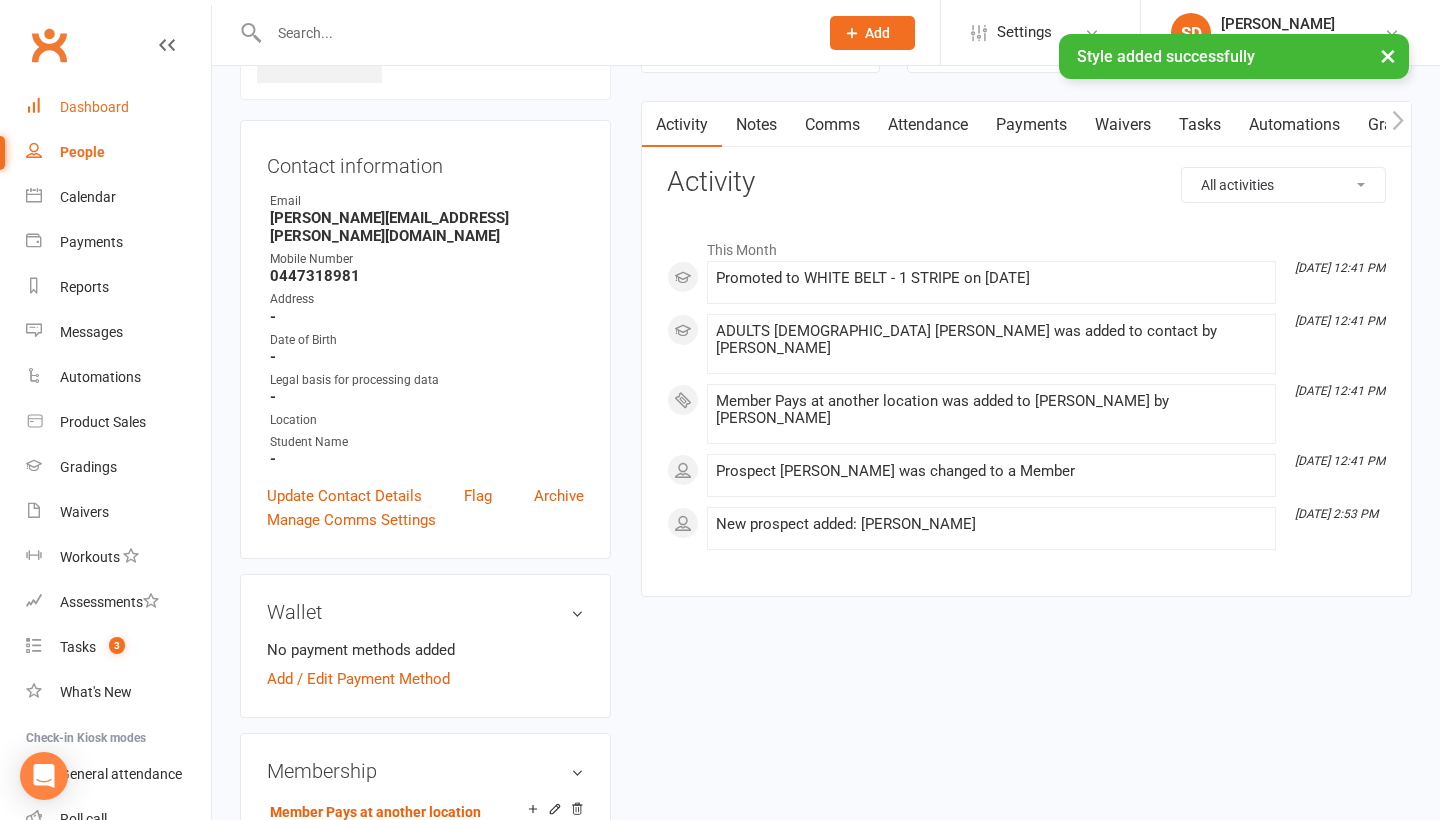 click on "Dashboard" at bounding box center (118, 107) 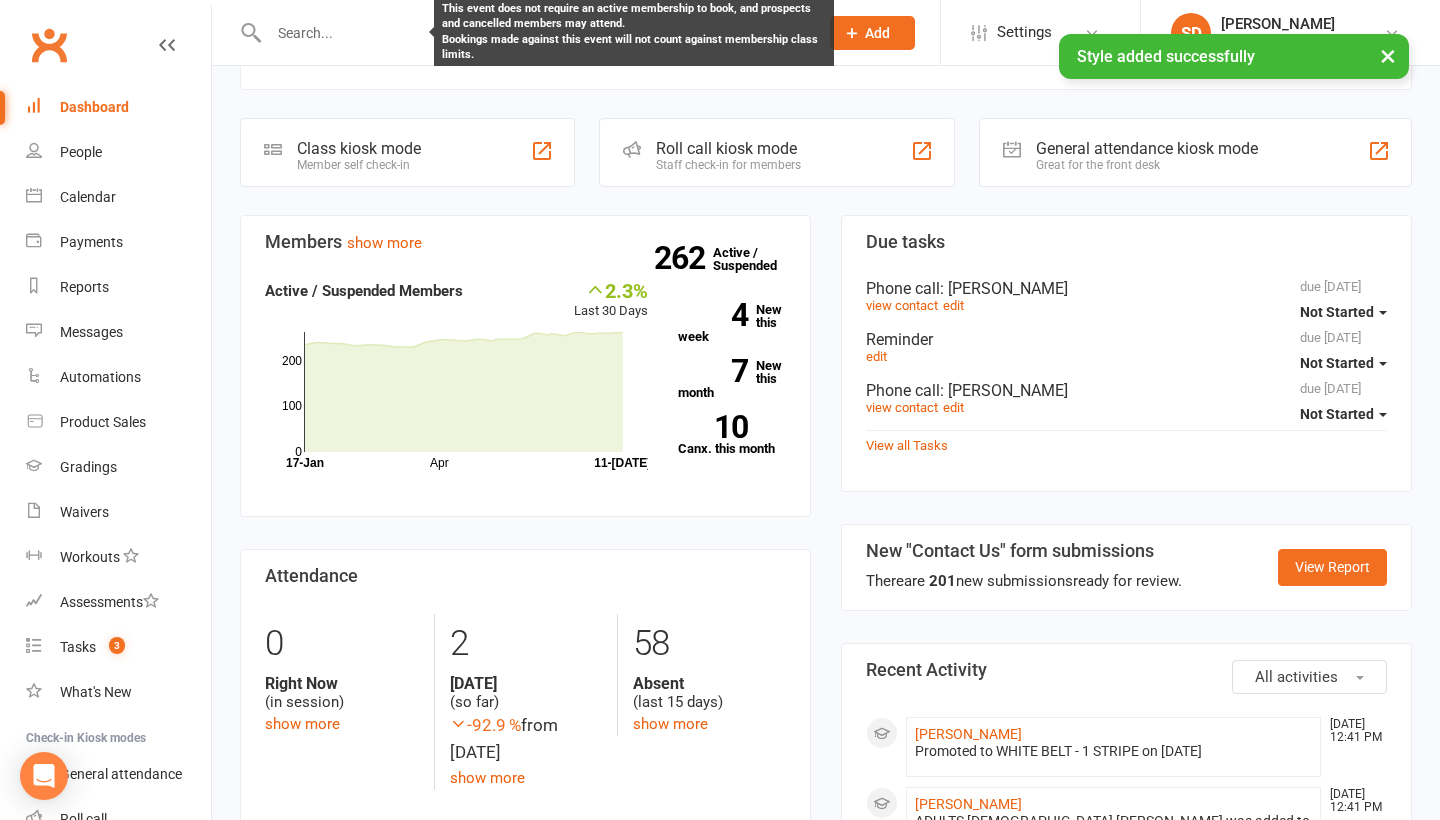 scroll, scrollTop: 533, scrollLeft: 0, axis: vertical 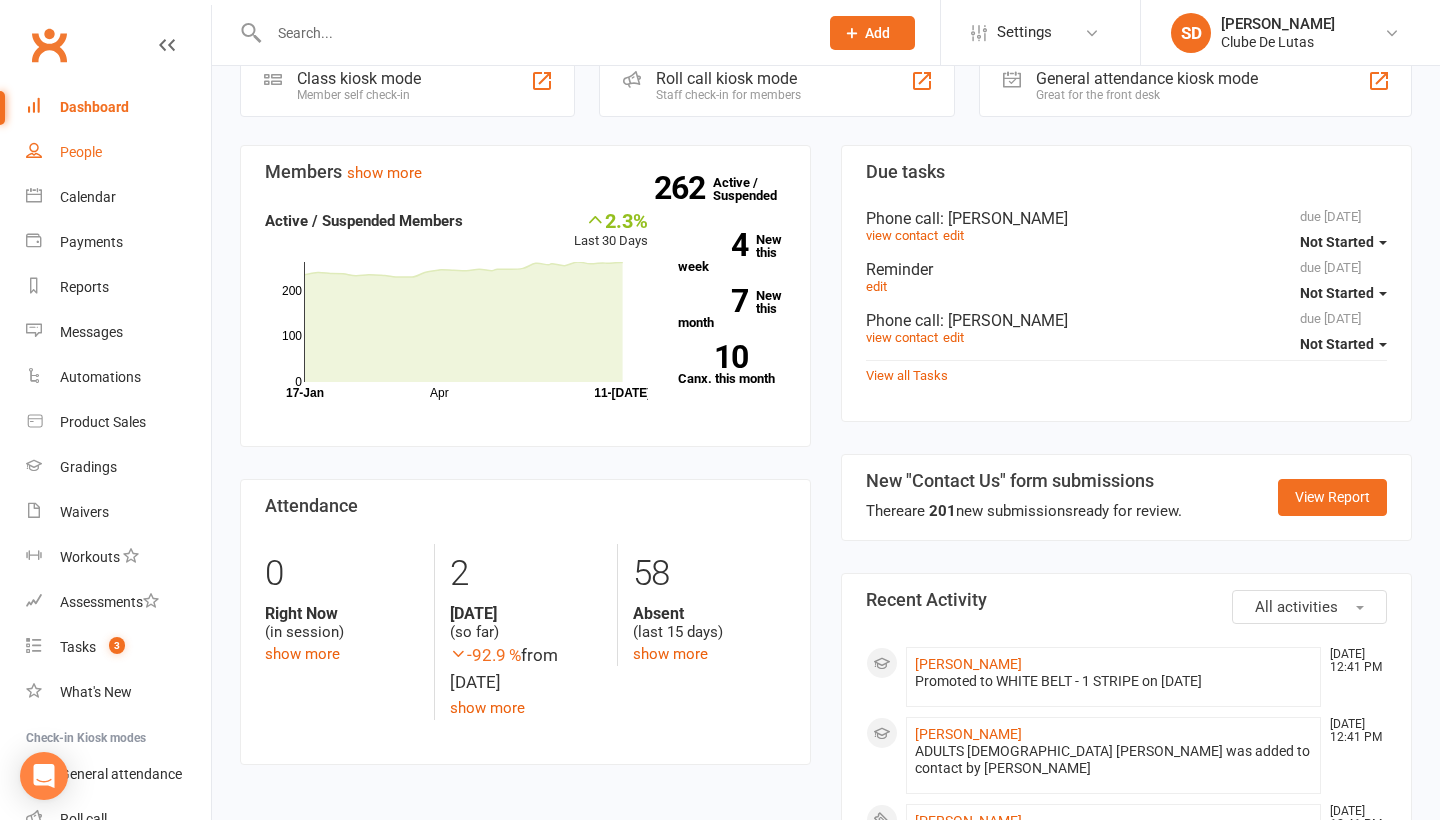 click on "People" at bounding box center [81, 152] 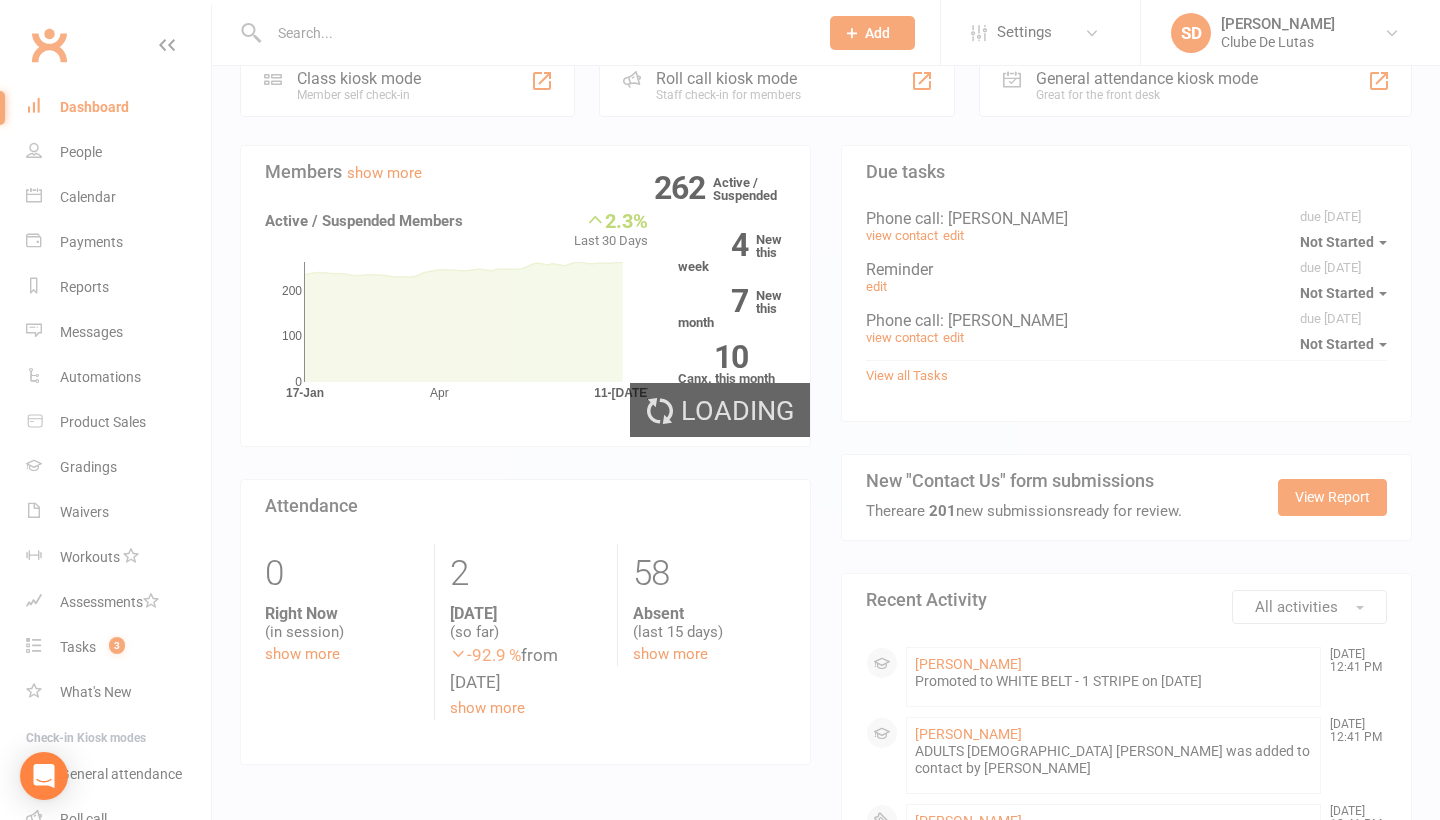 scroll, scrollTop: 0, scrollLeft: 0, axis: both 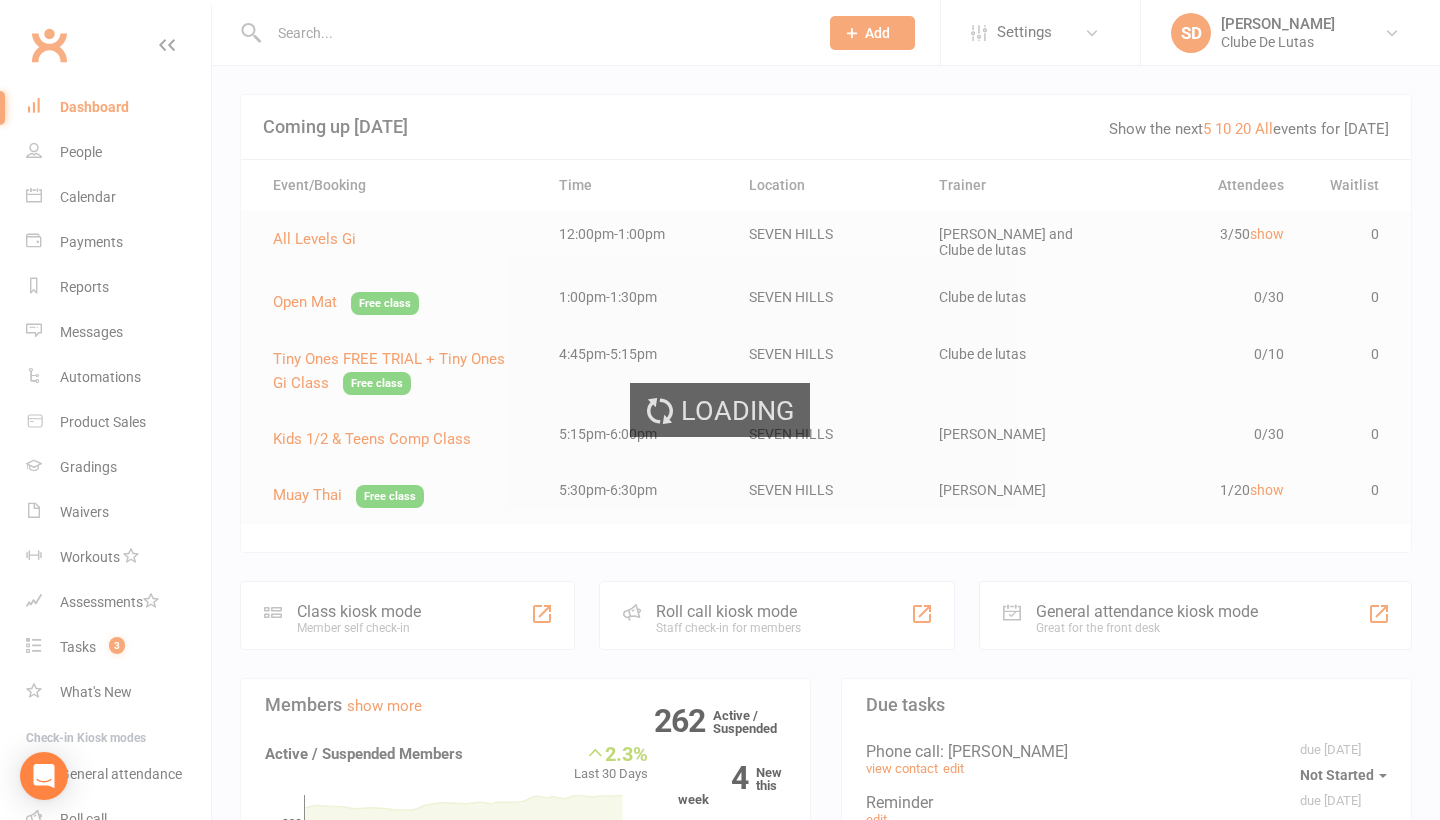 select on "100" 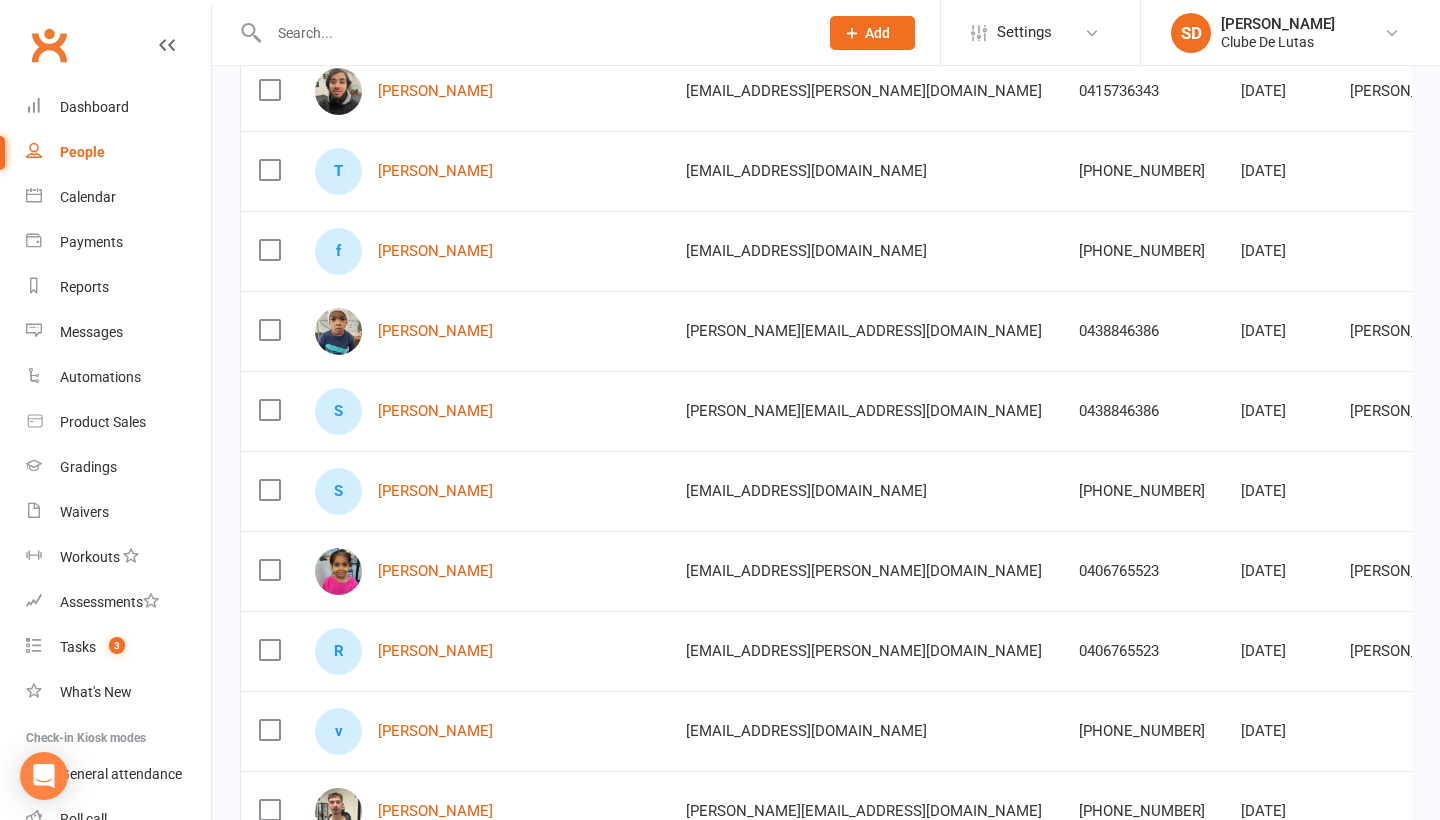 scroll, scrollTop: 1497, scrollLeft: 0, axis: vertical 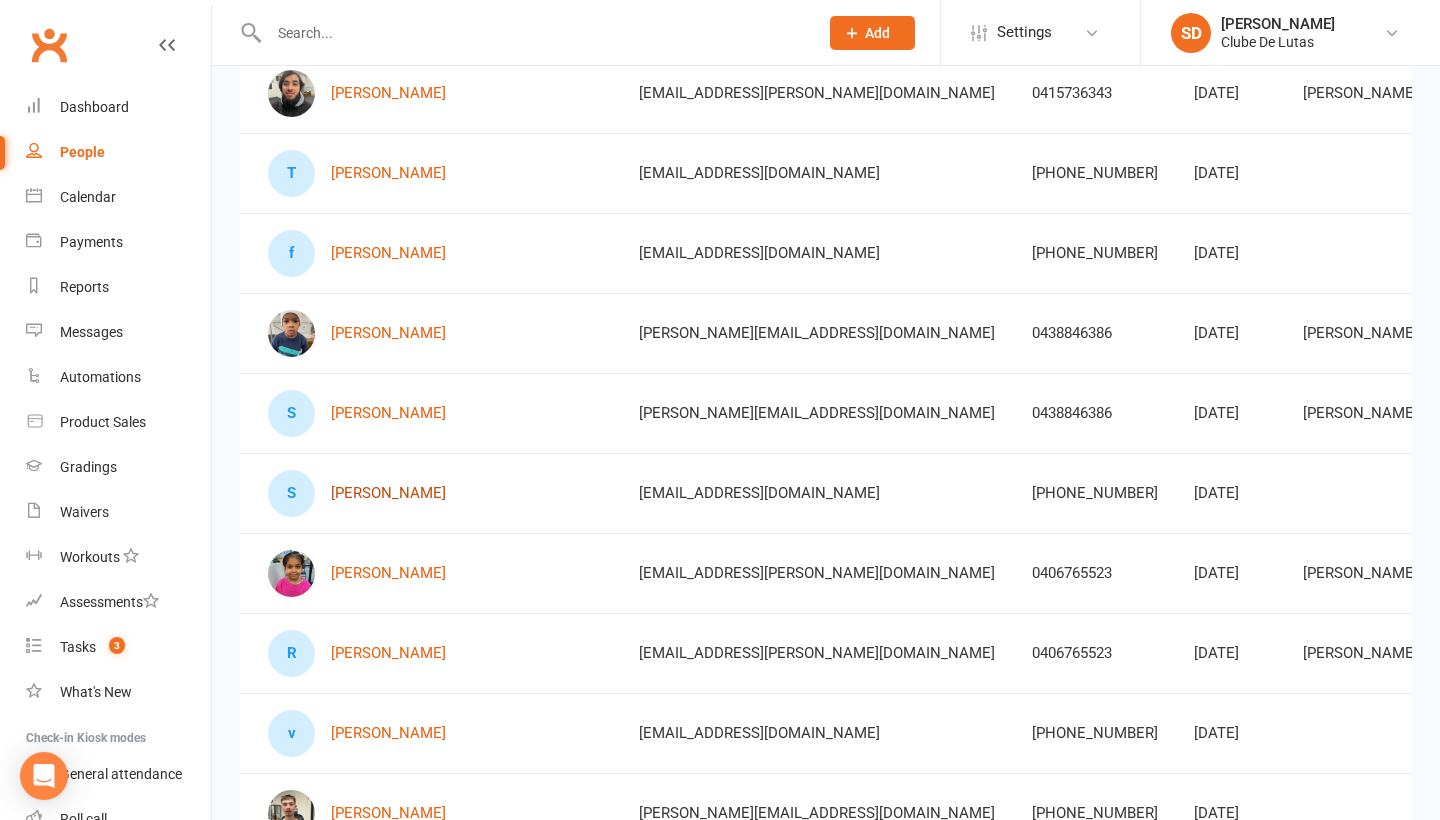 click on "[PERSON_NAME]" at bounding box center (388, 493) 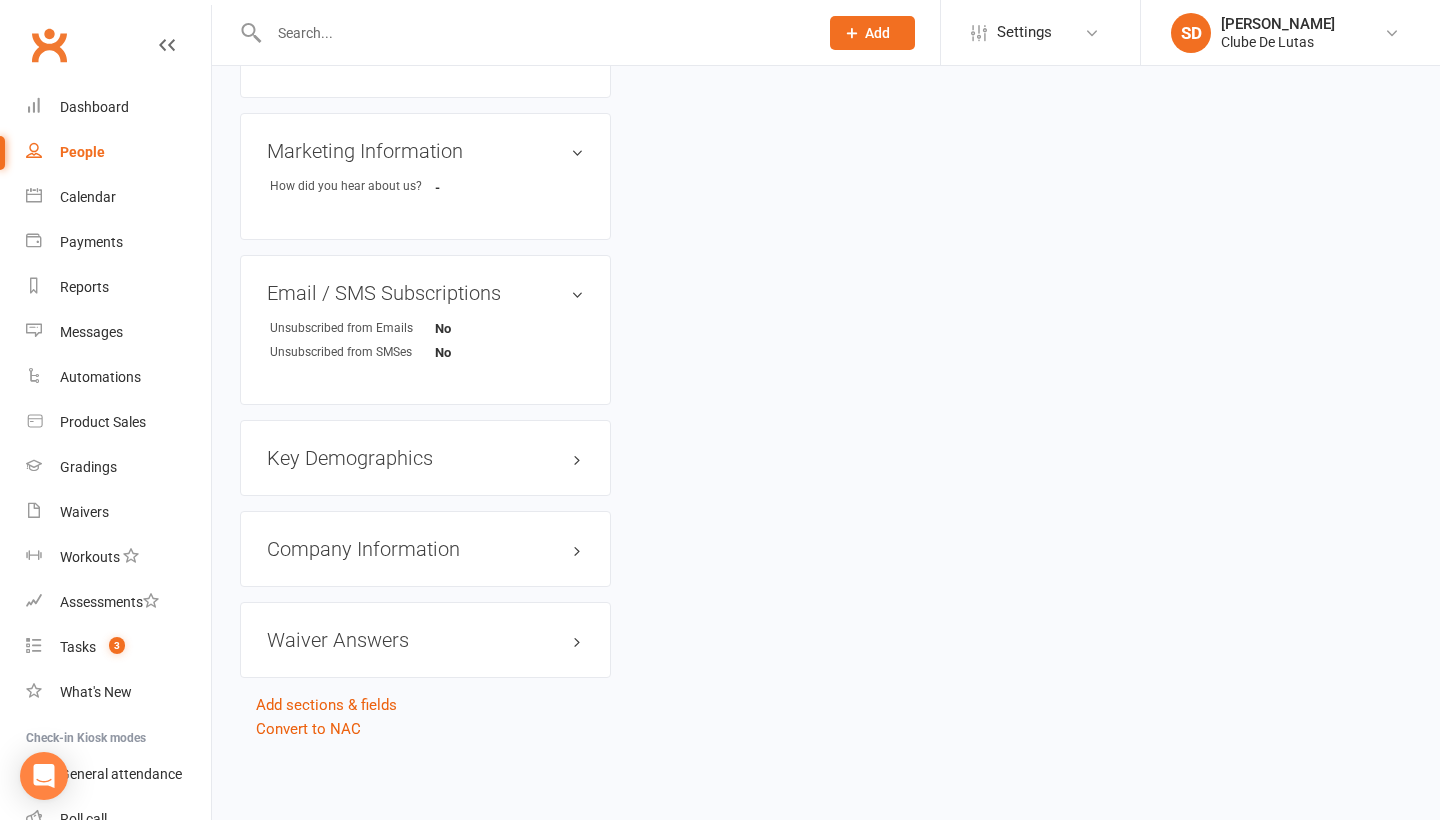 scroll, scrollTop: 0, scrollLeft: 0, axis: both 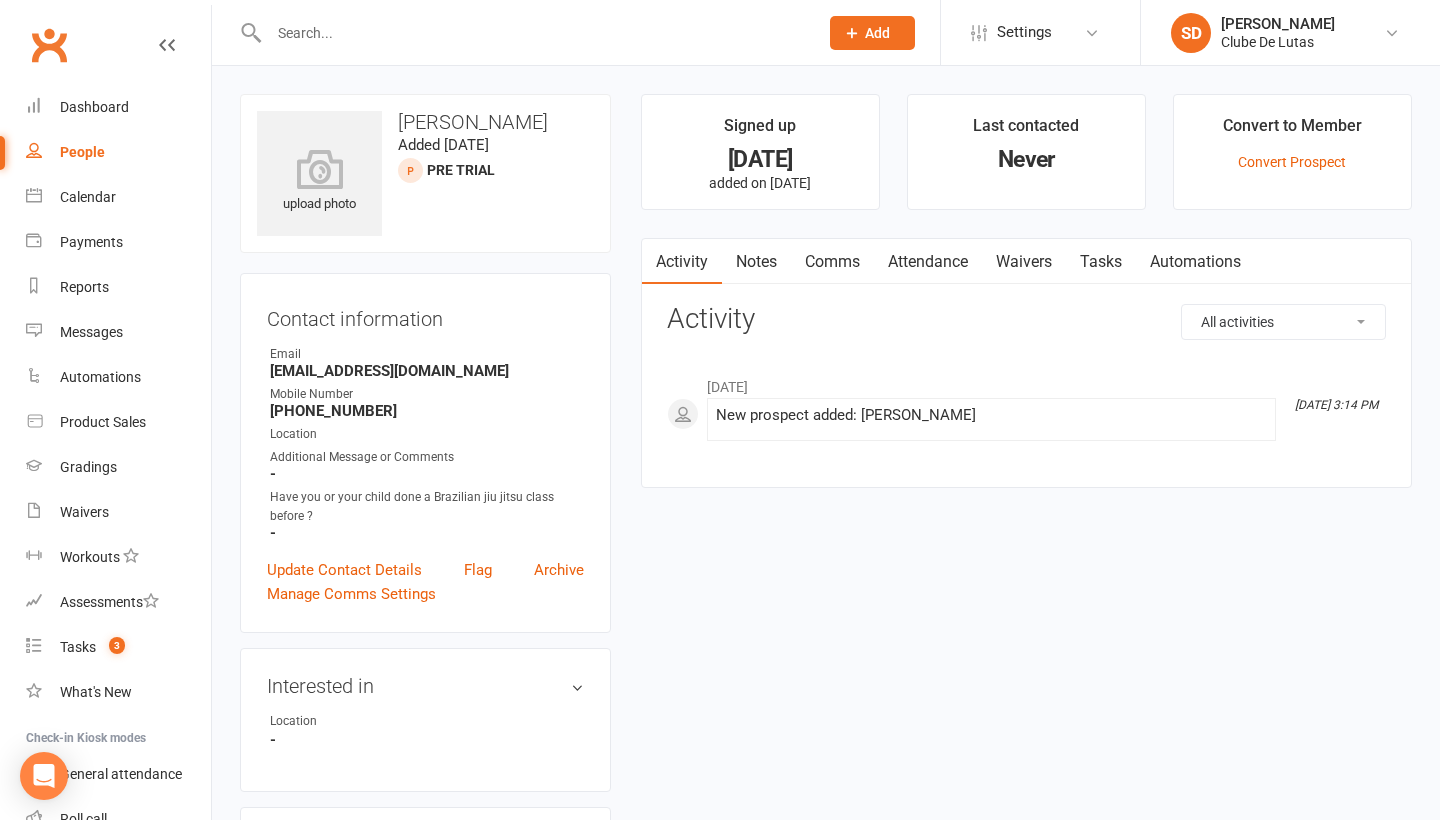 click on "Notes" at bounding box center (756, 262) 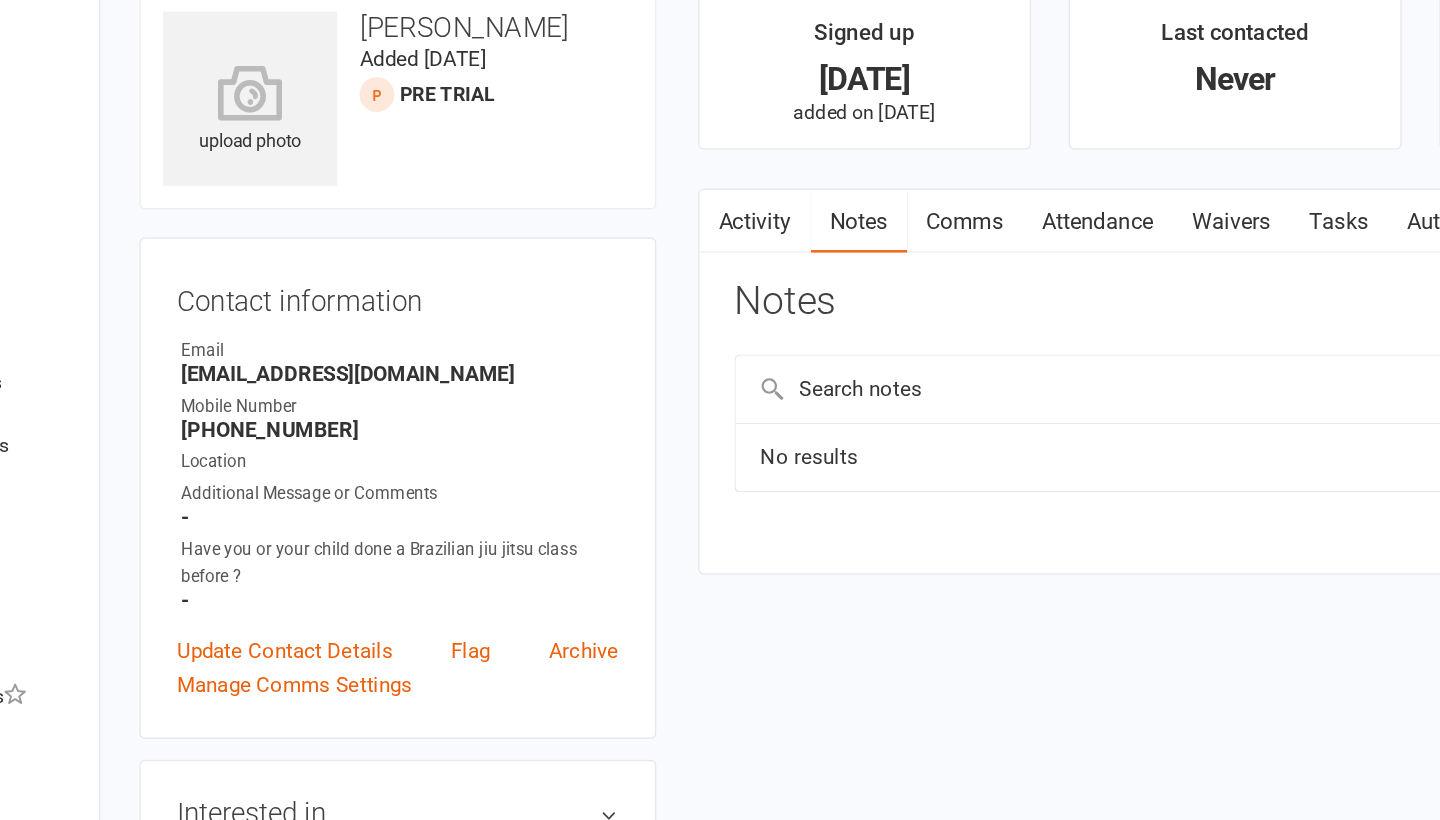 click on "Comms" at bounding box center [832, 262] 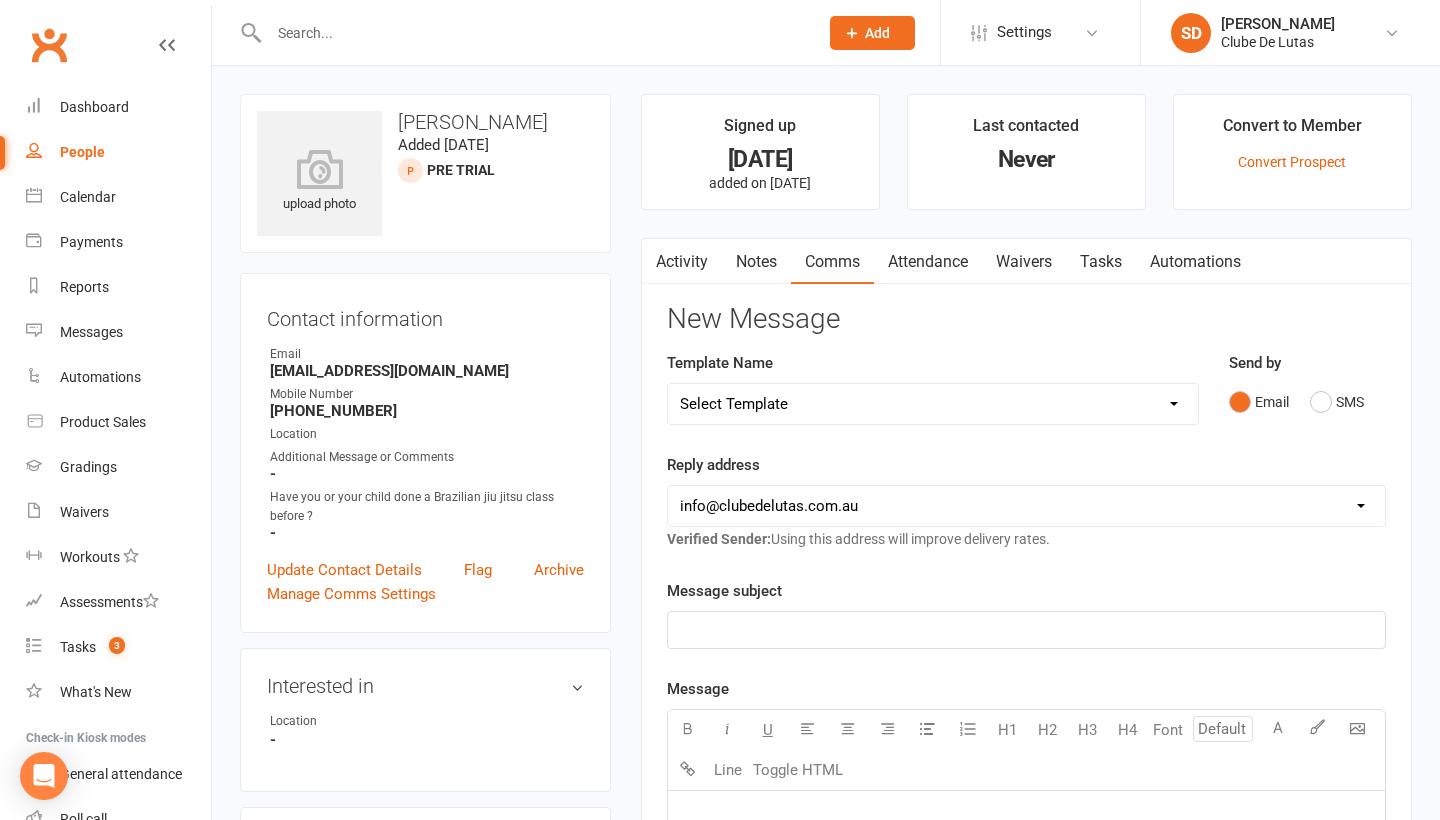 select on "31" 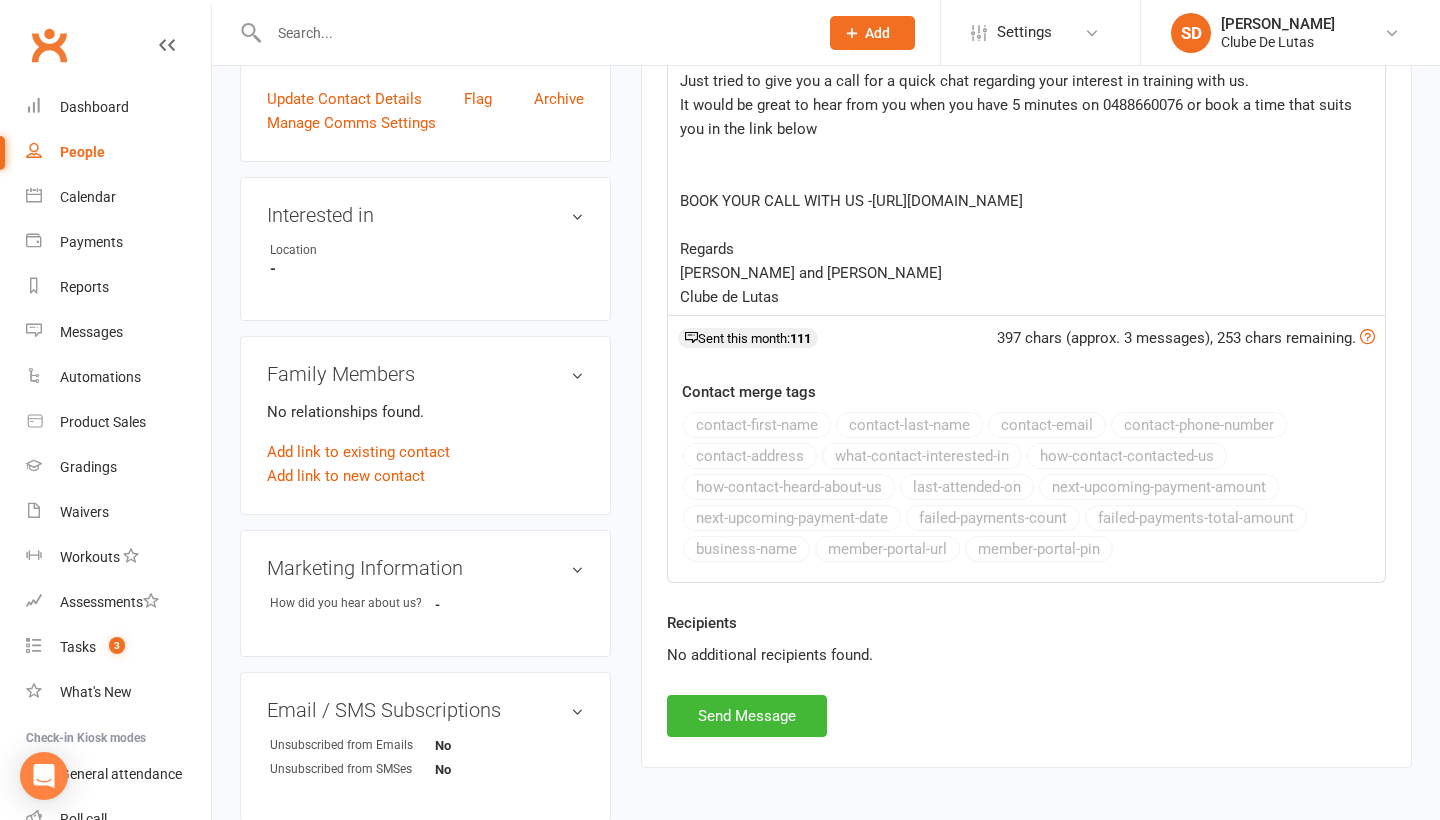 scroll, scrollTop: 525, scrollLeft: 0, axis: vertical 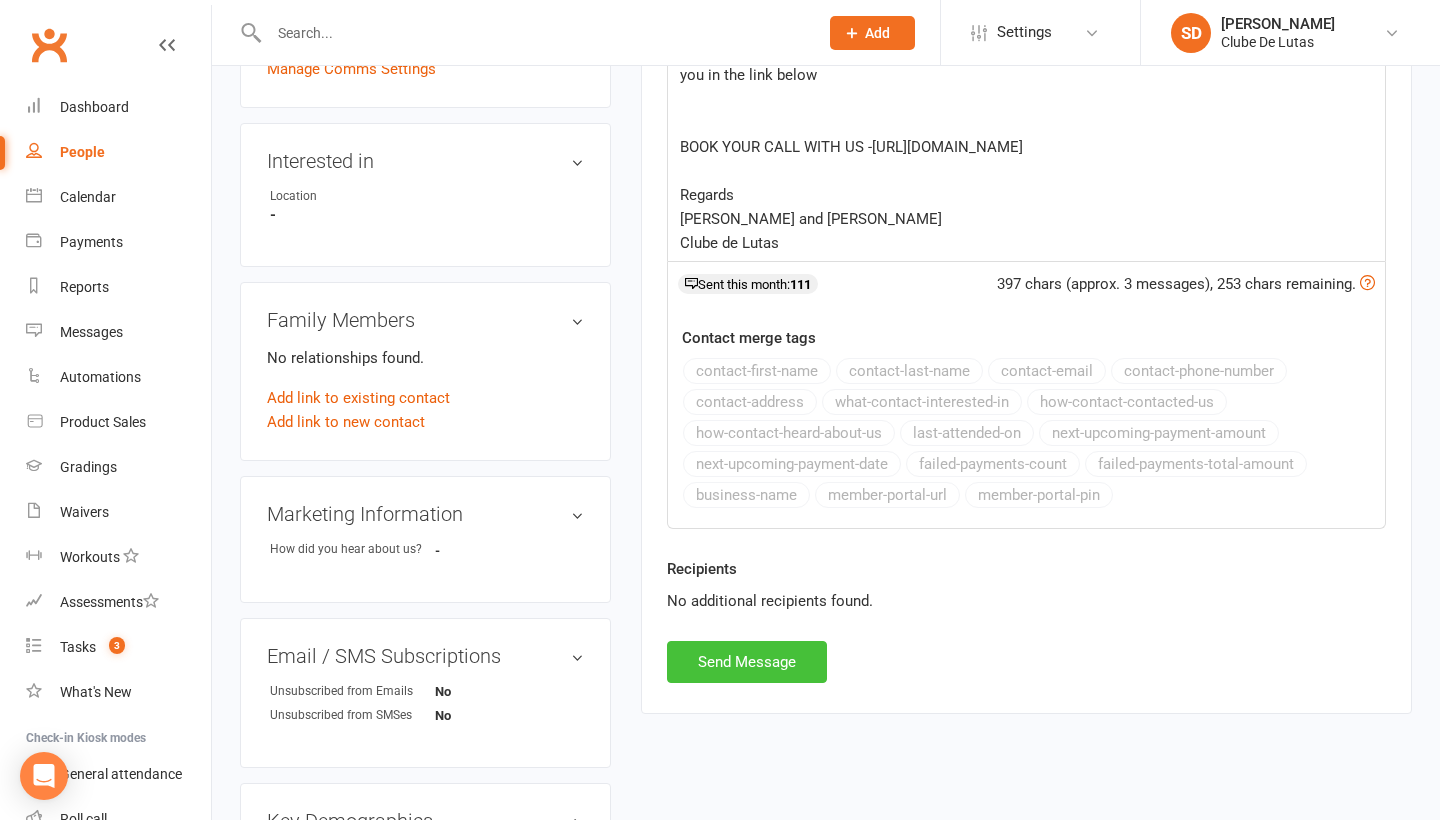 click on "Send Message" at bounding box center (747, 662) 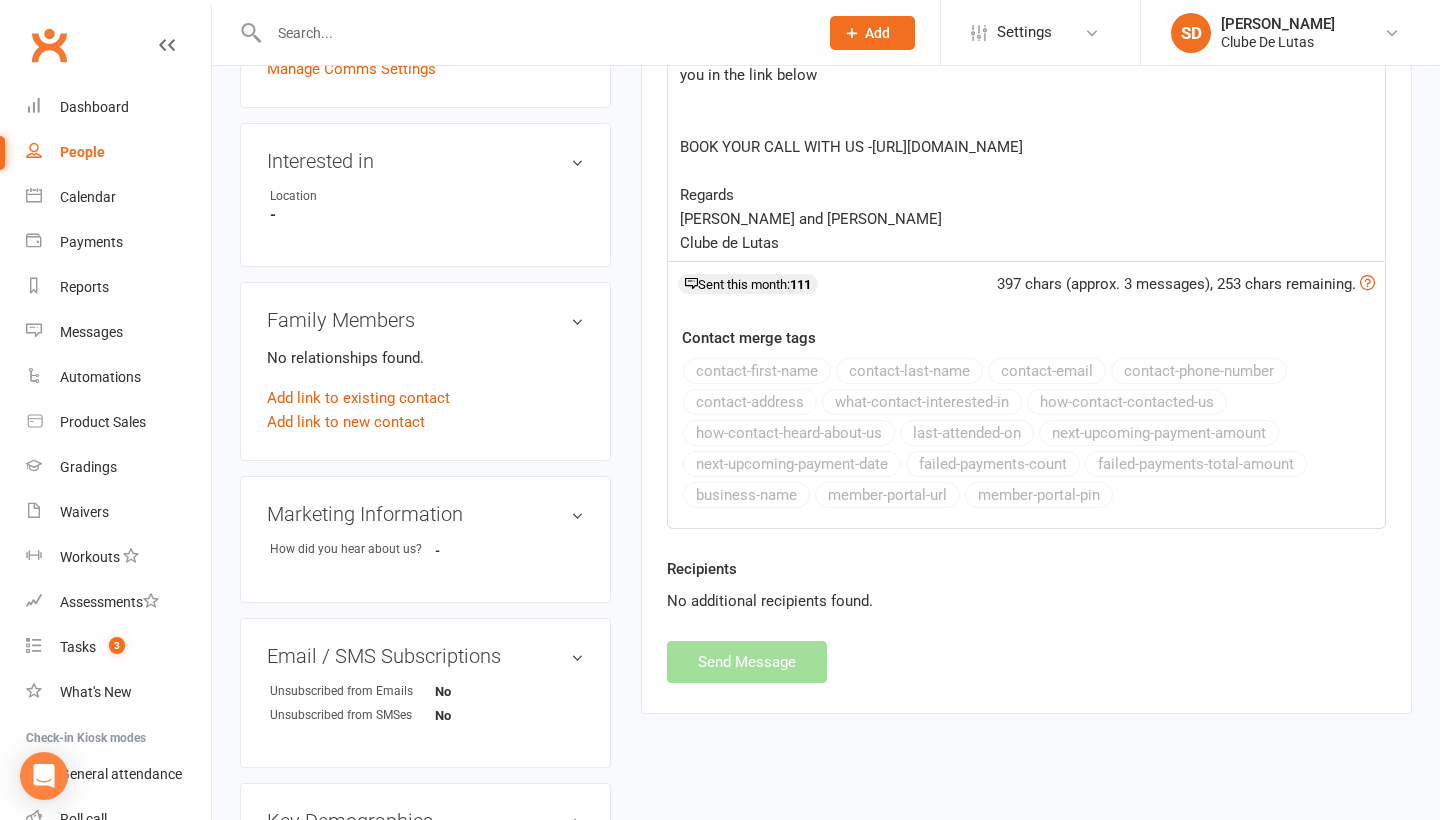select 